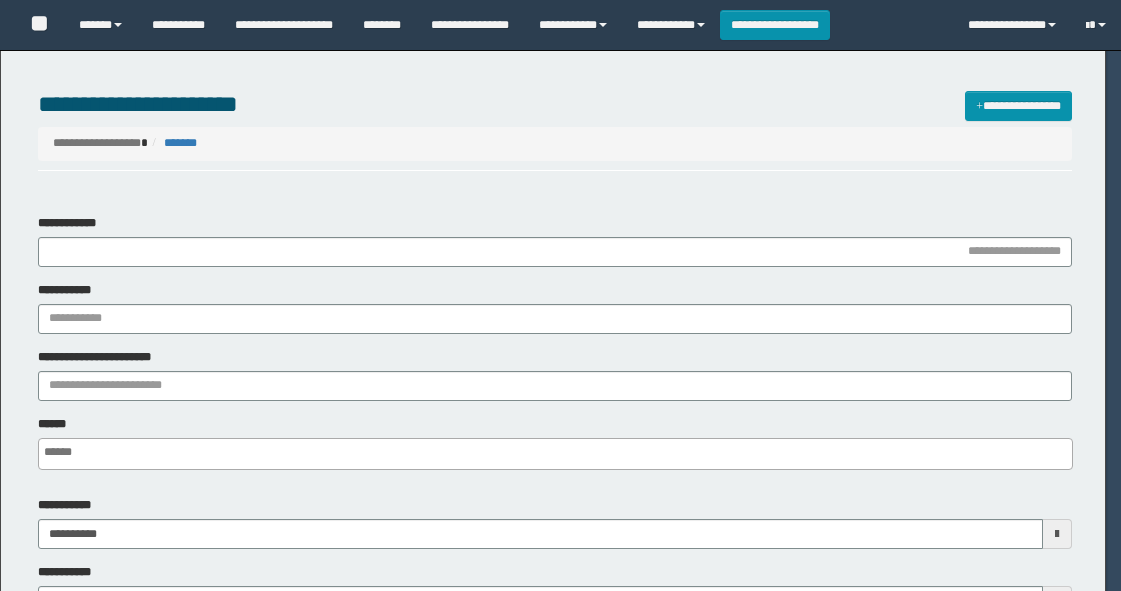 select 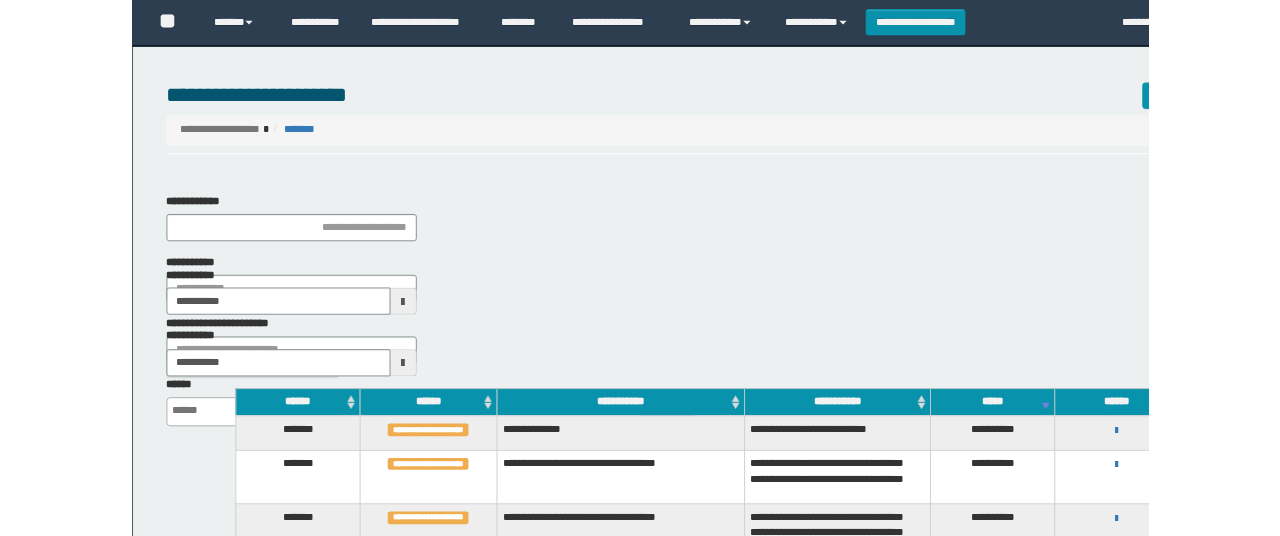 scroll, scrollTop: 401, scrollLeft: 0, axis: vertical 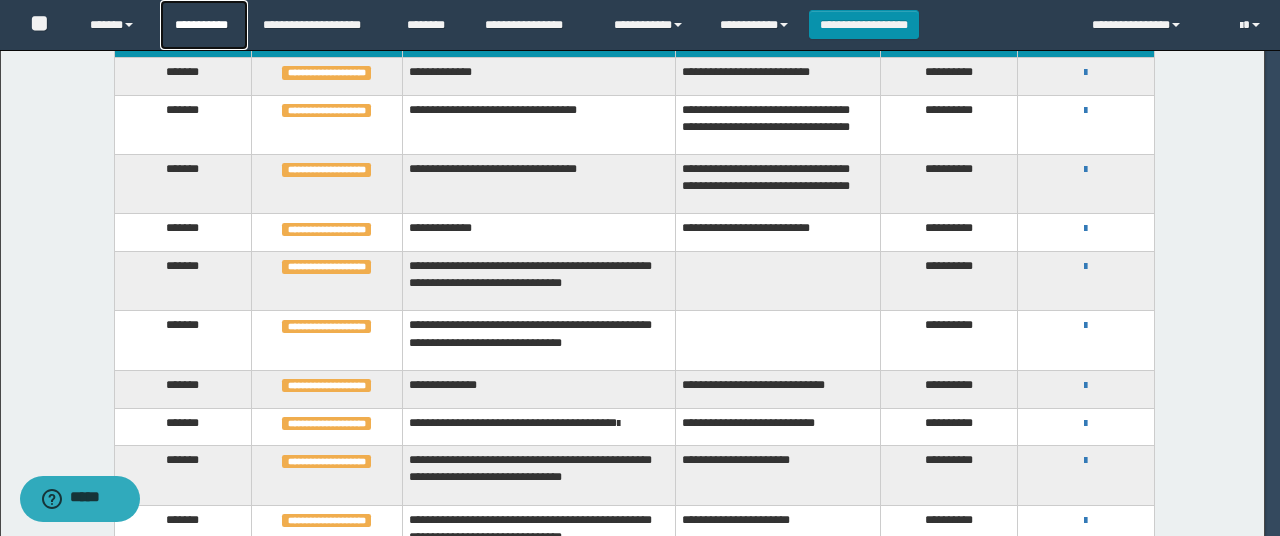 click on "**********" at bounding box center [204, 25] 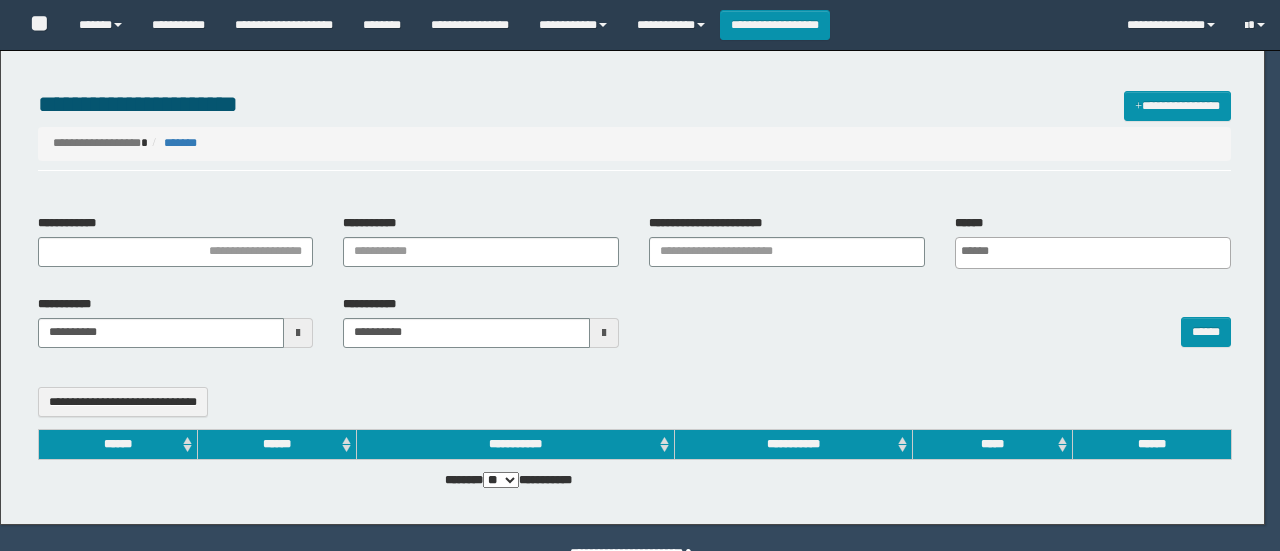 select 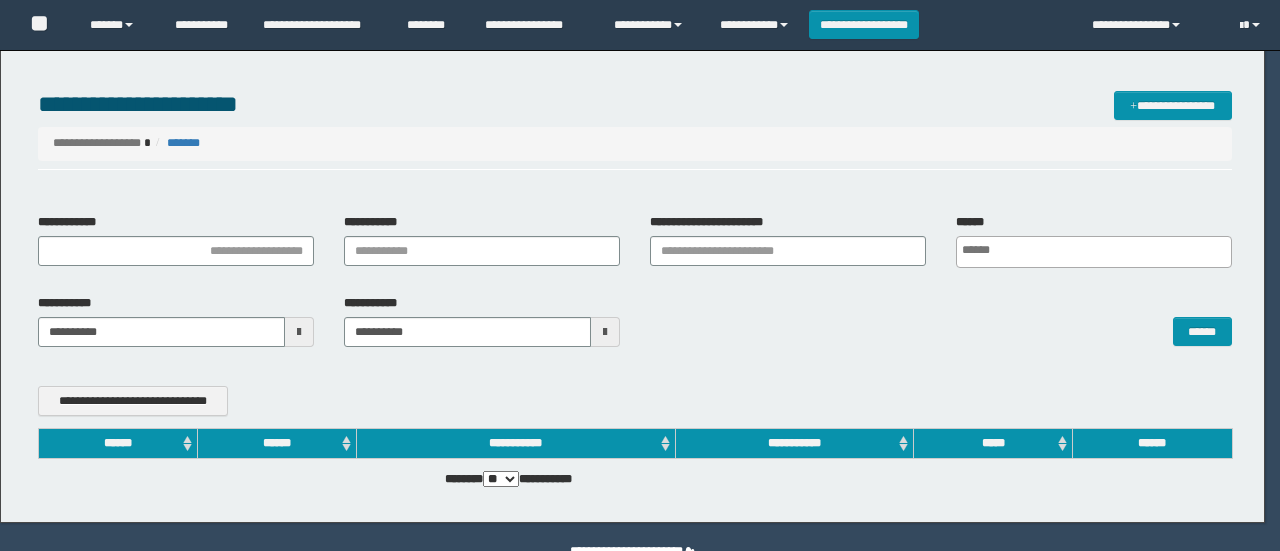 scroll, scrollTop: 106, scrollLeft: 0, axis: vertical 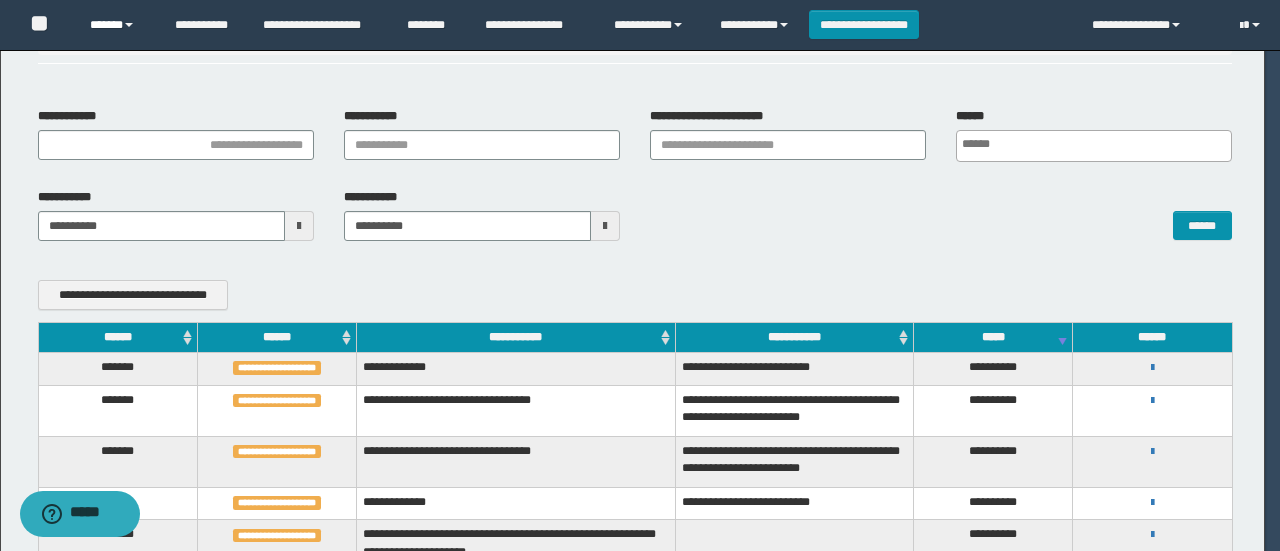 click on "******" at bounding box center [117, 25] 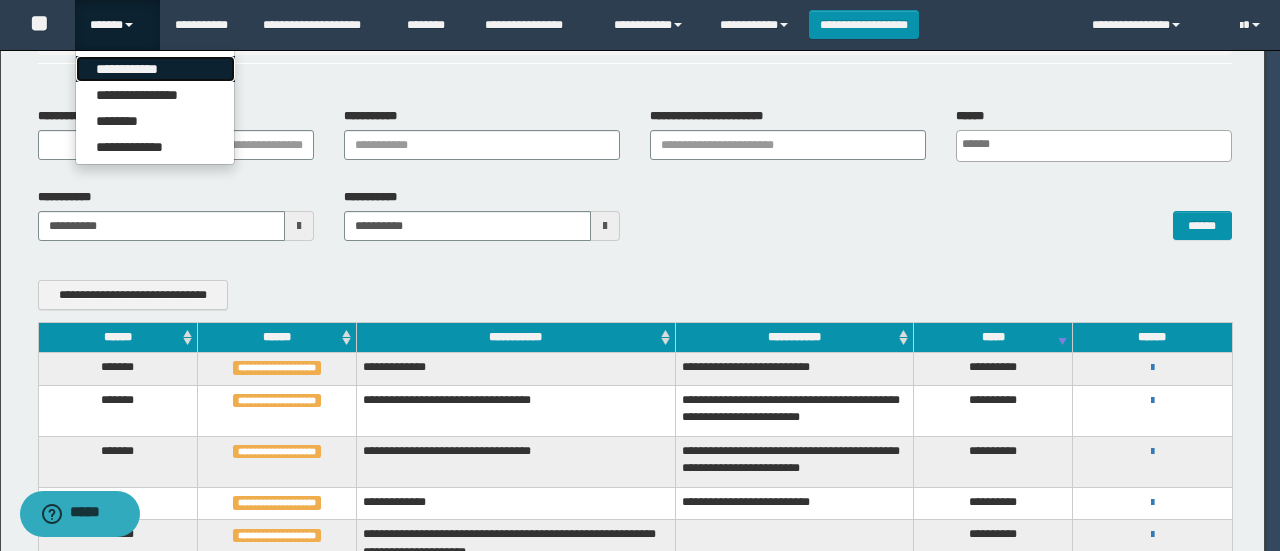 click on "**********" at bounding box center (155, 69) 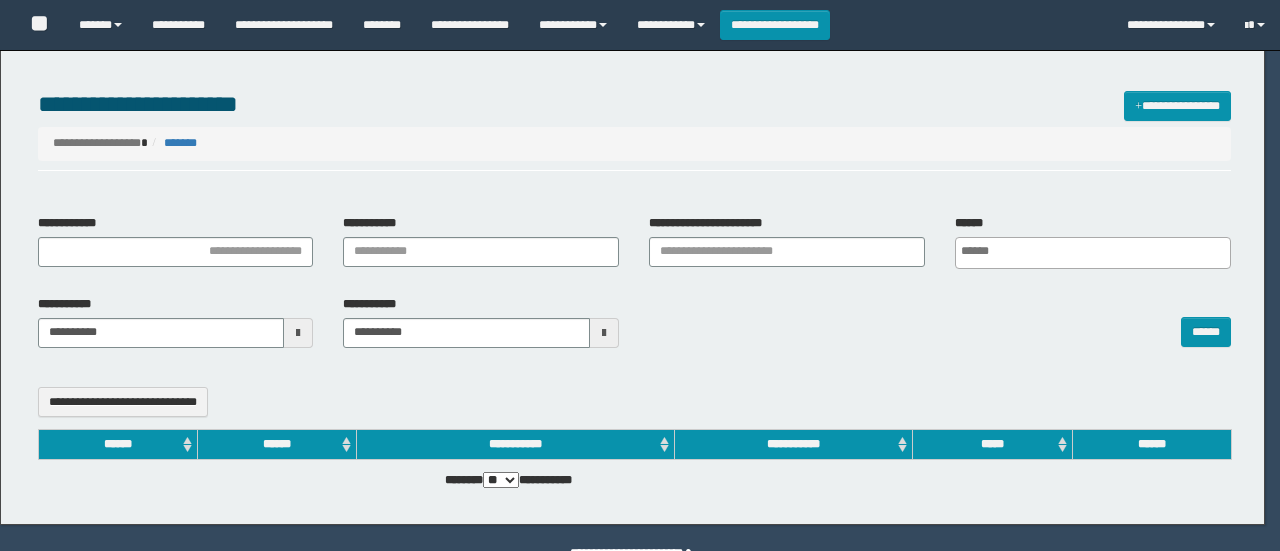 select 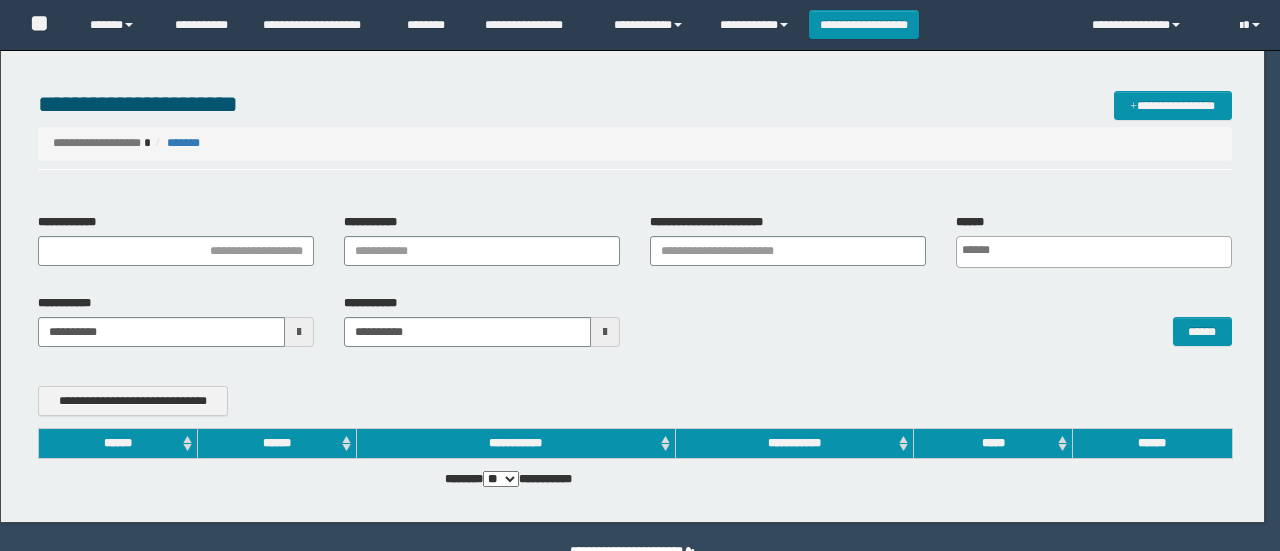 scroll, scrollTop: 106, scrollLeft: 0, axis: vertical 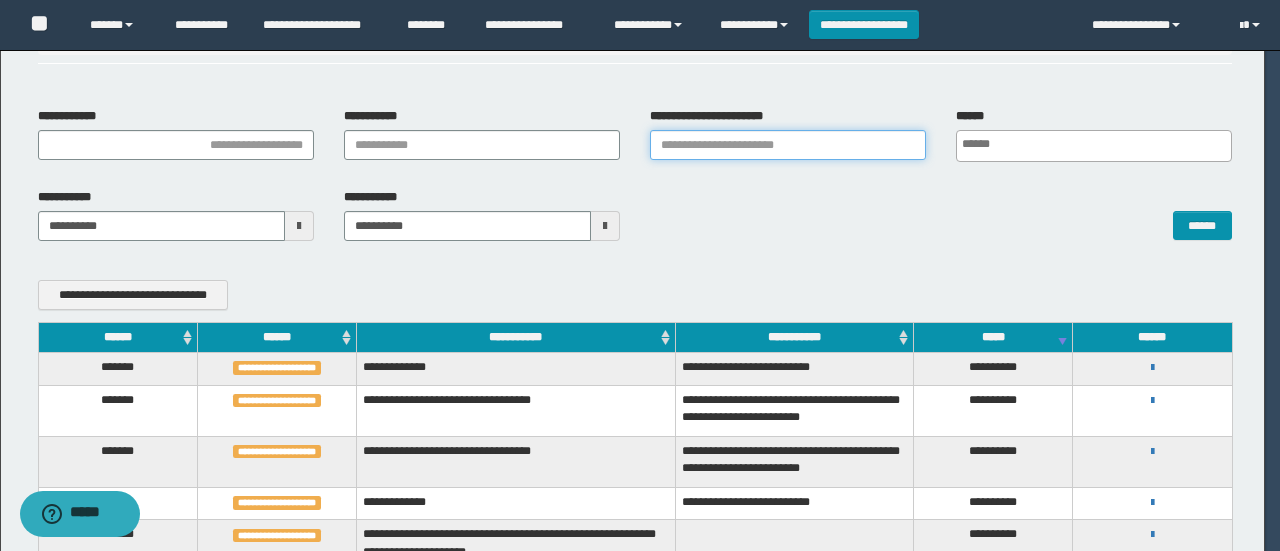 click on "**********" at bounding box center [788, 145] 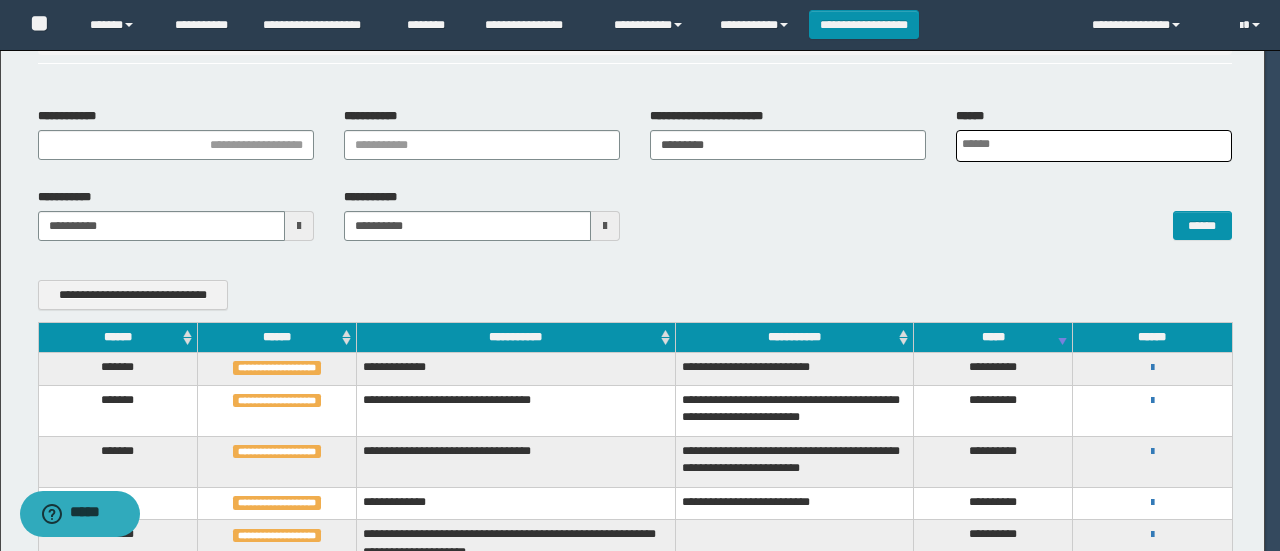 scroll, scrollTop: 0, scrollLeft: 4, axis: horizontal 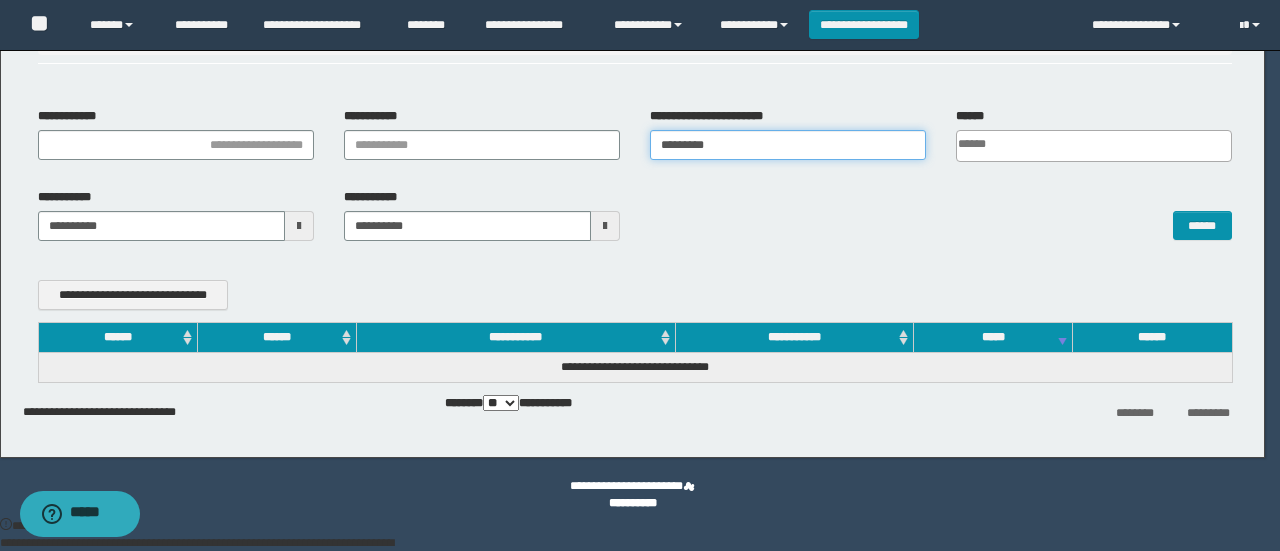 click on "*********" at bounding box center [788, 145] 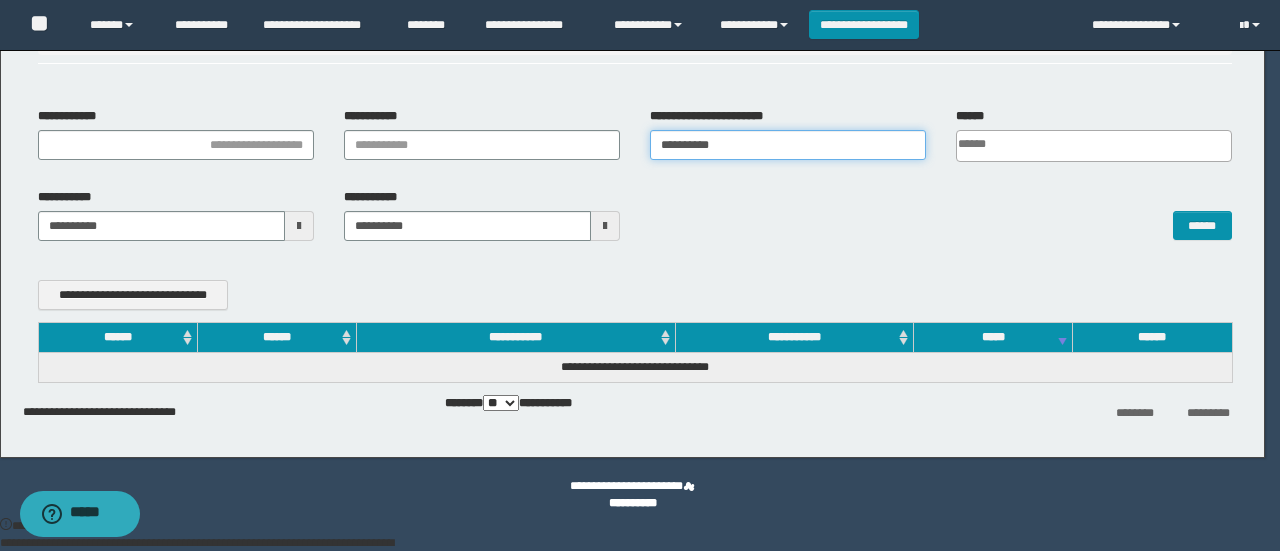type on "**********" 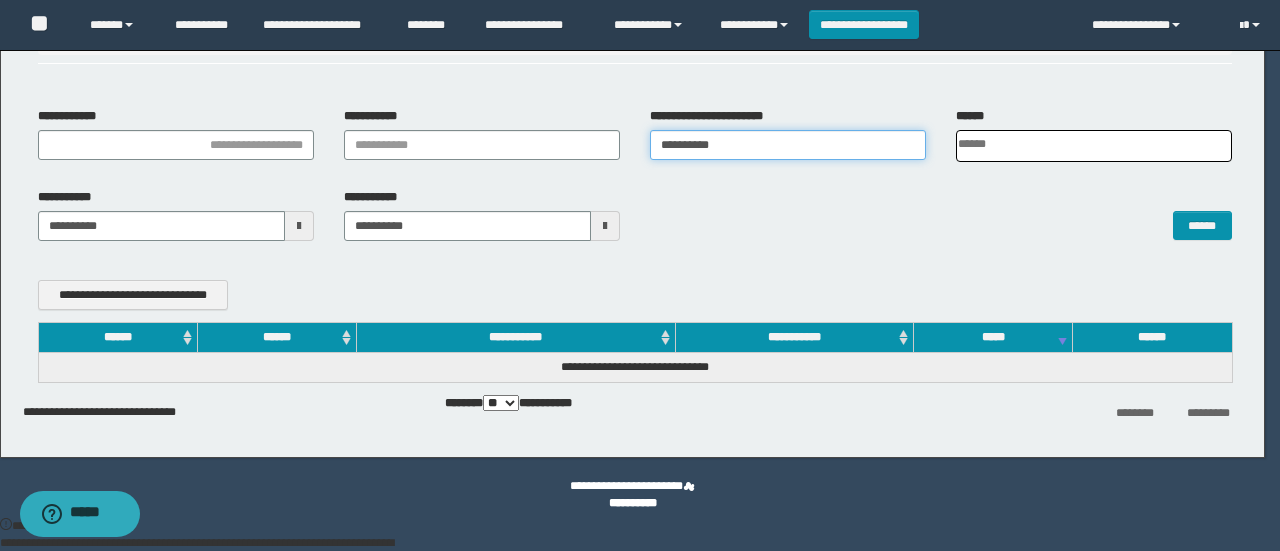 click on "**********" at bounding box center (788, 145) 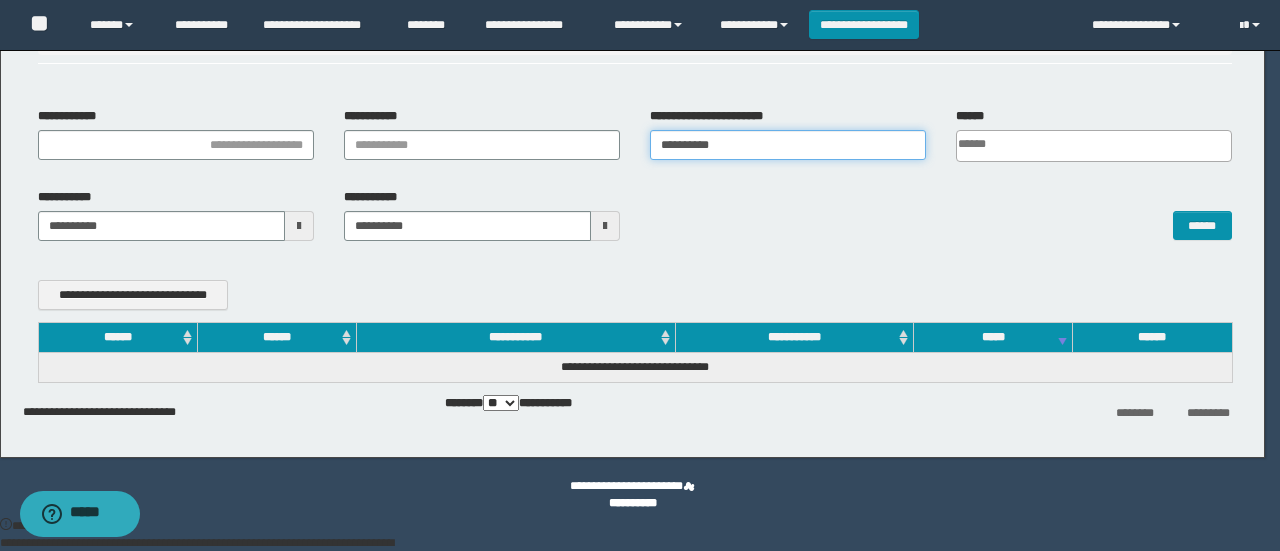 click on "**********" at bounding box center [788, 145] 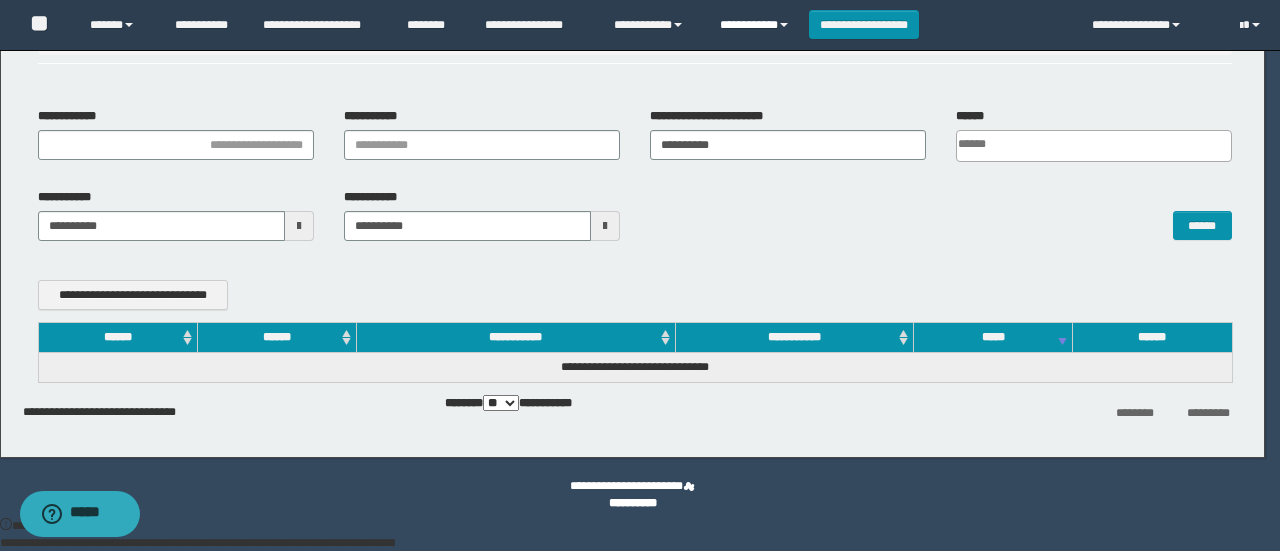 click on "**********" at bounding box center (757, 25) 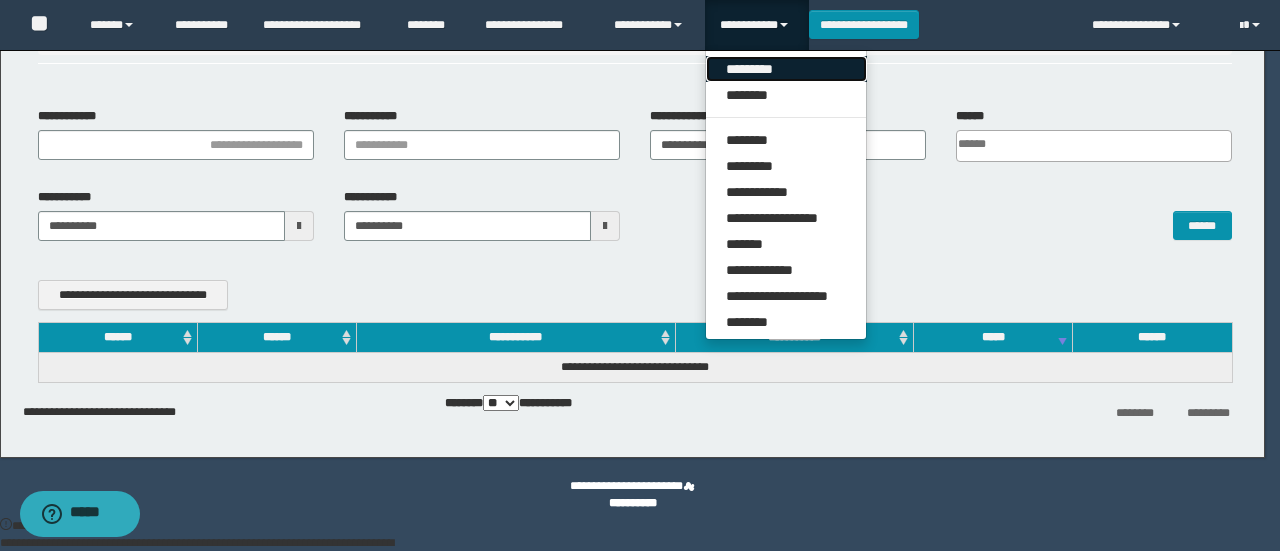 click on "*********" at bounding box center [786, 69] 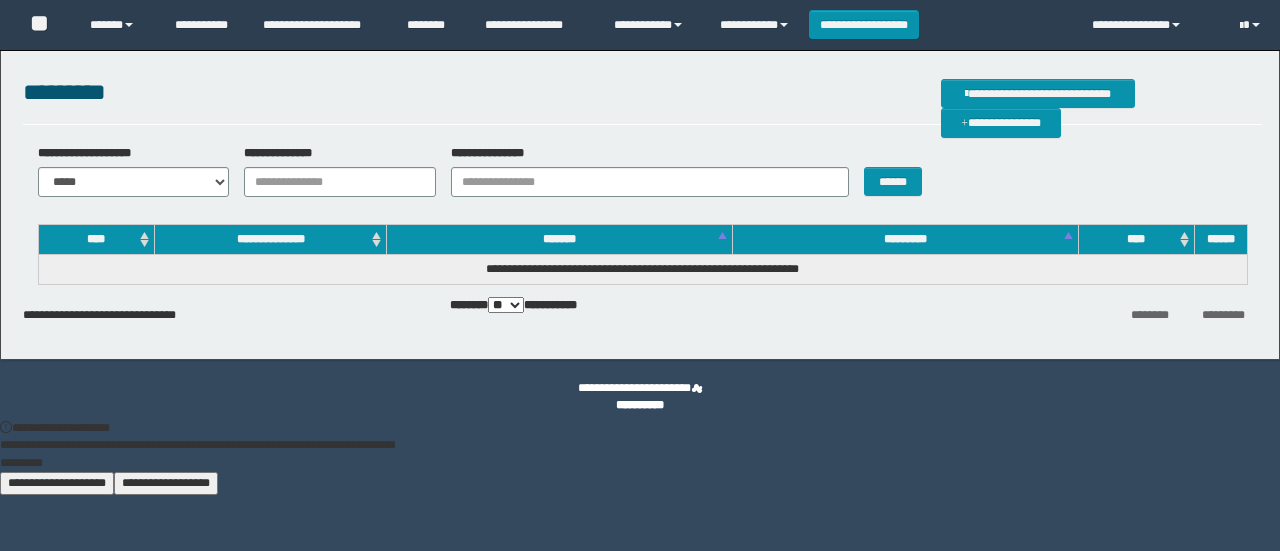 scroll, scrollTop: 0, scrollLeft: 0, axis: both 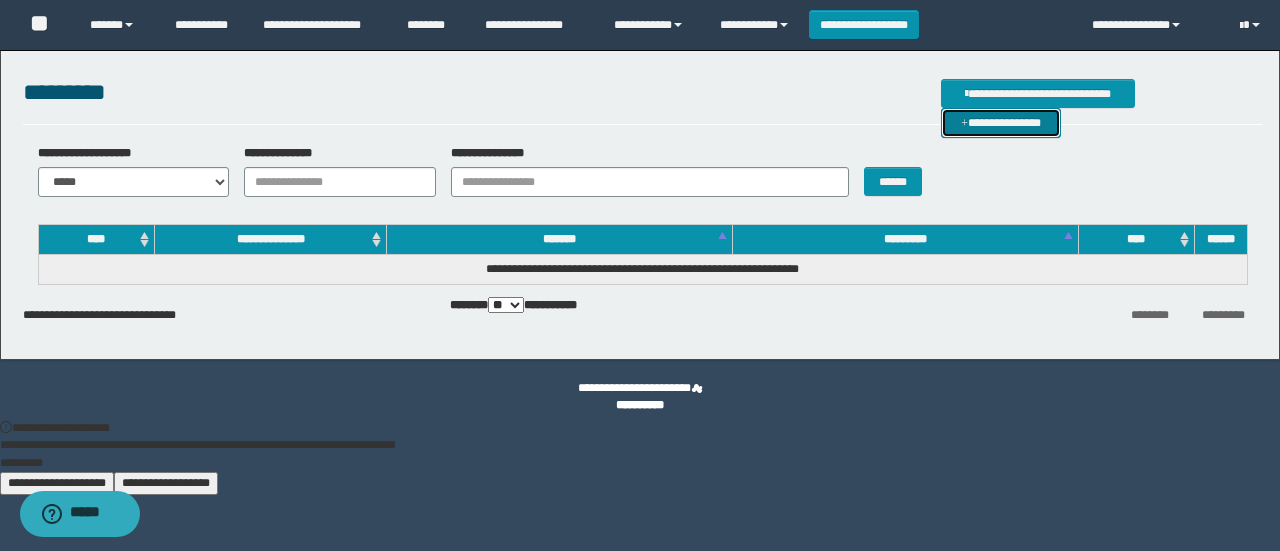 click on "**********" at bounding box center [1001, 122] 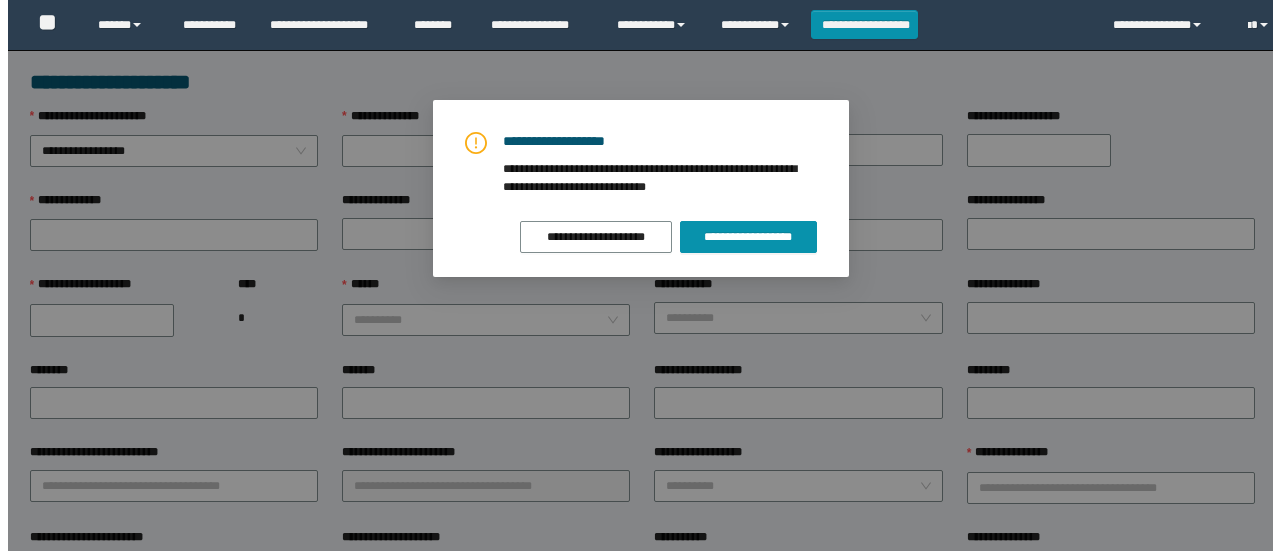 scroll, scrollTop: 0, scrollLeft: 0, axis: both 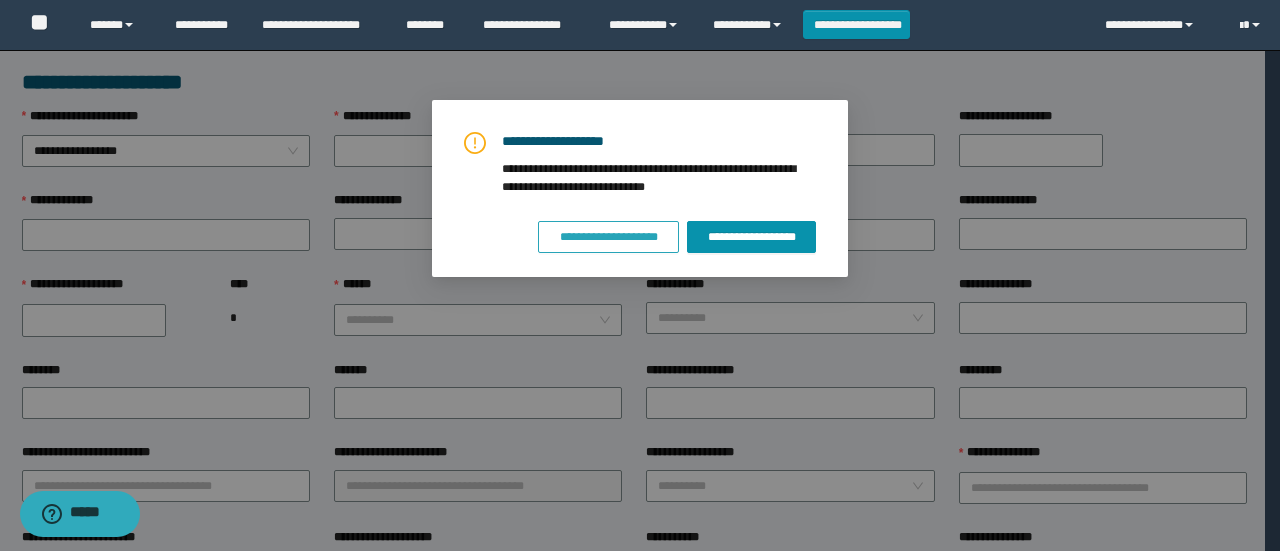 click on "**********" at bounding box center [609, 236] 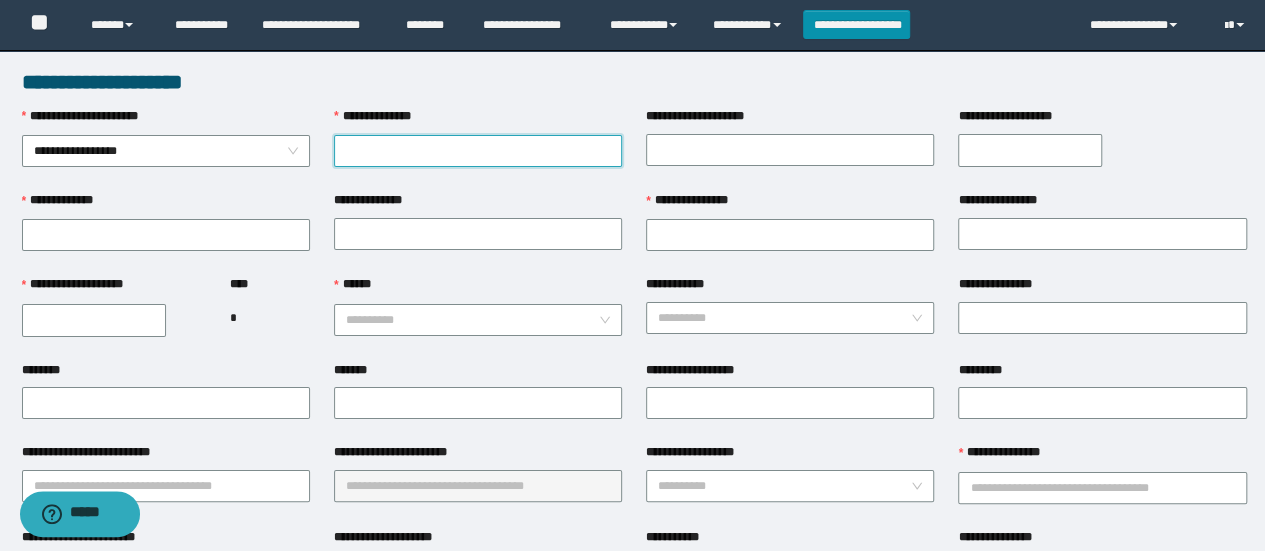 click on "**********" at bounding box center (478, 151) 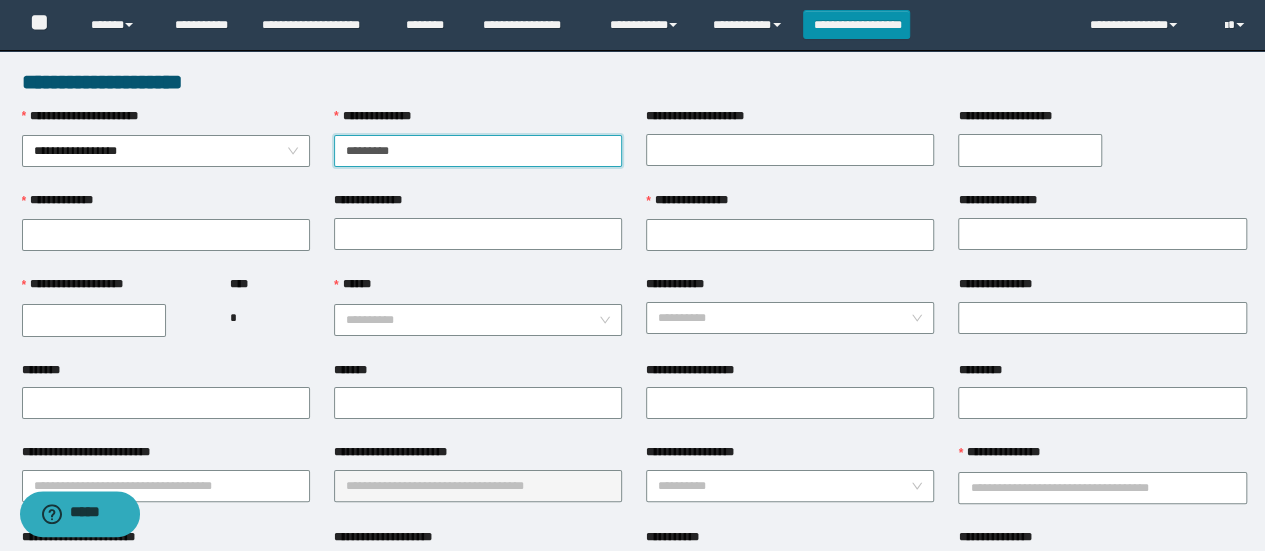type on "**********" 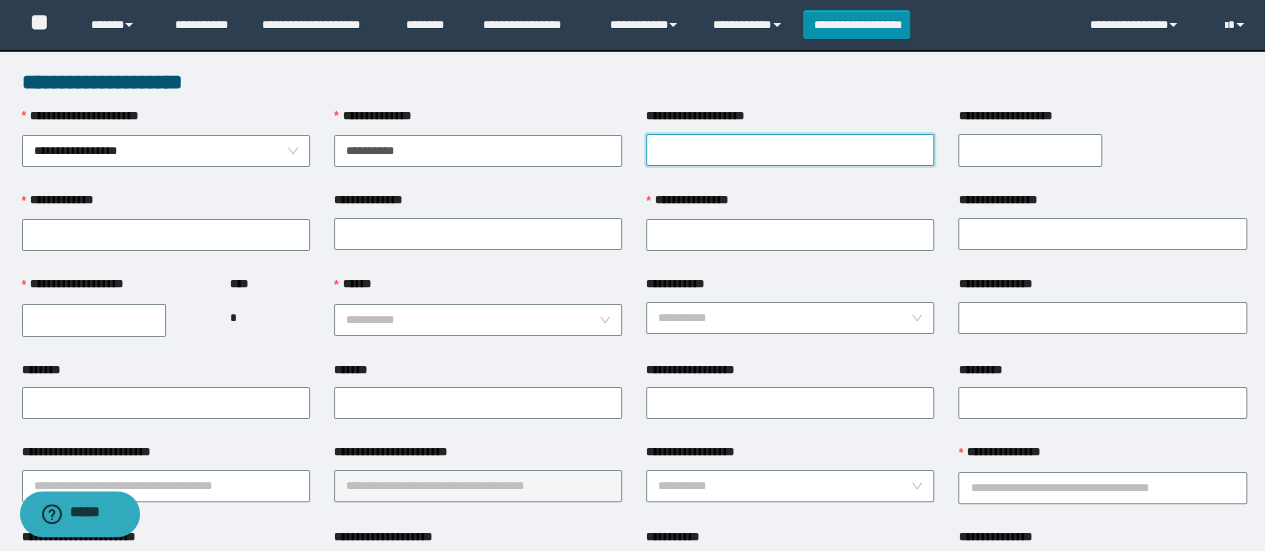 click on "**********" at bounding box center (790, 150) 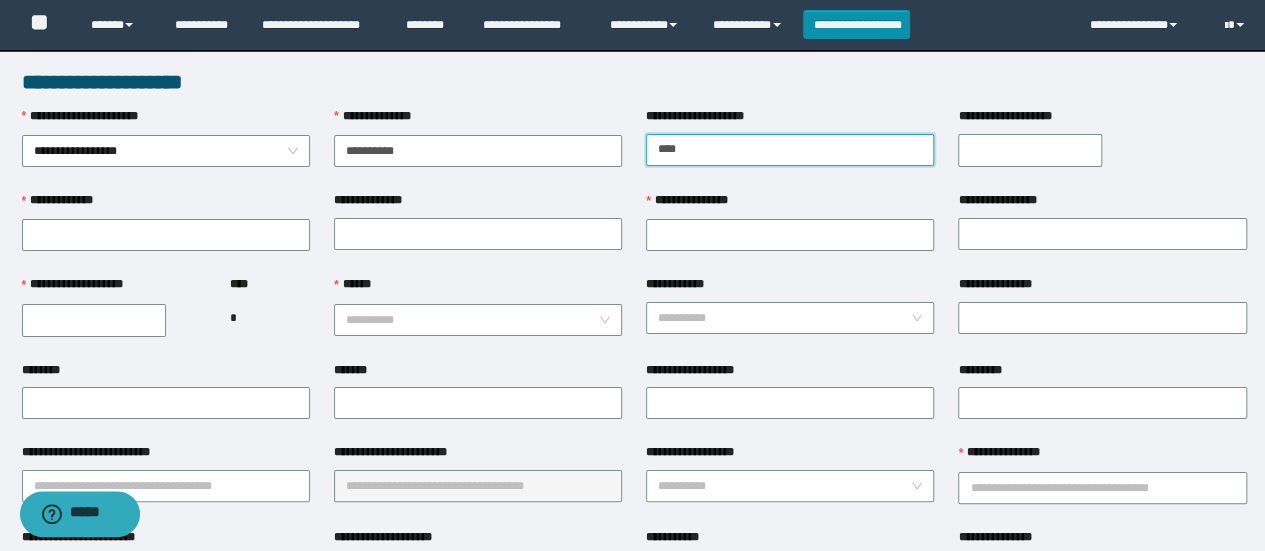 type on "********" 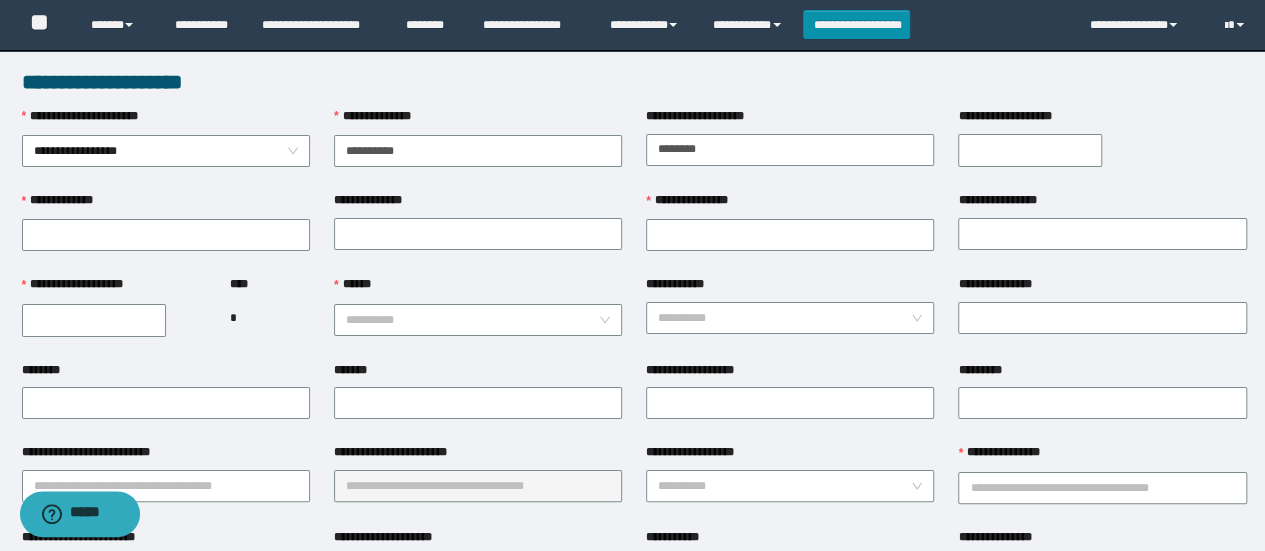 click on "**********" at bounding box center [1015, 116] 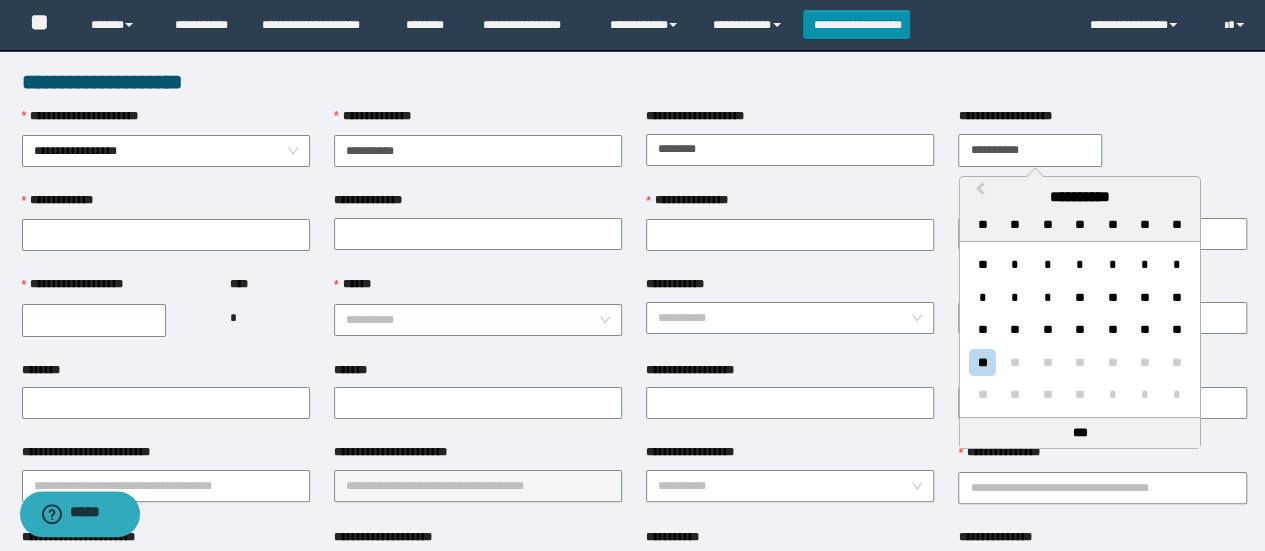 click on "**********" at bounding box center [1030, 150] 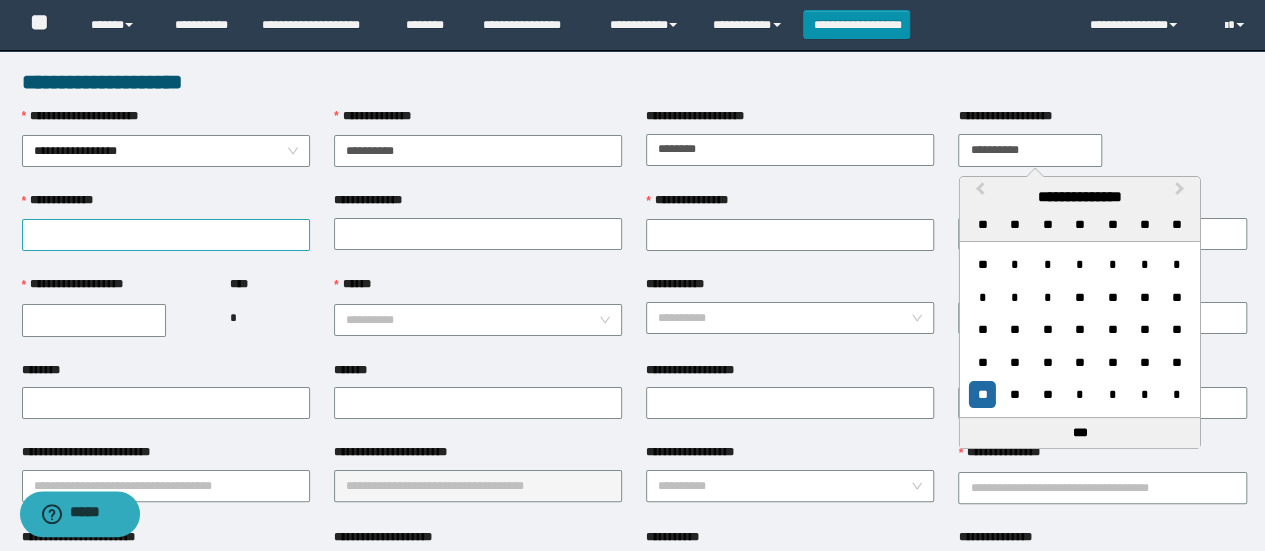 type on "**********" 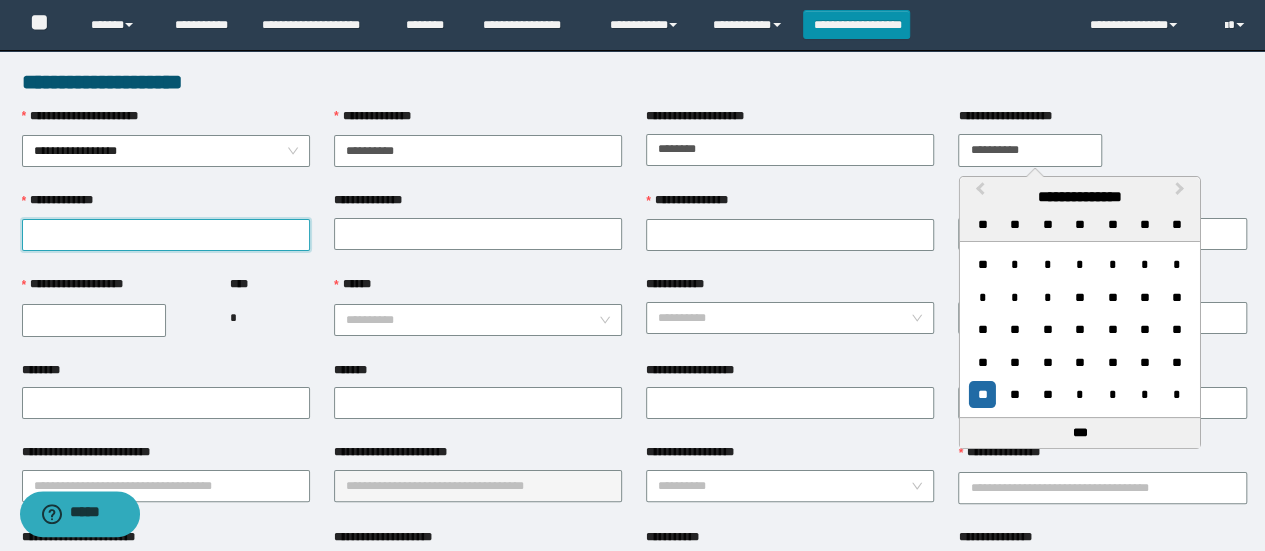 click on "**********" at bounding box center [166, 235] 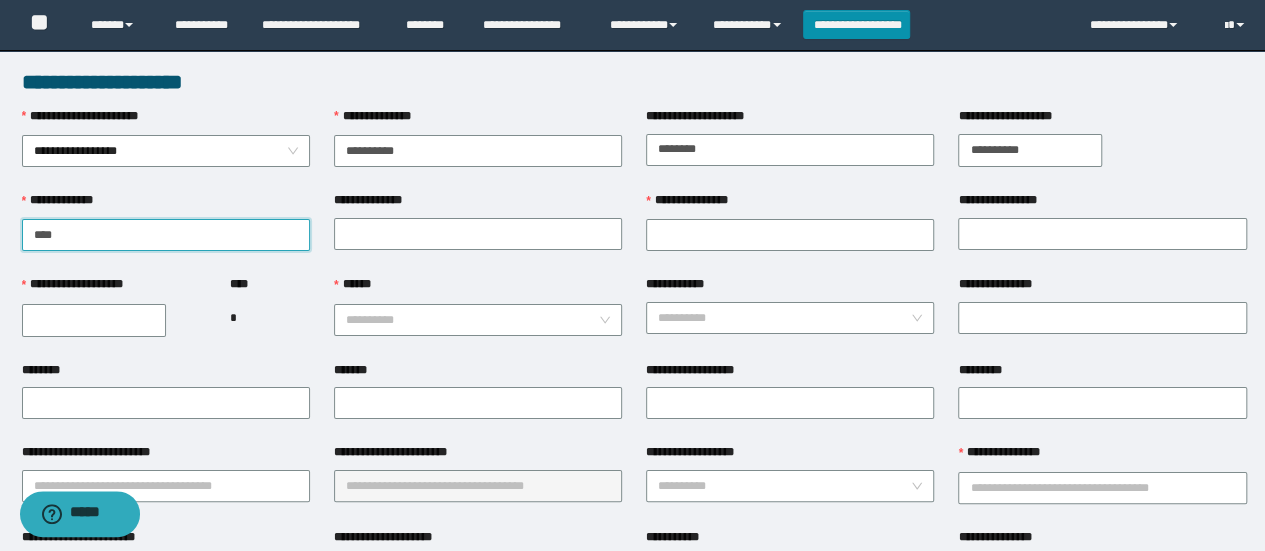 type on "****" 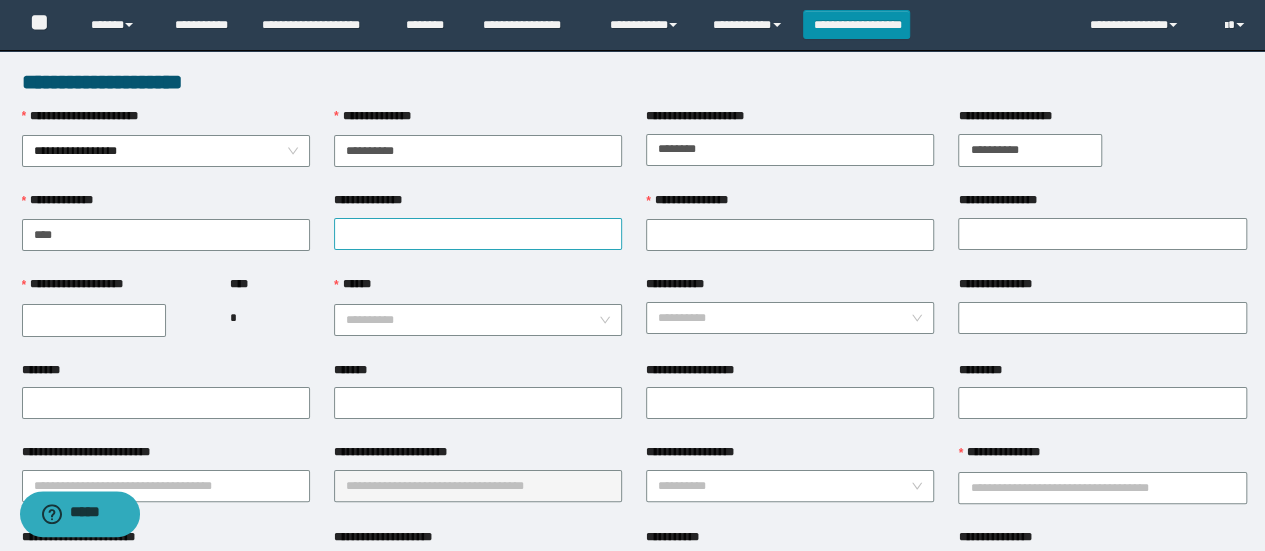 drag, startPoint x: 410, startPoint y: 253, endPoint x: 420, endPoint y: 241, distance: 15.6205 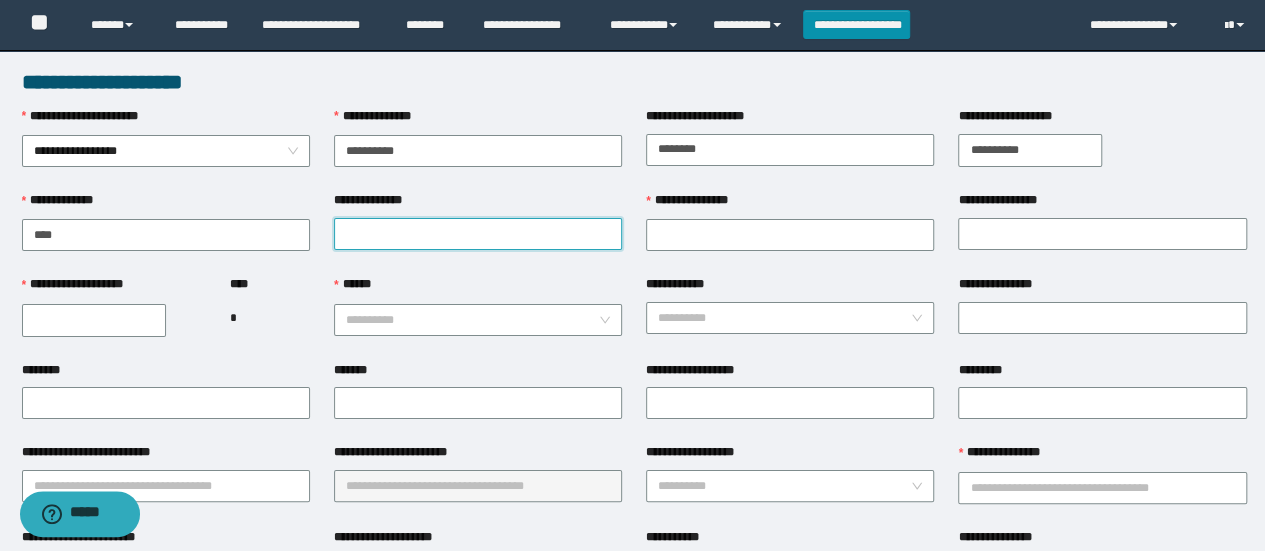 click on "**********" at bounding box center (478, 234) 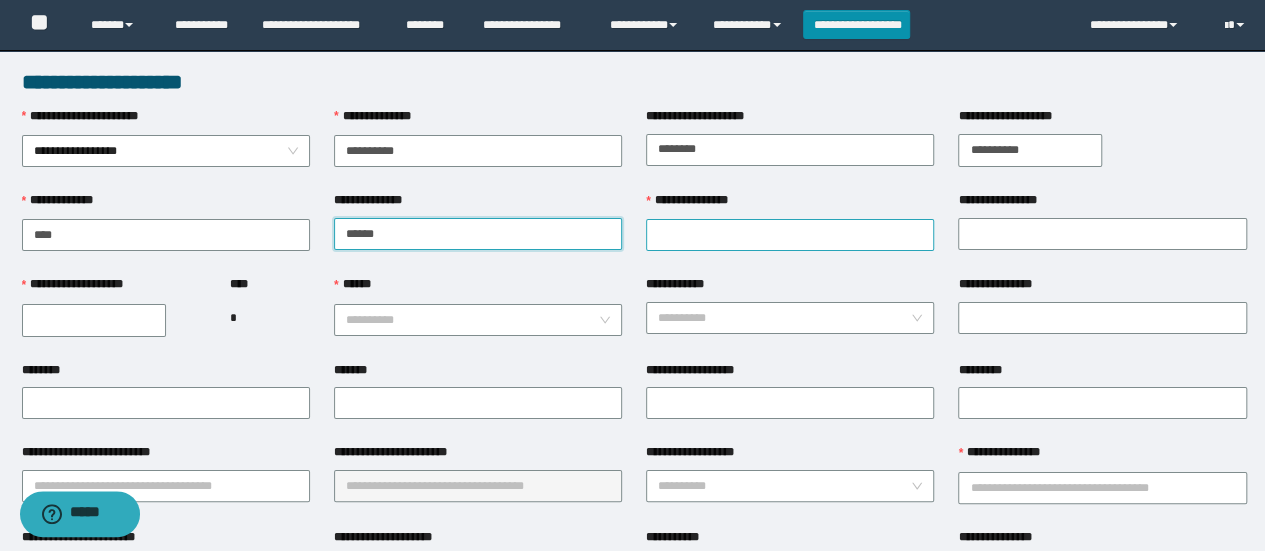 type on "******" 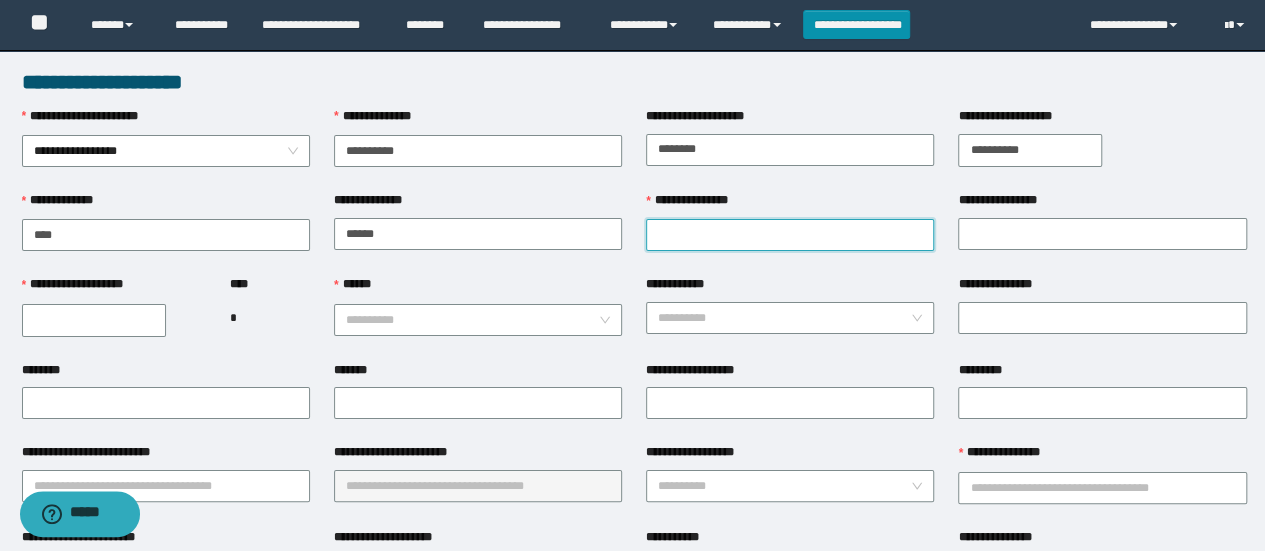 click on "**********" at bounding box center (790, 235) 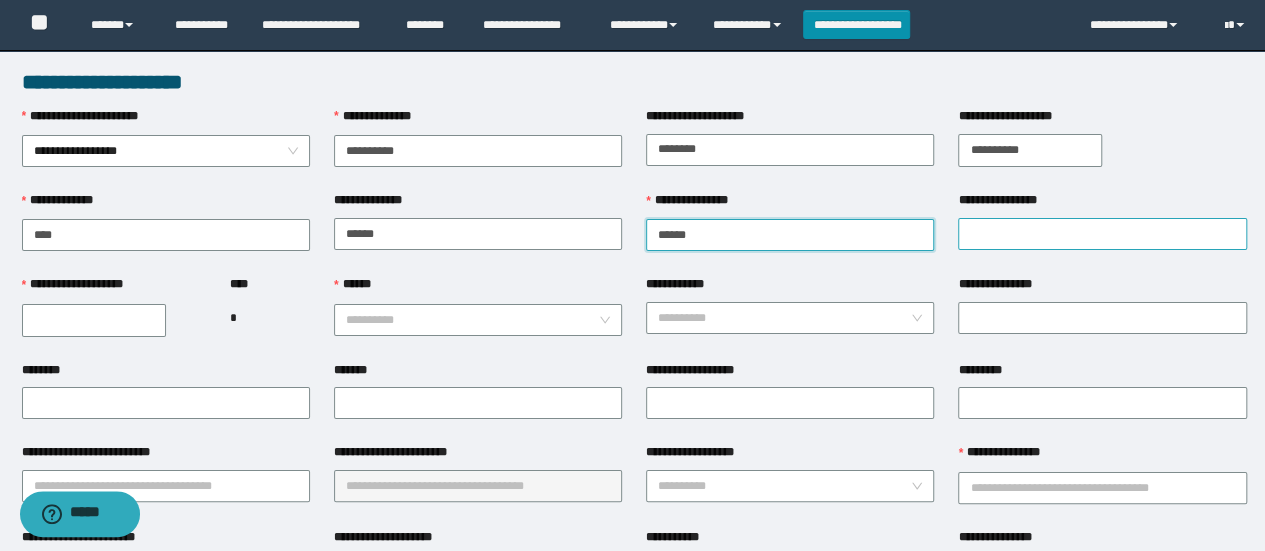 type on "******" 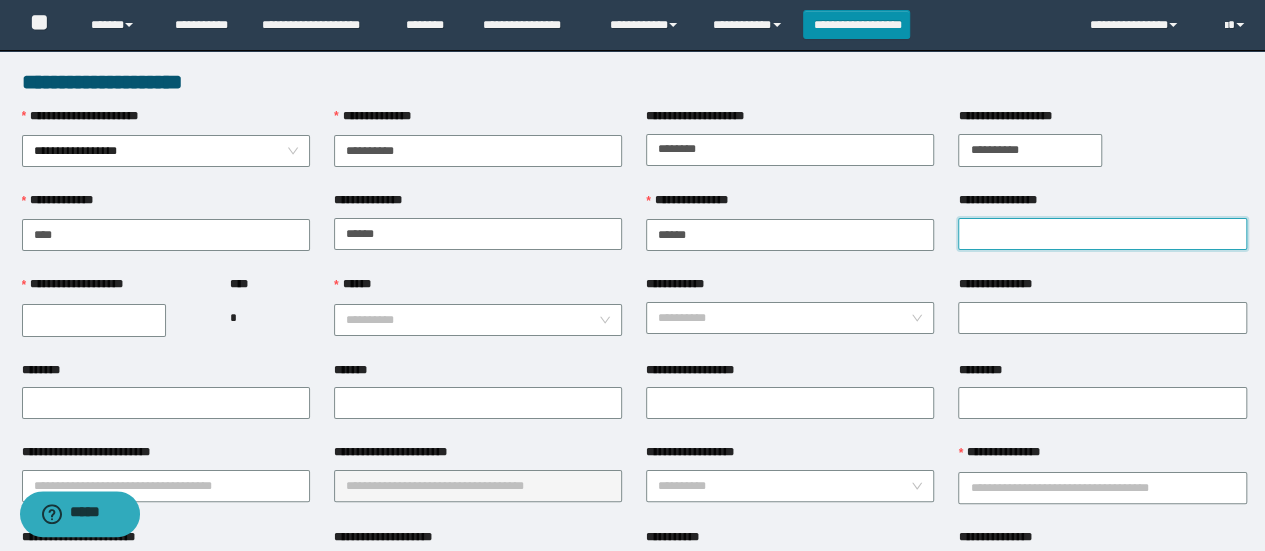 click on "**********" at bounding box center [1102, 234] 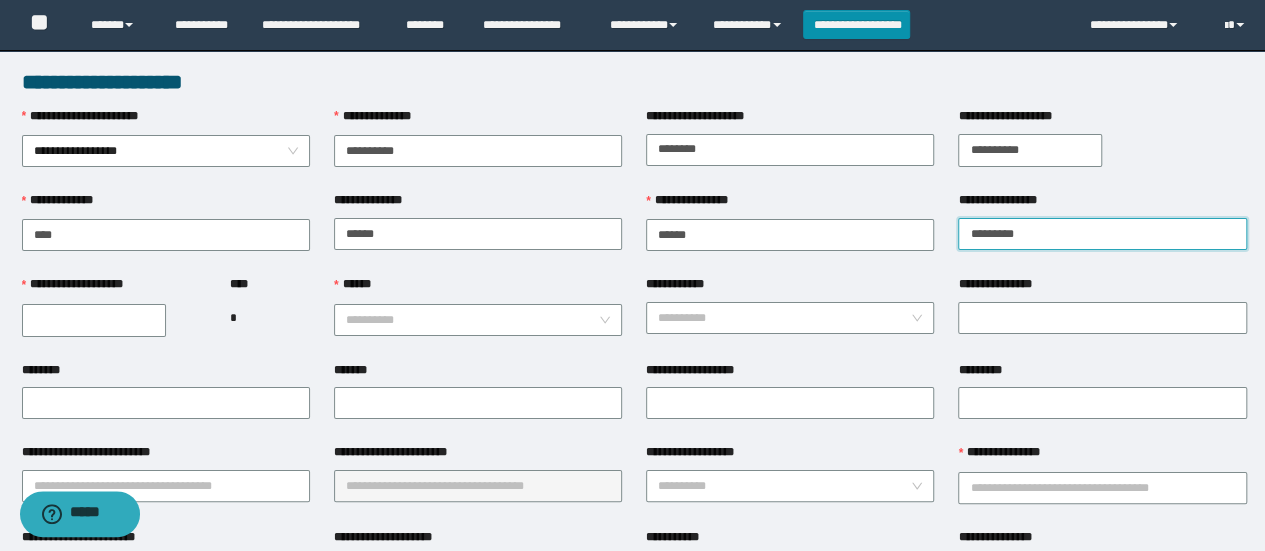 type on "*********" 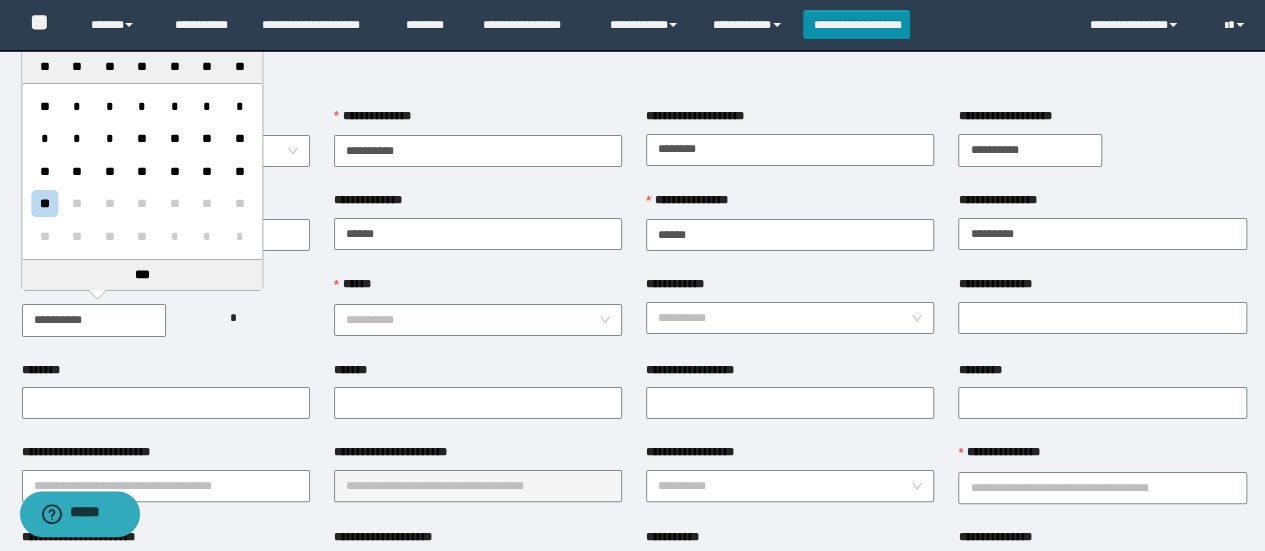 click on "**********" at bounding box center [94, 320] 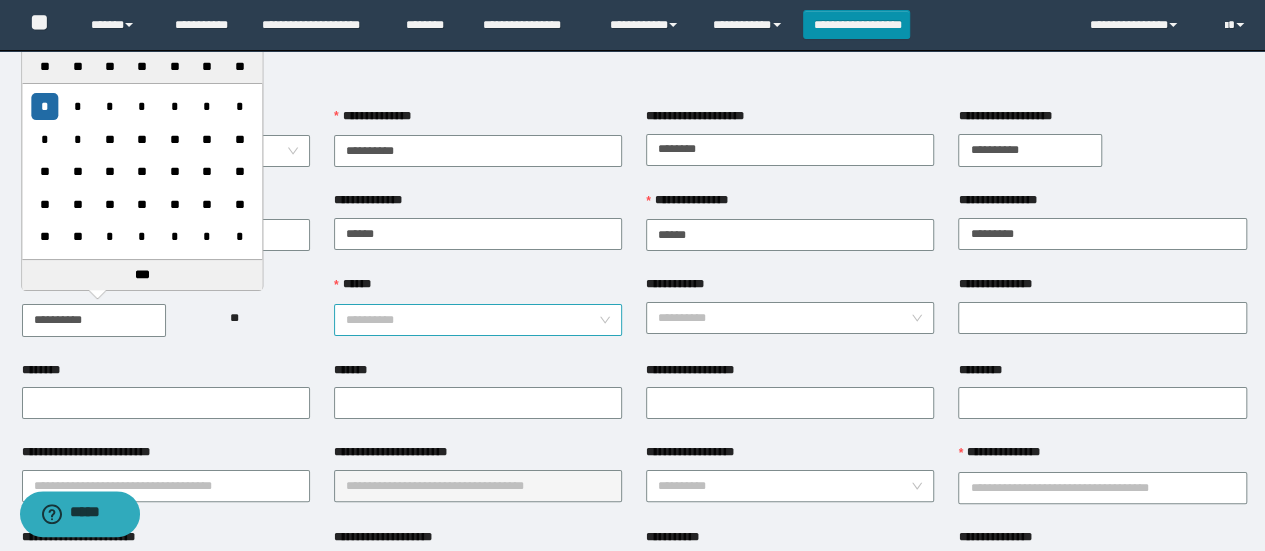 type on "**********" 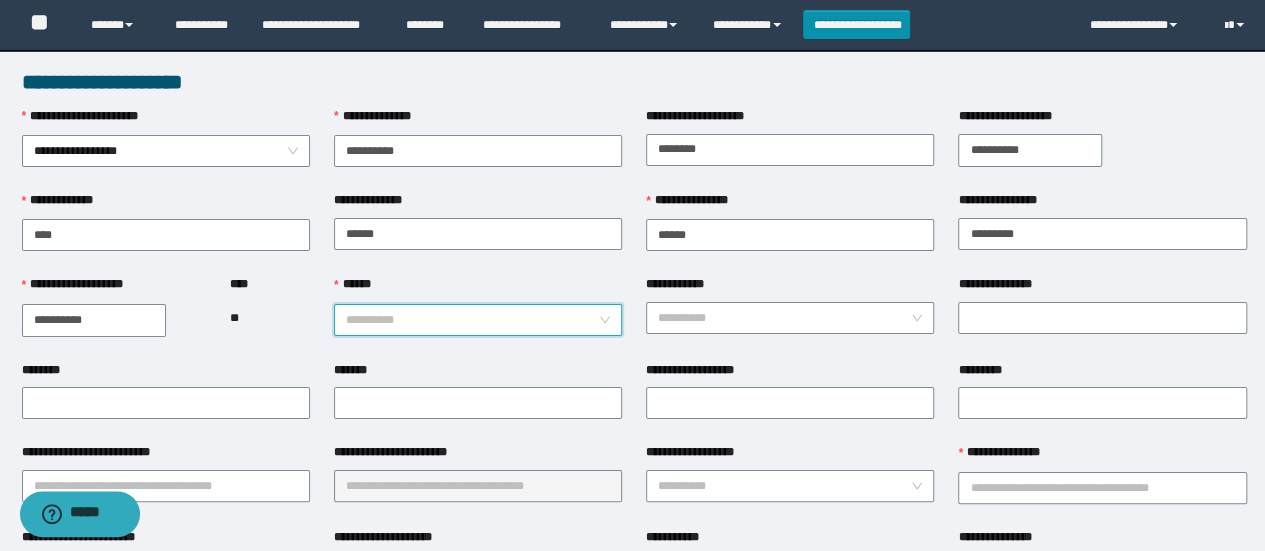 click on "******" at bounding box center (472, 320) 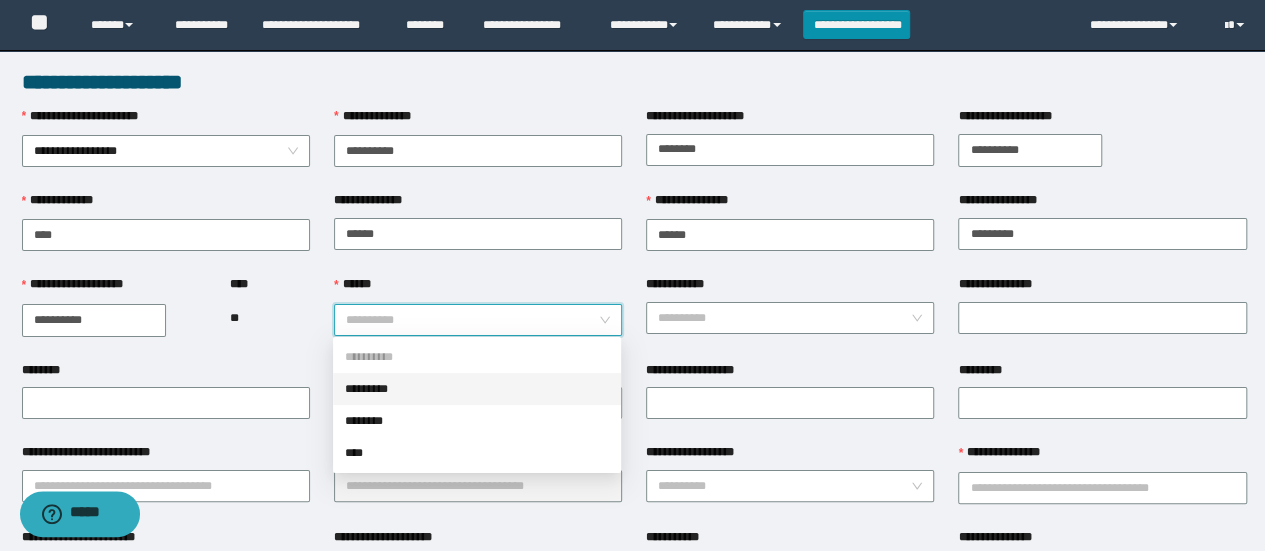 click on "*********" at bounding box center [477, 389] 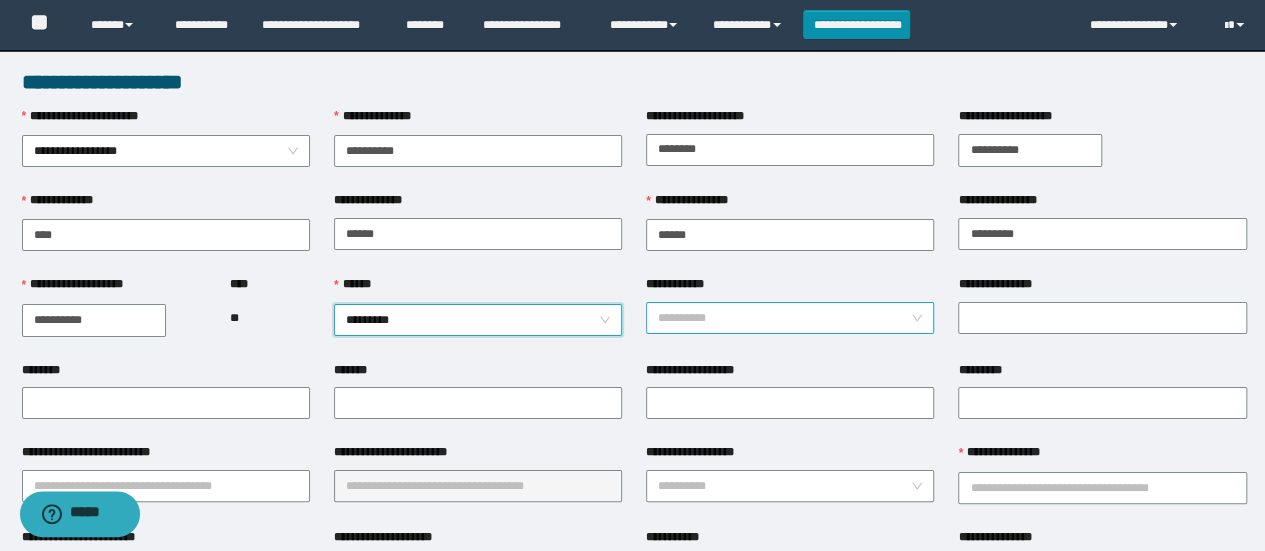 click on "**********" at bounding box center (784, 318) 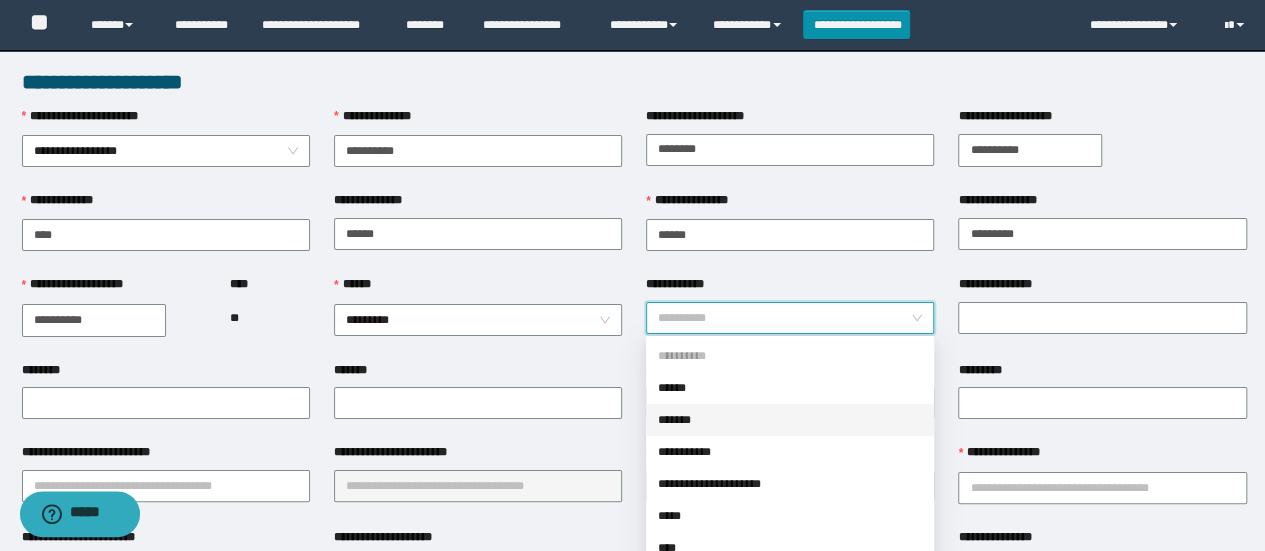 drag, startPoint x: 722, startPoint y: 425, endPoint x: 915, endPoint y: 343, distance: 209.6974 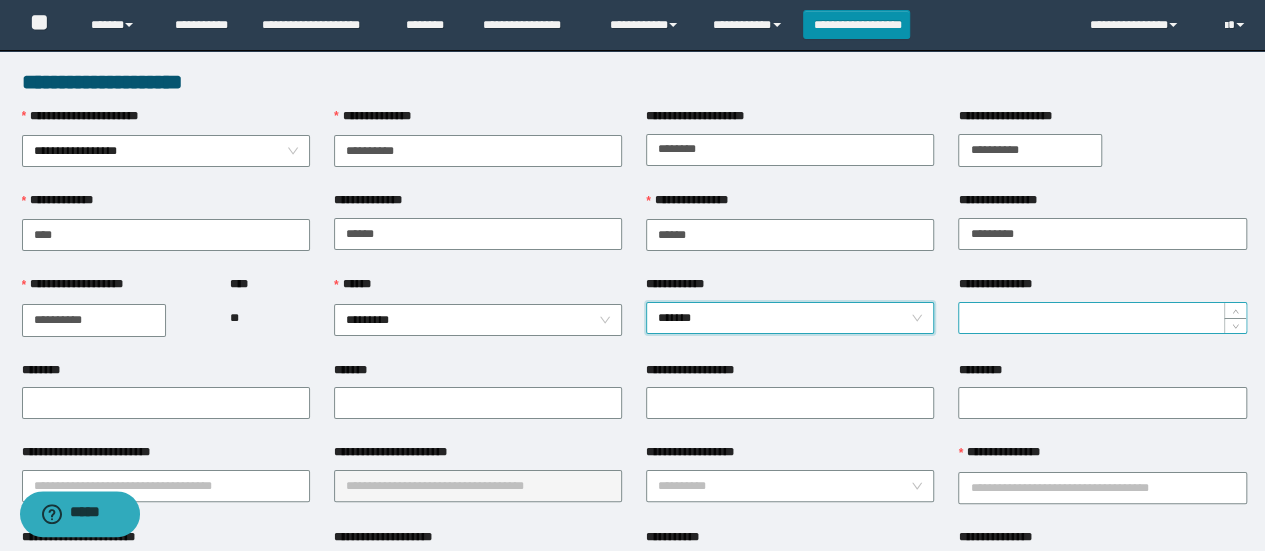 click on "**********" at bounding box center (1102, 318) 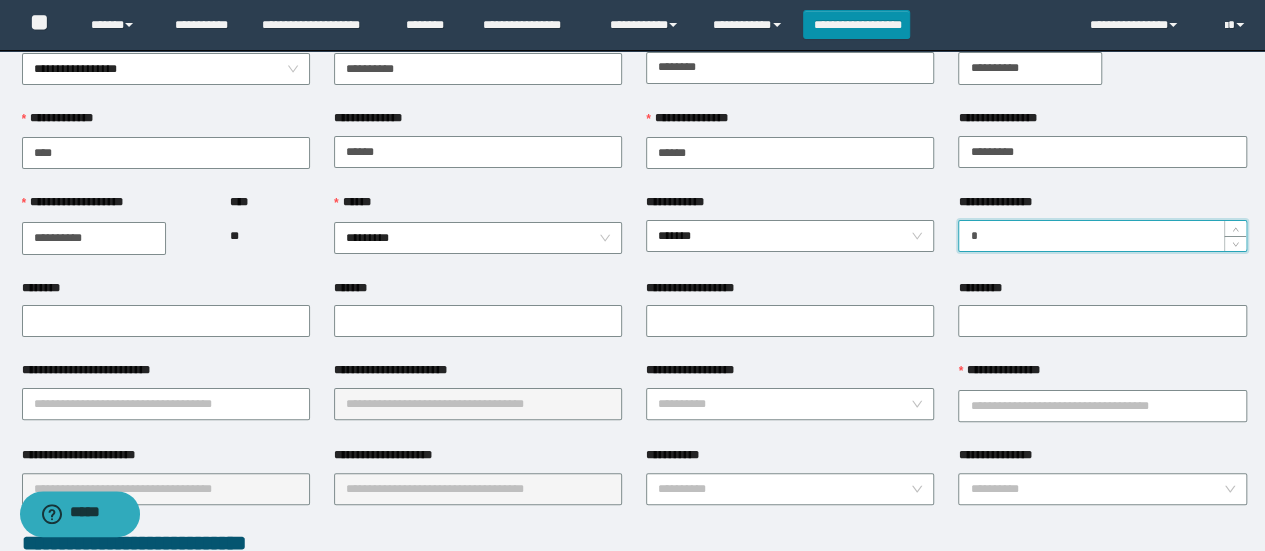 scroll, scrollTop: 100, scrollLeft: 0, axis: vertical 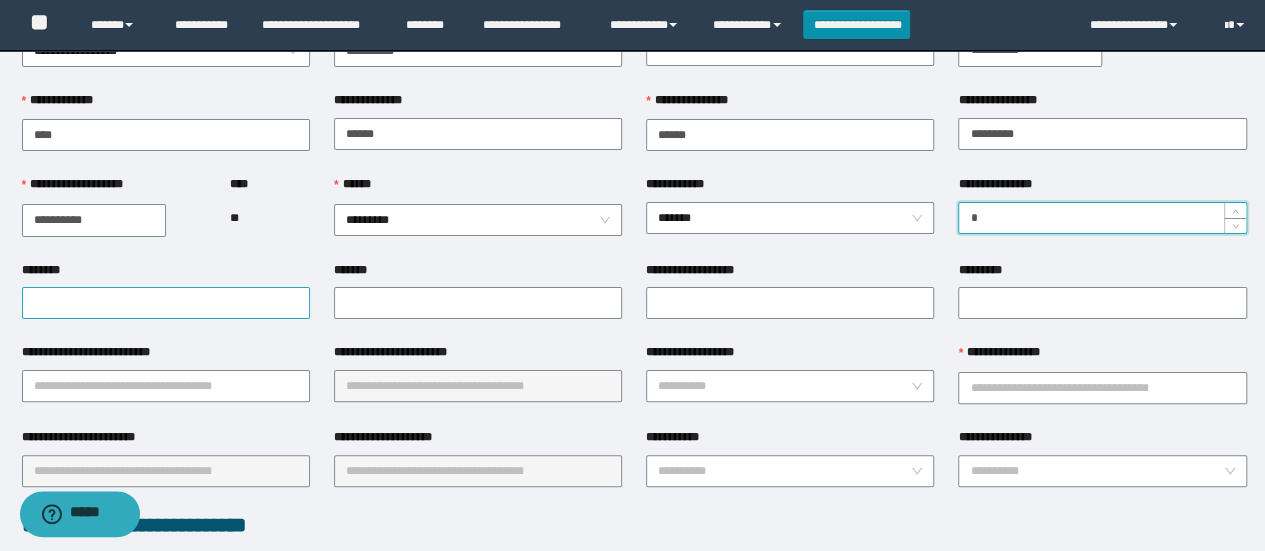 type on "*" 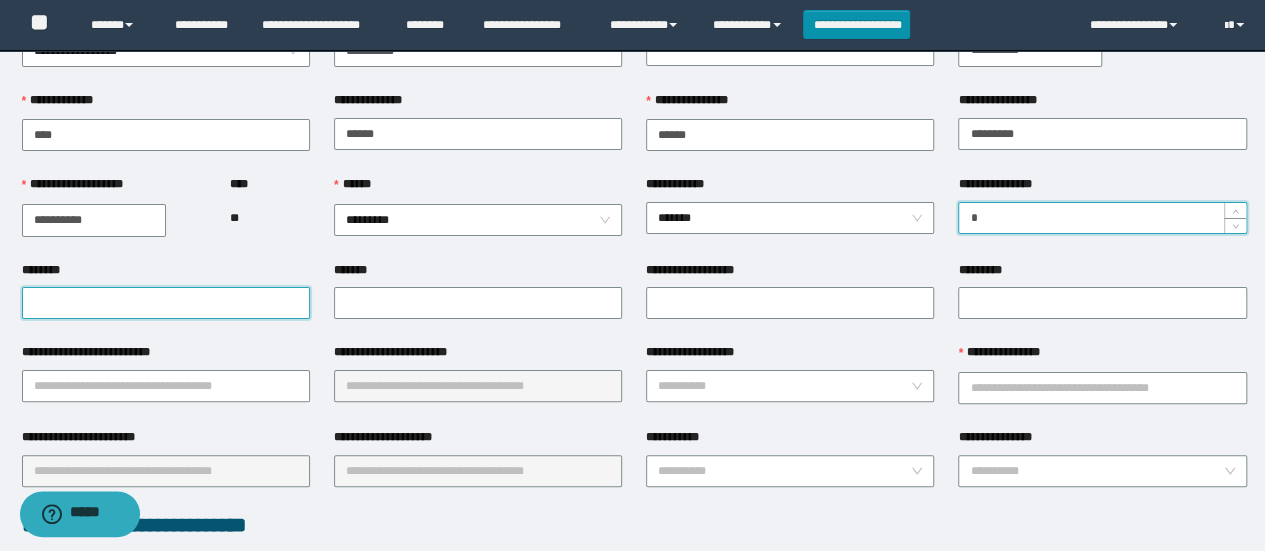 click on "********" at bounding box center (166, 303) 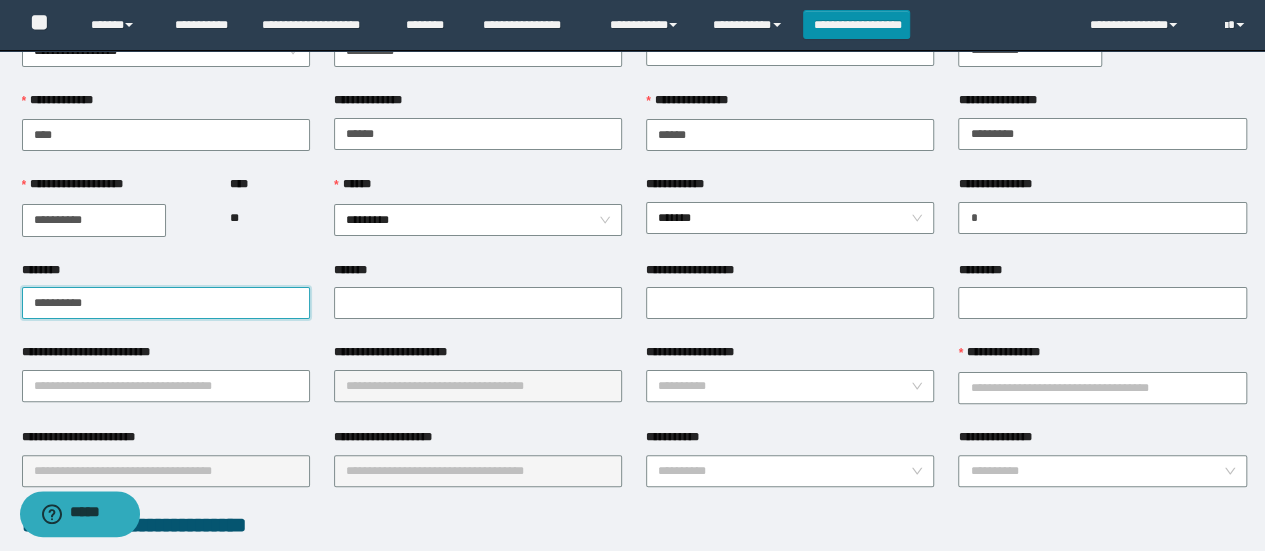 click on "**********" at bounding box center [166, 303] 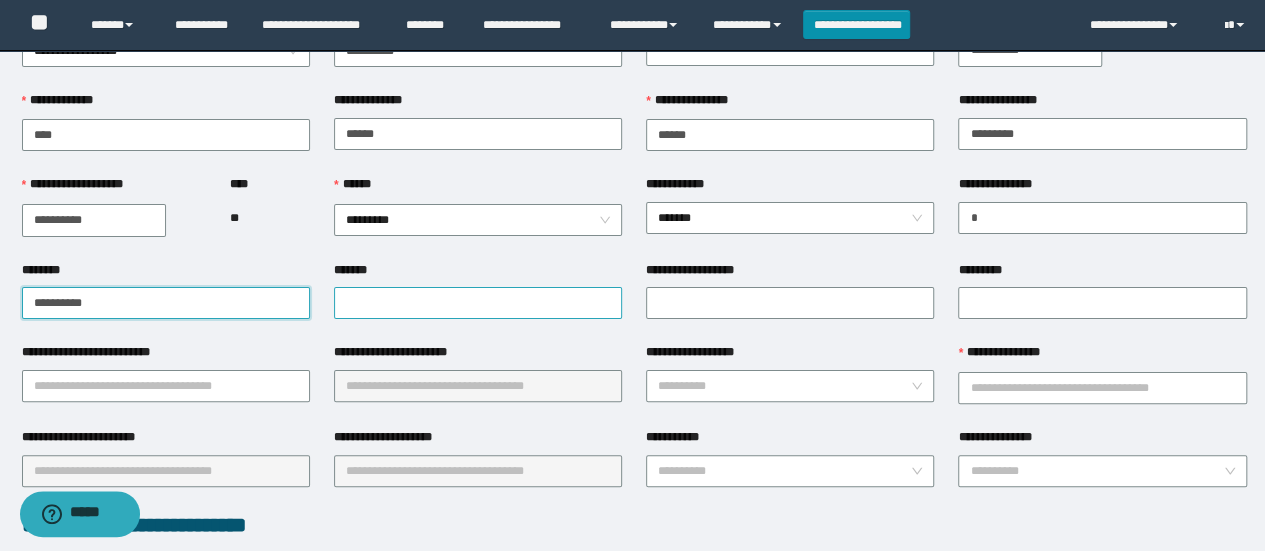 type on "**********" 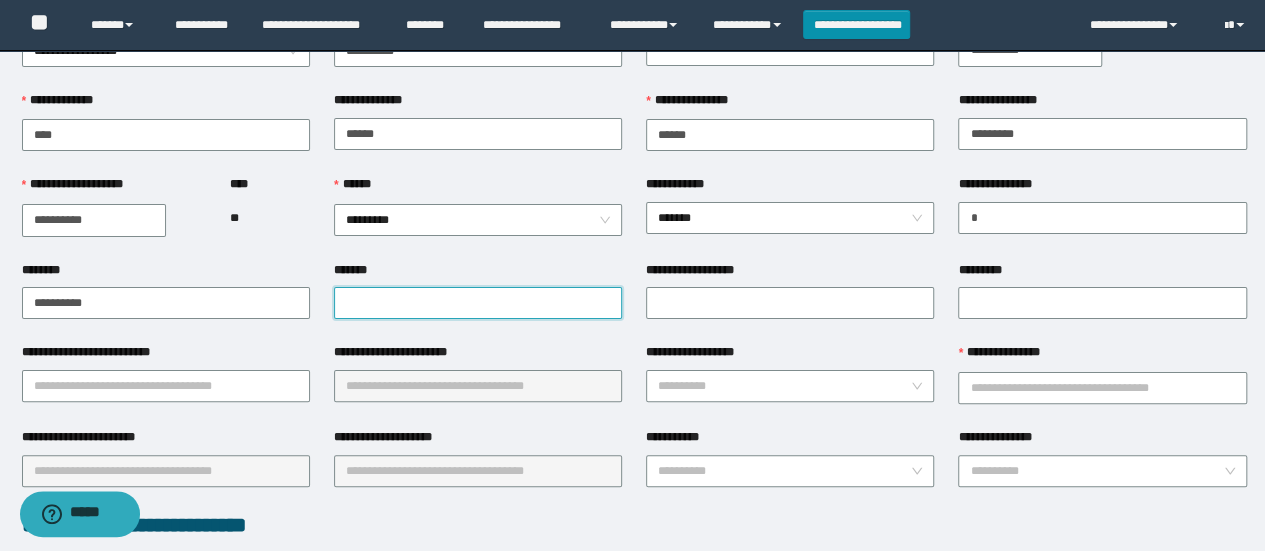 click on "*******" at bounding box center [478, 303] 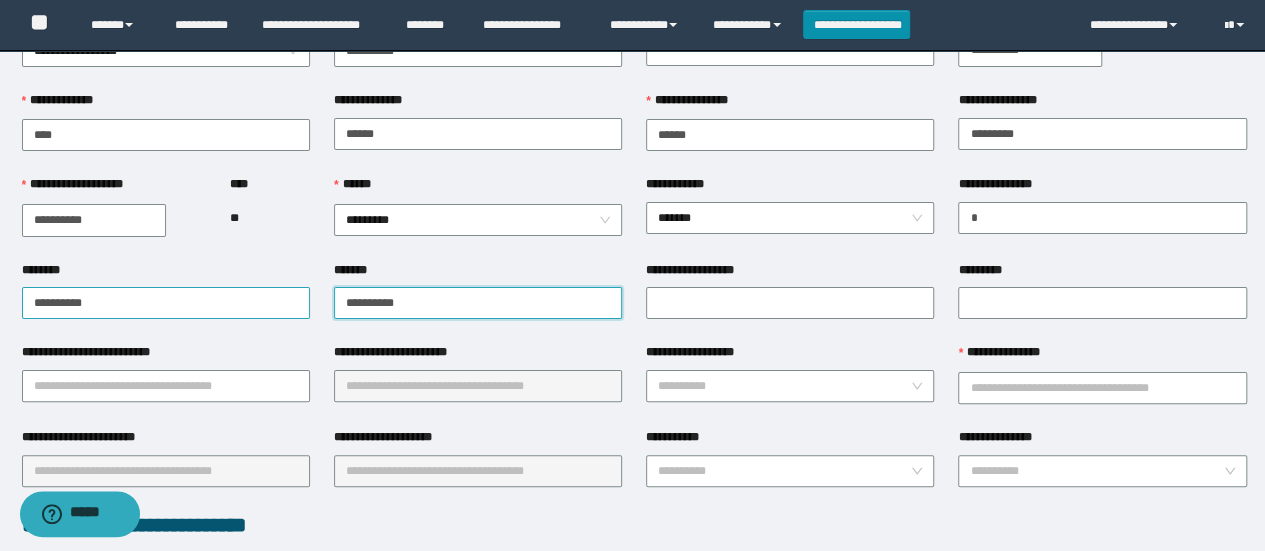 type on "**********" 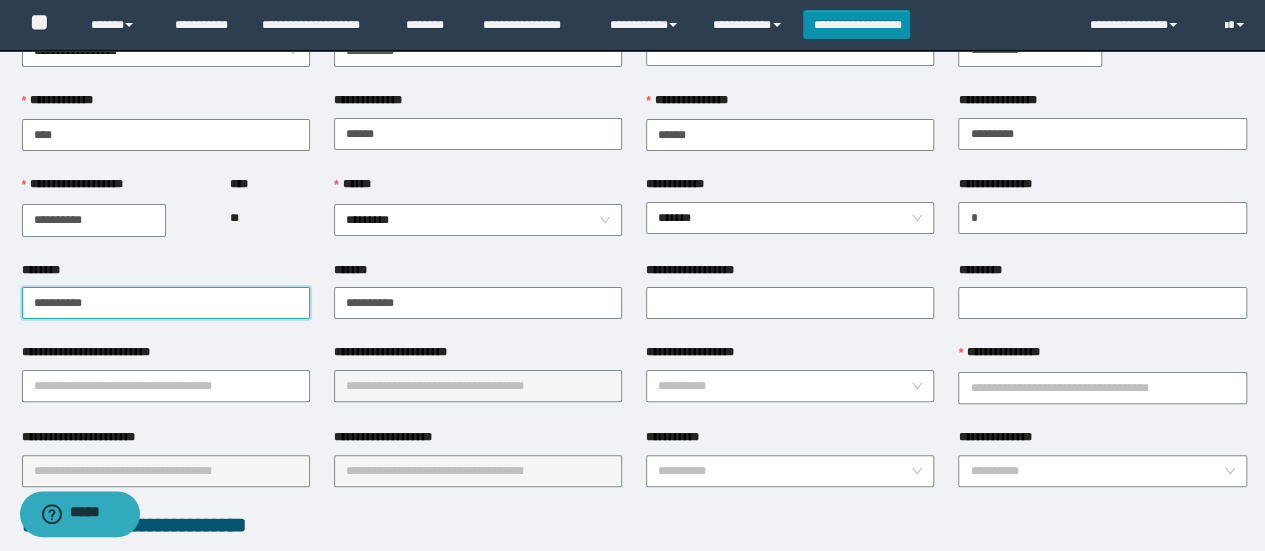 click on "**********" at bounding box center (166, 303) 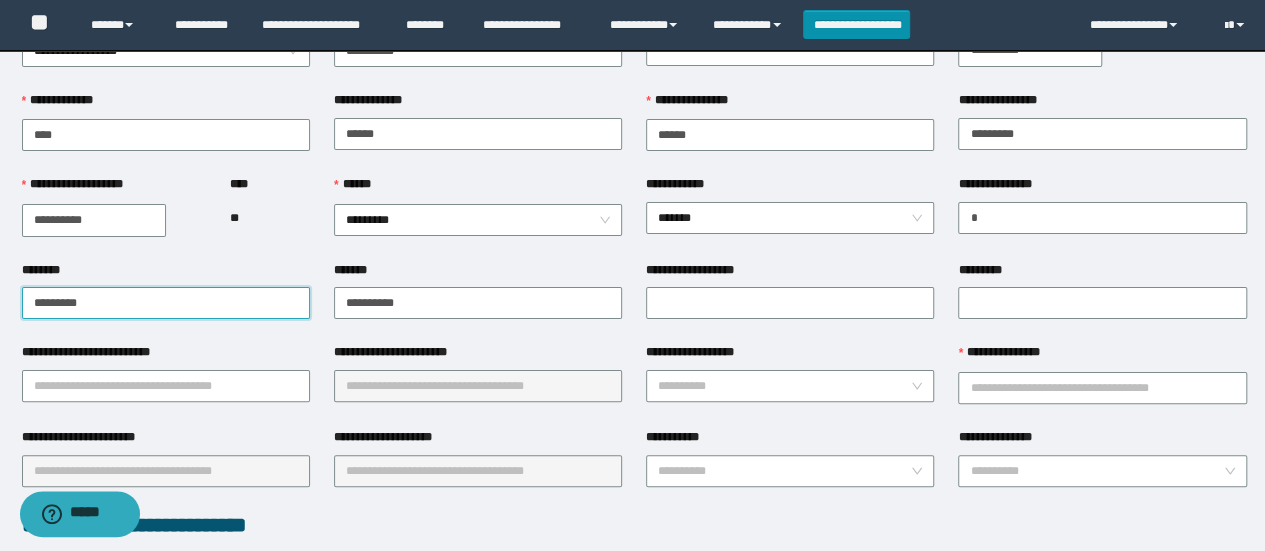 click on "*********" at bounding box center [166, 303] 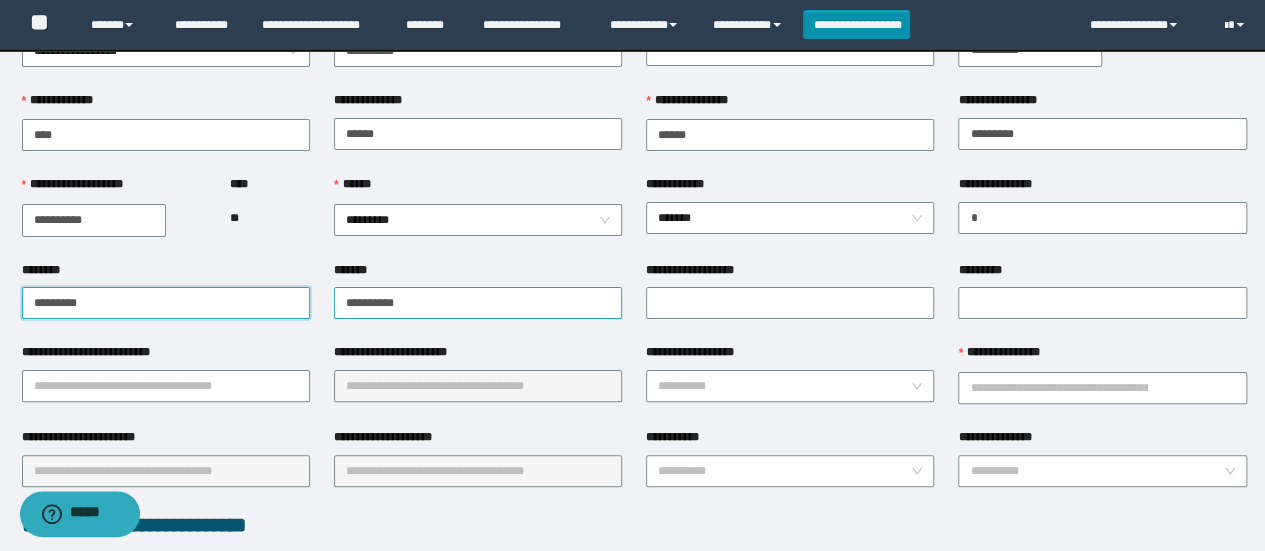 type on "*********" 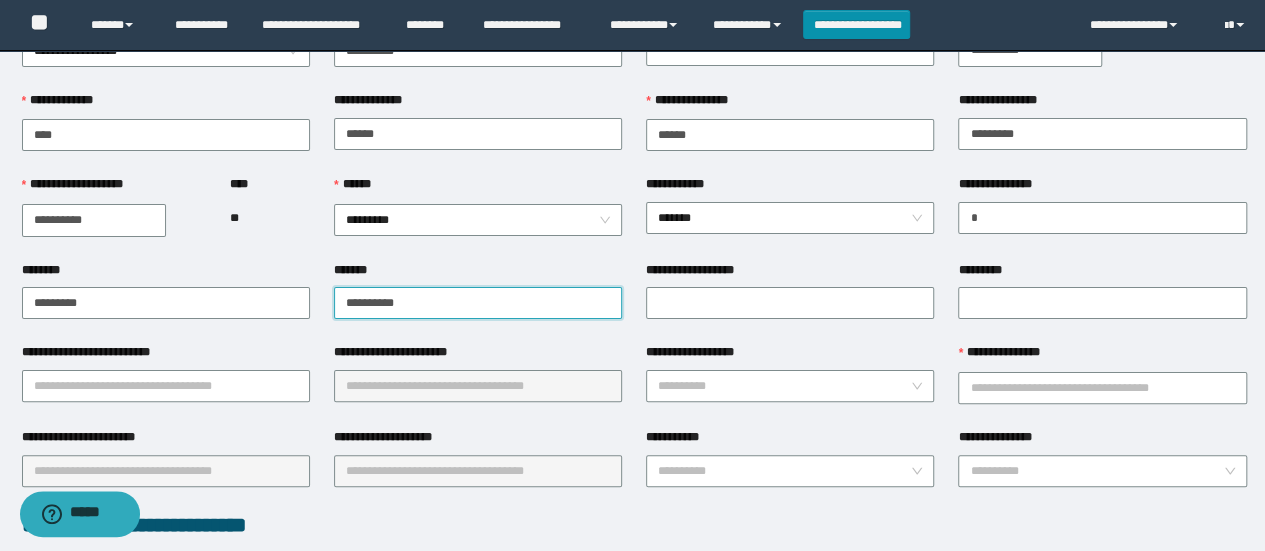 click on "**********" at bounding box center [478, 303] 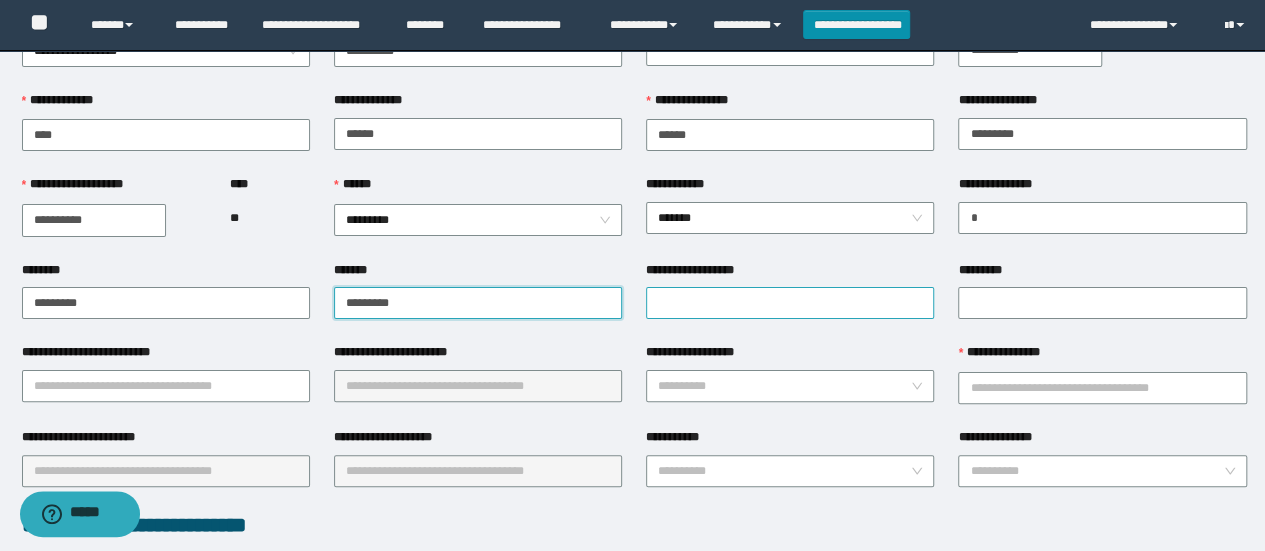 type on "*********" 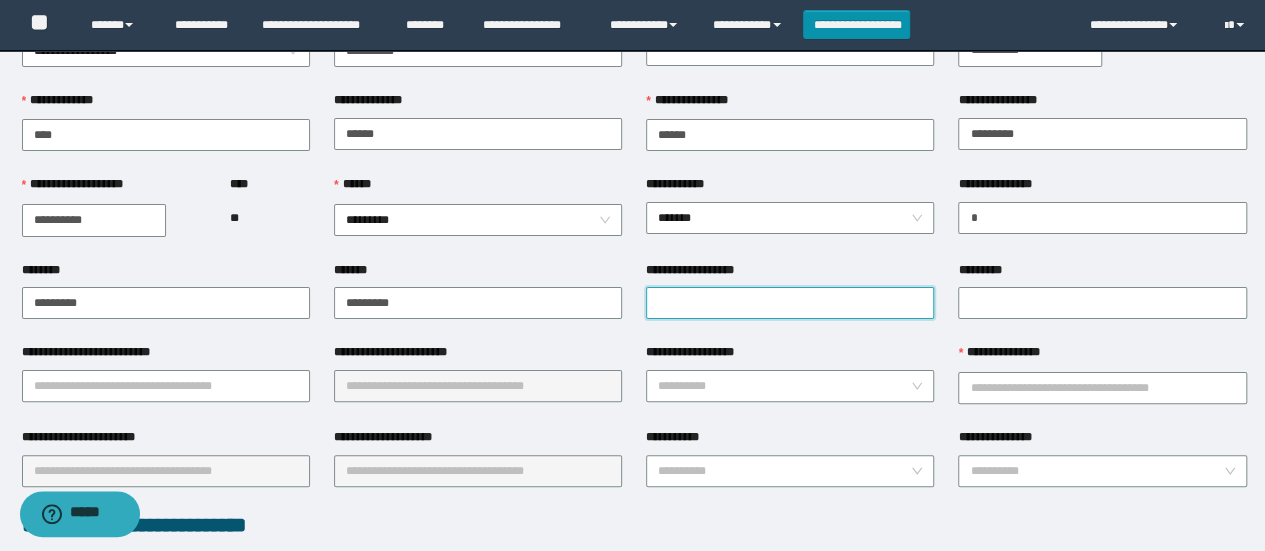 click on "**********" at bounding box center [790, 303] 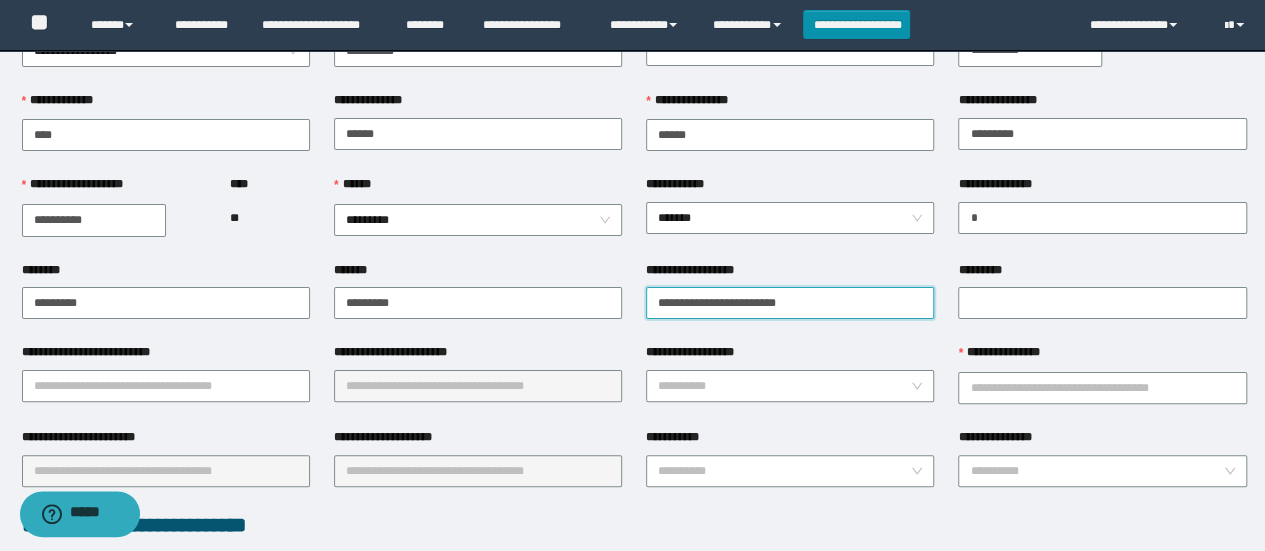 click on "**********" at bounding box center [790, 303] 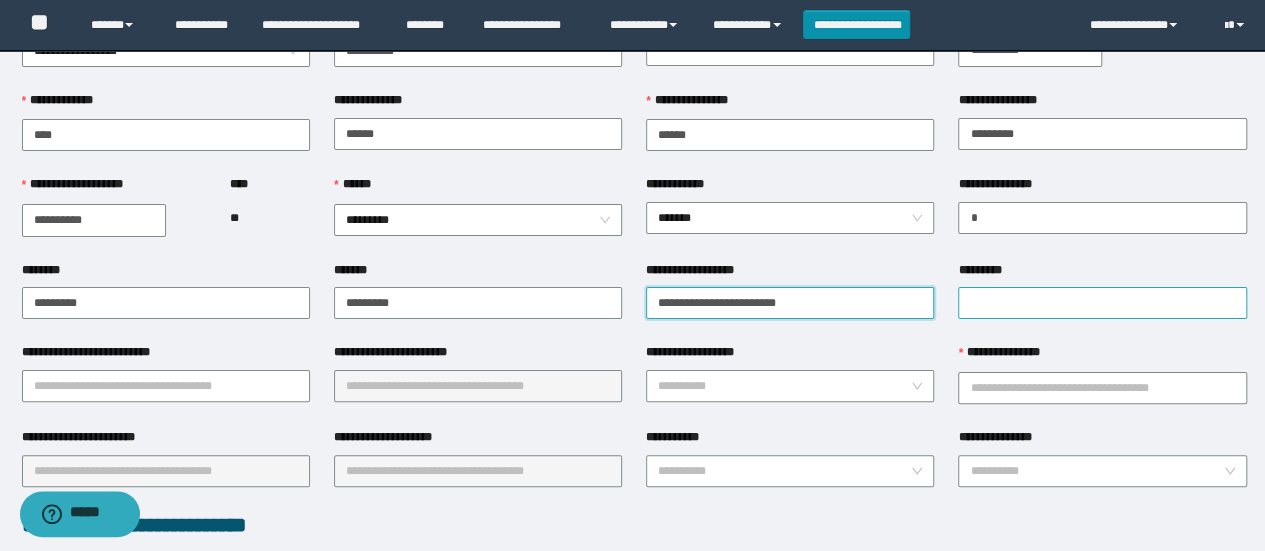 type on "**********" 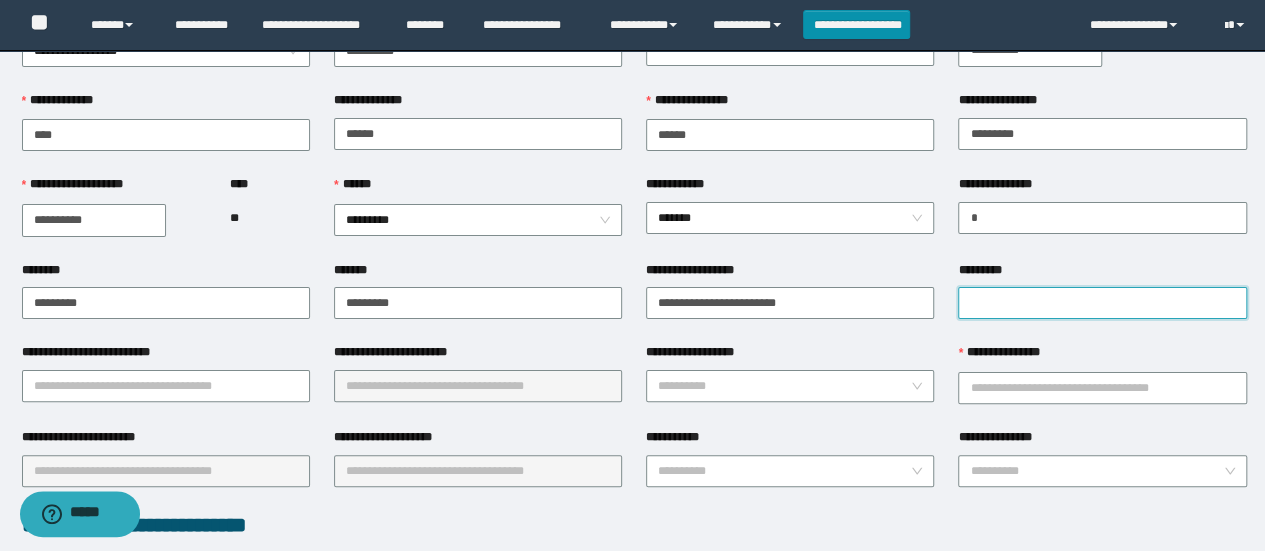 click on "*********" at bounding box center [1102, 303] 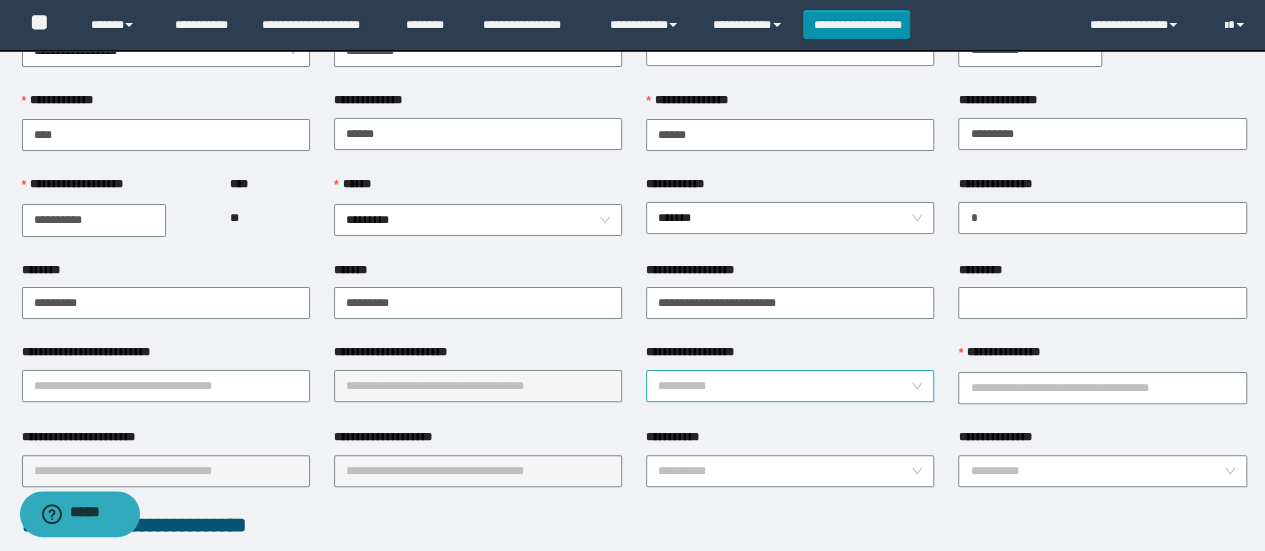 drag, startPoint x: 701, startPoint y: 394, endPoint x: 707, endPoint y: 385, distance: 10.816654 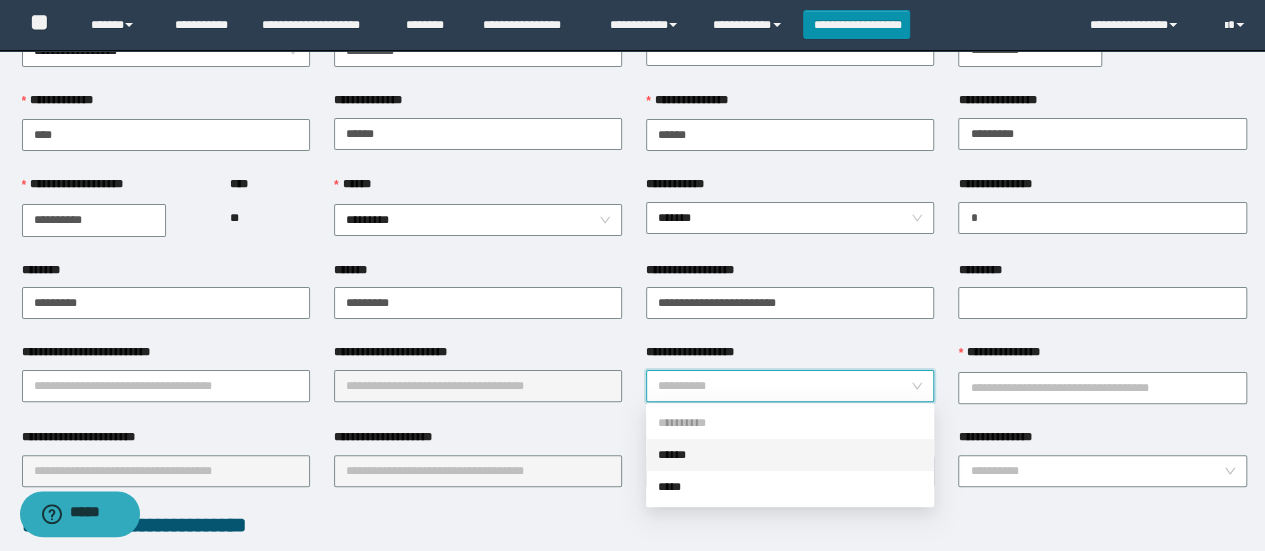 drag, startPoint x: 705, startPoint y: 464, endPoint x: 731, endPoint y: 433, distance: 40.459858 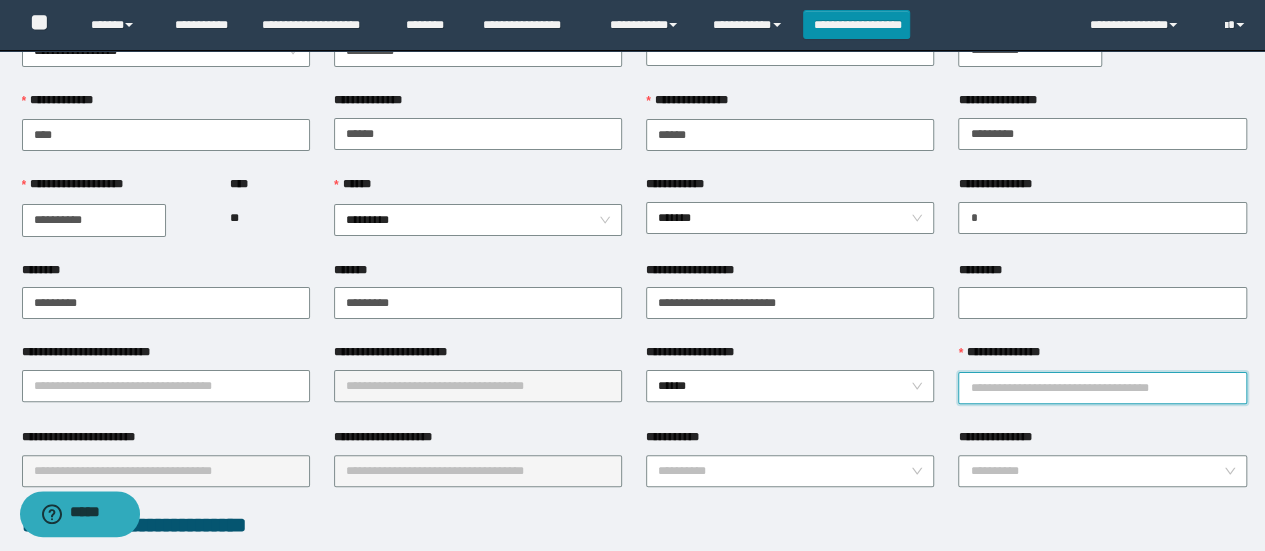 click on "**********" at bounding box center (1102, 388) 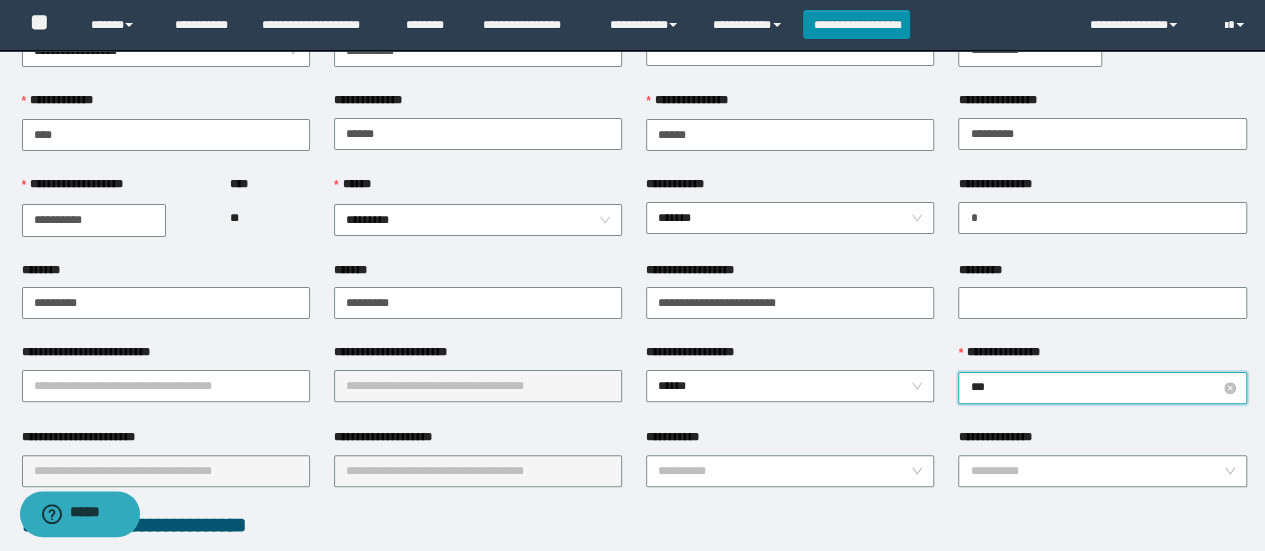type on "****" 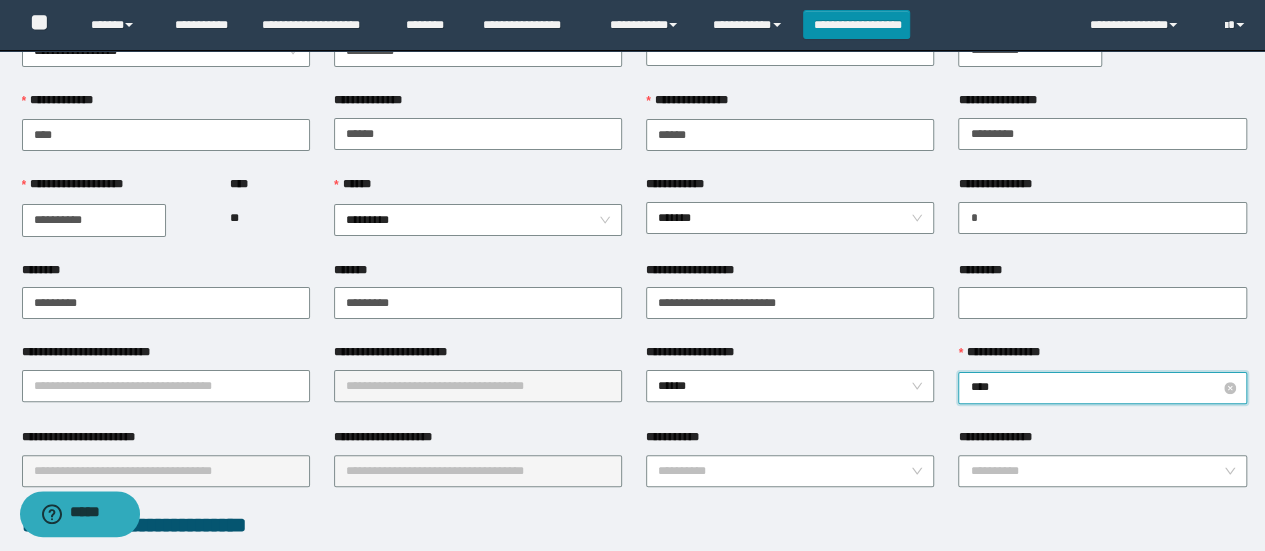 type 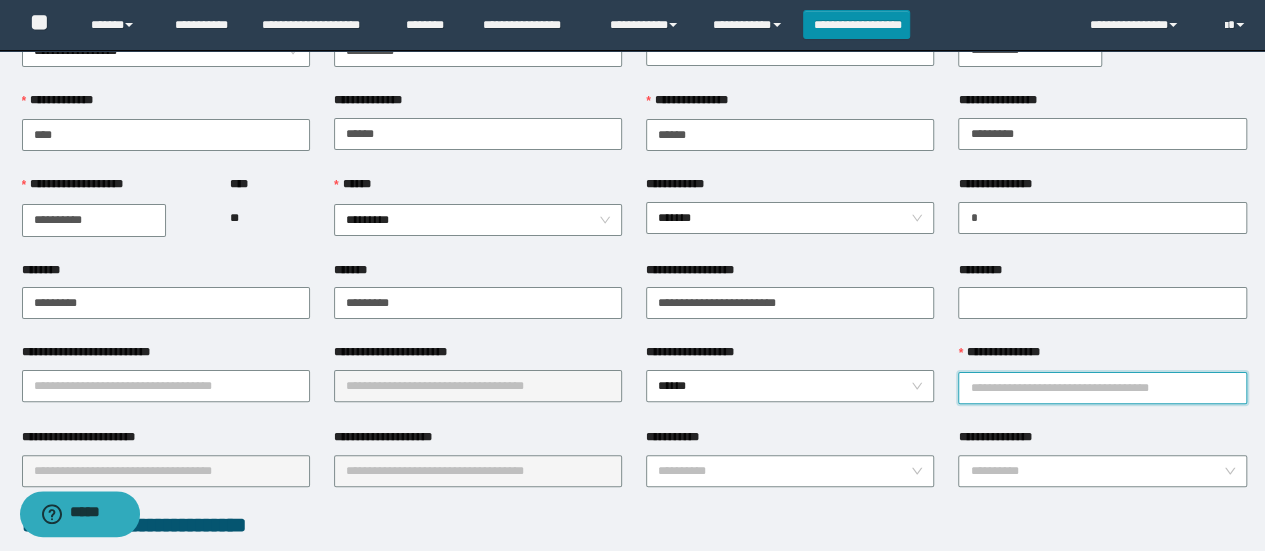 click on "**********" at bounding box center (1102, 388) 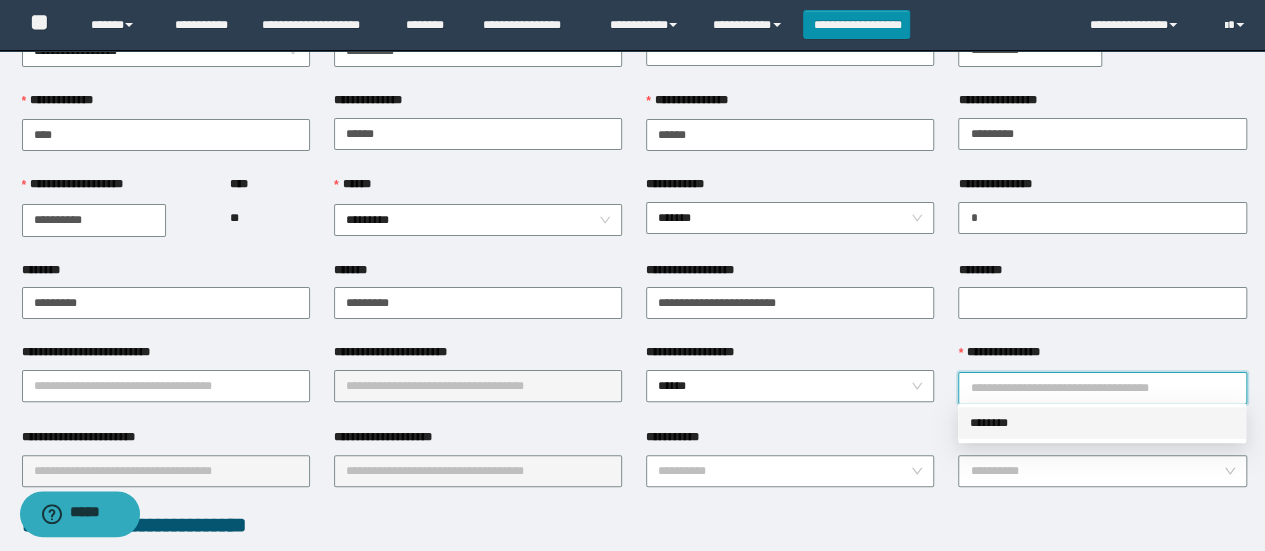 click on "********" at bounding box center [1102, 423] 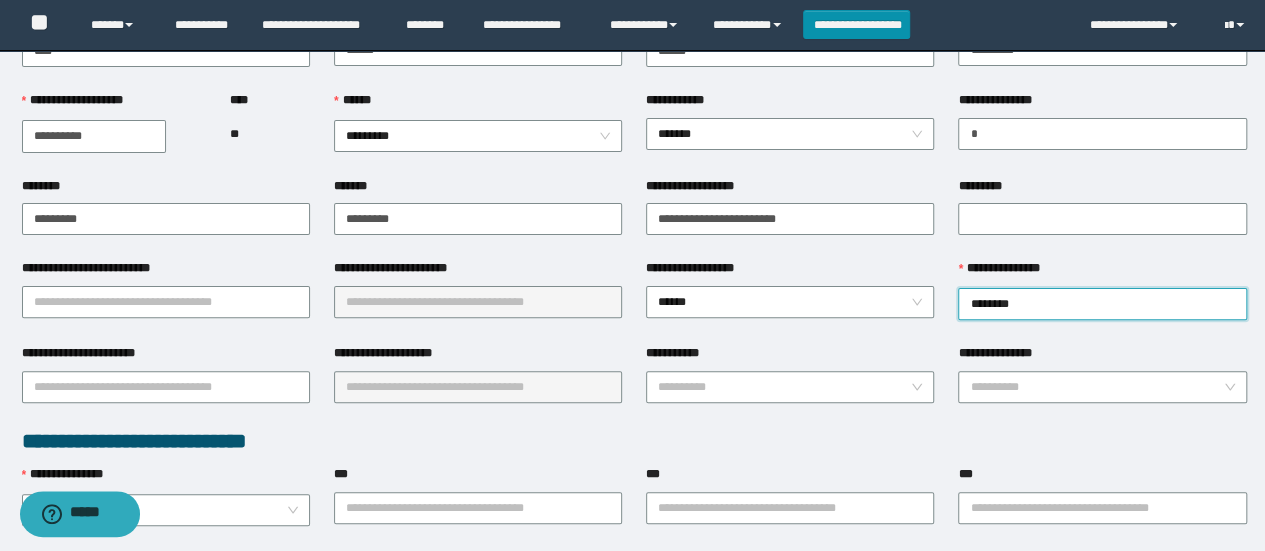 scroll, scrollTop: 300, scrollLeft: 0, axis: vertical 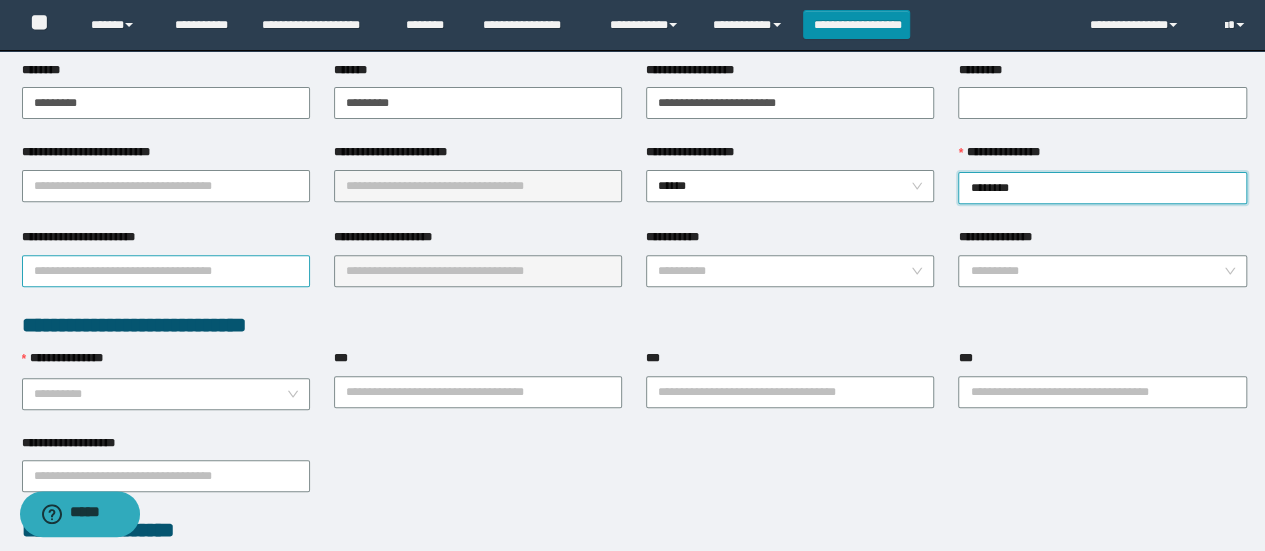 drag, startPoint x: 200, startPoint y: 246, endPoint x: 198, endPoint y: 260, distance: 14.142136 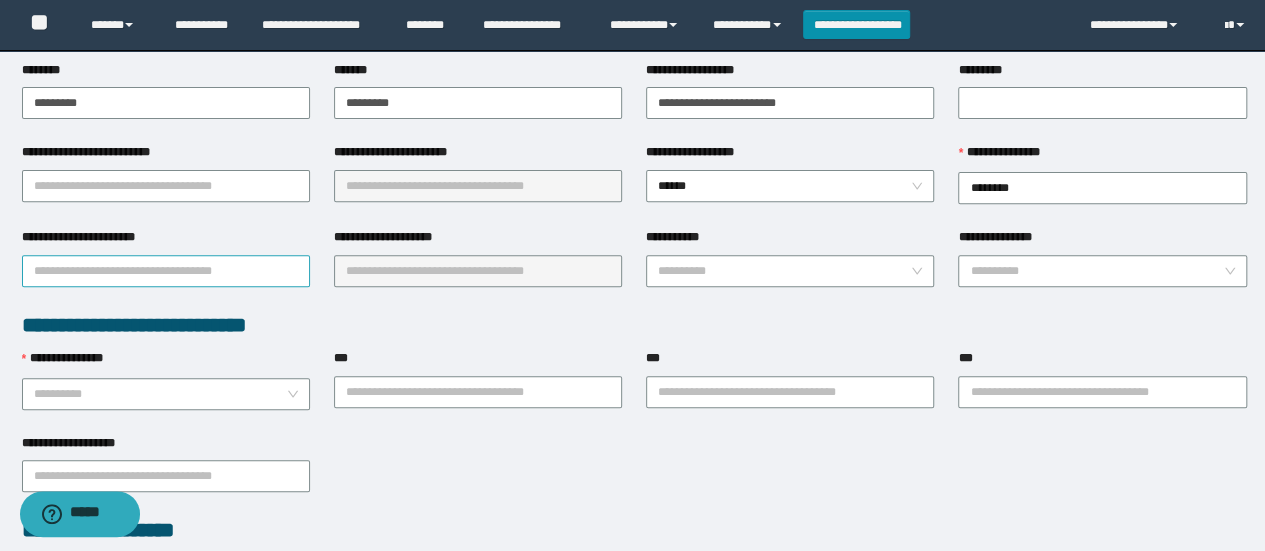 click on "**********" at bounding box center (166, 271) 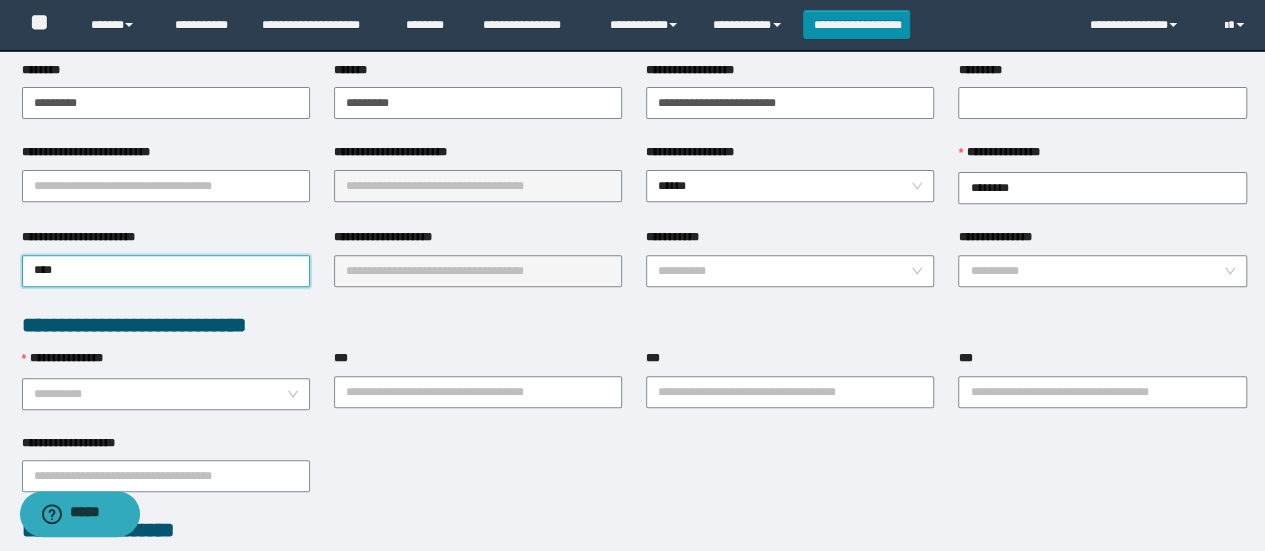 type on "*****" 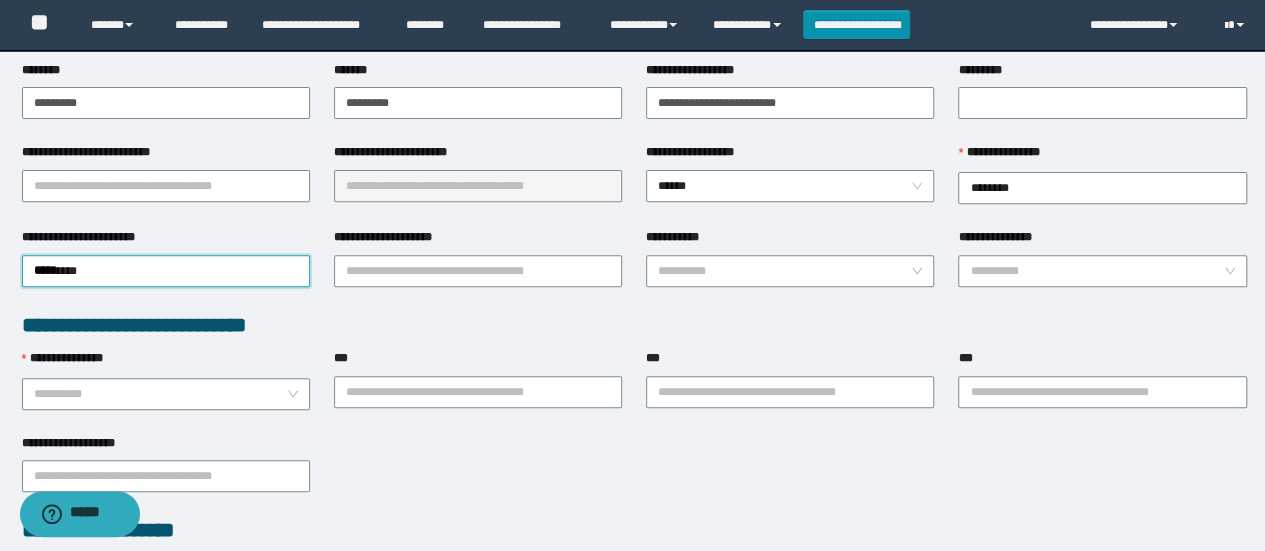 type 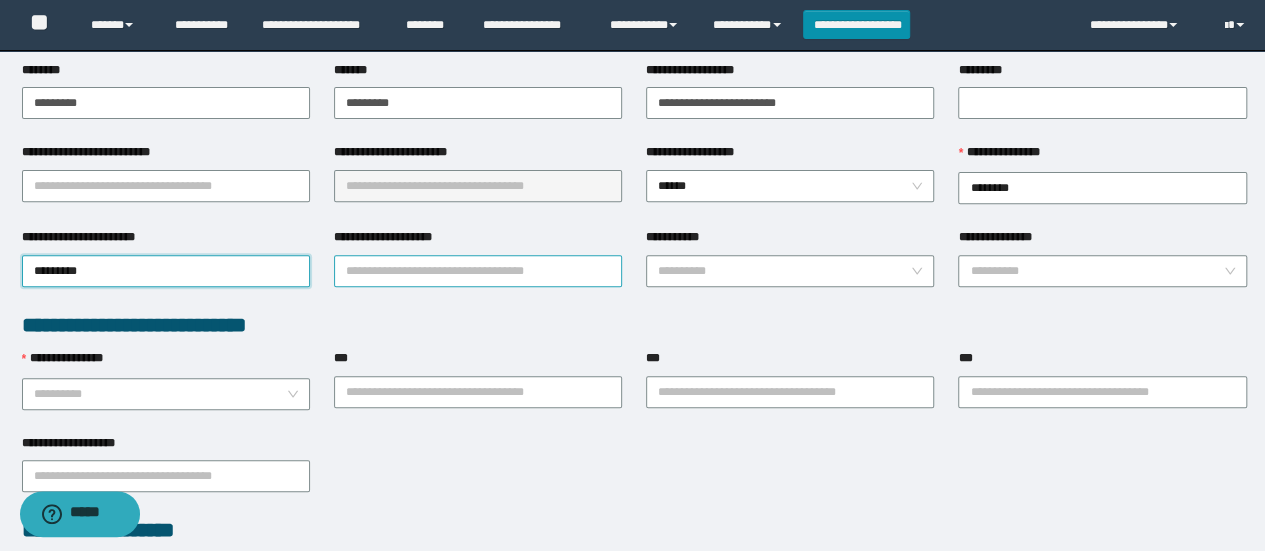 click on "**********" at bounding box center (478, 271) 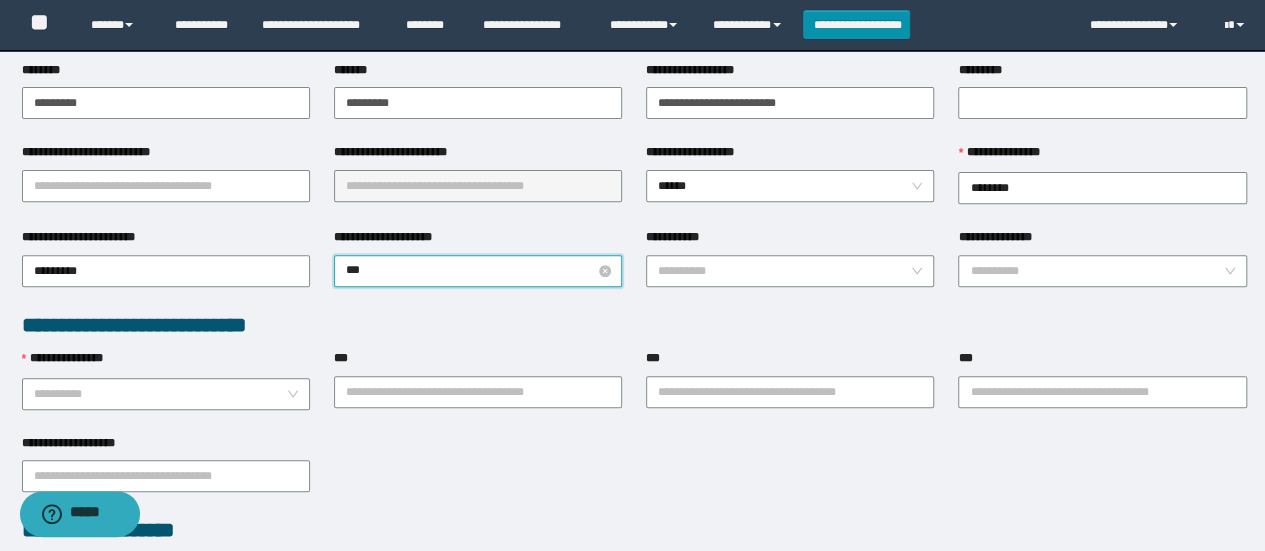 type on "****" 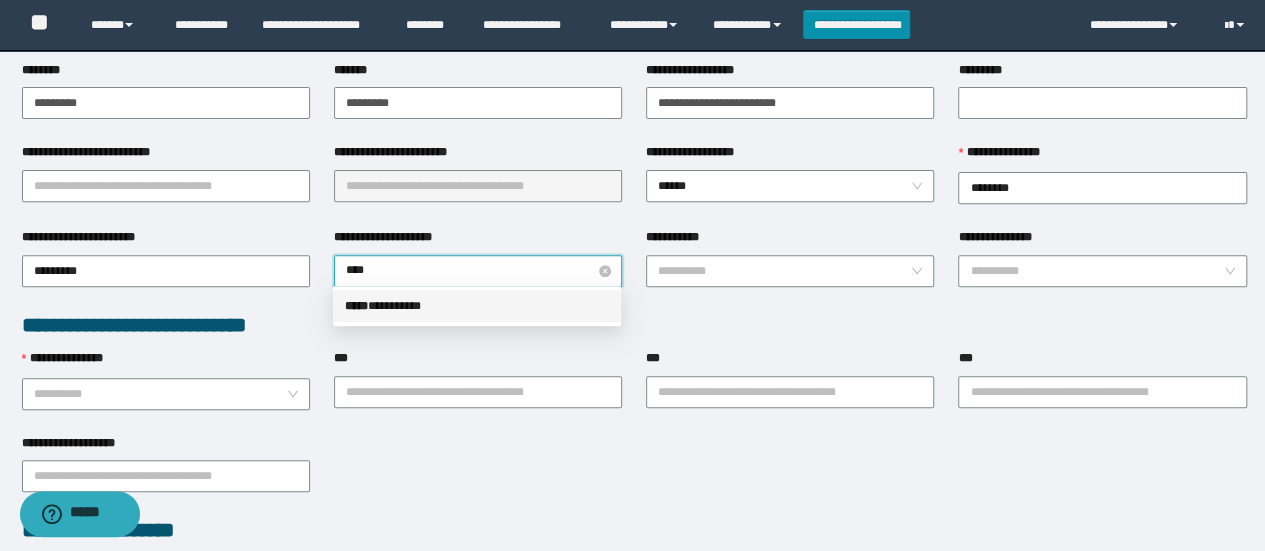 type 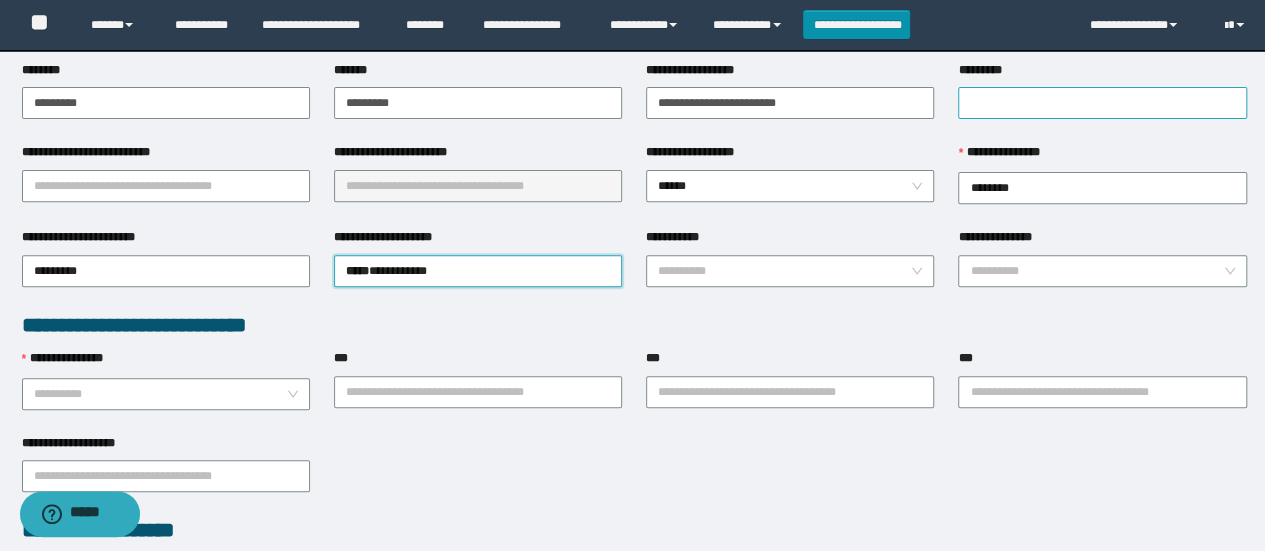 click on "*********" at bounding box center [1102, 90] 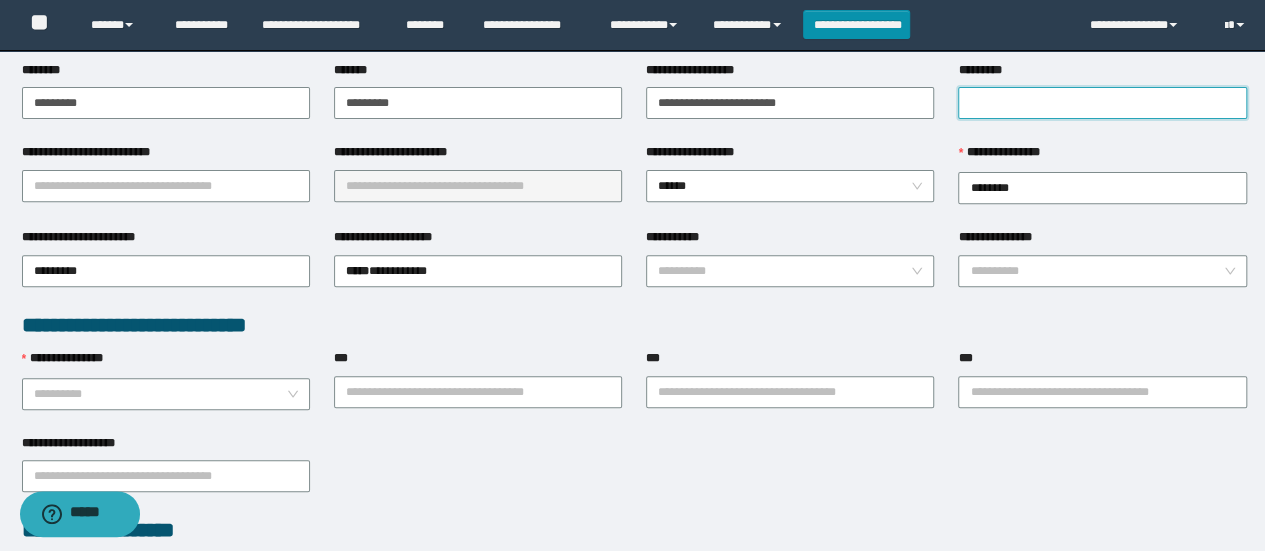 click on "*********" at bounding box center (1102, 103) 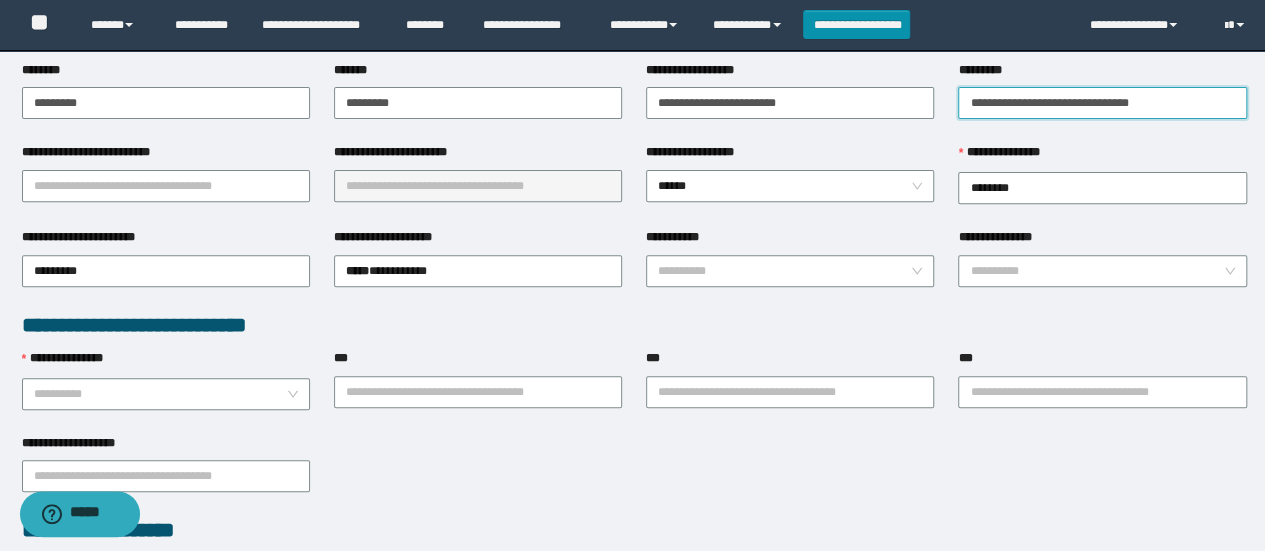 type on "**********" 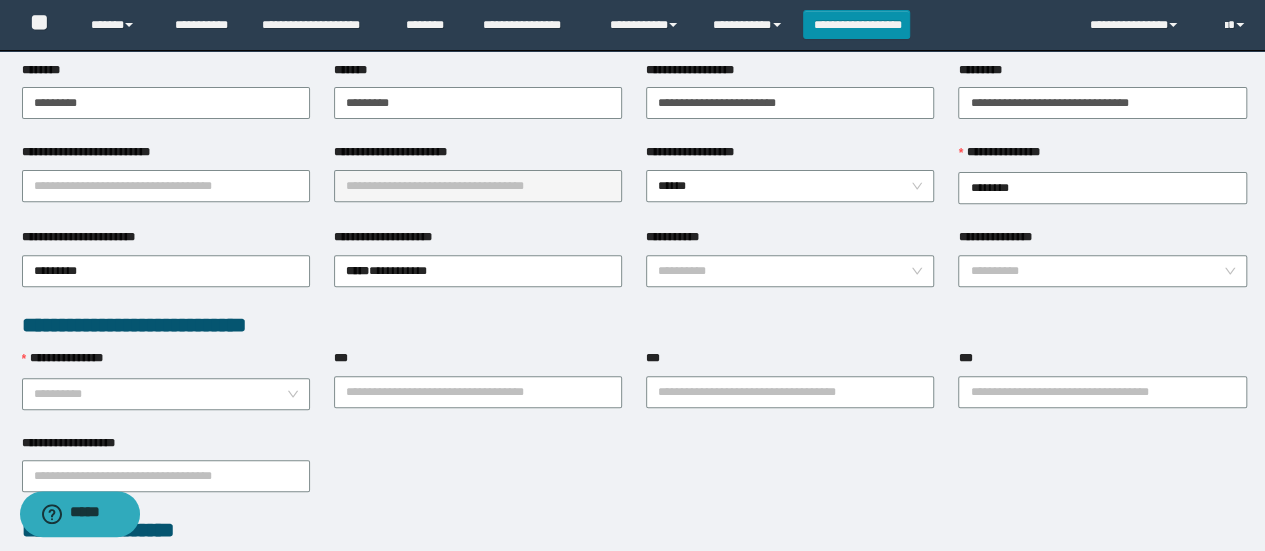 click on "**********" at bounding box center [166, 185] 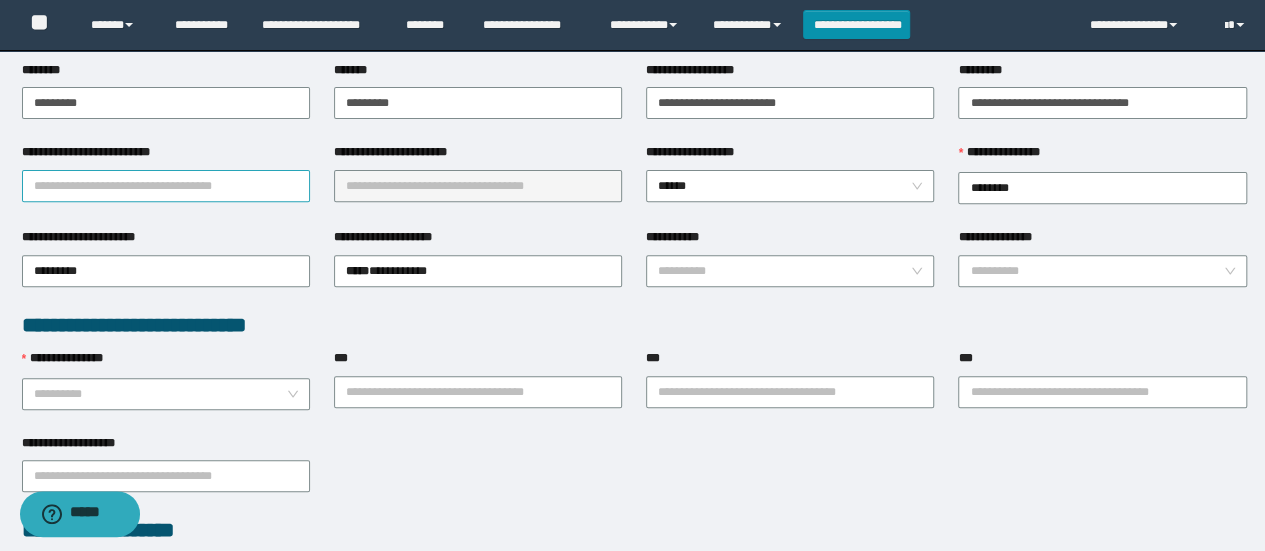 click on "**********" at bounding box center [166, 186] 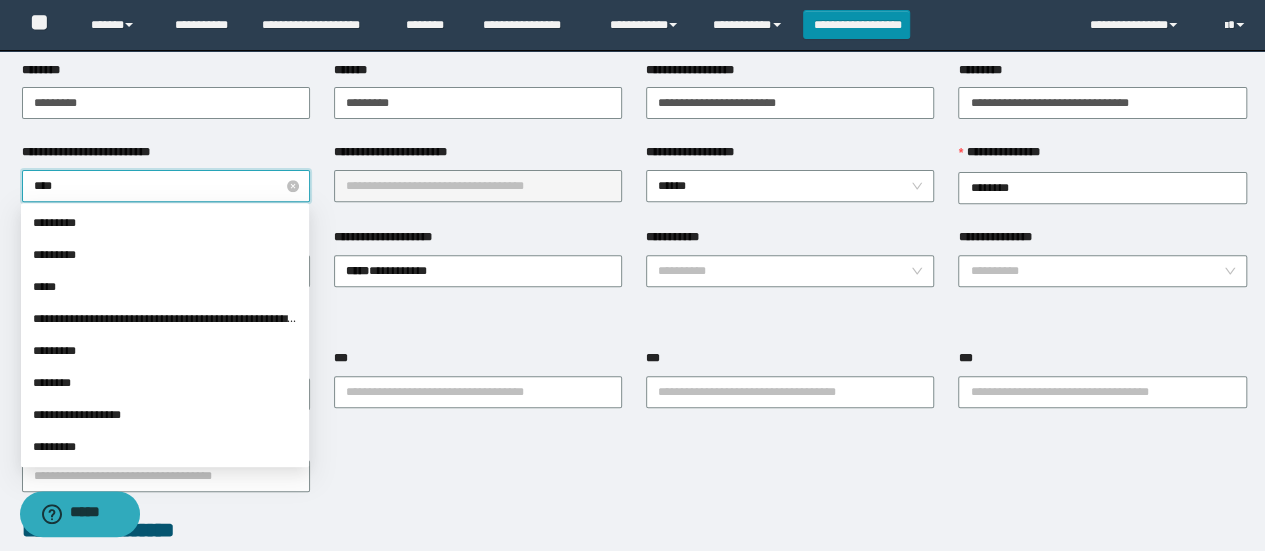 type on "*****" 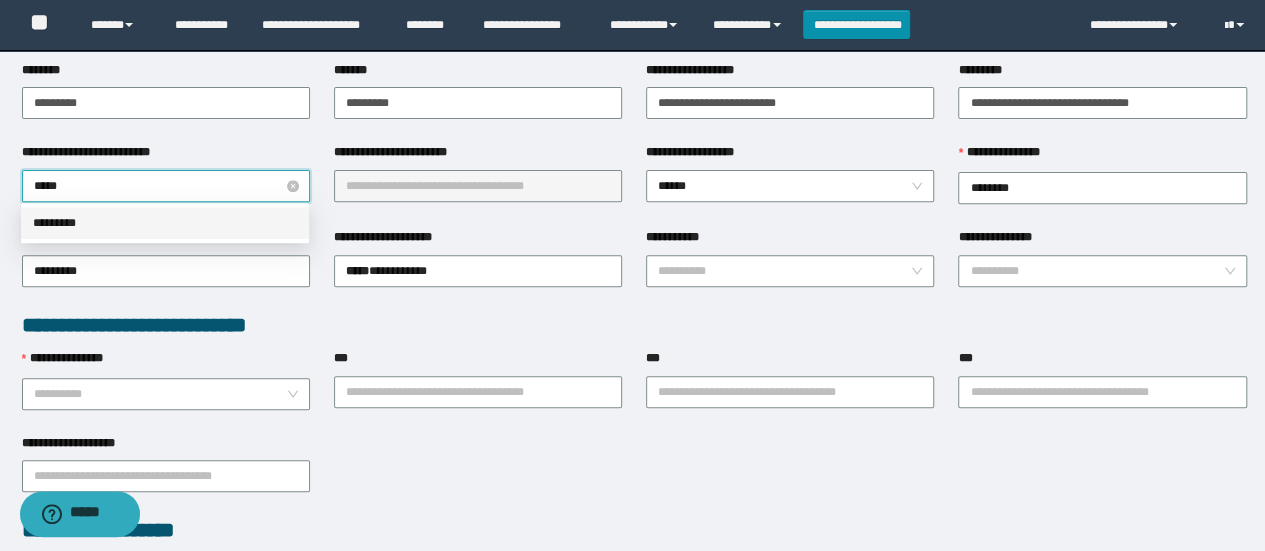 type 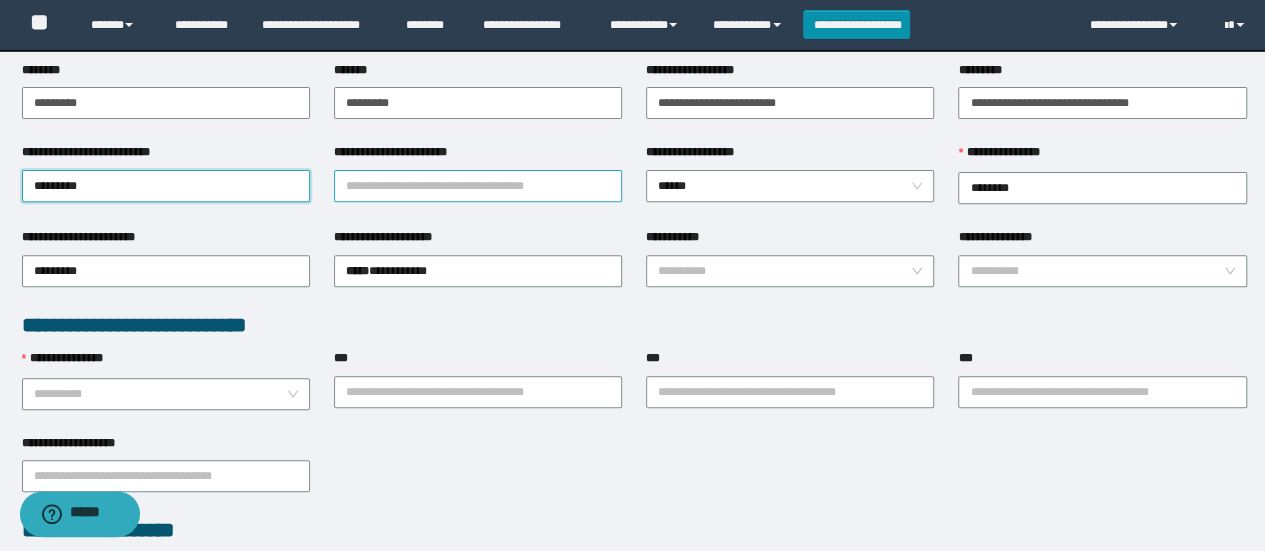 click on "**********" at bounding box center [478, 186] 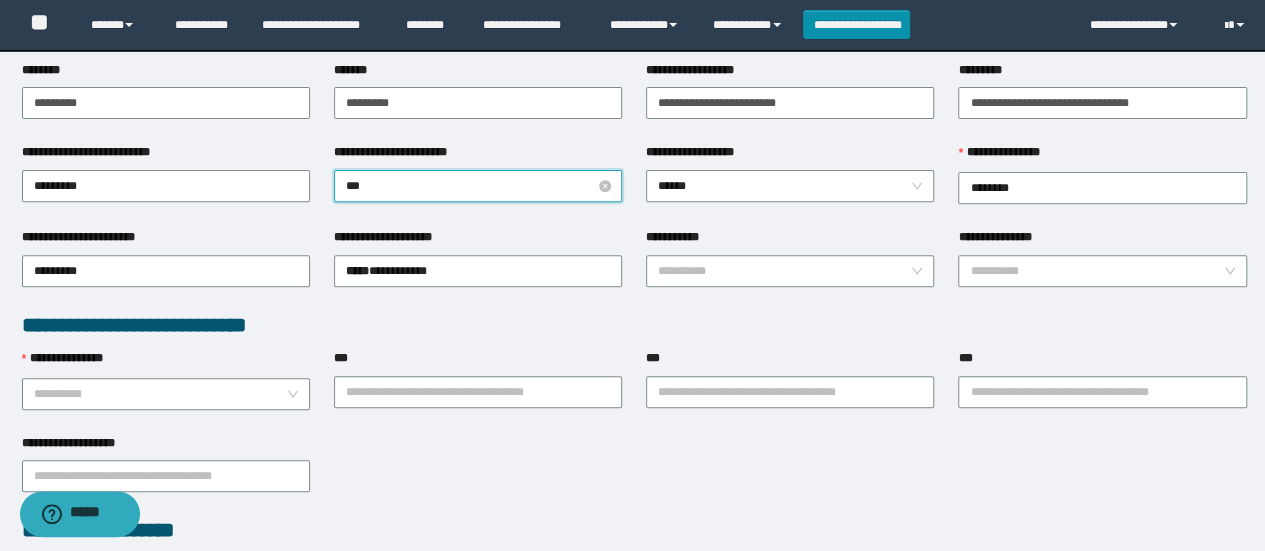 type on "****" 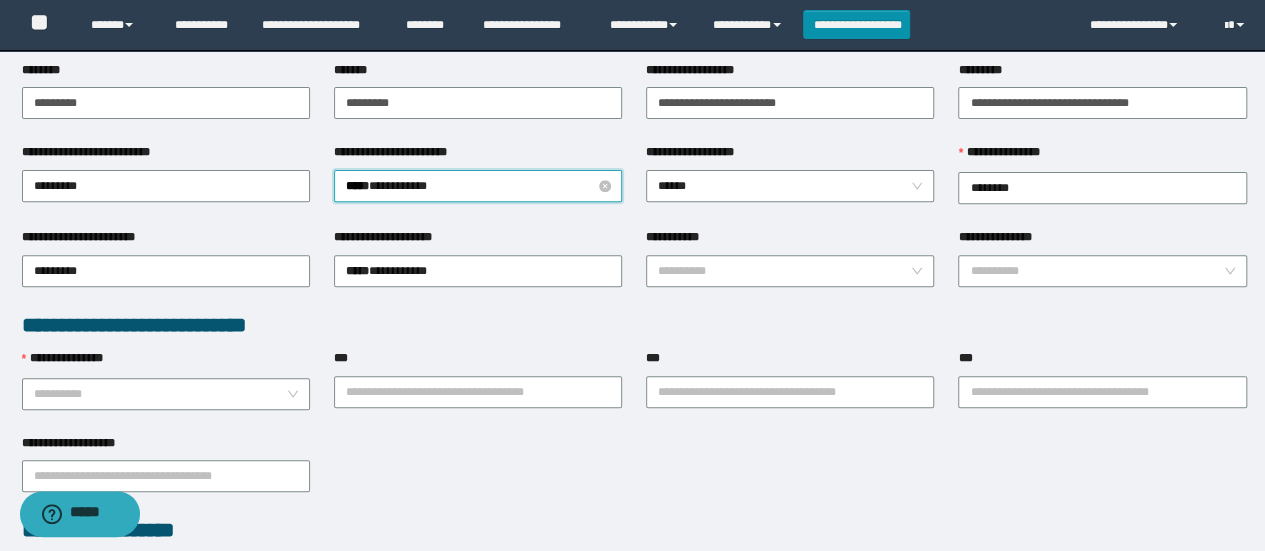 type 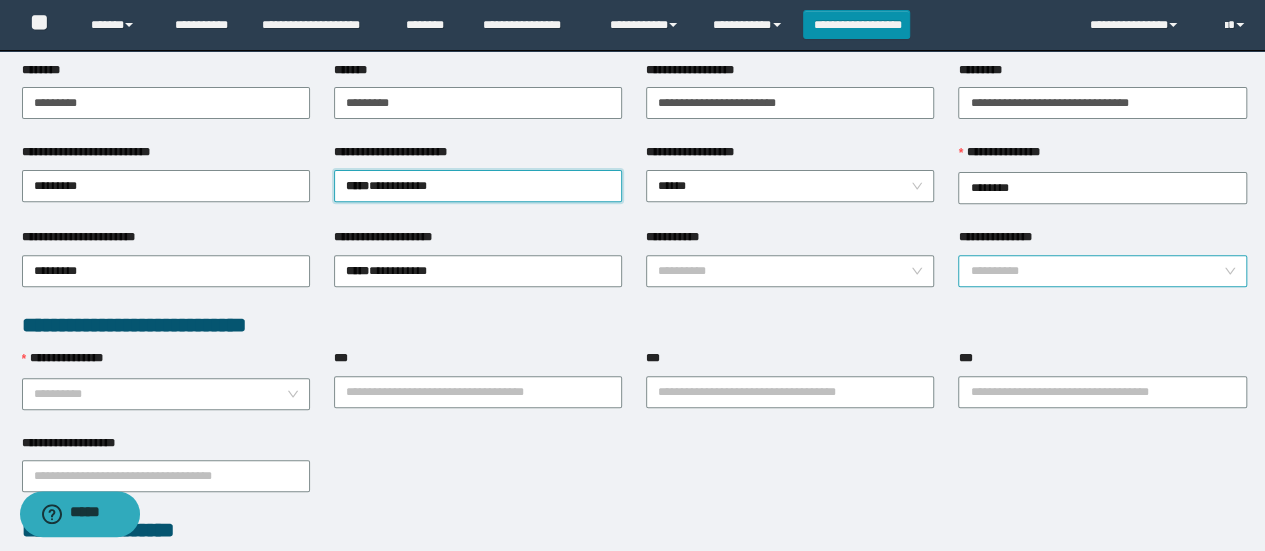 click on "**********" at bounding box center (1096, 271) 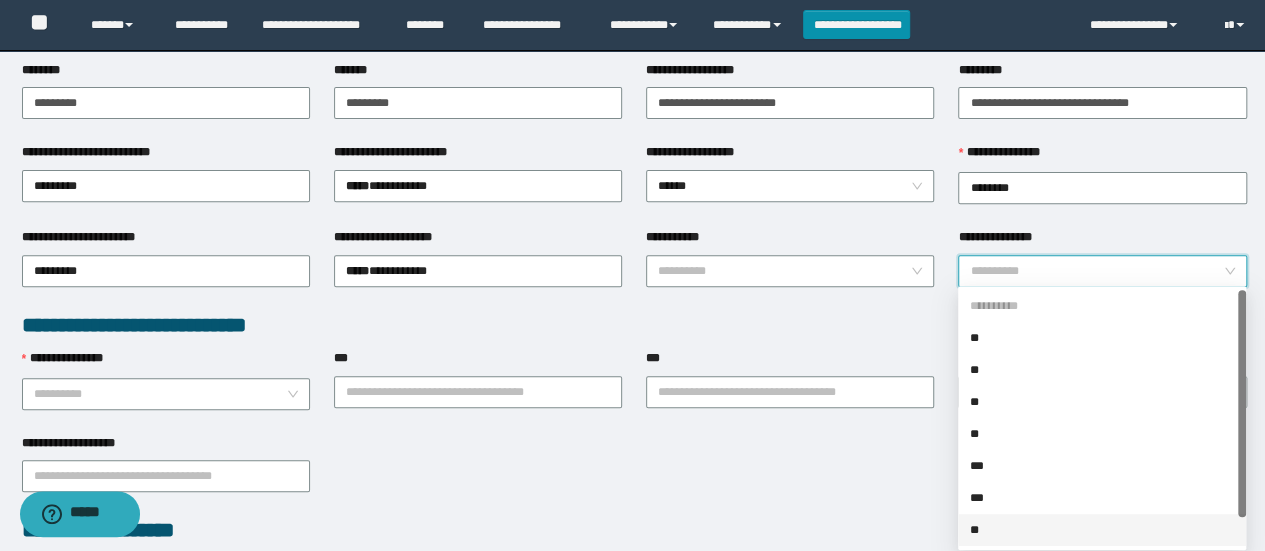 click on "**" at bounding box center (1102, 530) 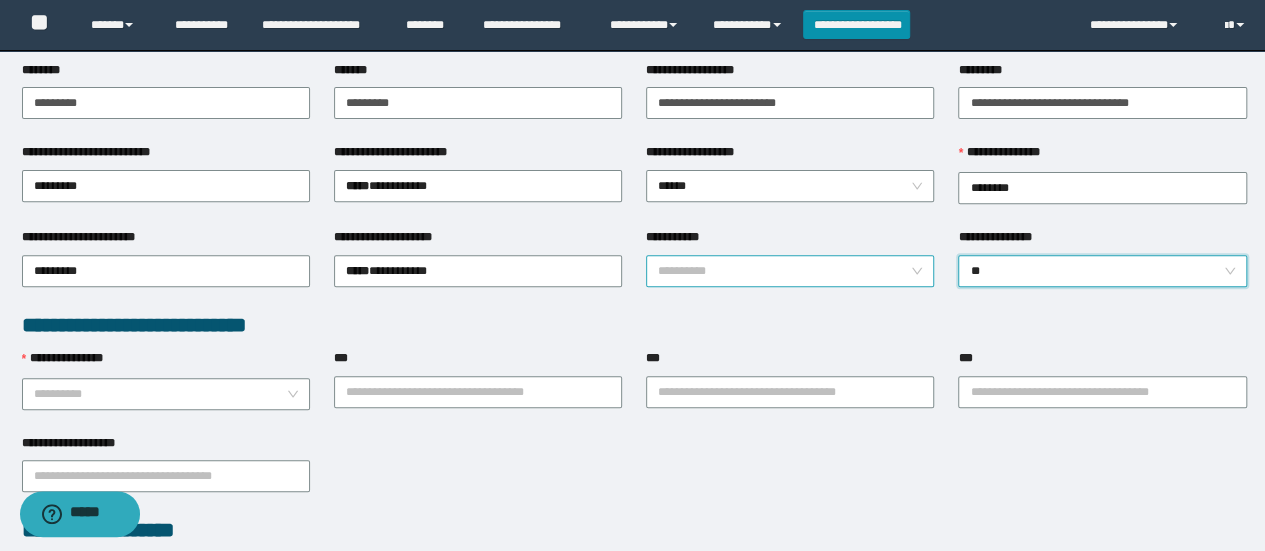 click on "**********" at bounding box center [790, 271] 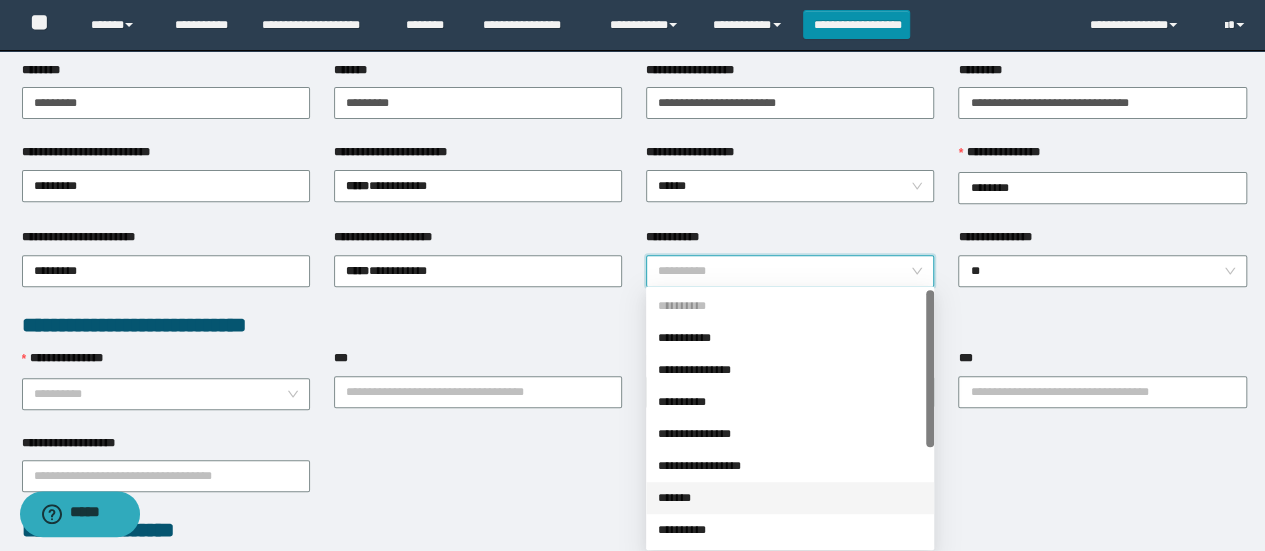 drag, startPoint x: 736, startPoint y: 498, endPoint x: 634, endPoint y: 483, distance: 103.09704 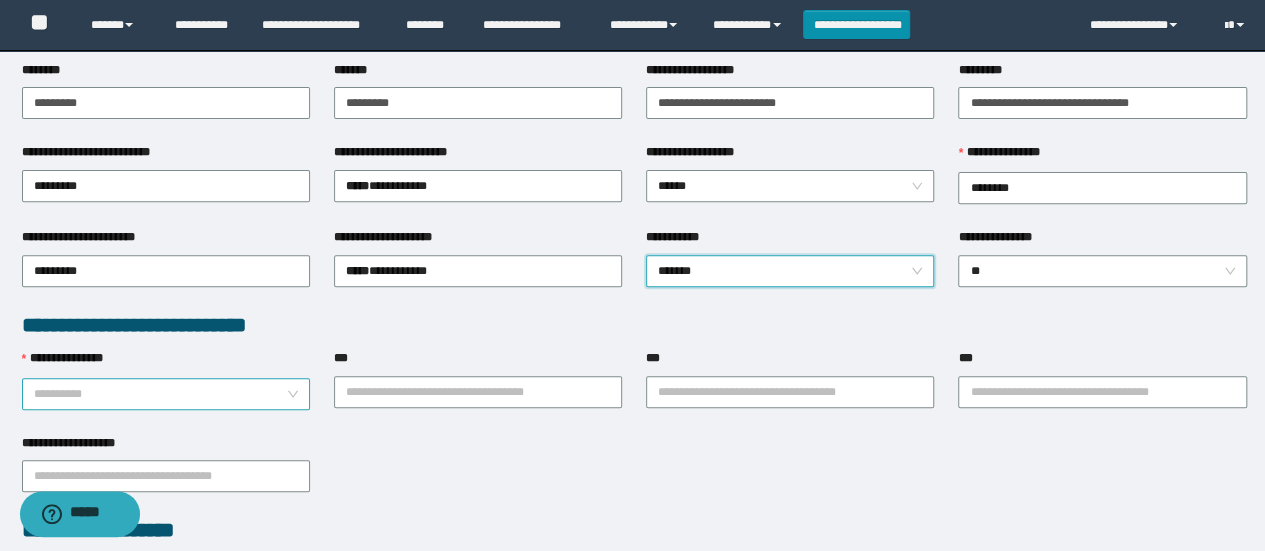 click on "**********" at bounding box center [160, 394] 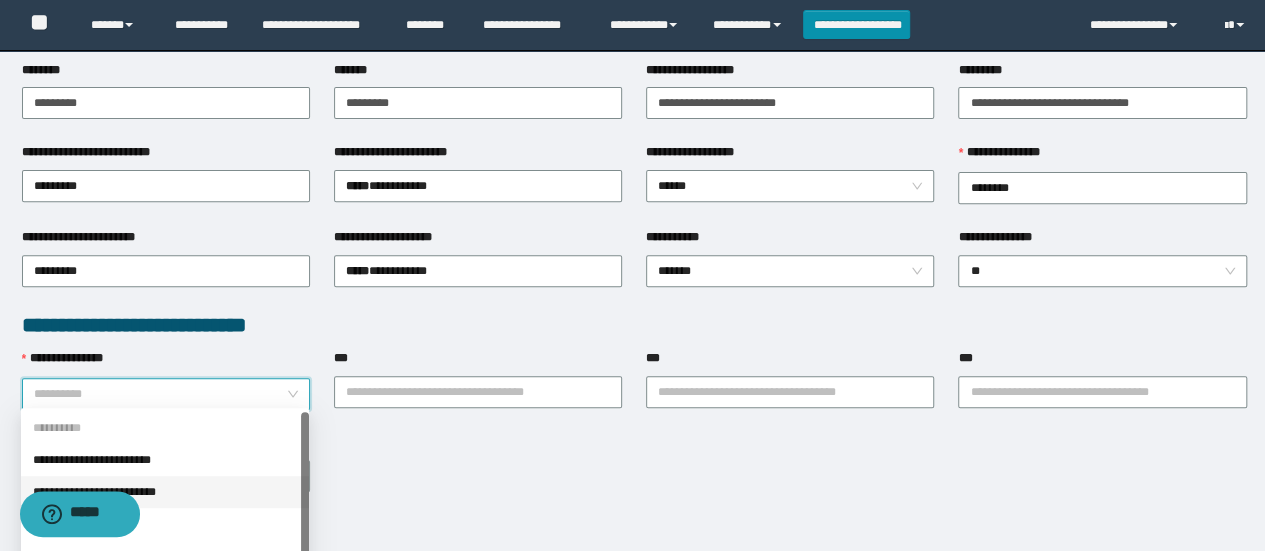 click on "**********" at bounding box center (165, 492) 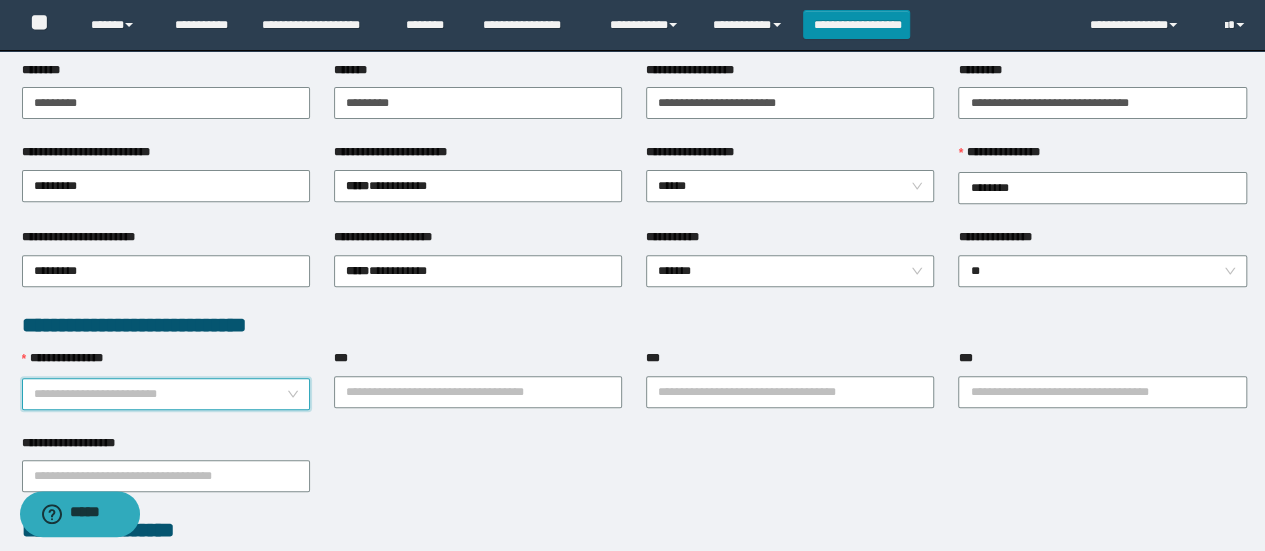 click on "**********" at bounding box center (166, 394) 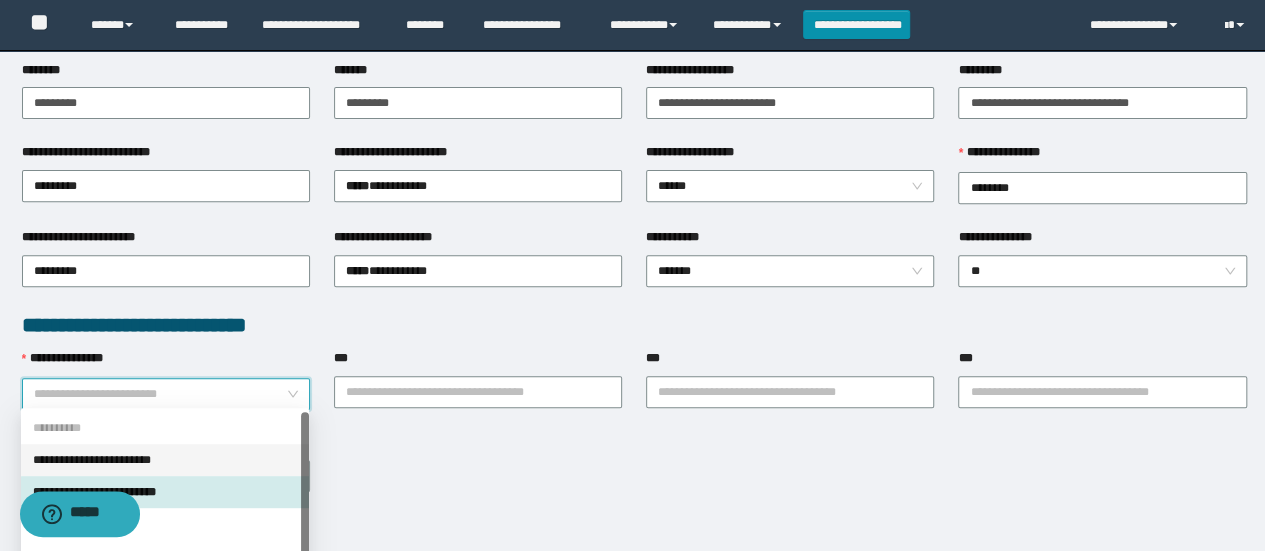 click on "**********" at bounding box center [165, 460] 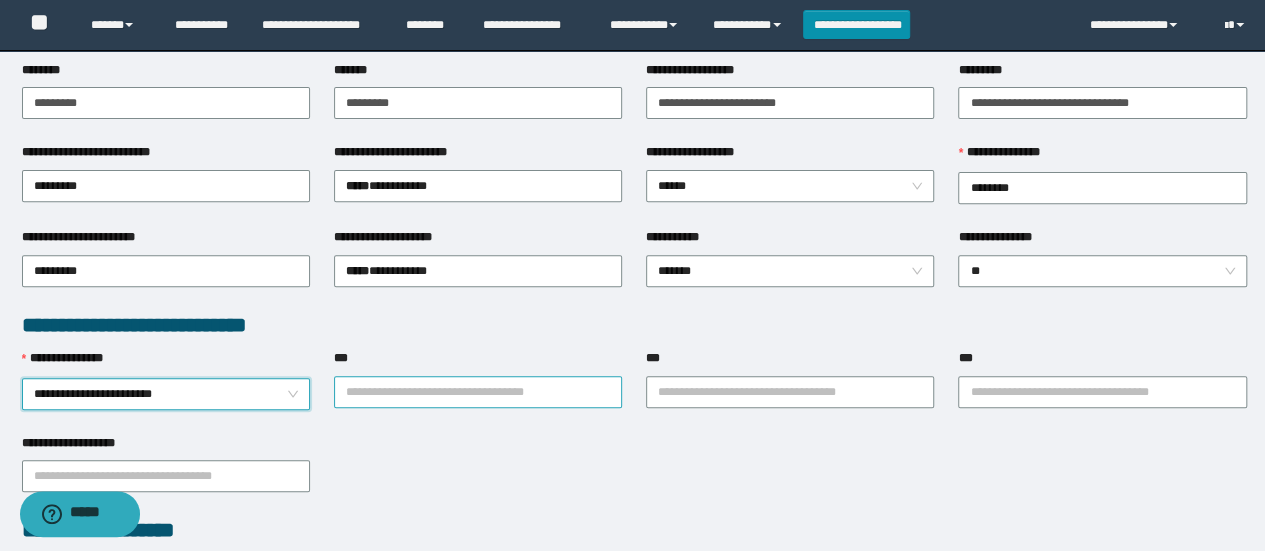 click on "**********" at bounding box center (478, 391) 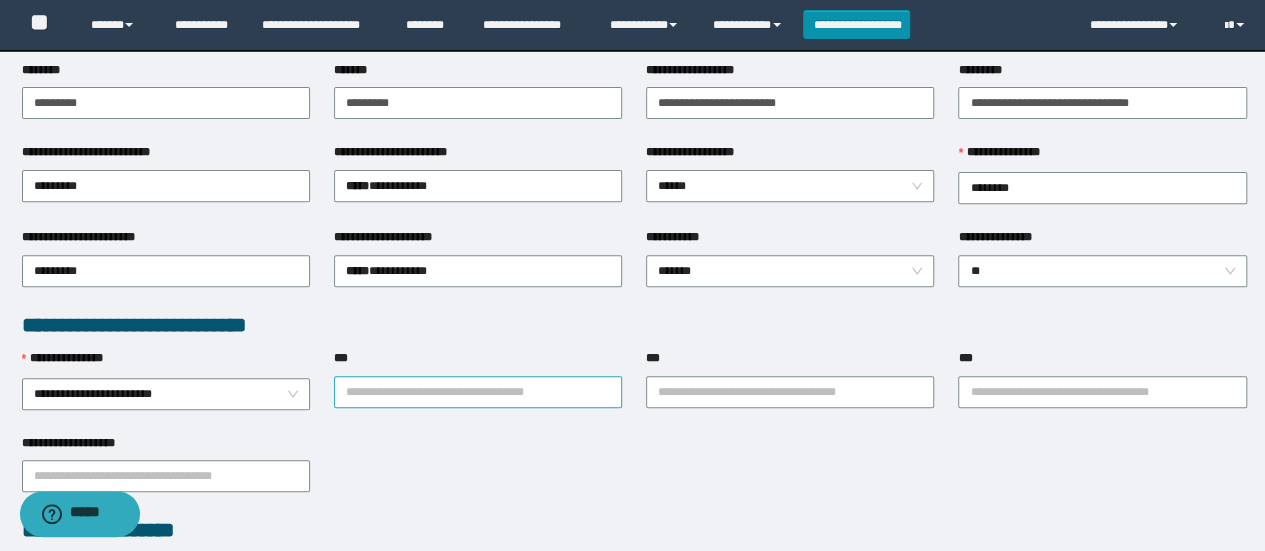 click on "***" at bounding box center (478, 392) 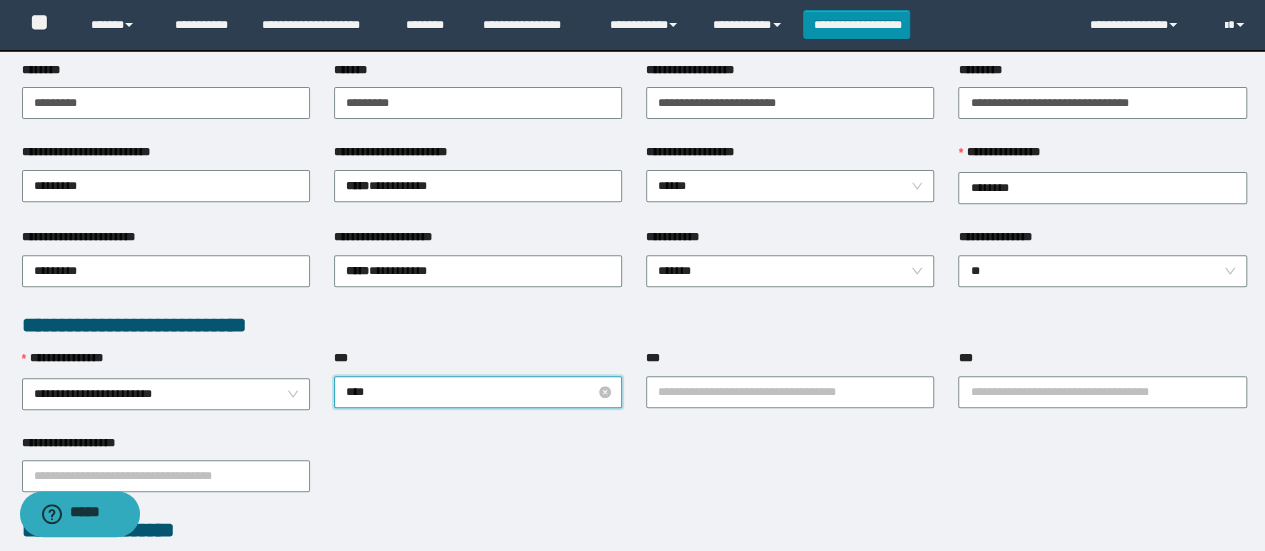 type on "*****" 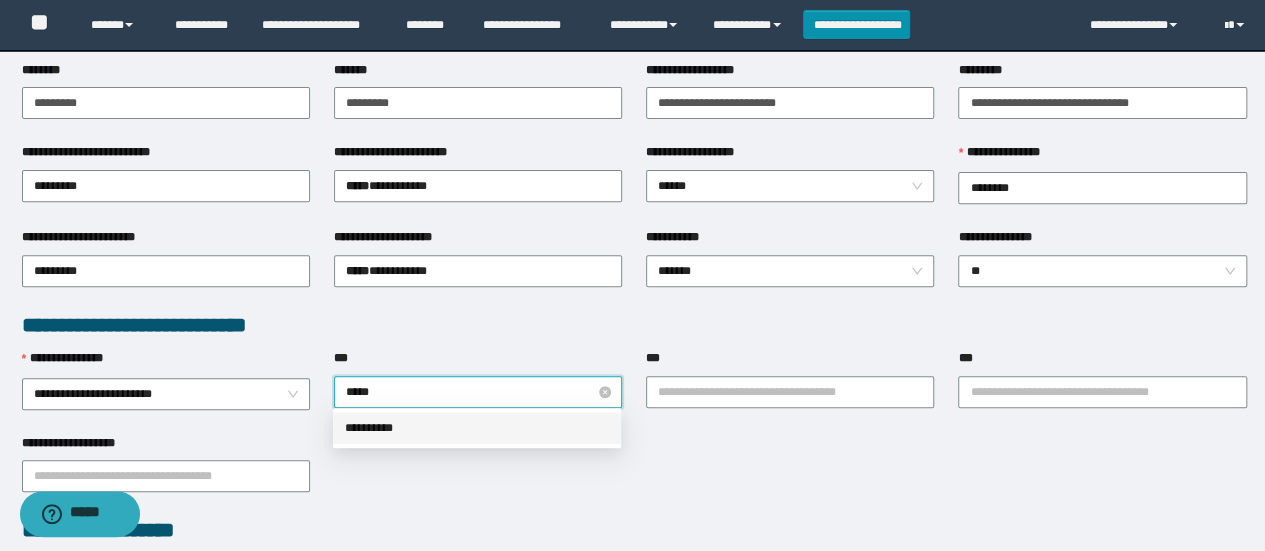 type 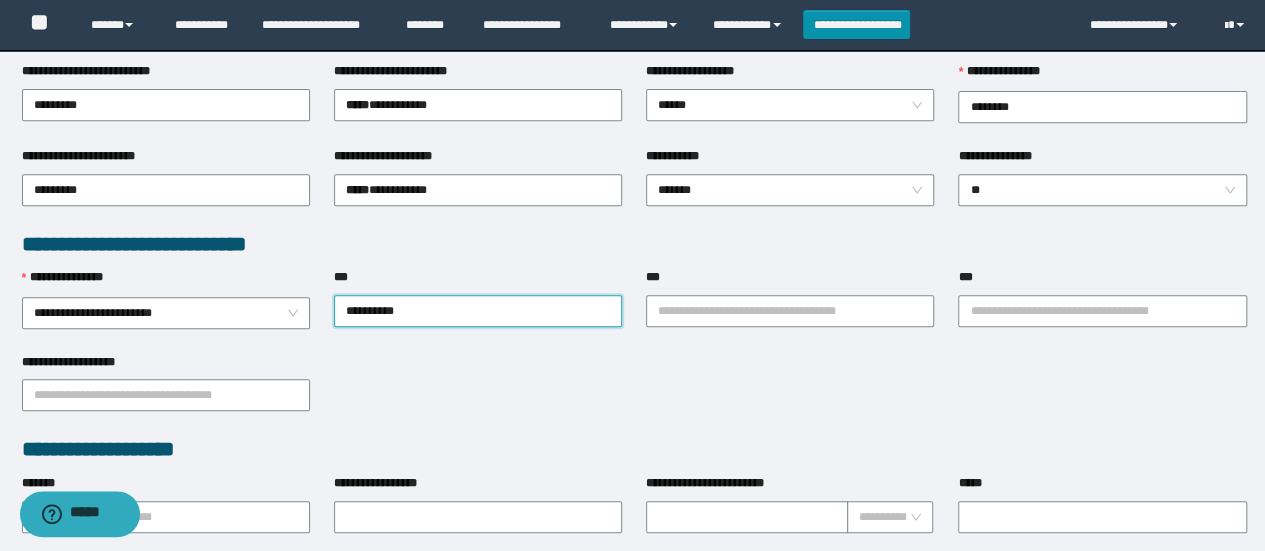 scroll, scrollTop: 400, scrollLeft: 0, axis: vertical 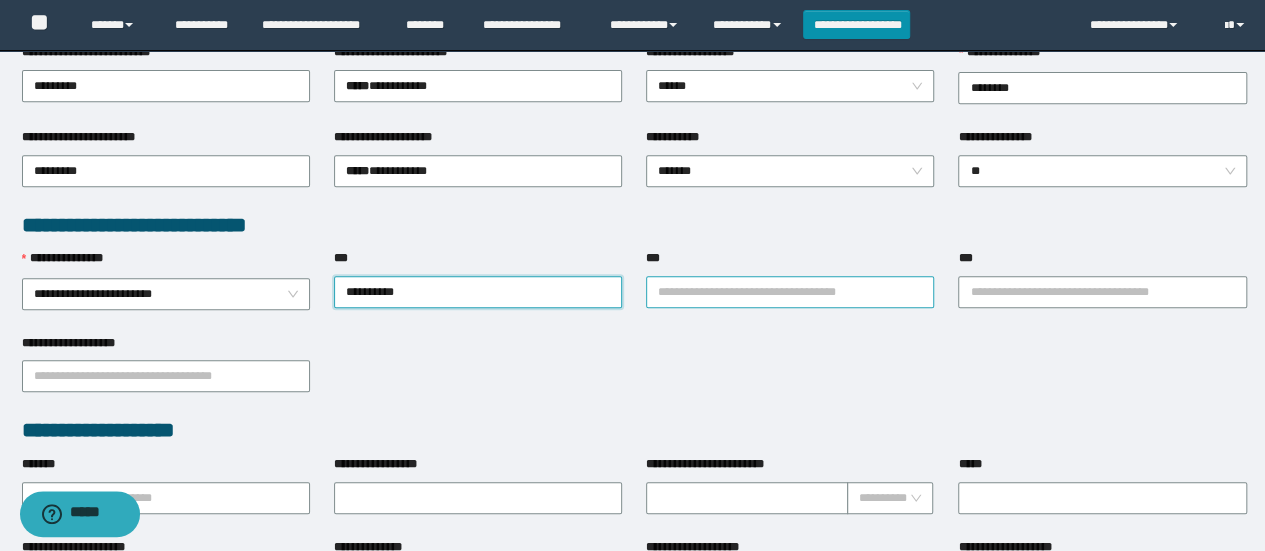 click on "***" at bounding box center [790, 292] 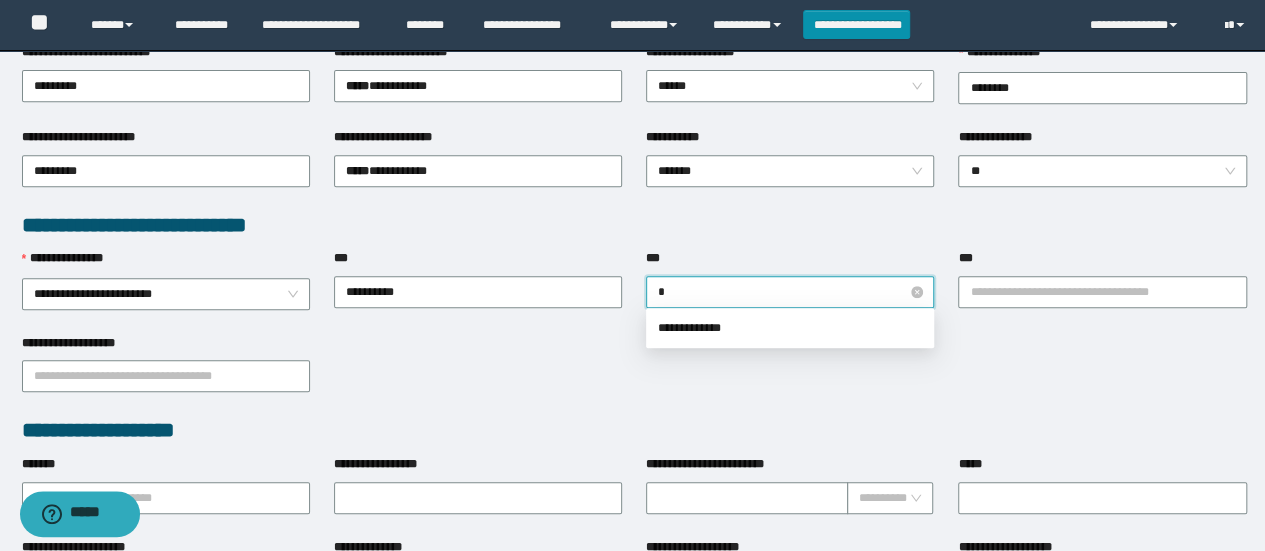 type on "**" 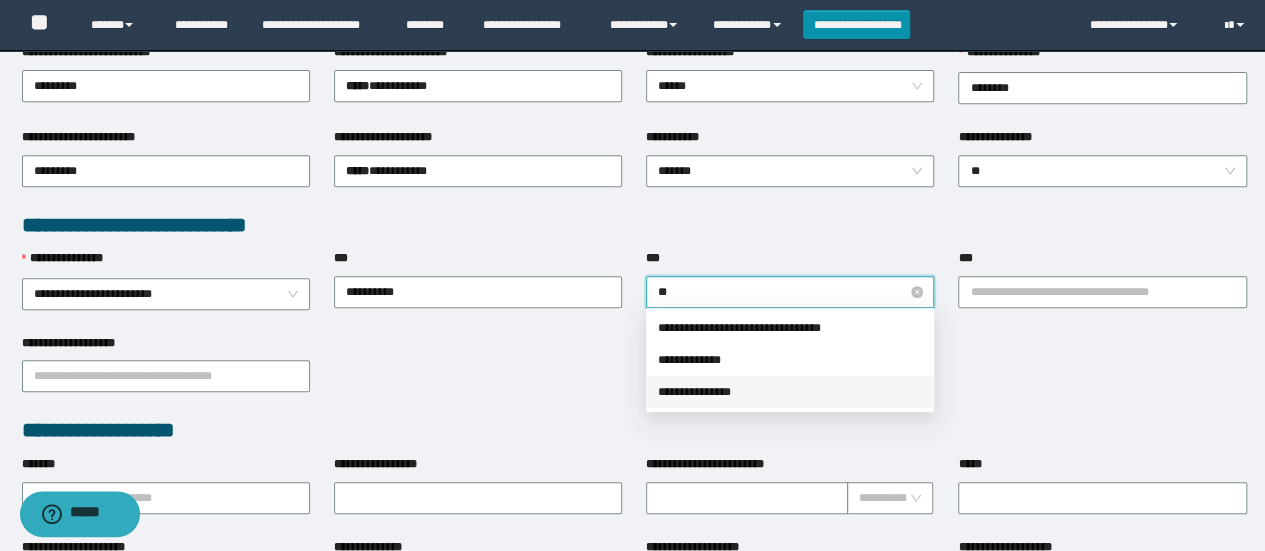 type 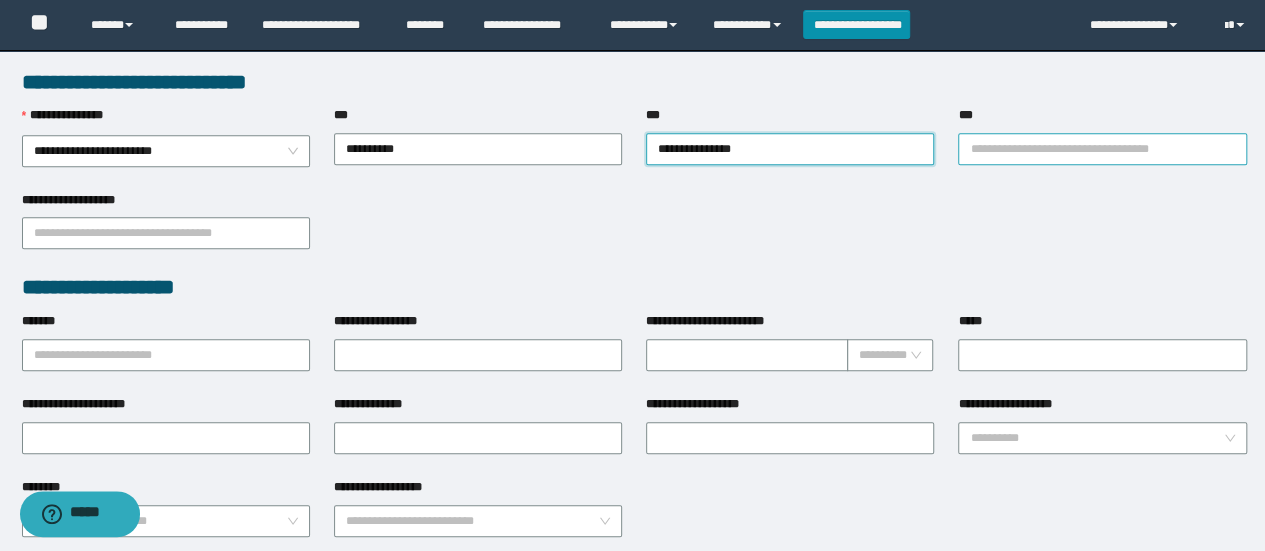 scroll, scrollTop: 500, scrollLeft: 0, axis: vertical 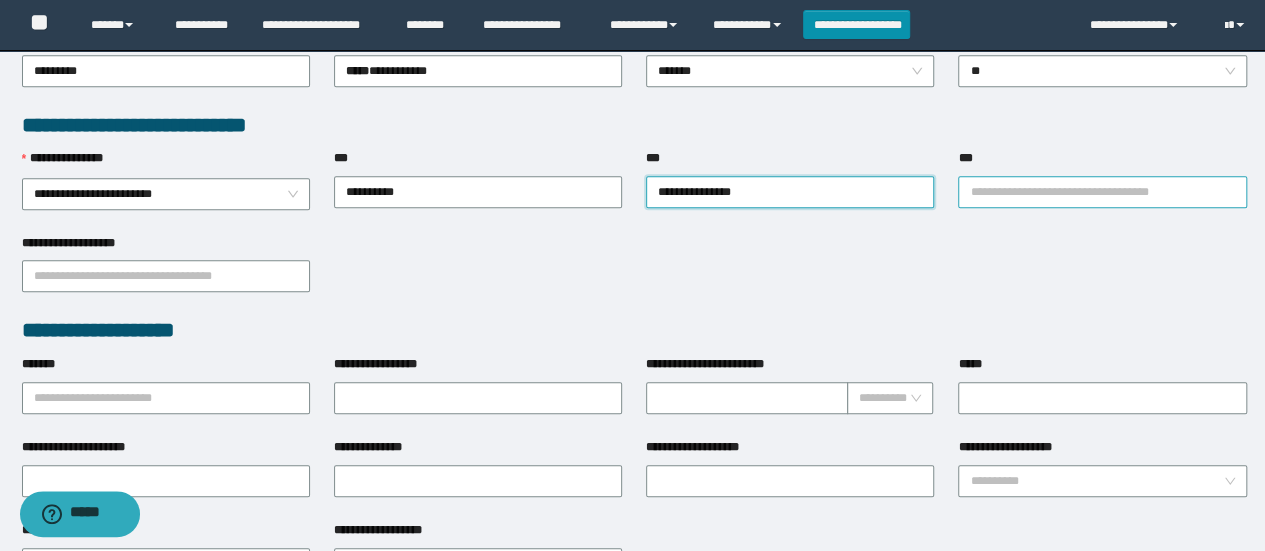 click at bounding box center [1102, 192] 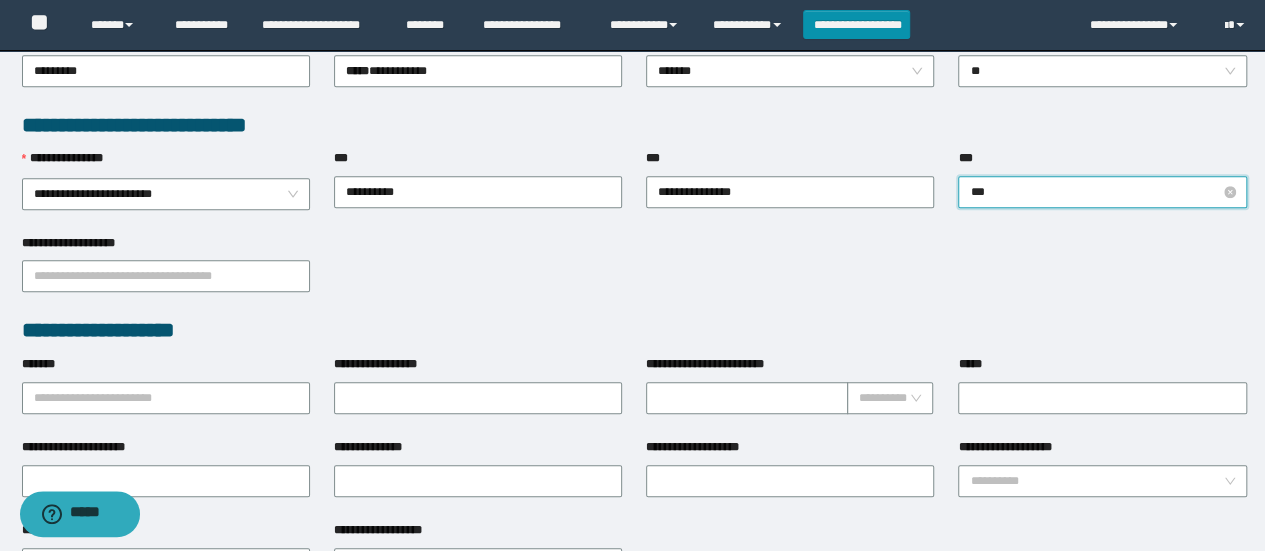 type on "****" 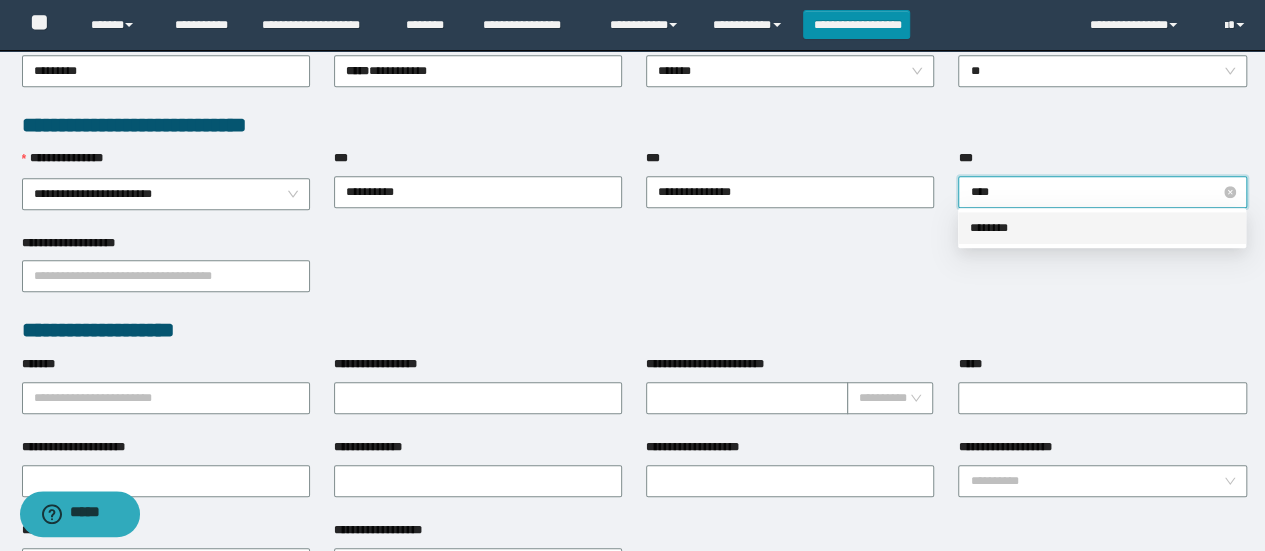 type 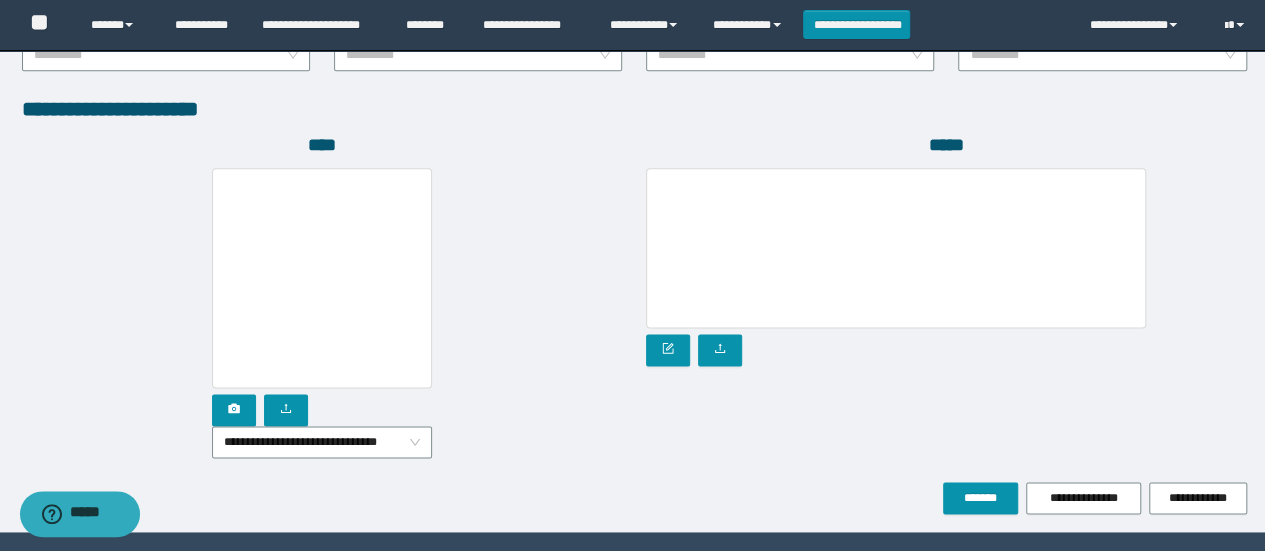 scroll, scrollTop: 1184, scrollLeft: 0, axis: vertical 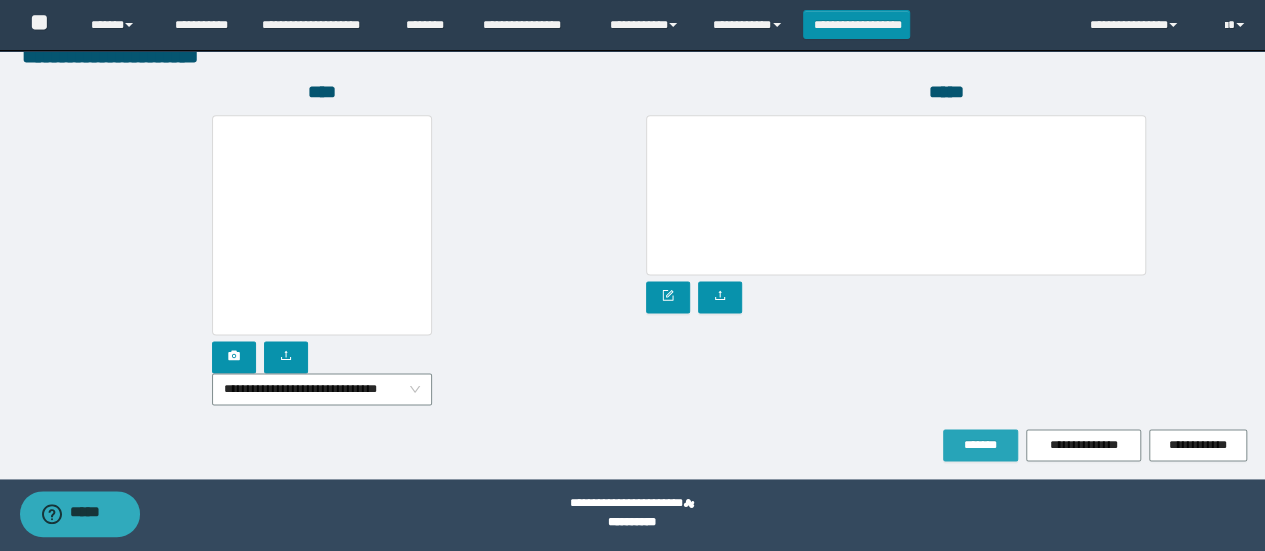 click on "*******" at bounding box center [980, 445] 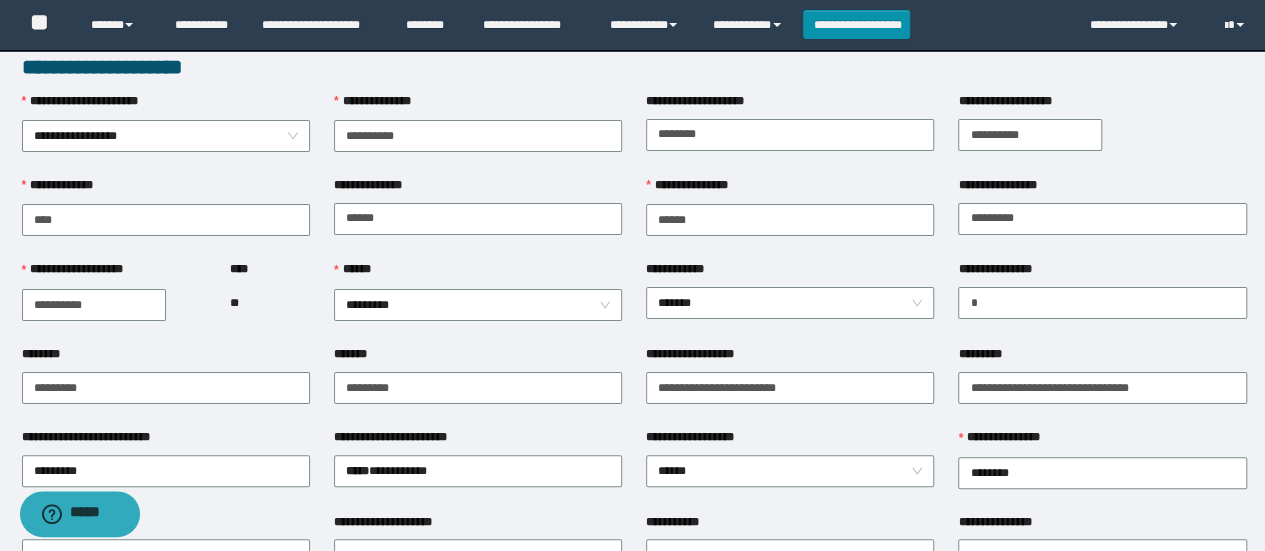 scroll, scrollTop: 36, scrollLeft: 0, axis: vertical 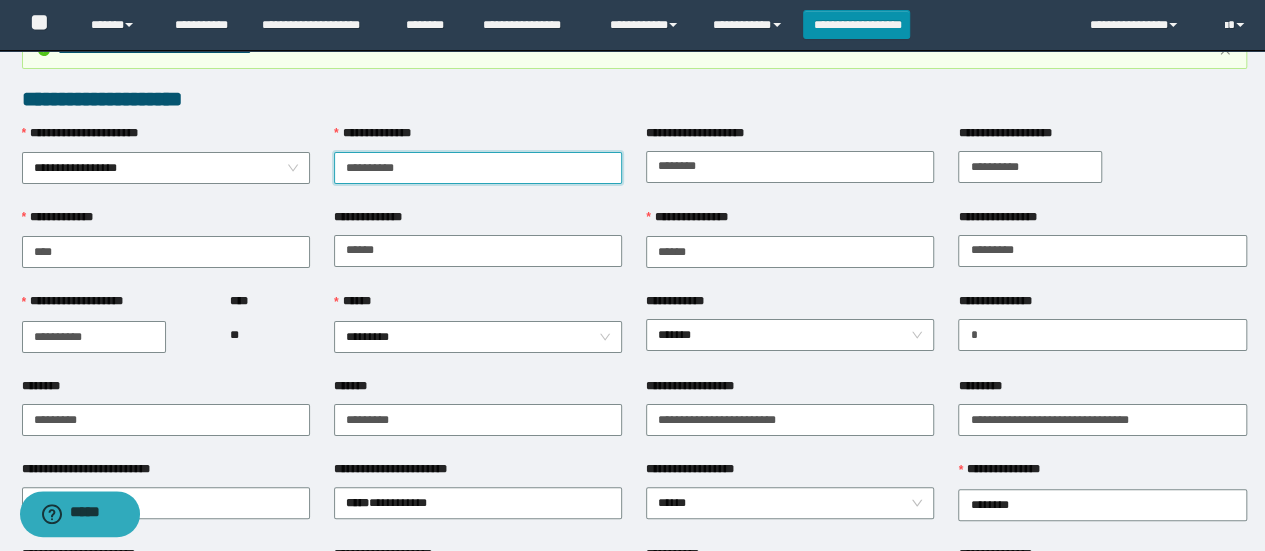 click on "**********" at bounding box center (478, 168) 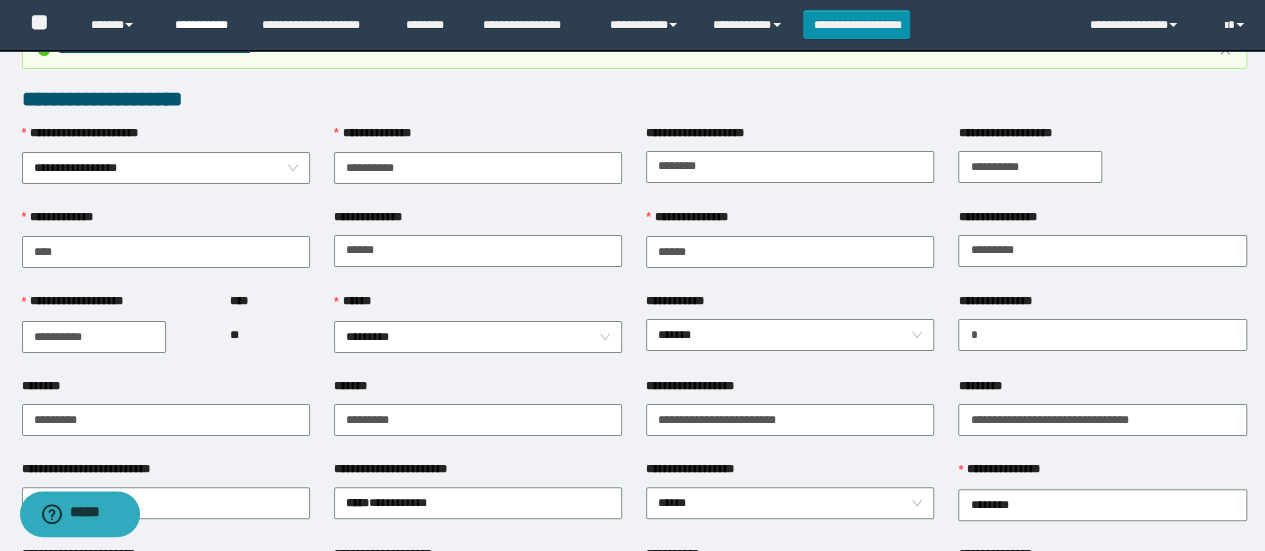 click on "**********" at bounding box center [203, 25] 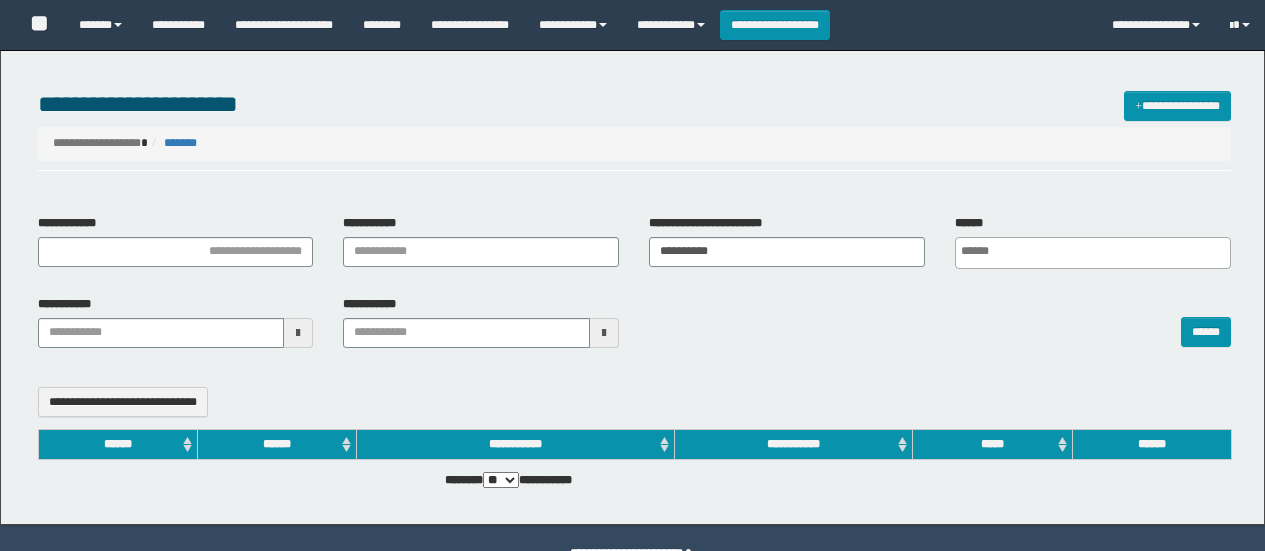 select 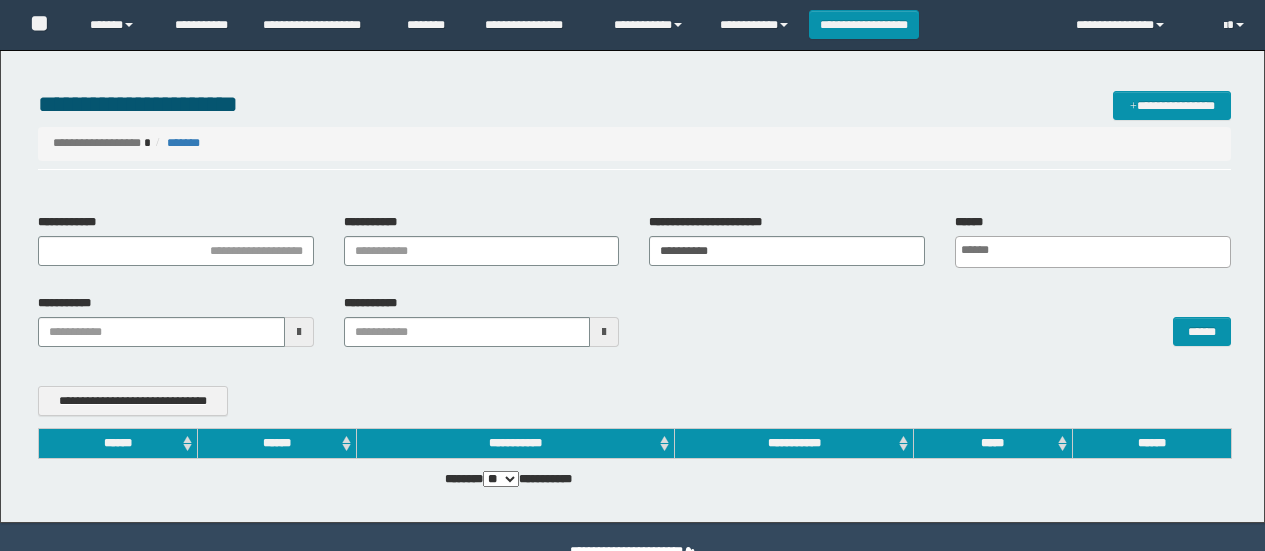 scroll, scrollTop: 0, scrollLeft: 0, axis: both 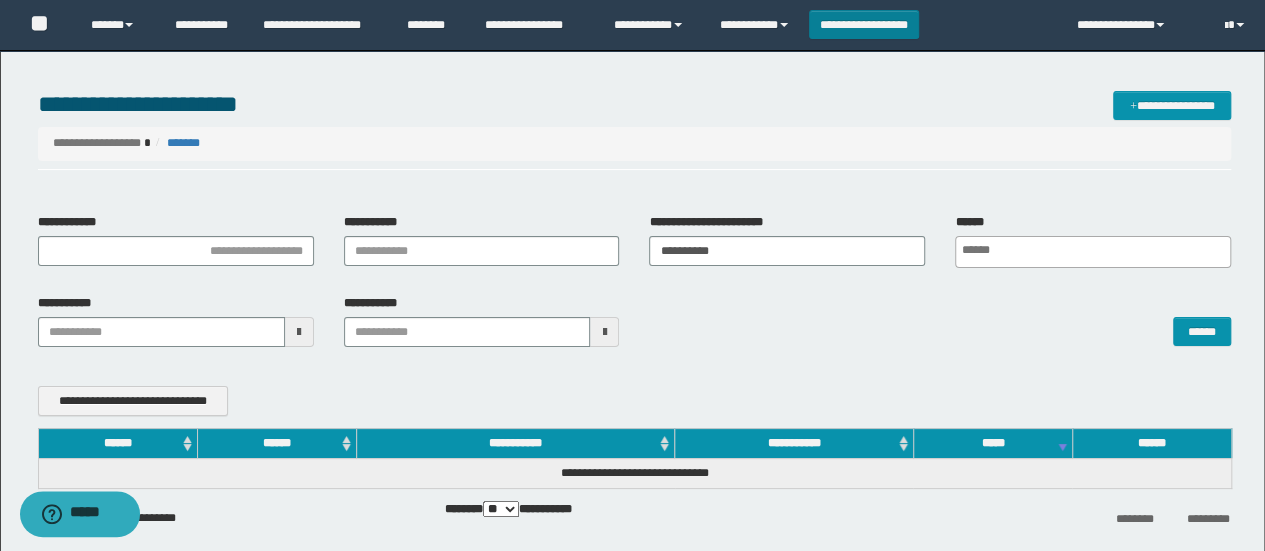 drag, startPoint x: 854, startPoint y: 47, endPoint x: 871, endPoint y: 38, distance: 19.235384 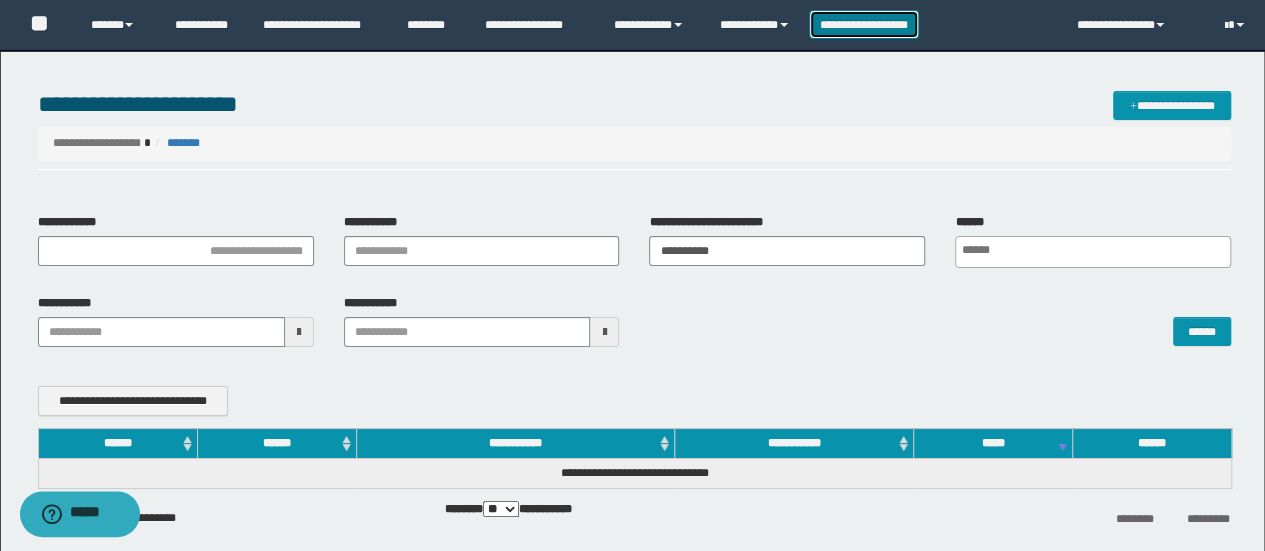 click on "**********" at bounding box center [864, 24] 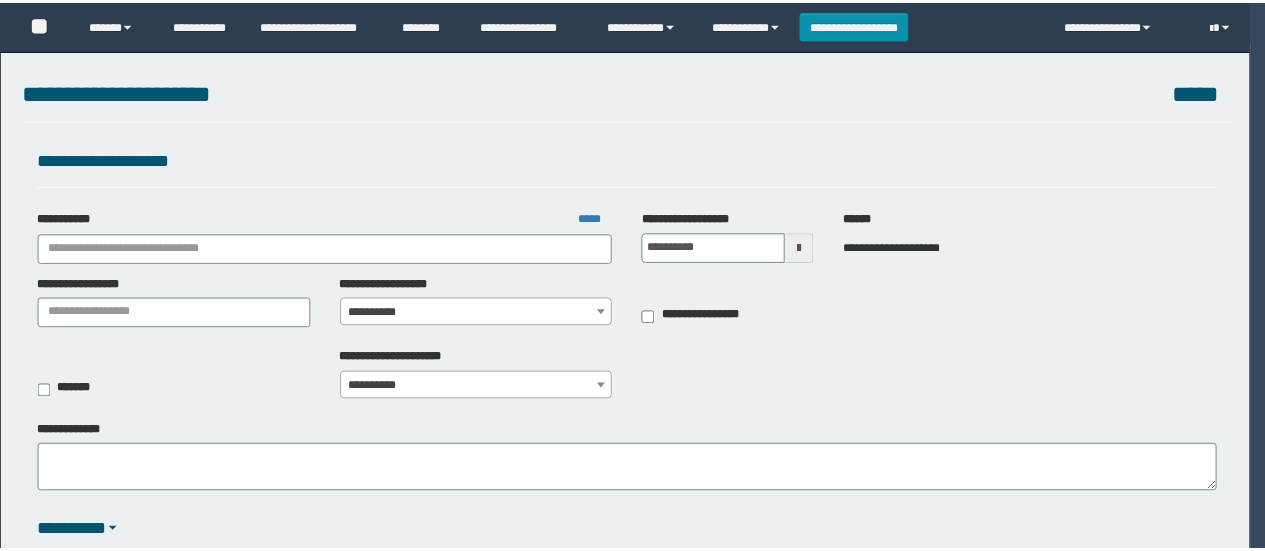 scroll, scrollTop: 0, scrollLeft: 0, axis: both 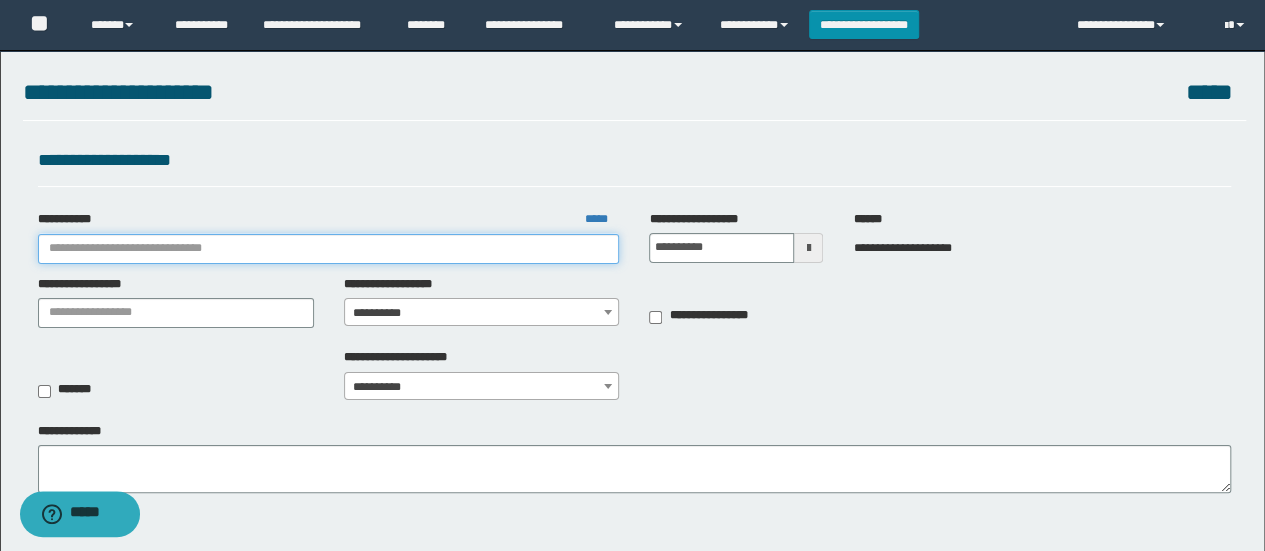 click on "**********" at bounding box center [329, 249] 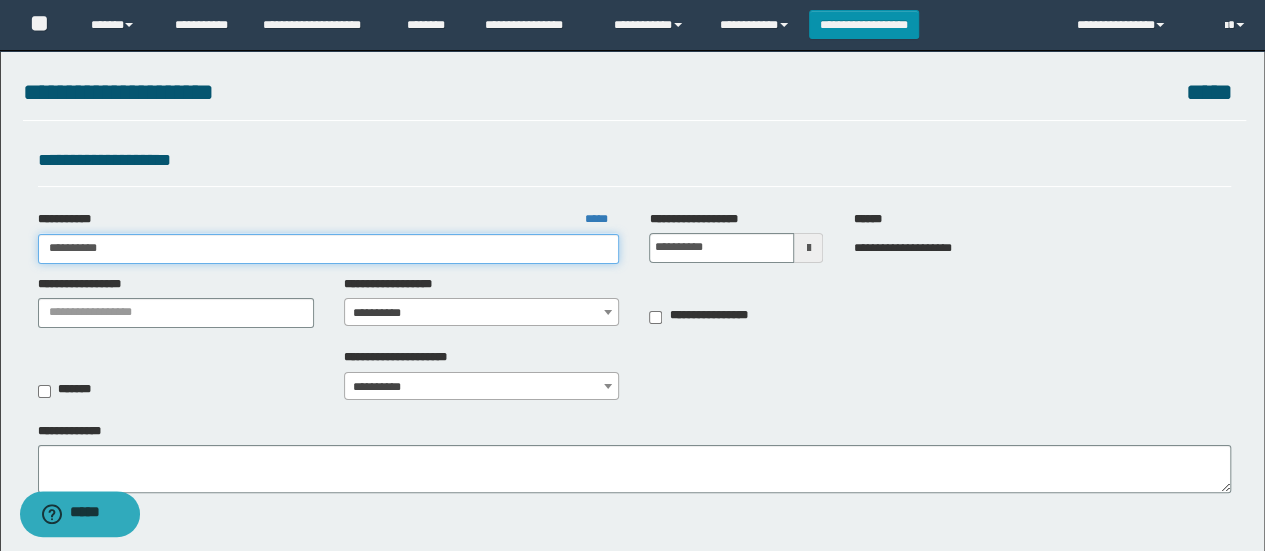 type on "**********" 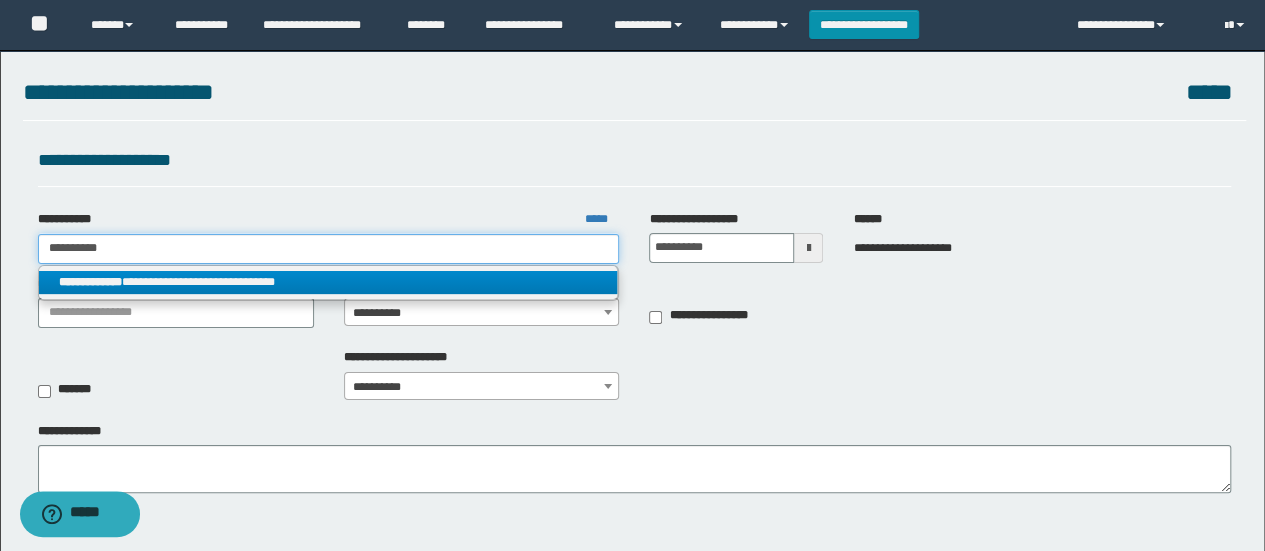 type on "**********" 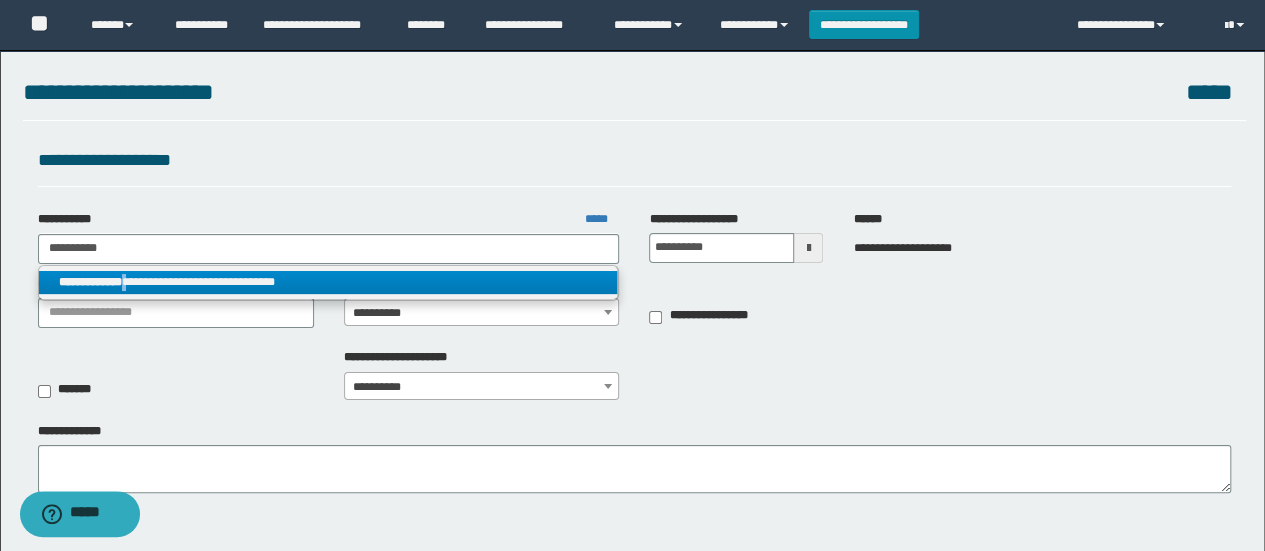 drag, startPoint x: 140, startPoint y: 275, endPoint x: 152, endPoint y: 281, distance: 13.416408 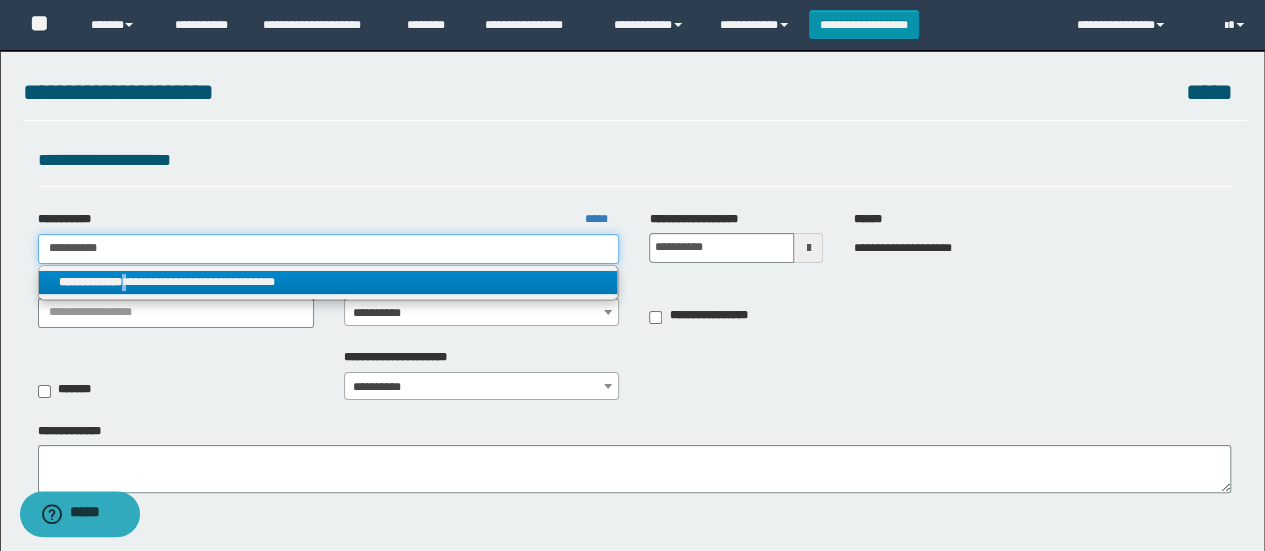 type 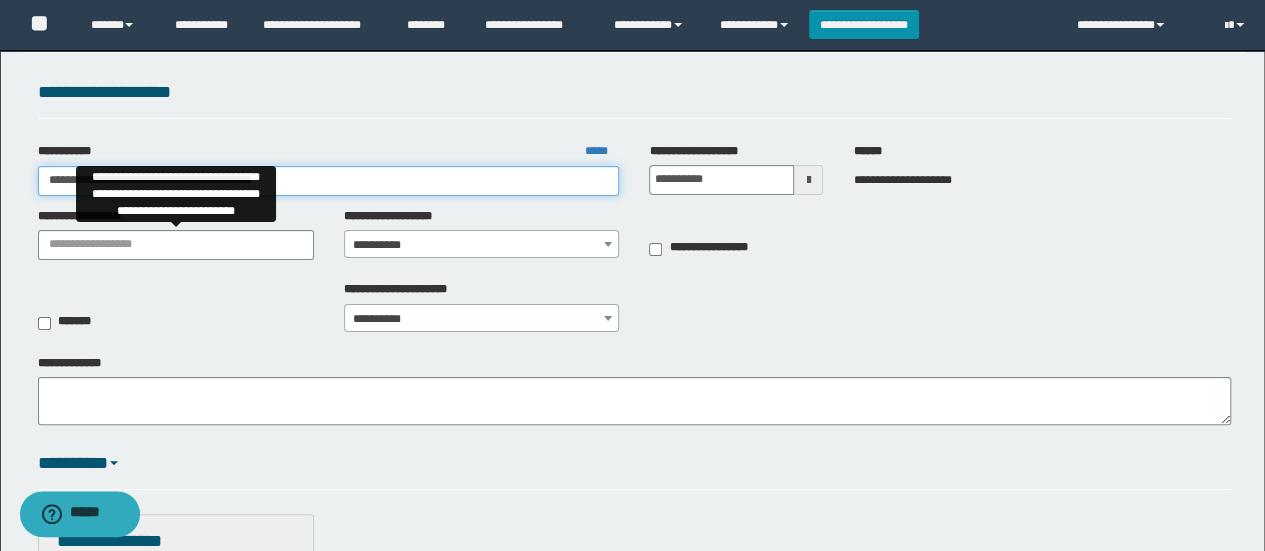 scroll, scrollTop: 100, scrollLeft: 0, axis: vertical 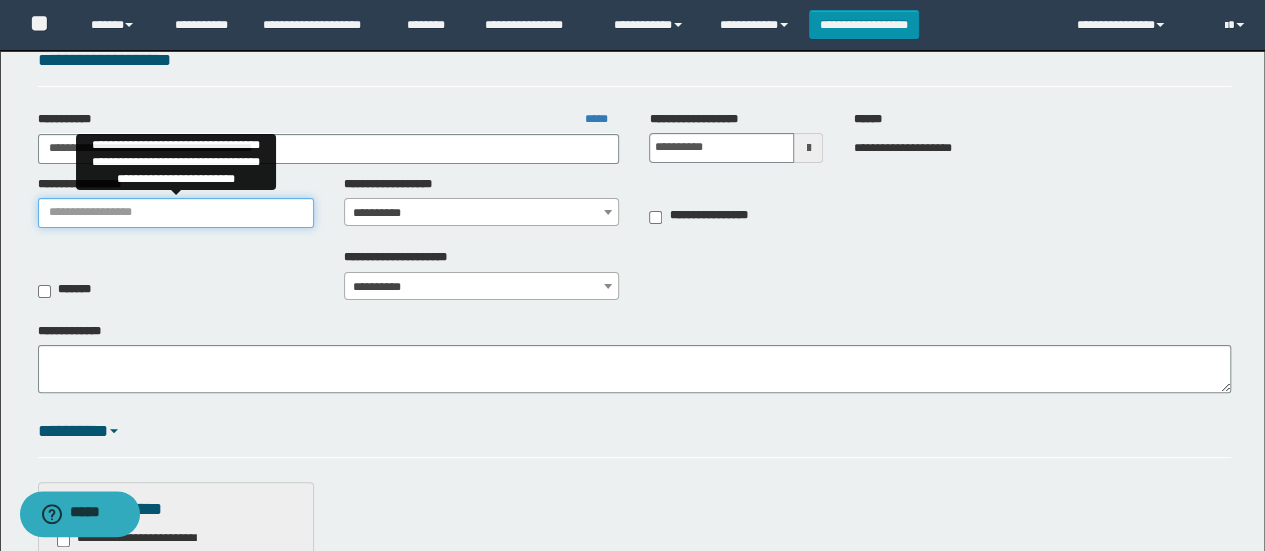 click on "**********" at bounding box center [176, 213] 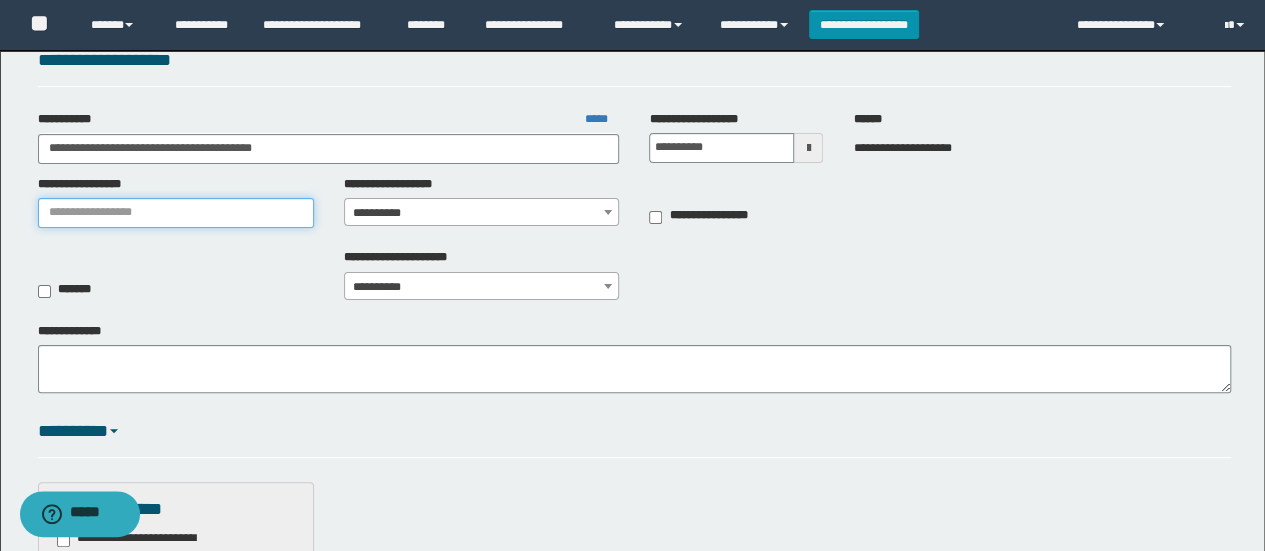 type on "**********" 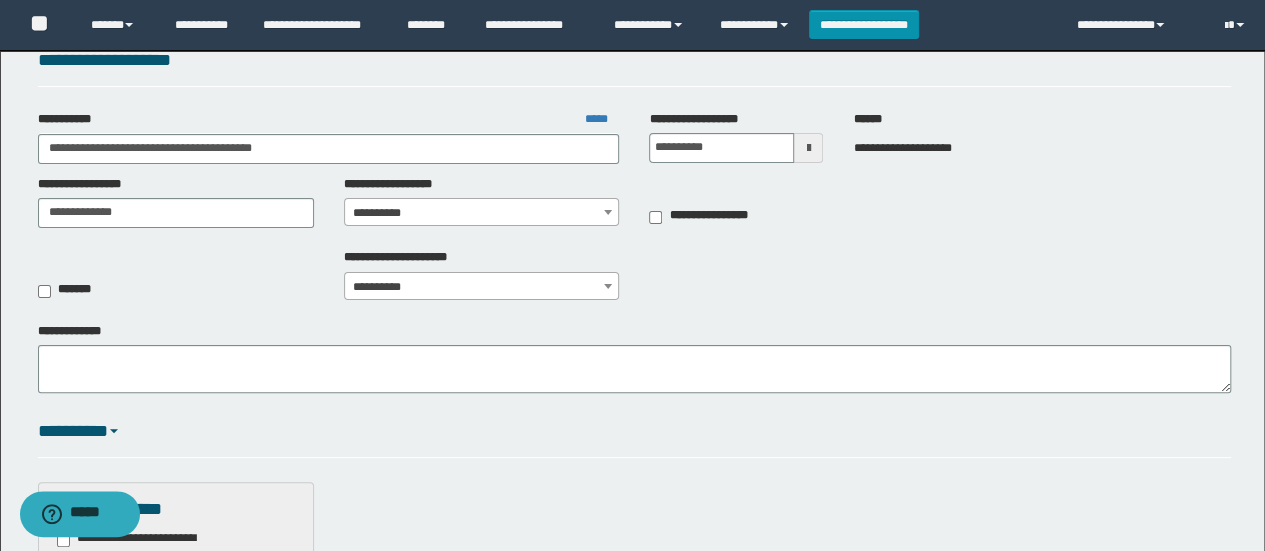 click on "**********" at bounding box center [635, 207] 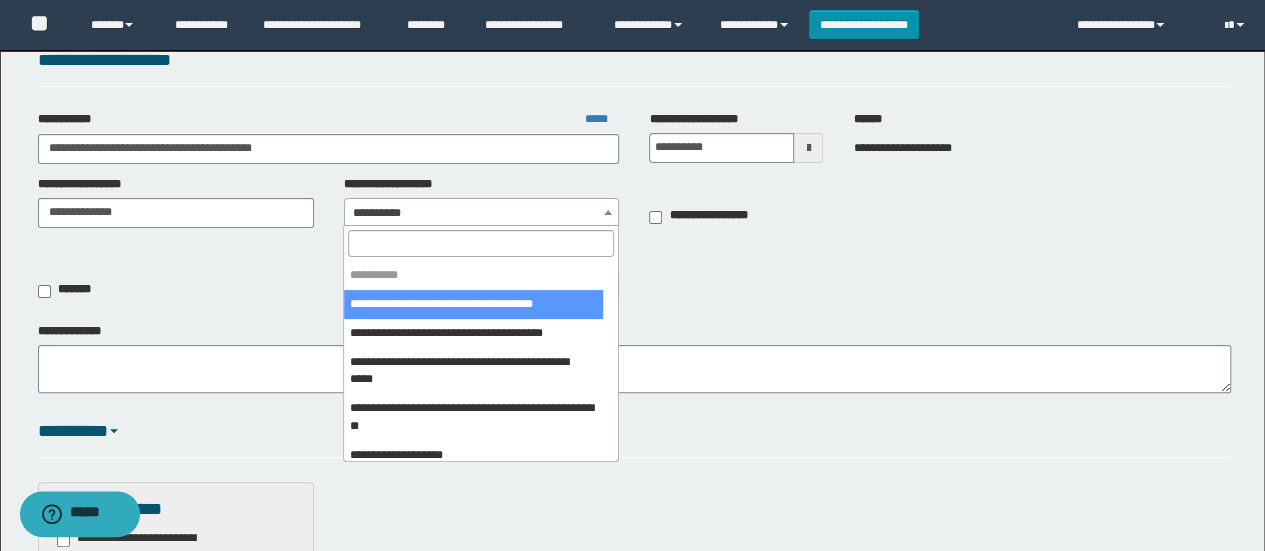 click at bounding box center [481, 243] 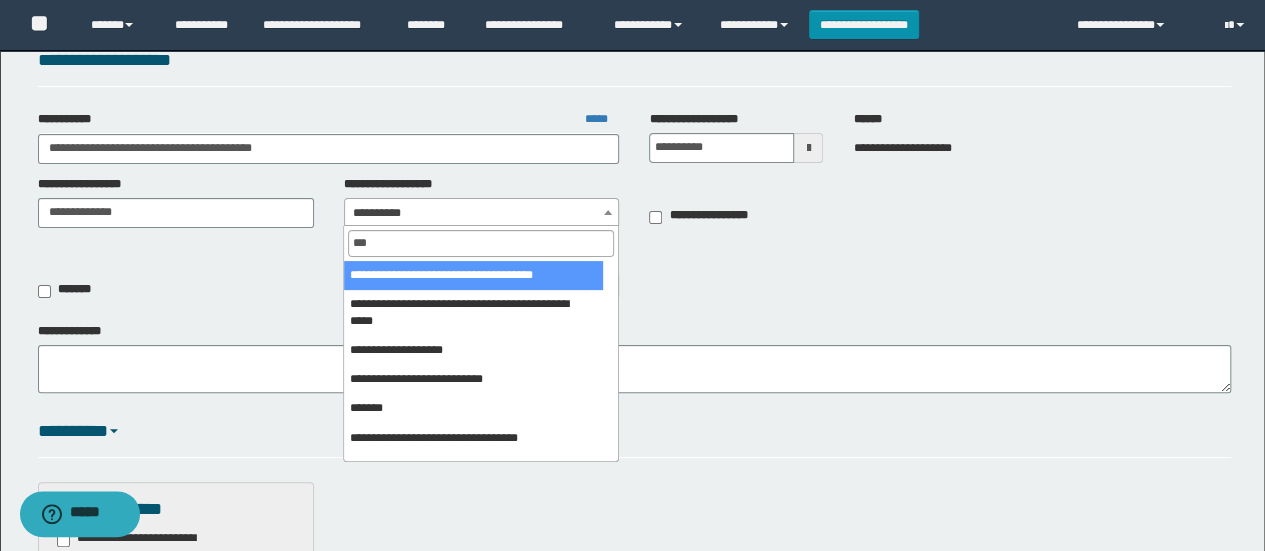 type on "****" 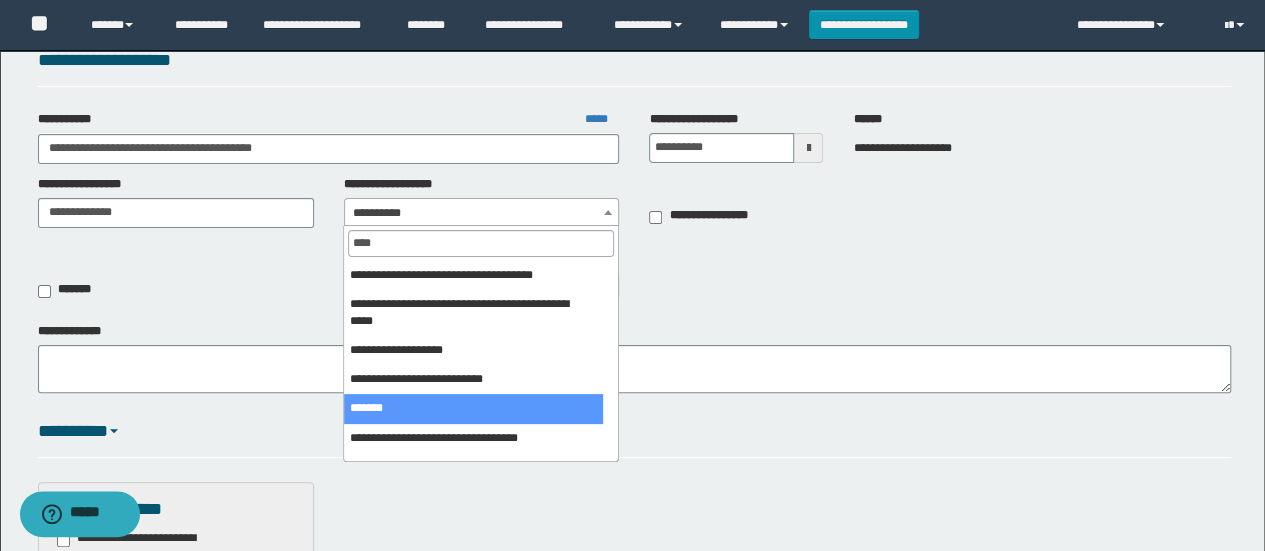 select on "***" 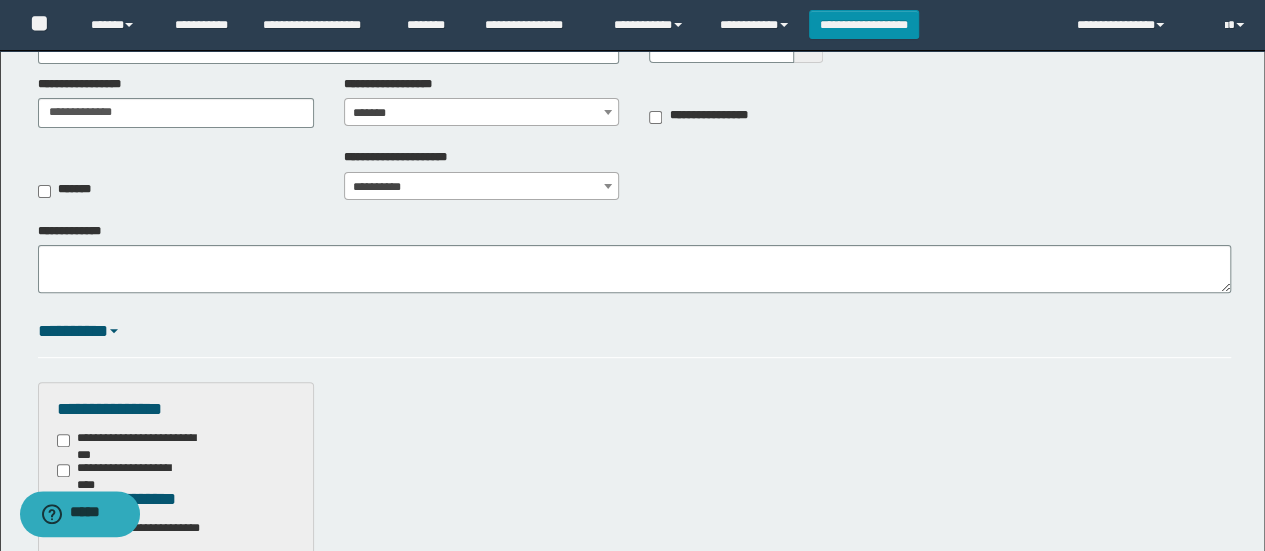 scroll, scrollTop: 400, scrollLeft: 0, axis: vertical 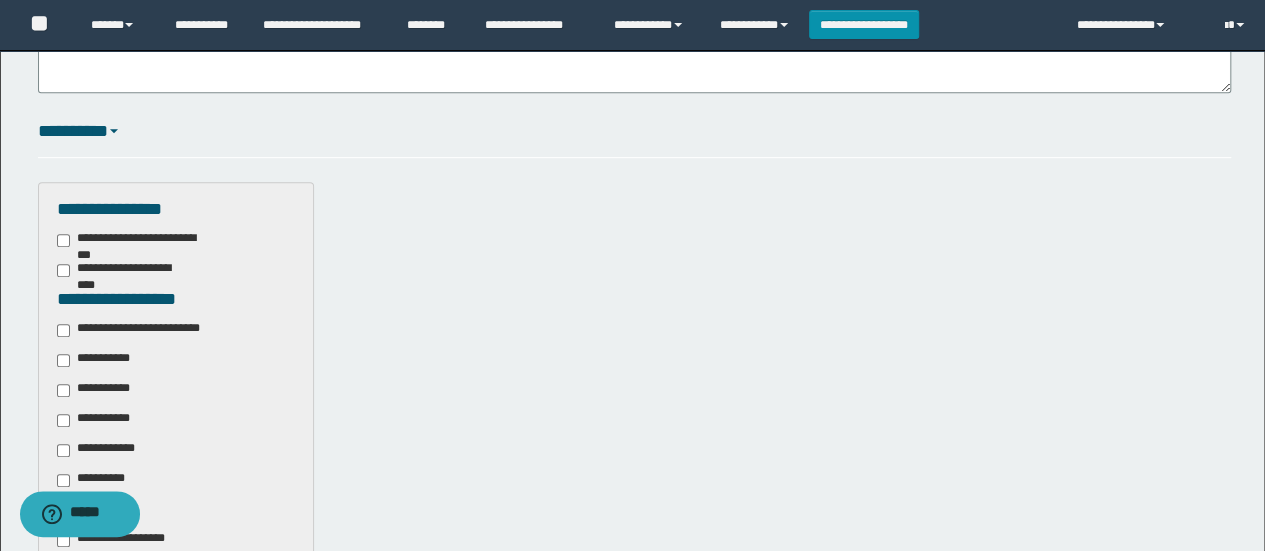 click on "**********" at bounding box center [143, 330] 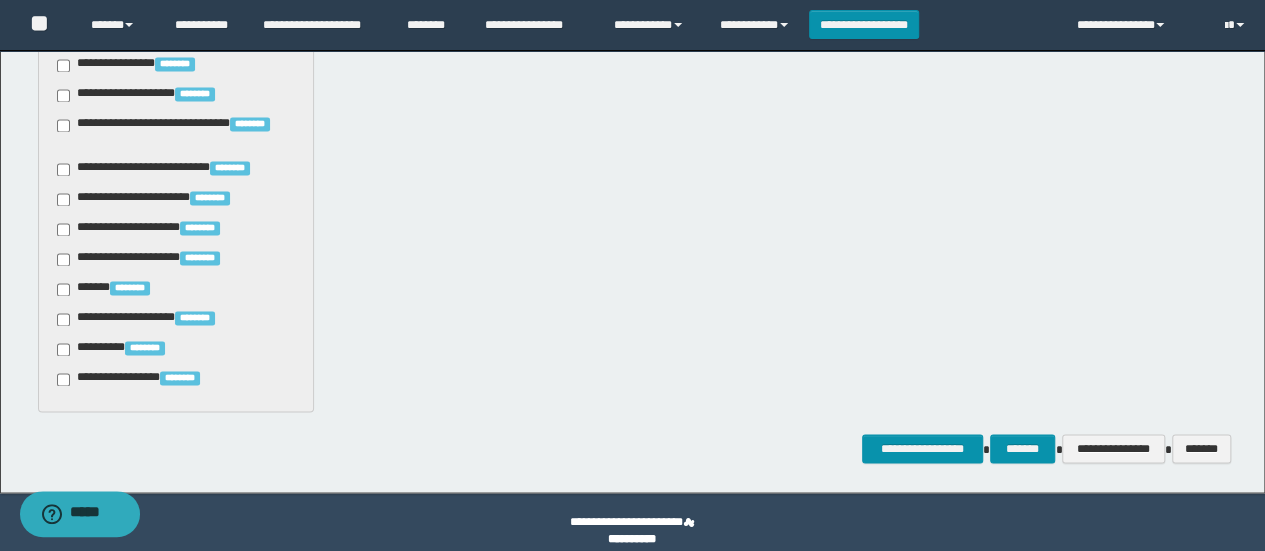 scroll, scrollTop: 1445, scrollLeft: 0, axis: vertical 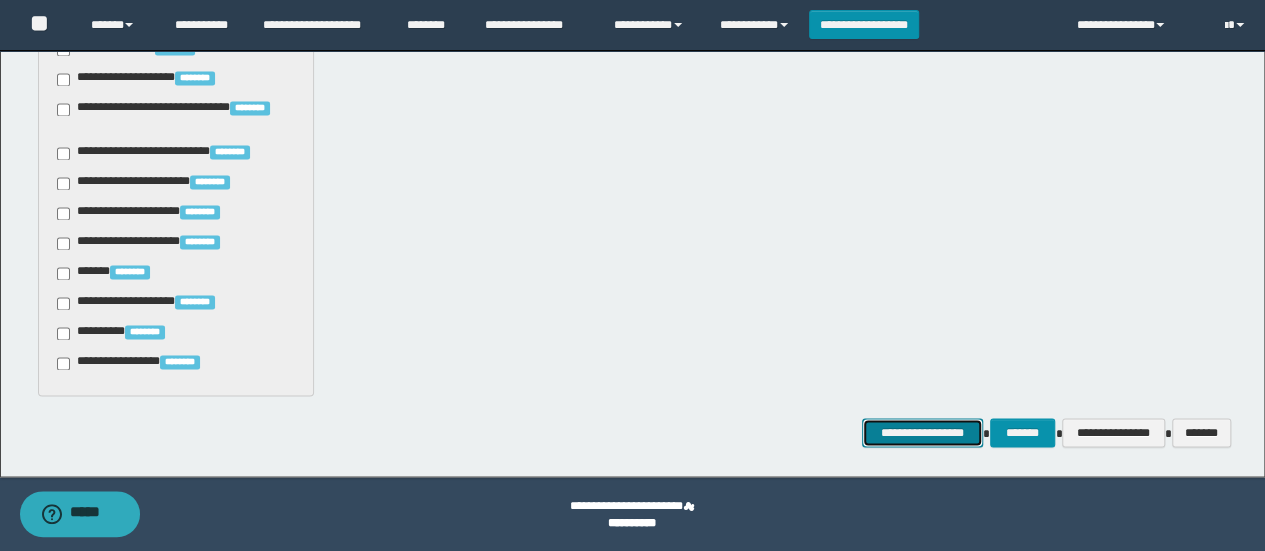 click on "**********" at bounding box center (922, 432) 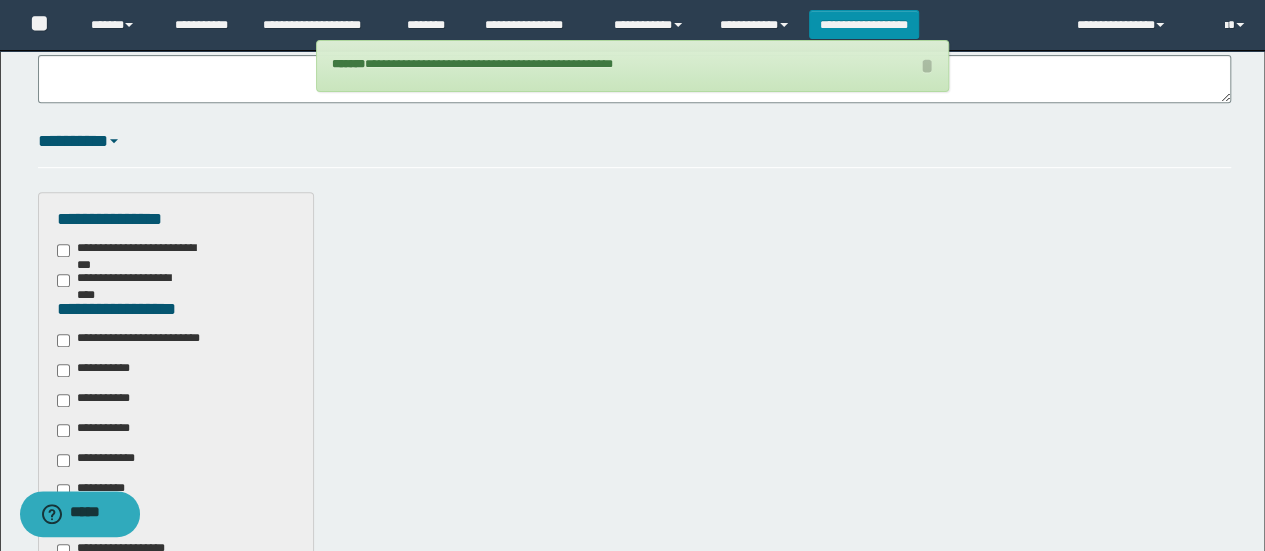 scroll, scrollTop: 60, scrollLeft: 0, axis: vertical 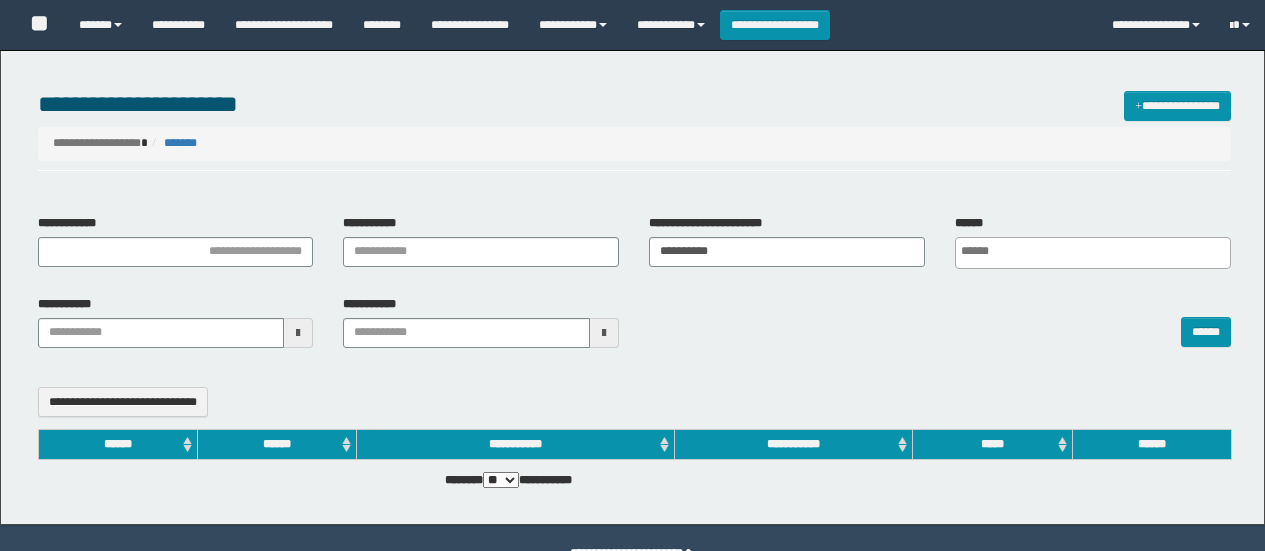 select 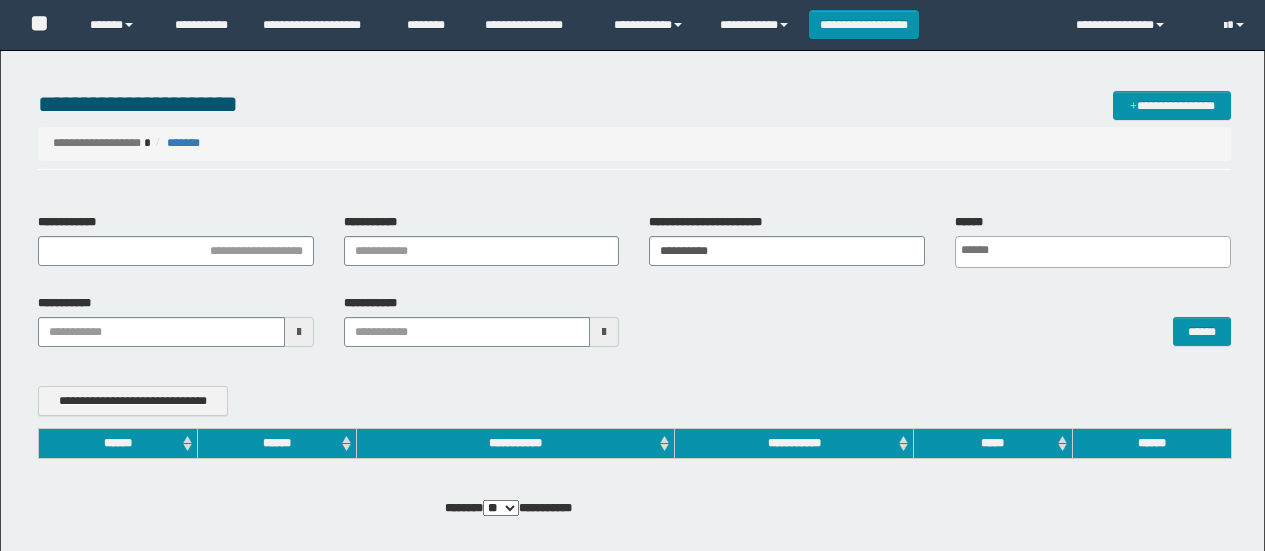scroll, scrollTop: 0, scrollLeft: 0, axis: both 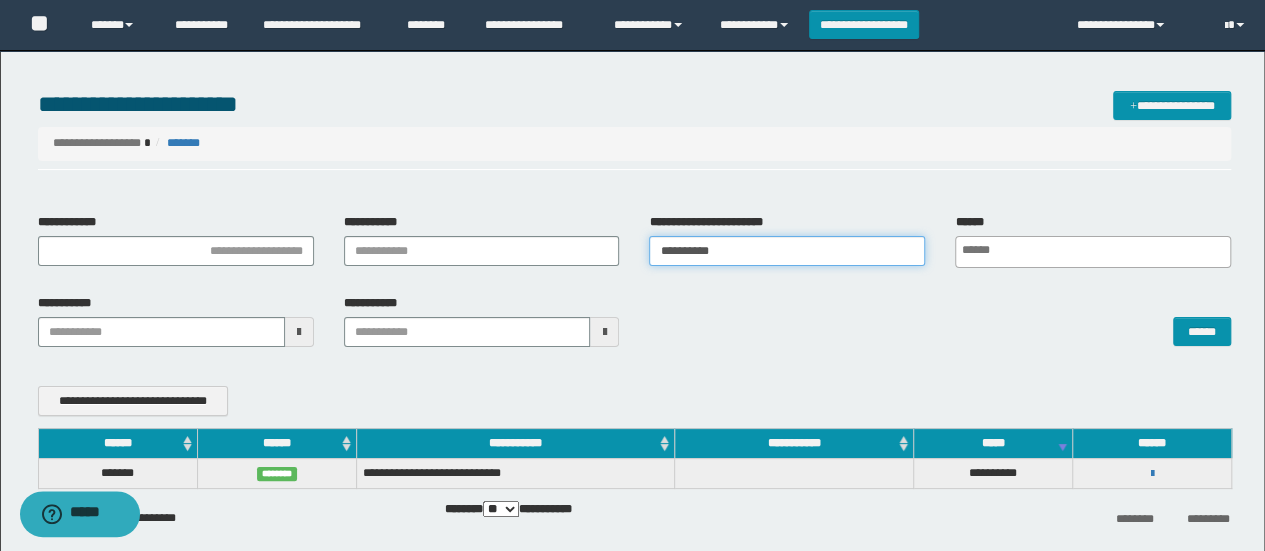 click on "**********" at bounding box center (787, 251) 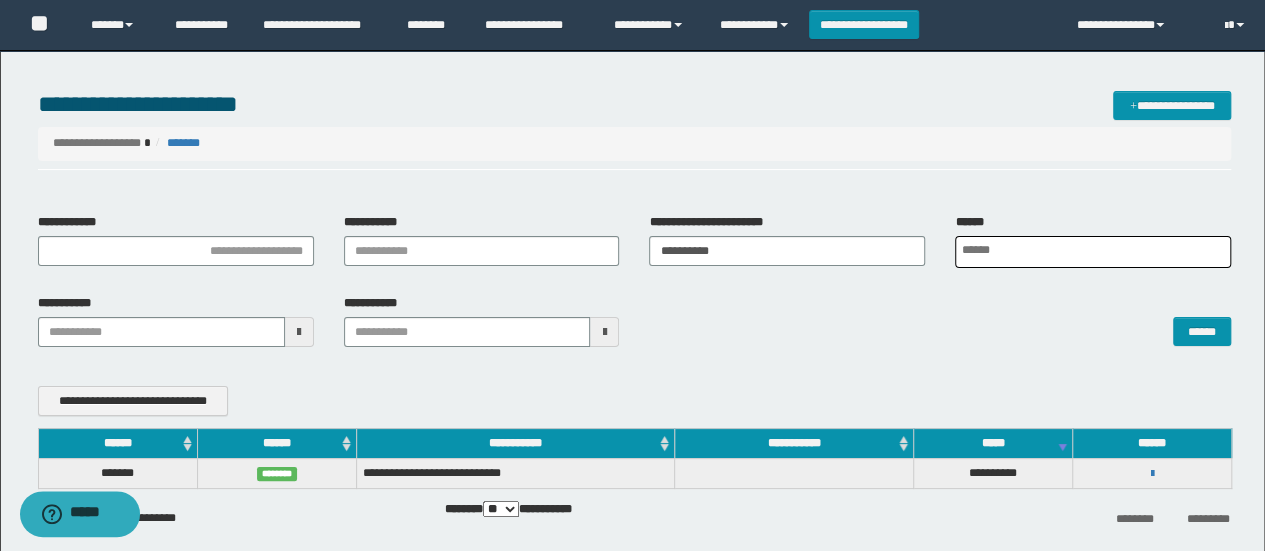 scroll, scrollTop: 0, scrollLeft: 4, axis: horizontal 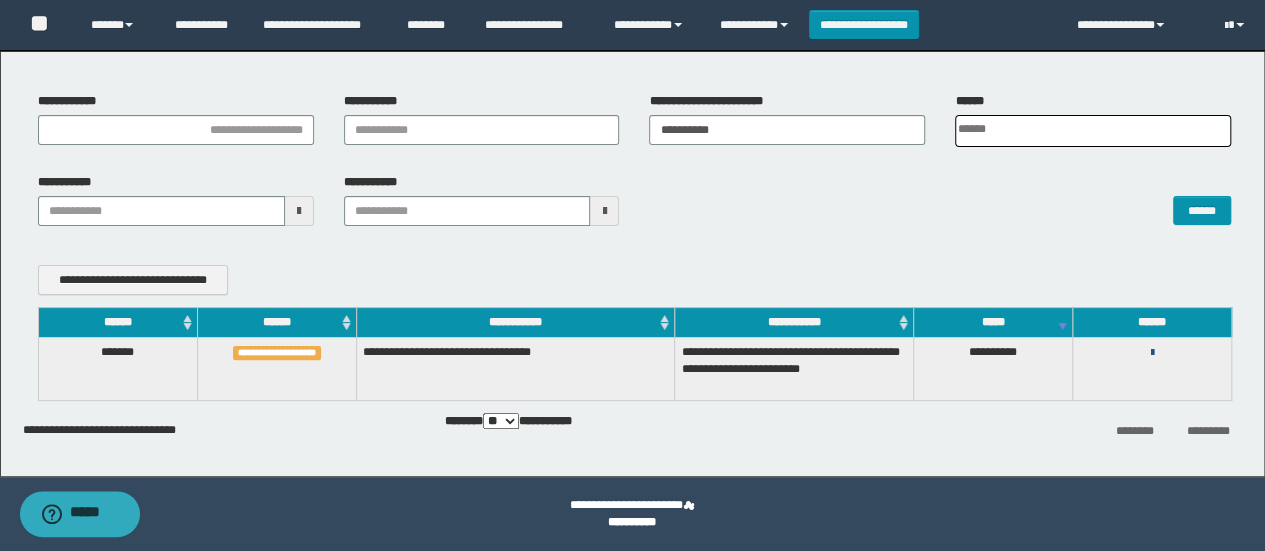click at bounding box center [1152, 353] 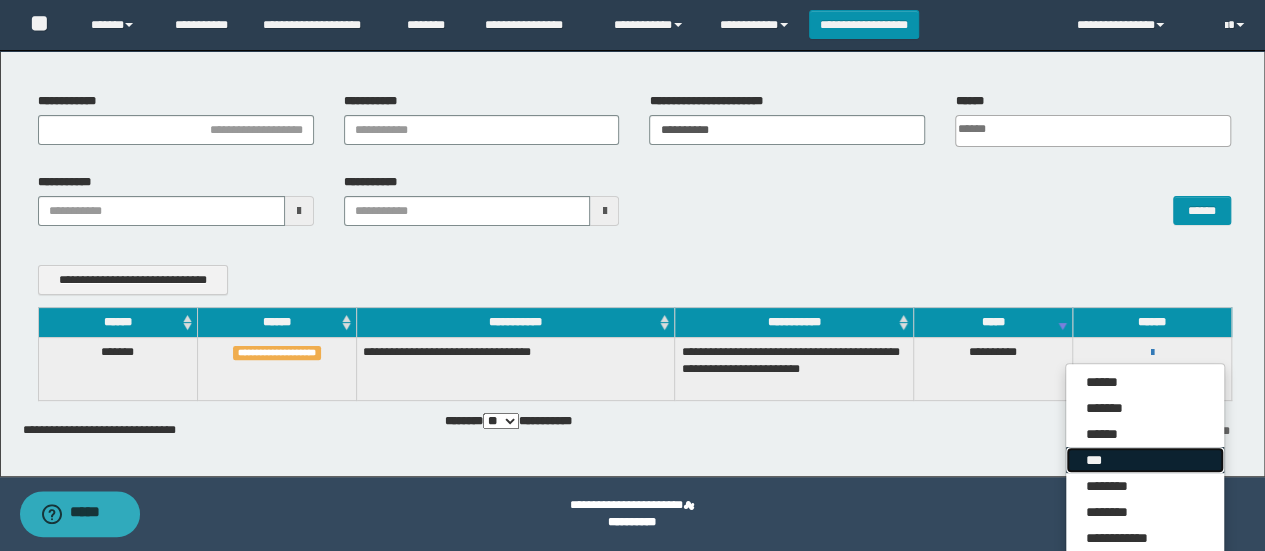 click on "***" at bounding box center [1145, 460] 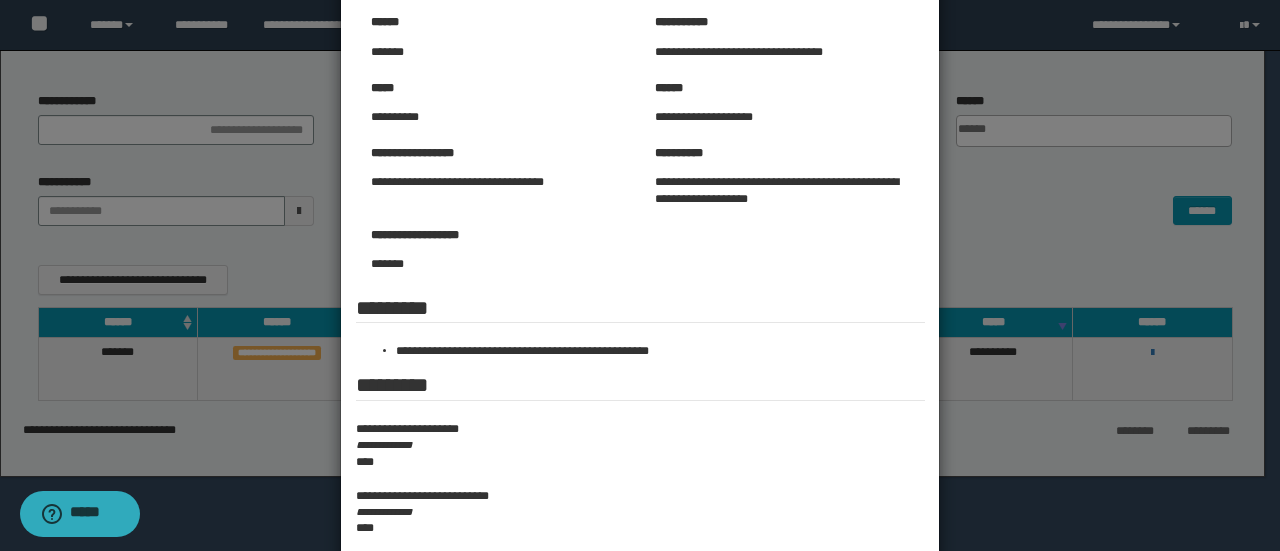 scroll, scrollTop: 0, scrollLeft: 0, axis: both 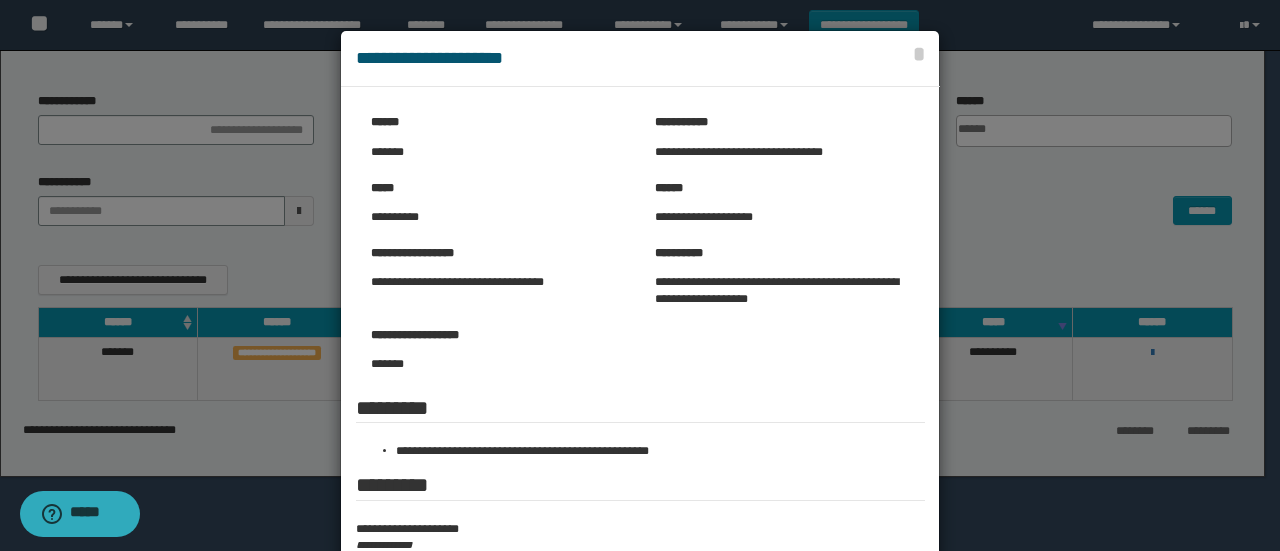 drag, startPoint x: 1106, startPoint y: 264, endPoint x: 1132, endPoint y: 338, distance: 78.434685 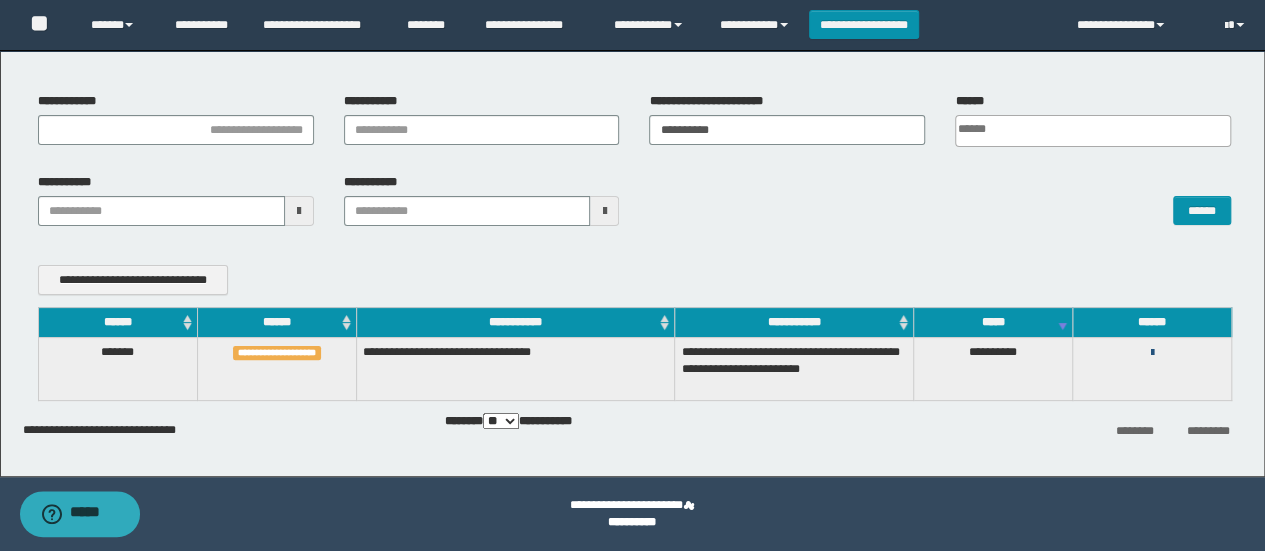 click at bounding box center [1152, 353] 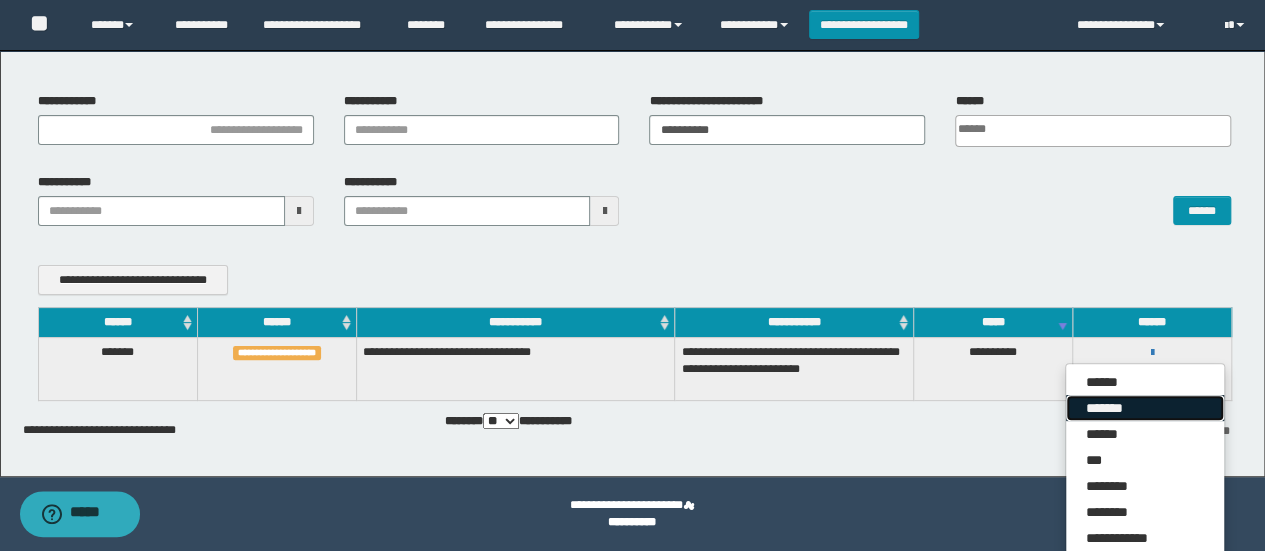 click on "*******" at bounding box center [1145, 408] 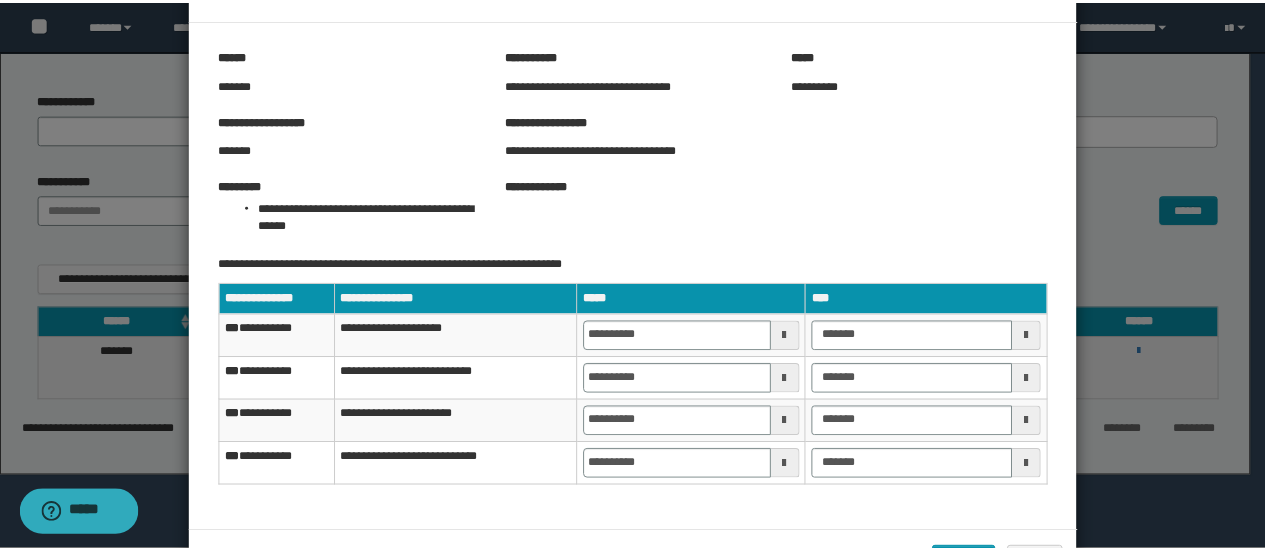 scroll, scrollTop: 138, scrollLeft: 0, axis: vertical 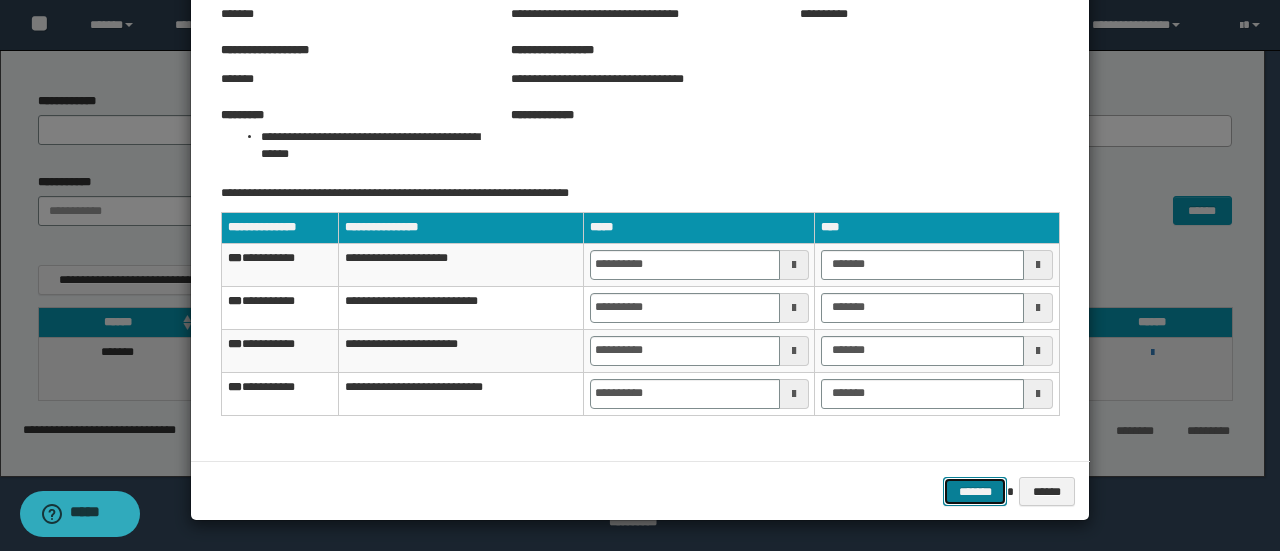 click on "*******" at bounding box center (975, 491) 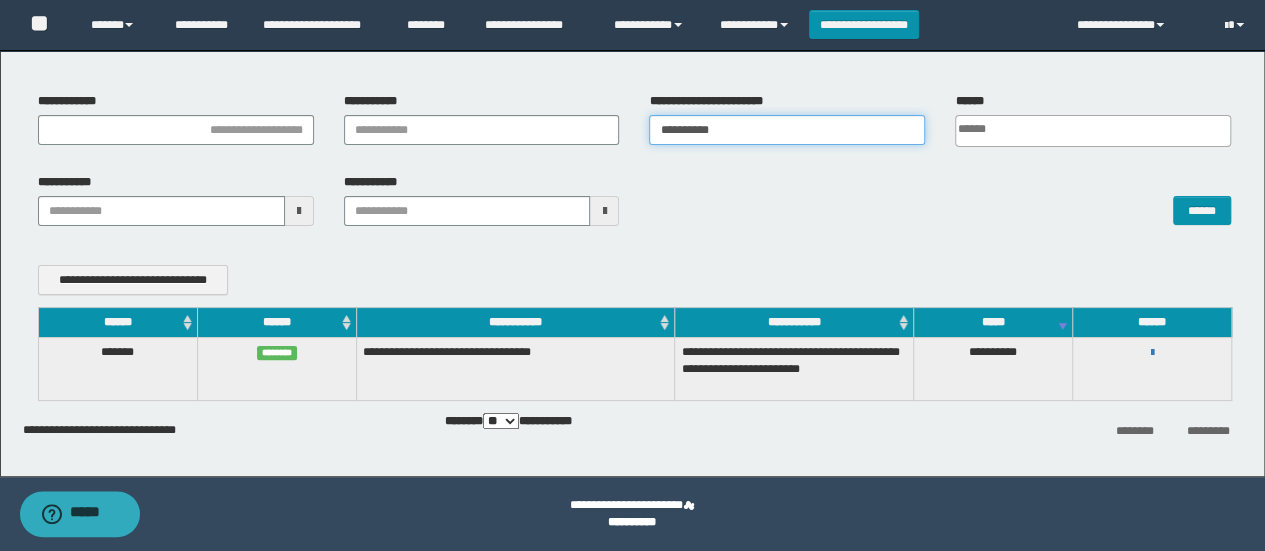 click on "**********" at bounding box center (787, 130) 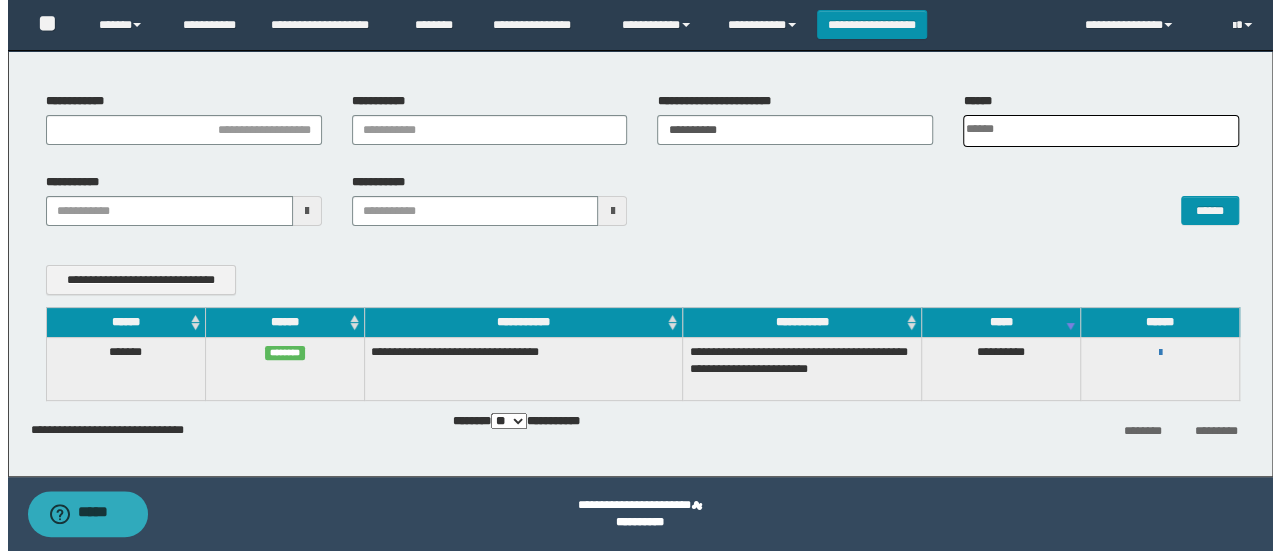 scroll, scrollTop: 86, scrollLeft: 0, axis: vertical 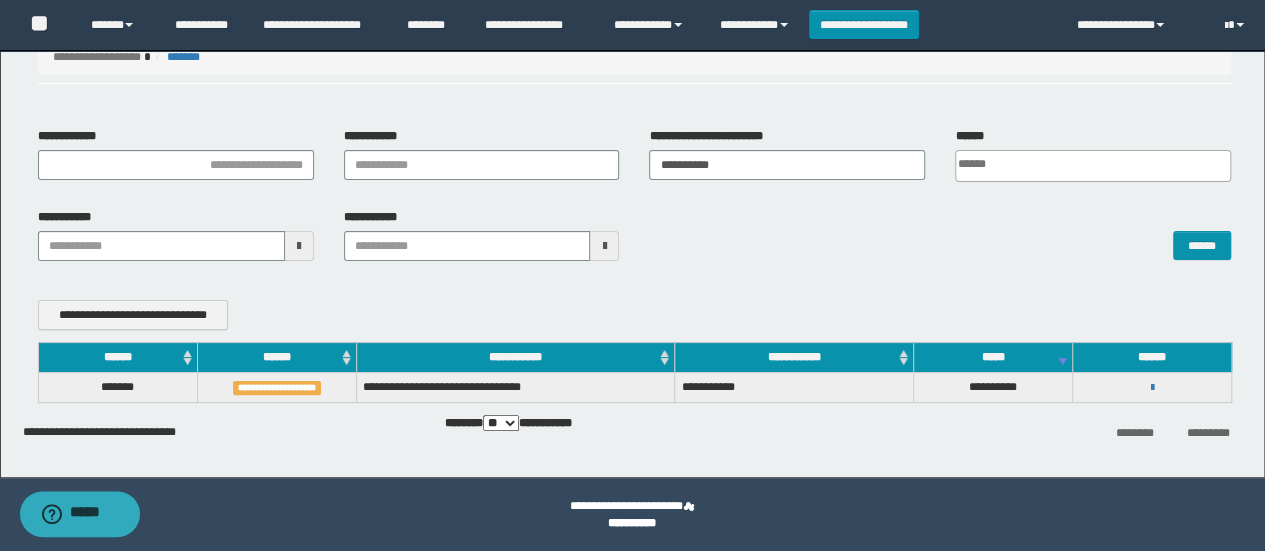 click on "**********" at bounding box center (1152, 387) 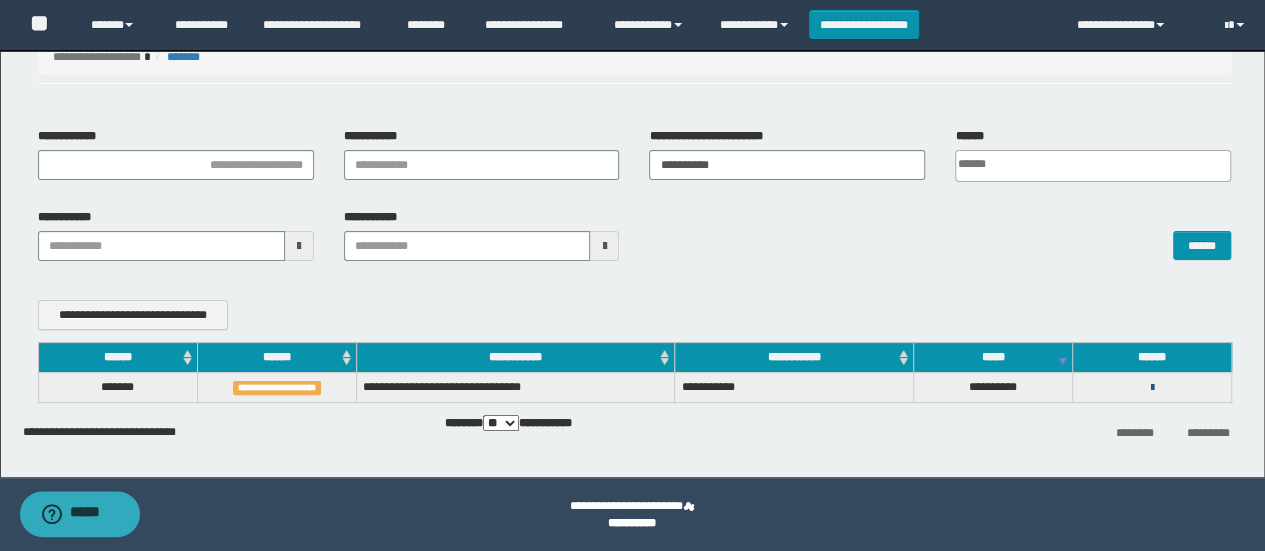 click at bounding box center [1152, 388] 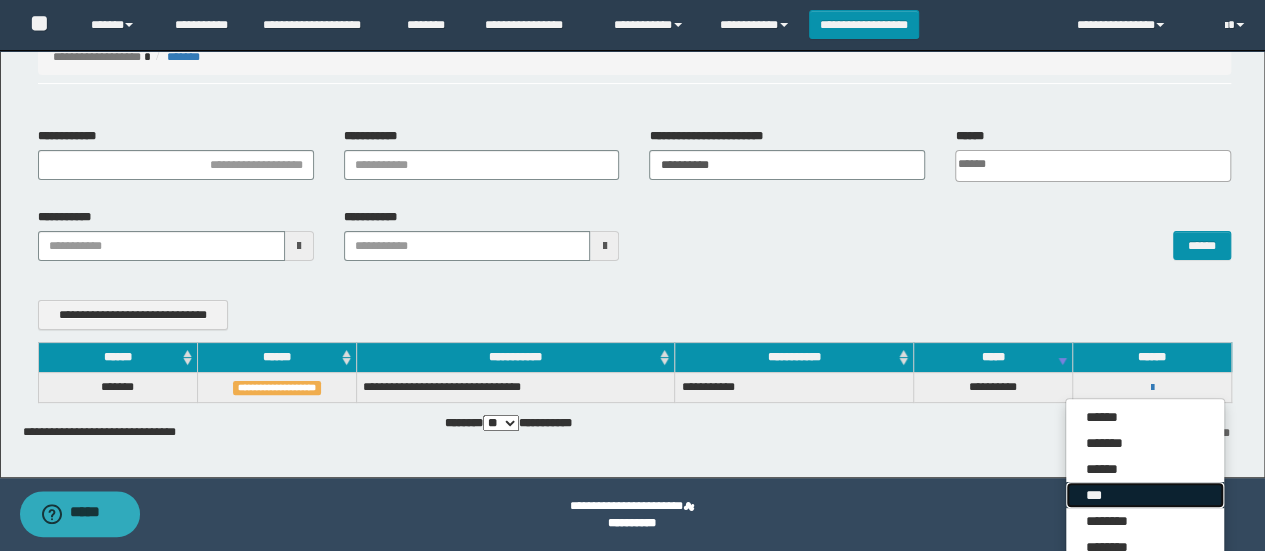 click on "***" at bounding box center [1145, 495] 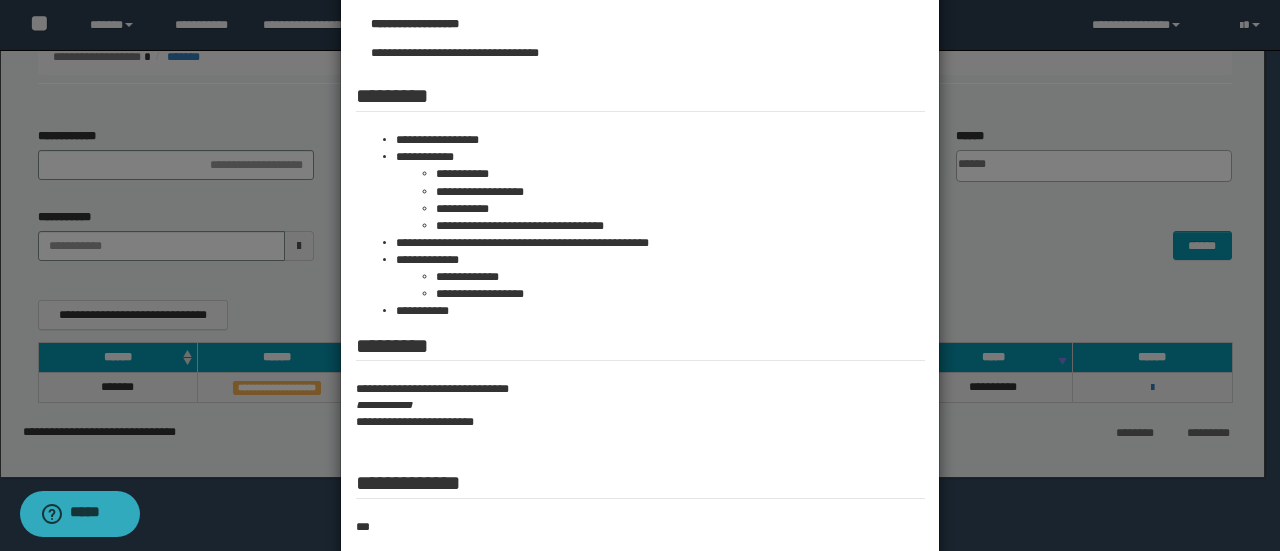 scroll, scrollTop: 94, scrollLeft: 0, axis: vertical 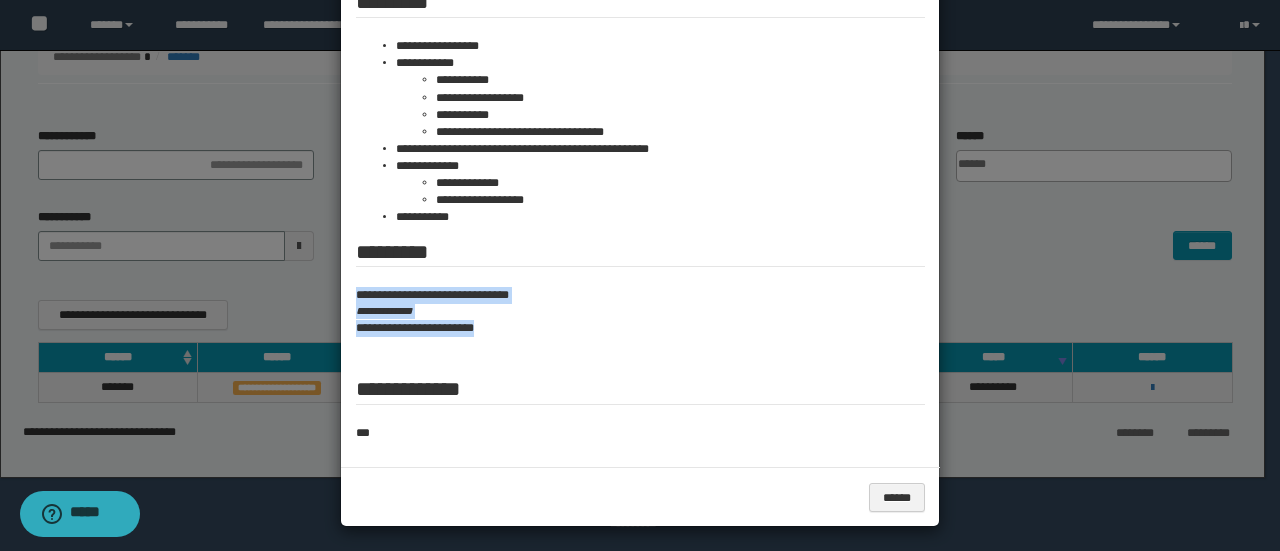 drag, startPoint x: 345, startPoint y: 286, endPoint x: 549, endPoint y: 336, distance: 210.03809 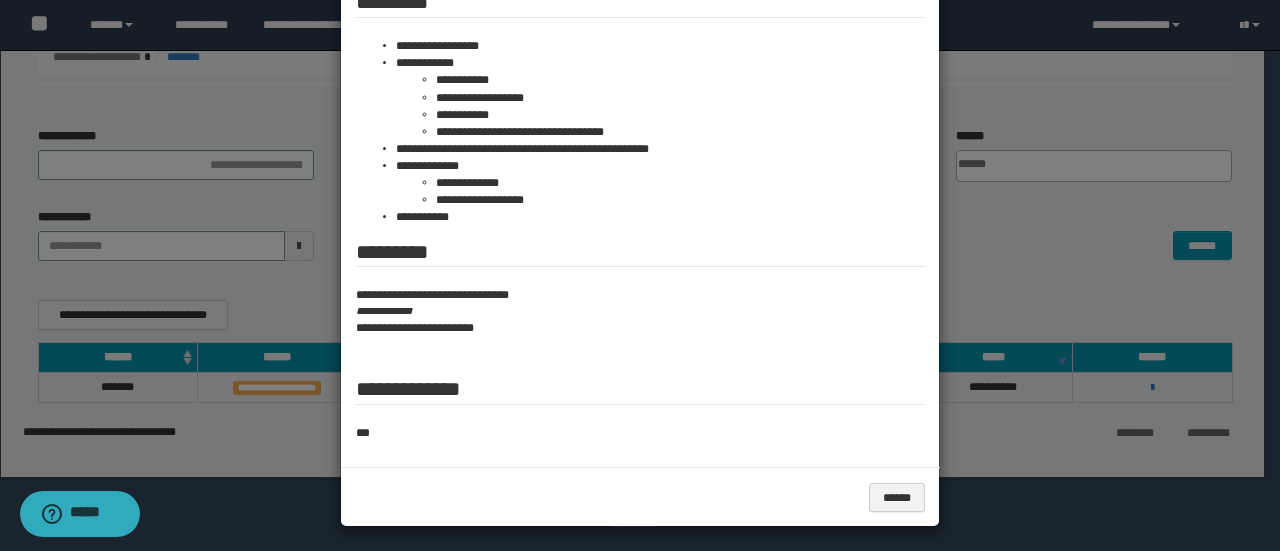 click on "**********" at bounding box center (680, 200) 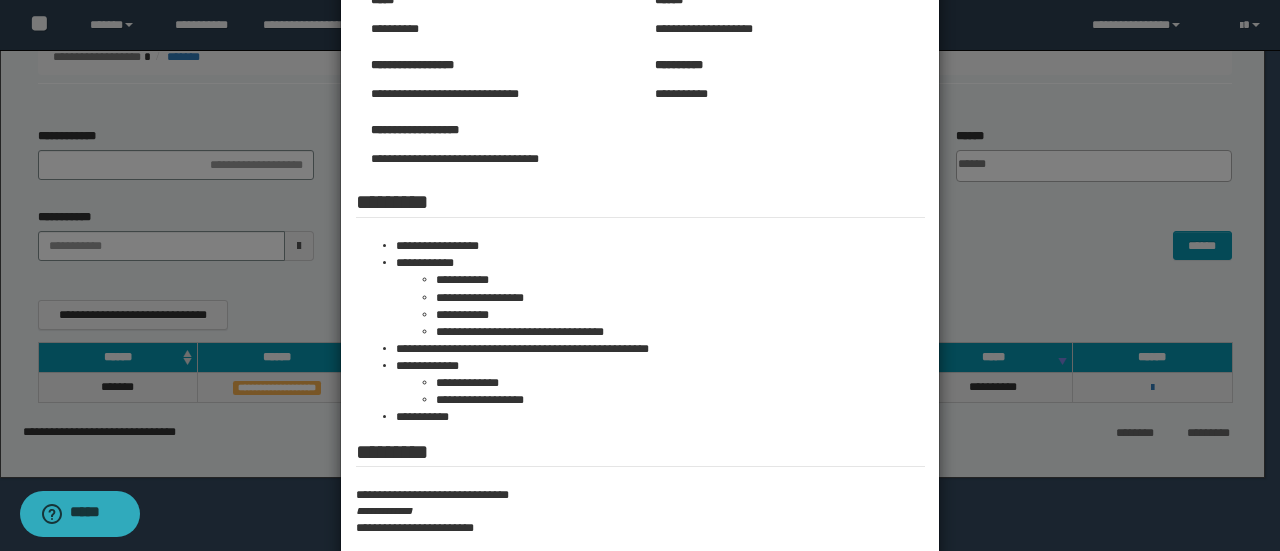 scroll, scrollTop: 288, scrollLeft: 0, axis: vertical 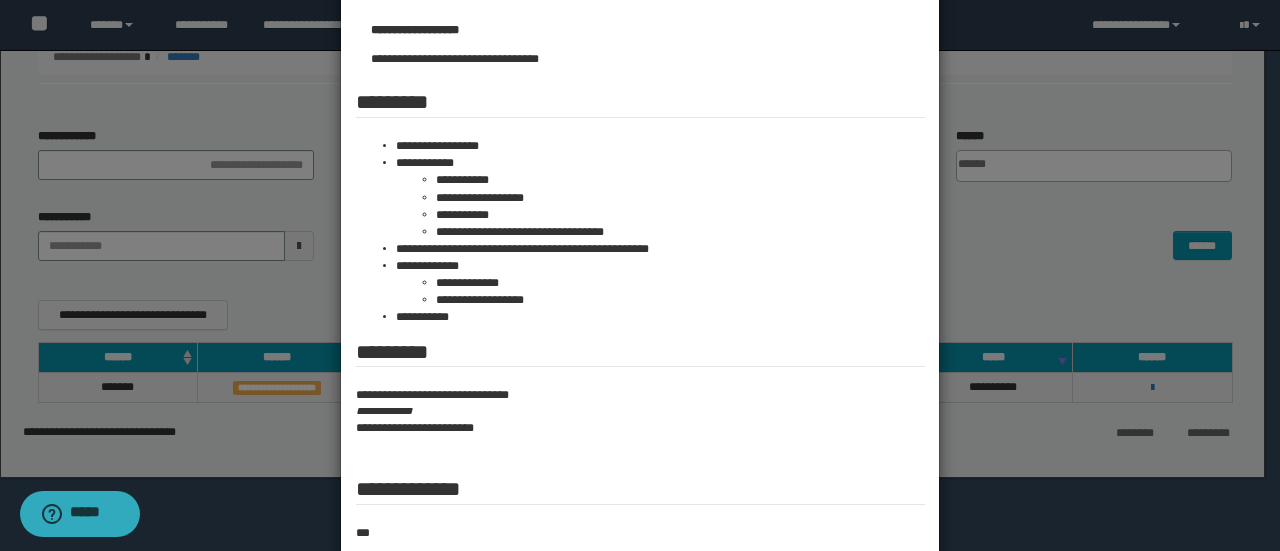 drag, startPoint x: 970, startPoint y: 293, endPoint x: 990, endPoint y: 299, distance: 20.880613 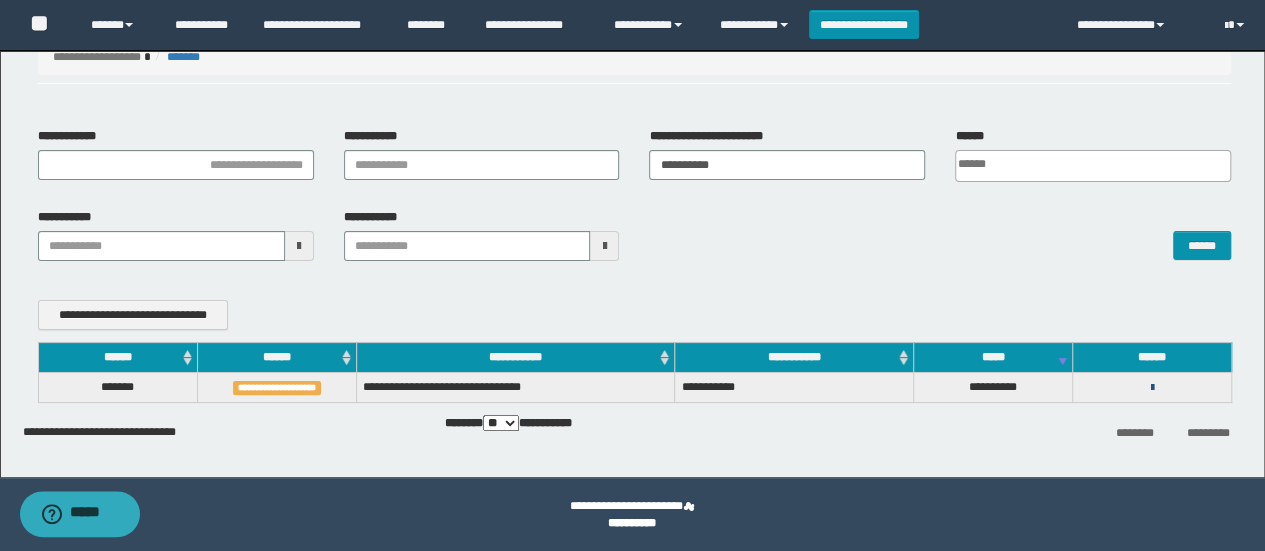 click at bounding box center (1152, 388) 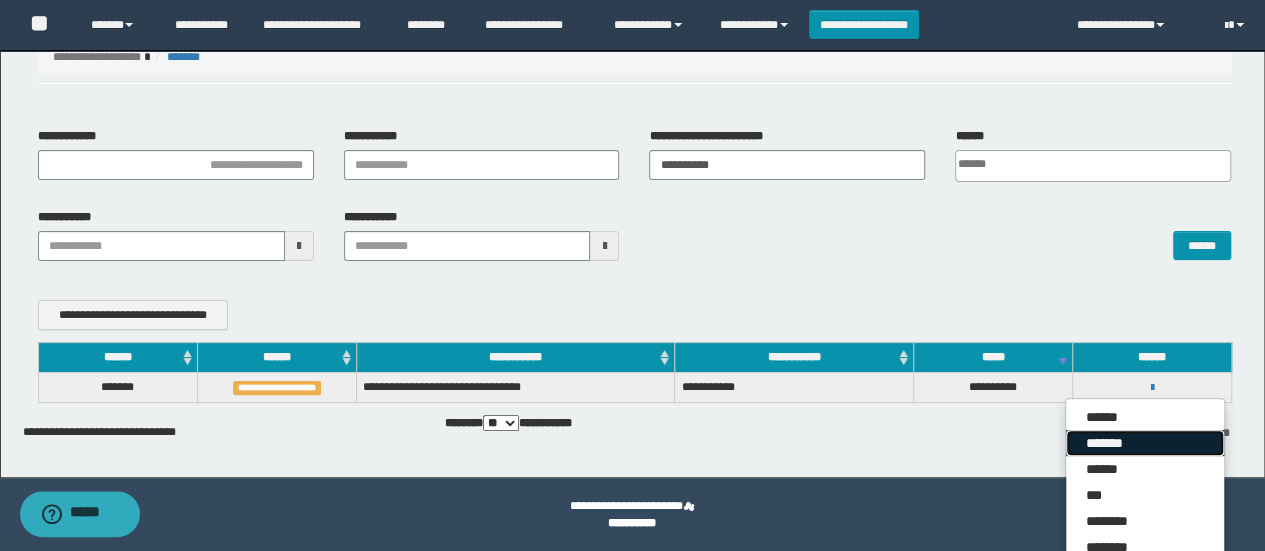 click on "*******" at bounding box center (1145, 443) 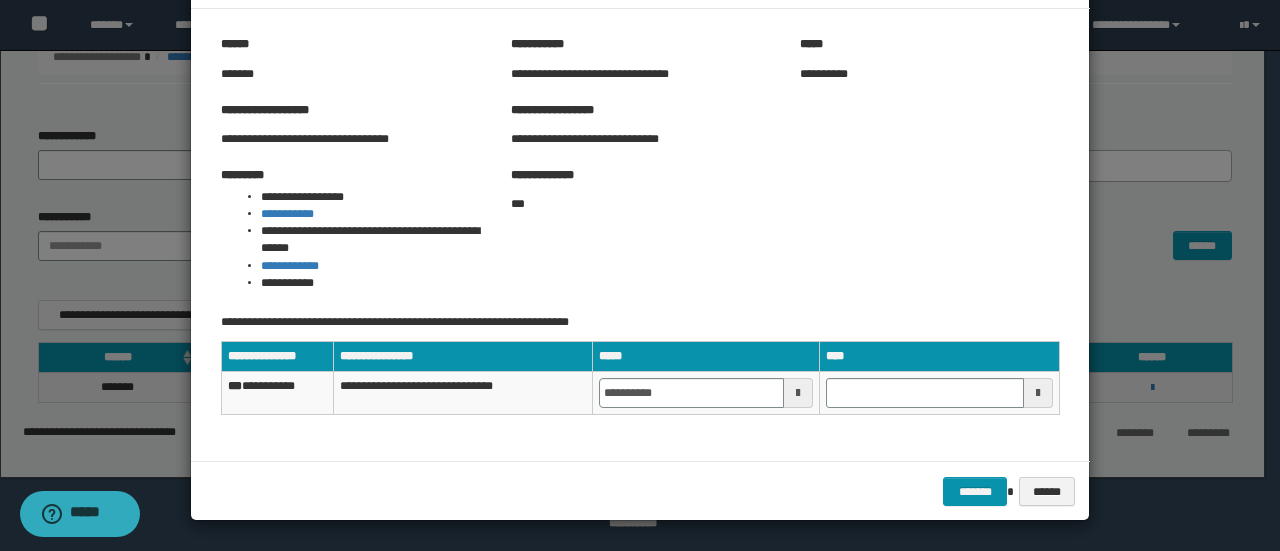 scroll, scrollTop: 0, scrollLeft: 0, axis: both 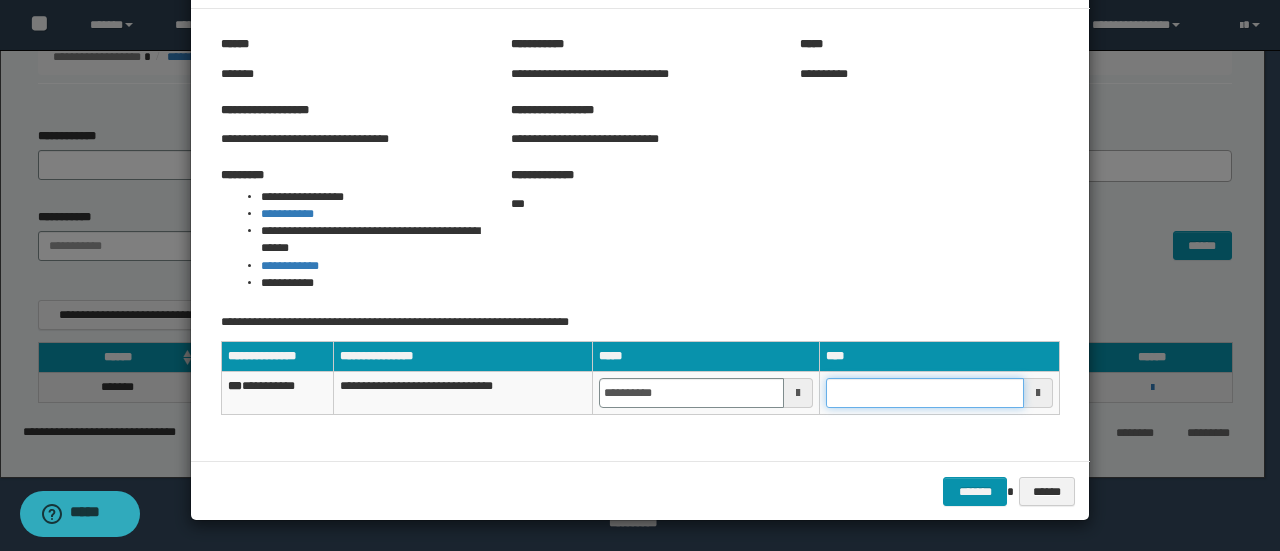 click at bounding box center [925, 393] 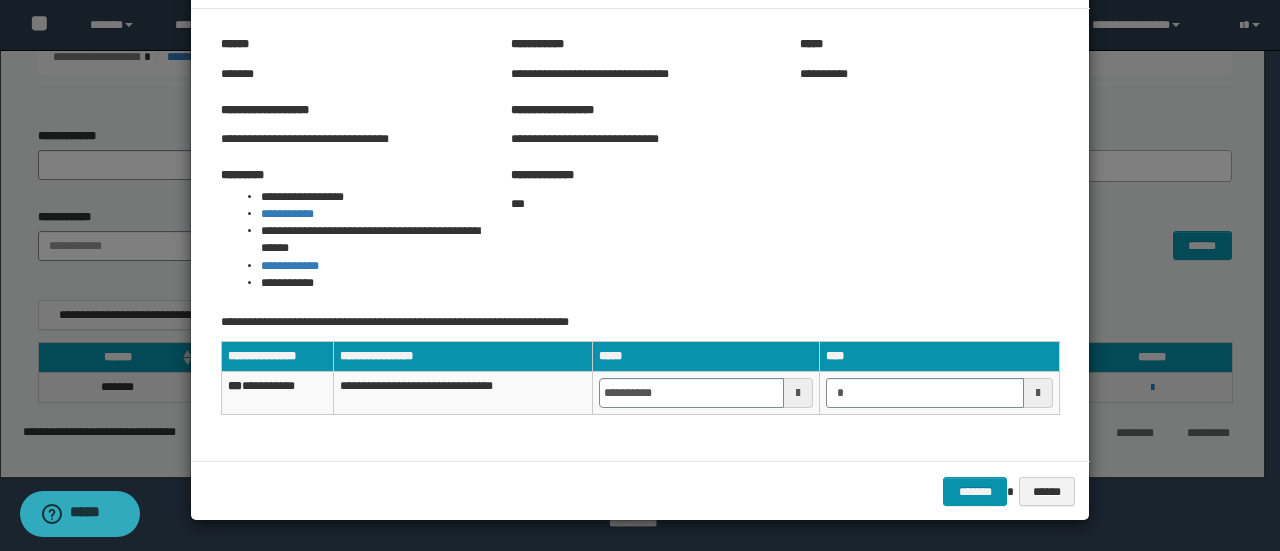 type on "*******" 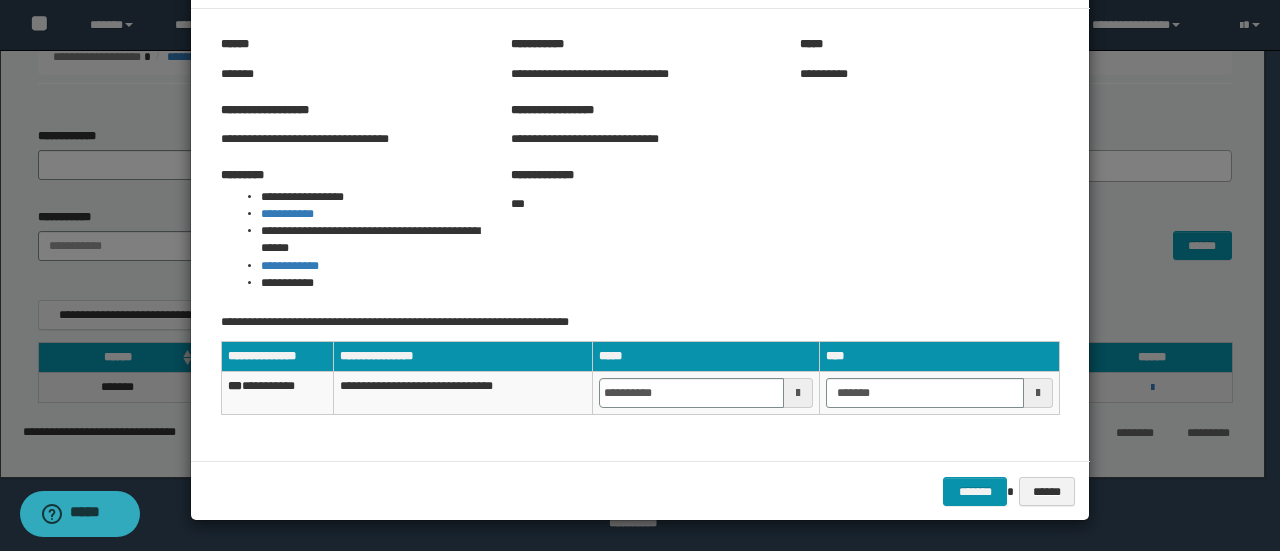 drag, startPoint x: 884, startPoint y: 243, endPoint x: 896, endPoint y: 309, distance: 67.08204 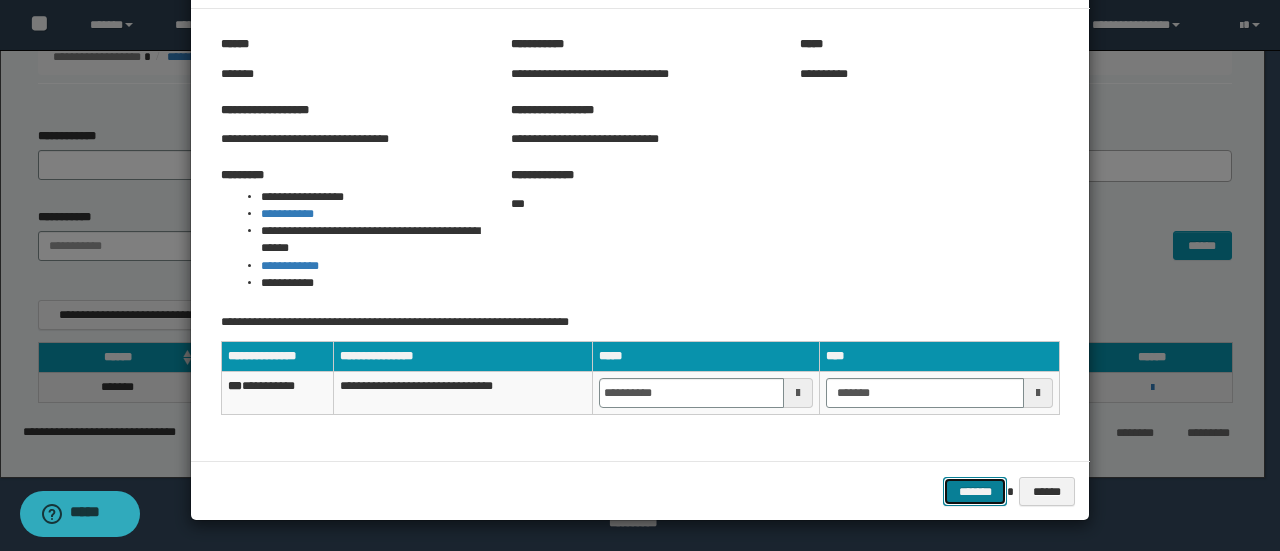 click on "*******" at bounding box center (975, 491) 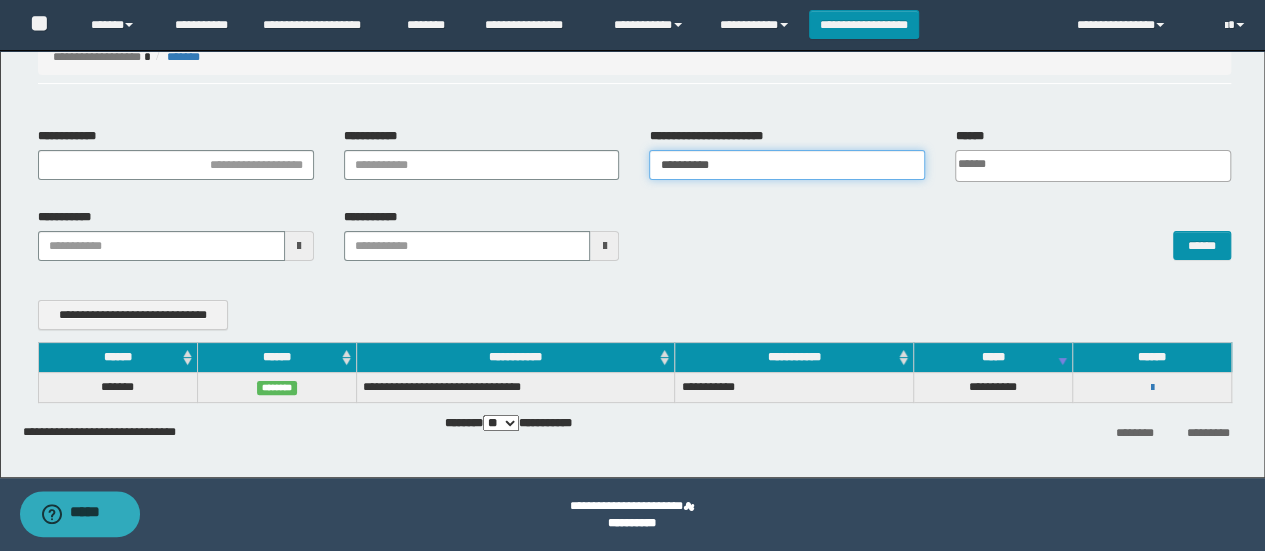 click on "**********" at bounding box center (787, 165) 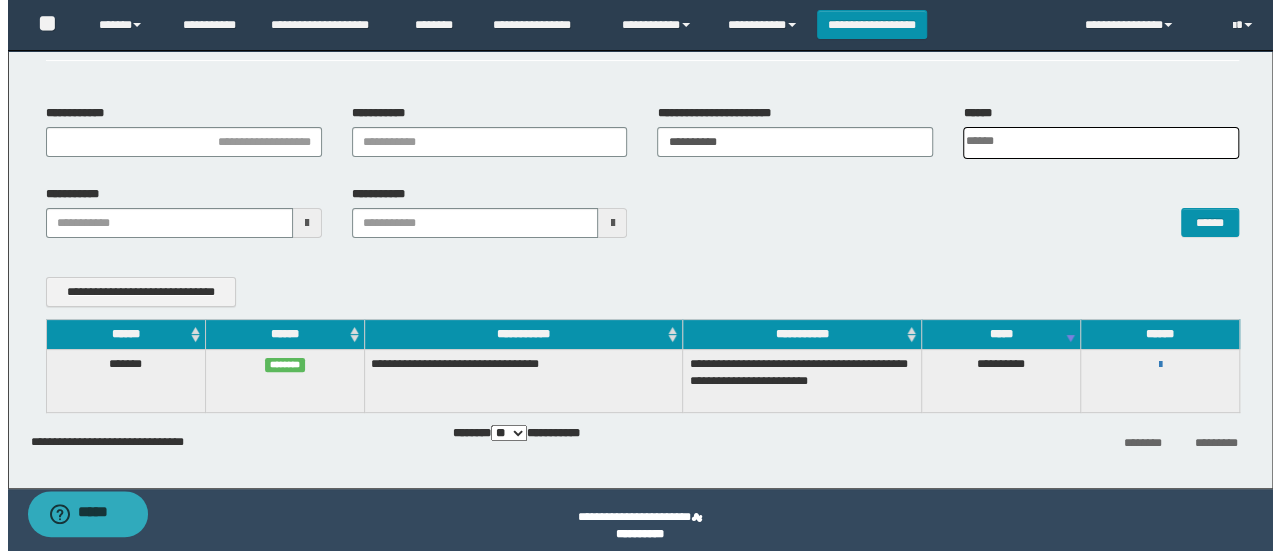scroll, scrollTop: 121, scrollLeft: 0, axis: vertical 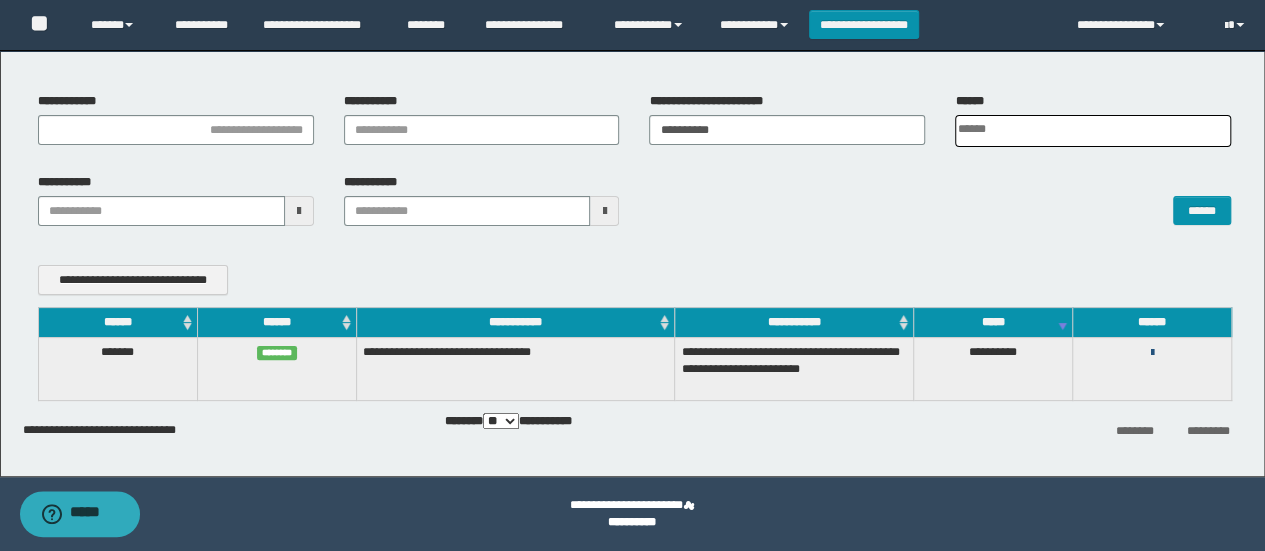 click at bounding box center (1152, 353) 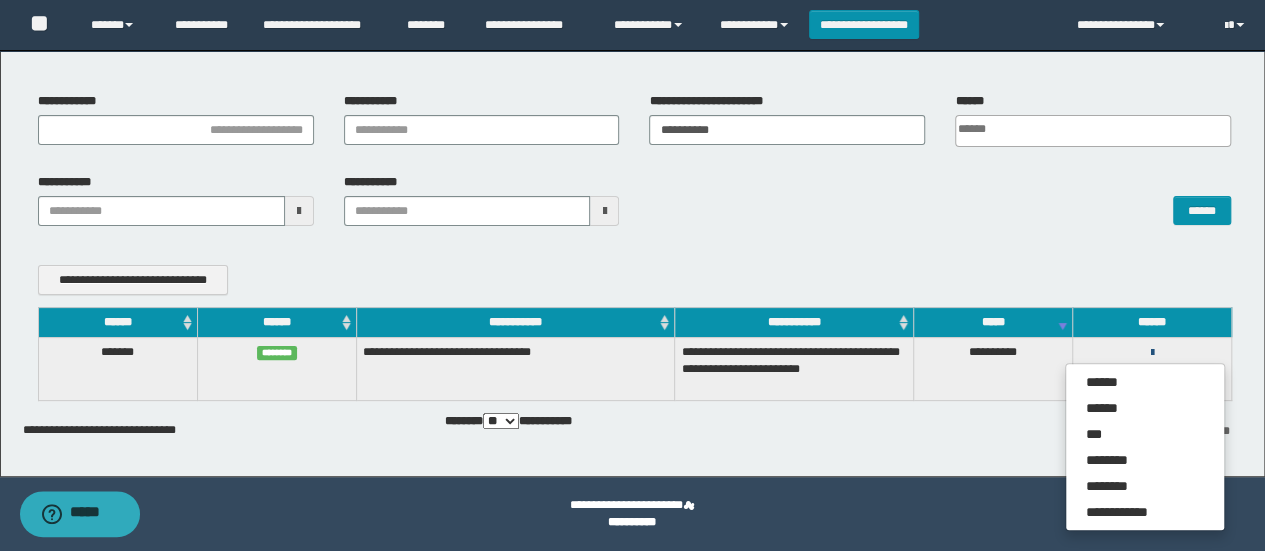 click at bounding box center (1152, 353) 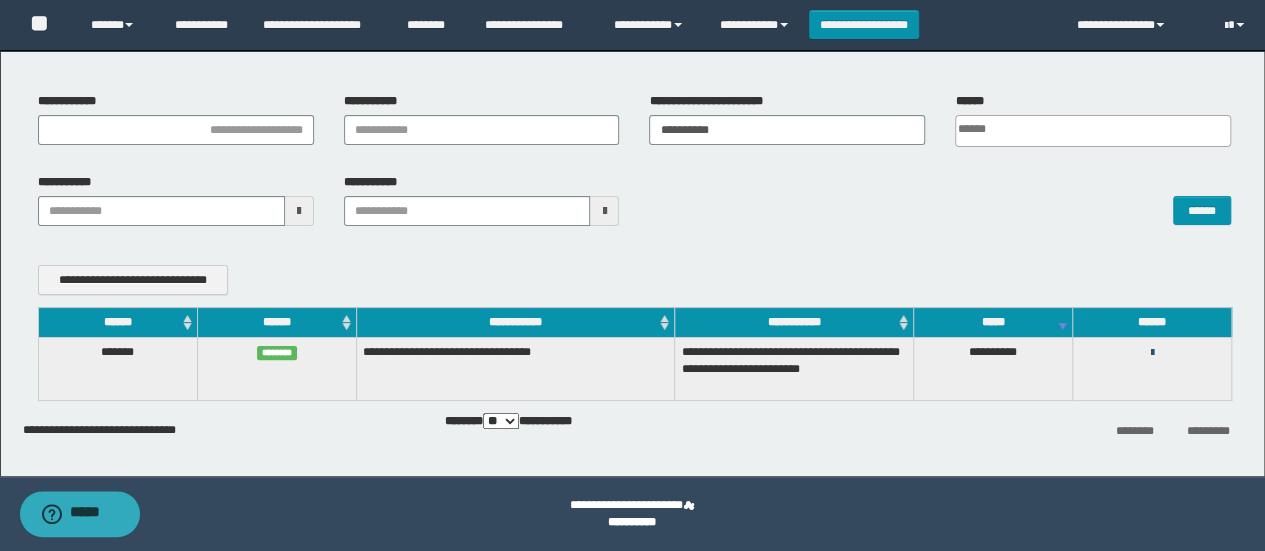 click at bounding box center [1152, 353] 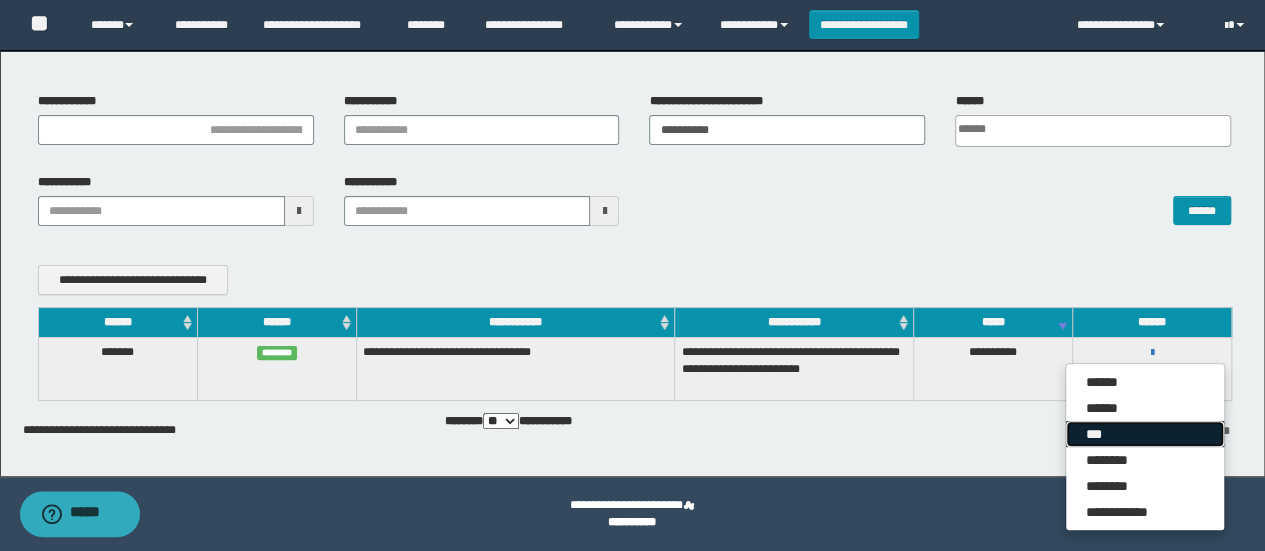 click on "***" at bounding box center [1145, 434] 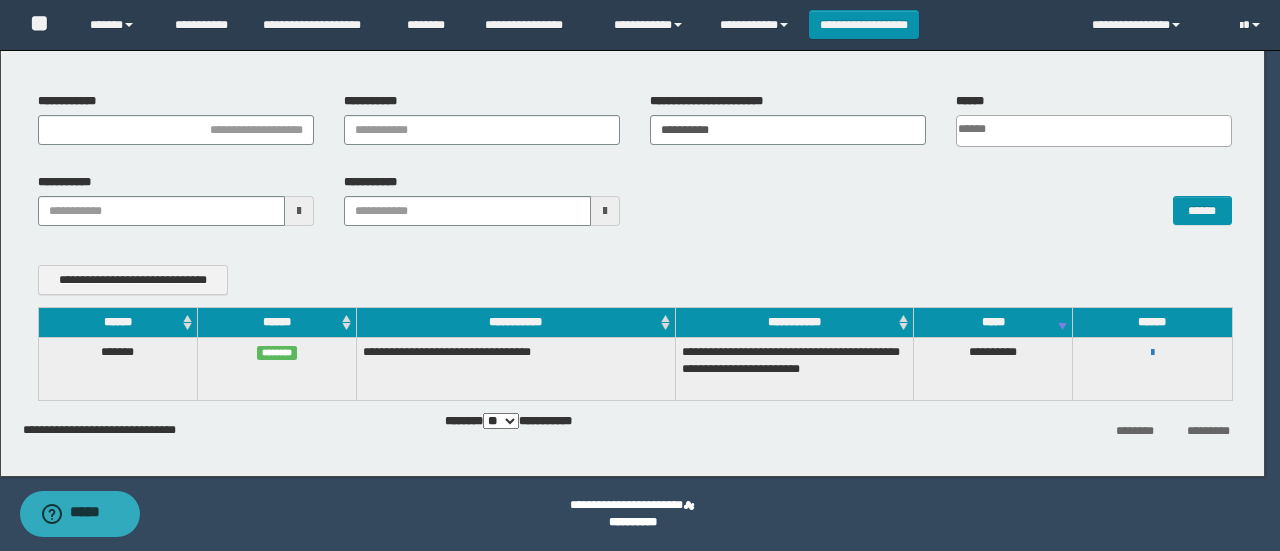 scroll, scrollTop: 0, scrollLeft: 0, axis: both 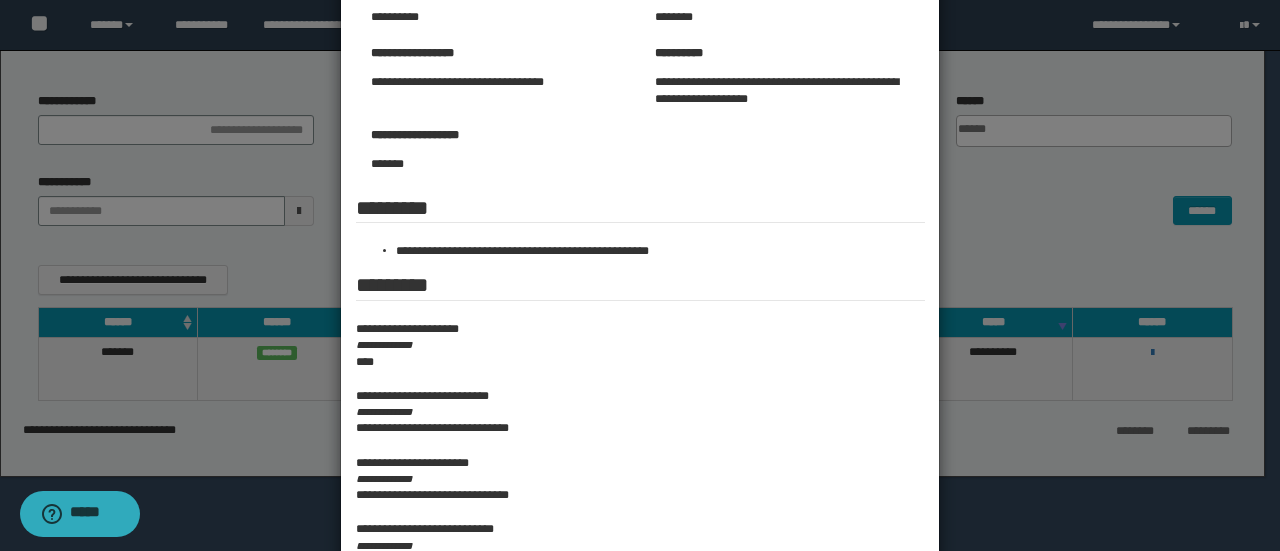 drag, startPoint x: 1216, startPoint y: 310, endPoint x: 1200, endPoint y: 309, distance: 16.03122 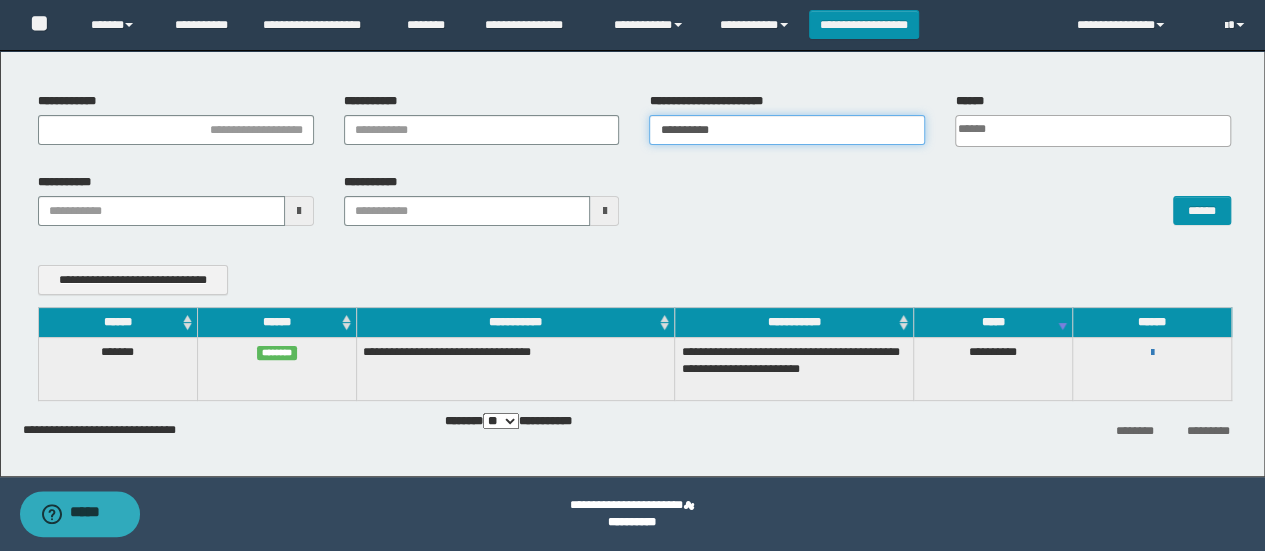 click on "**********" at bounding box center (787, 130) 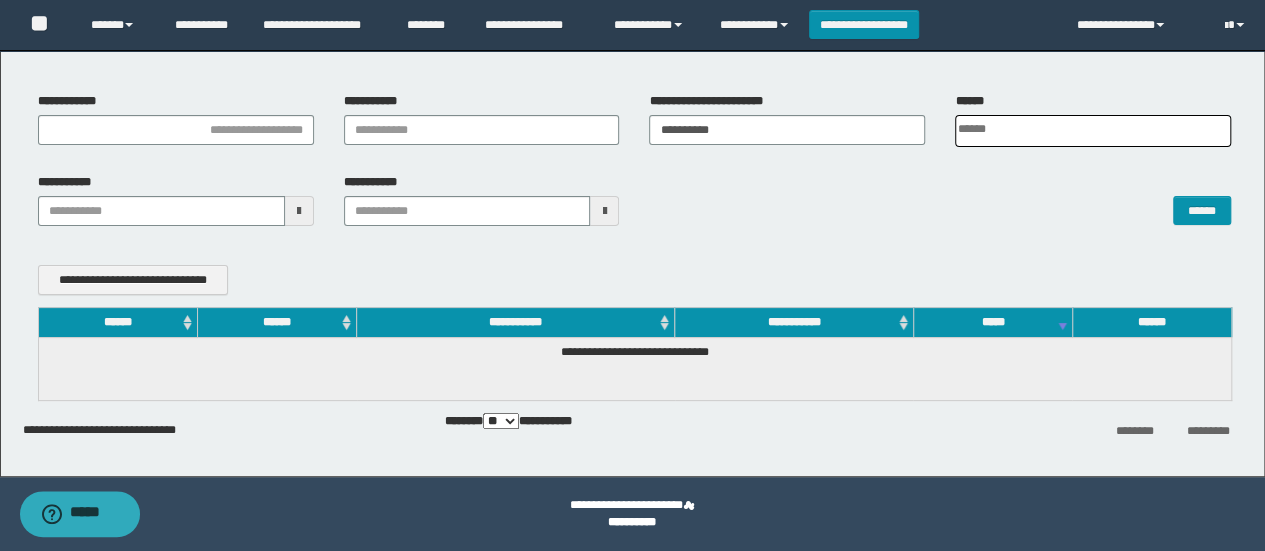 scroll, scrollTop: 86, scrollLeft: 0, axis: vertical 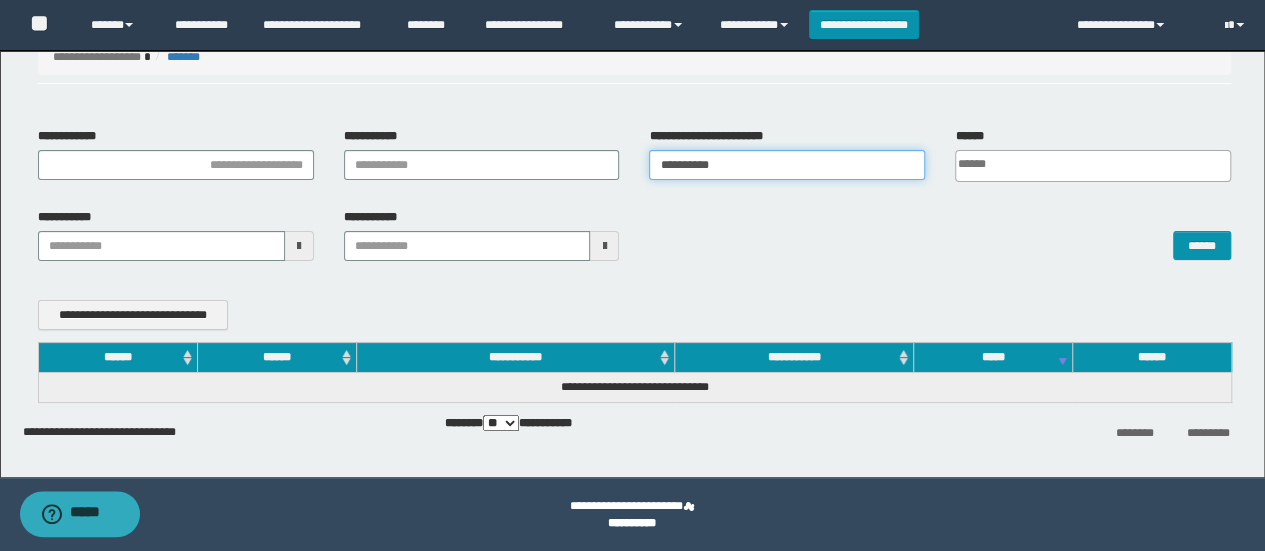 drag, startPoint x: 794, startPoint y: 156, endPoint x: 433, endPoint y: 205, distance: 364.3103 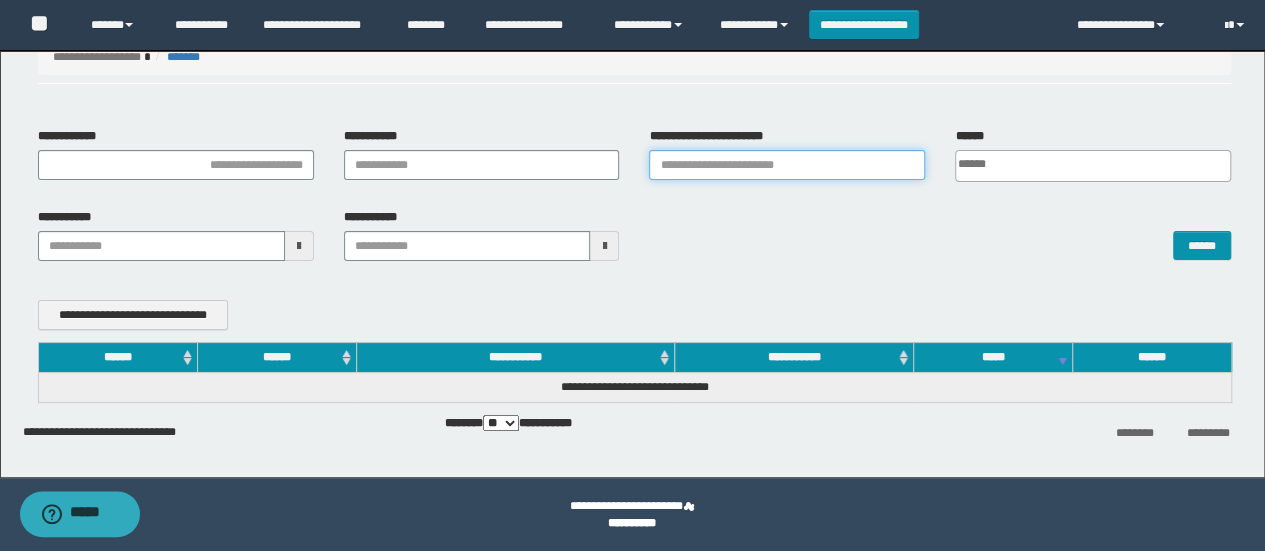 type on "*" 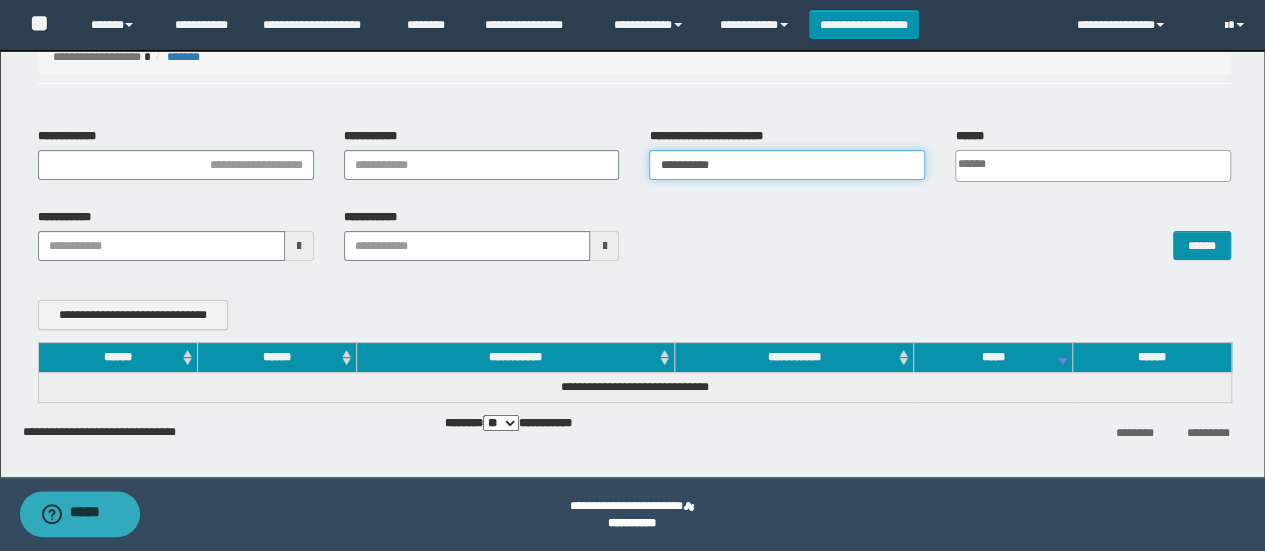 click on "**********" at bounding box center [787, 165] 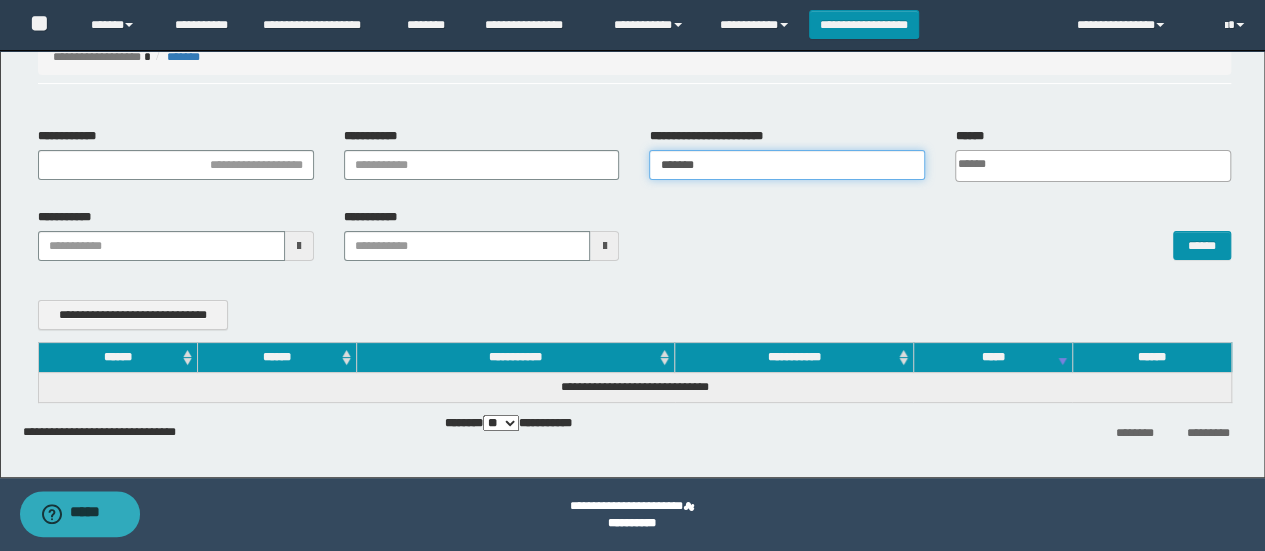 type on "*******" 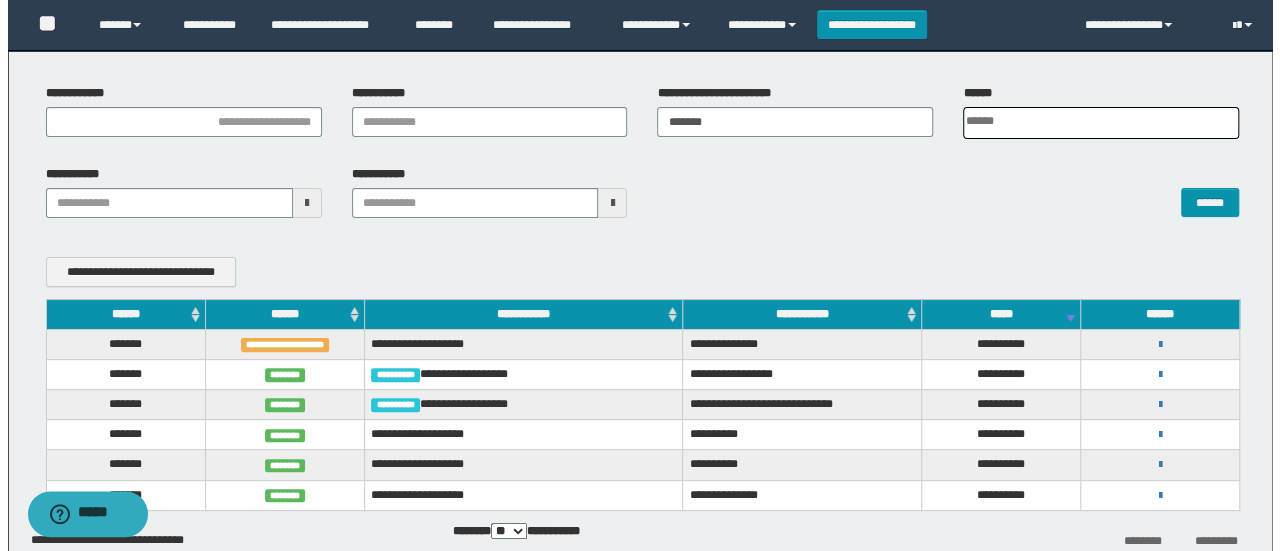 scroll, scrollTop: 186, scrollLeft: 0, axis: vertical 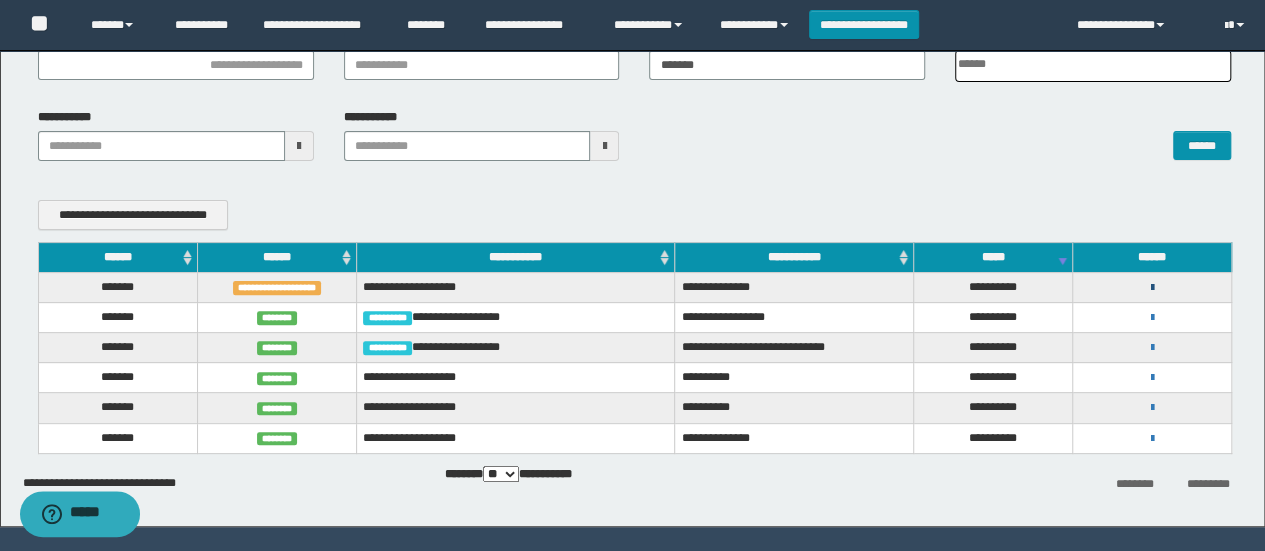 click at bounding box center (1152, 288) 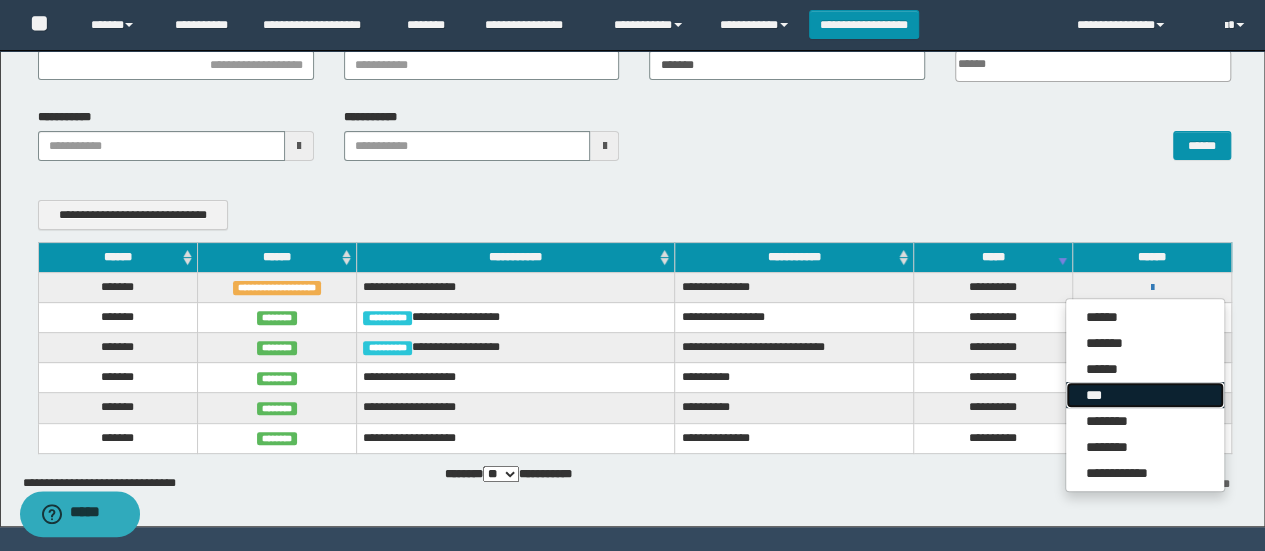 click on "***" at bounding box center (1145, 395) 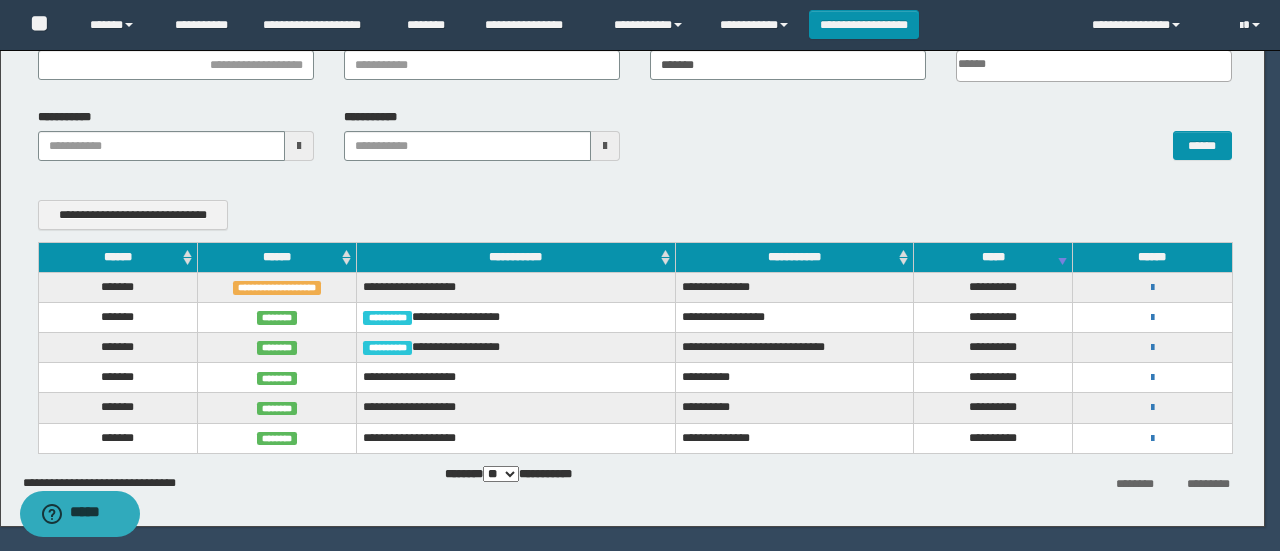 scroll, scrollTop: 0, scrollLeft: 0, axis: both 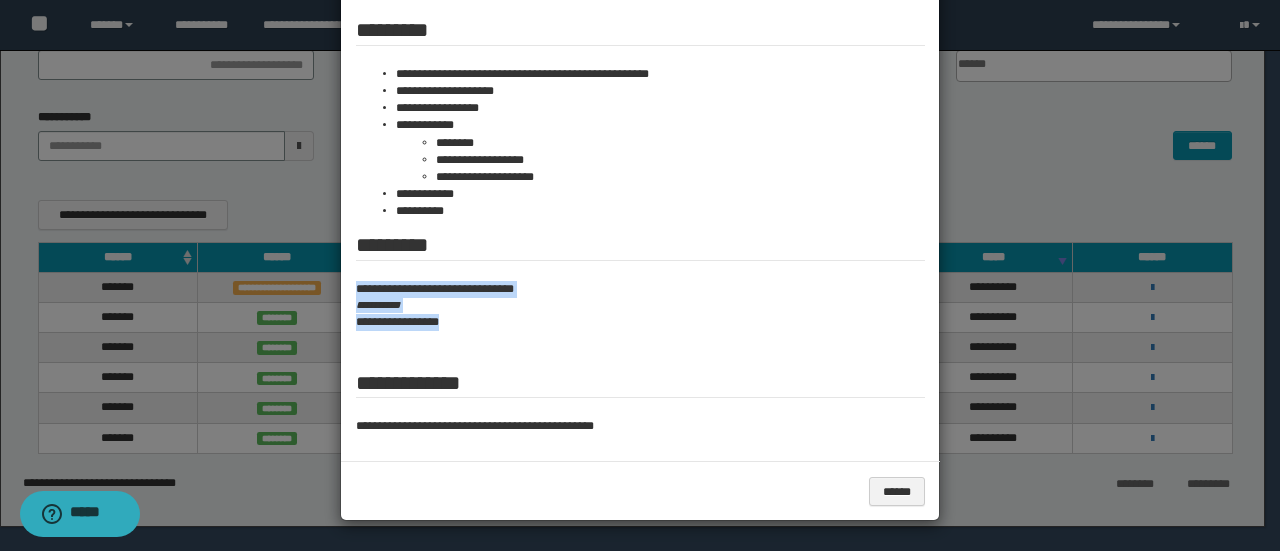 drag, startPoint x: 348, startPoint y: 288, endPoint x: 502, endPoint y: 341, distance: 162.86497 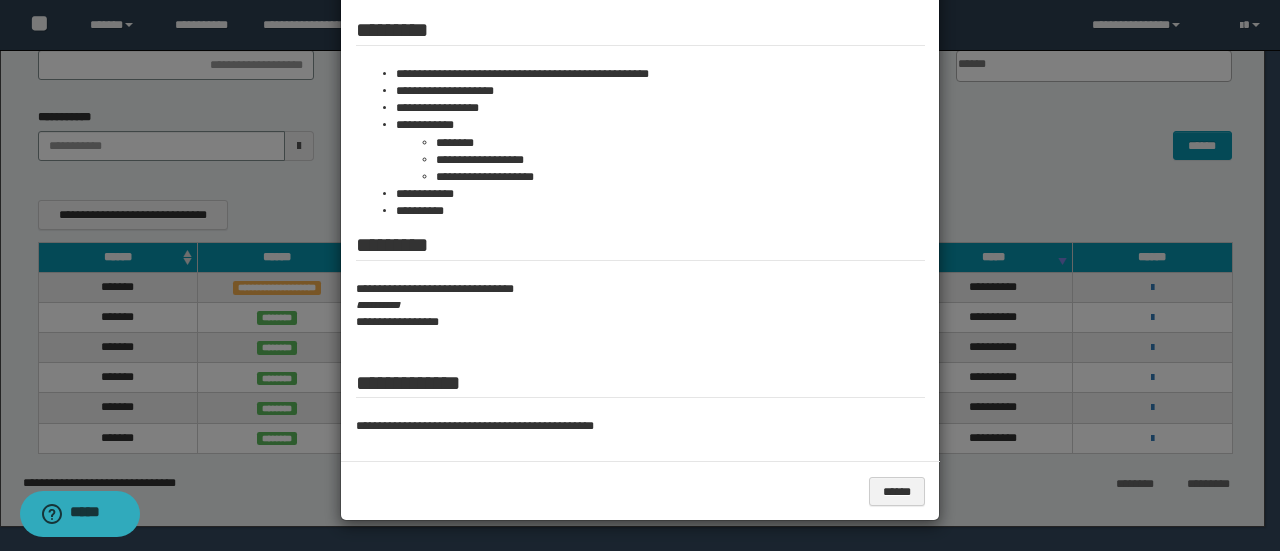 click at bounding box center (640, 95) 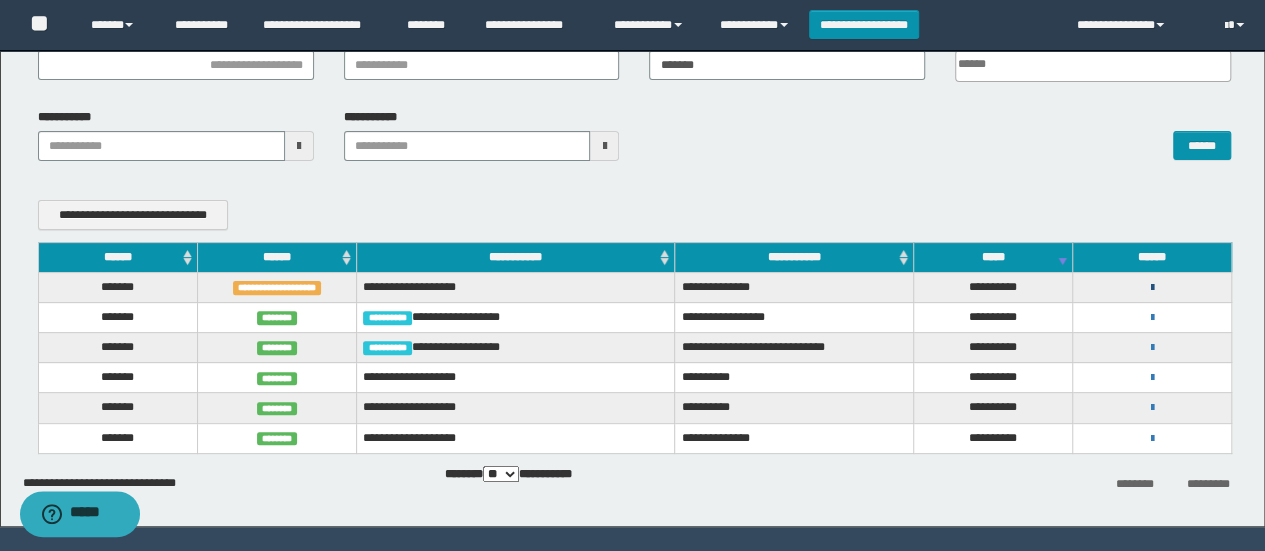 click at bounding box center [1152, 288] 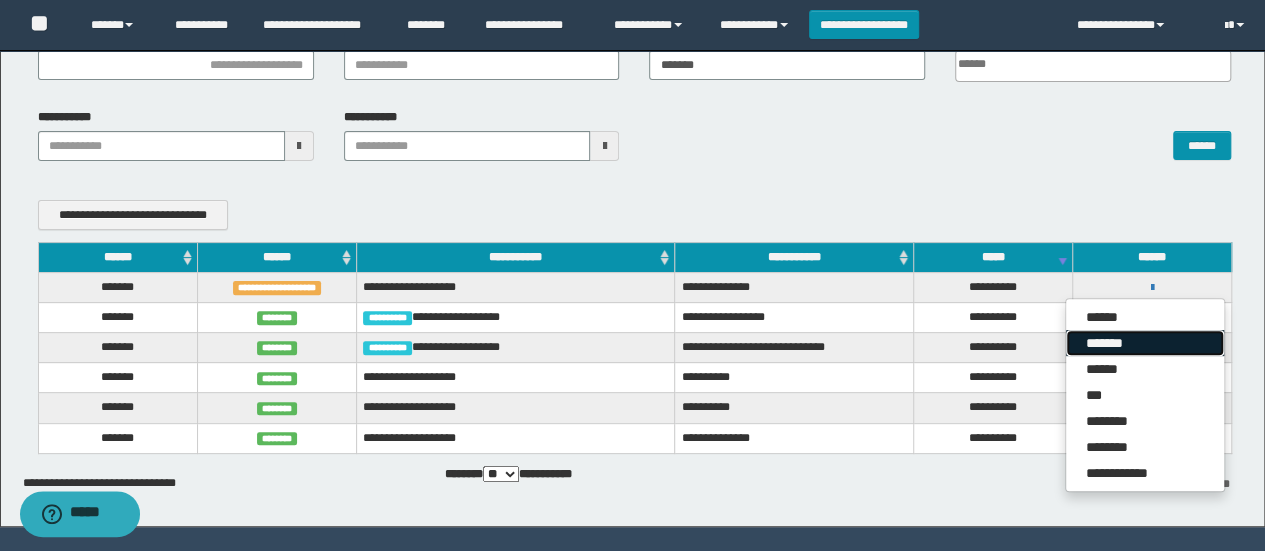 click on "*******" at bounding box center [1145, 343] 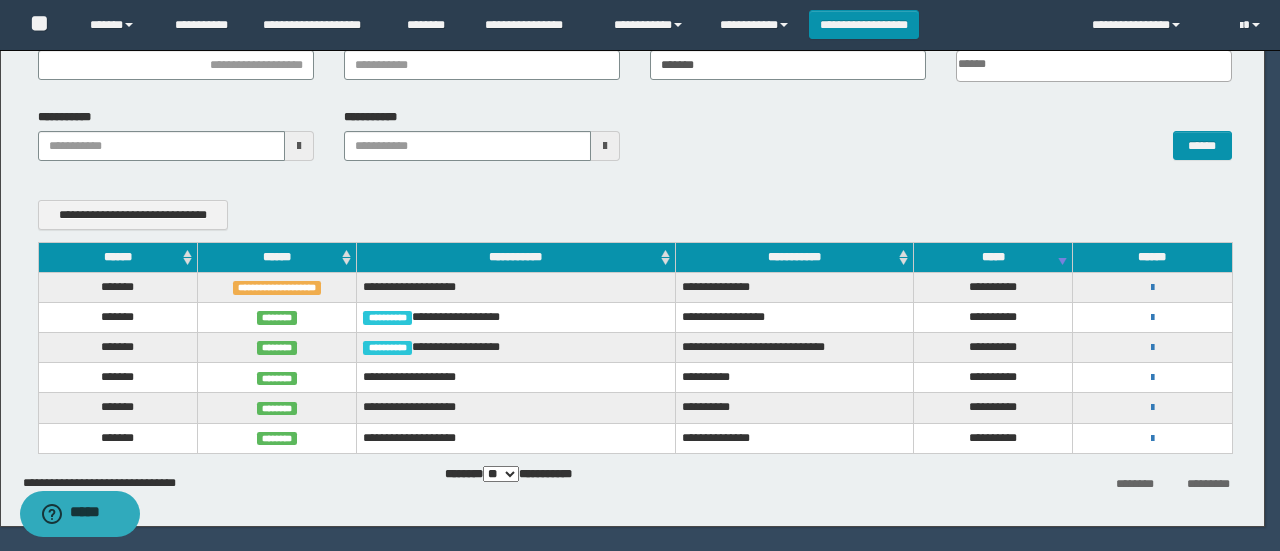 scroll, scrollTop: 0, scrollLeft: 0, axis: both 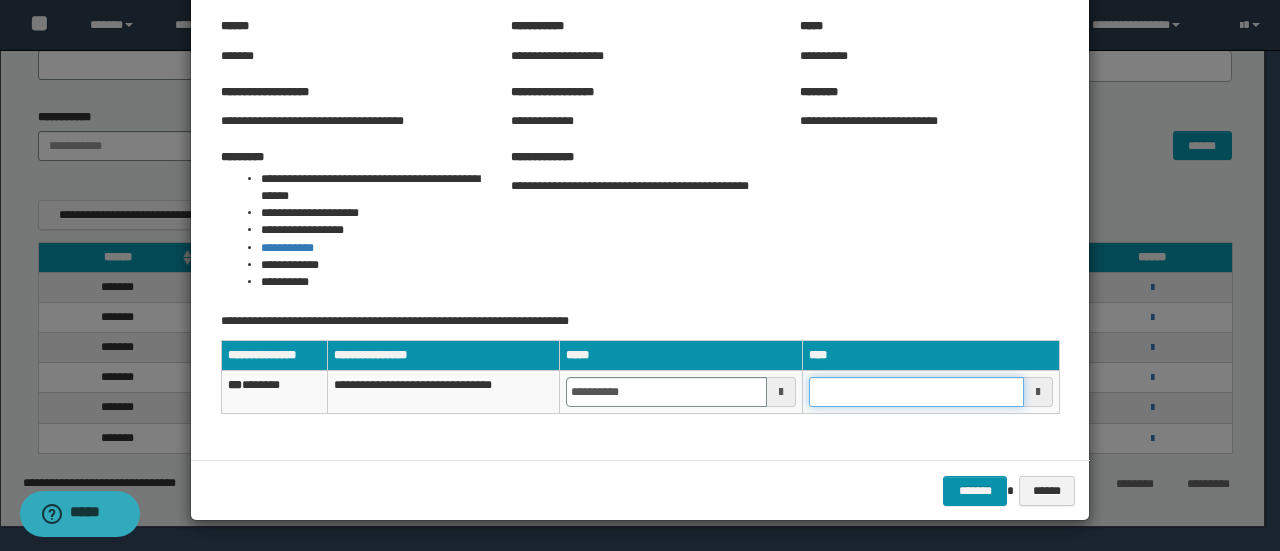 click at bounding box center (916, 392) 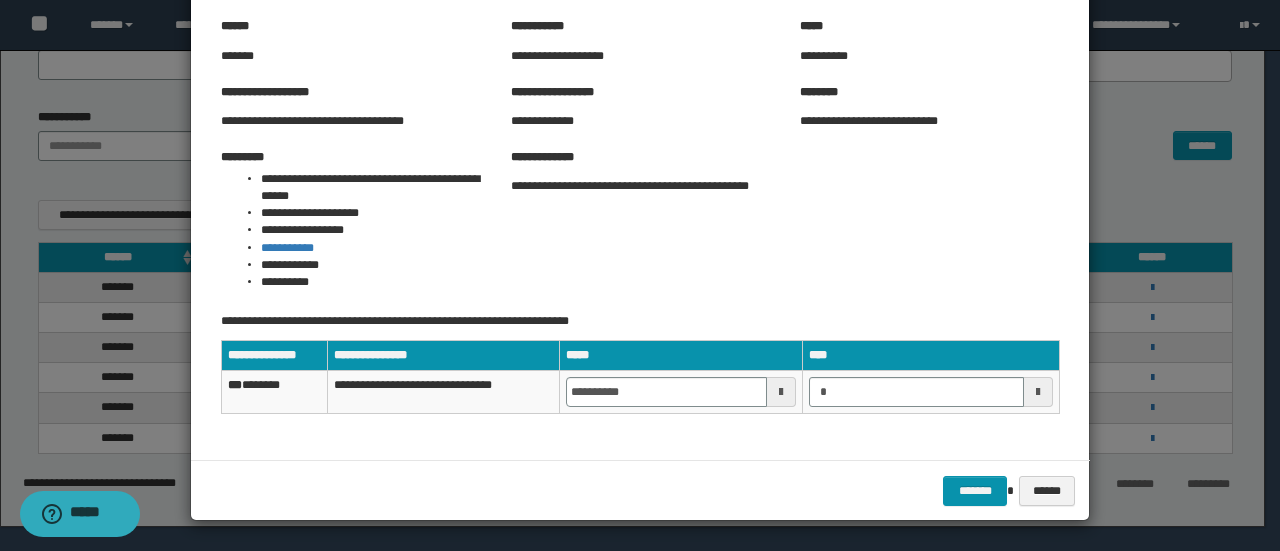 type on "*******" 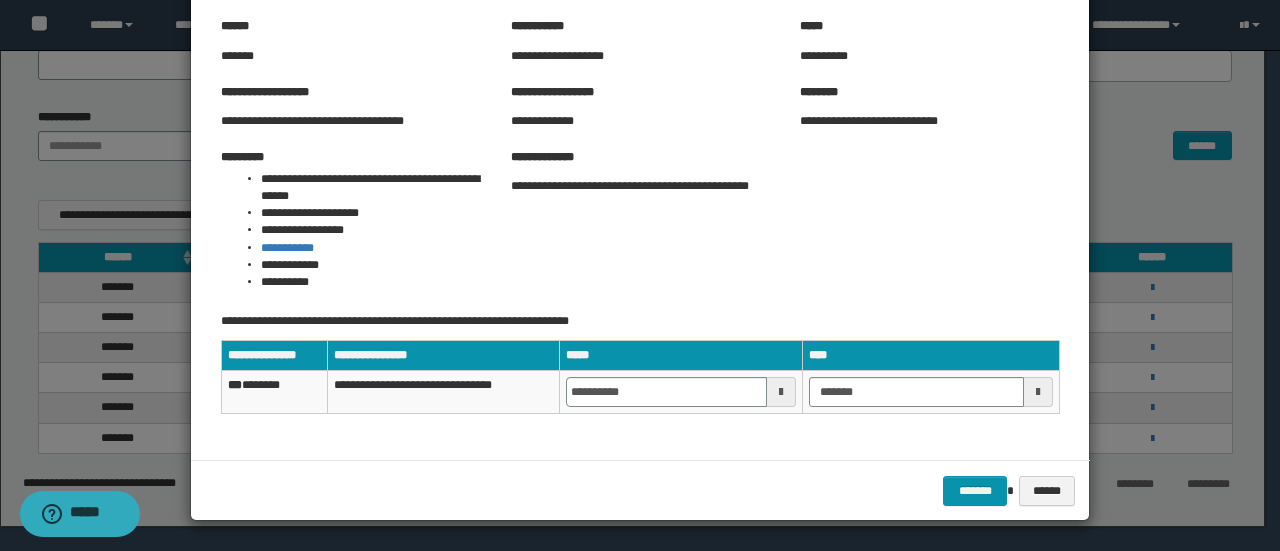 click on "**********" at bounding box center [640, 225] 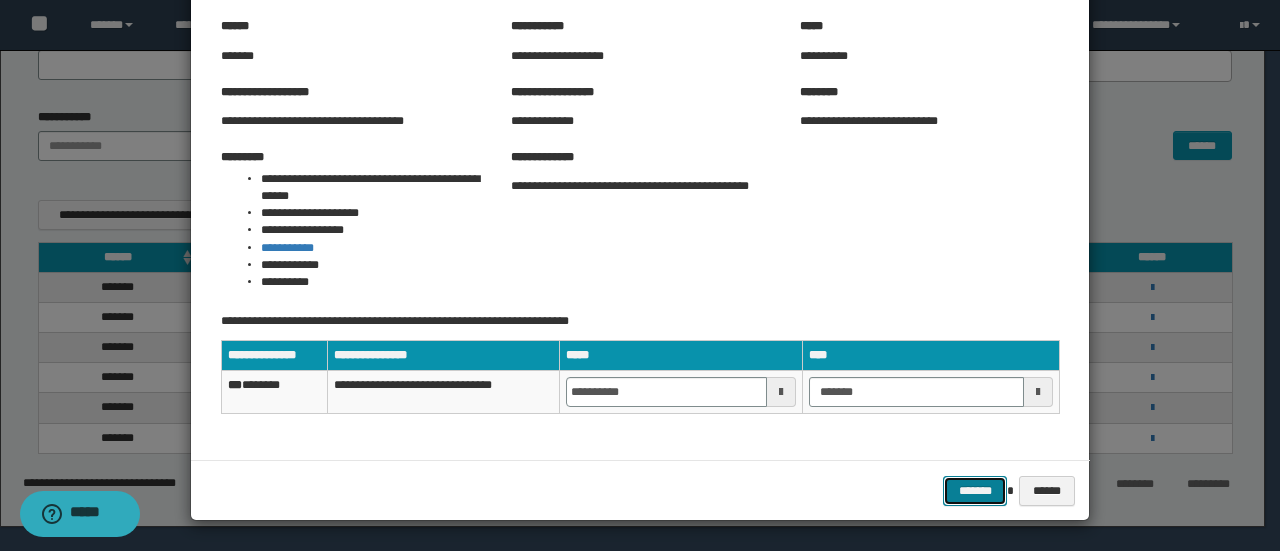 click on "*******" at bounding box center [975, 490] 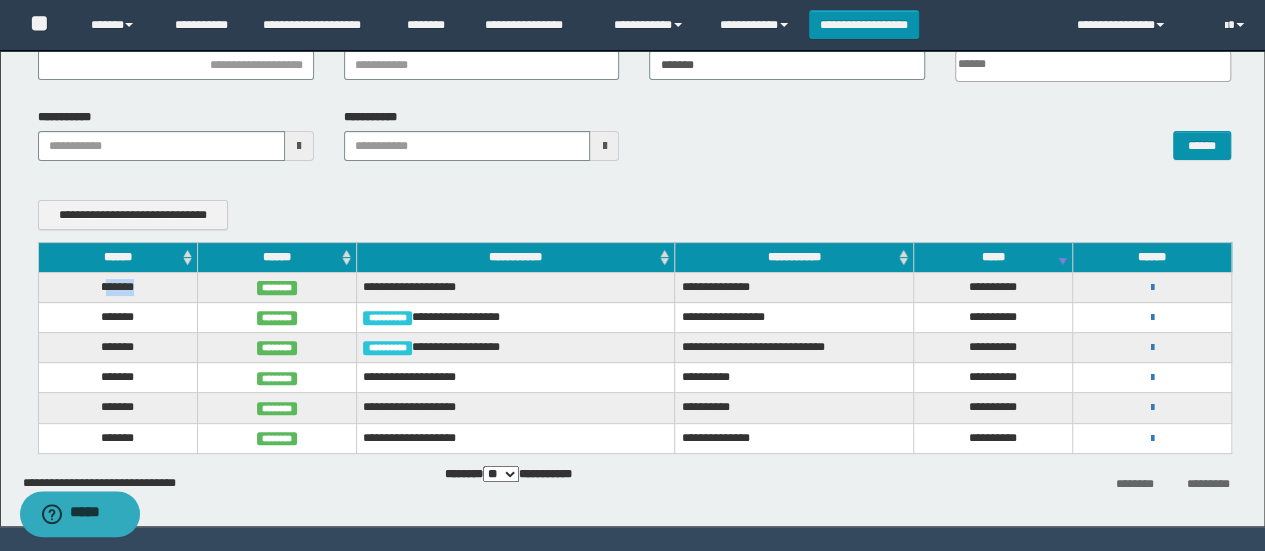 drag, startPoint x: 102, startPoint y: 280, endPoint x: 215, endPoint y: 295, distance: 113.99123 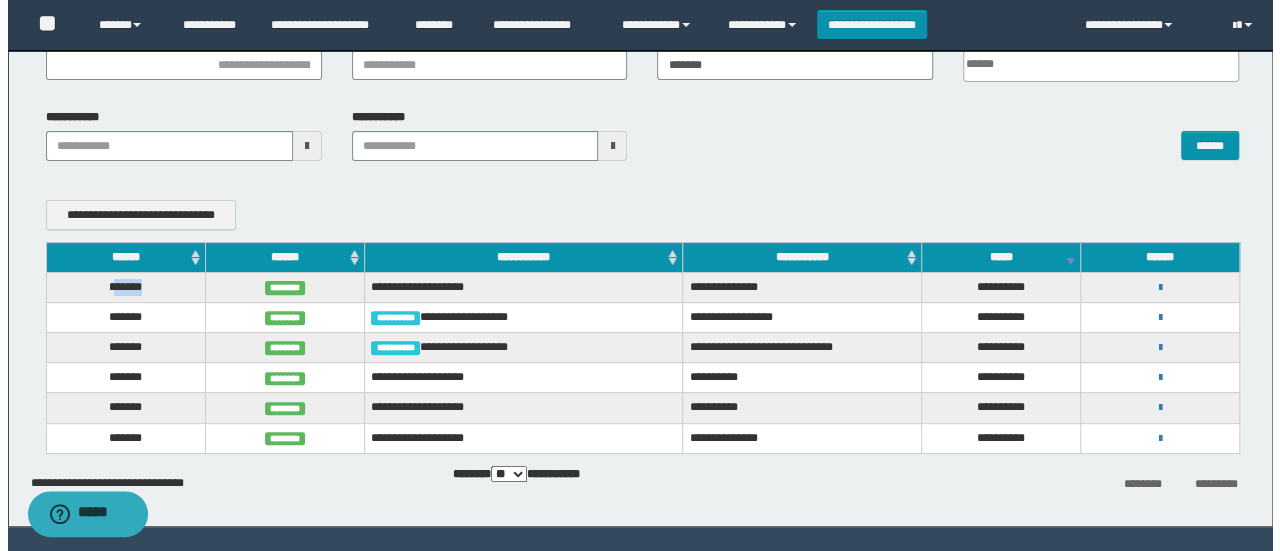 scroll, scrollTop: 86, scrollLeft: 0, axis: vertical 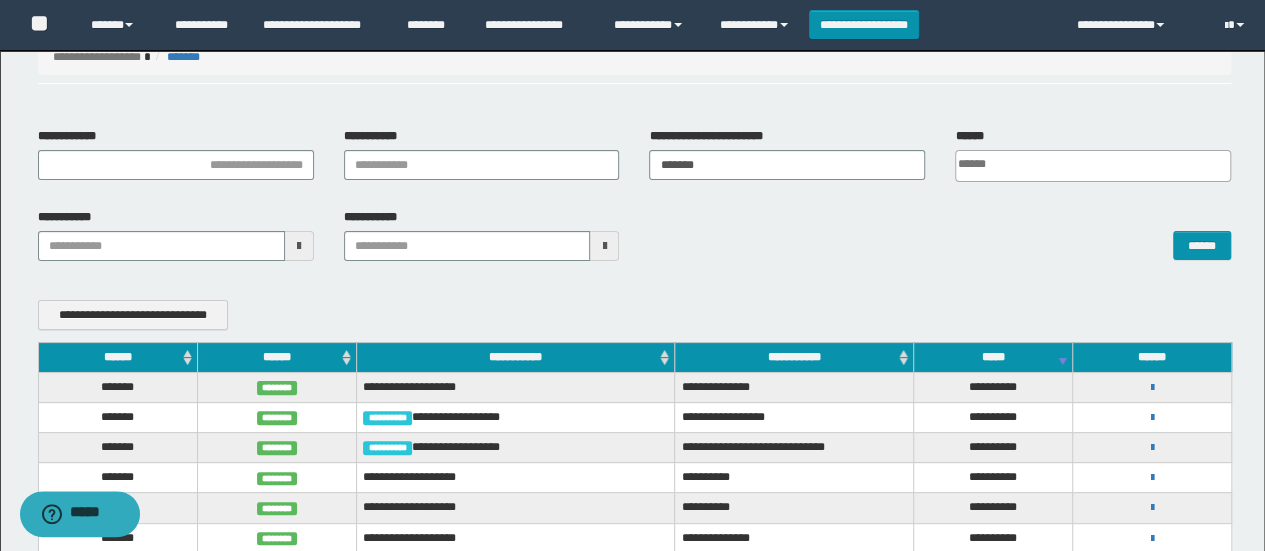 click on "******" at bounding box center [940, 234] 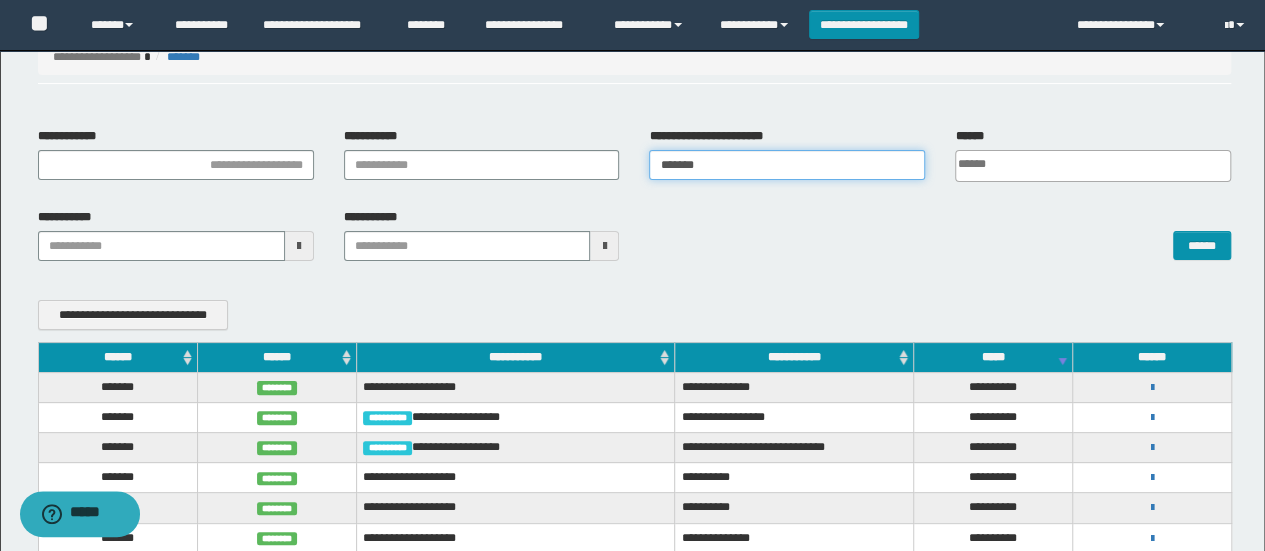 click on "*******" at bounding box center (787, 165) 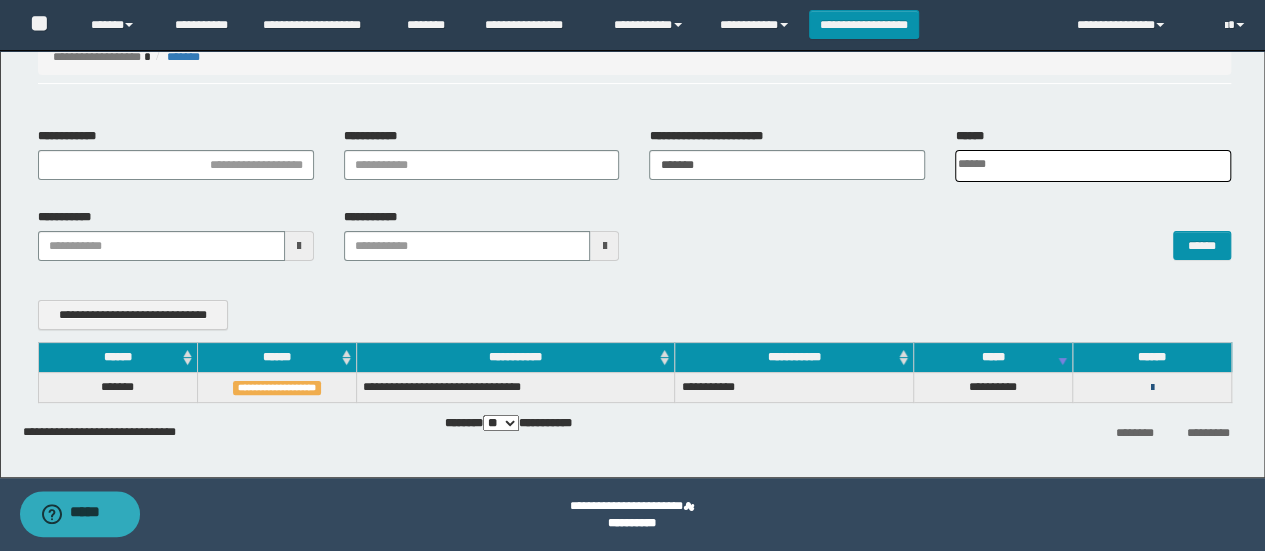 click at bounding box center [1152, 388] 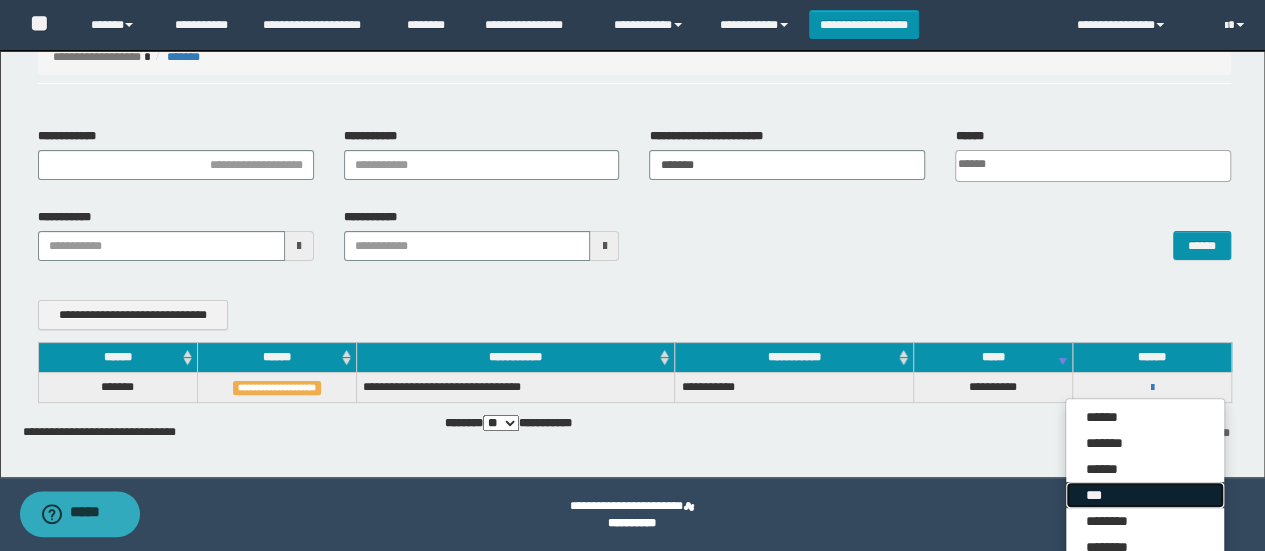 click on "***" at bounding box center (1145, 495) 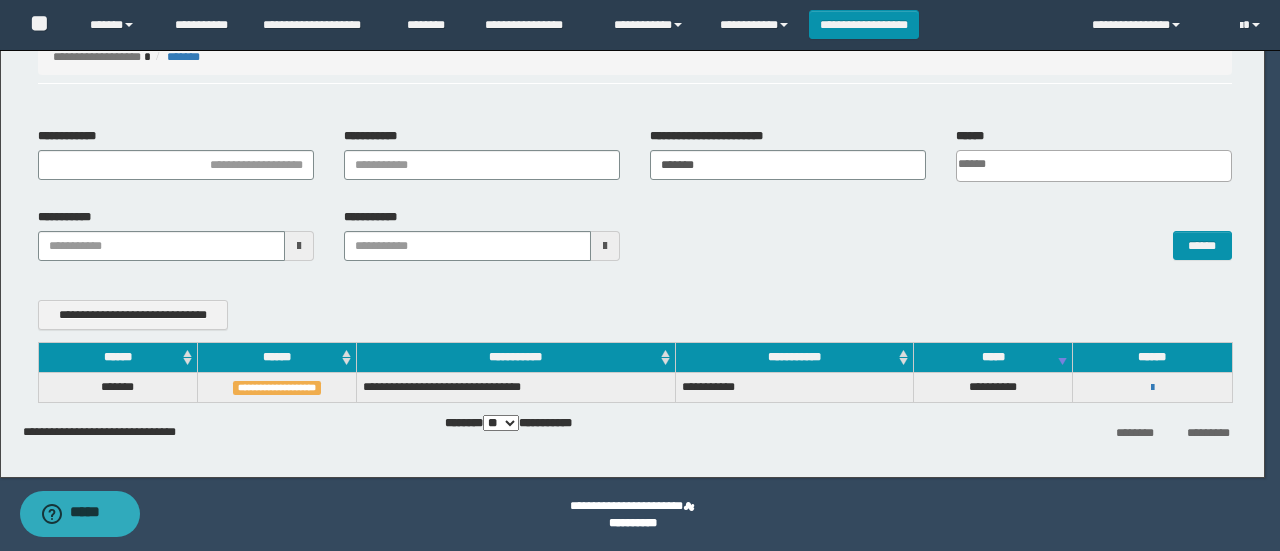 scroll, scrollTop: 0, scrollLeft: 0, axis: both 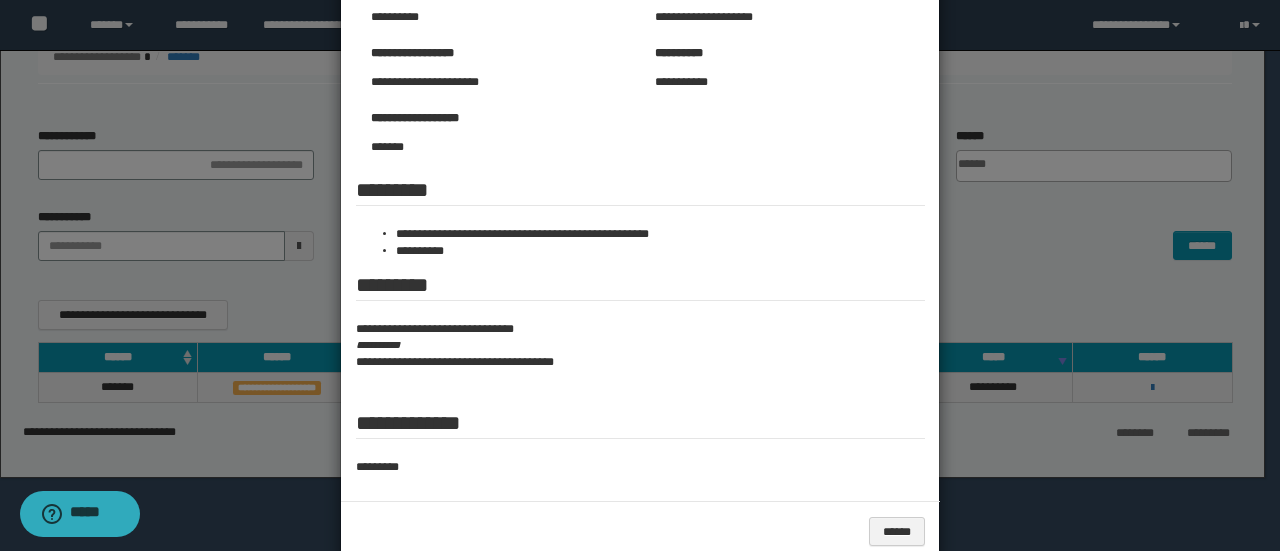 click at bounding box center (640, 195) 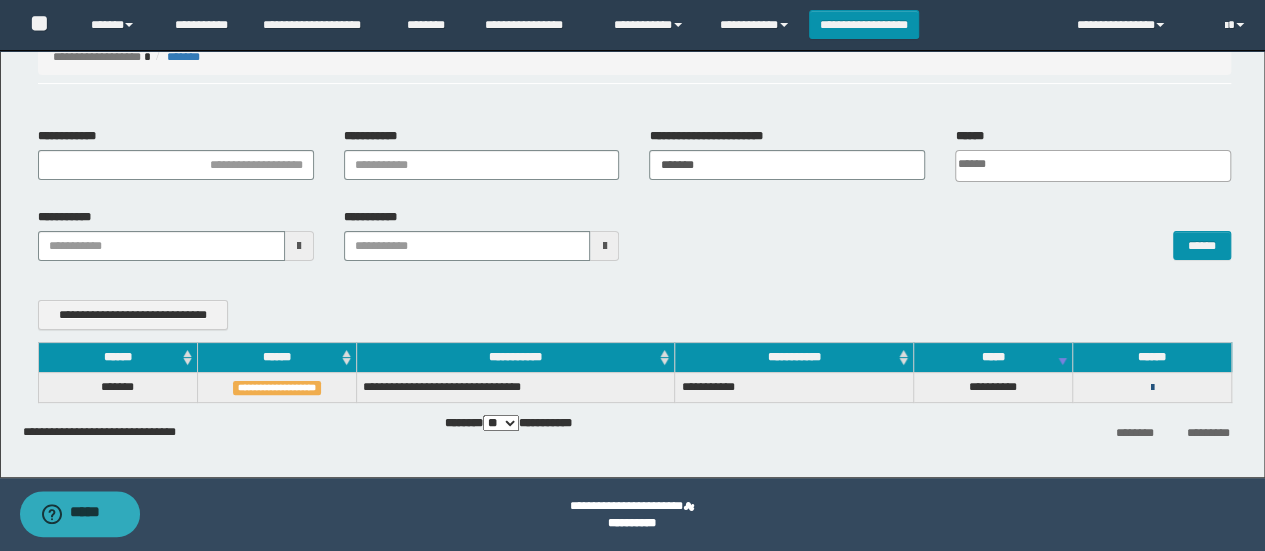 click at bounding box center (1152, 388) 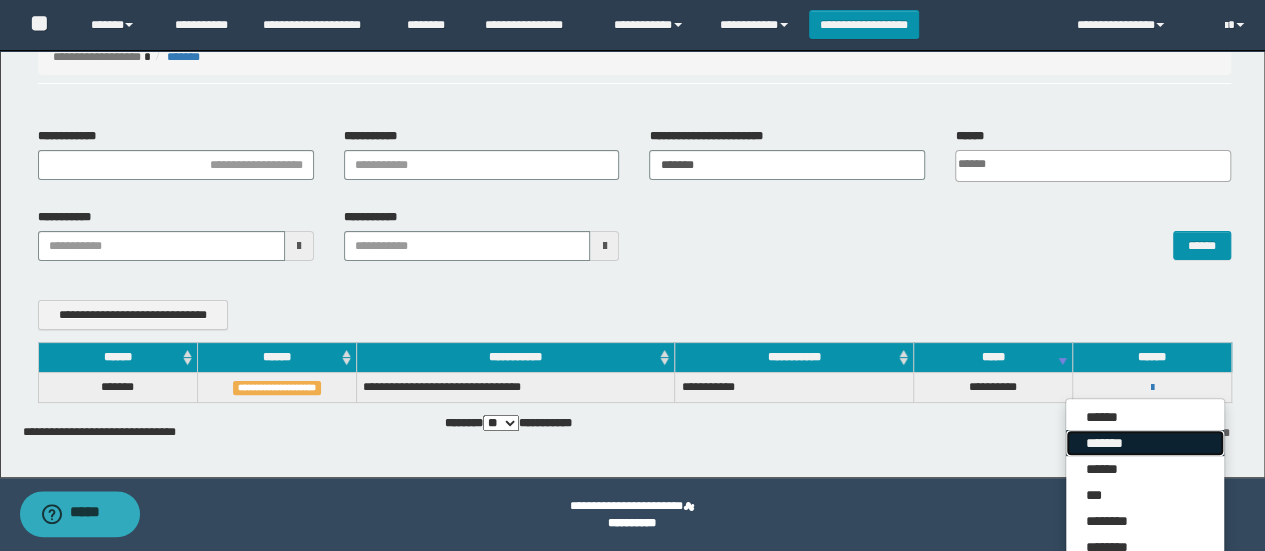 click on "*******" at bounding box center [1145, 443] 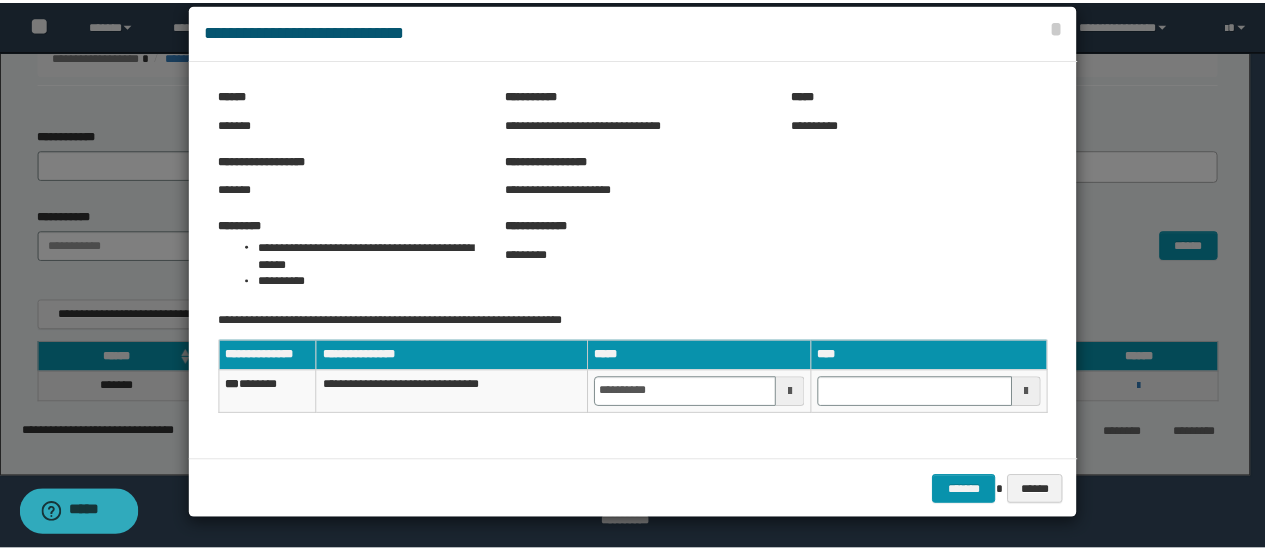 scroll, scrollTop: 0, scrollLeft: 0, axis: both 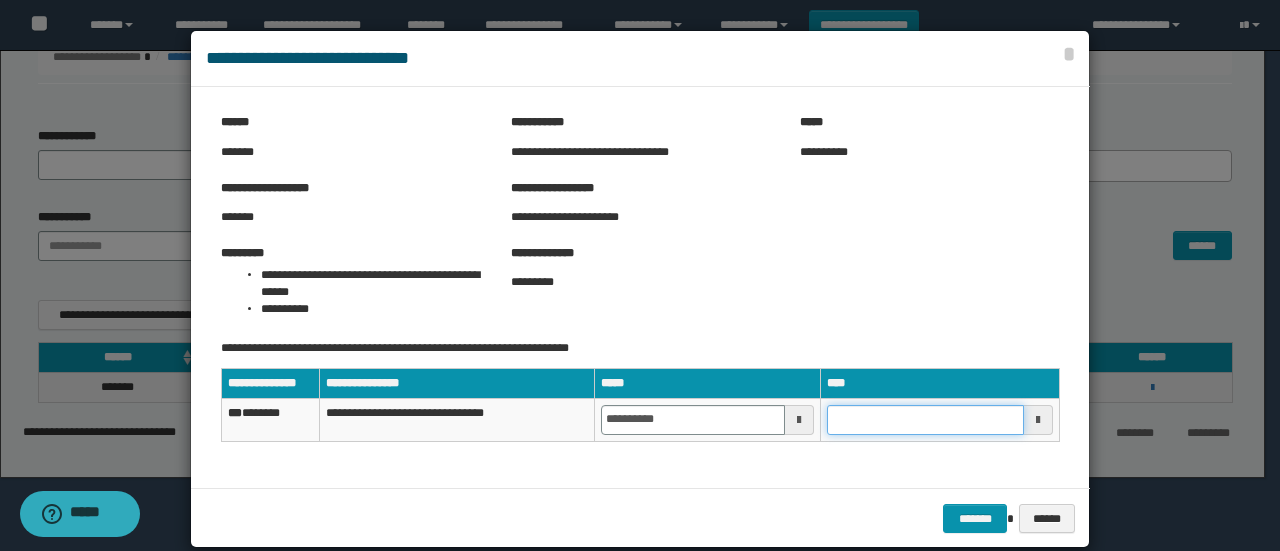 click at bounding box center (925, 420) 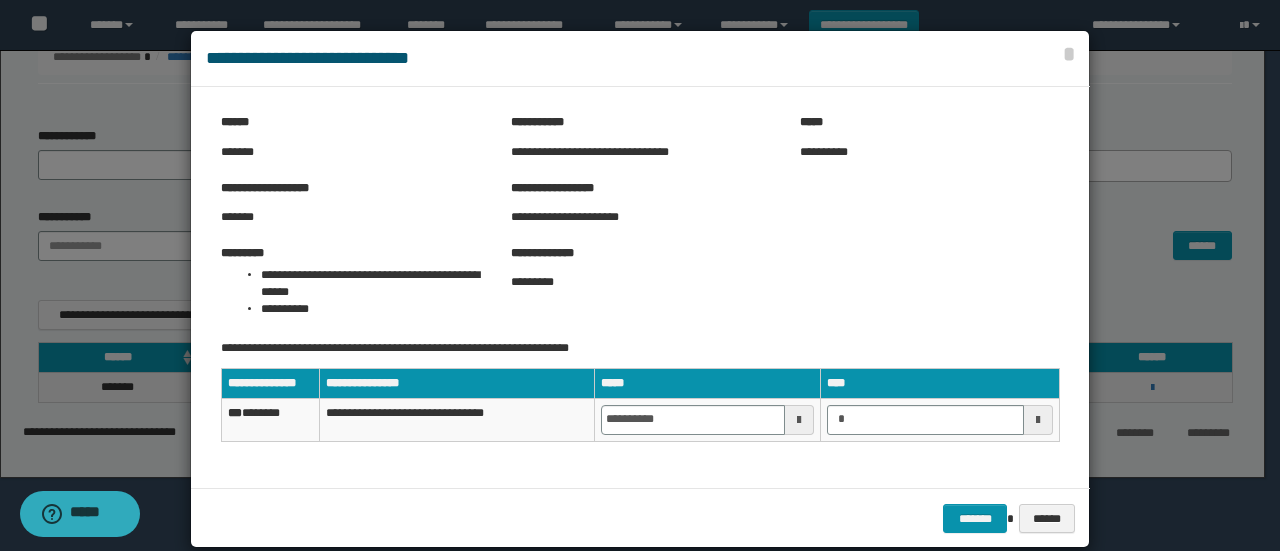 type on "*******" 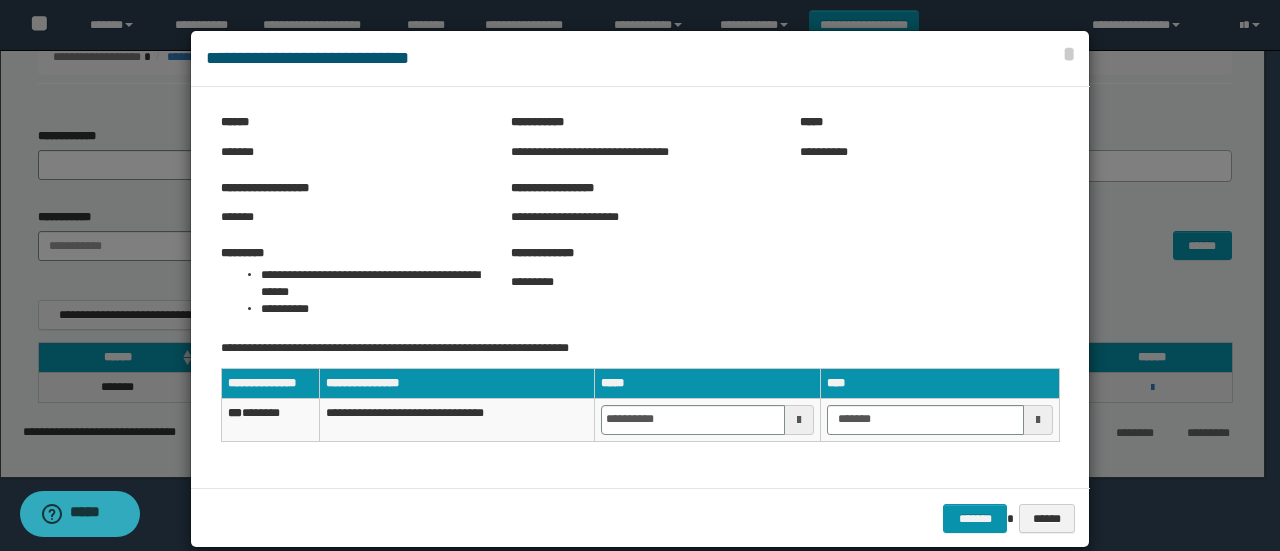 drag, startPoint x: 886, startPoint y: 270, endPoint x: 935, endPoint y: 433, distance: 170.20576 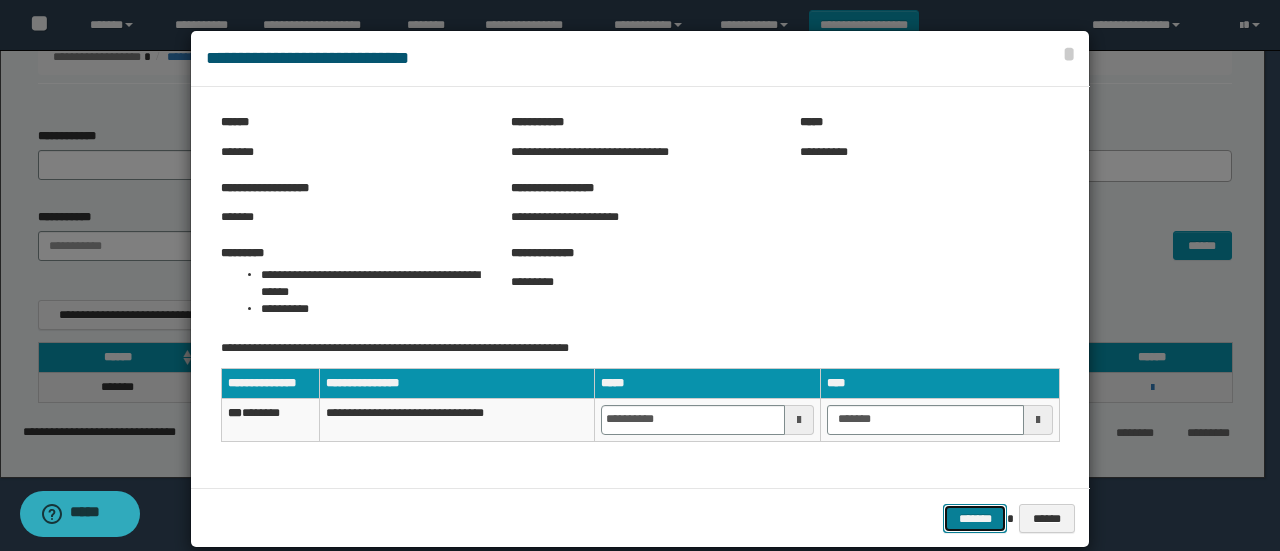 click on "*******" at bounding box center [975, 518] 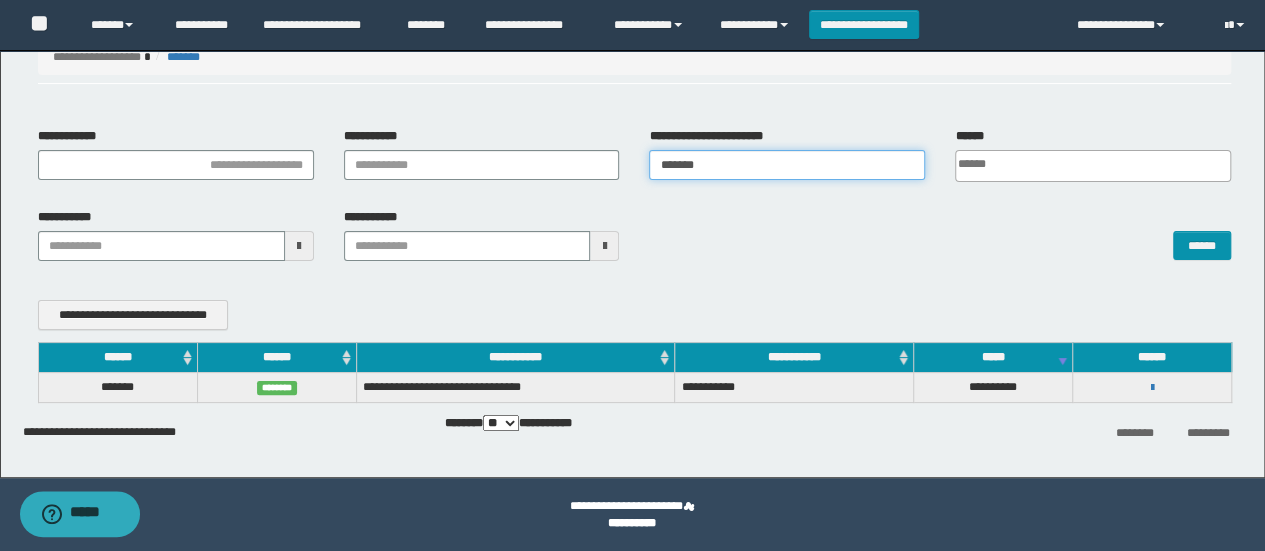 click on "*******" at bounding box center [787, 165] 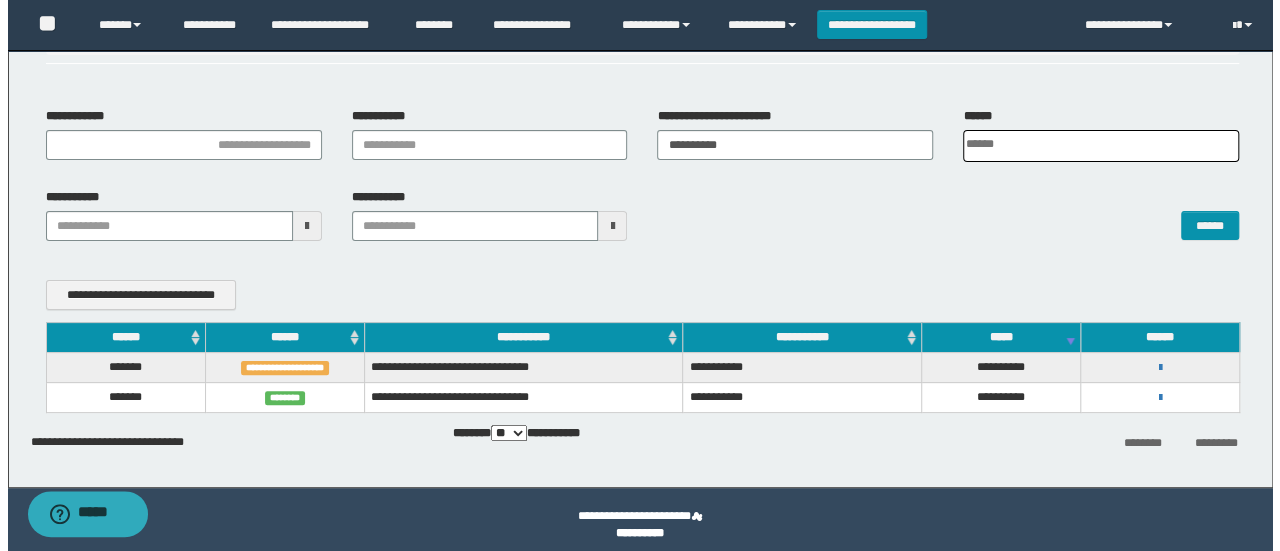 scroll, scrollTop: 116, scrollLeft: 0, axis: vertical 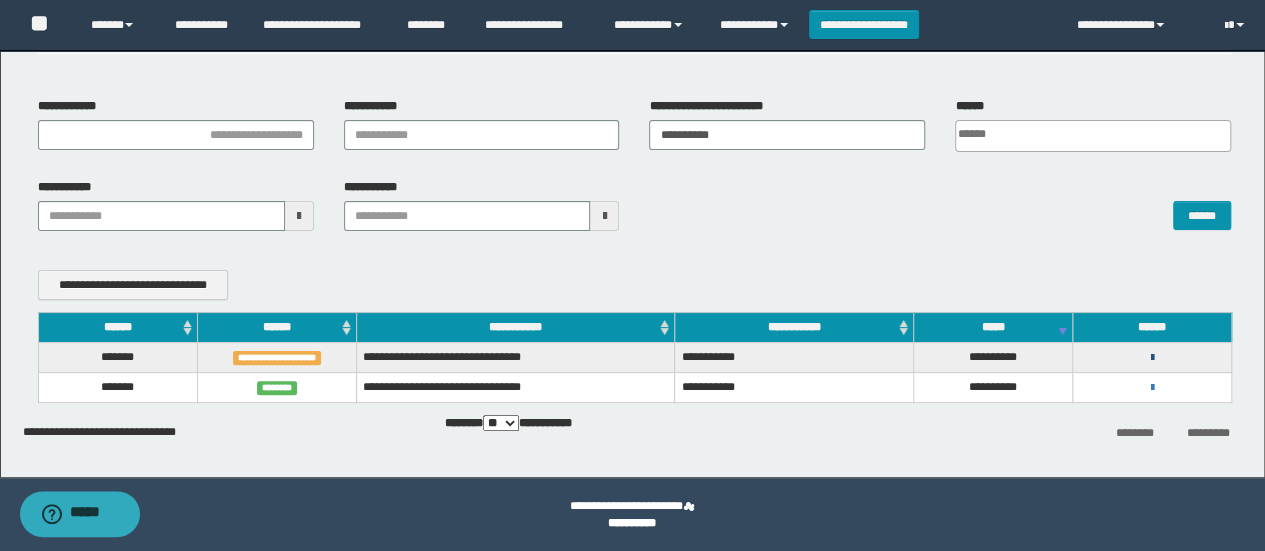 click at bounding box center (1152, 358) 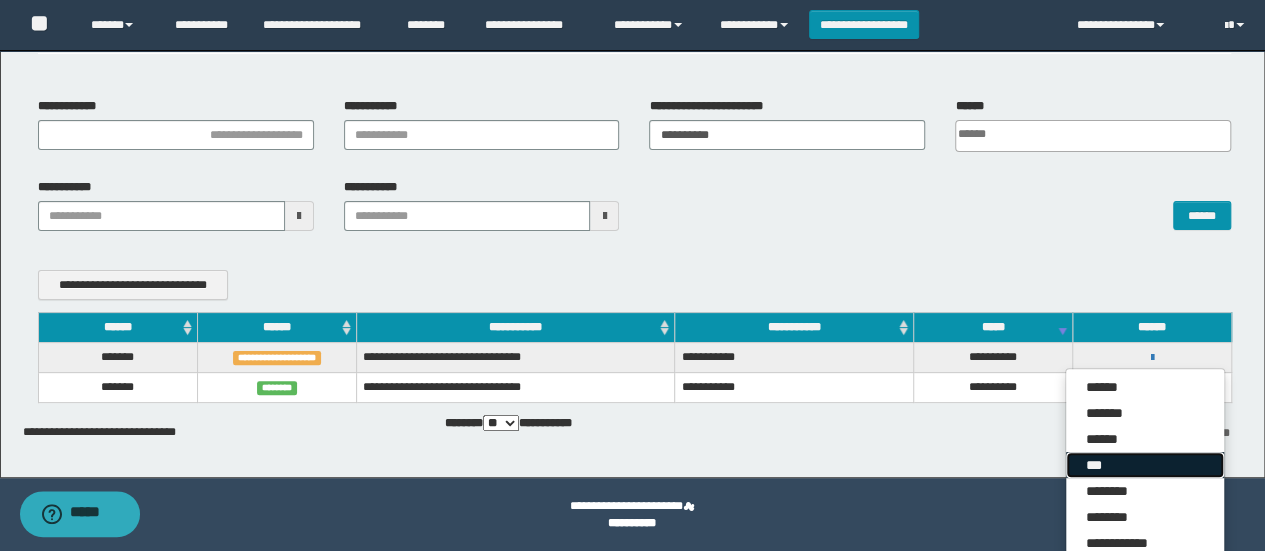 click on "***" at bounding box center [1145, 465] 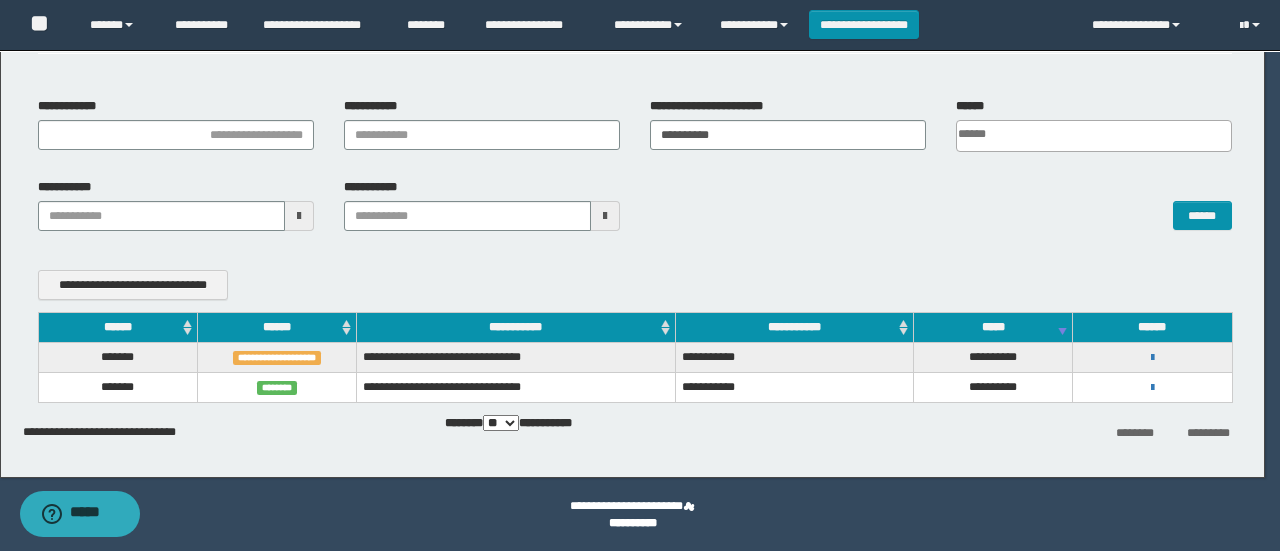 scroll, scrollTop: 0, scrollLeft: 0, axis: both 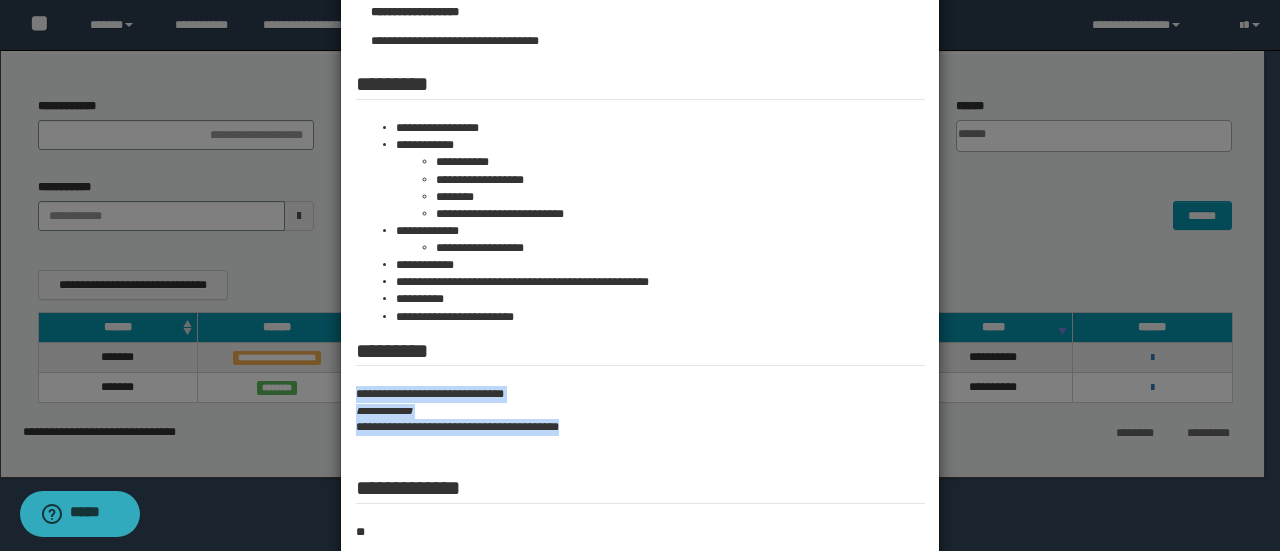 drag, startPoint x: 347, startPoint y: 391, endPoint x: 650, endPoint y: 431, distance: 305.62885 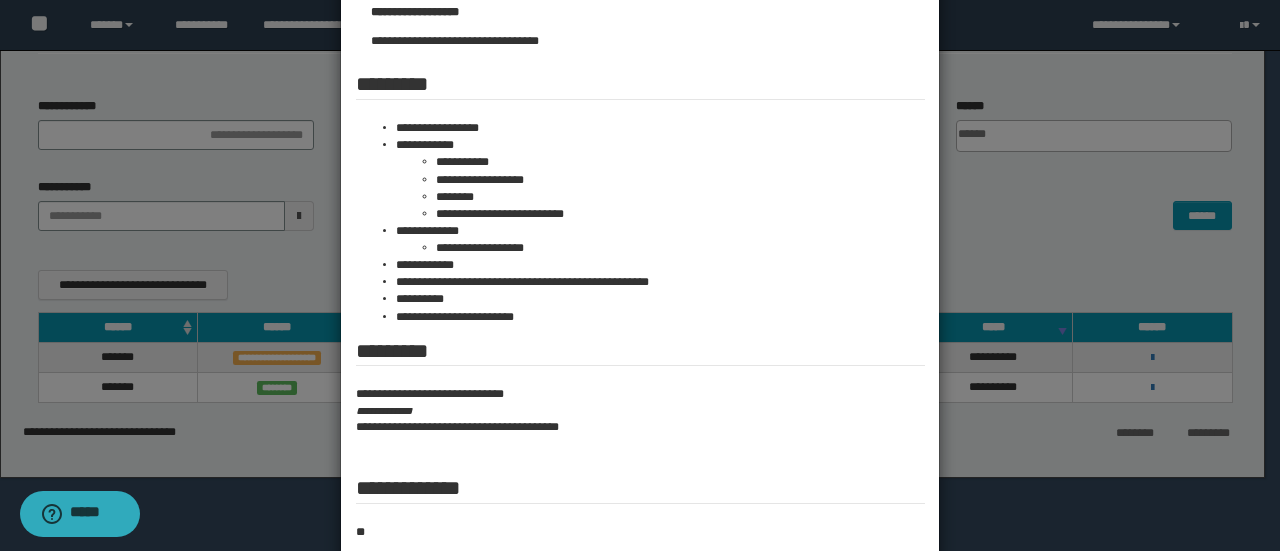 click at bounding box center (640, 175) 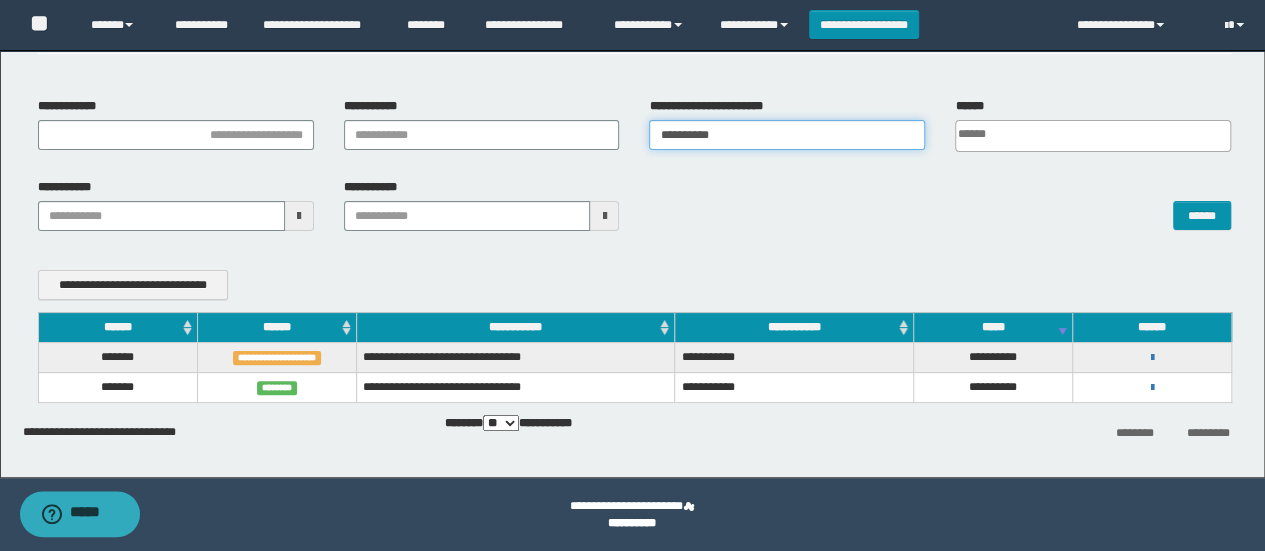 click on "**********" at bounding box center [787, 135] 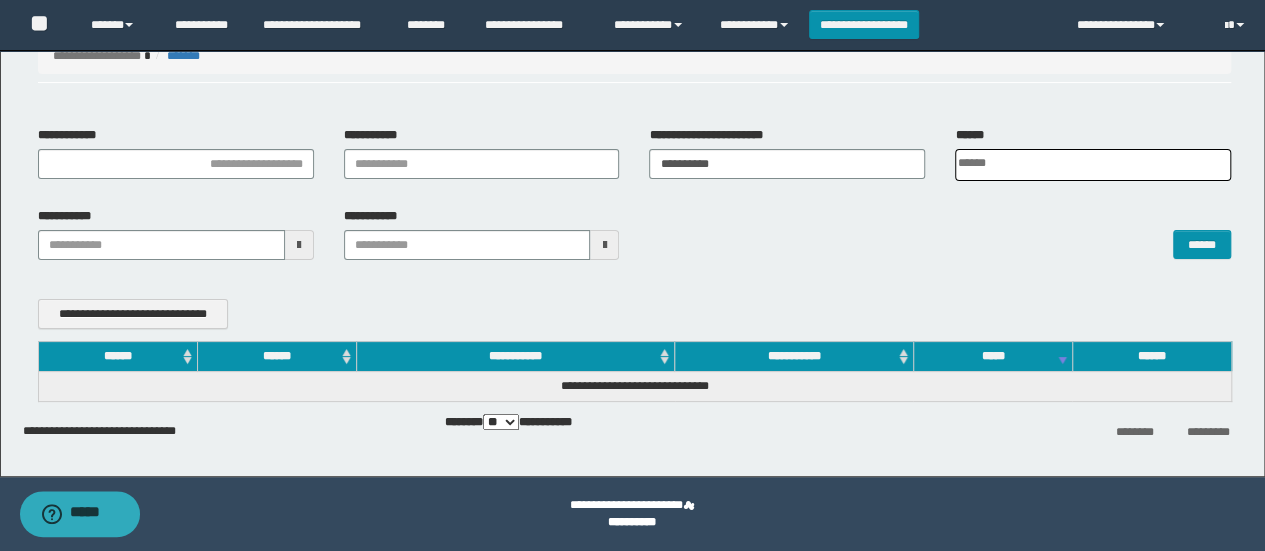 scroll, scrollTop: 86, scrollLeft: 0, axis: vertical 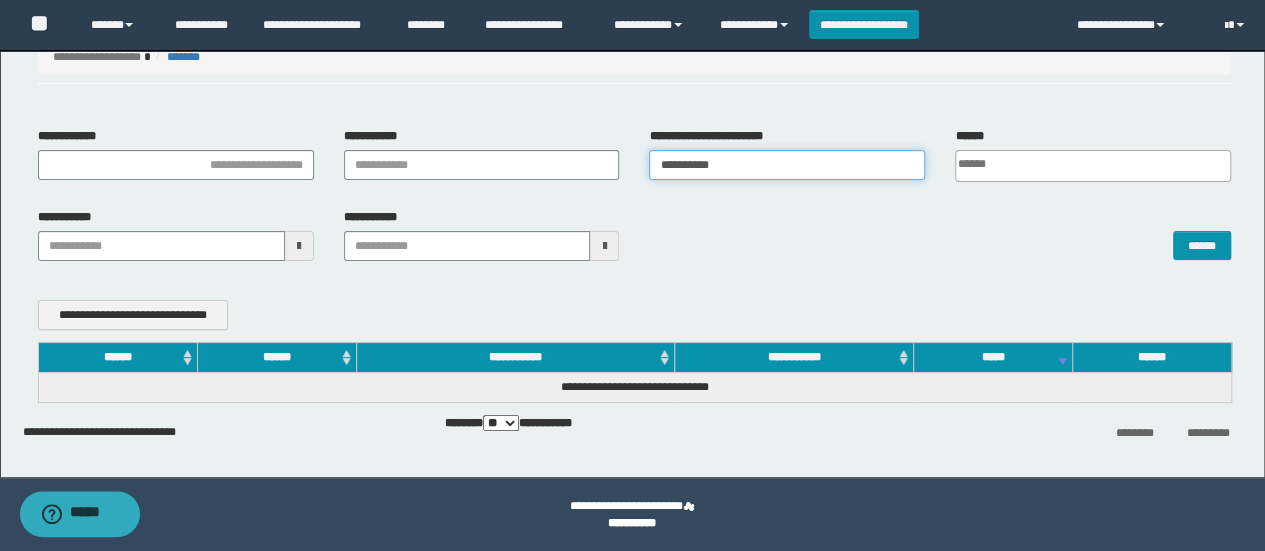 drag, startPoint x: 794, startPoint y: 166, endPoint x: 442, endPoint y: 179, distance: 352.24 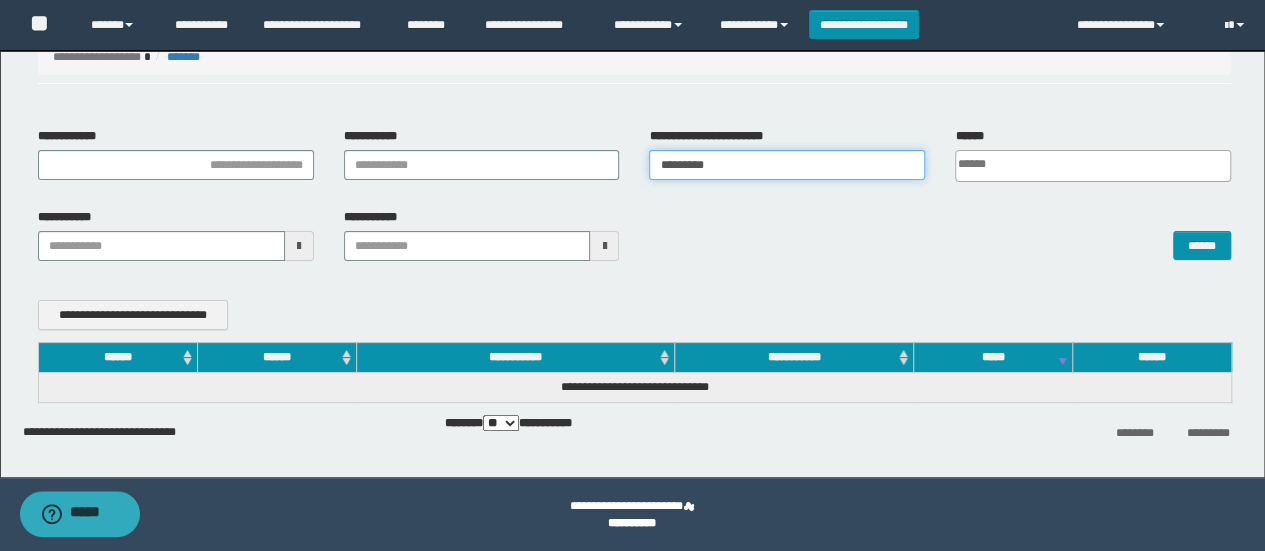 type on "**********" 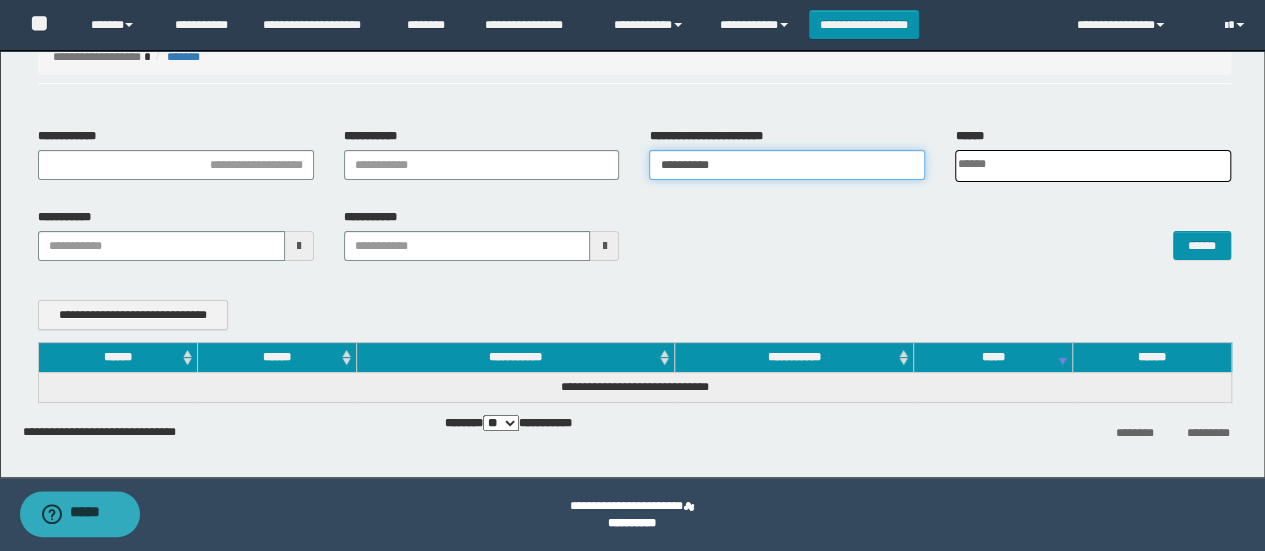 click on "**********" at bounding box center [787, 165] 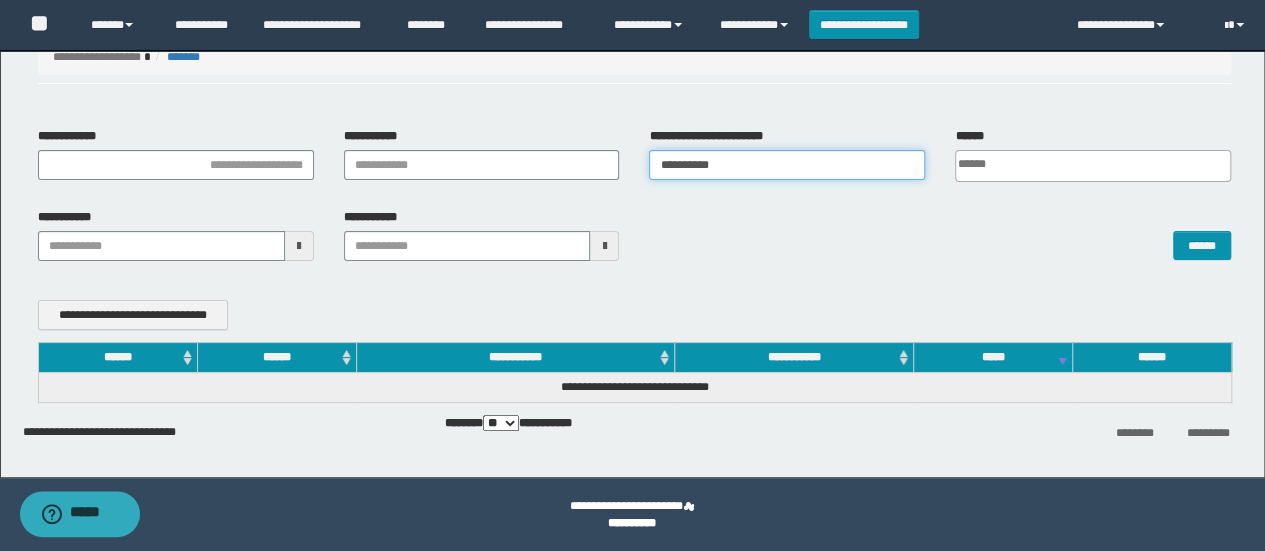 click on "**********" at bounding box center [787, 165] 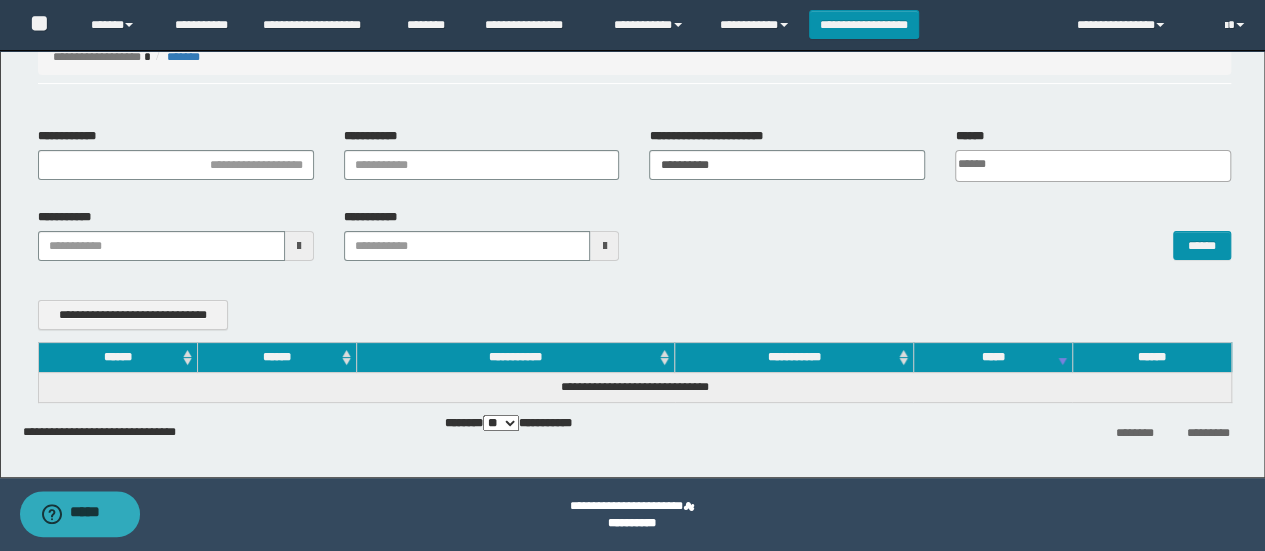click on "******" at bounding box center (940, 234) 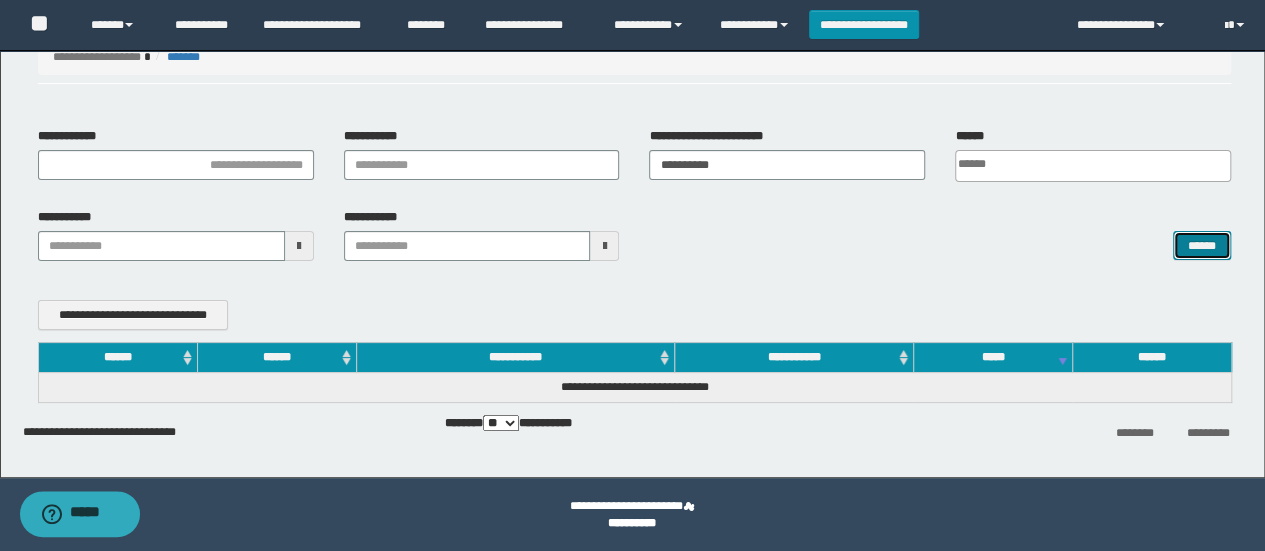 click on "******" at bounding box center (1202, 245) 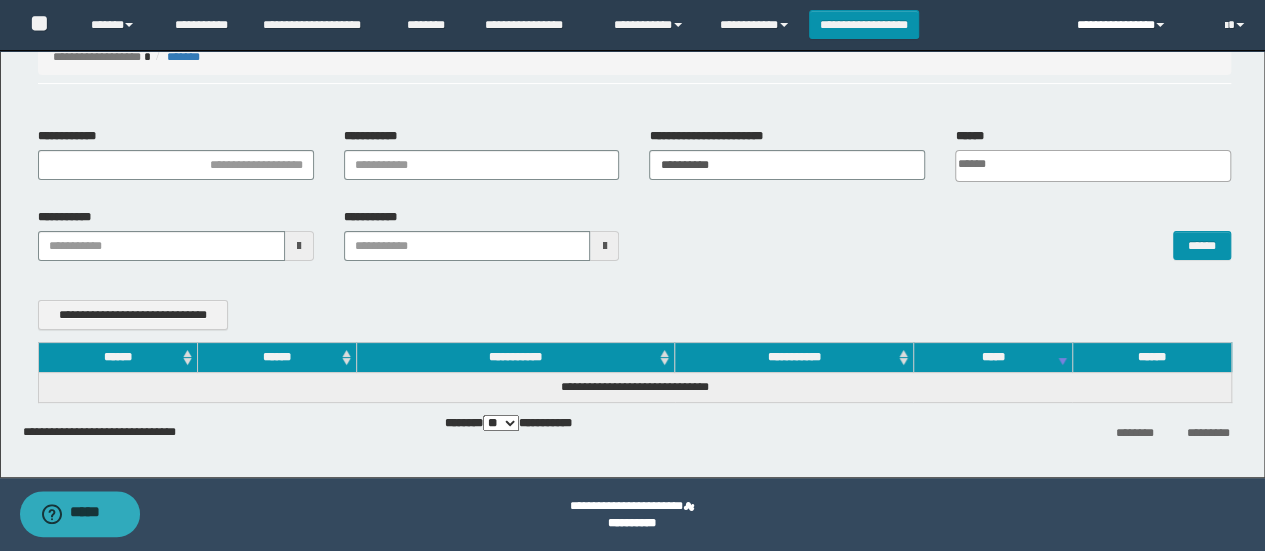click on "**********" at bounding box center (1135, 25) 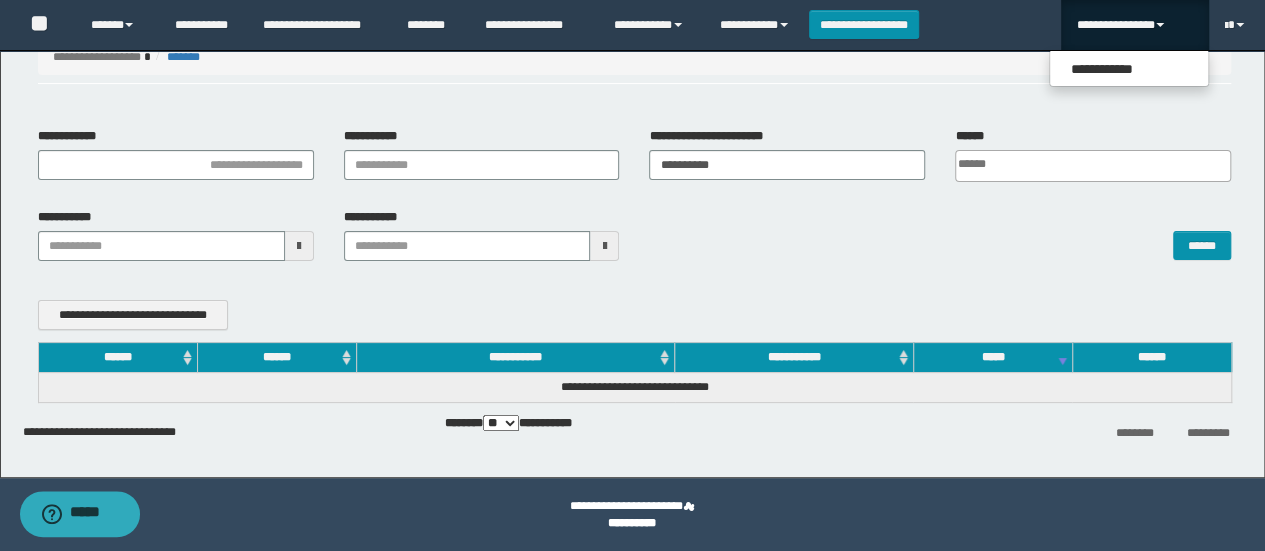 click on "**********" at bounding box center [635, 44] 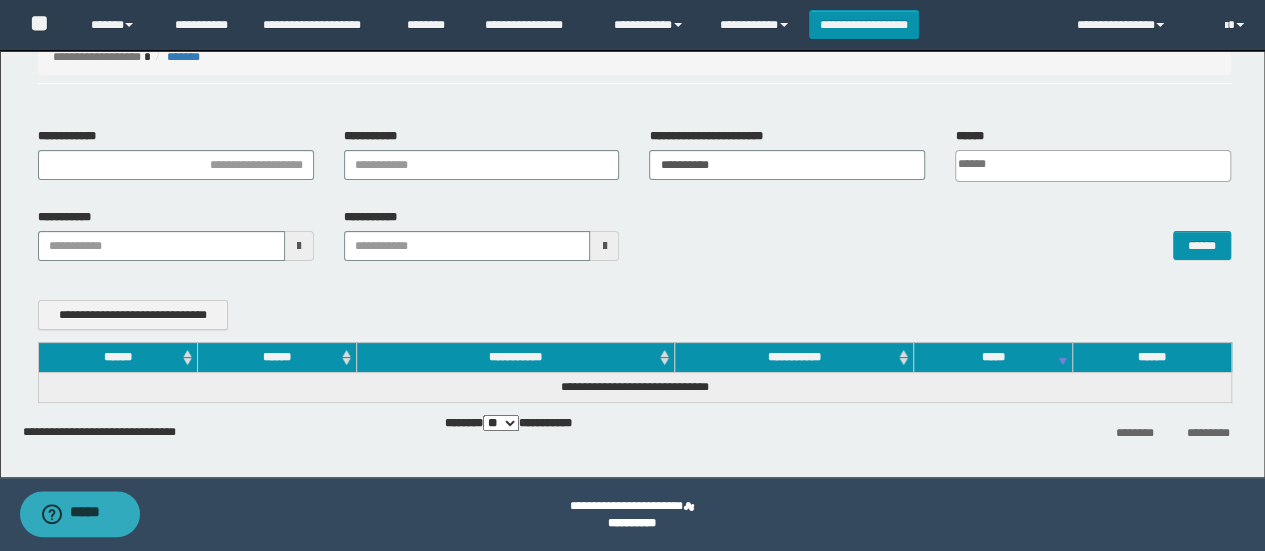 click on "**********" at bounding box center [635, 44] 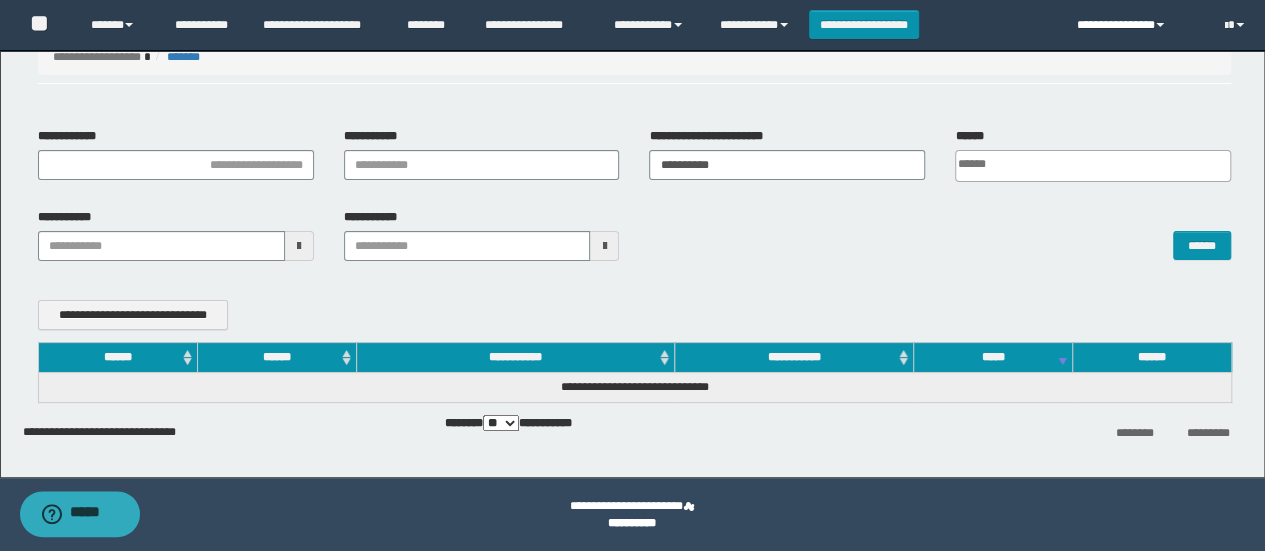 click on "**********" at bounding box center [1135, 25] 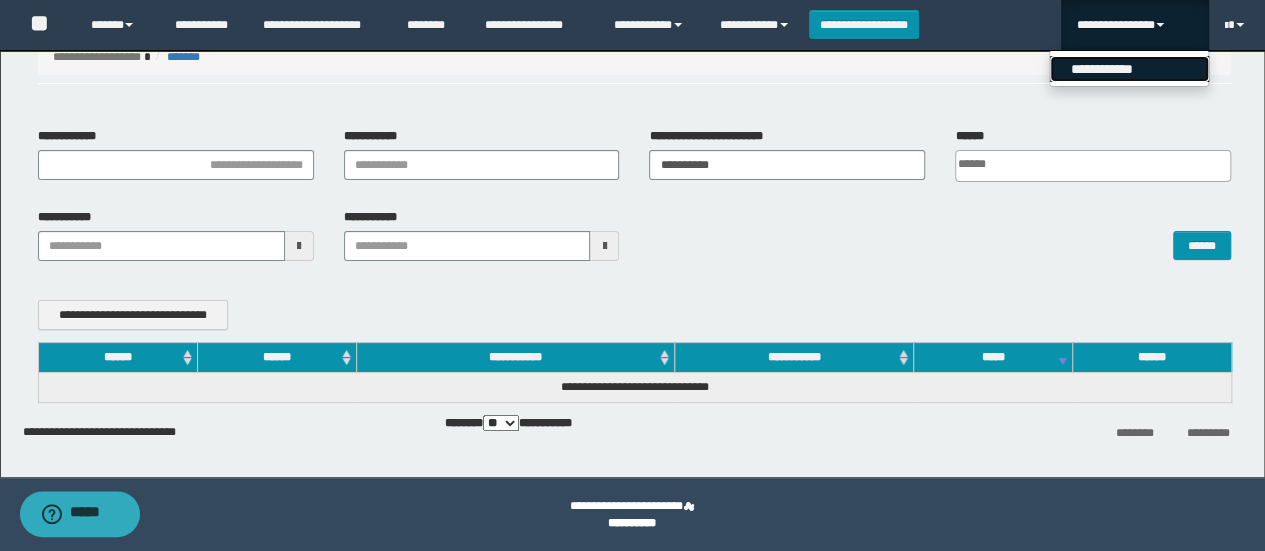 click on "**********" at bounding box center [1129, 69] 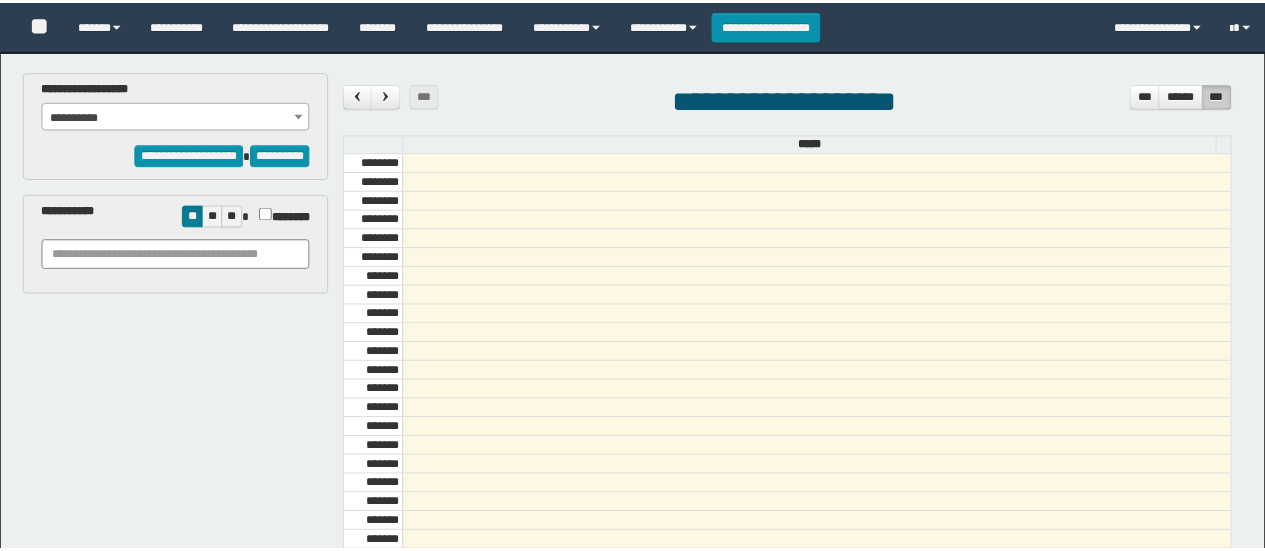 scroll, scrollTop: 0, scrollLeft: 0, axis: both 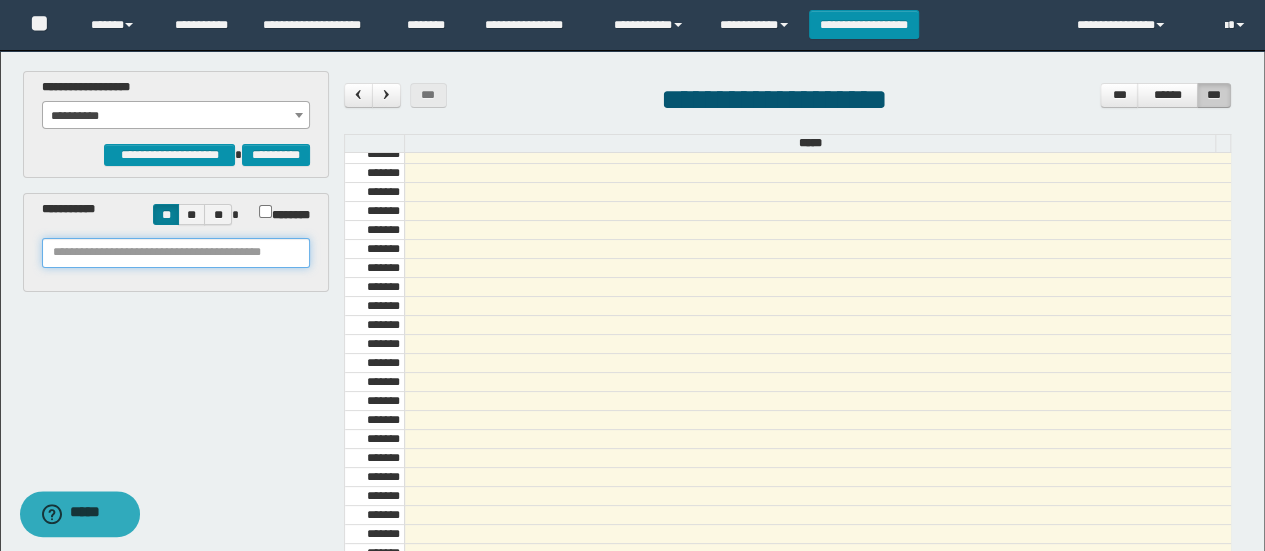 click at bounding box center [176, 253] 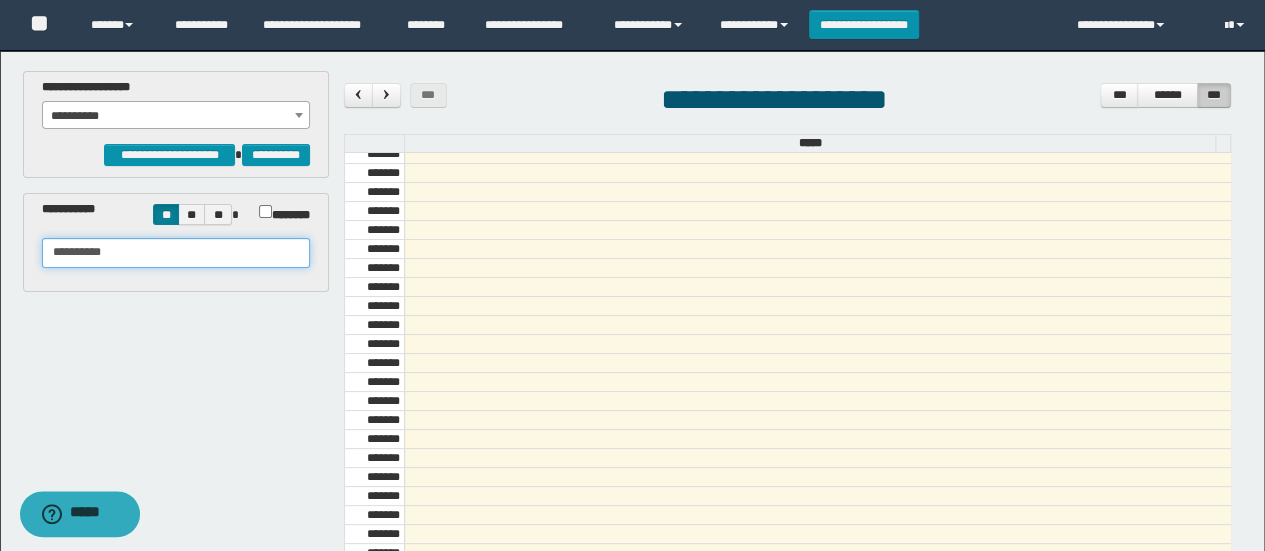 type on "**********" 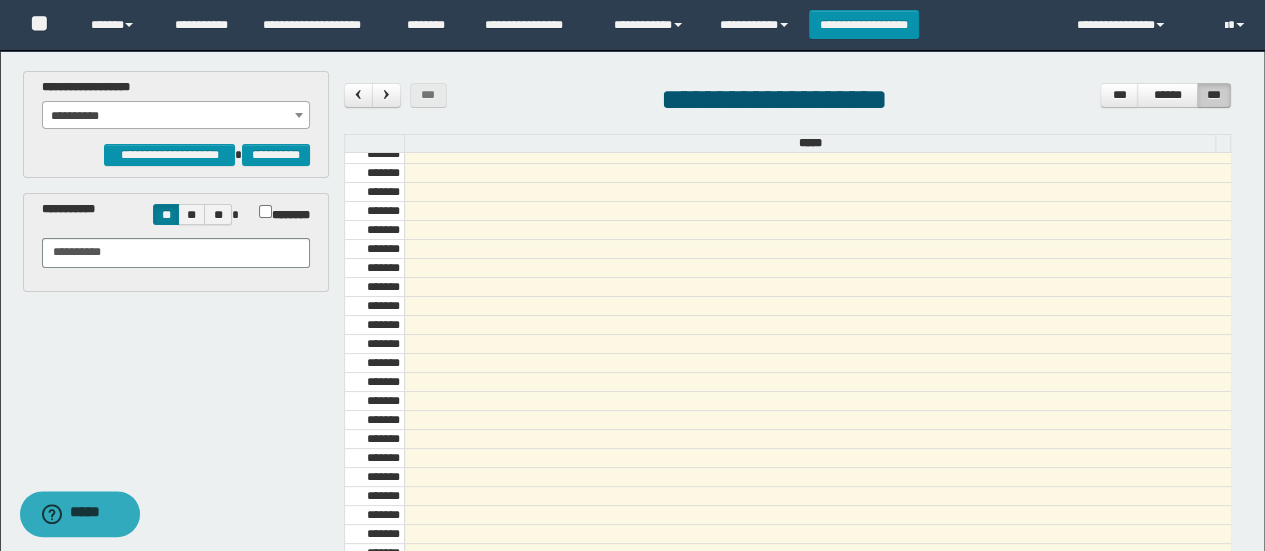 click on "**********" at bounding box center (176, 116) 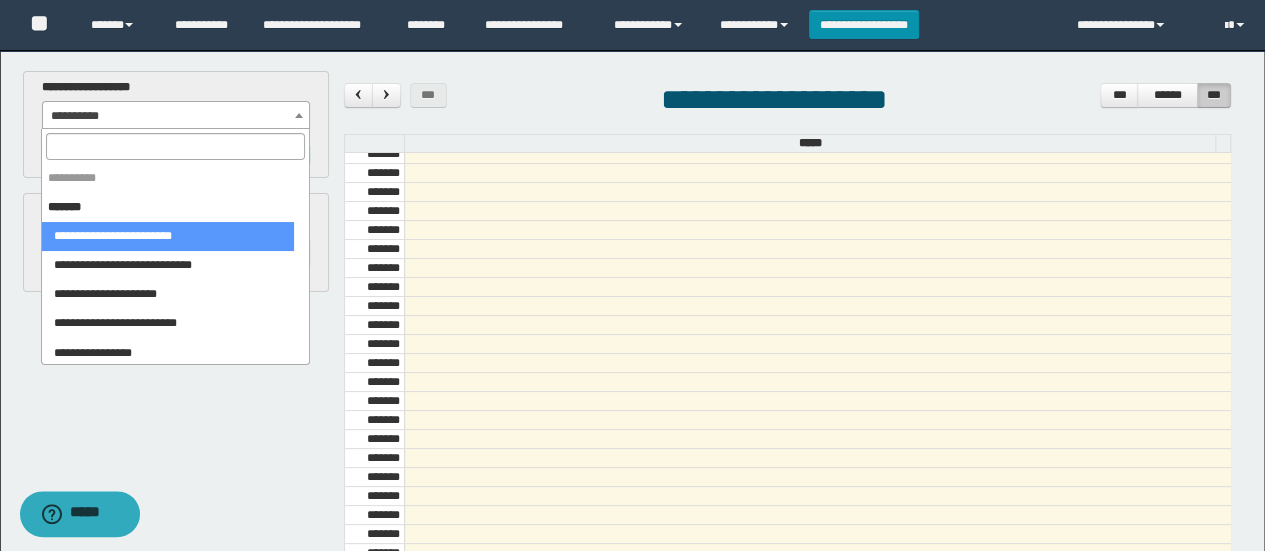 click at bounding box center (175, 146) 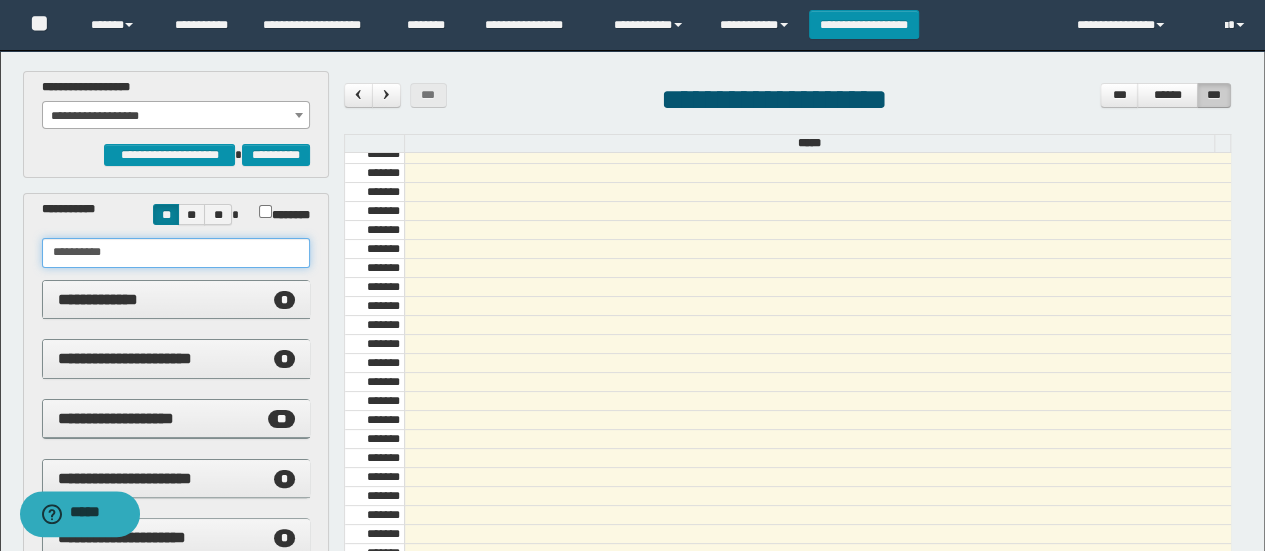 click on "**********" at bounding box center (176, 253) 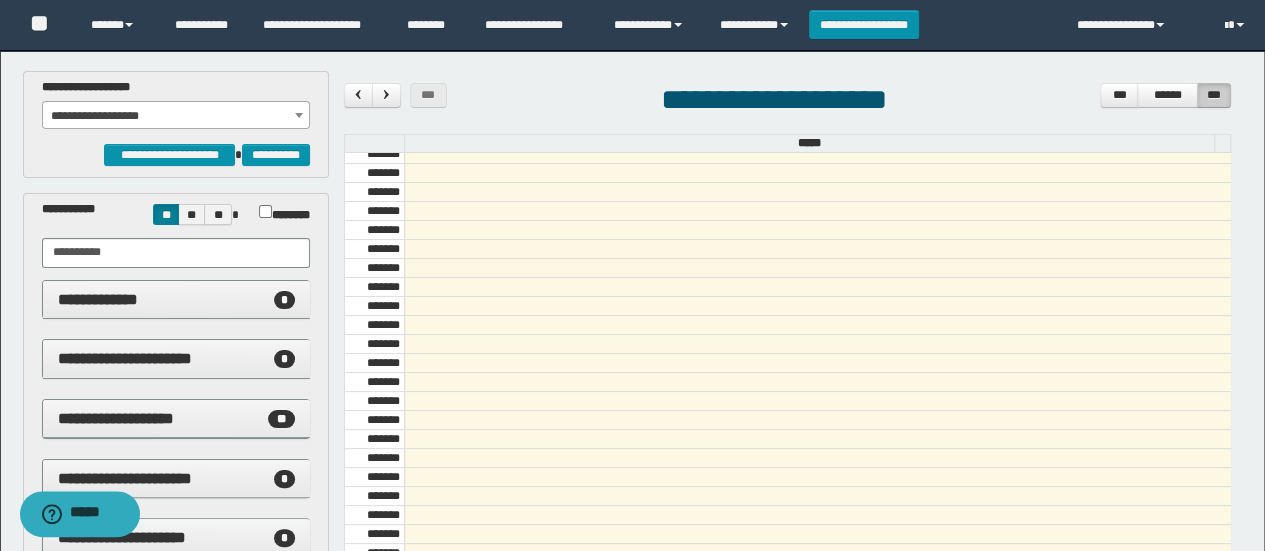 click on "**********" at bounding box center [176, 116] 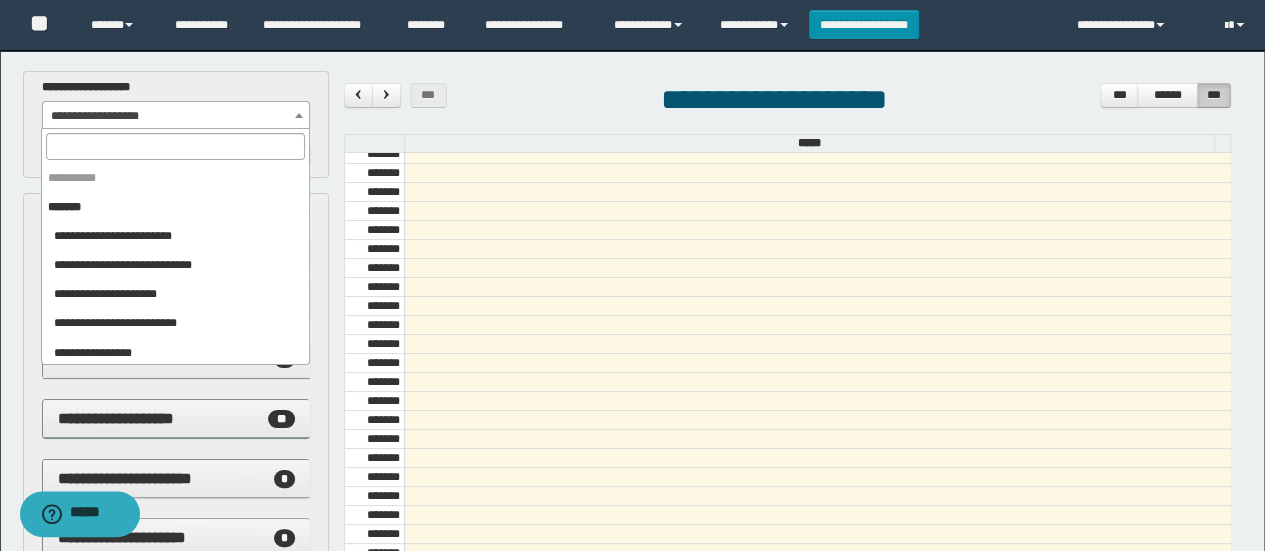 scroll, scrollTop: 2316, scrollLeft: 0, axis: vertical 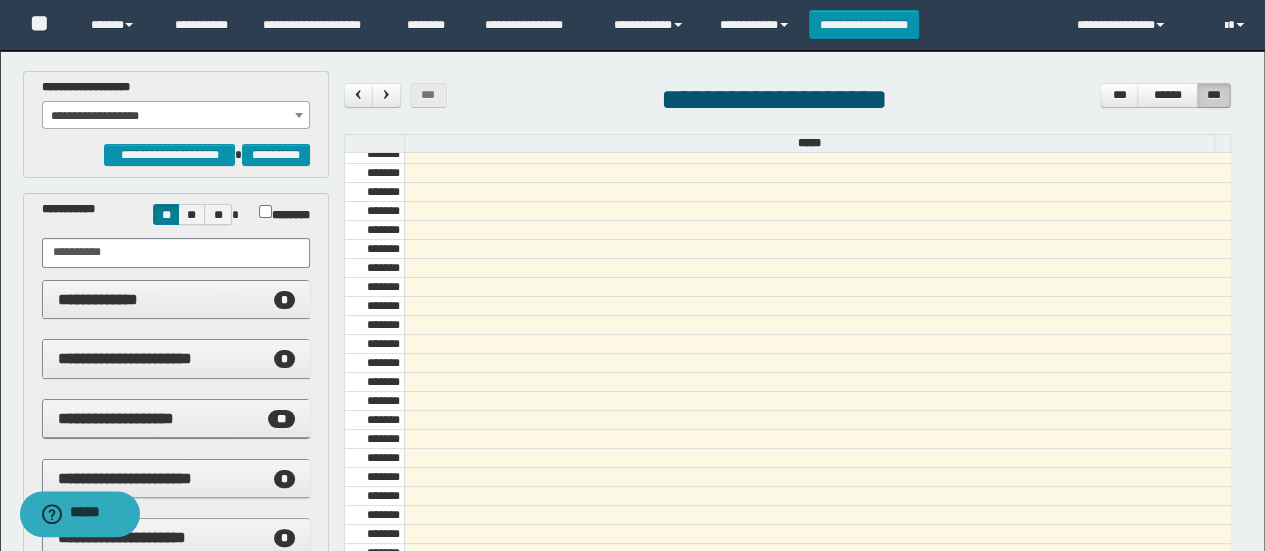 click on "*****" at bounding box center (809, 143) 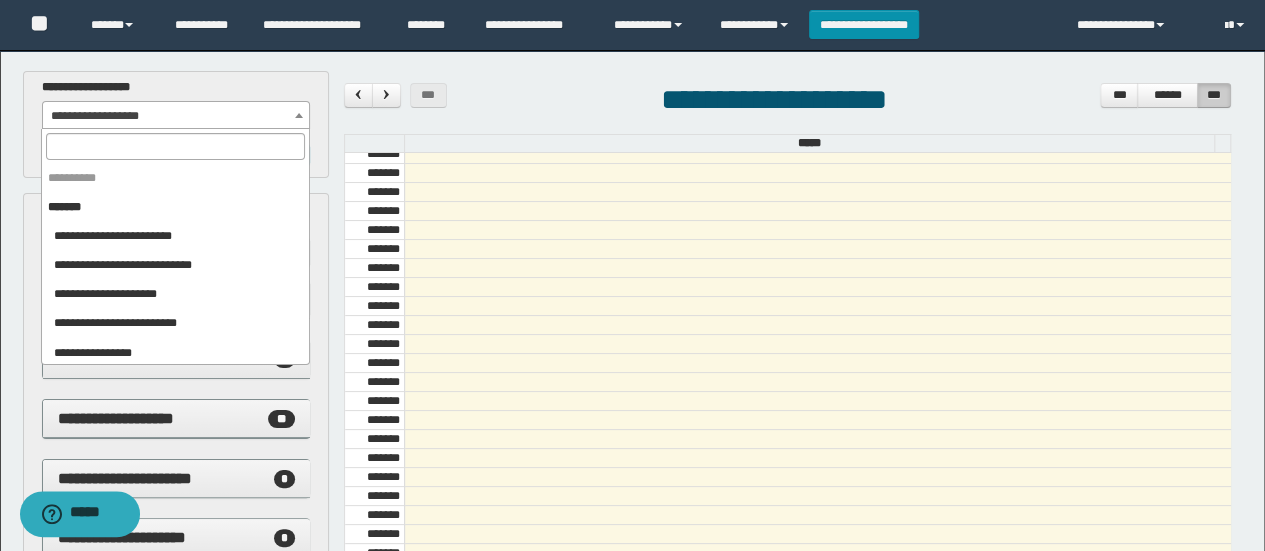 scroll, scrollTop: 2316, scrollLeft: 0, axis: vertical 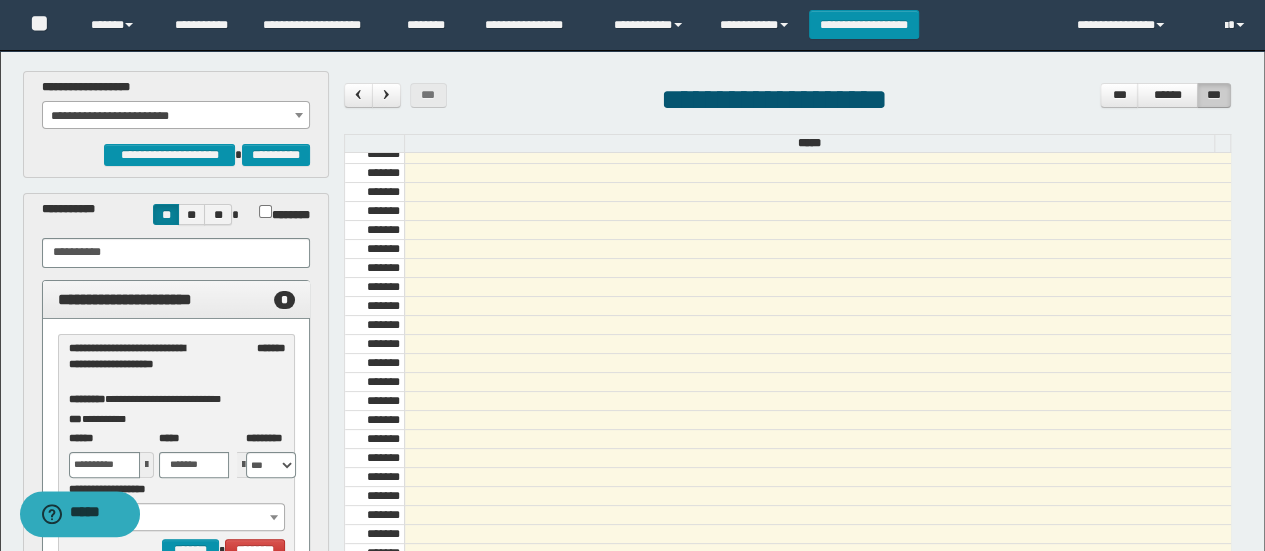 click on "**********" at bounding box center (176, 116) 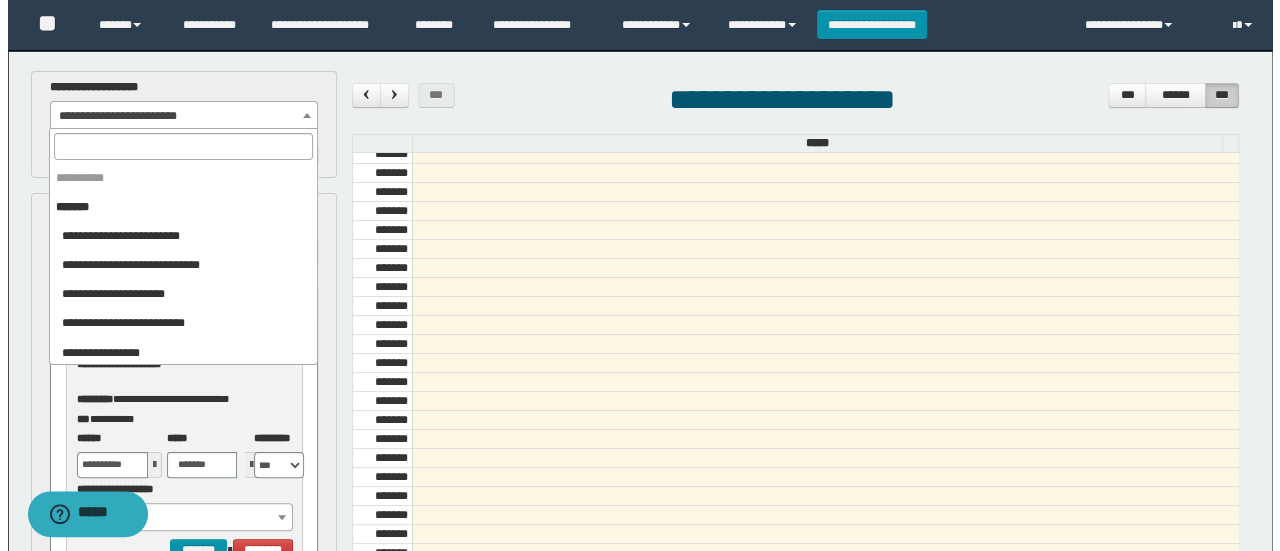 scroll, scrollTop: 2282, scrollLeft: 0, axis: vertical 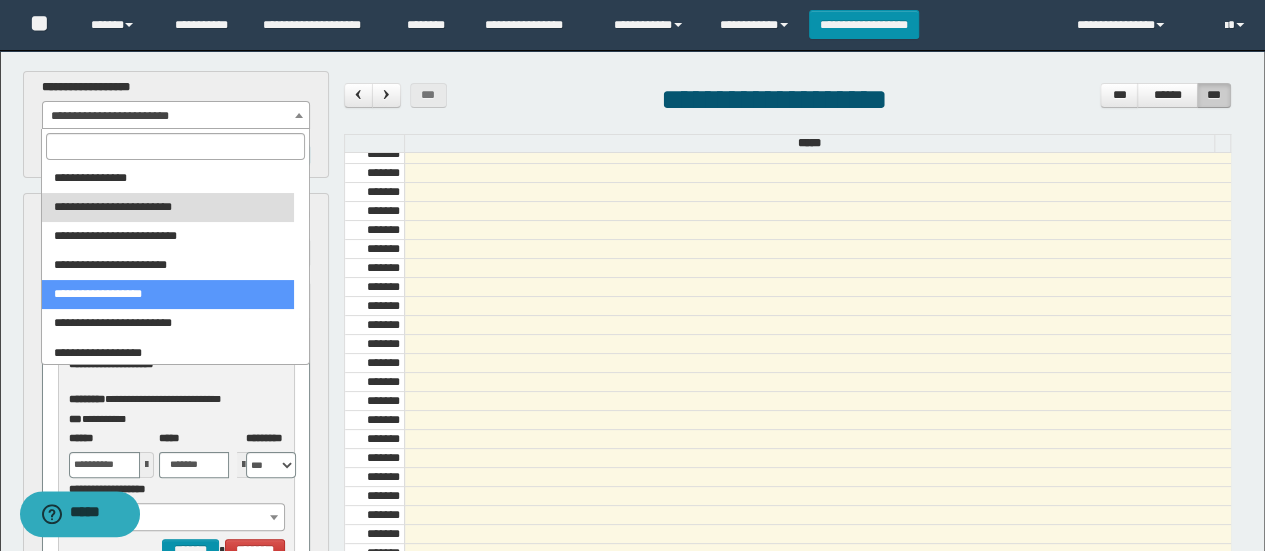 select on "****" 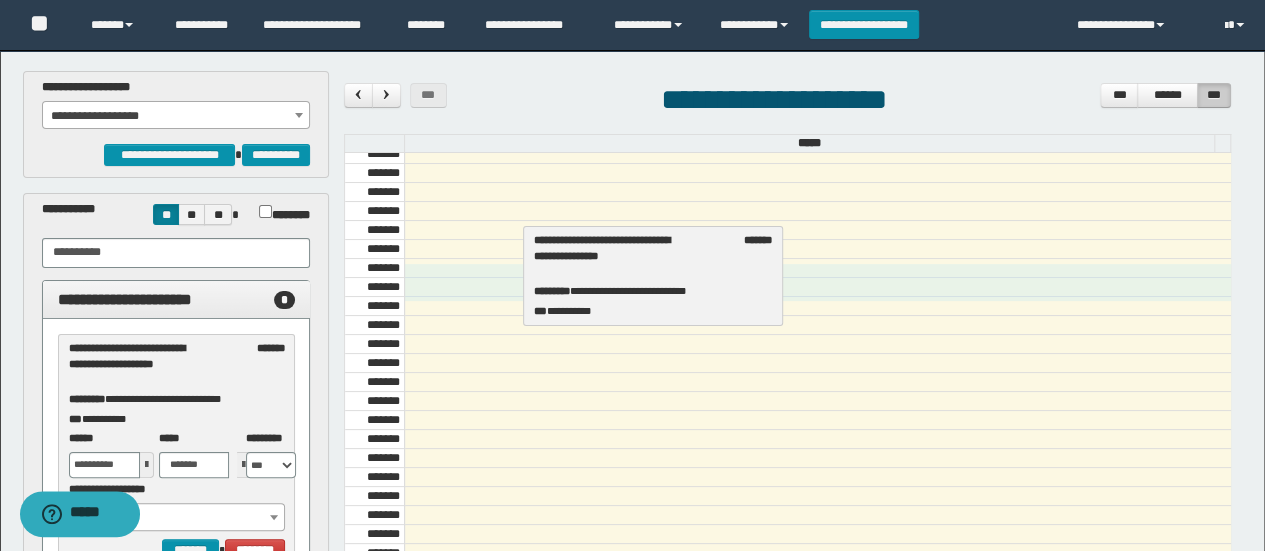drag, startPoint x: 142, startPoint y: 376, endPoint x: 608, endPoint y: 269, distance: 478.12656 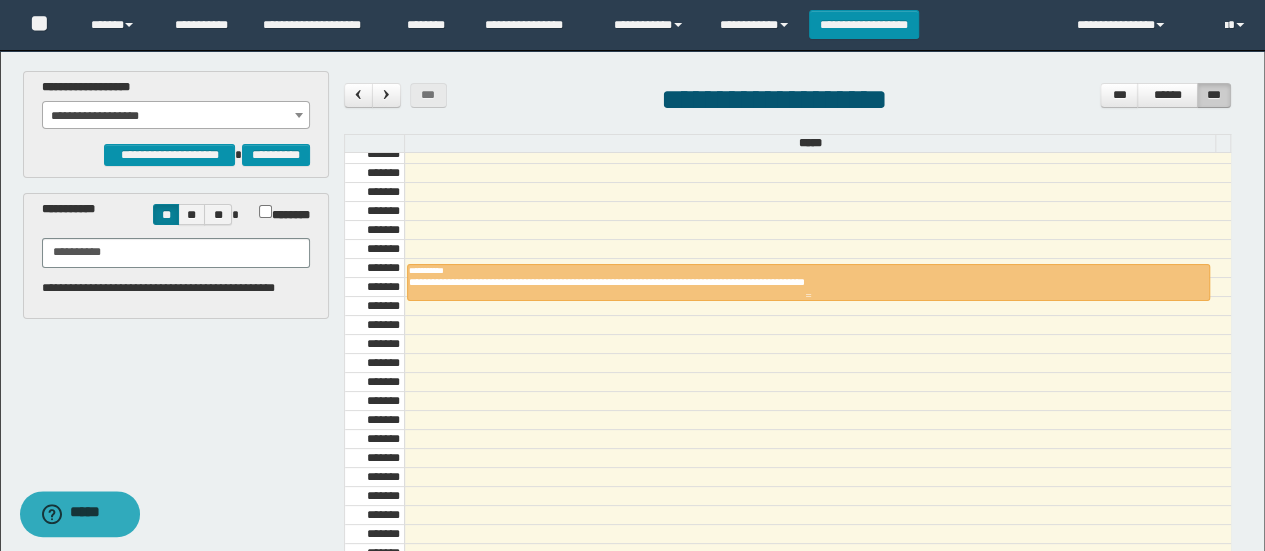 click on "**********" at bounding box center (809, 270) 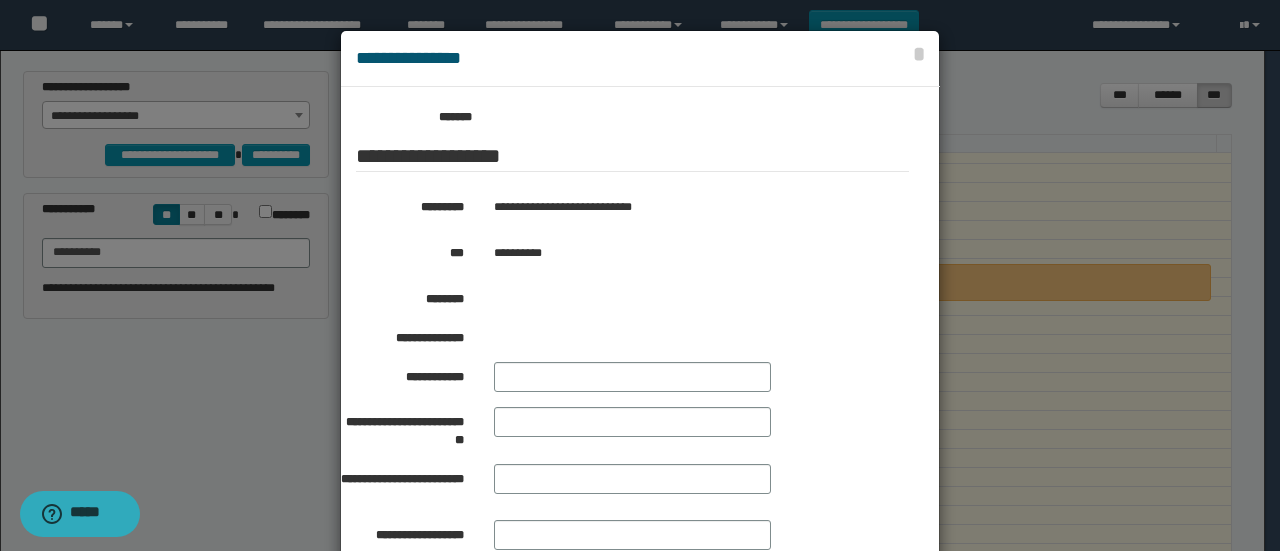 scroll, scrollTop: 358, scrollLeft: 0, axis: vertical 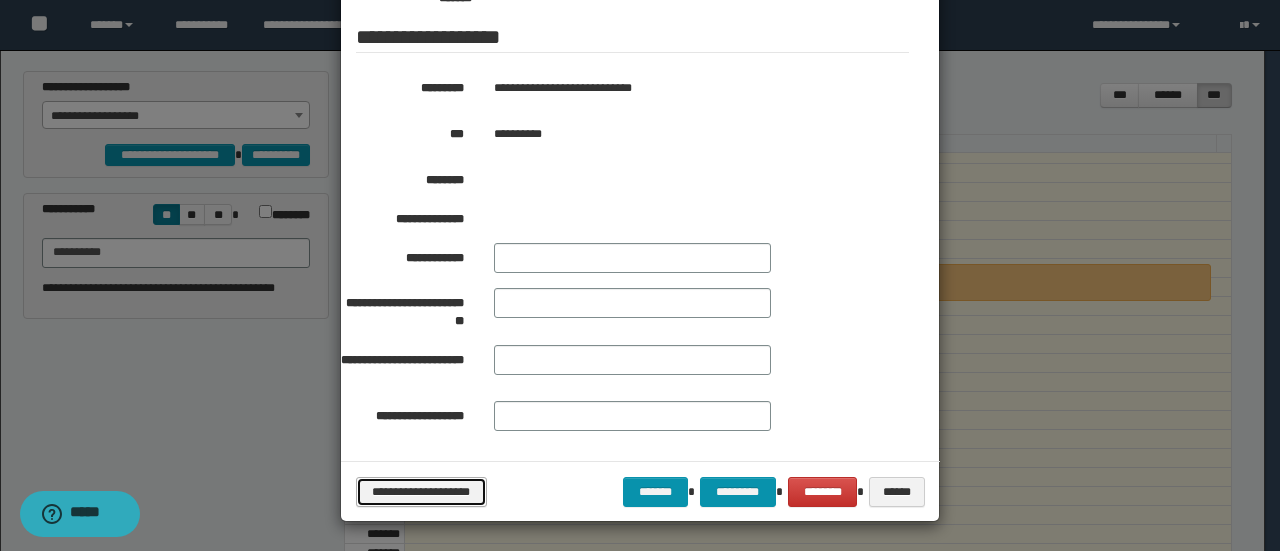 click on "**********" at bounding box center [421, 491] 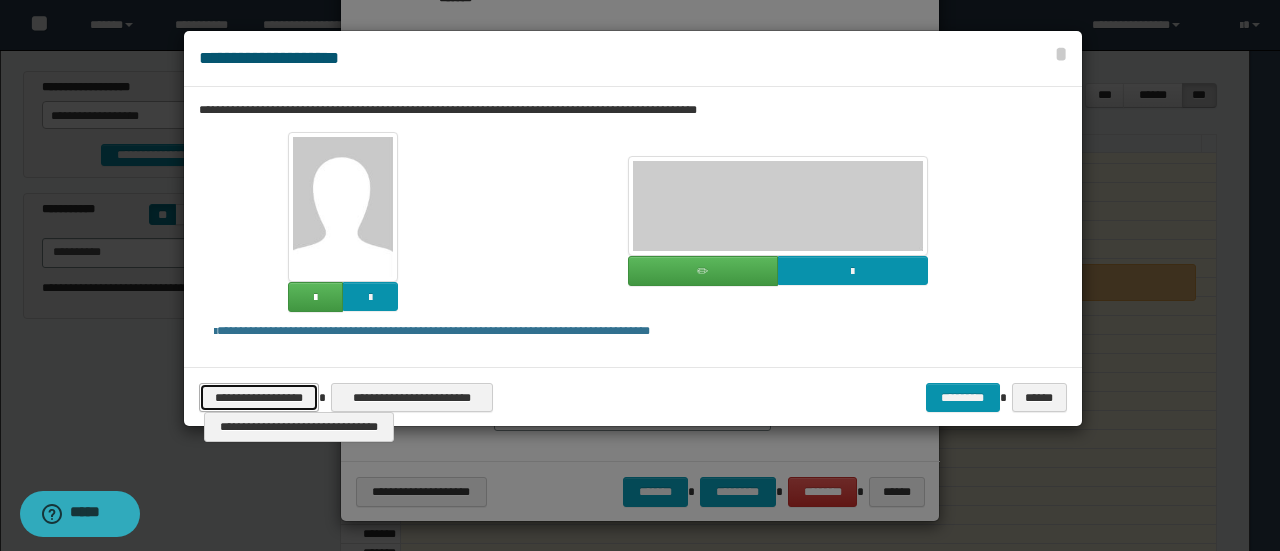 click on "**********" at bounding box center [259, 397] 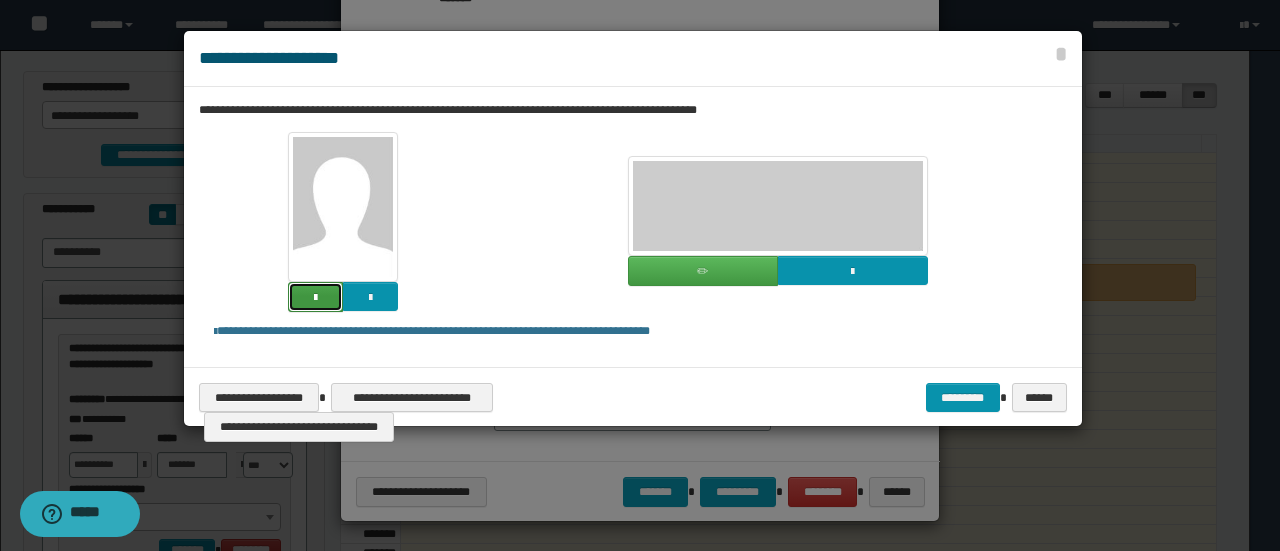 click at bounding box center [315, 297] 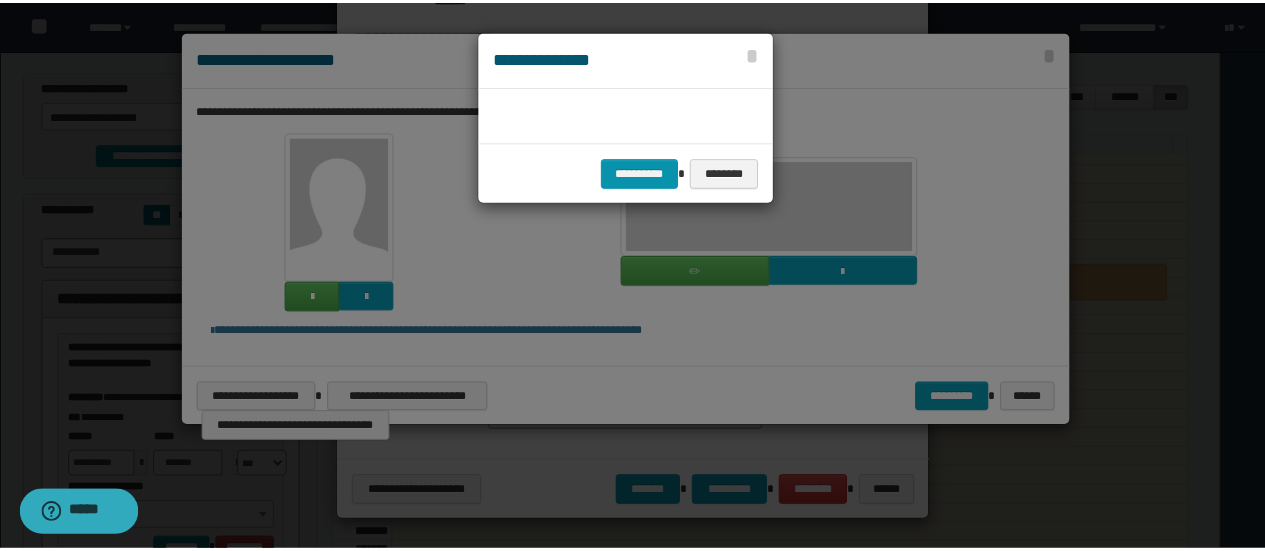scroll, scrollTop: 45, scrollLeft: 105, axis: both 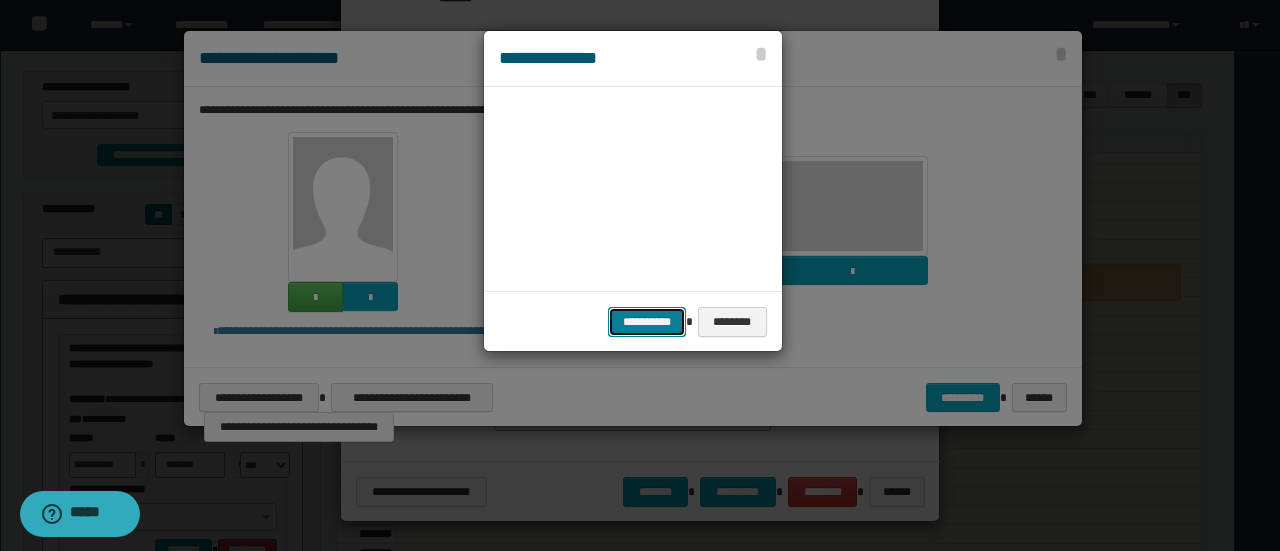 click on "**********" at bounding box center (647, 321) 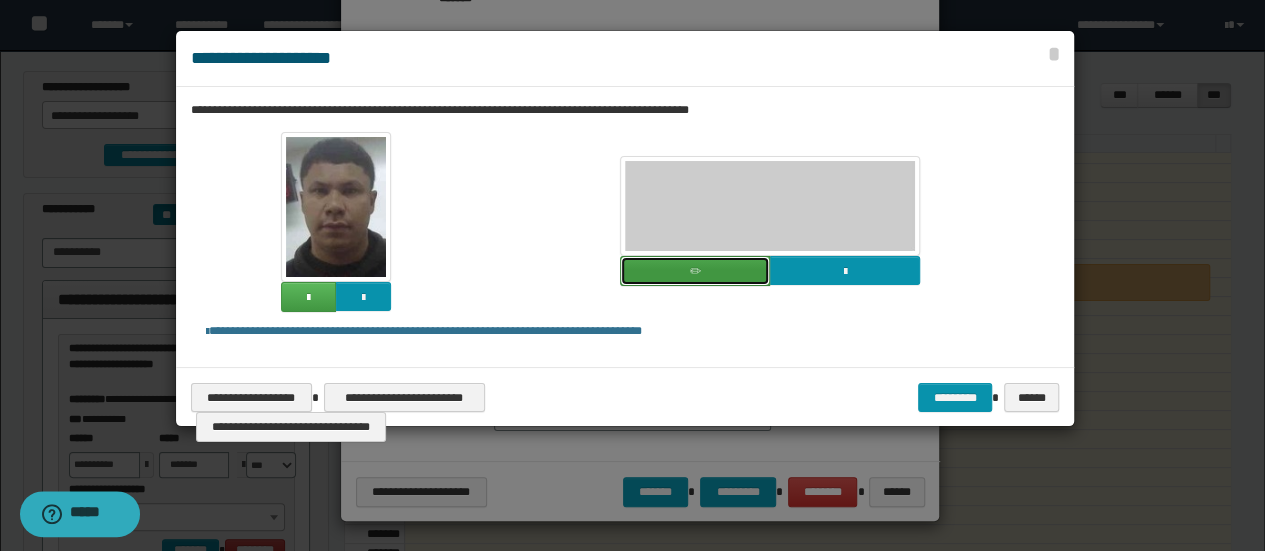 click at bounding box center (695, 271) 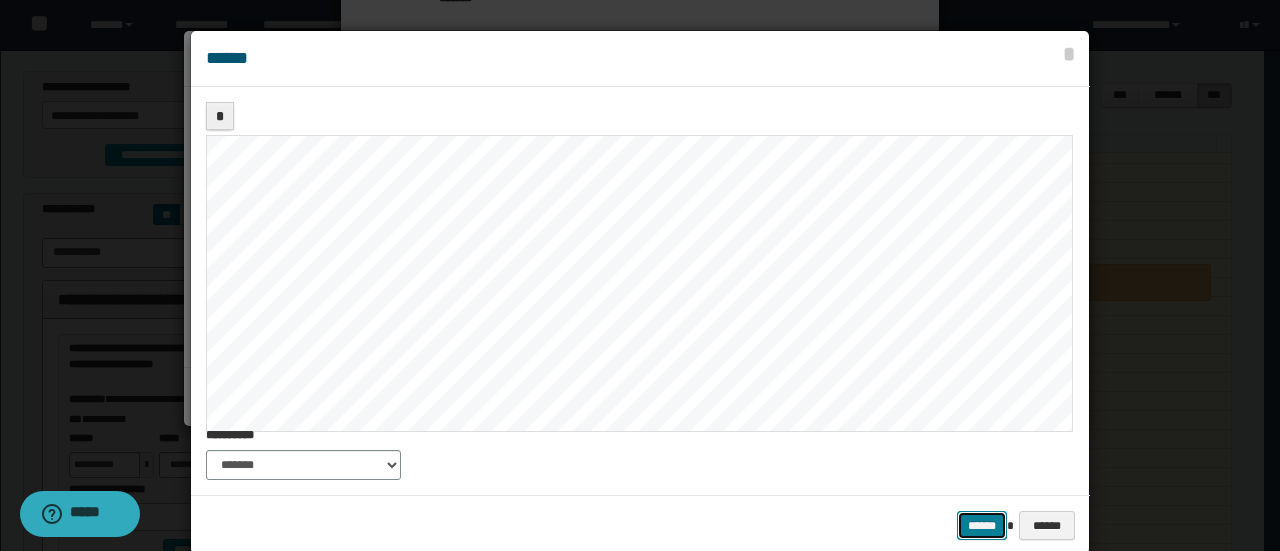 click on "******" at bounding box center (982, 525) 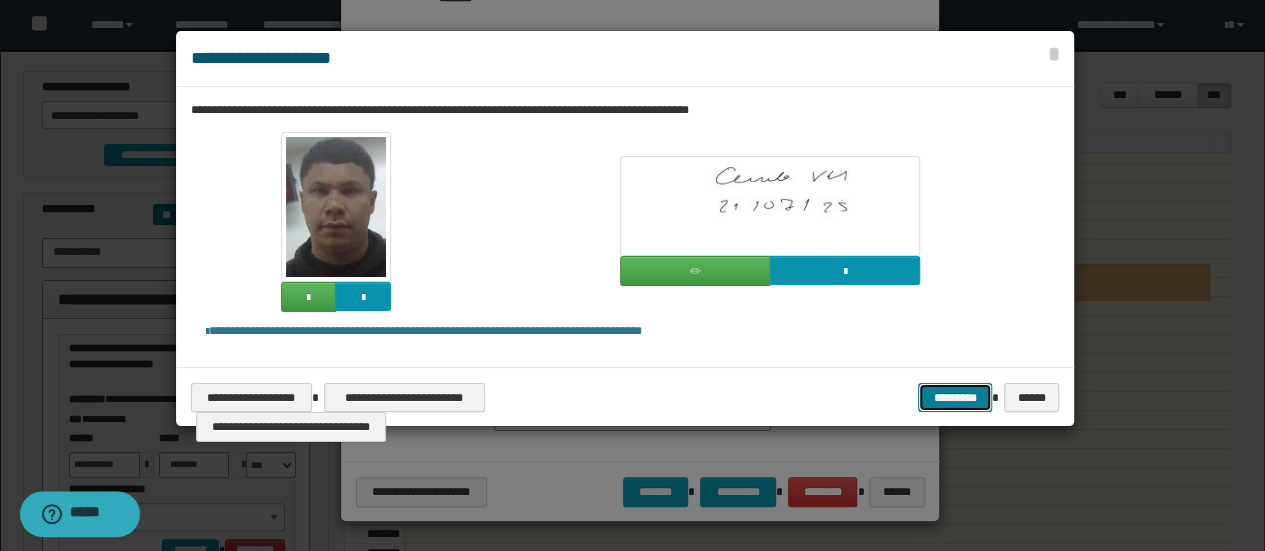 click on "*********" at bounding box center (955, 397) 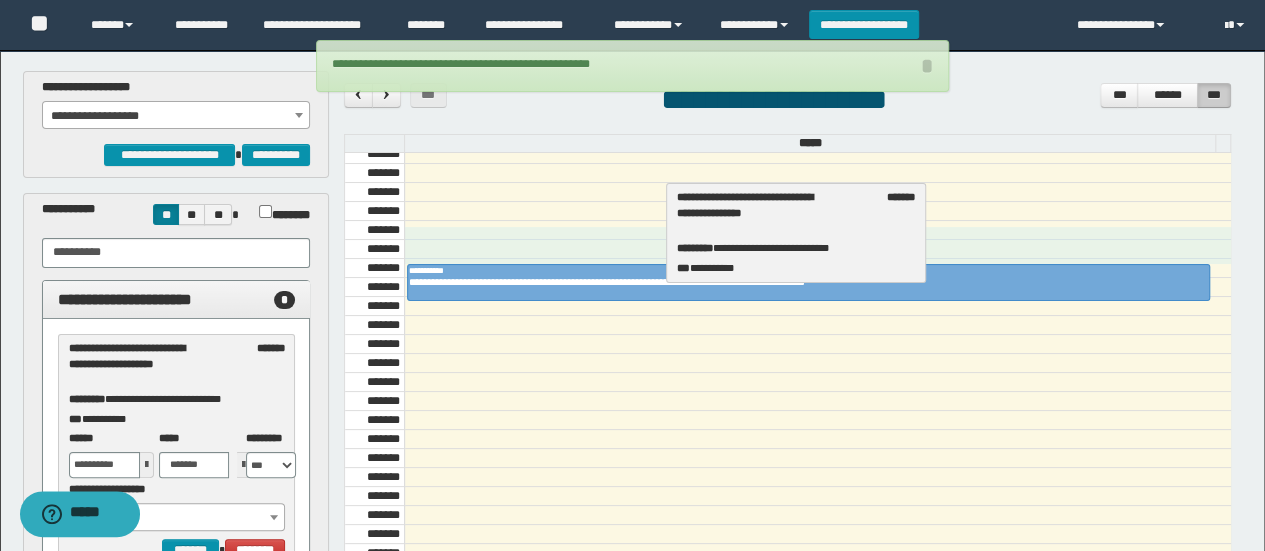 drag, startPoint x: 125, startPoint y: 391, endPoint x: 733, endPoint y: 241, distance: 626.23 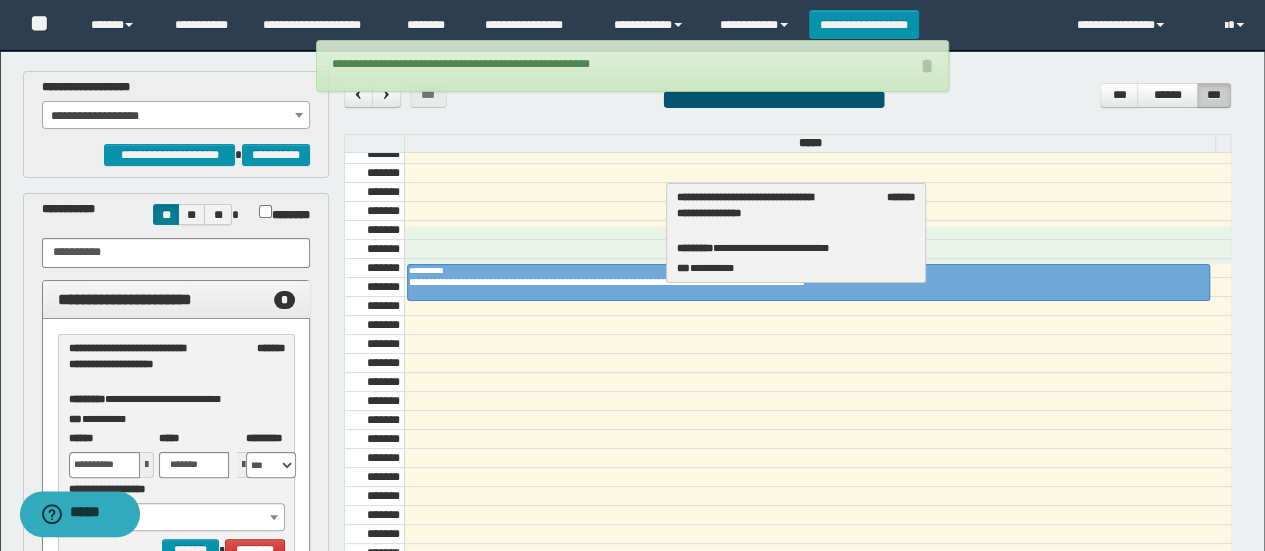 click on "**********" at bounding box center (632, 275) 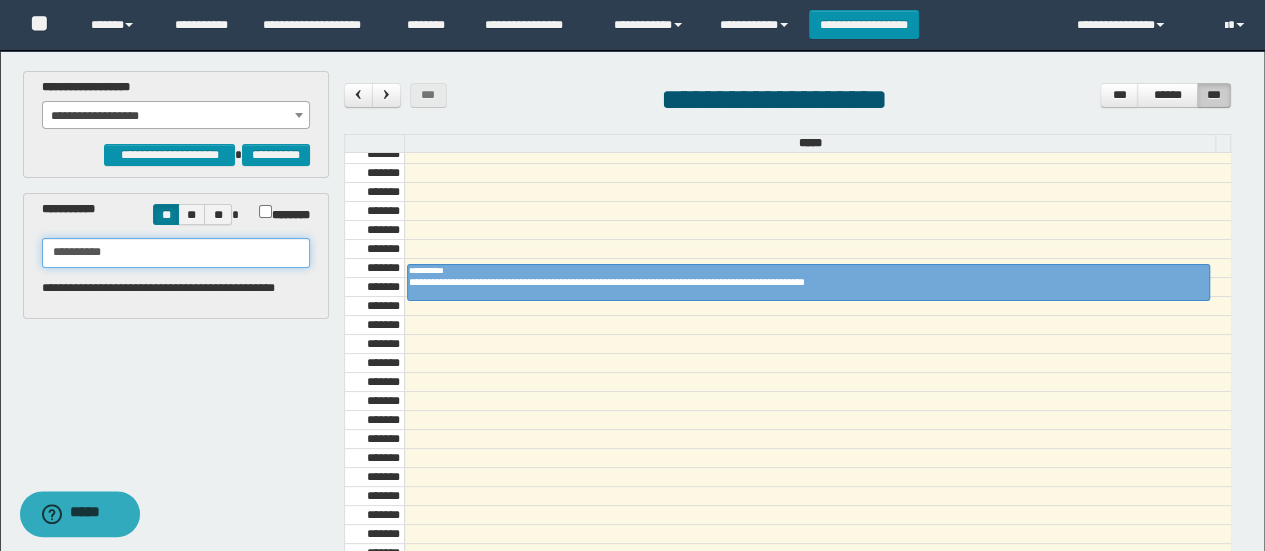 click on "**********" at bounding box center (176, 253) 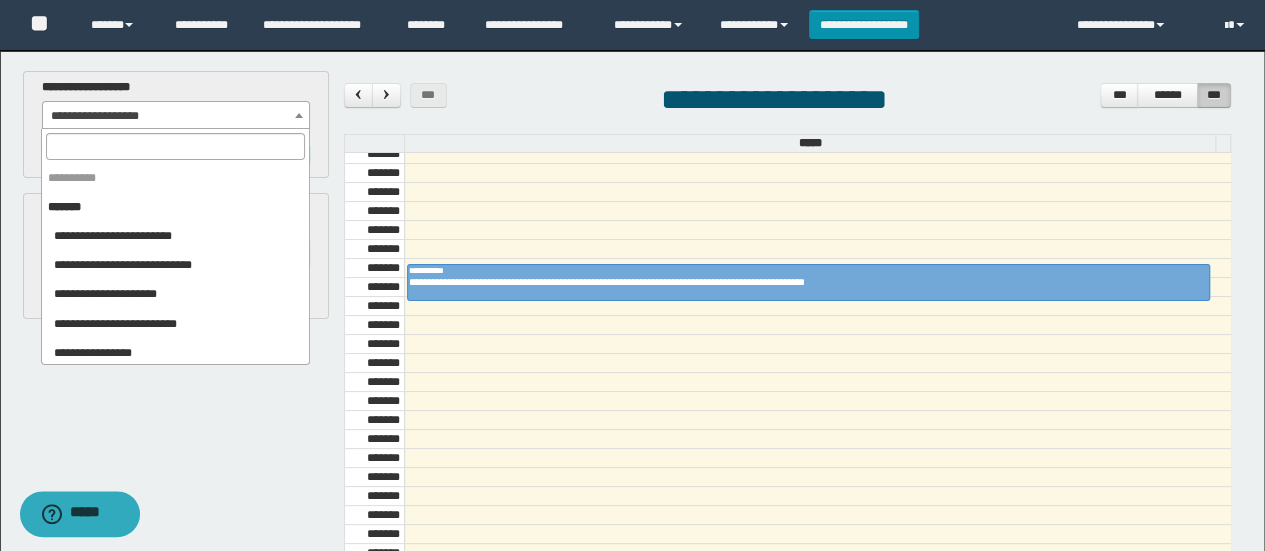 click on "**********" at bounding box center [176, 116] 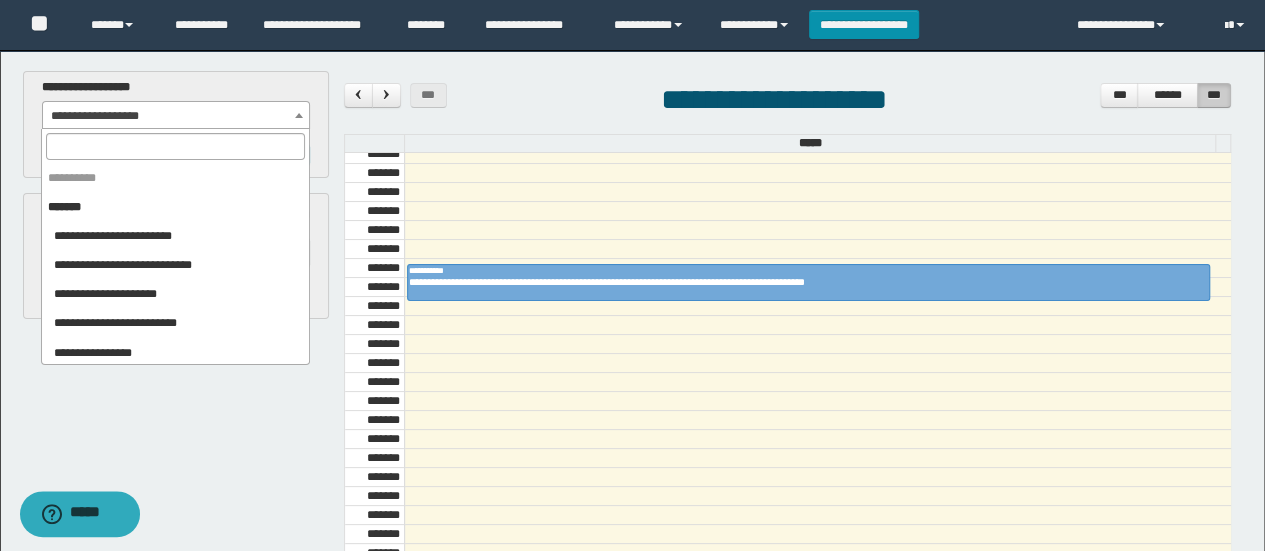 scroll, scrollTop: 2316, scrollLeft: 0, axis: vertical 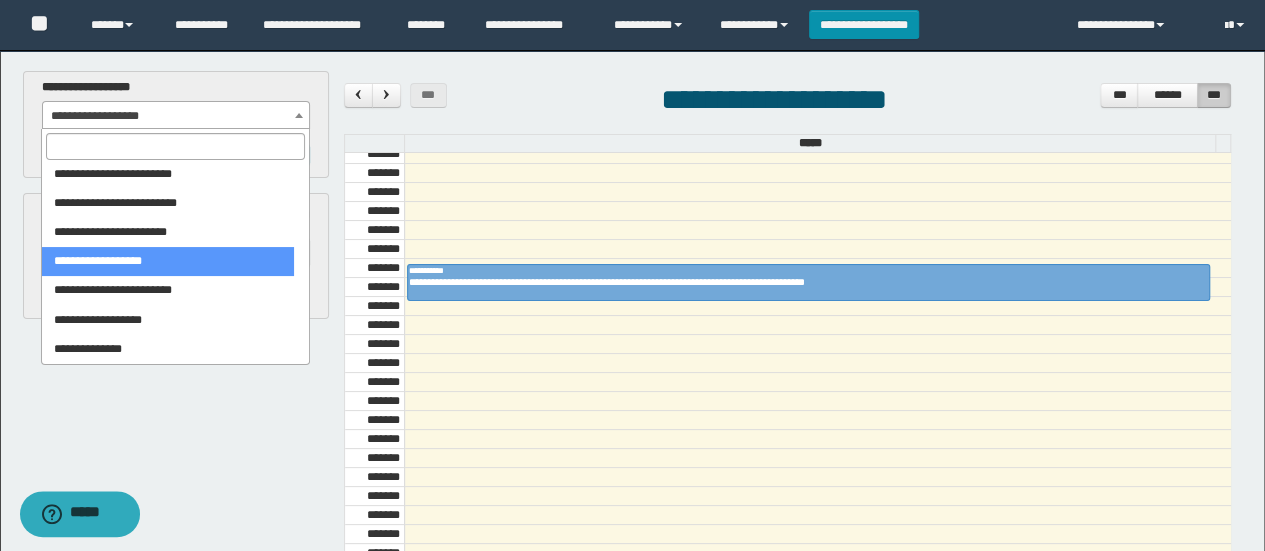 click at bounding box center (175, 146) 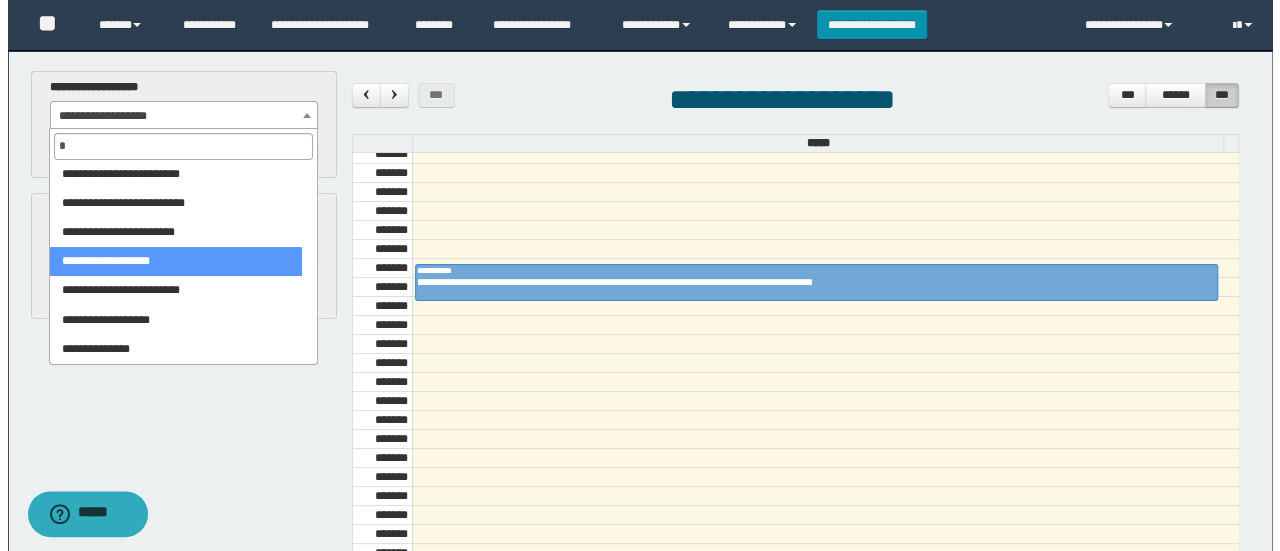 scroll, scrollTop: 0, scrollLeft: 0, axis: both 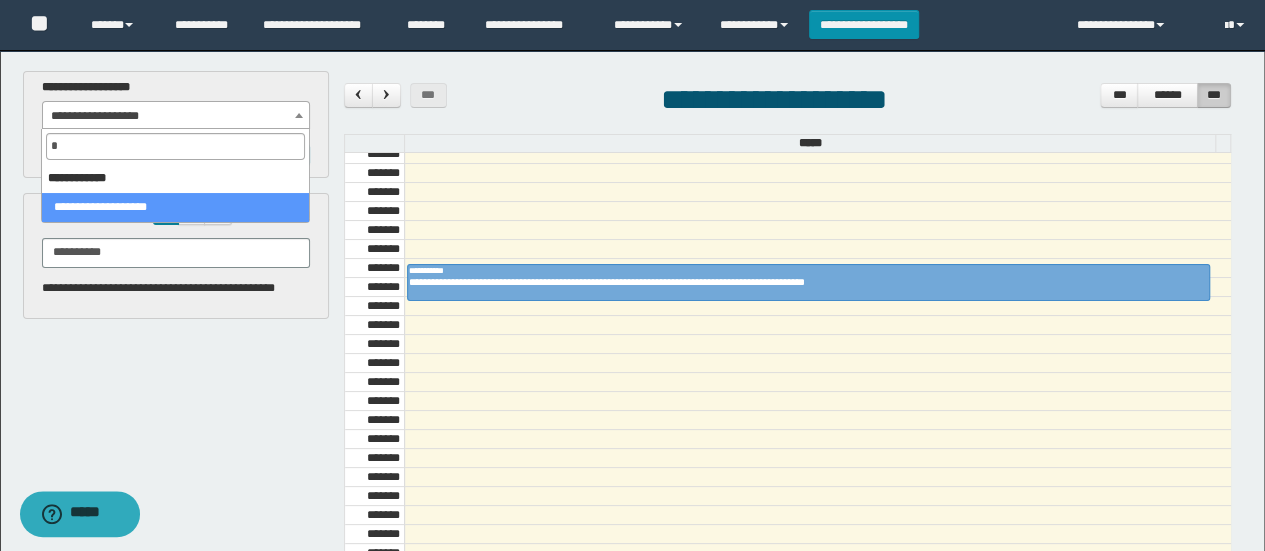 select on "***" 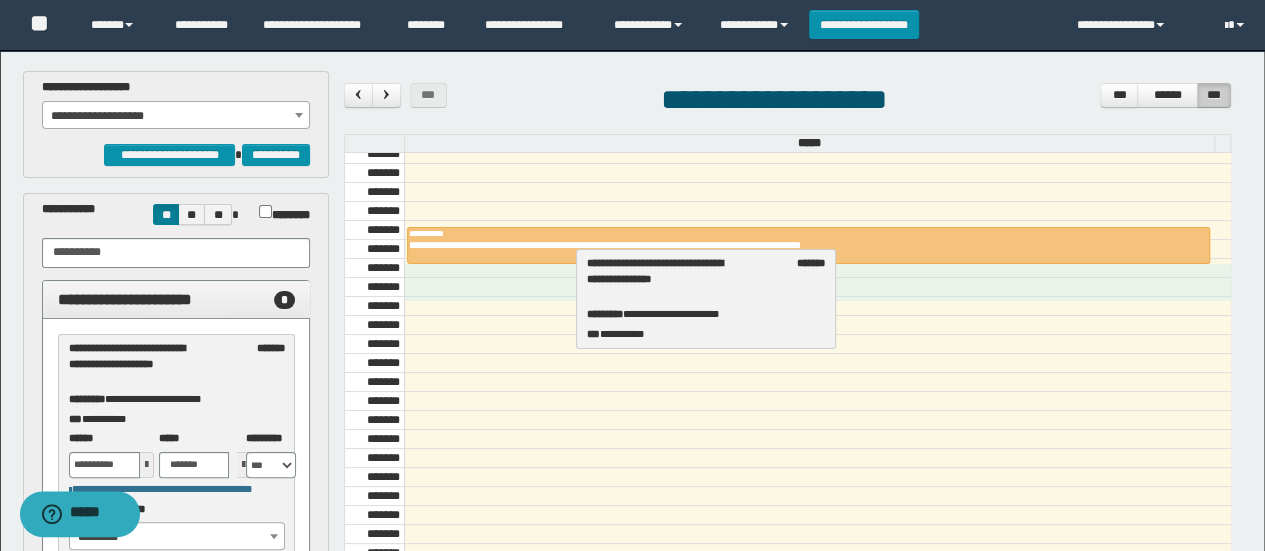 drag, startPoint x: 159, startPoint y: 357, endPoint x: 678, endPoint y: 273, distance: 525.7537 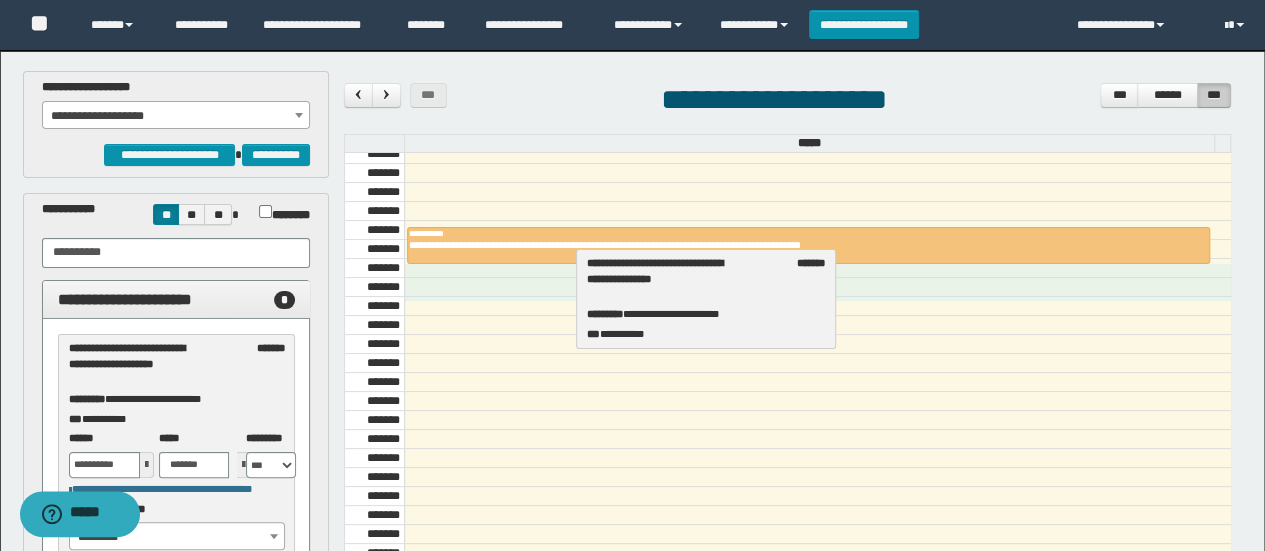 select on "***" 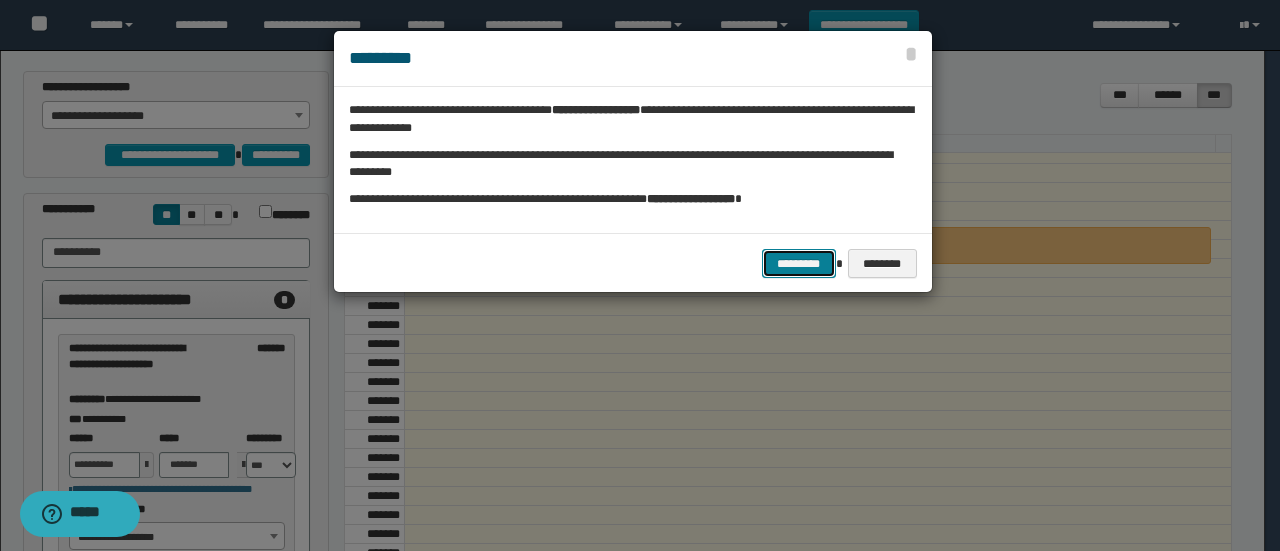 click on "*********" at bounding box center [799, 263] 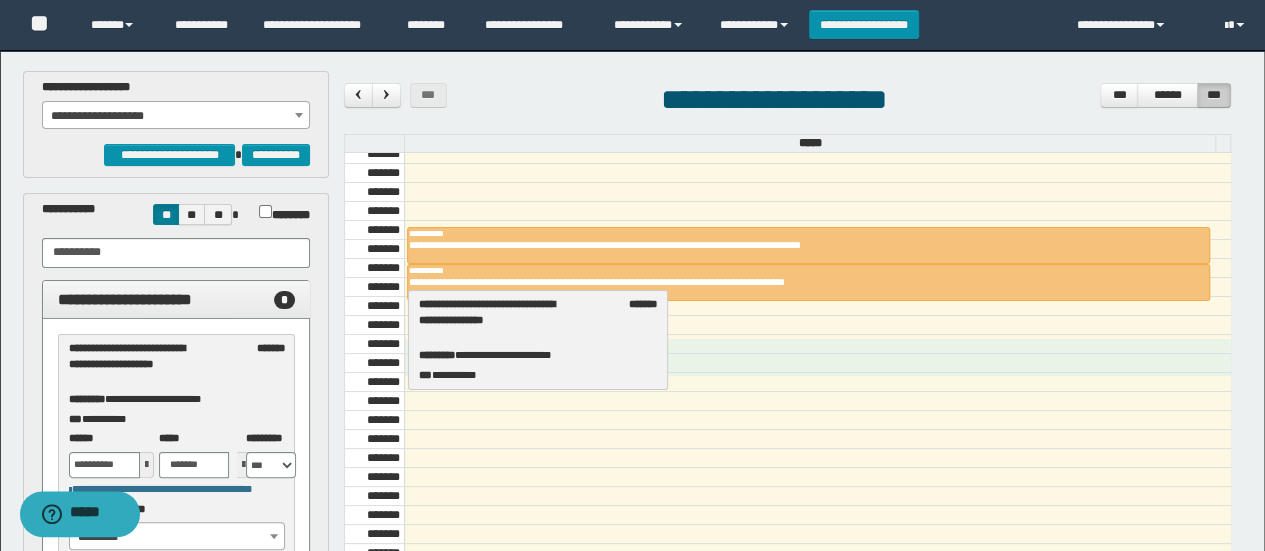 drag, startPoint x: 181, startPoint y: 395, endPoint x: 678, endPoint y: 337, distance: 500.37286 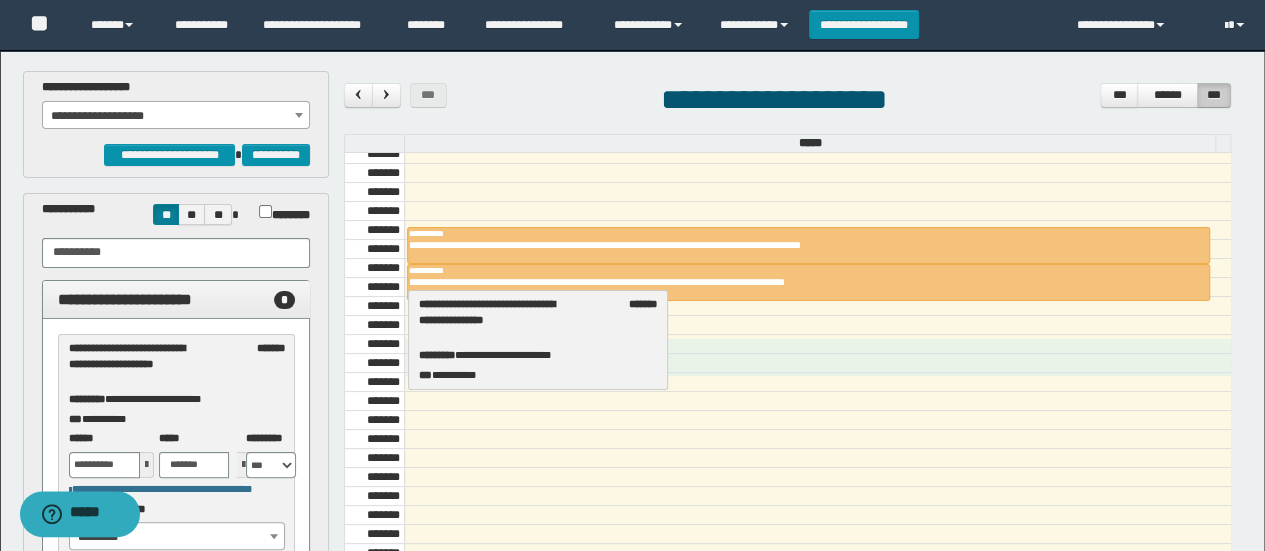select on "***" 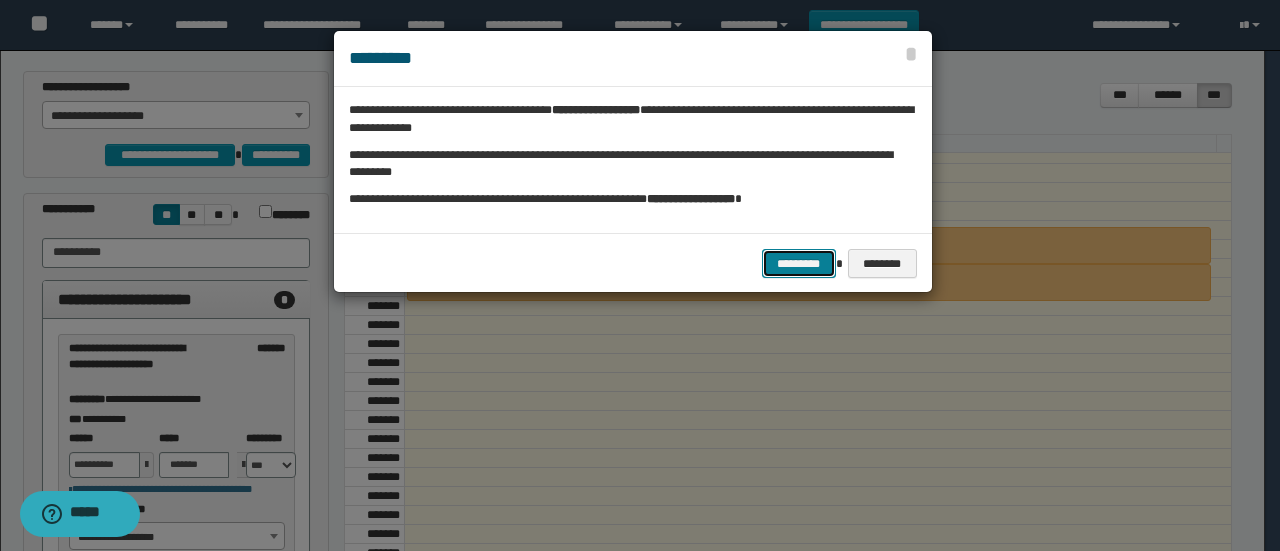 click on "*********" at bounding box center [799, 263] 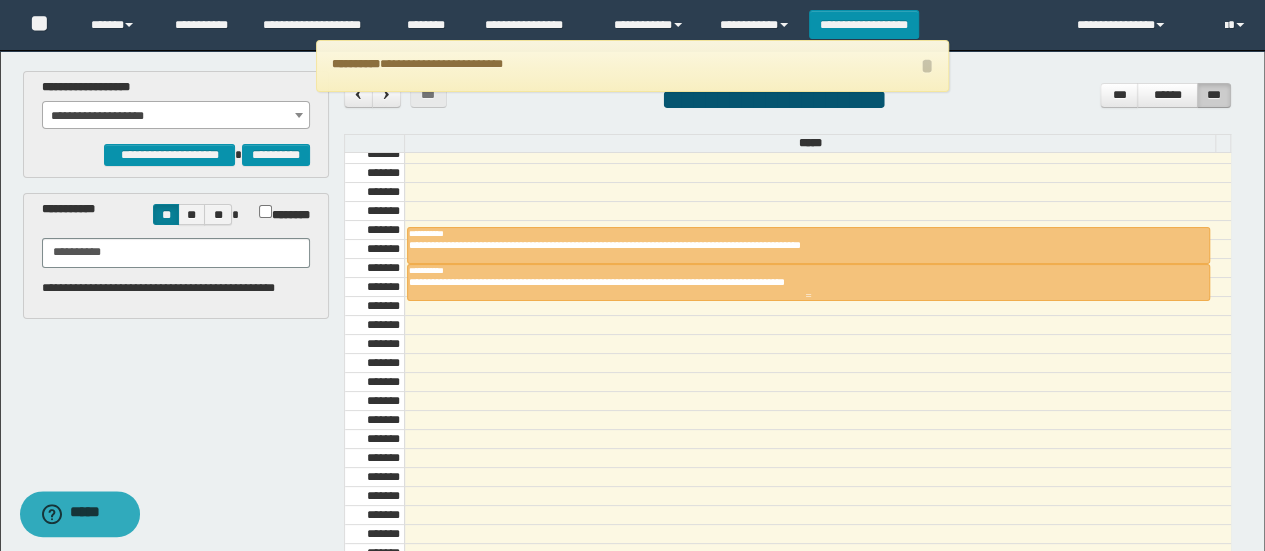 click on "**********" at bounding box center [802, 282] 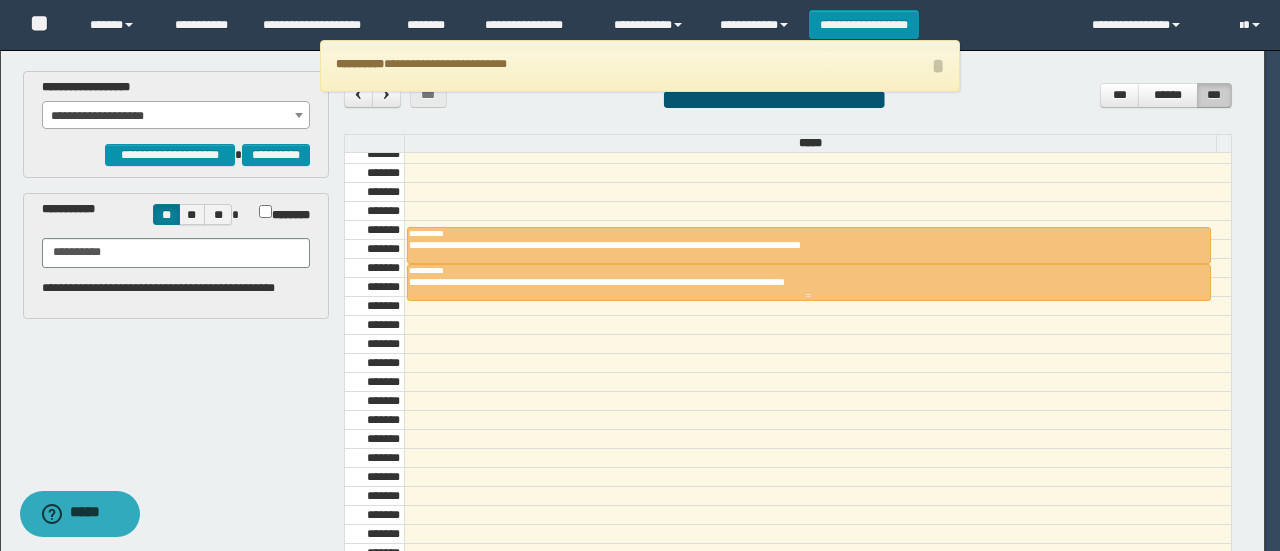 scroll, scrollTop: 0, scrollLeft: 0, axis: both 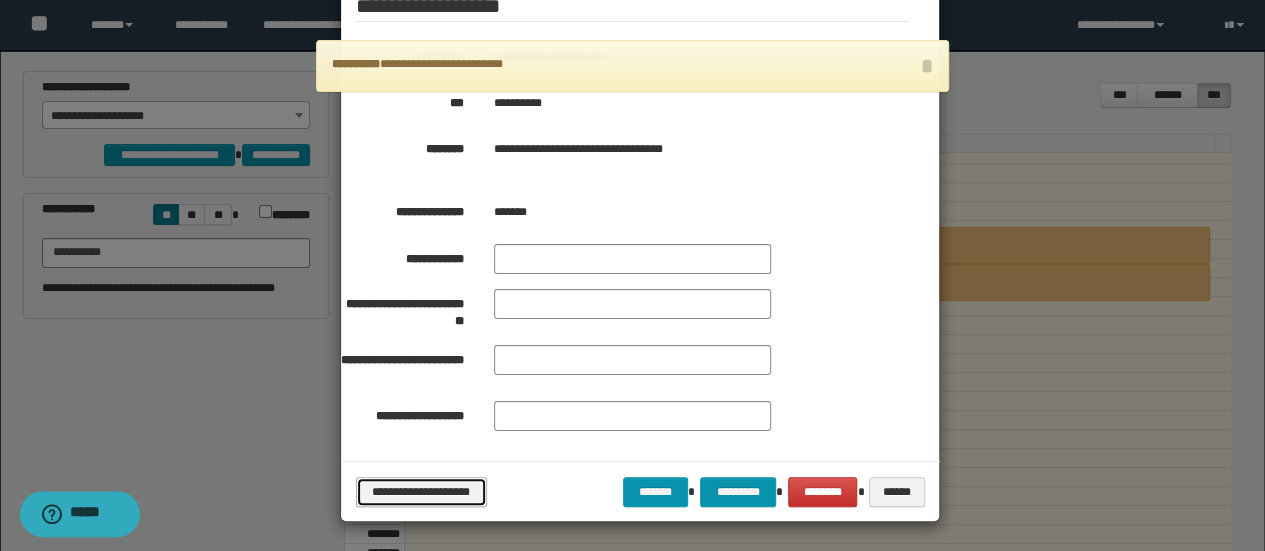 click on "**********" at bounding box center (421, 491) 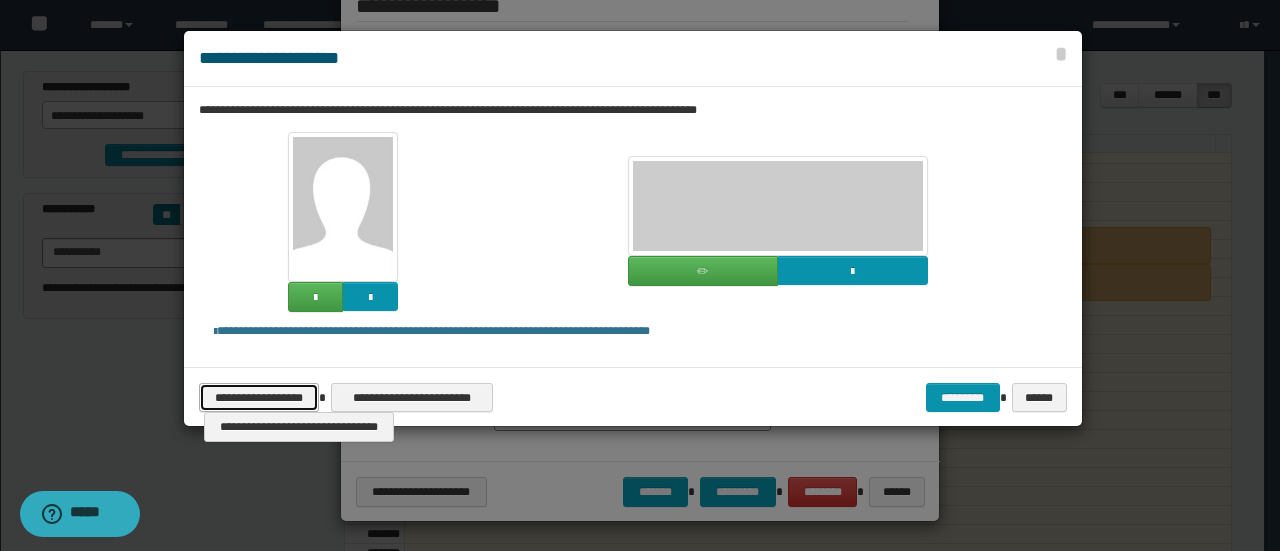 click on "**********" at bounding box center [259, 397] 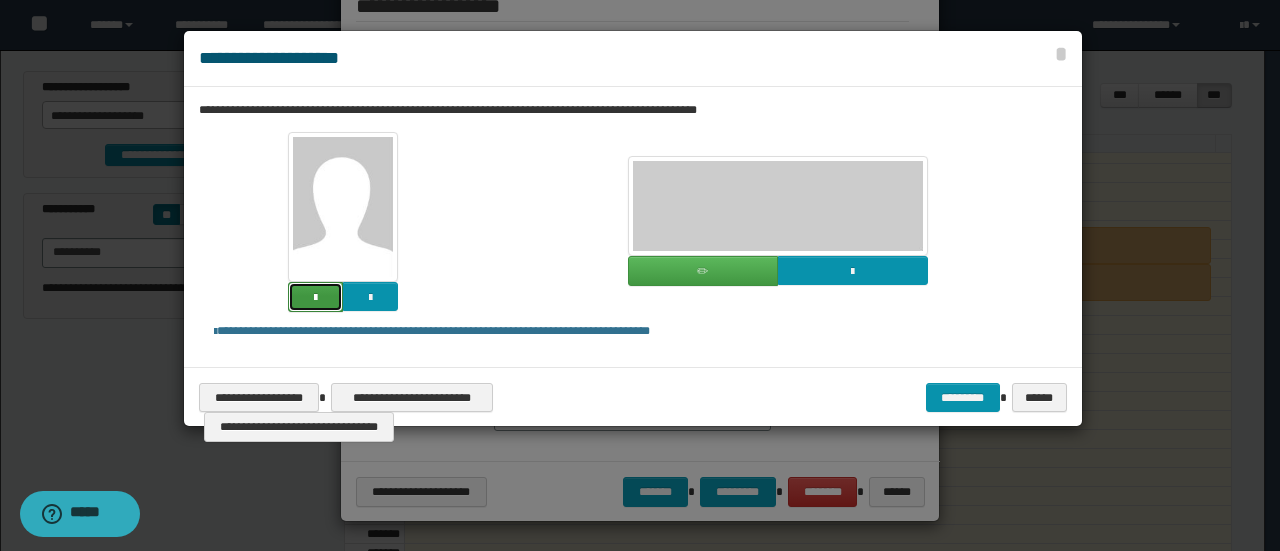 click at bounding box center [315, 297] 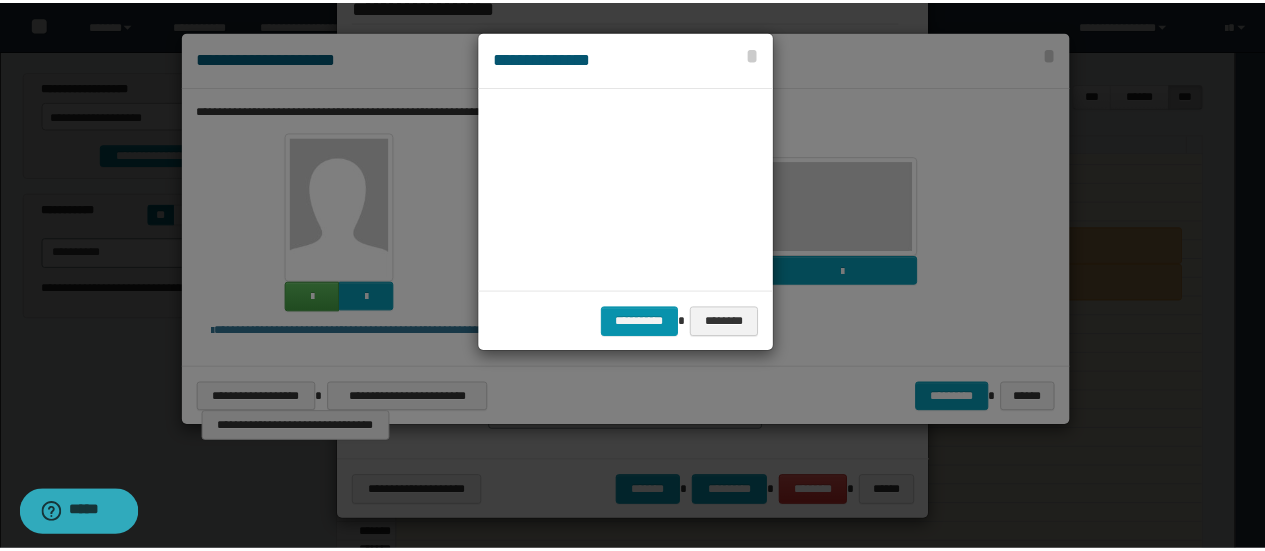 scroll, scrollTop: 45, scrollLeft: 105, axis: both 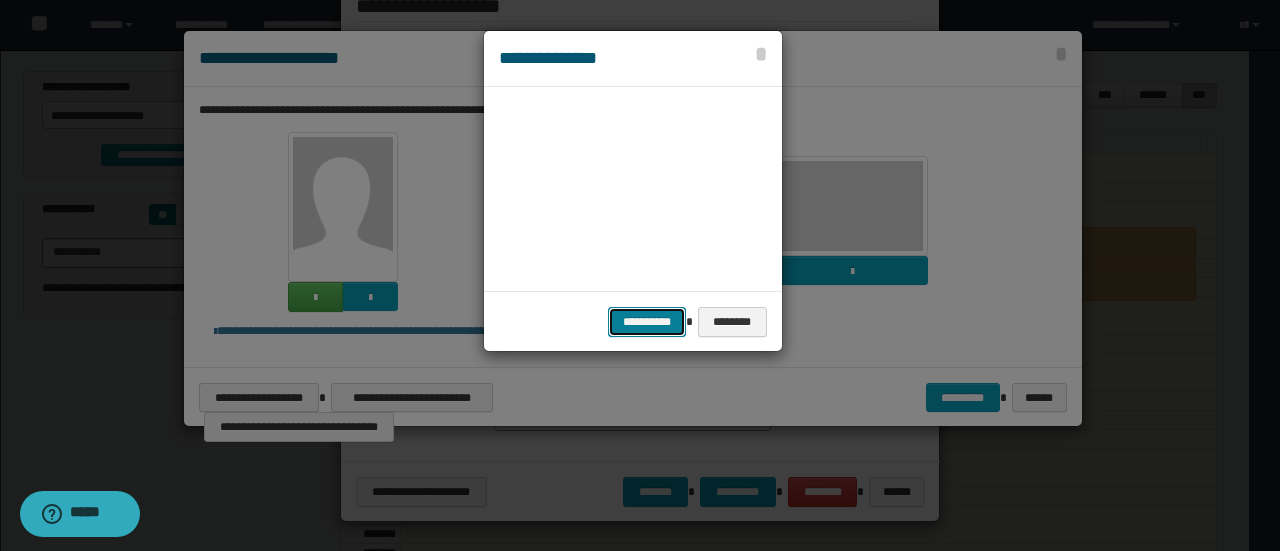 click on "**********" at bounding box center (647, 321) 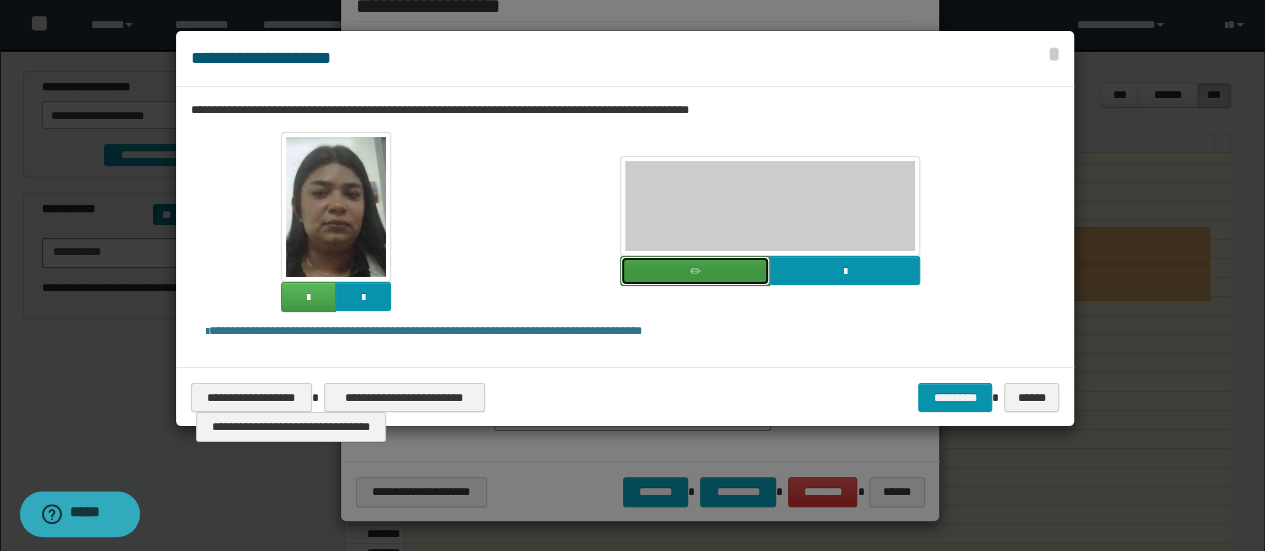 click at bounding box center [694, 272] 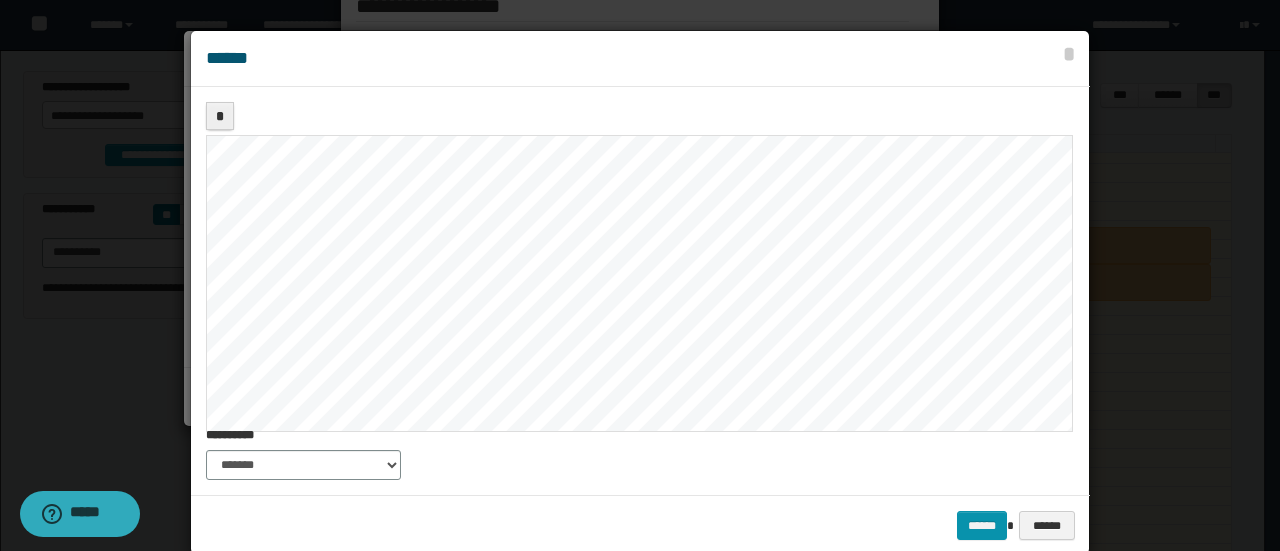 click on "*" at bounding box center [638, 252] 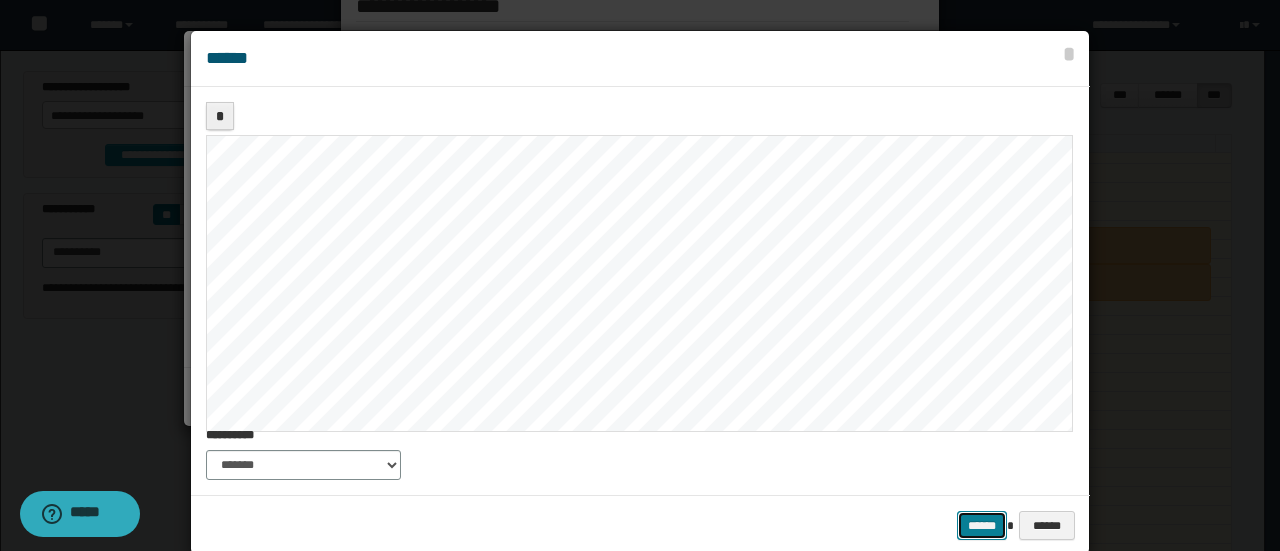 click on "******" at bounding box center [982, 525] 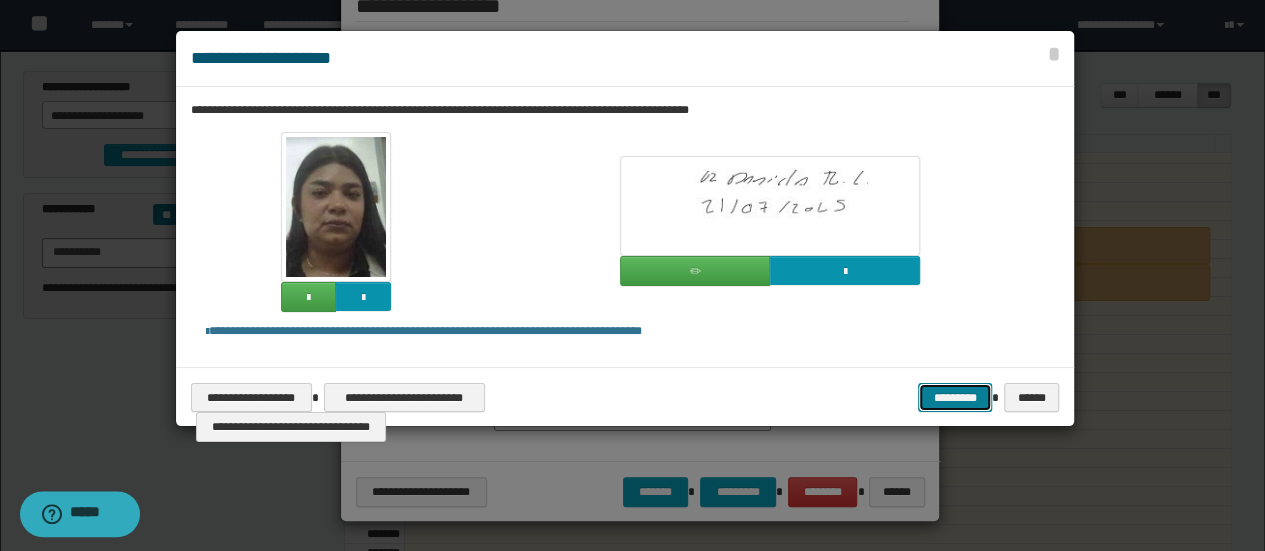 click on "*********" at bounding box center (955, 397) 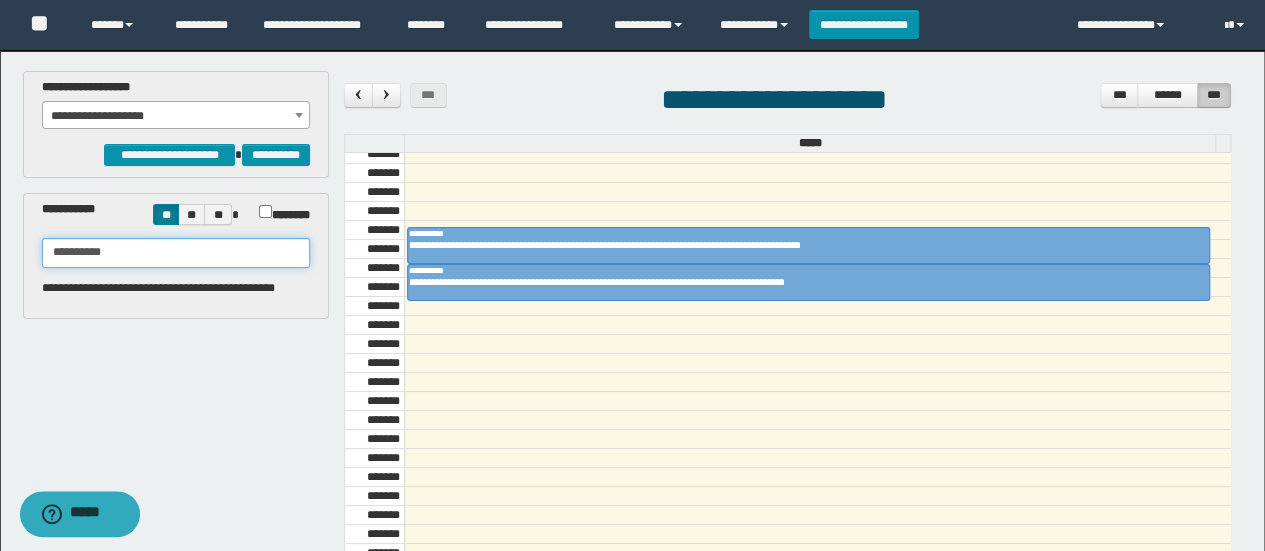 click on "**********" at bounding box center (176, 253) 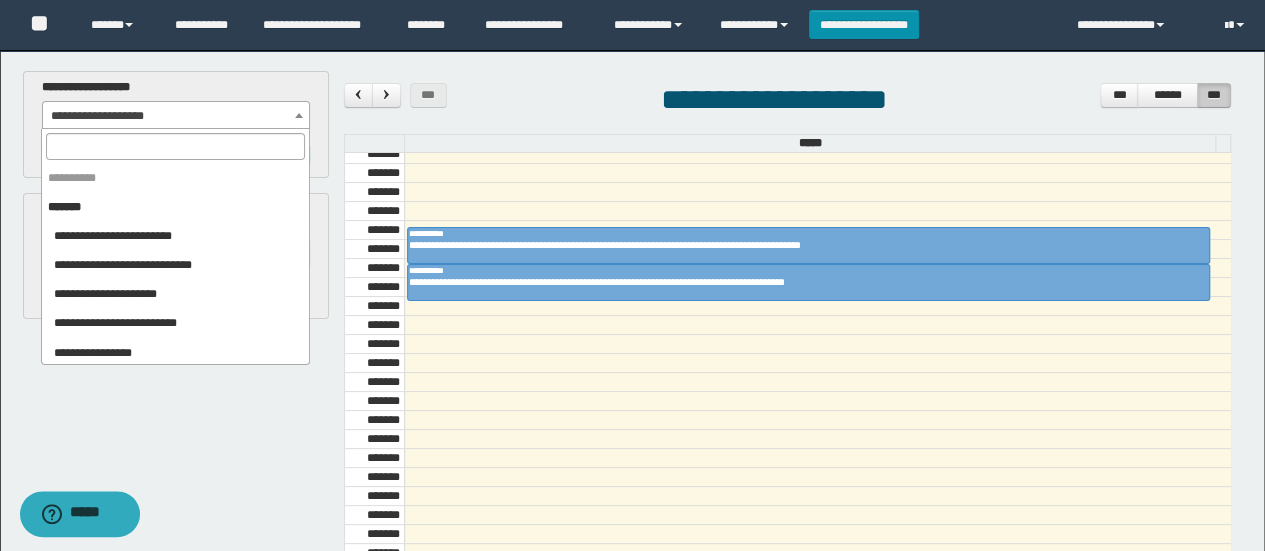 click on "**********" at bounding box center (176, 116) 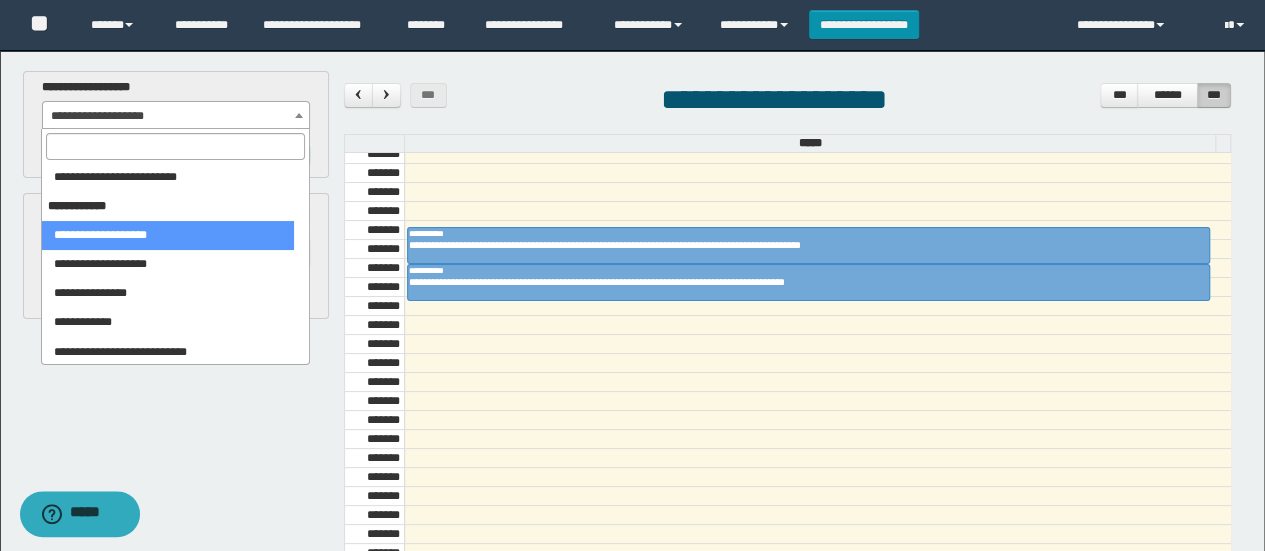 click at bounding box center [175, 146] 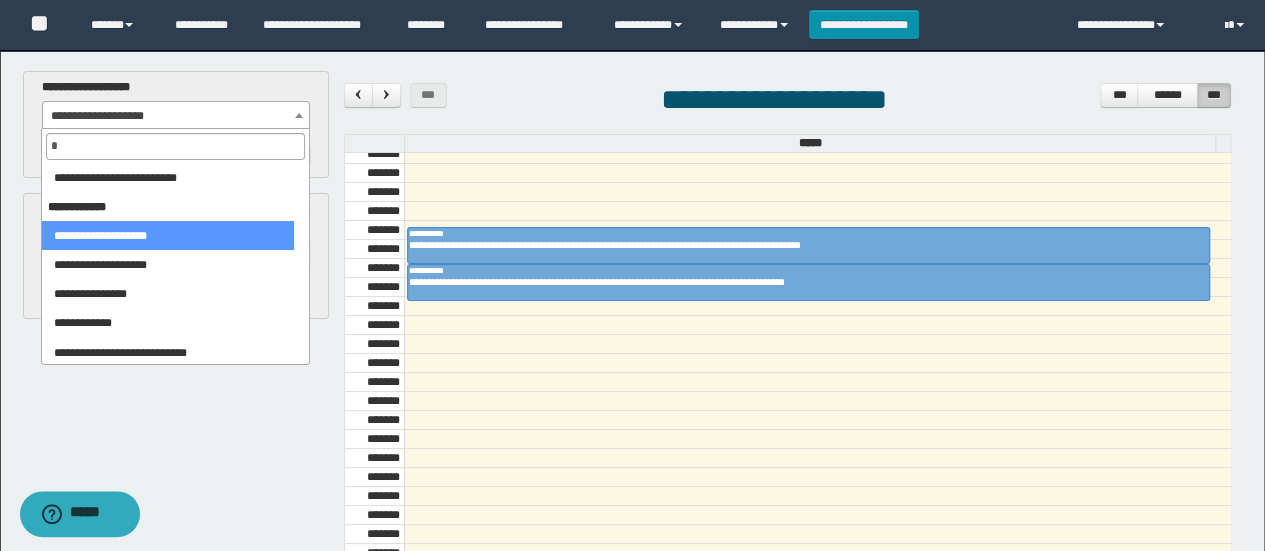 scroll, scrollTop: 0, scrollLeft: 0, axis: both 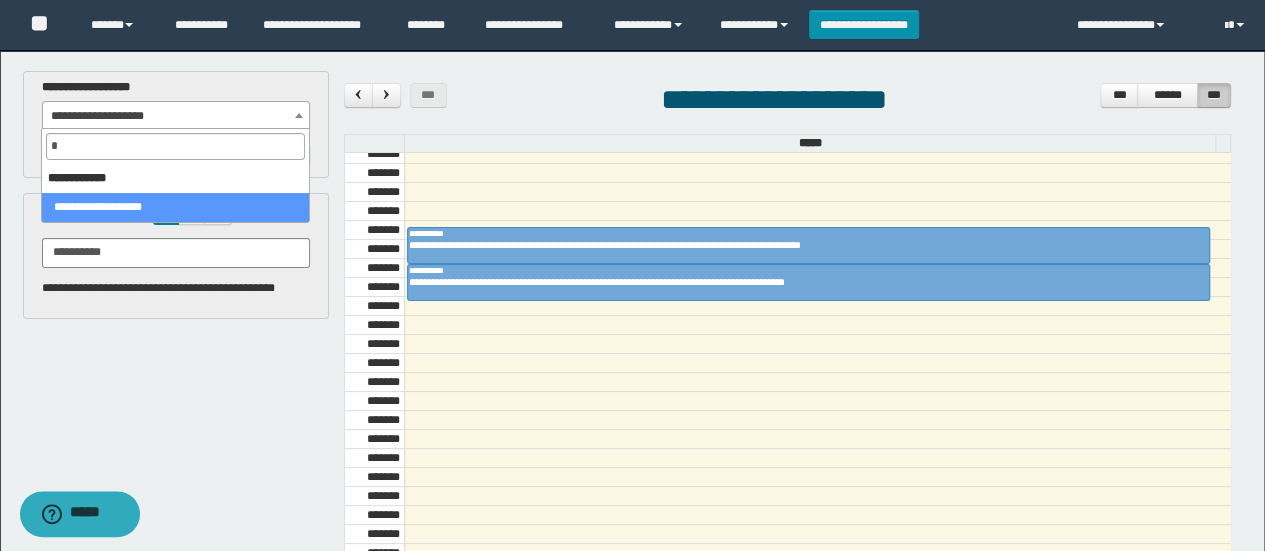 select on "****" 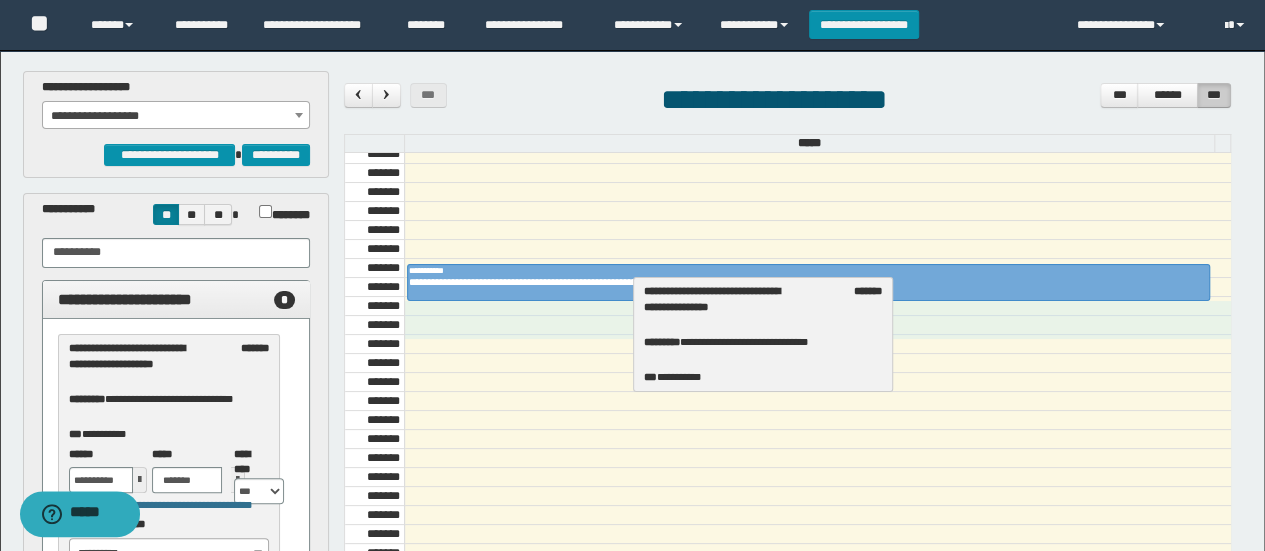 drag, startPoint x: 138, startPoint y: 369, endPoint x: 714, endPoint y: 313, distance: 578.7158 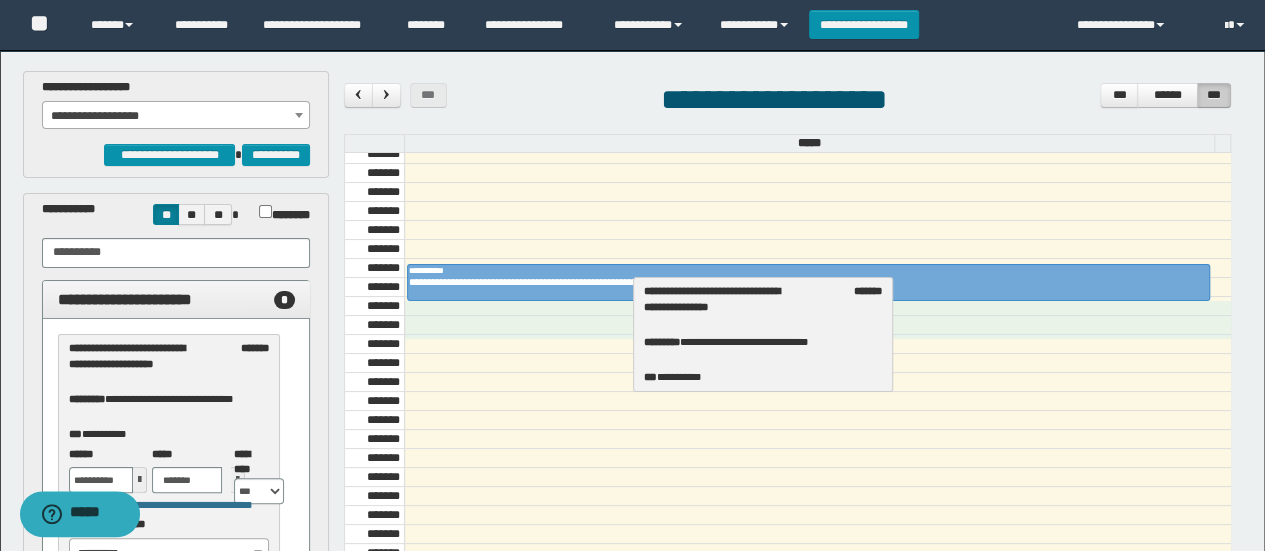 select on "****" 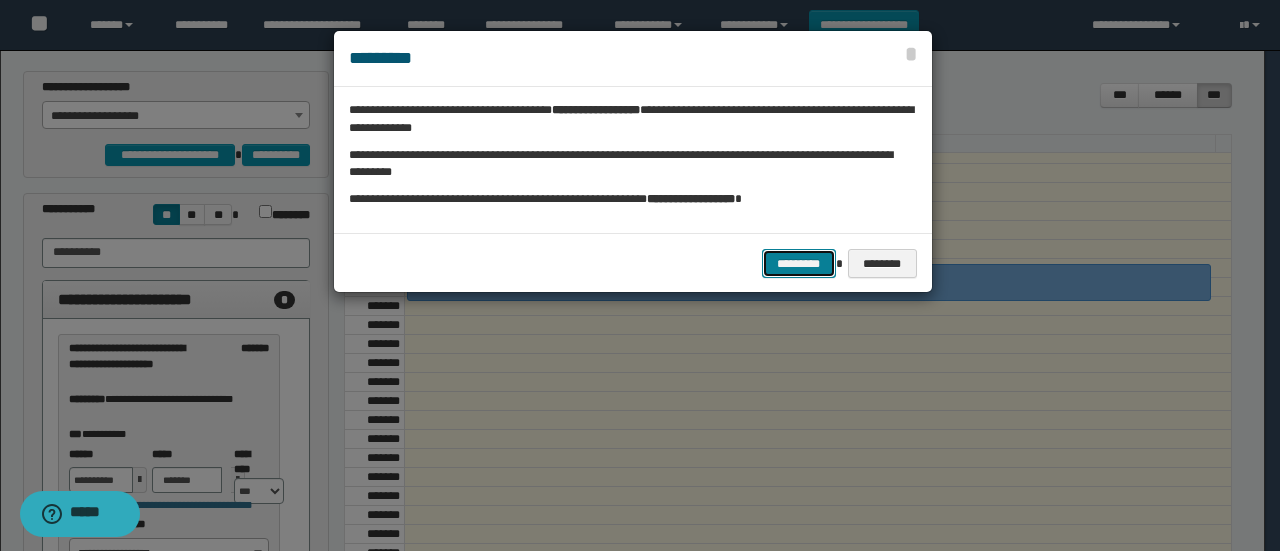 click on "*********" at bounding box center (799, 263) 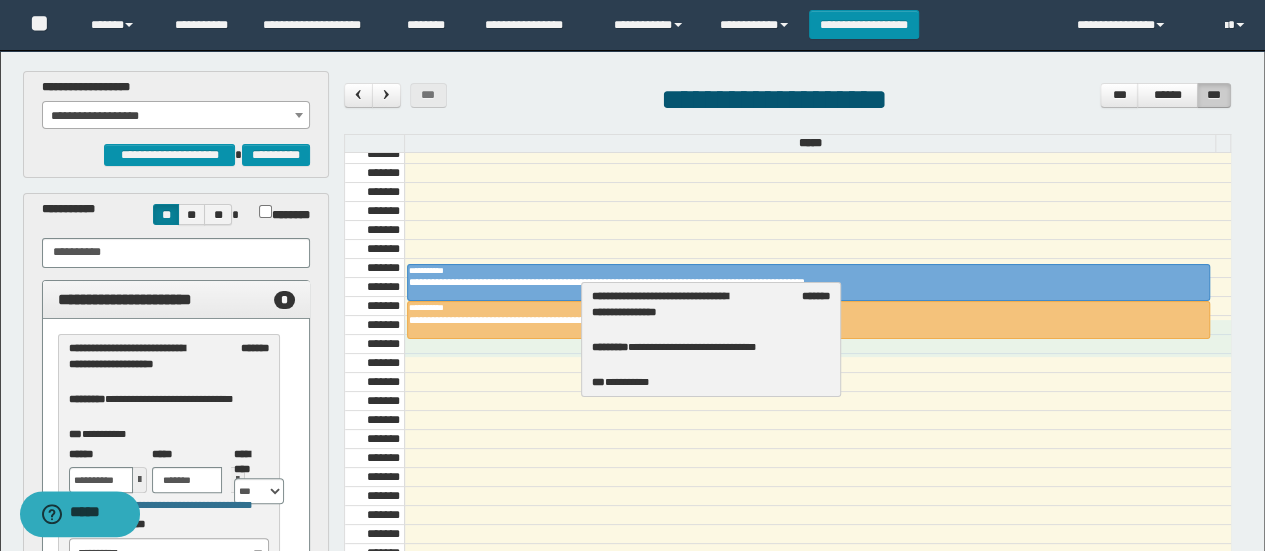 drag, startPoint x: 106, startPoint y: 379, endPoint x: 628, endPoint y: 327, distance: 524.5836 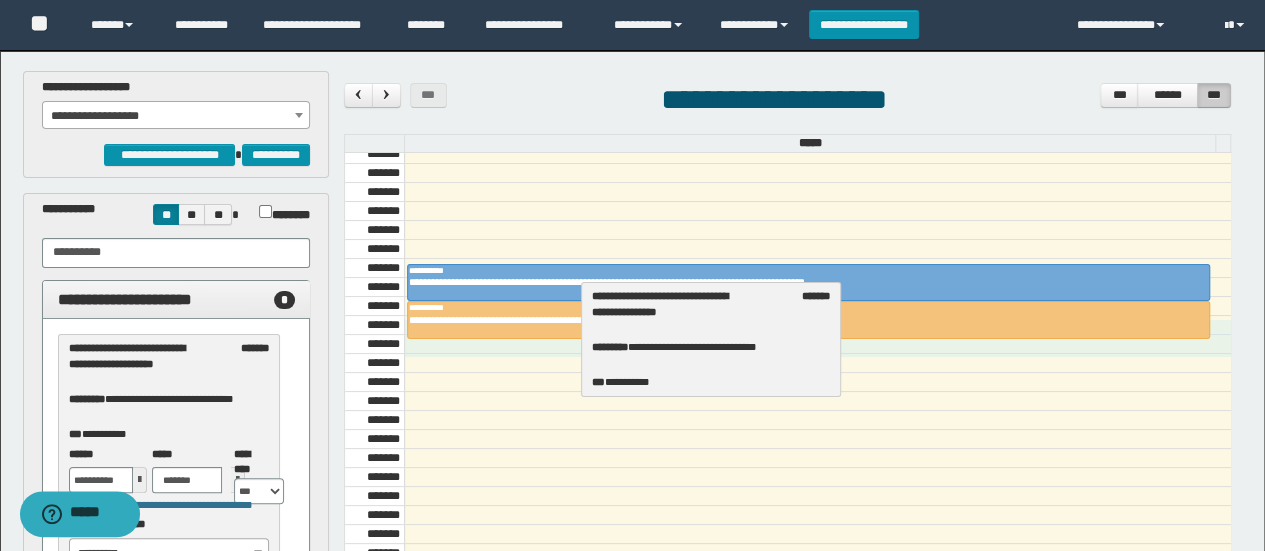 select on "****" 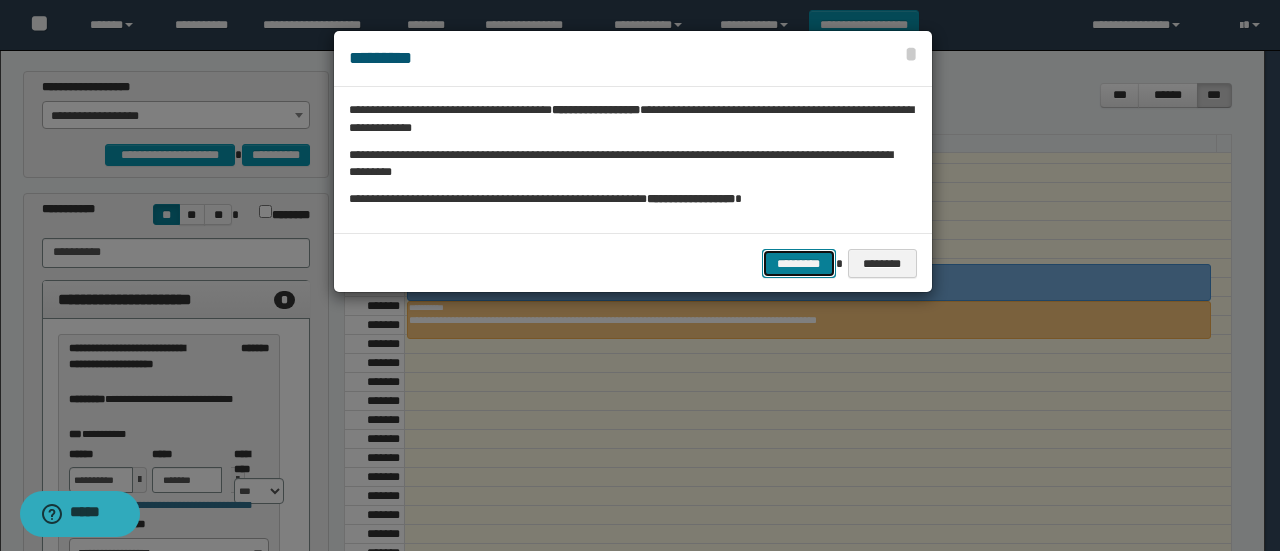 click on "*********" at bounding box center (799, 263) 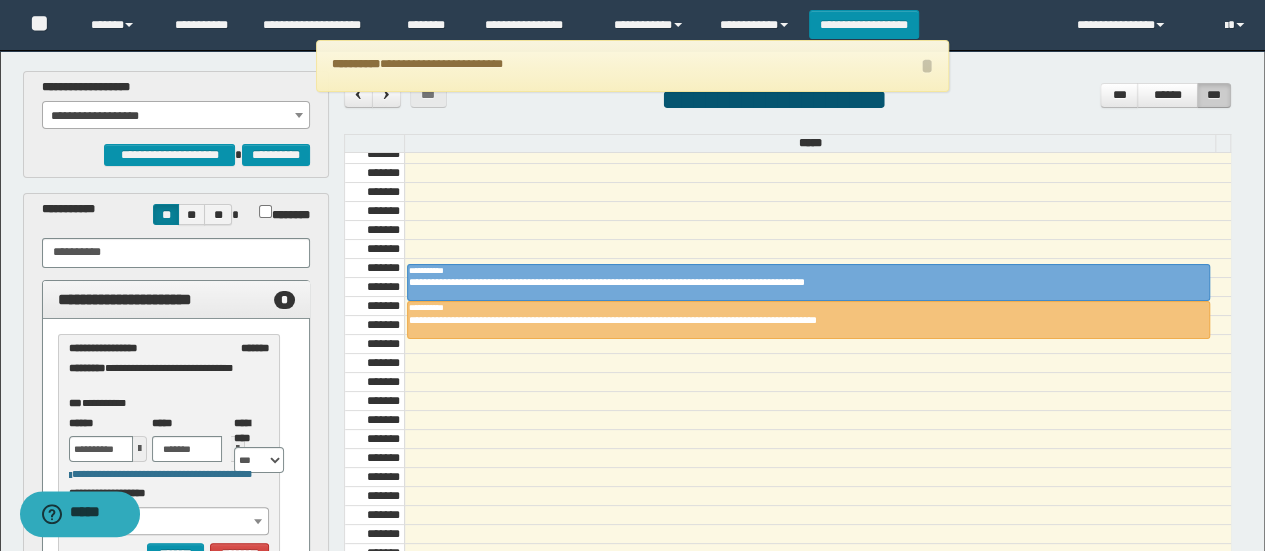 click on "**********" at bounding box center [176, 116] 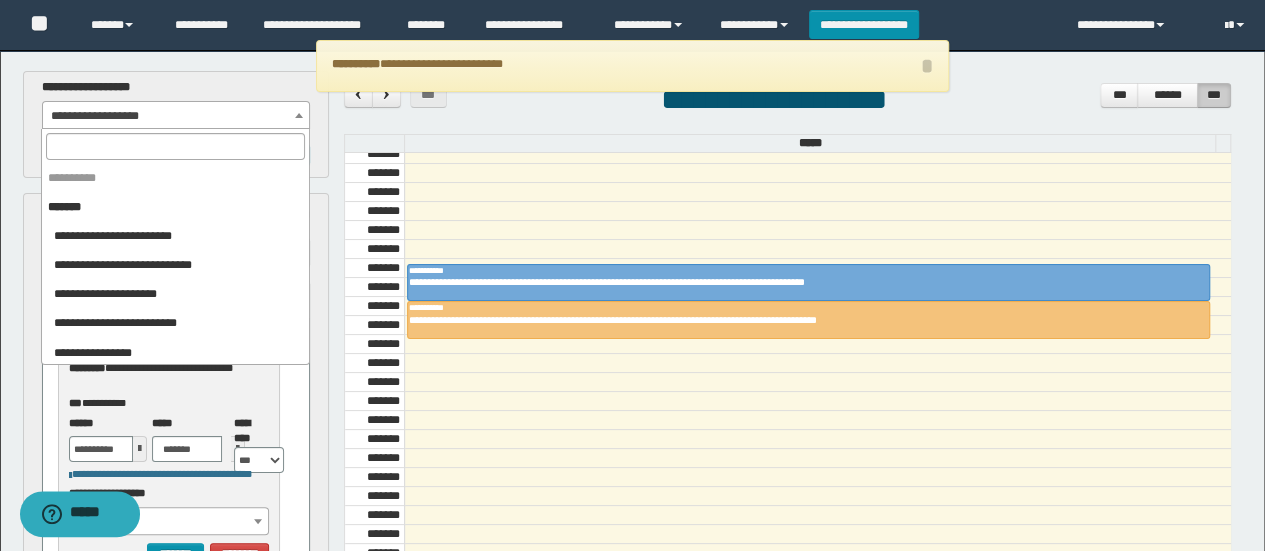 scroll, scrollTop: 2316, scrollLeft: 0, axis: vertical 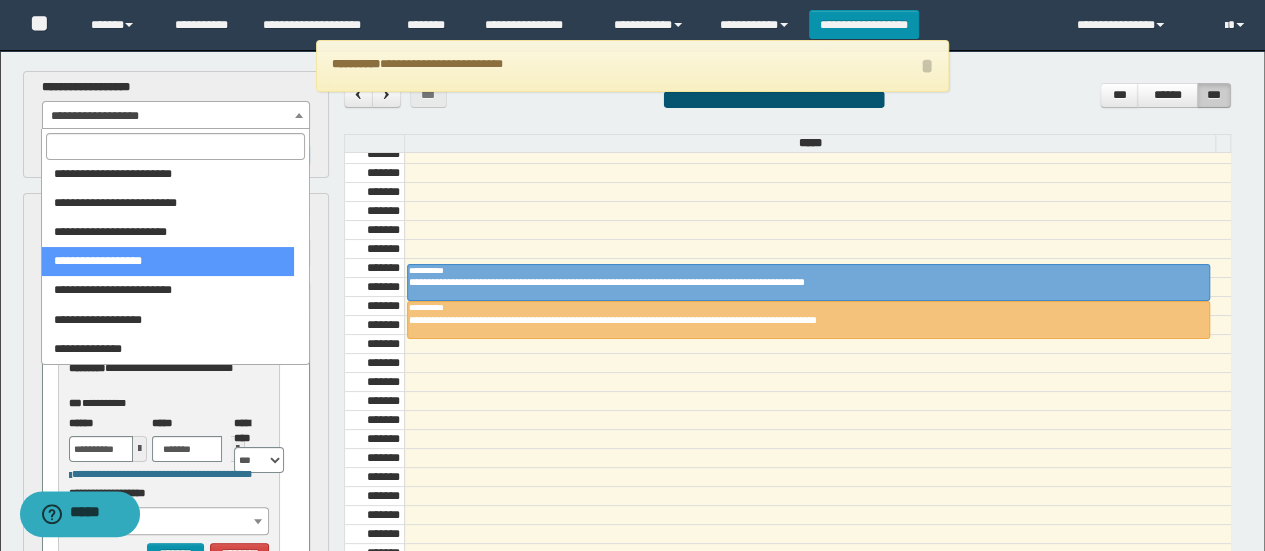 click at bounding box center [175, 146] 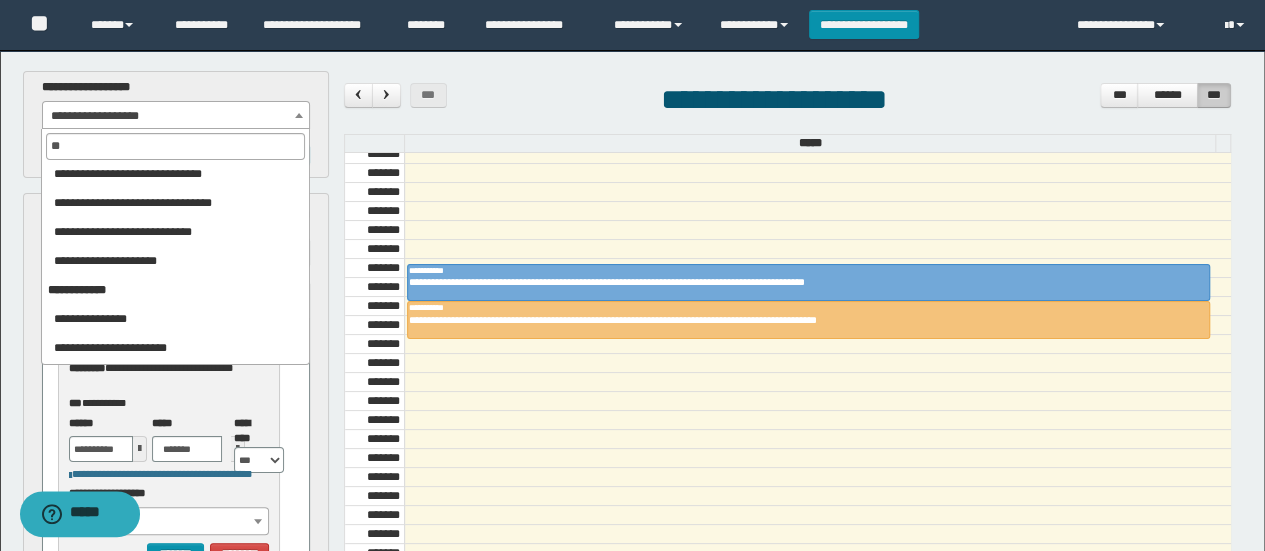 scroll, scrollTop: 0, scrollLeft: 0, axis: both 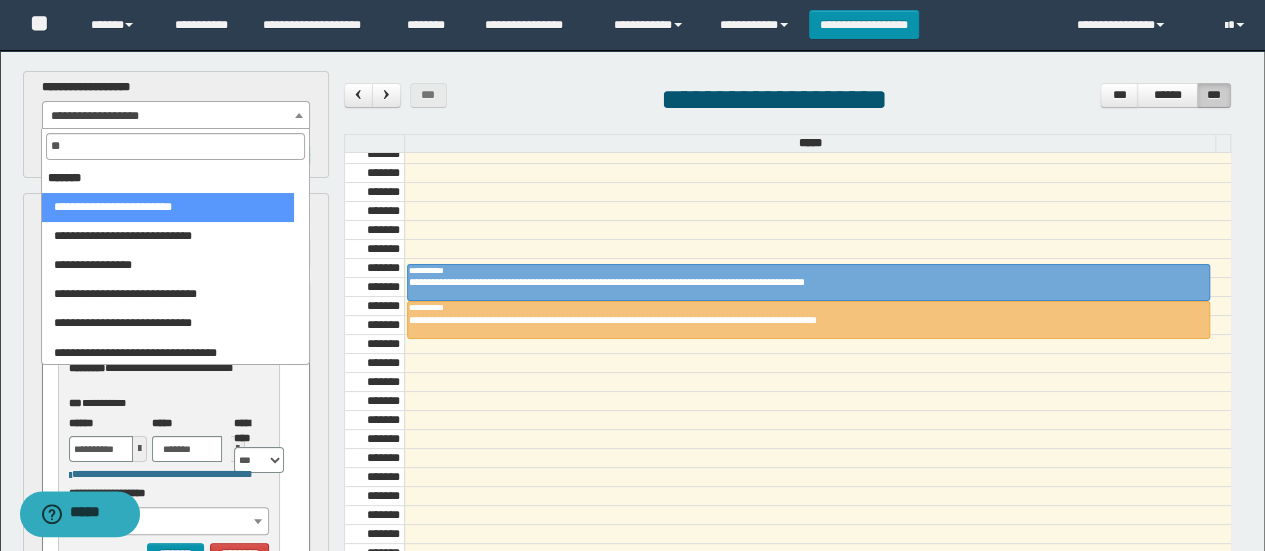 type on "***" 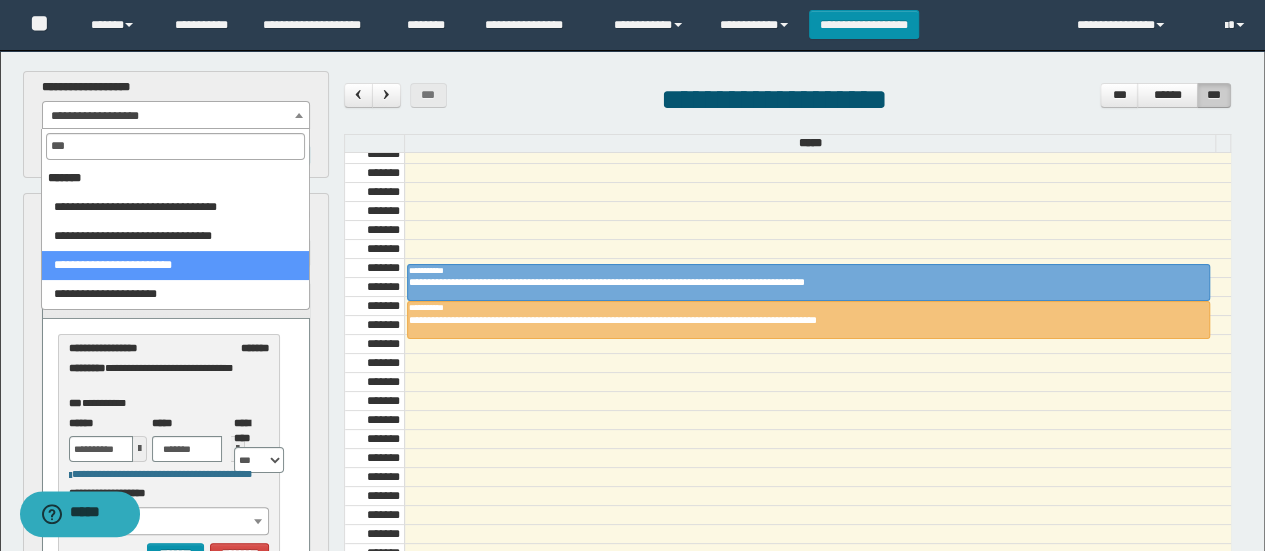 select on "******" 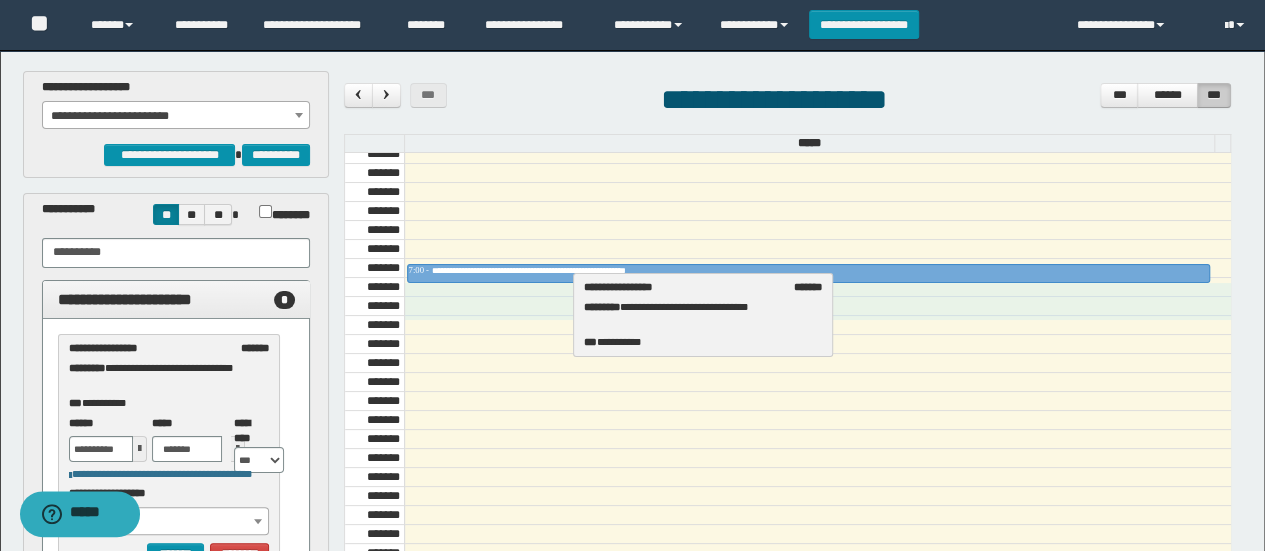 drag, startPoint x: 98, startPoint y: 346, endPoint x: 614, endPoint y: 285, distance: 519.59314 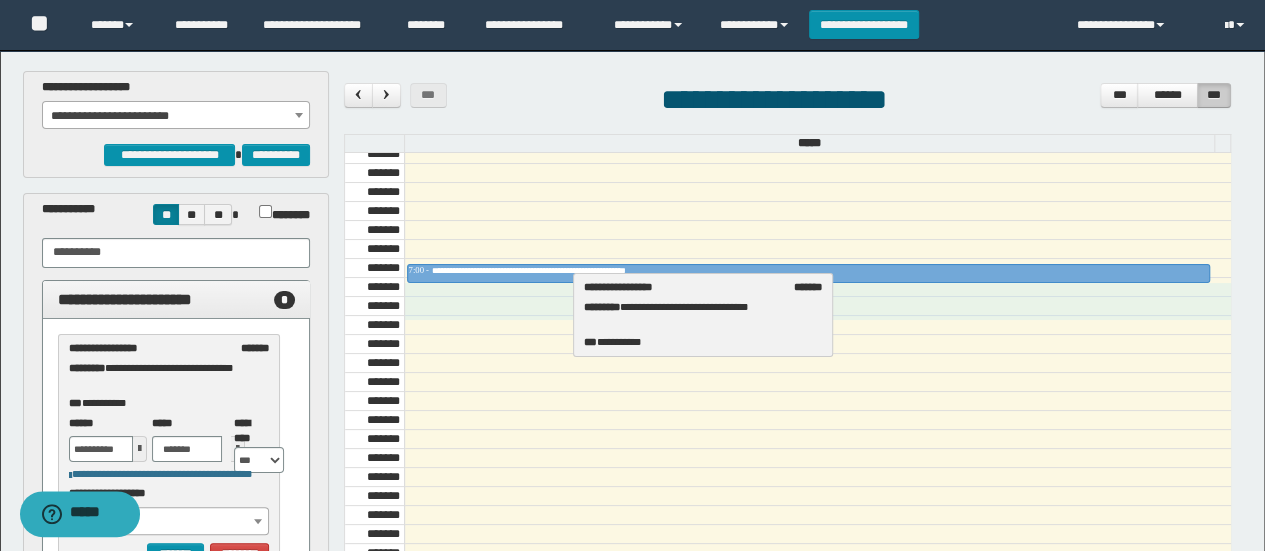 select on "******" 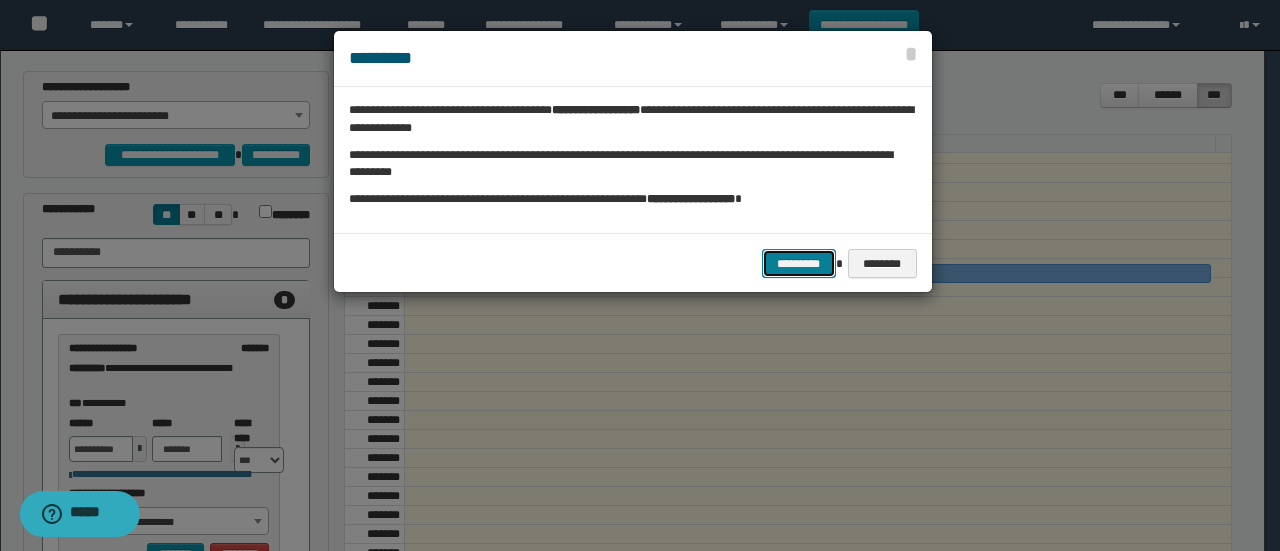 click on "*********" at bounding box center (799, 263) 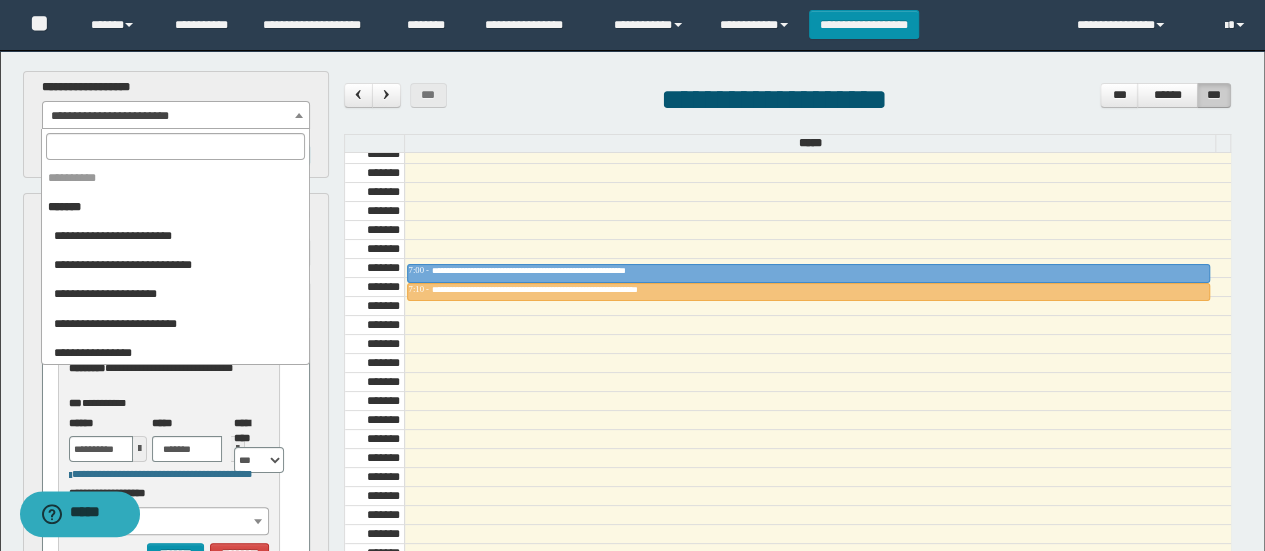 click on "**********" at bounding box center (176, 116) 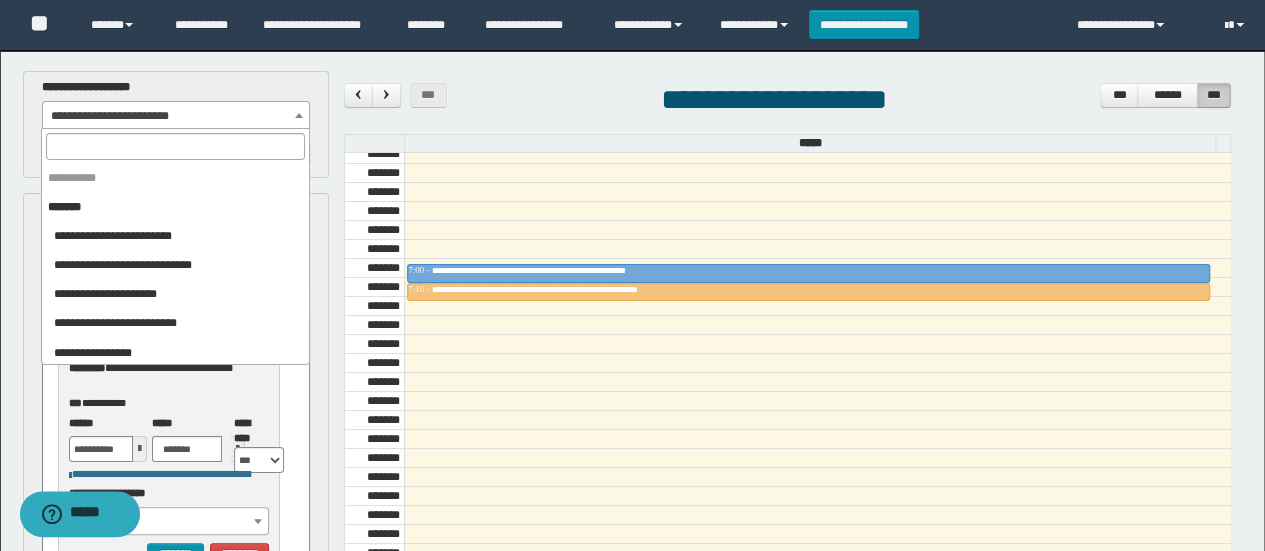 scroll, scrollTop: 646, scrollLeft: 0, axis: vertical 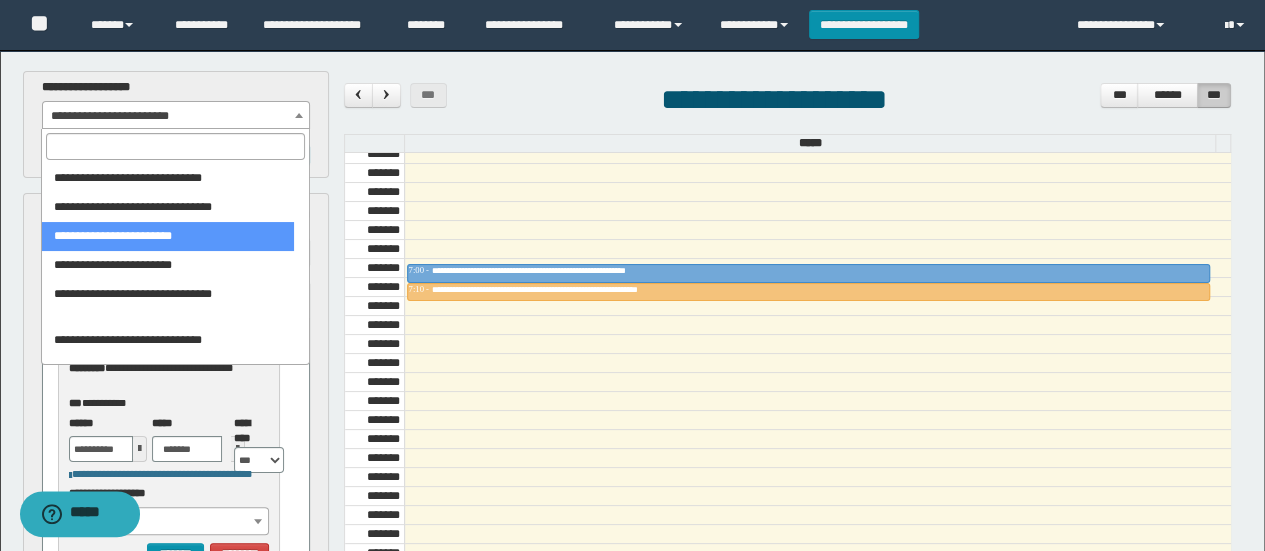 click at bounding box center [175, 146] 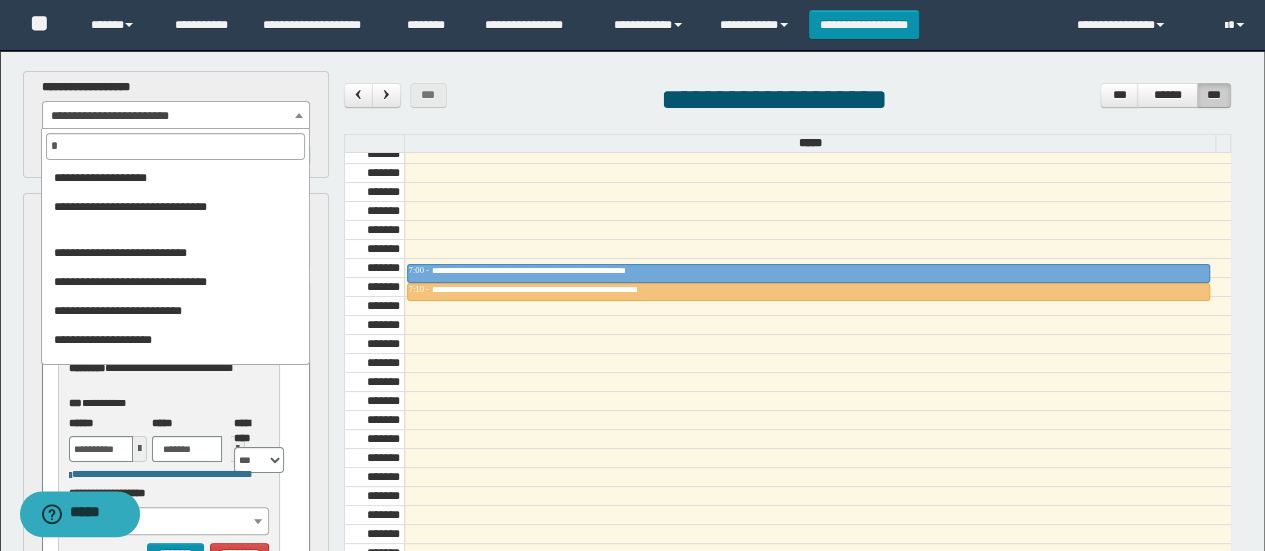 scroll, scrollTop: 0, scrollLeft: 0, axis: both 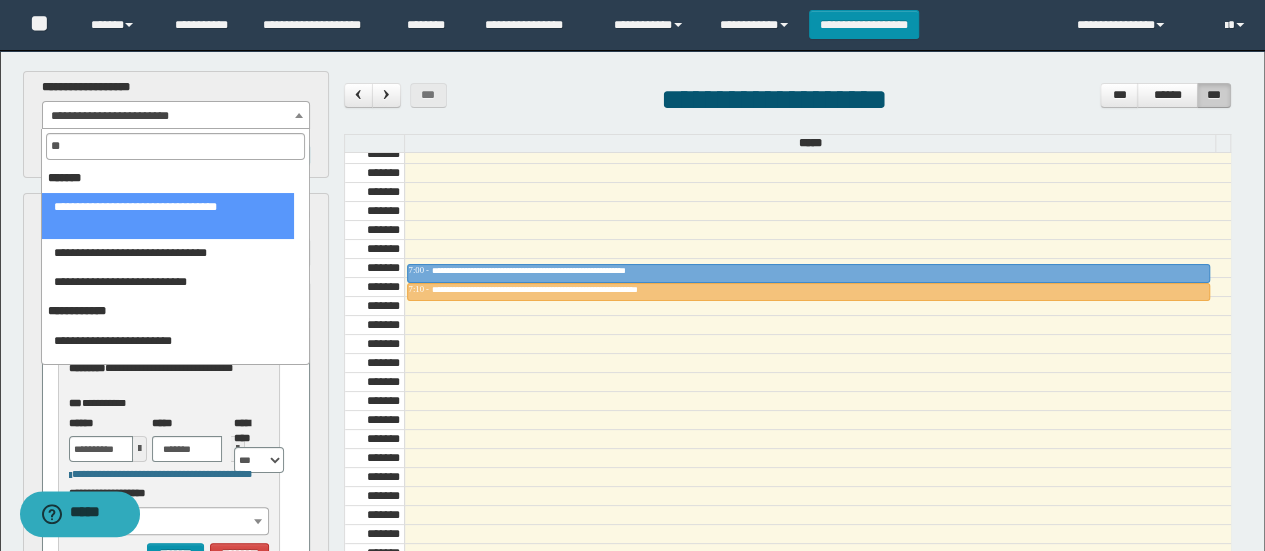 type on "*" 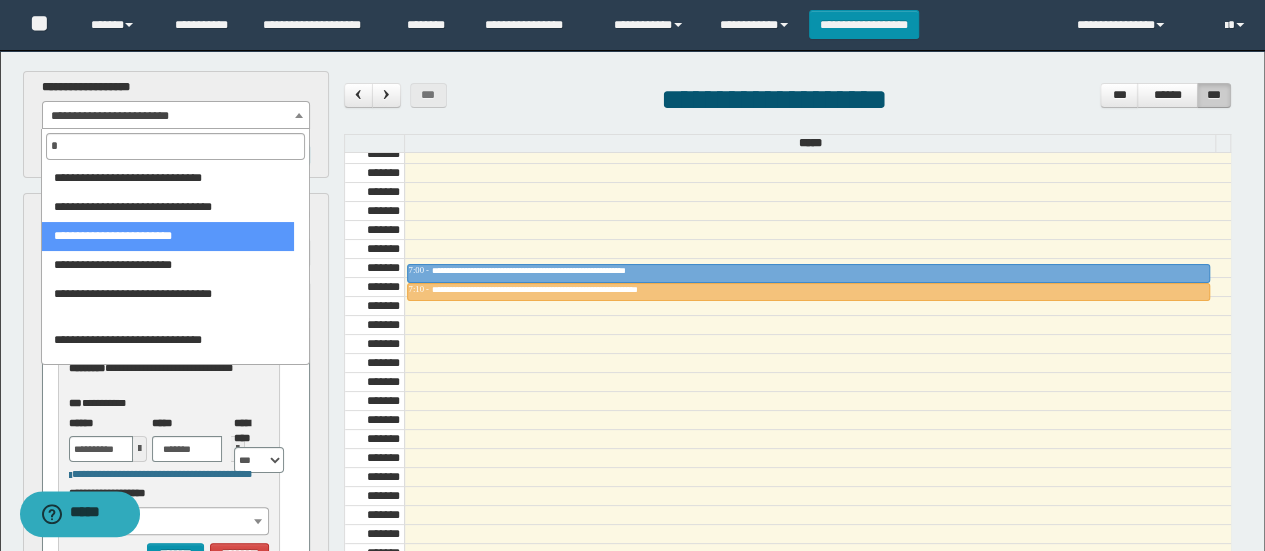 scroll, scrollTop: 0, scrollLeft: 0, axis: both 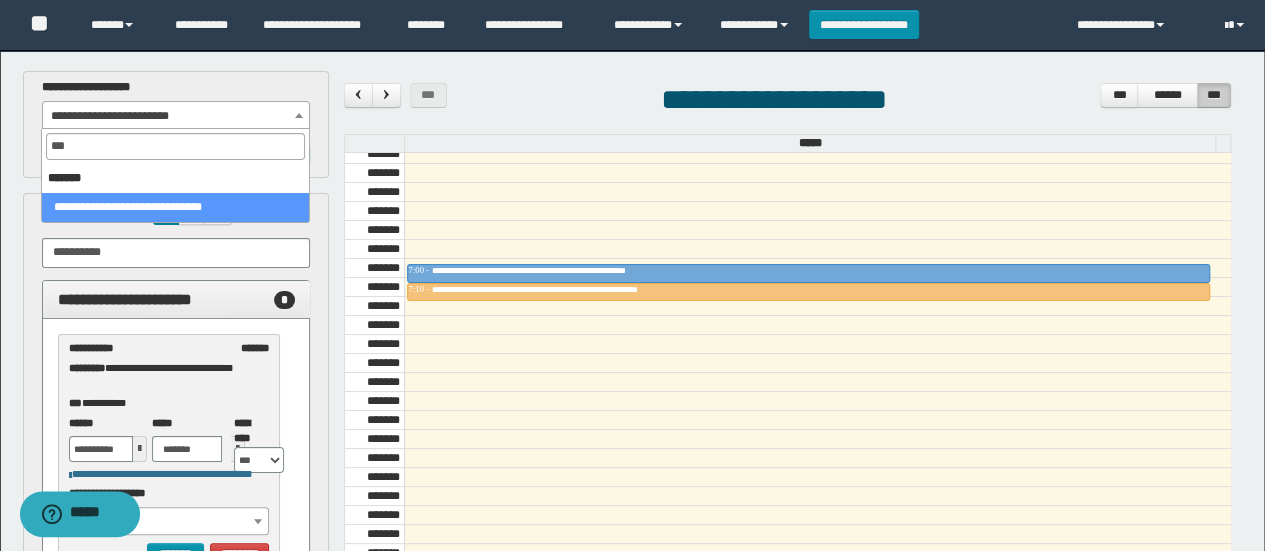 type on "****" 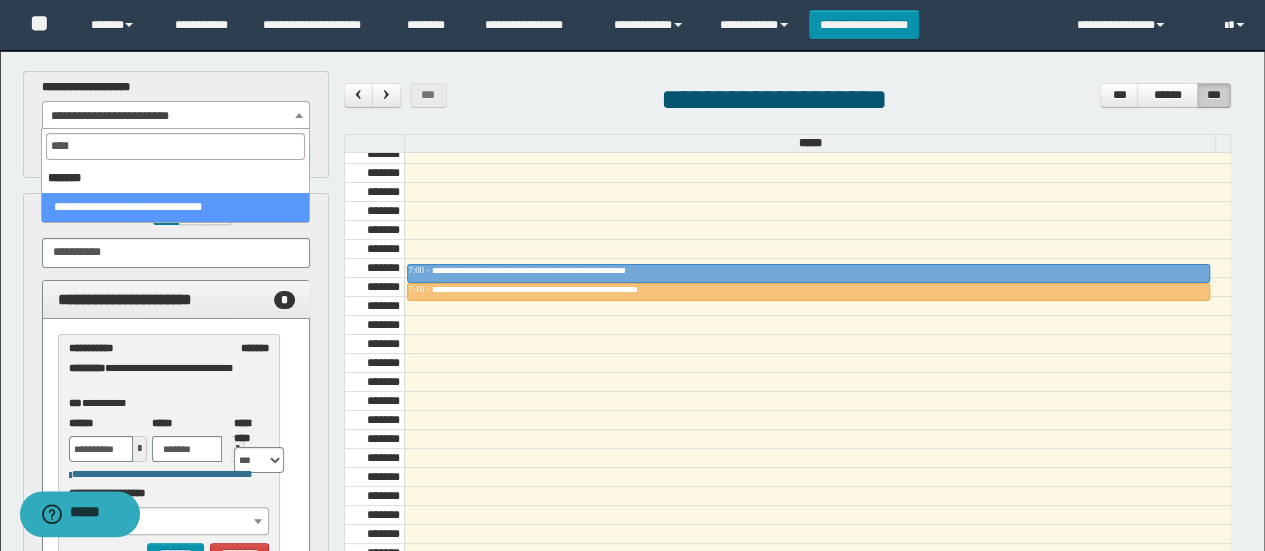 select on "******" 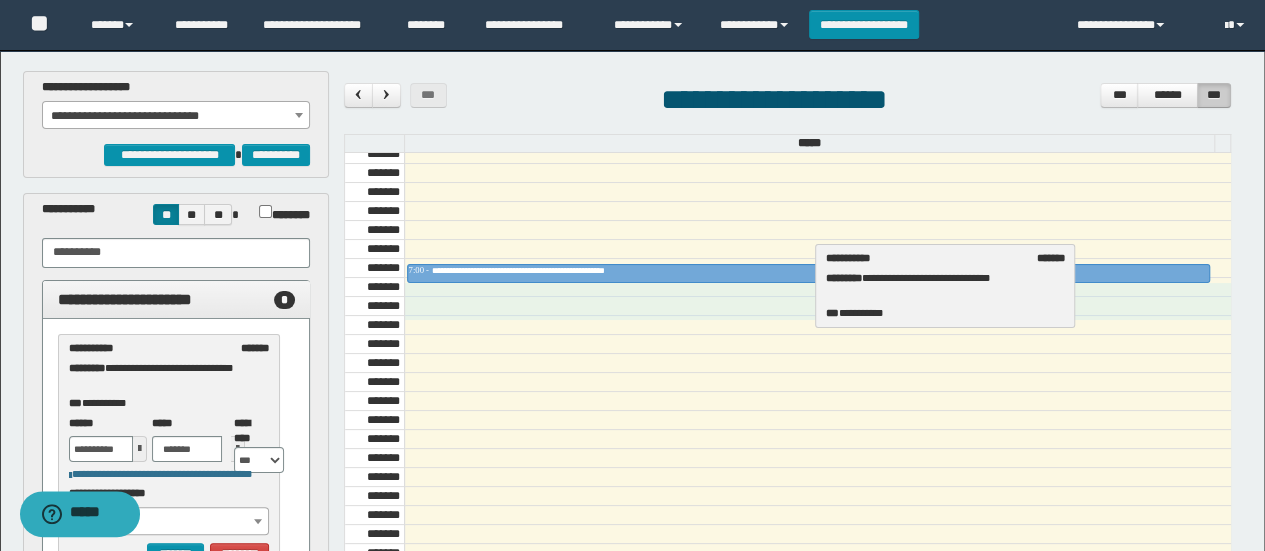 drag, startPoint x: 79, startPoint y: 379, endPoint x: 838, endPoint y: 290, distance: 764.20026 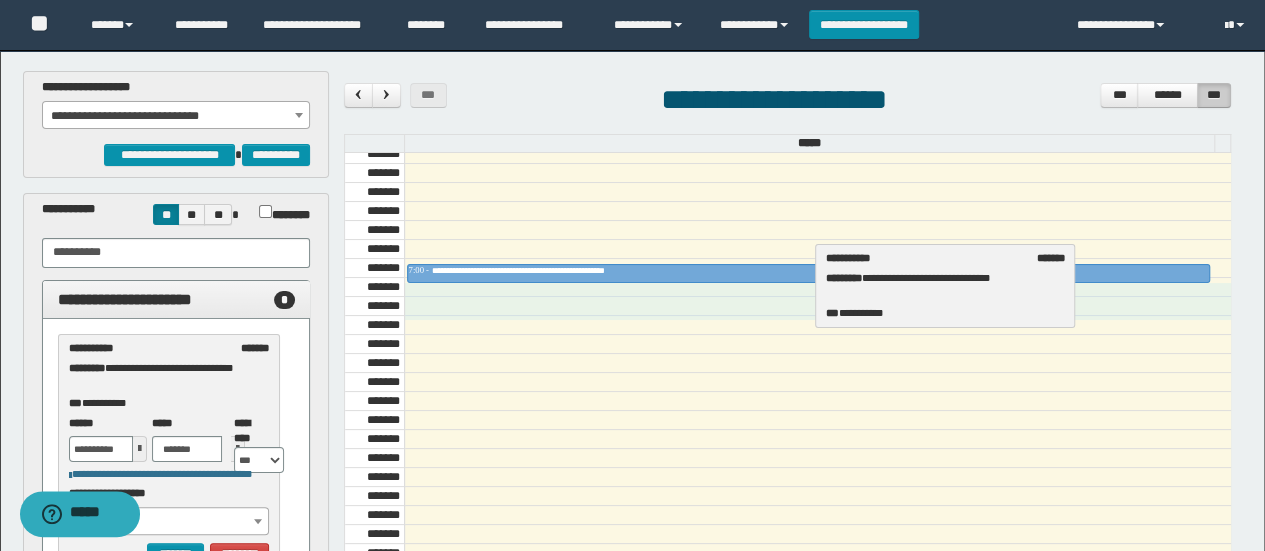 select on "******" 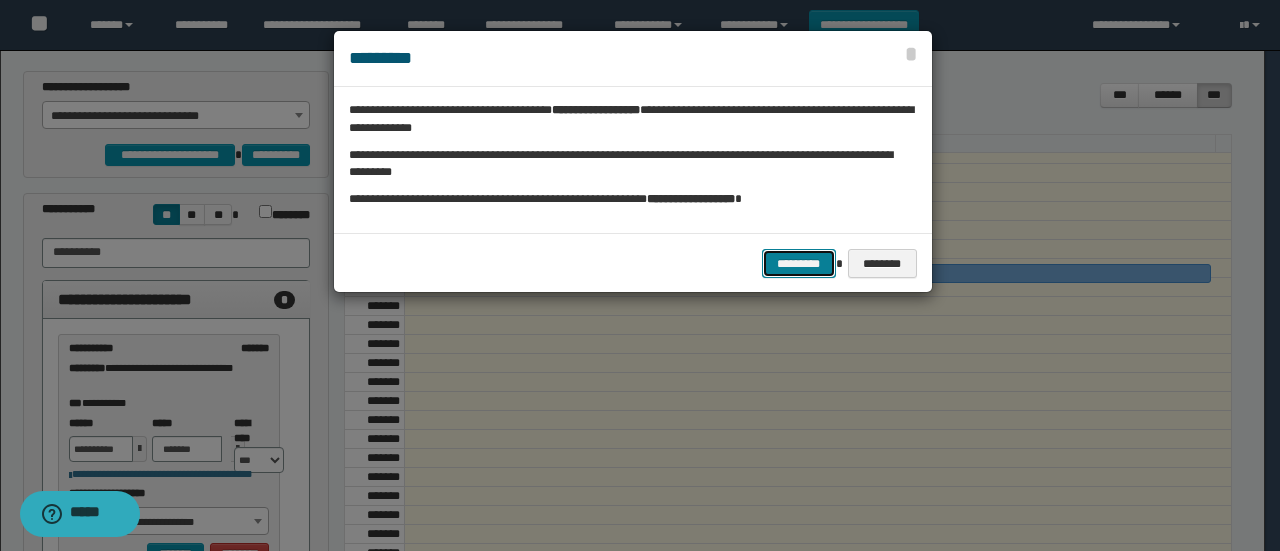 click on "*********" at bounding box center (799, 263) 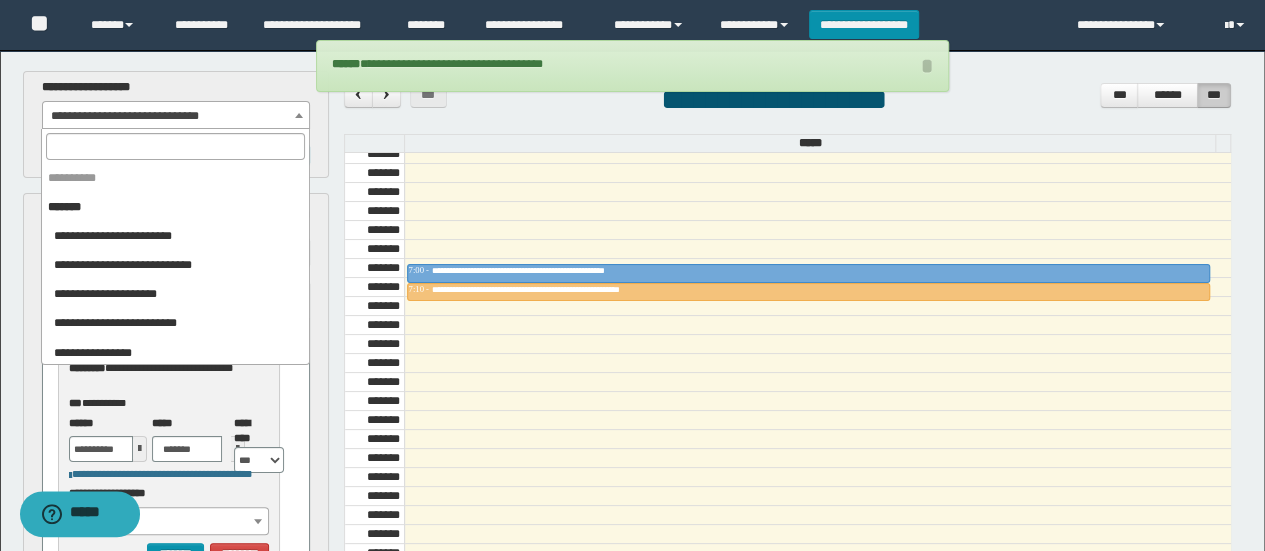 drag, startPoint x: 245, startPoint y: 105, endPoint x: 232, endPoint y: 123, distance: 22.203604 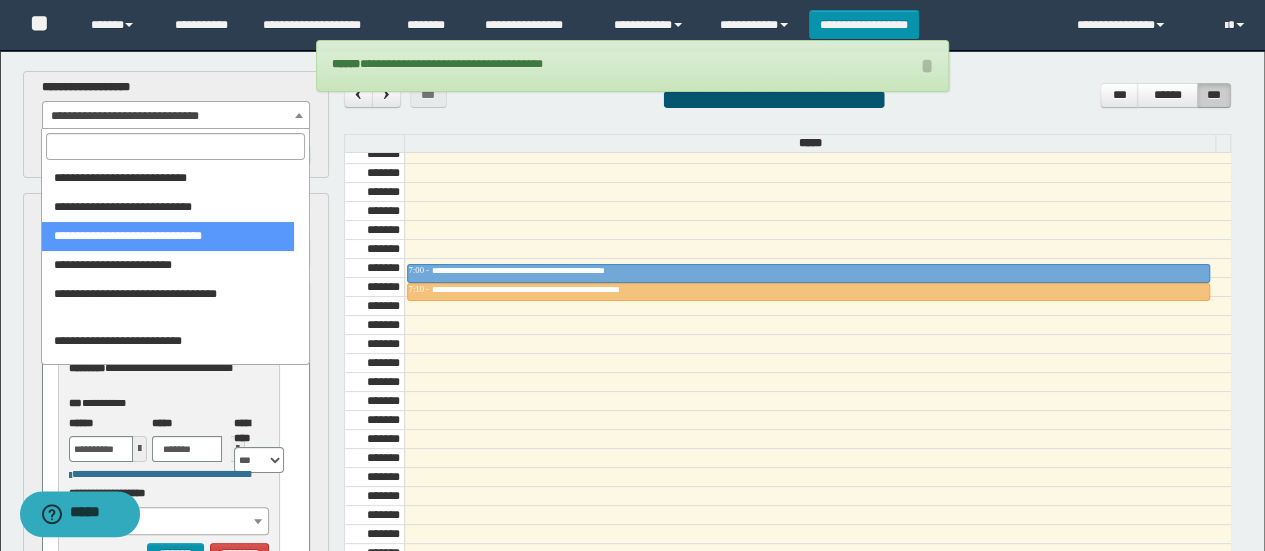 click at bounding box center (175, 146) 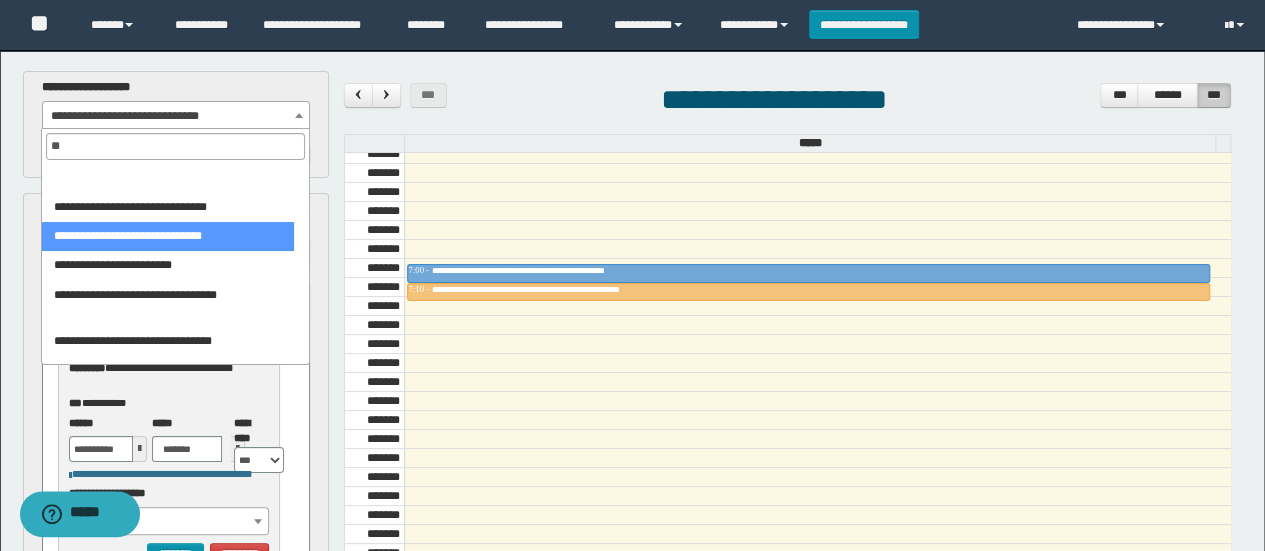 scroll, scrollTop: 104, scrollLeft: 0, axis: vertical 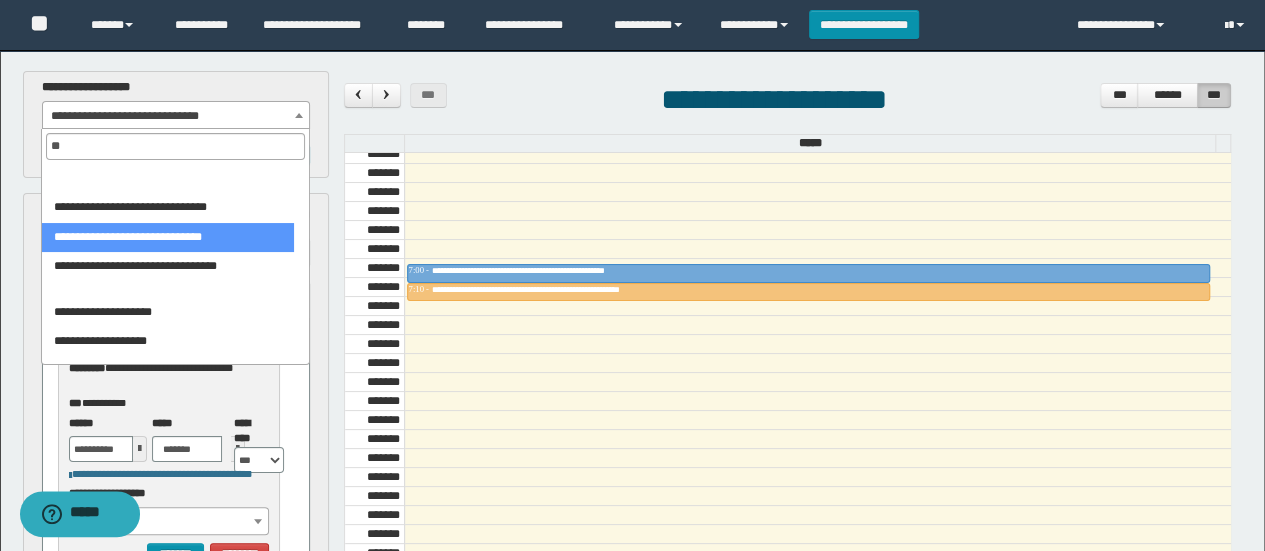 type on "***" 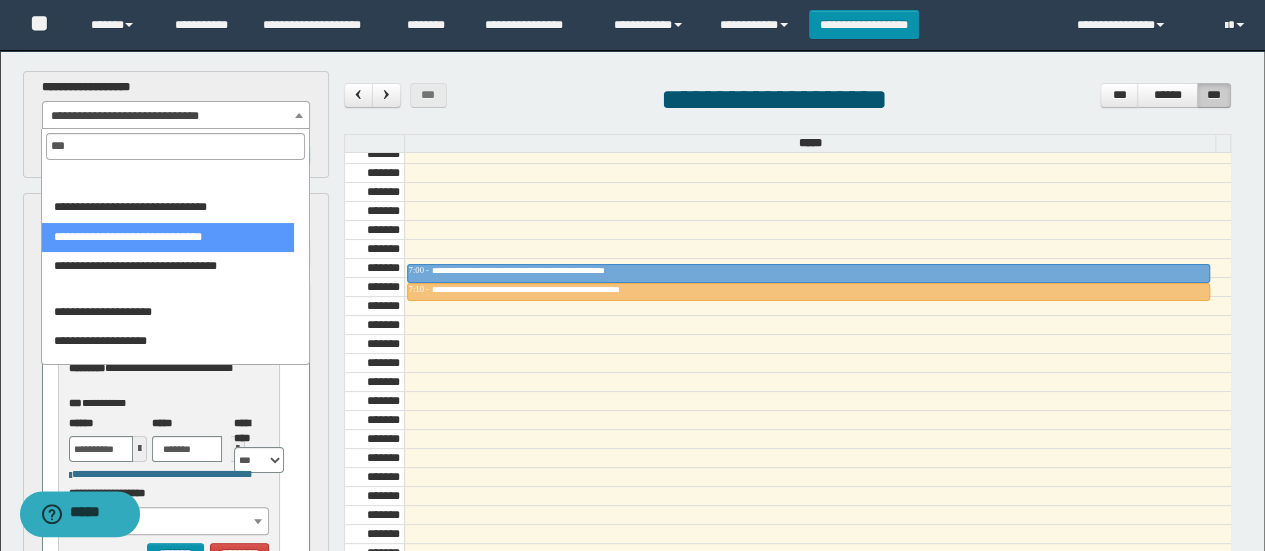 scroll, scrollTop: 0, scrollLeft: 0, axis: both 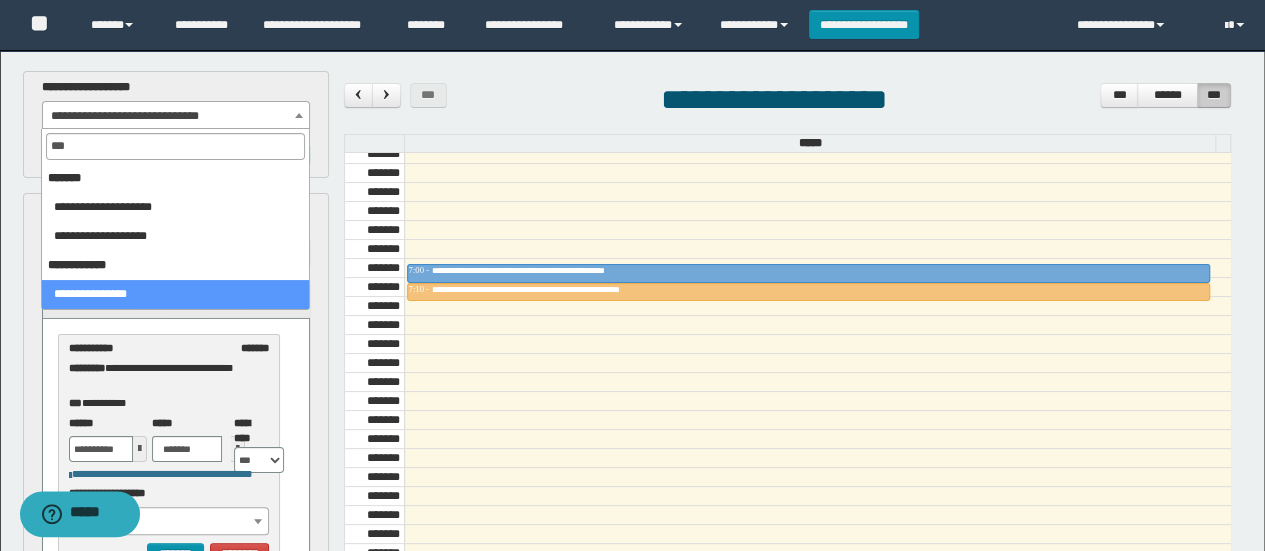 select on "****" 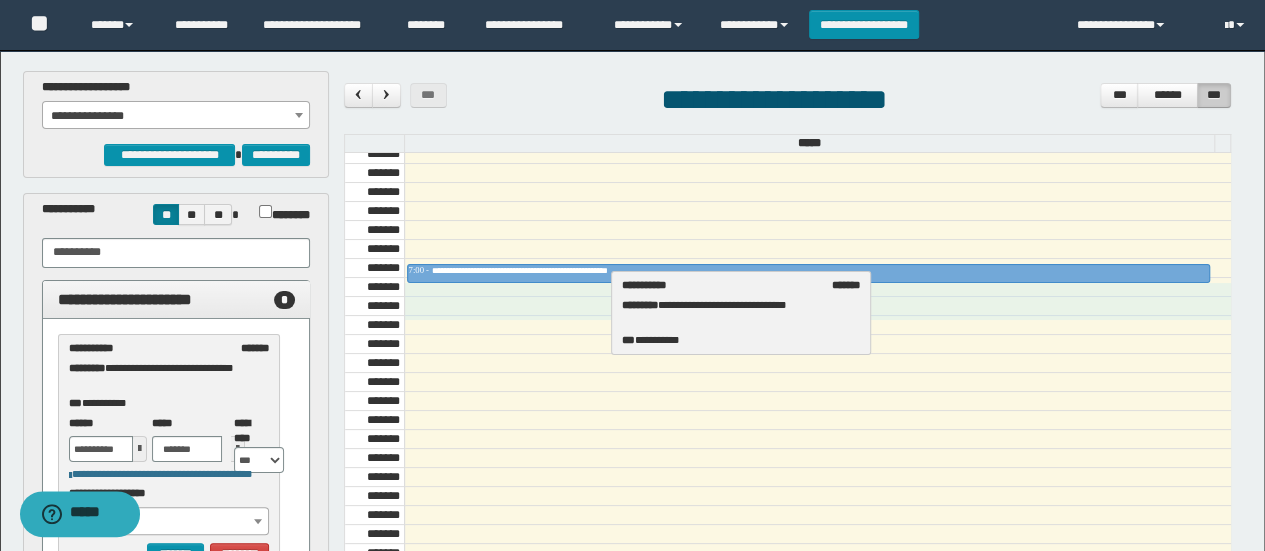 drag, startPoint x: 142, startPoint y: 347, endPoint x: 696, endPoint y: 285, distance: 557.4585 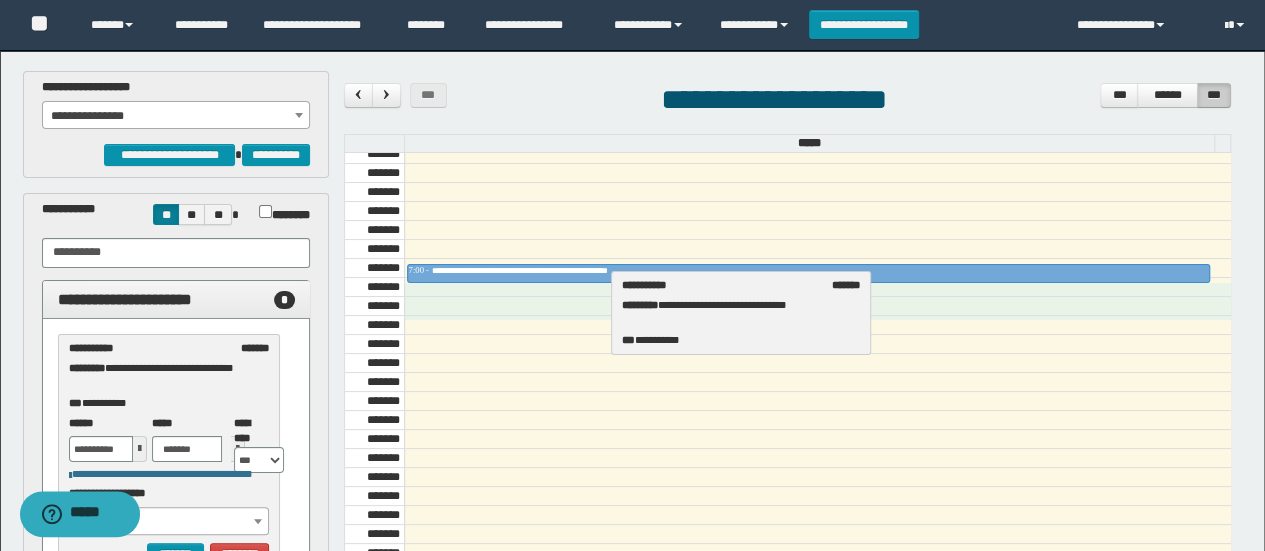 select on "****" 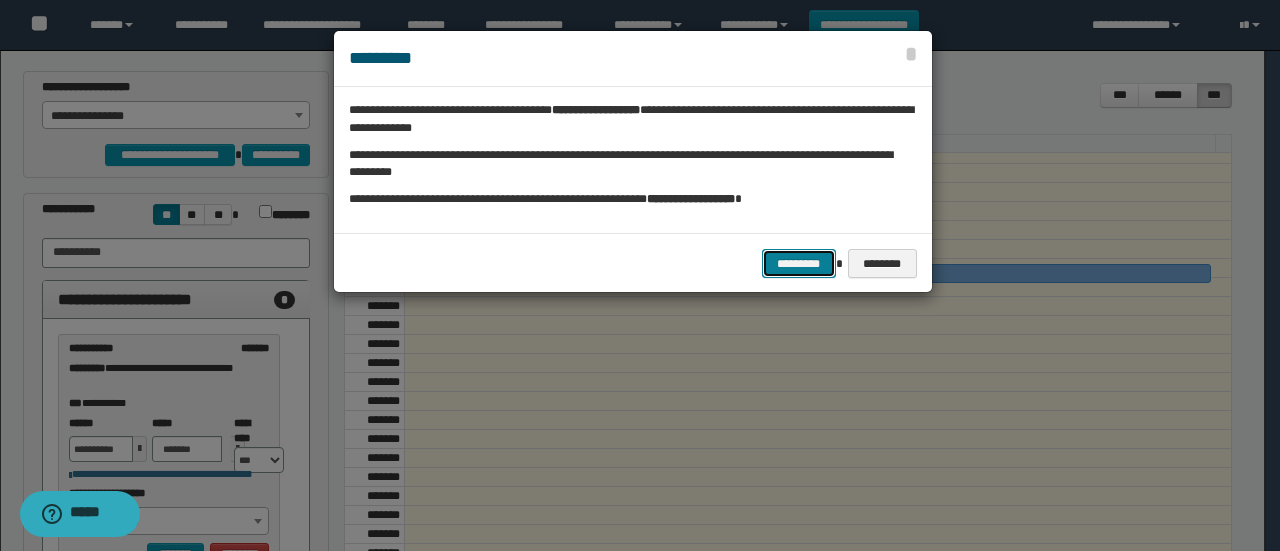 click on "*********" at bounding box center (799, 263) 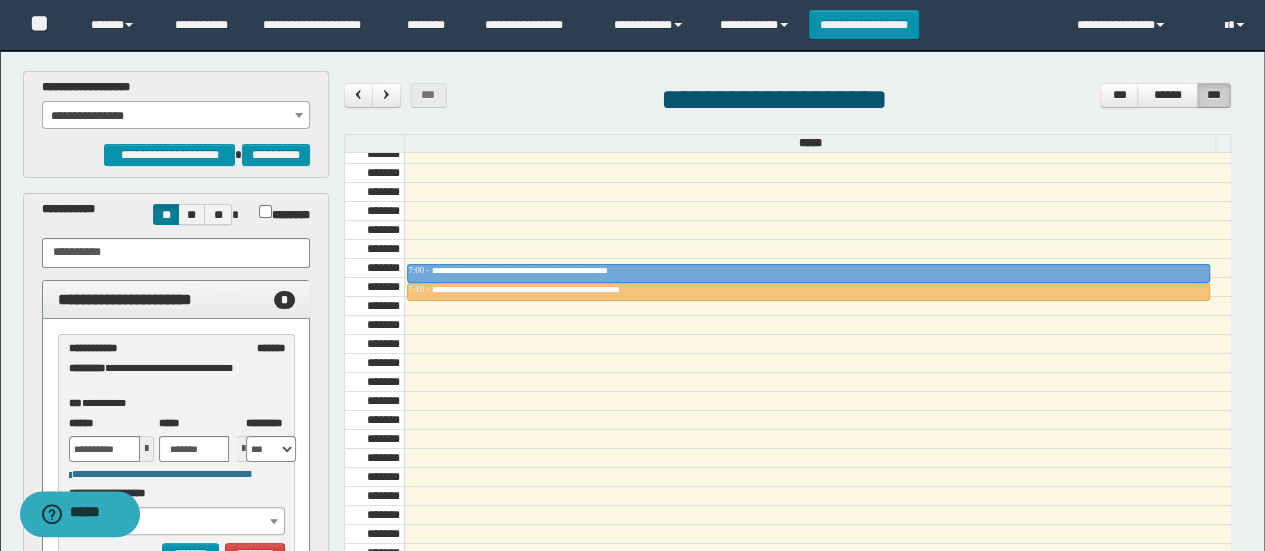 drag, startPoint x: 180, startPoint y: 118, endPoint x: 170, endPoint y: 119, distance: 10.049875 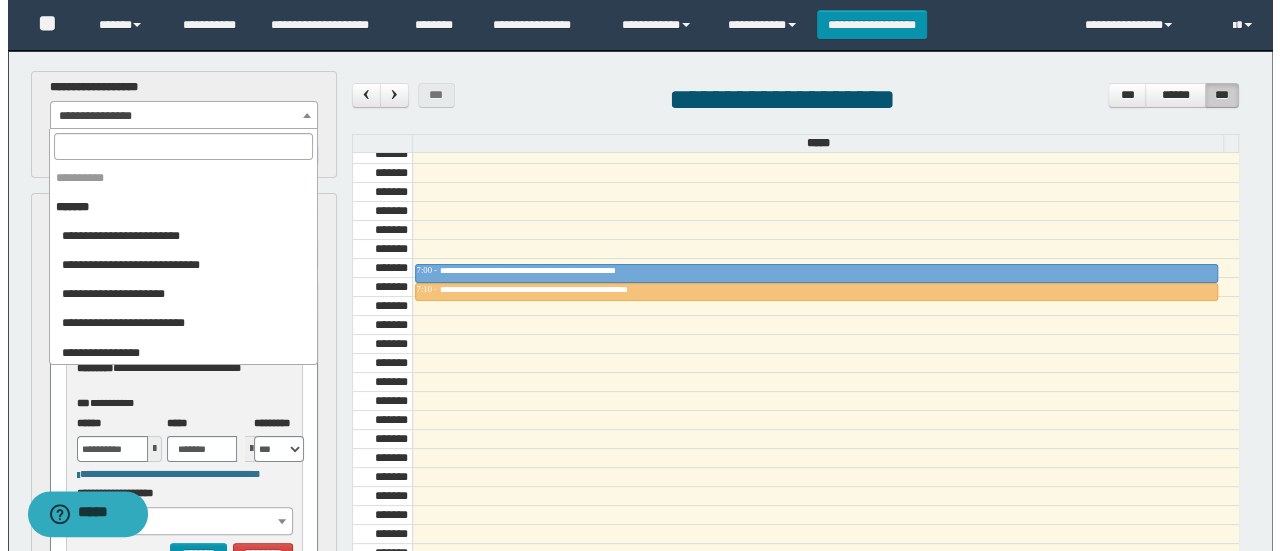 scroll, scrollTop: 2108, scrollLeft: 0, axis: vertical 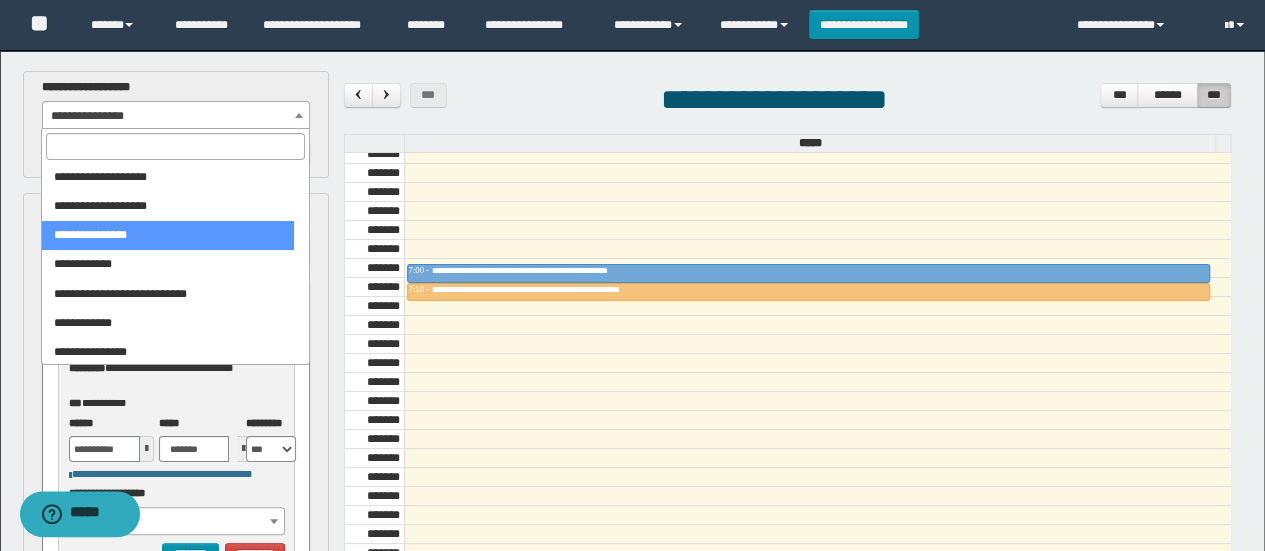 click at bounding box center [175, 146] 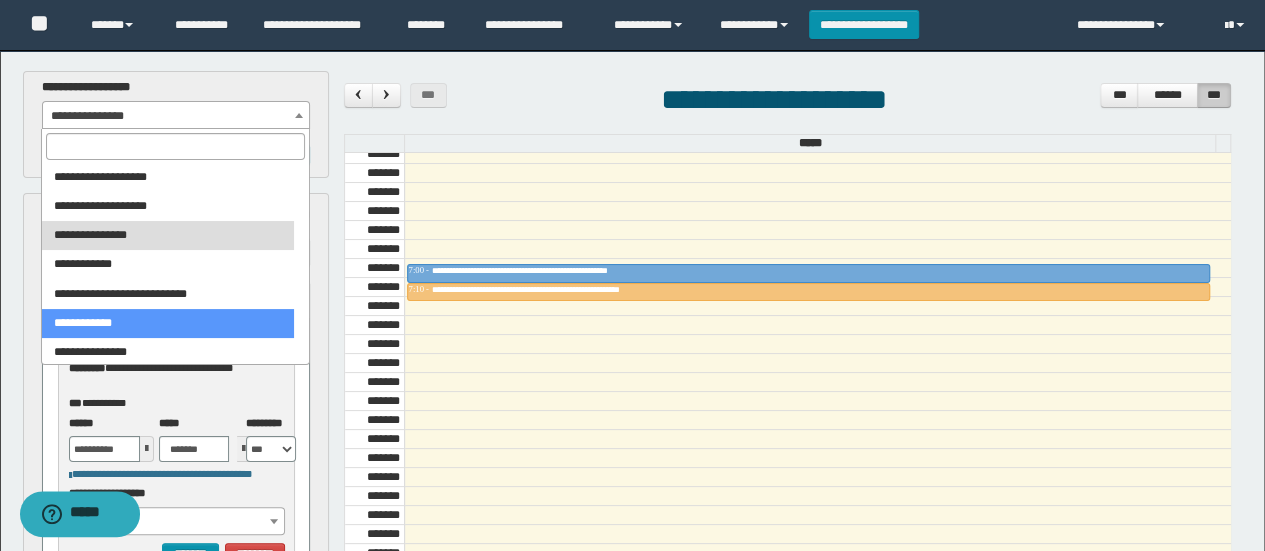 select on "****" 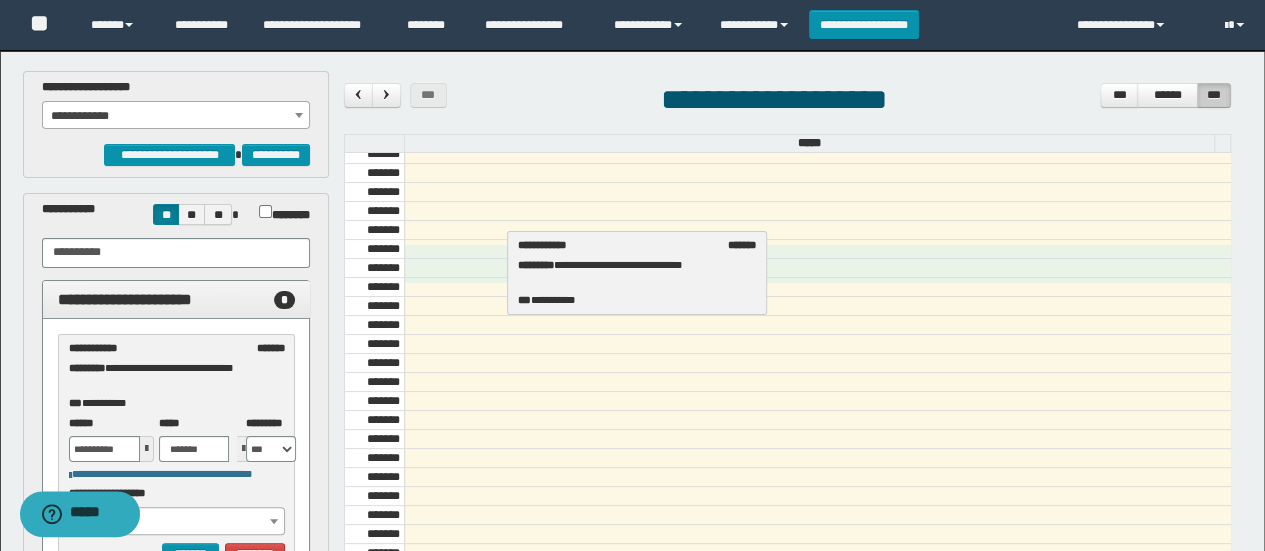 drag, startPoint x: 152, startPoint y: 361, endPoint x: 600, endPoint y: 262, distance: 458.80823 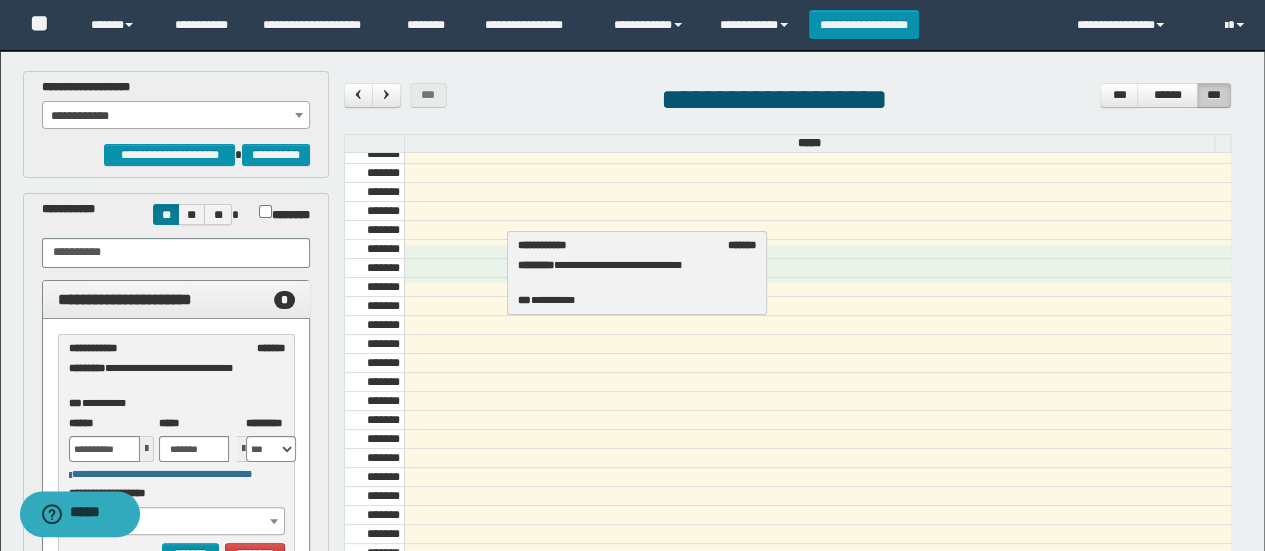 select on "****" 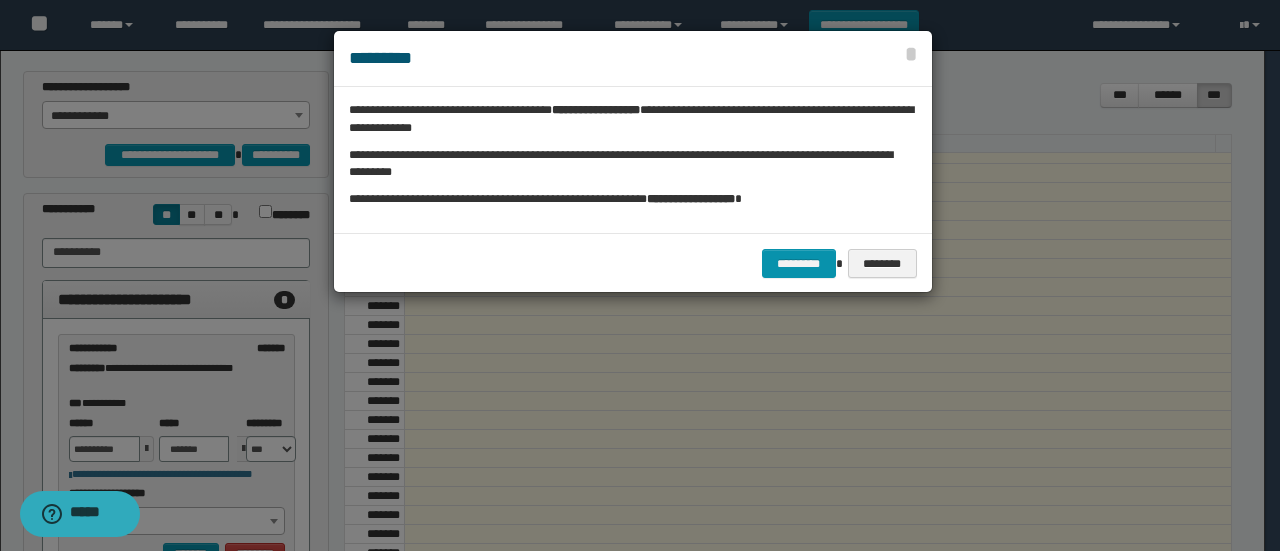 click at bounding box center [640, 275] 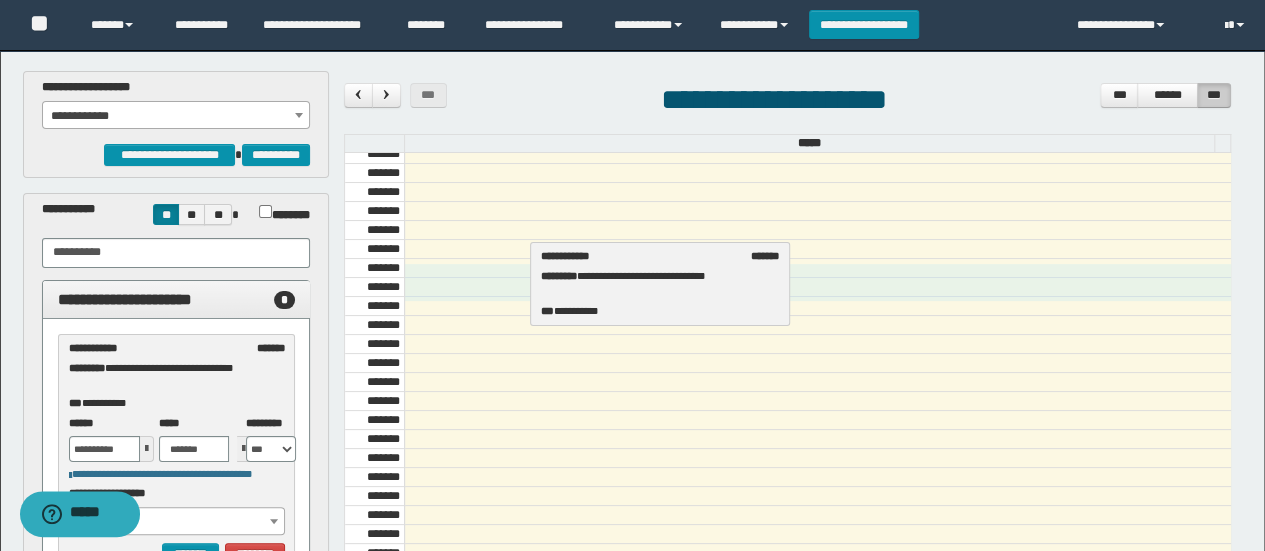 drag, startPoint x: 390, startPoint y: 333, endPoint x: 722, endPoint y: 265, distance: 338.8923 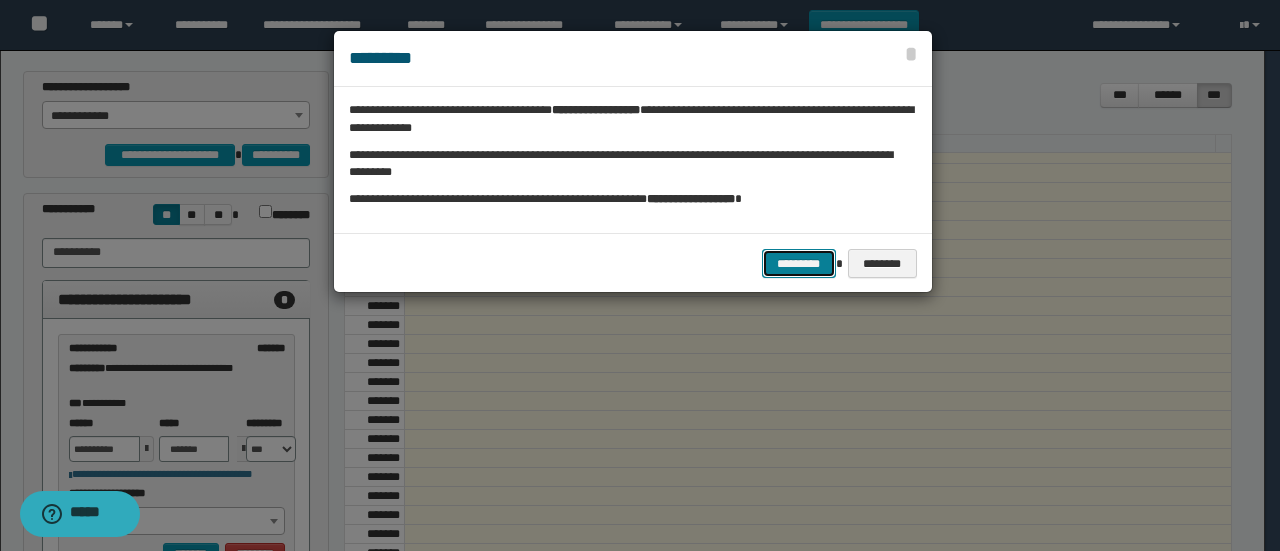 click on "*********" at bounding box center (799, 263) 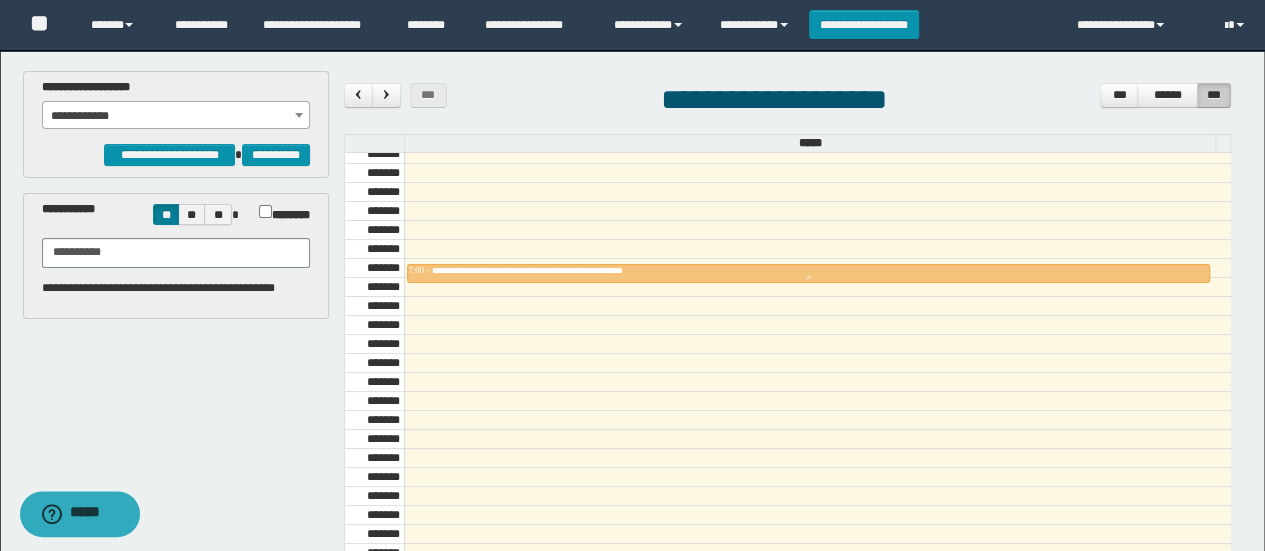 click at bounding box center [817, 268] 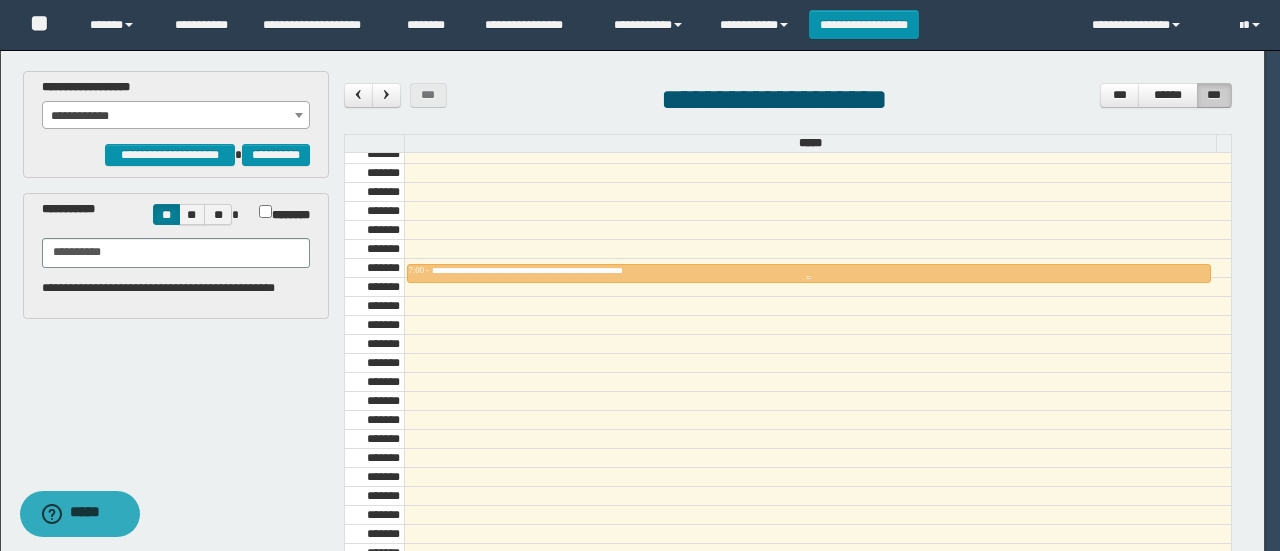 scroll, scrollTop: 0, scrollLeft: 0, axis: both 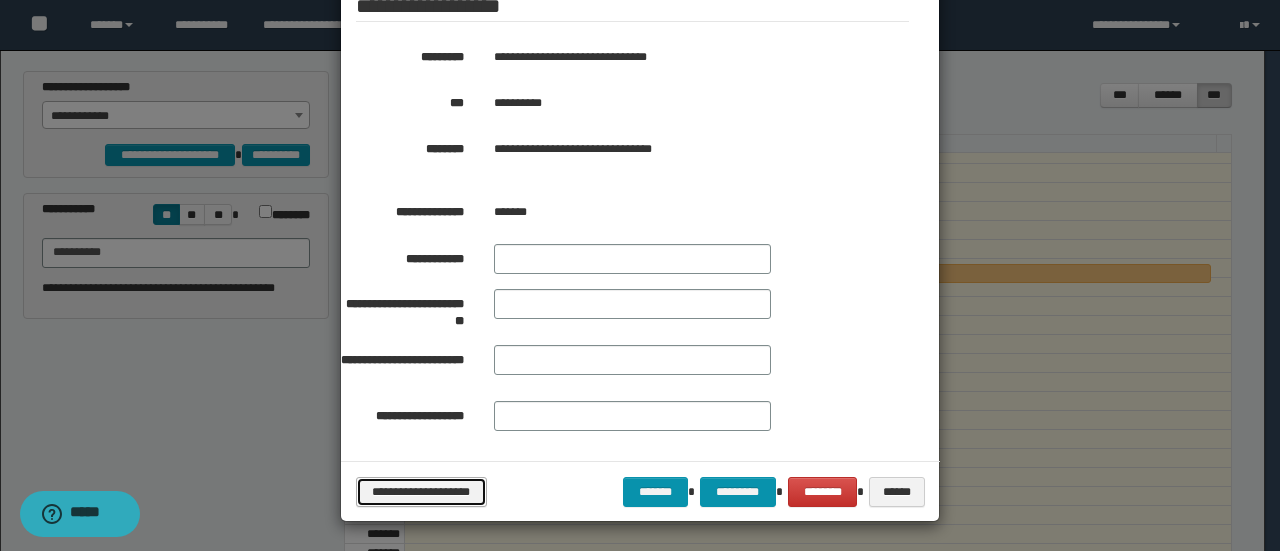 click on "**********" at bounding box center [421, 491] 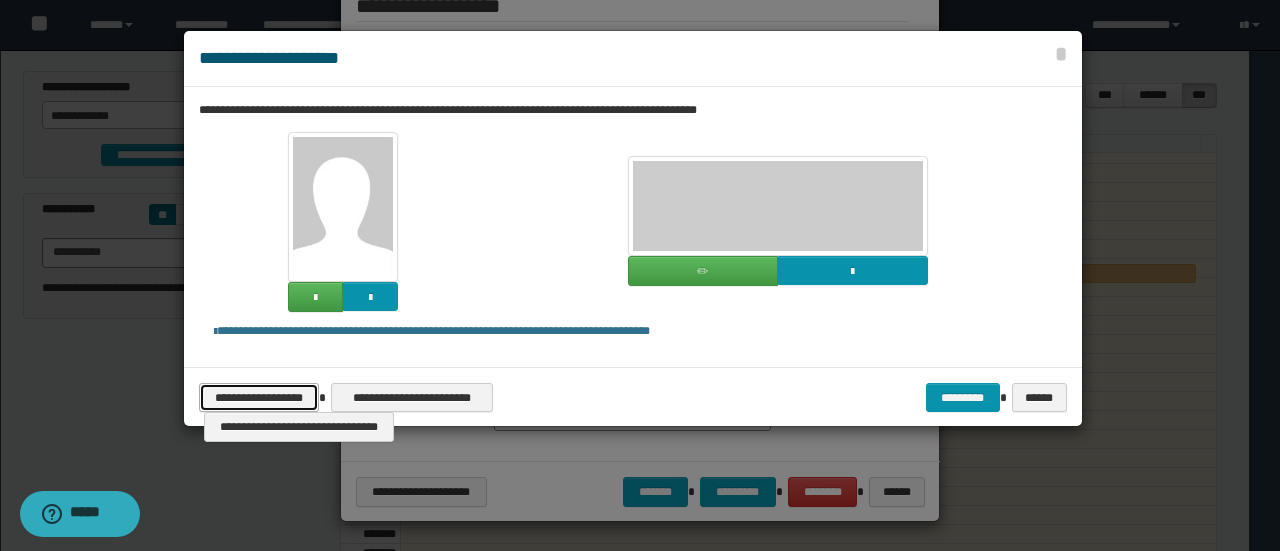 click on "**********" at bounding box center (259, 397) 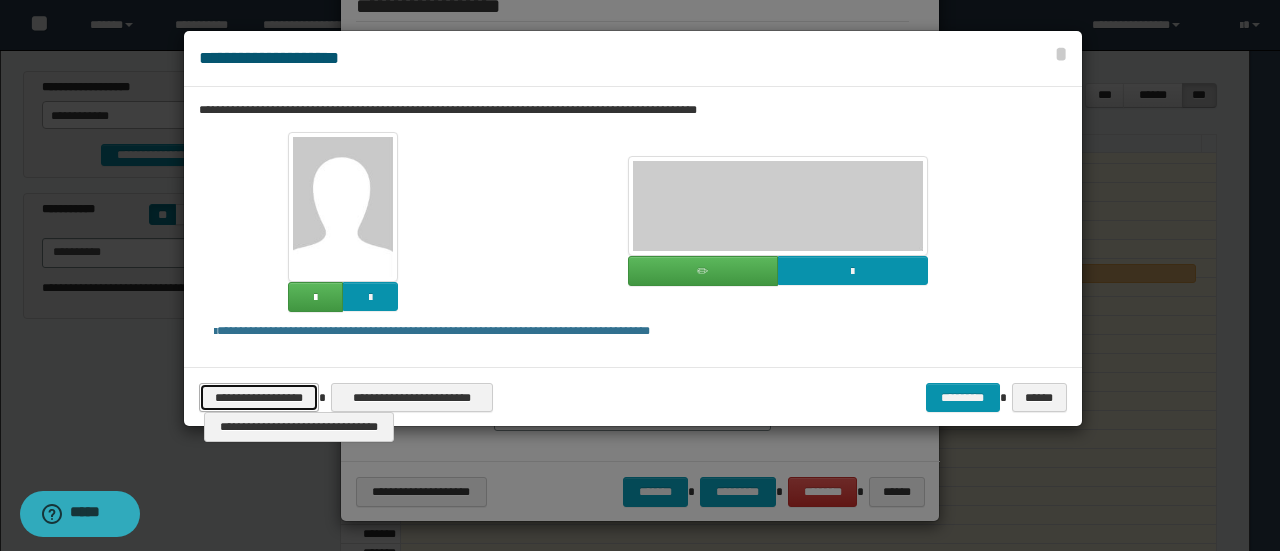 click on "**********" at bounding box center (259, 397) 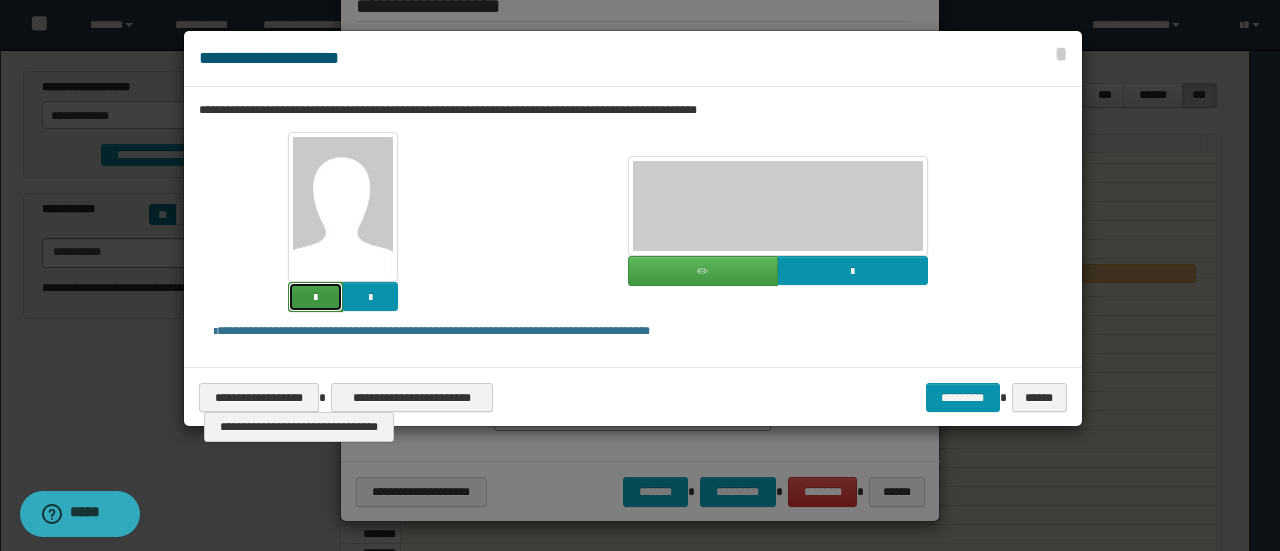 click at bounding box center [315, 297] 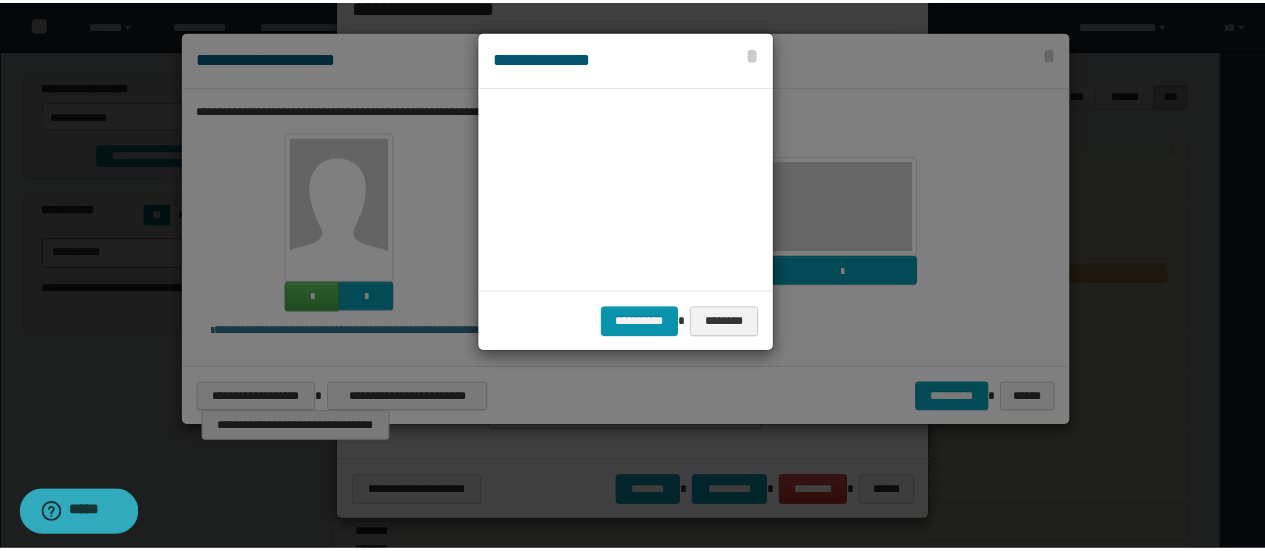 scroll, scrollTop: 45, scrollLeft: 105, axis: both 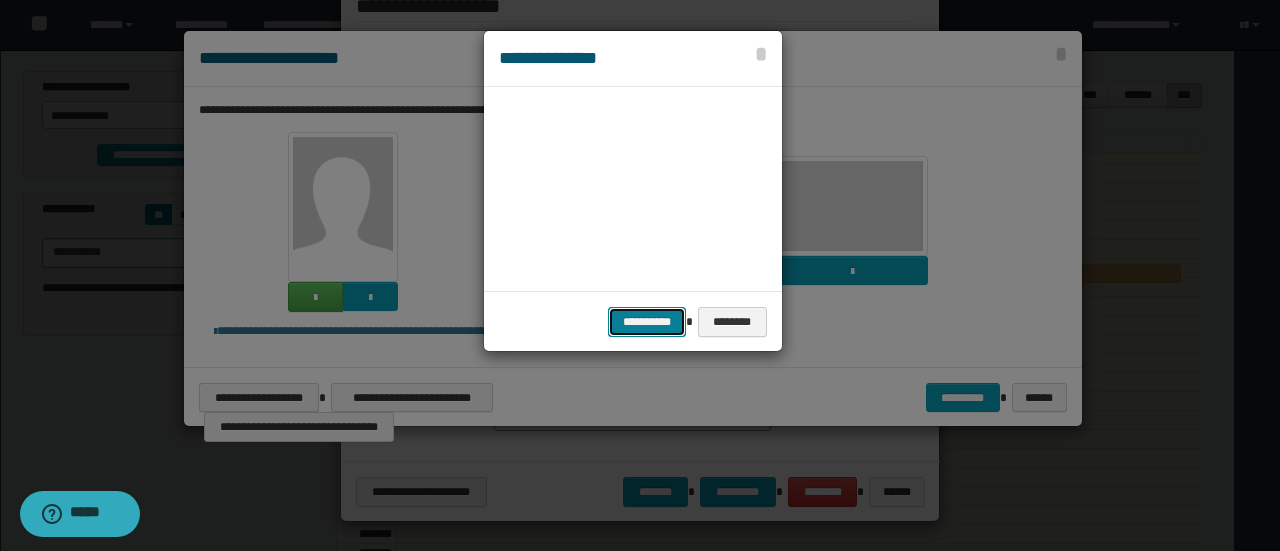 click on "**********" at bounding box center [647, 321] 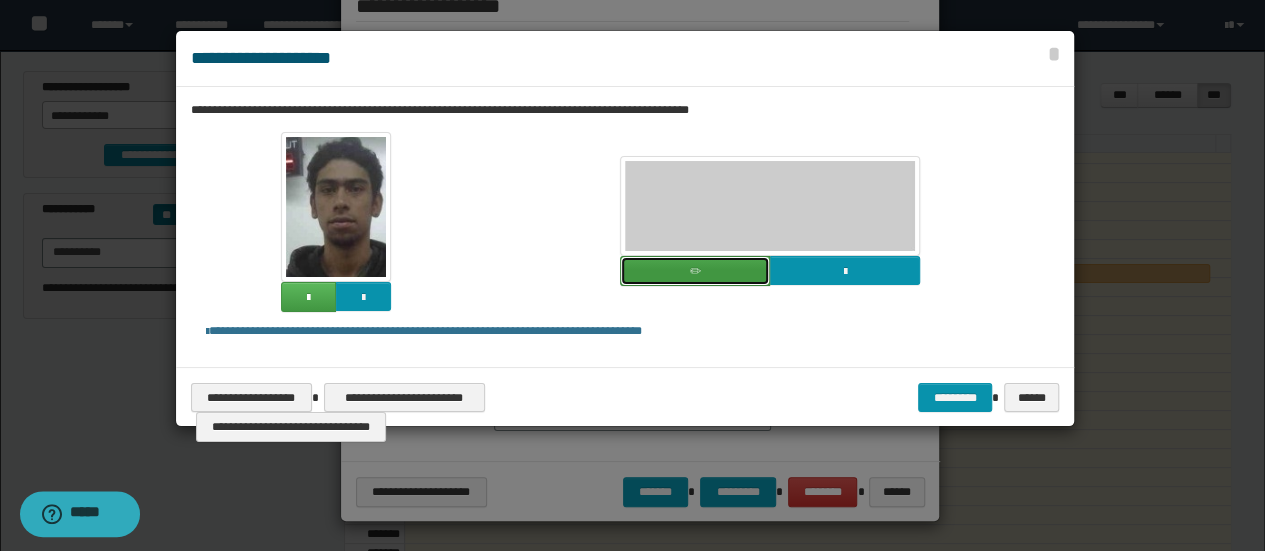 click at bounding box center [694, 272] 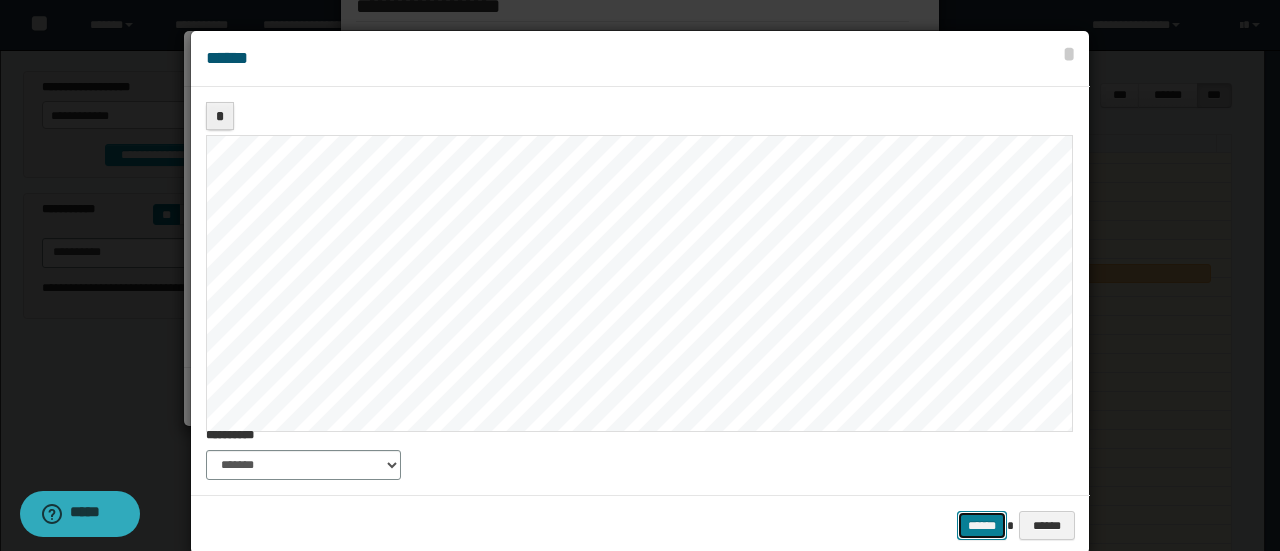 click on "******" at bounding box center [982, 525] 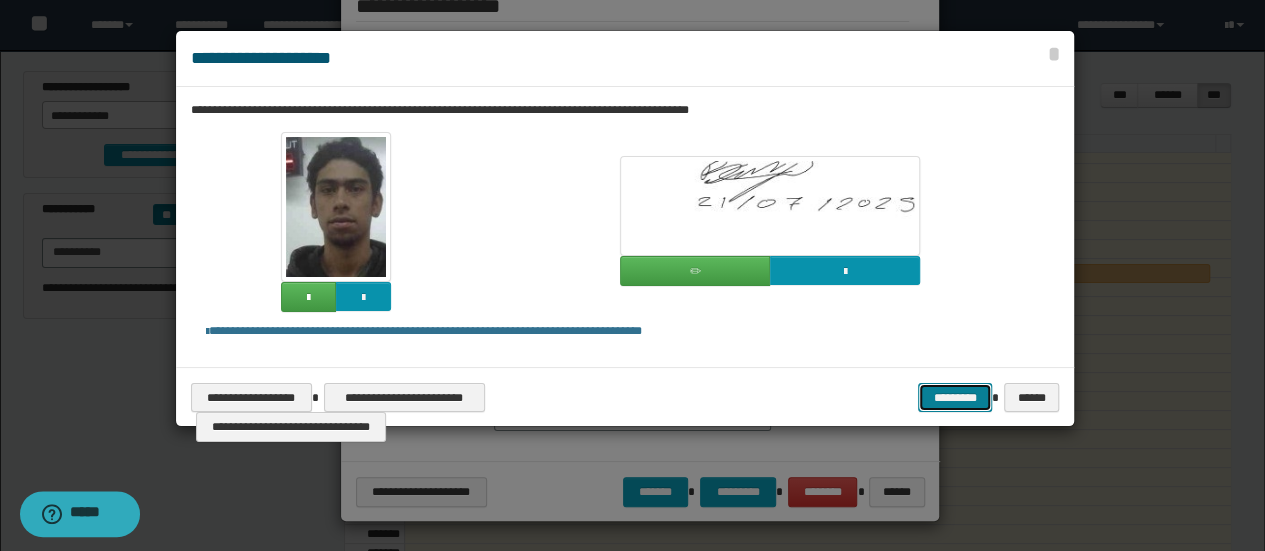 click on "*********" at bounding box center (955, 397) 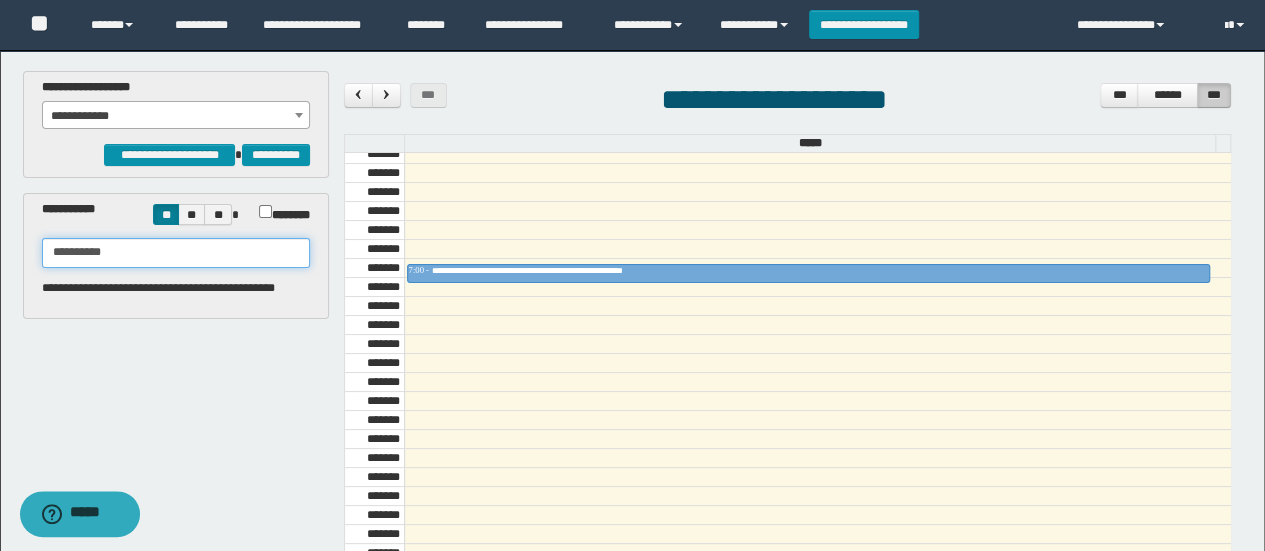 click on "**********" at bounding box center [176, 253] 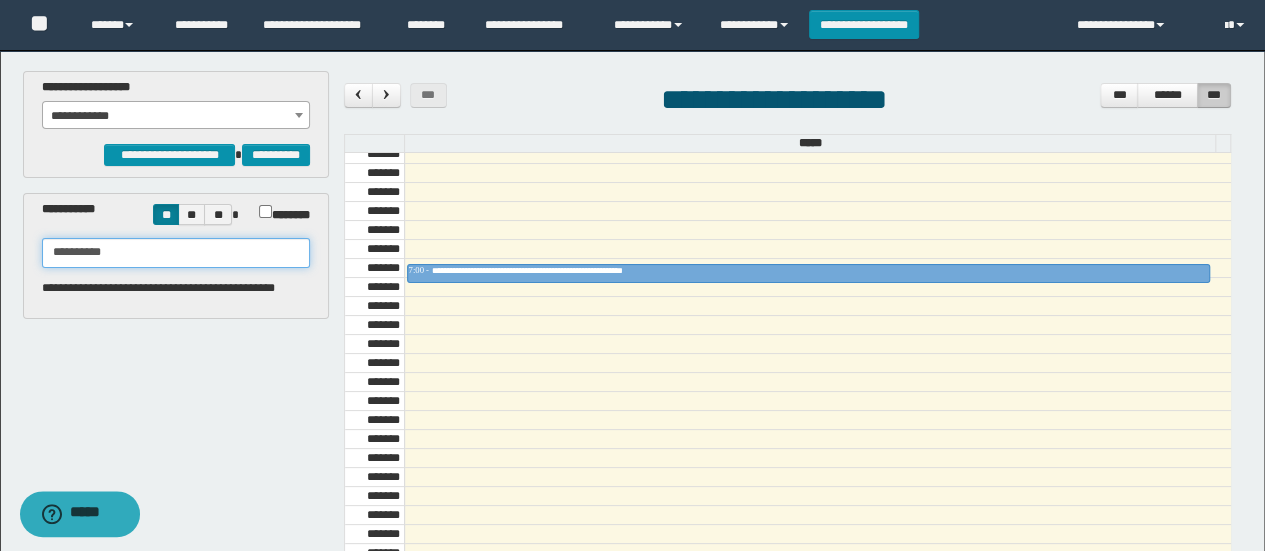 paste on "**********" 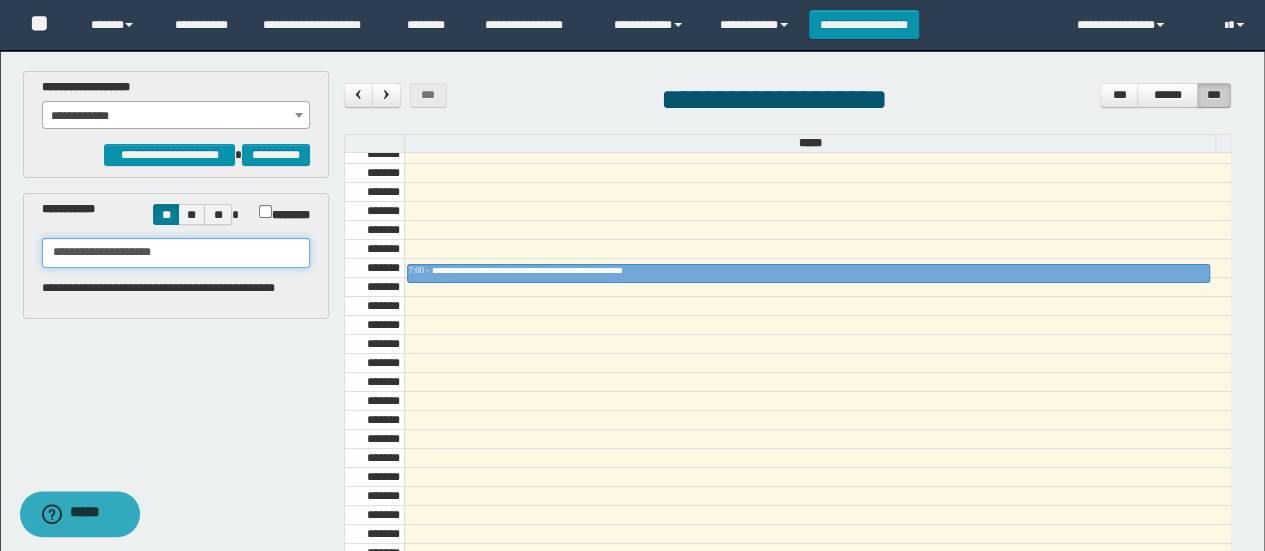 drag, startPoint x: 208, startPoint y: 249, endPoint x: 0, endPoint y: 251, distance: 208.00961 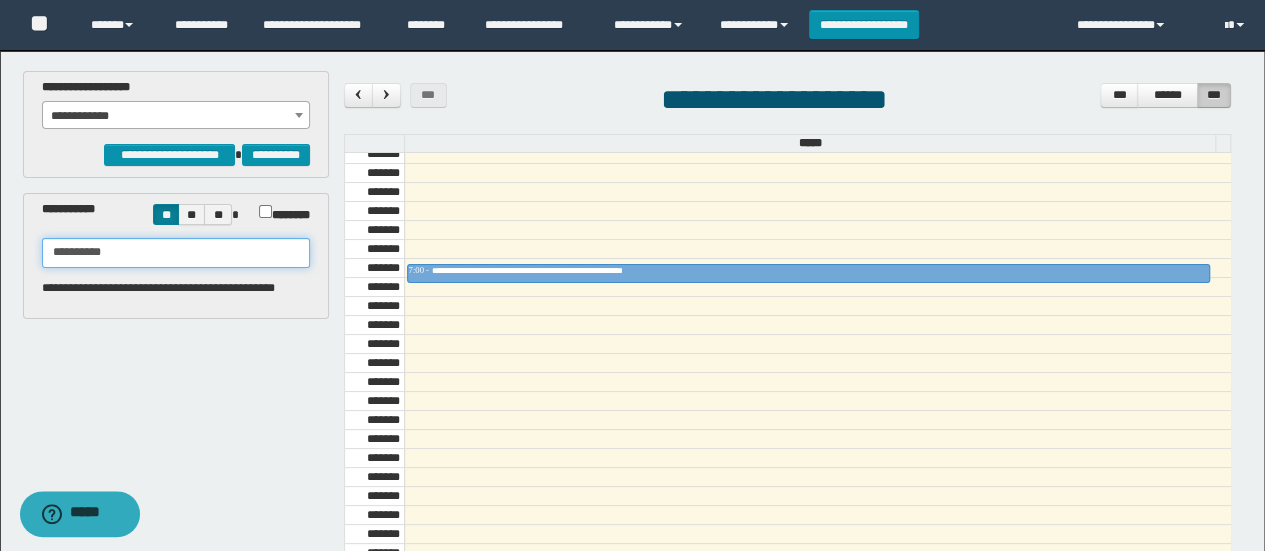 type on "**********" 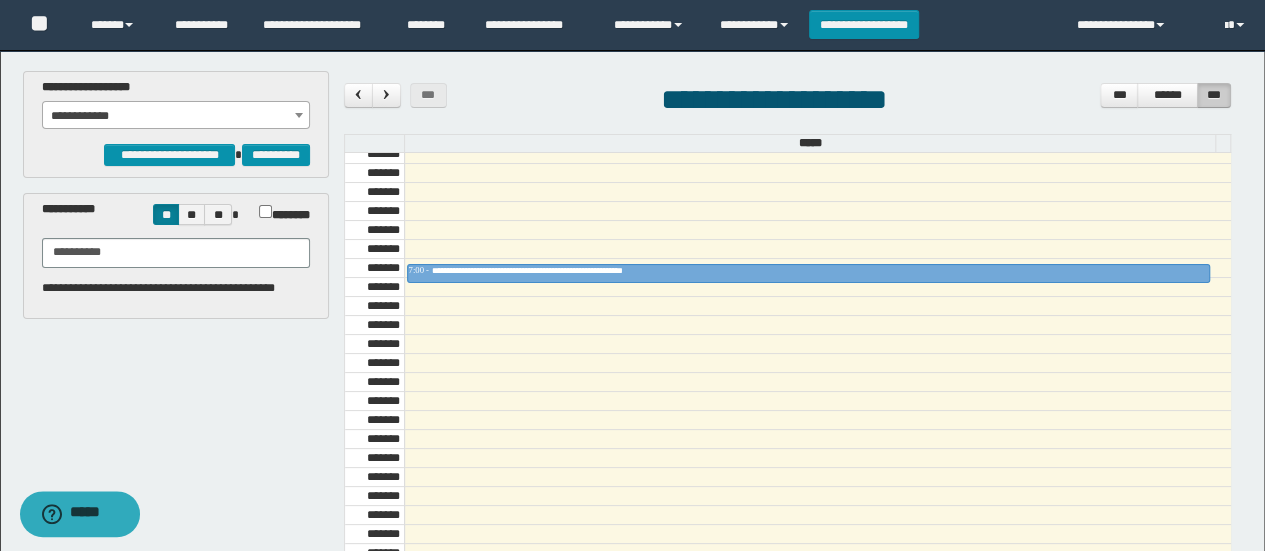 click on "**********" at bounding box center [176, 111] 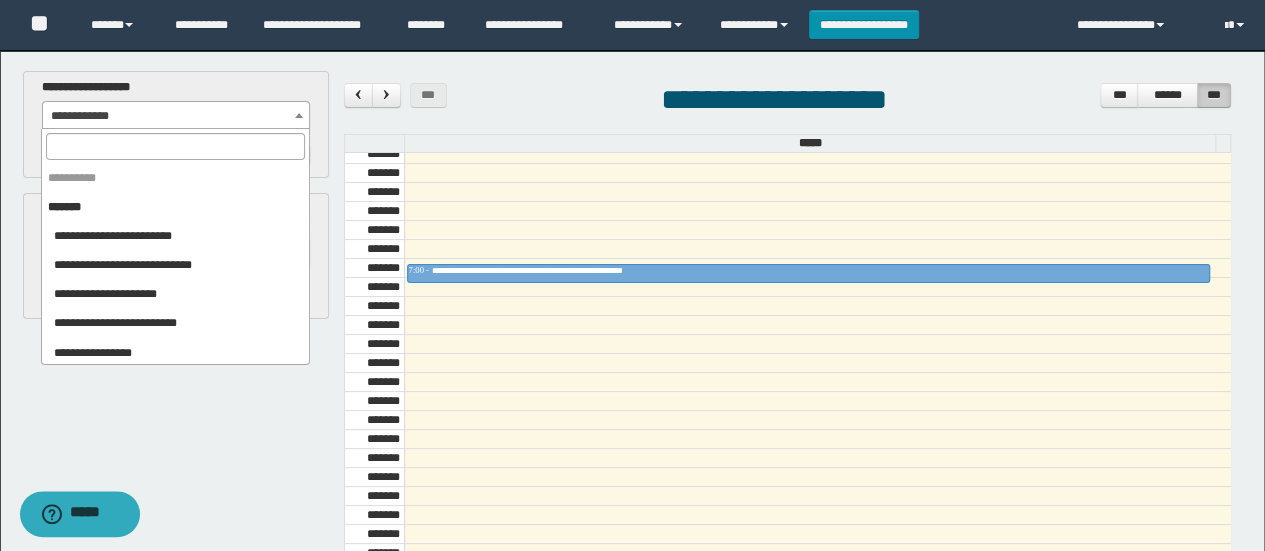 scroll, scrollTop: 2224, scrollLeft: 0, axis: vertical 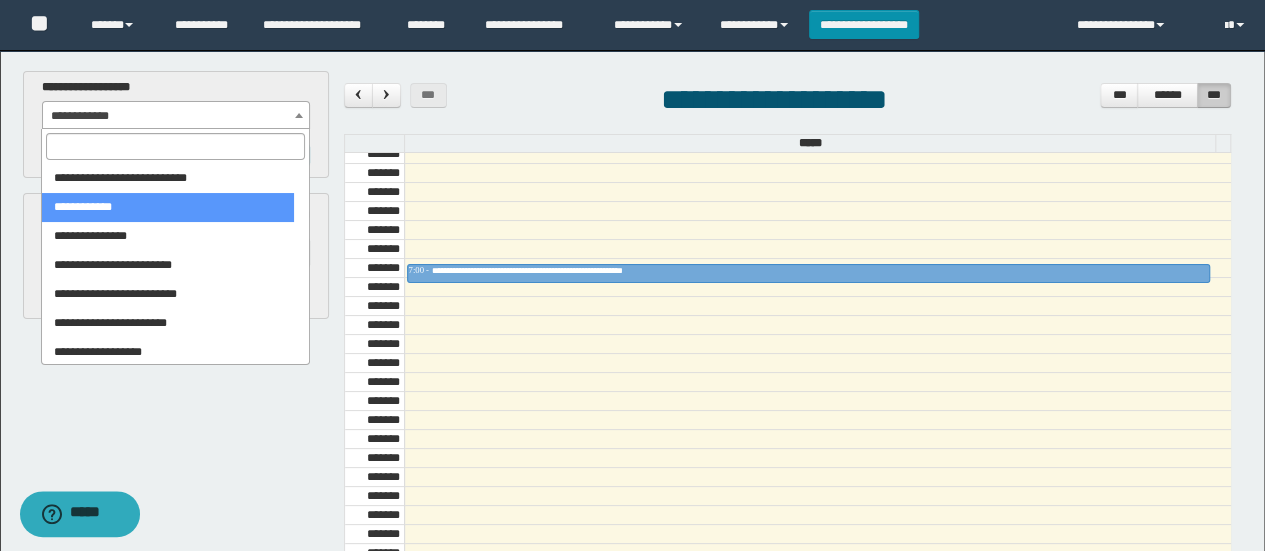 click at bounding box center [175, 146] 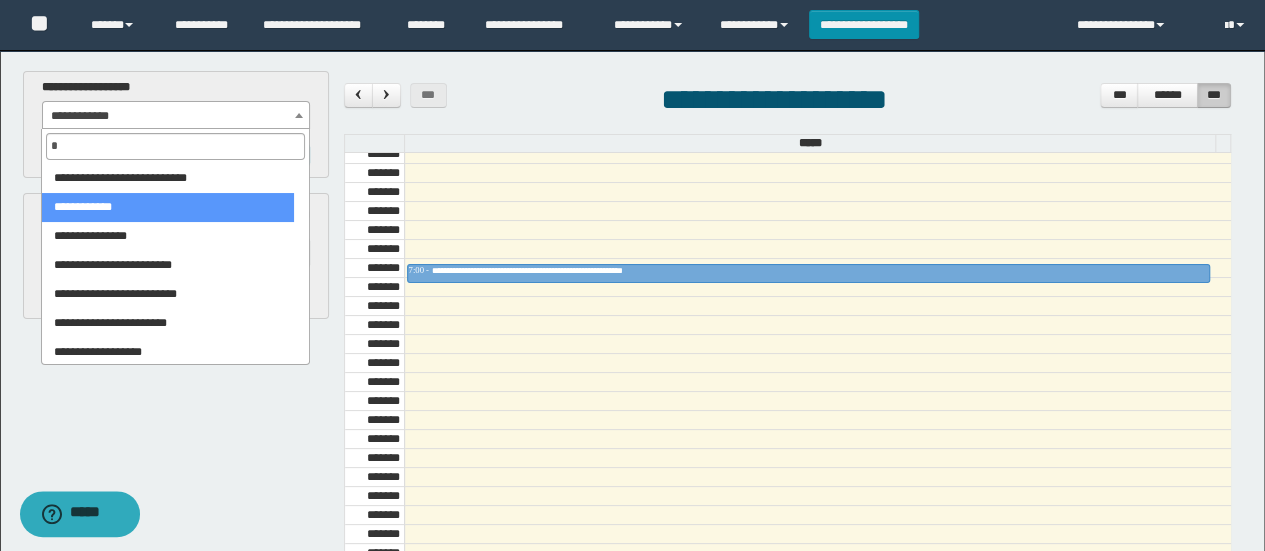 scroll, scrollTop: 0, scrollLeft: 0, axis: both 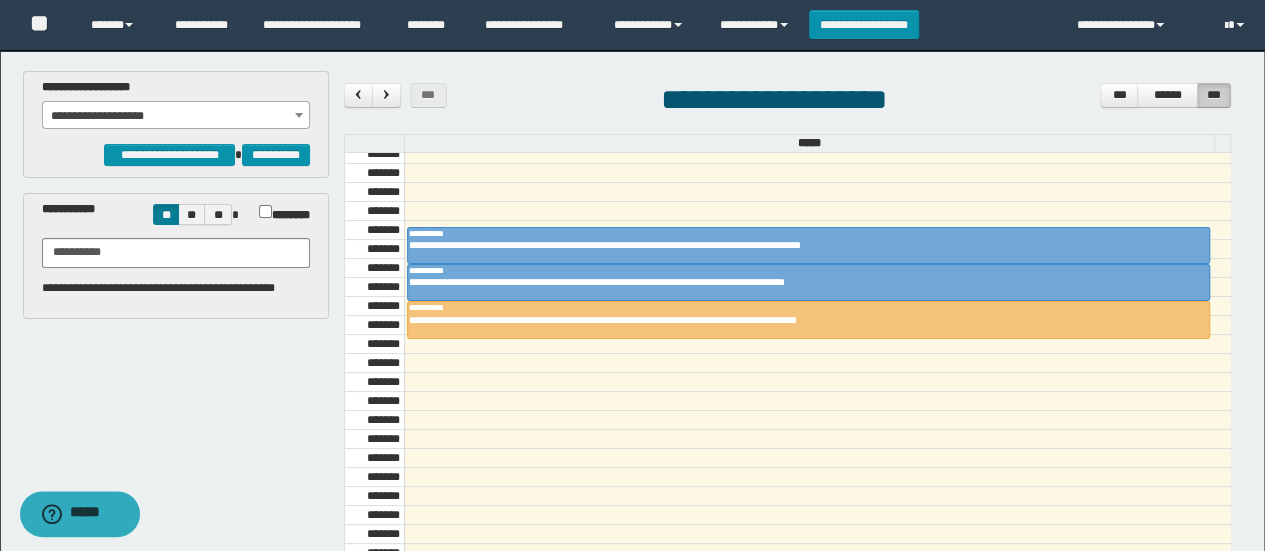 click on "**********" at bounding box center [176, 116] 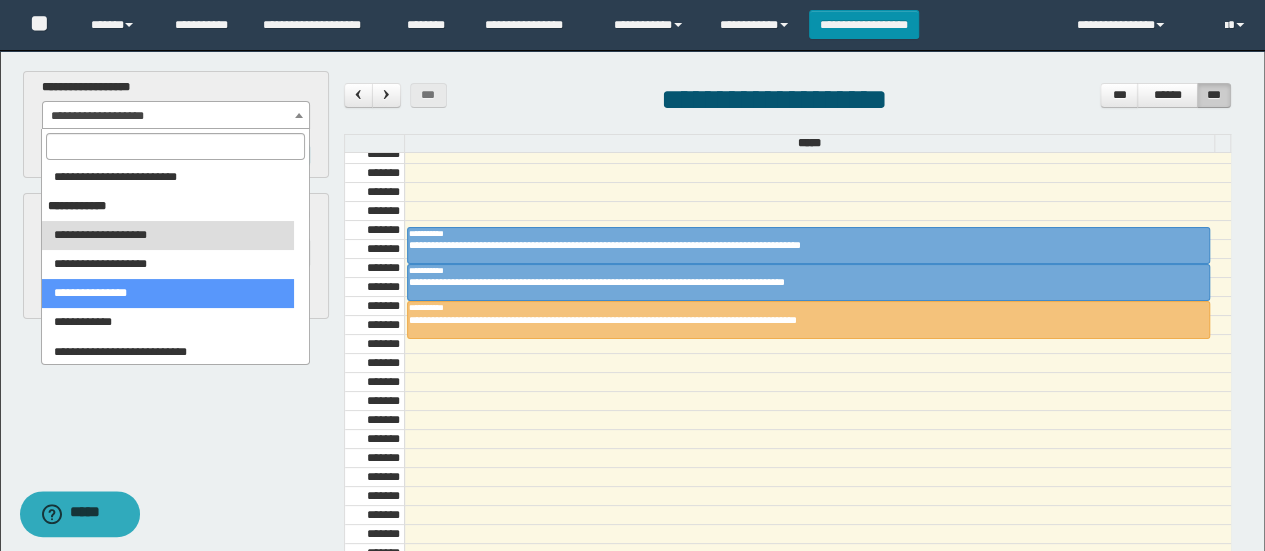 scroll, scrollTop: 2250, scrollLeft: 0, axis: vertical 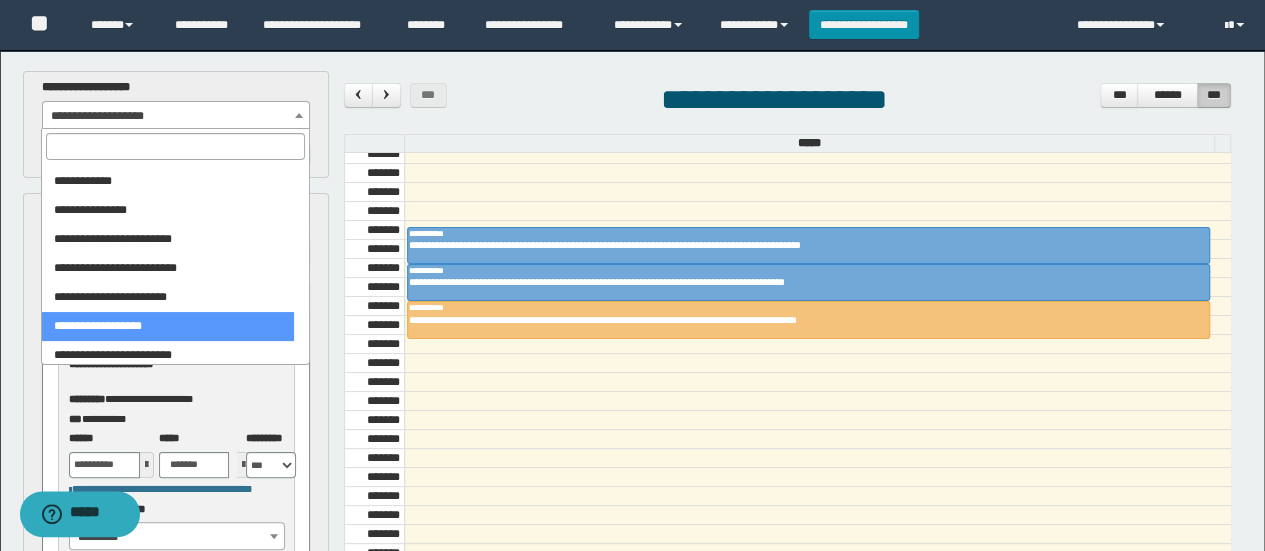 select on "****" 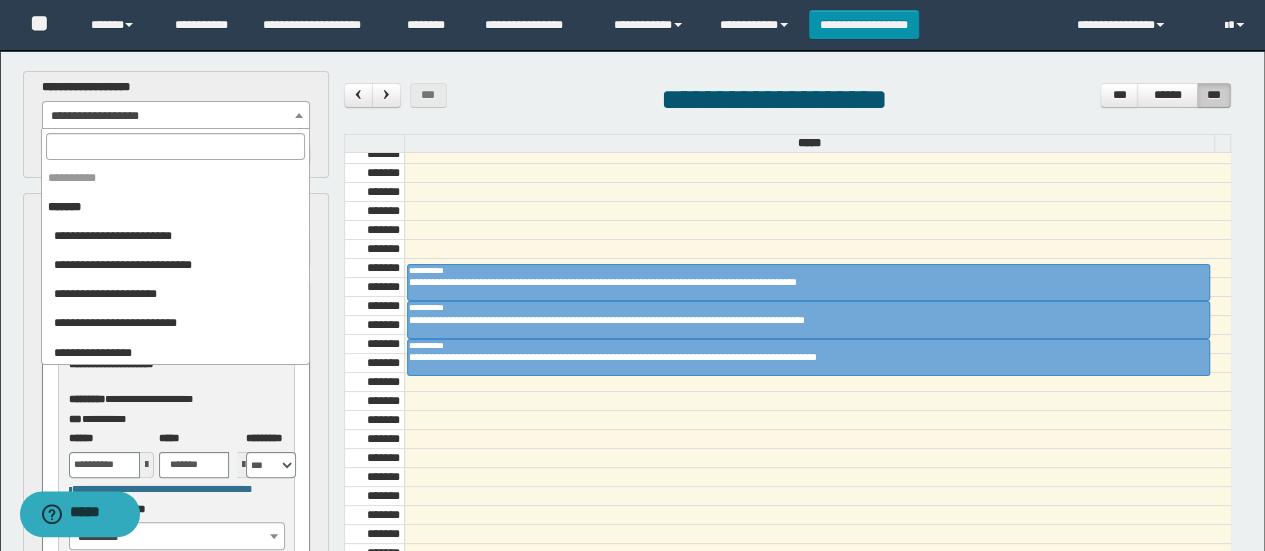 click on "**********" at bounding box center (176, 116) 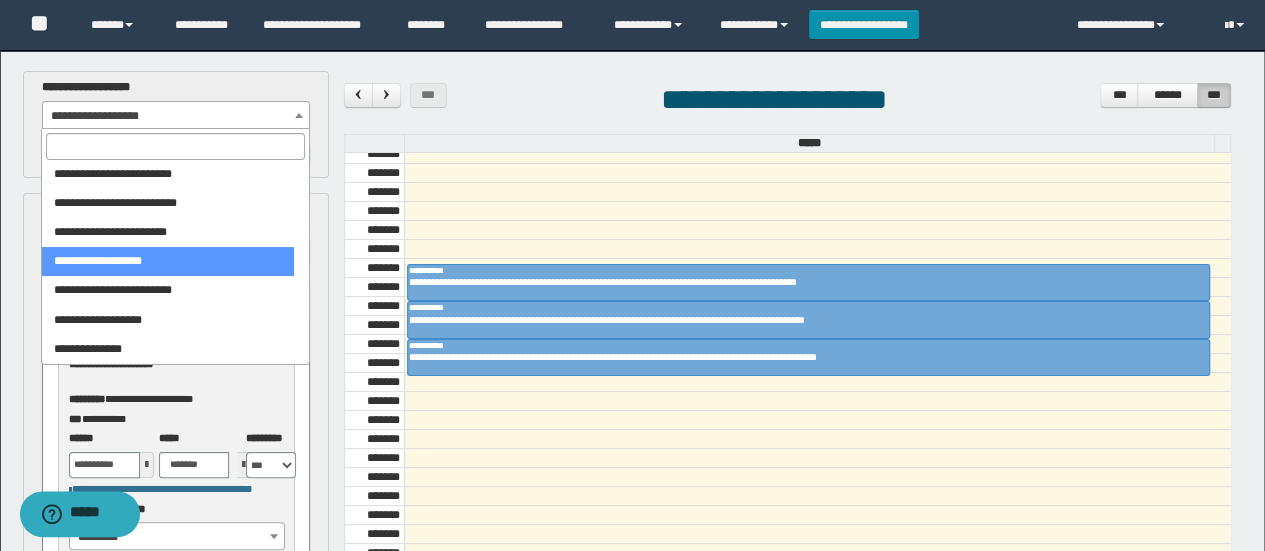 click at bounding box center (175, 146) 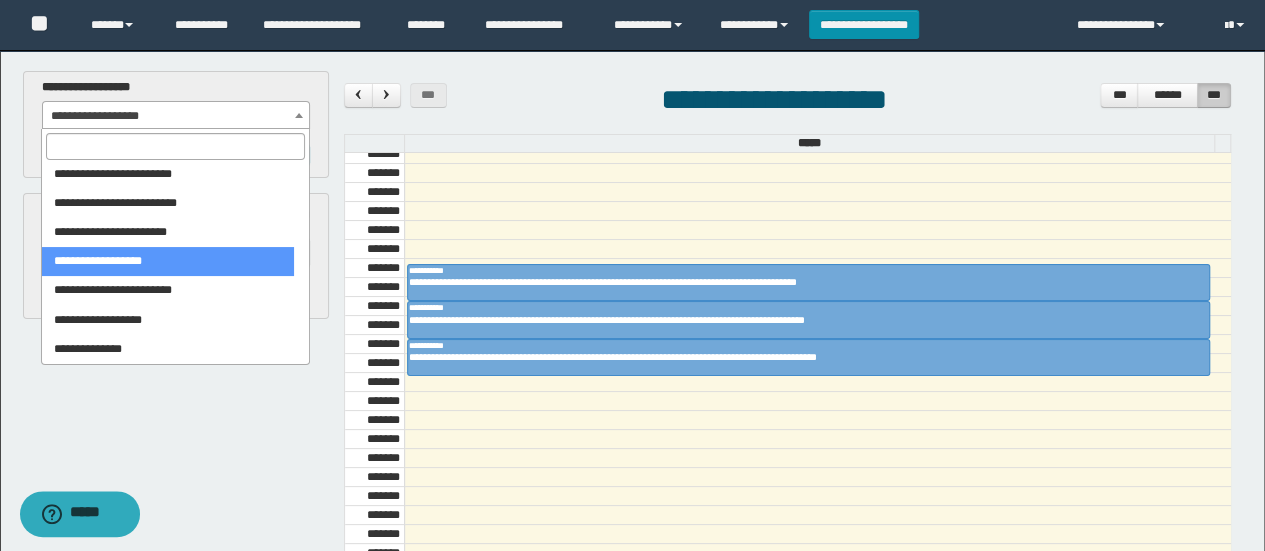 type on "*" 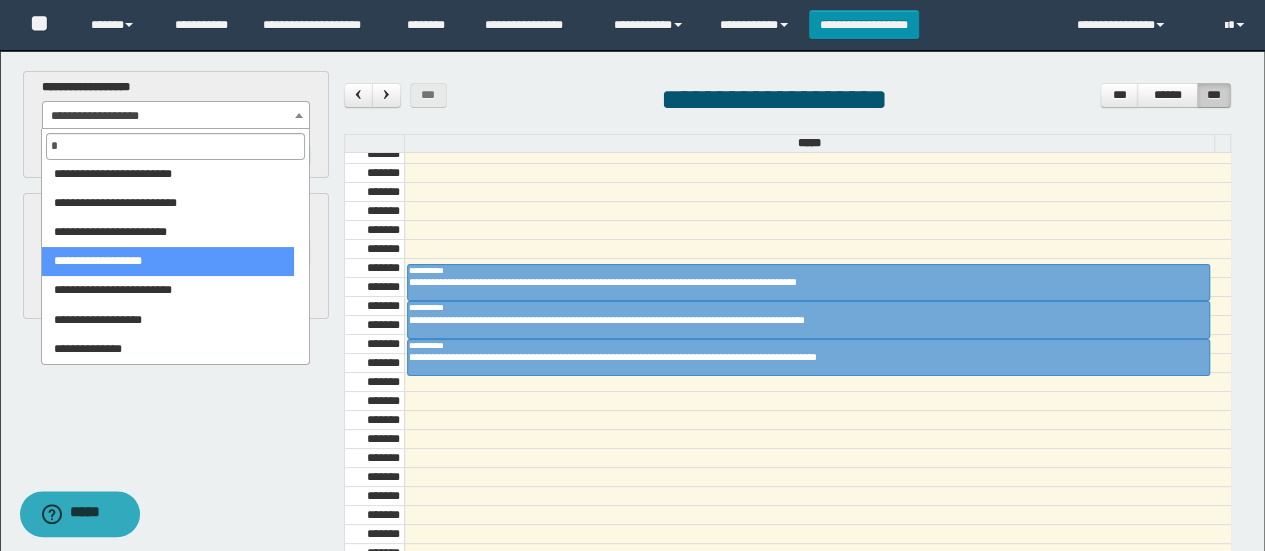 scroll, scrollTop: 0, scrollLeft: 0, axis: both 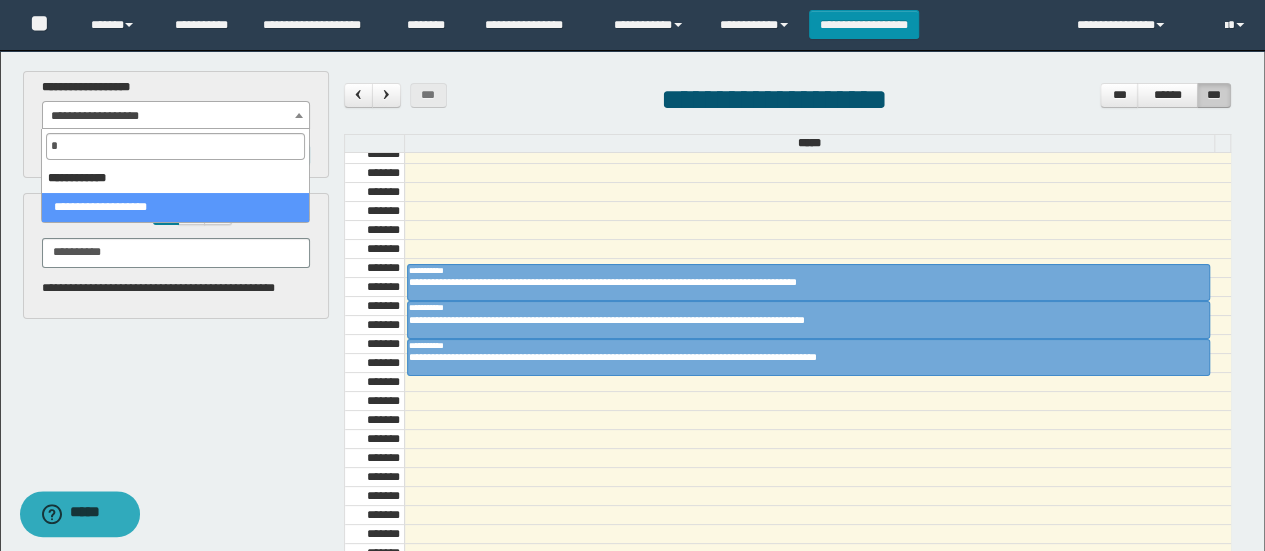 select on "***" 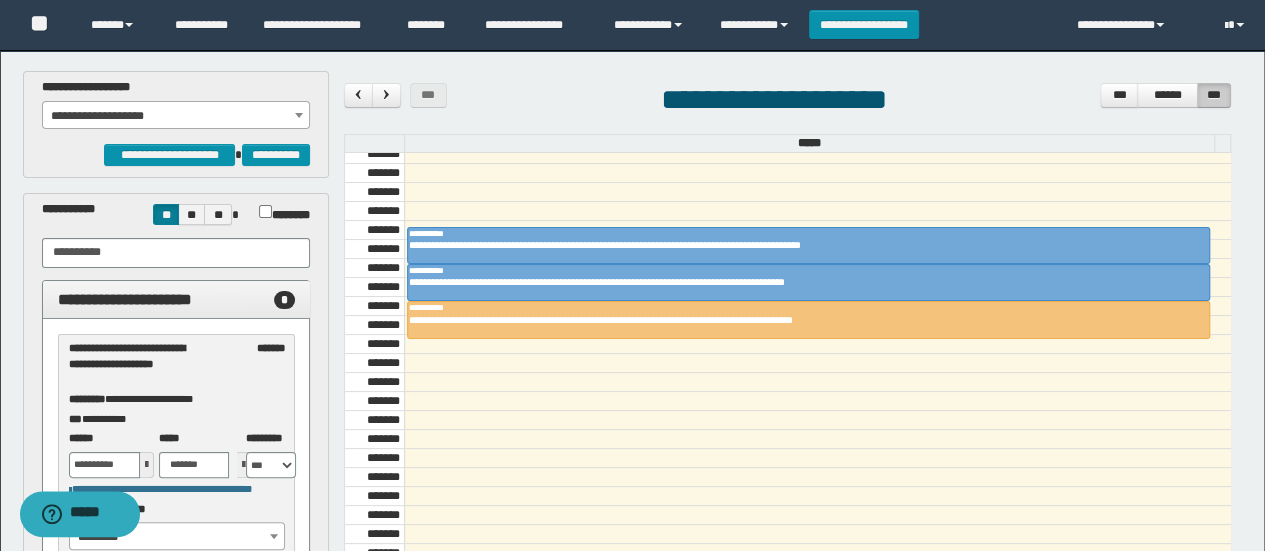 click on "**********" at bounding box center [176, 116] 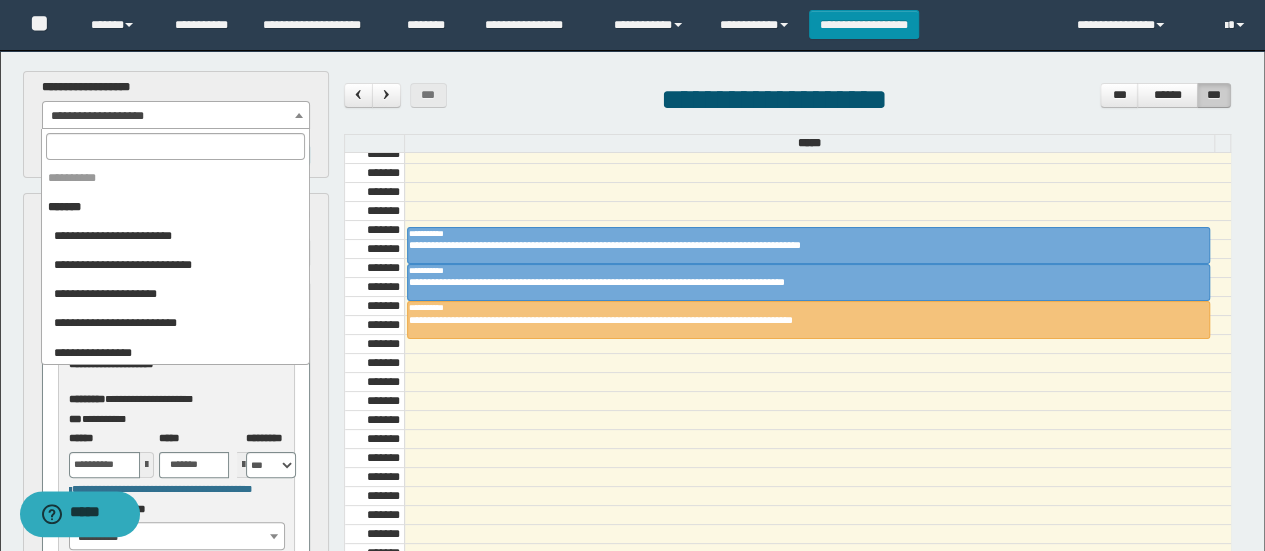 scroll, scrollTop: 2050, scrollLeft: 0, axis: vertical 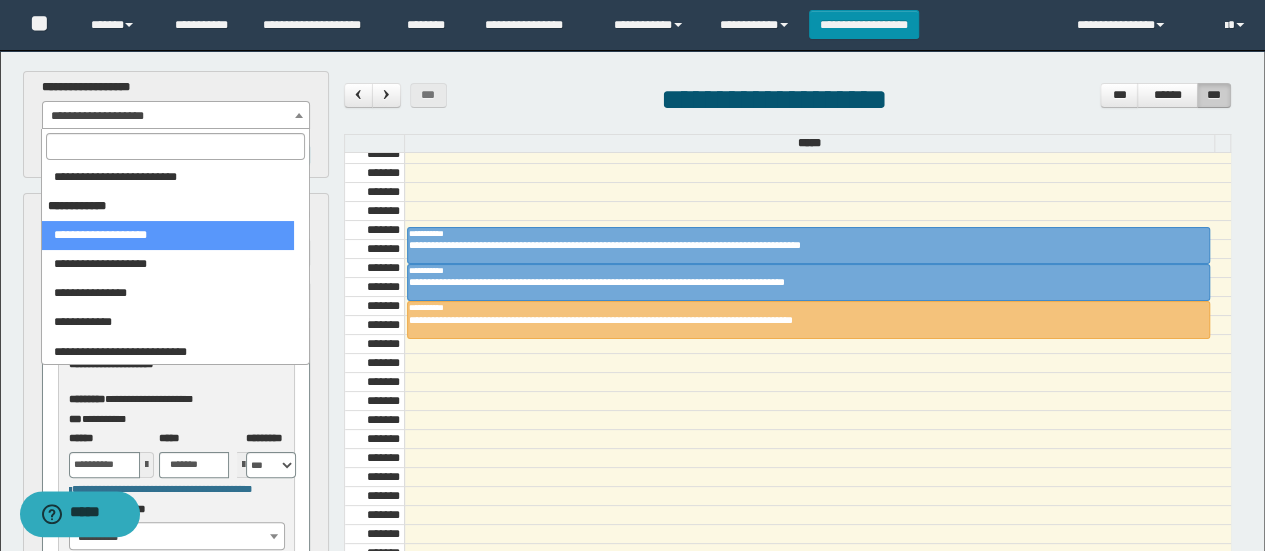 click at bounding box center (175, 146) 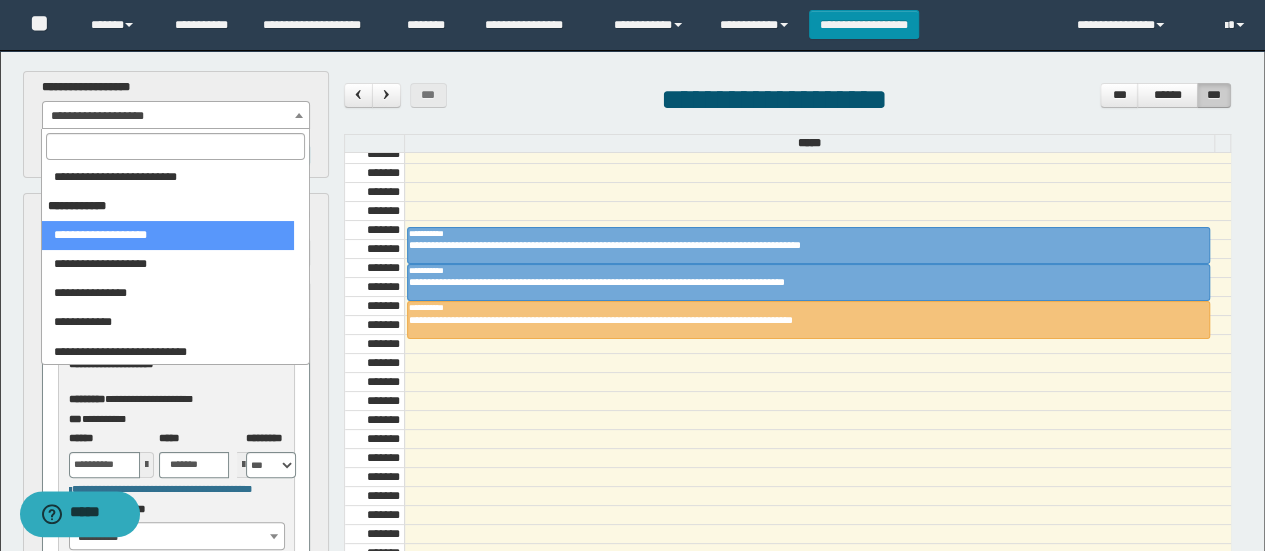type on "*" 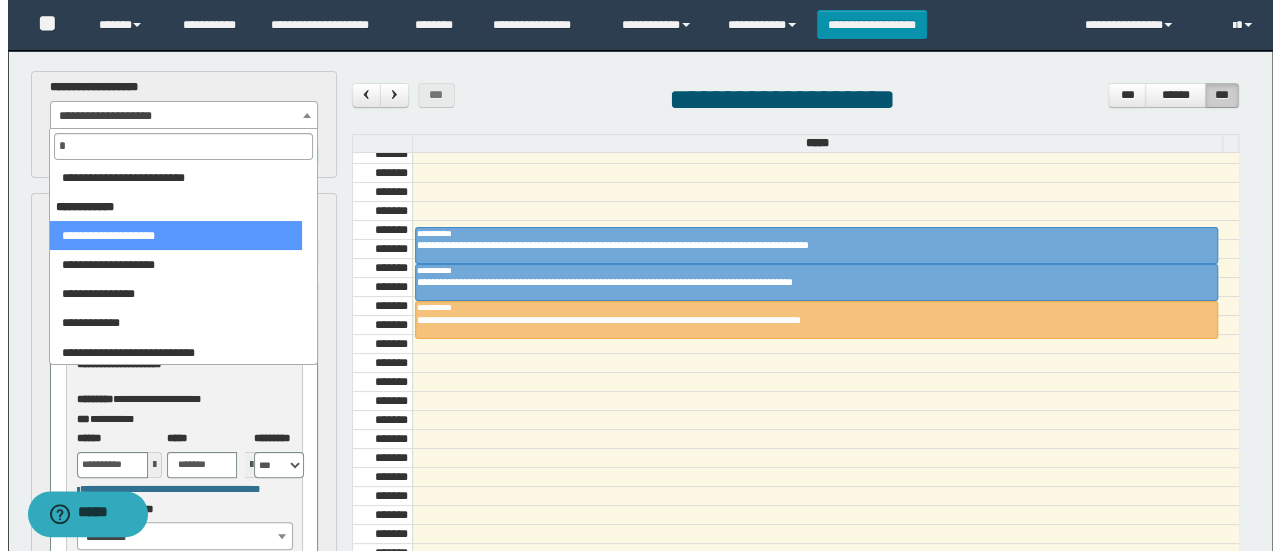 scroll, scrollTop: 0, scrollLeft: 0, axis: both 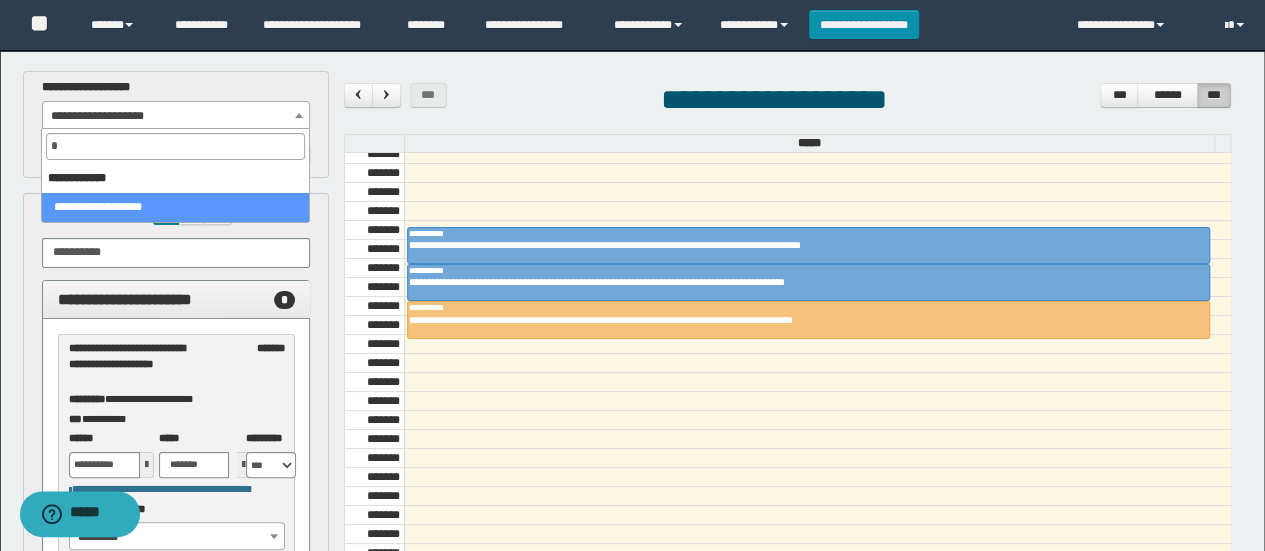 select on "****" 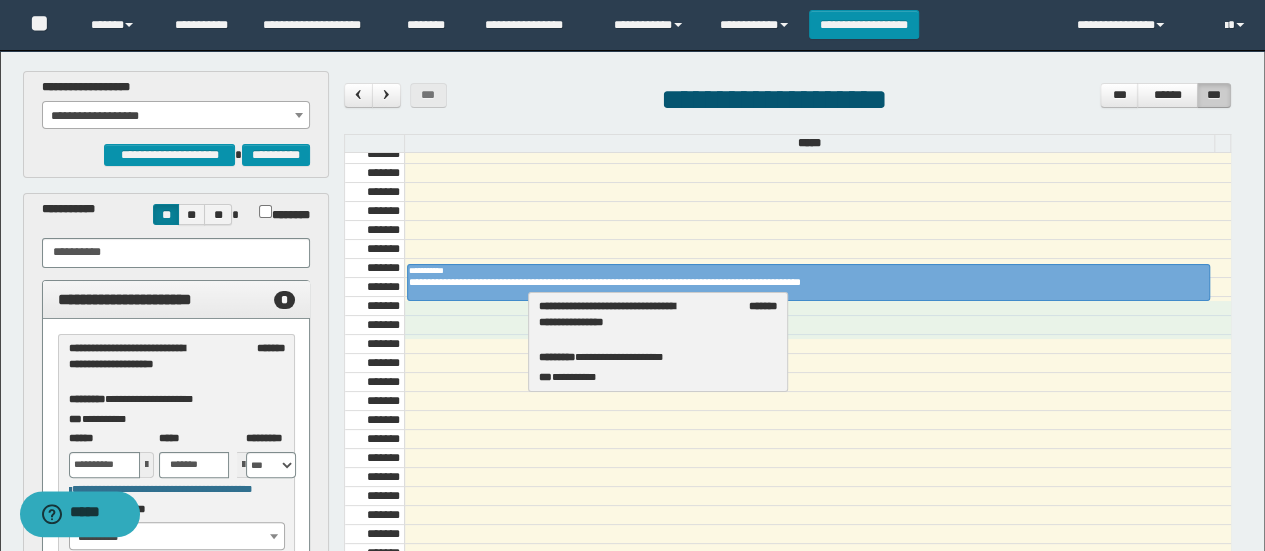drag, startPoint x: 154, startPoint y: 350, endPoint x: 615, endPoint y: 309, distance: 462.8196 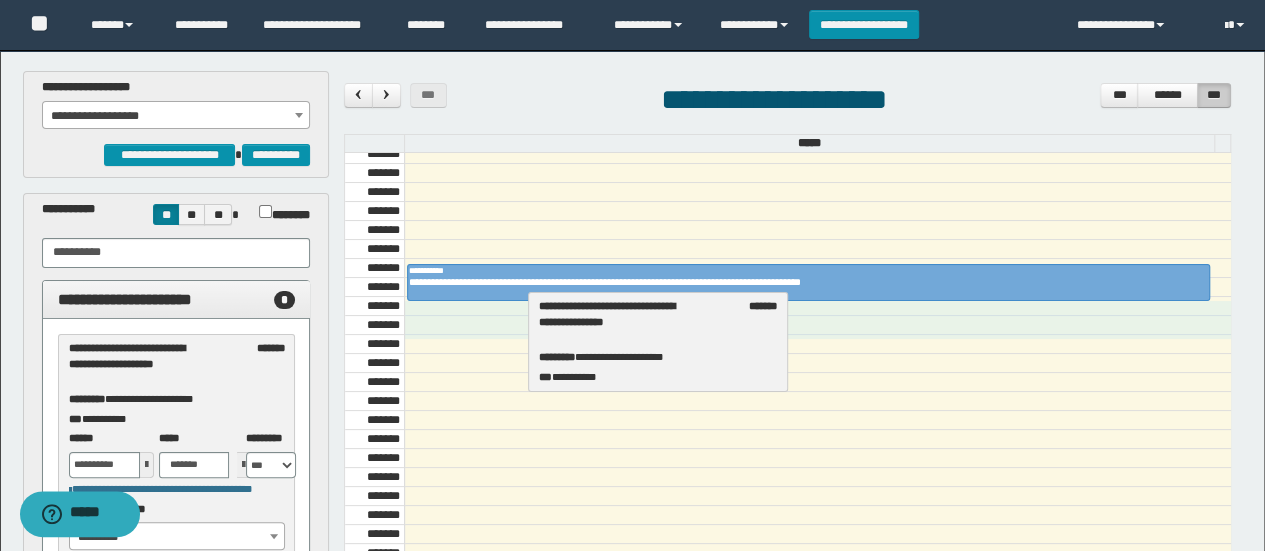 select on "****" 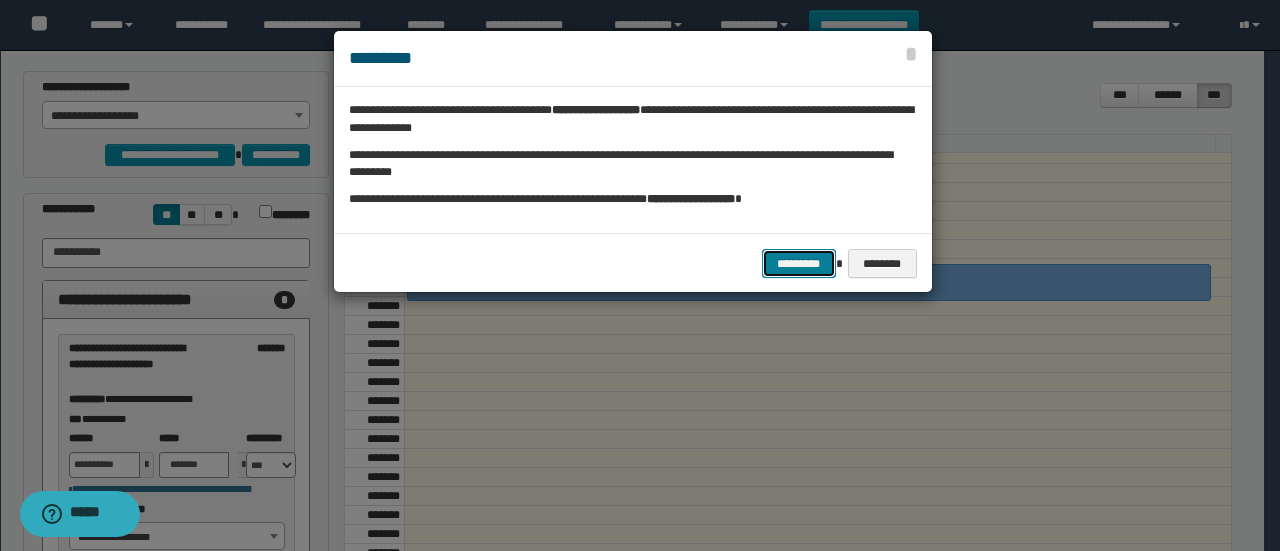 click on "*********" at bounding box center (799, 263) 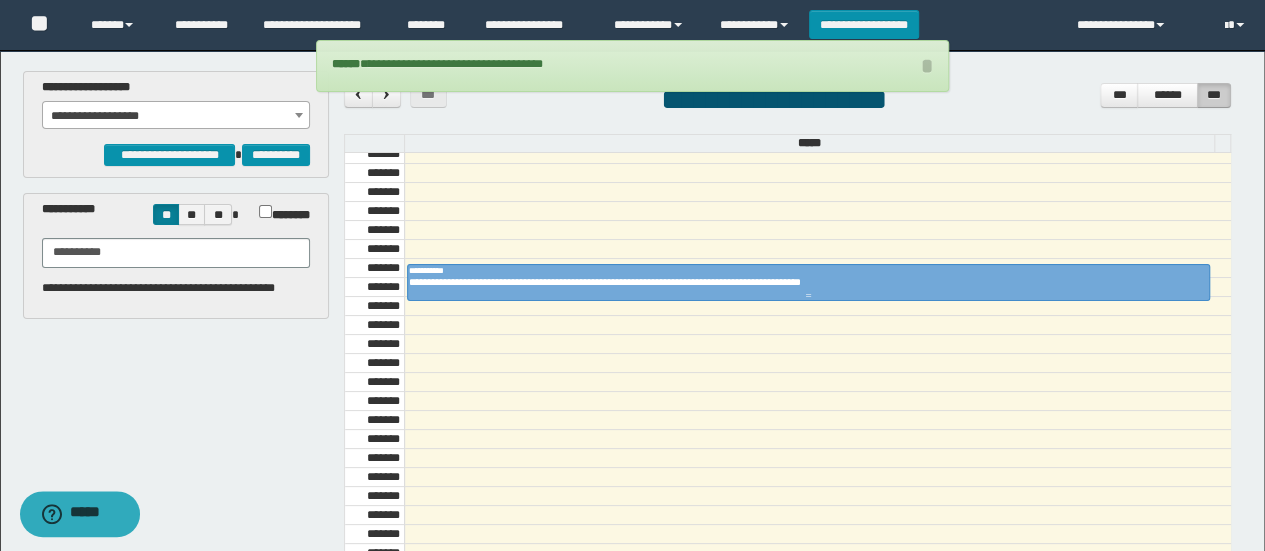 click on "**********" at bounding box center [802, 282] 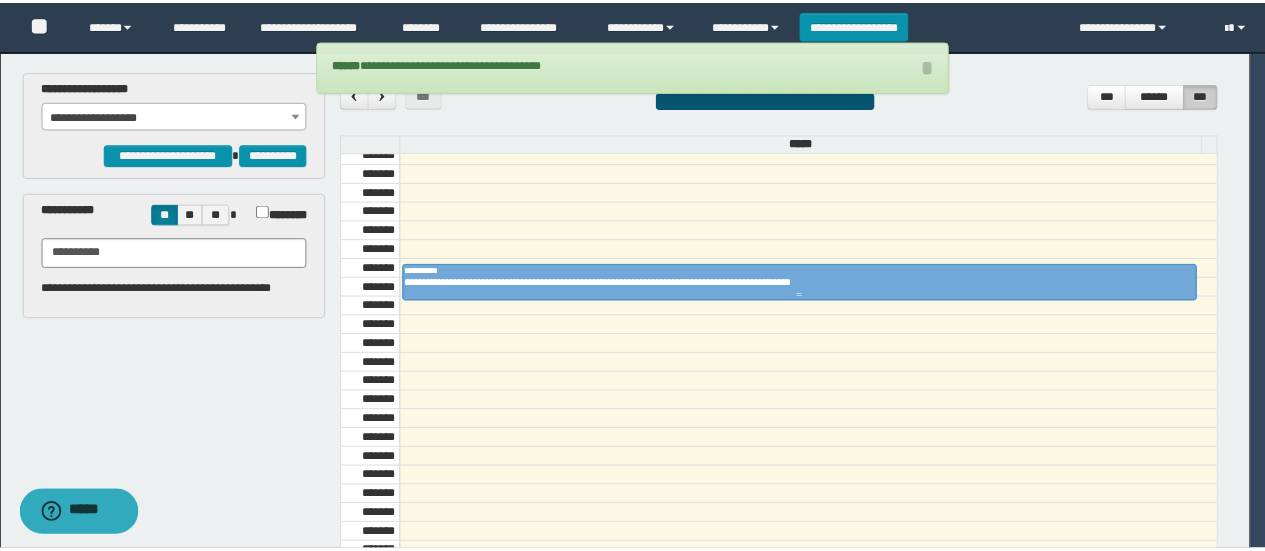 scroll, scrollTop: 0, scrollLeft: 0, axis: both 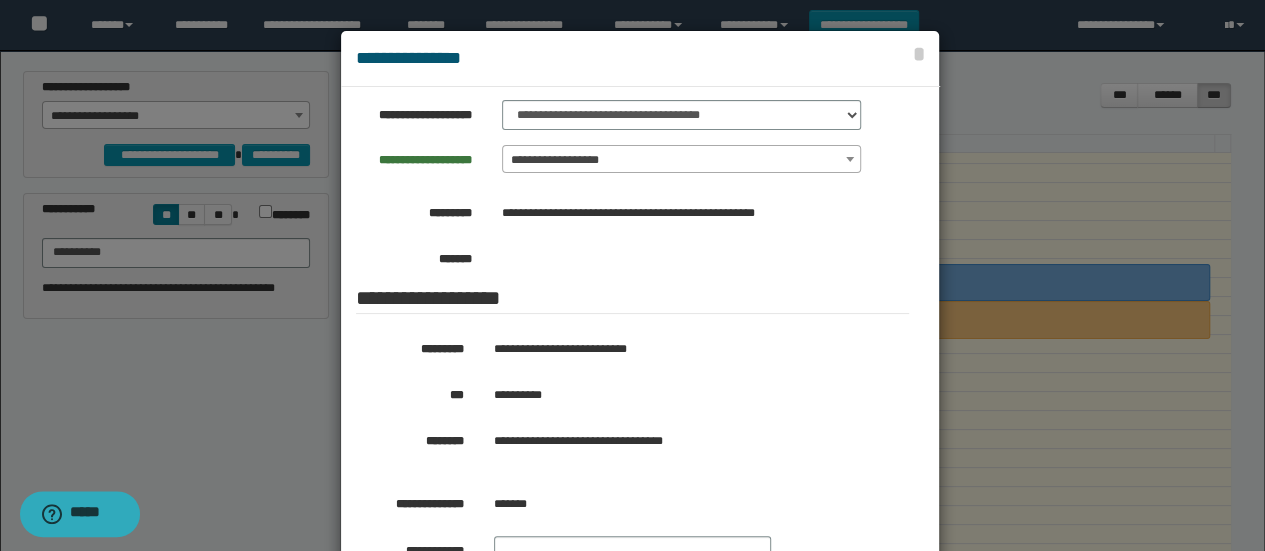 click at bounding box center [640, 329] 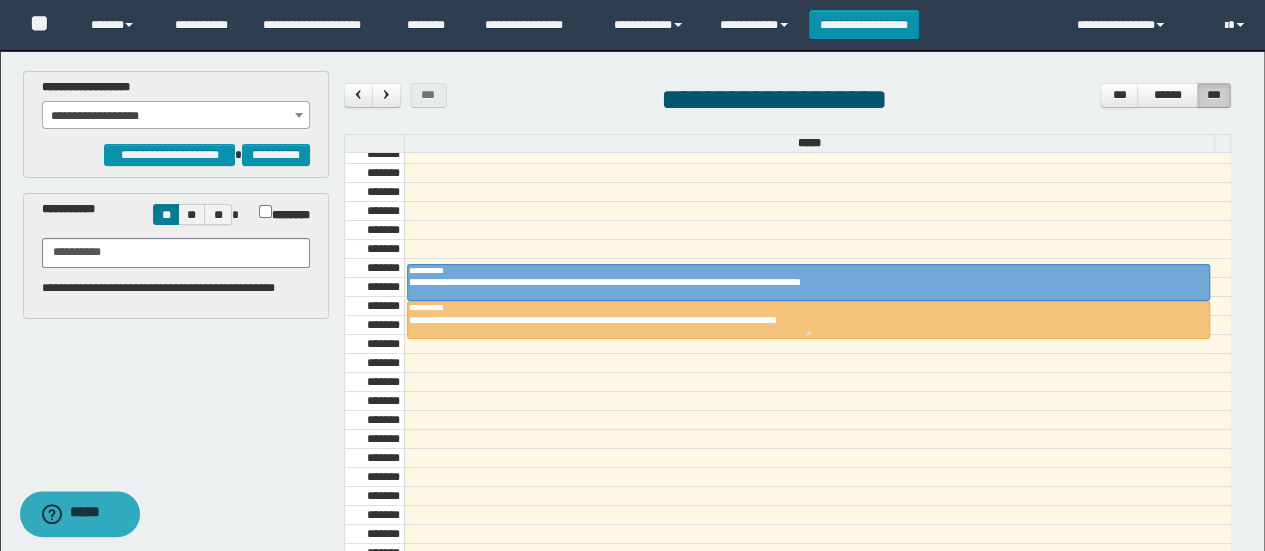 click on "**********" at bounding box center (802, 320) 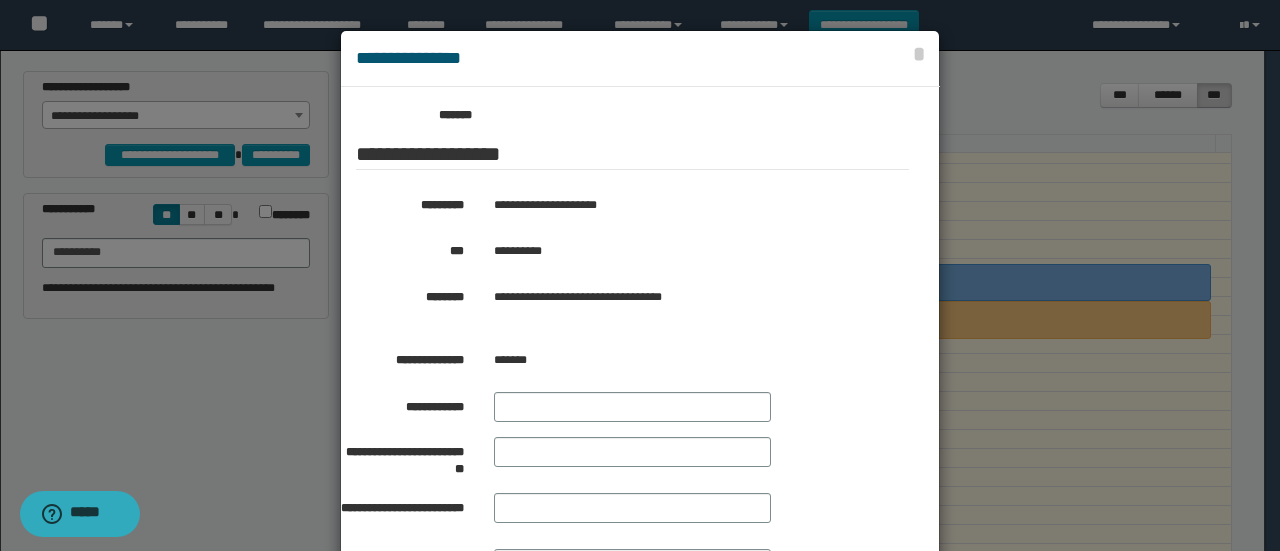 scroll, scrollTop: 388, scrollLeft: 0, axis: vertical 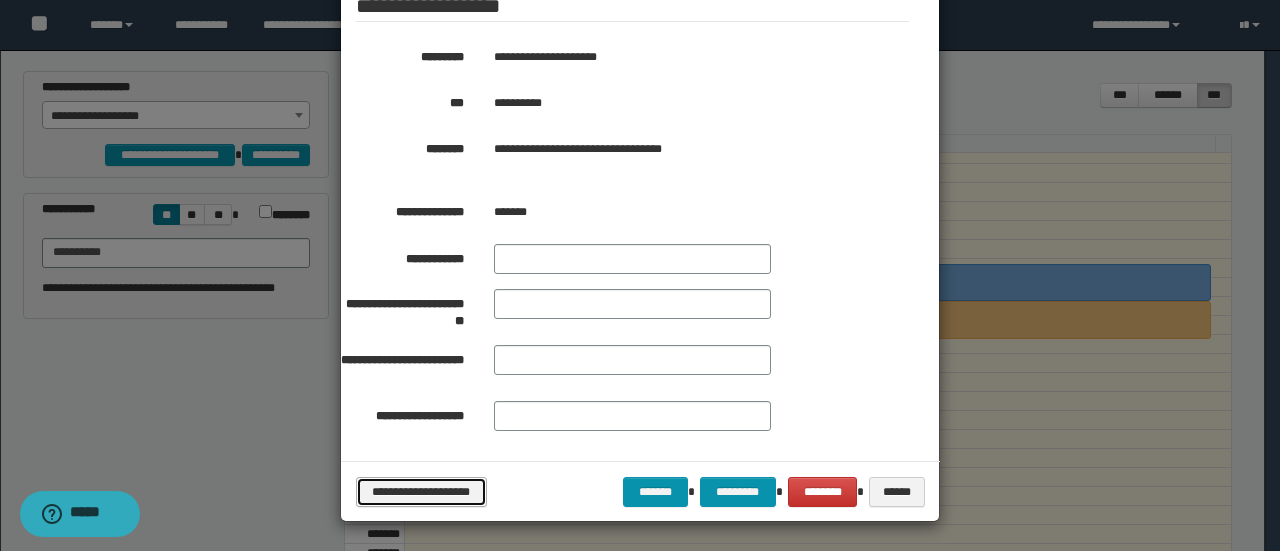 click on "**********" at bounding box center [421, 491] 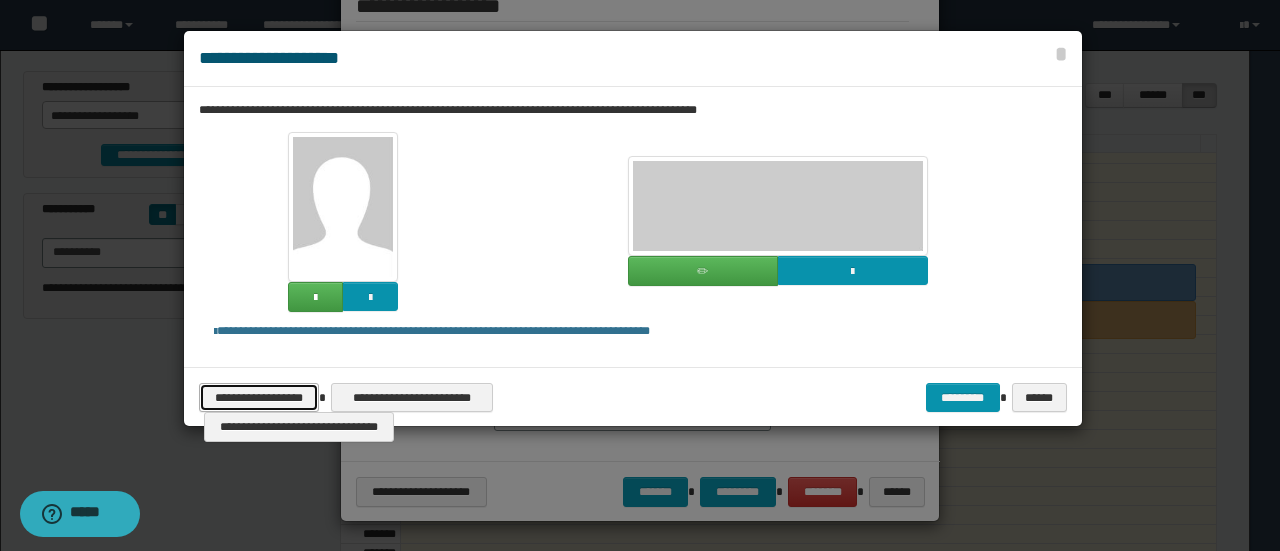 click on "**********" at bounding box center [259, 397] 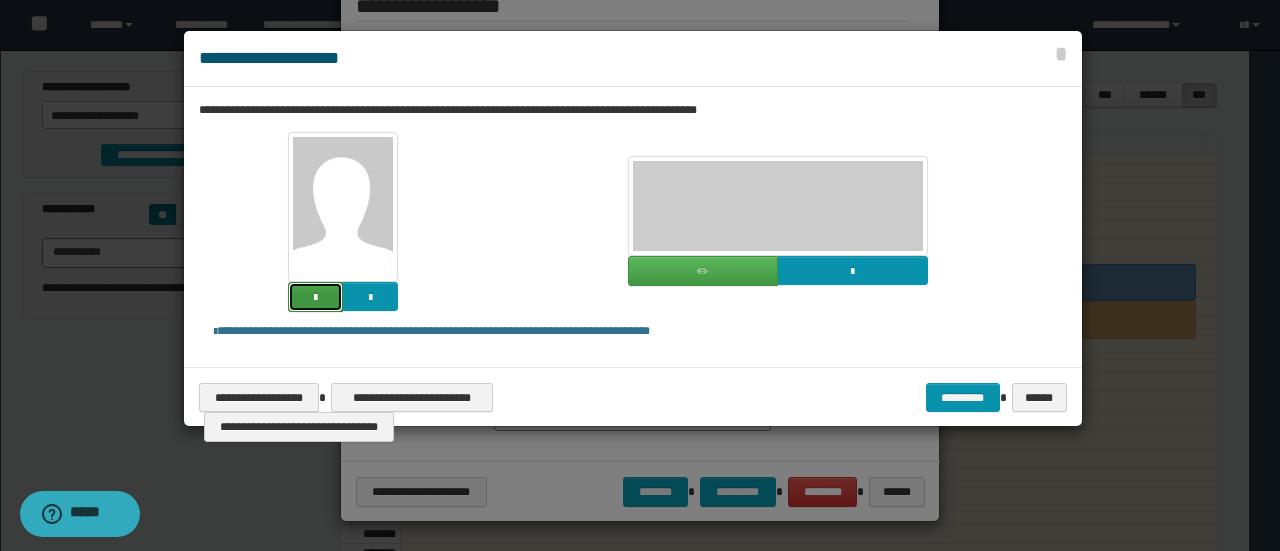 click at bounding box center (315, 298) 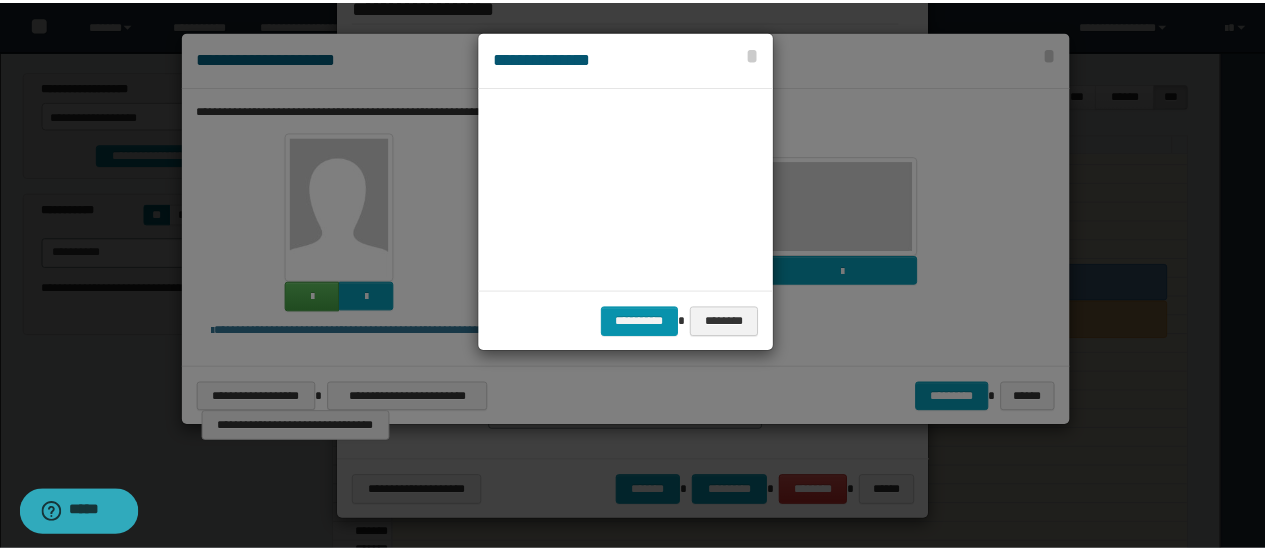 scroll, scrollTop: 45, scrollLeft: 105, axis: both 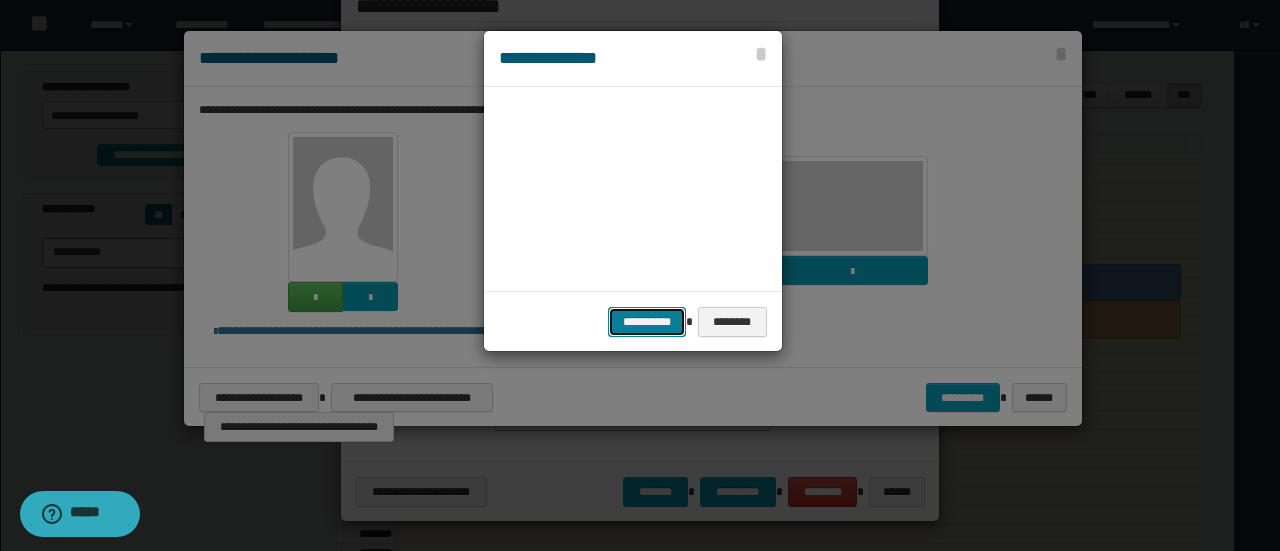 click on "**********" at bounding box center (647, 321) 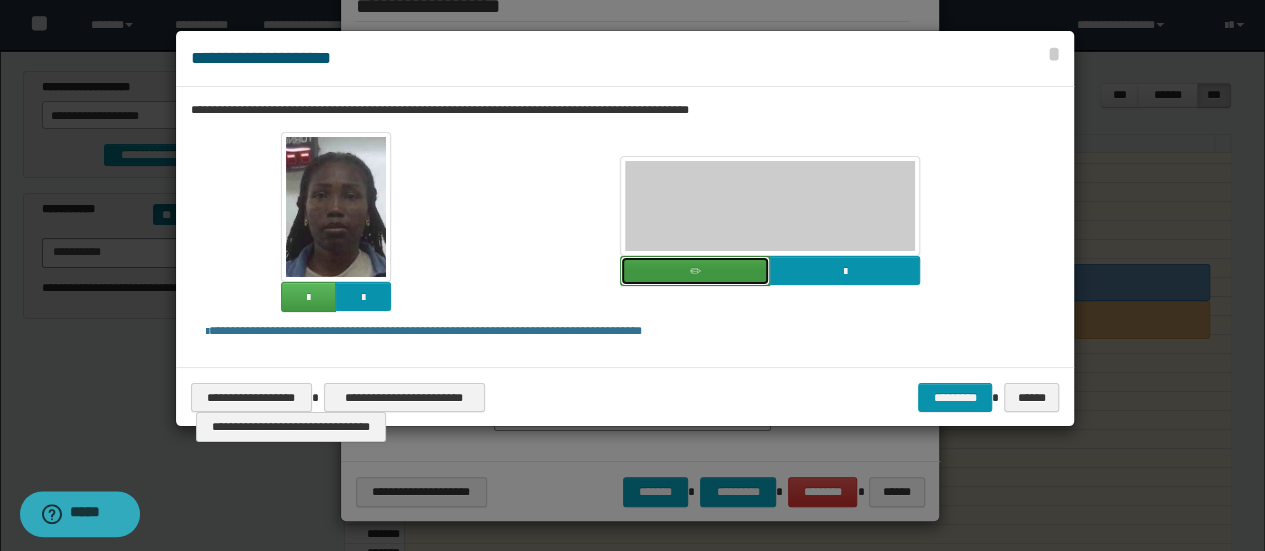 click at bounding box center (694, 272) 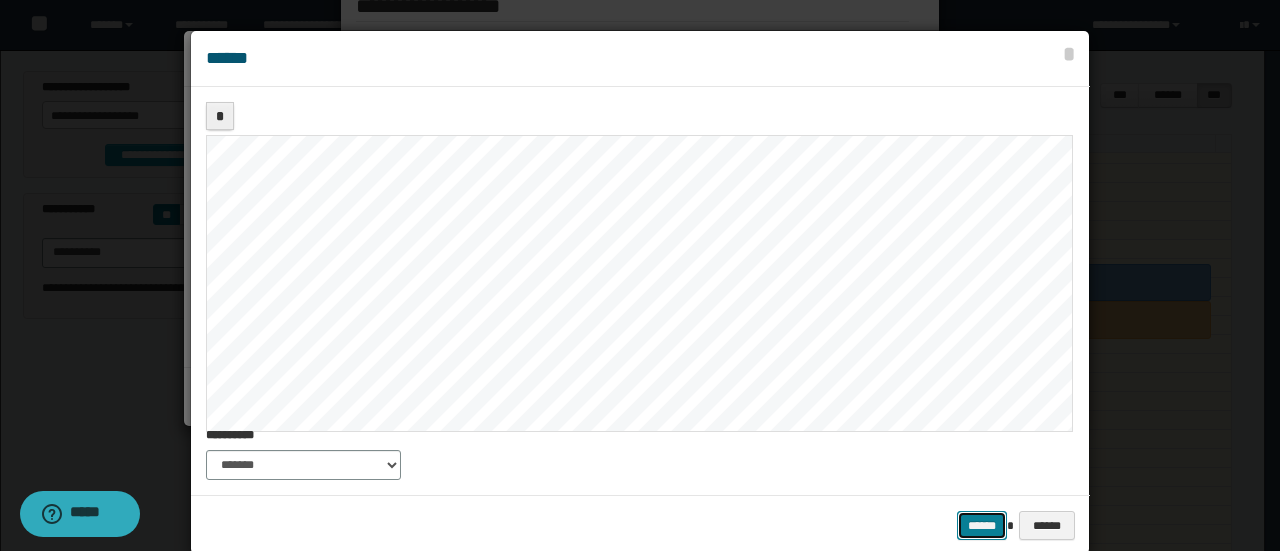 click on "******" at bounding box center [982, 525] 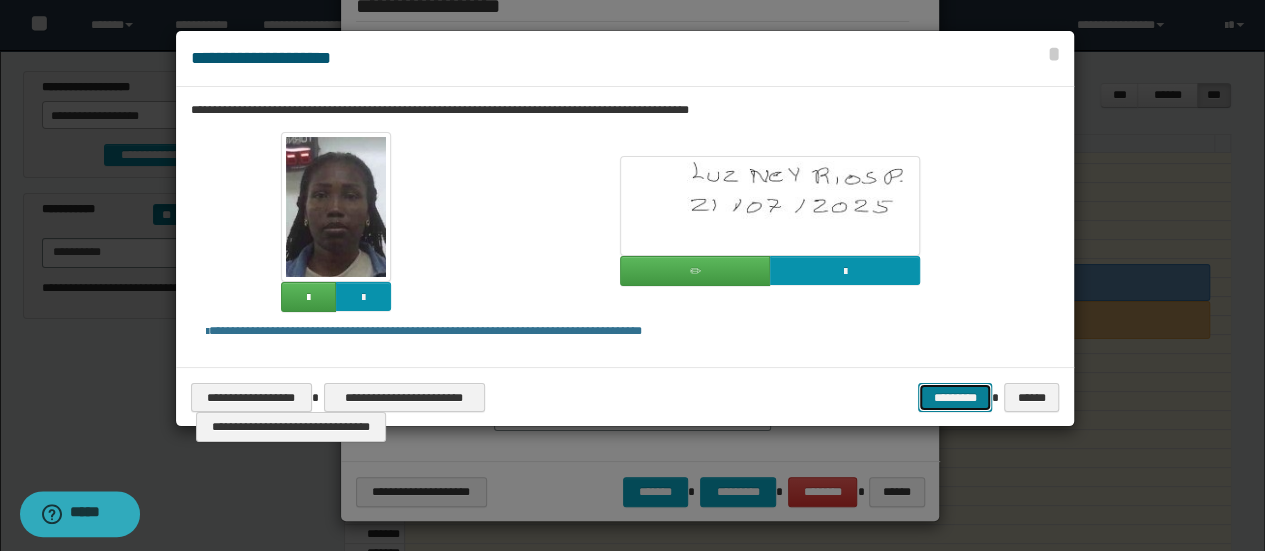 click on "*********" at bounding box center [955, 397] 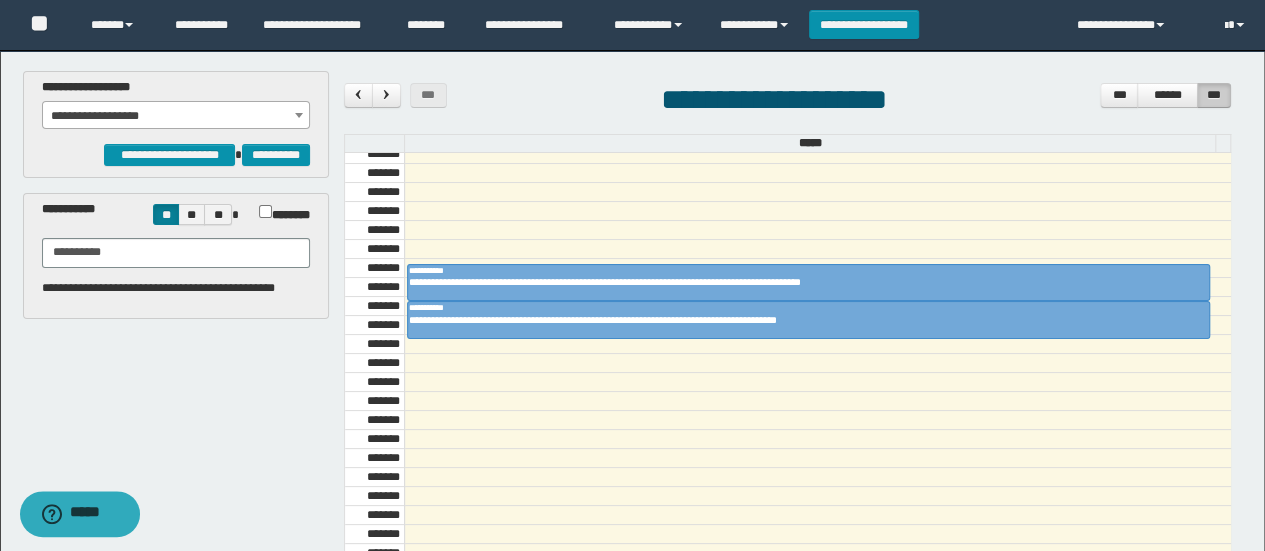click on "**********" at bounding box center [176, 249] 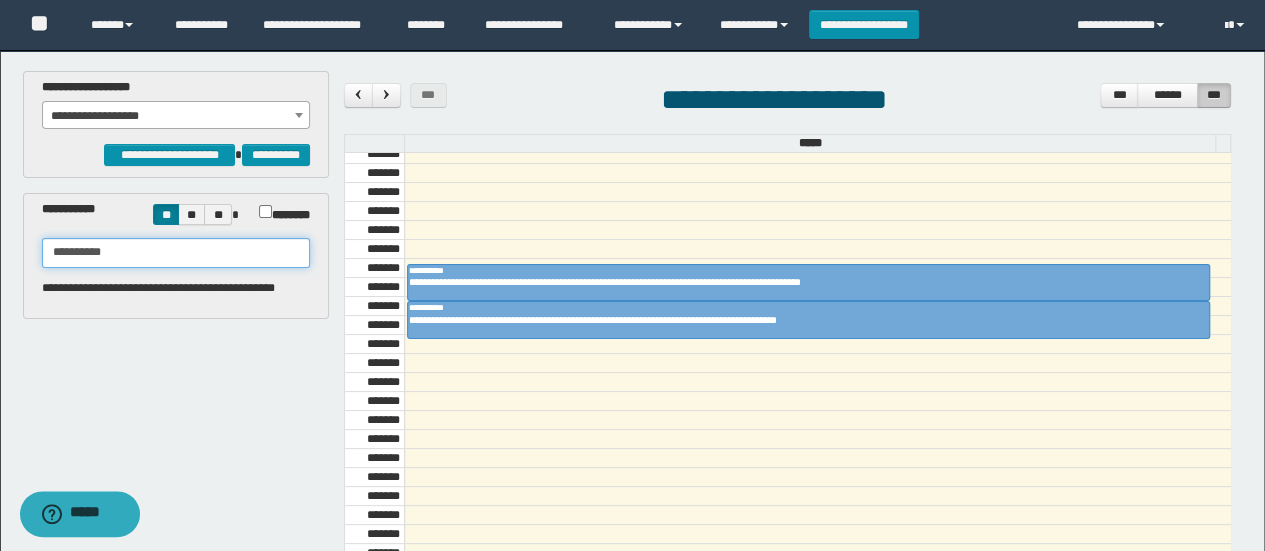 click on "**********" at bounding box center (176, 253) 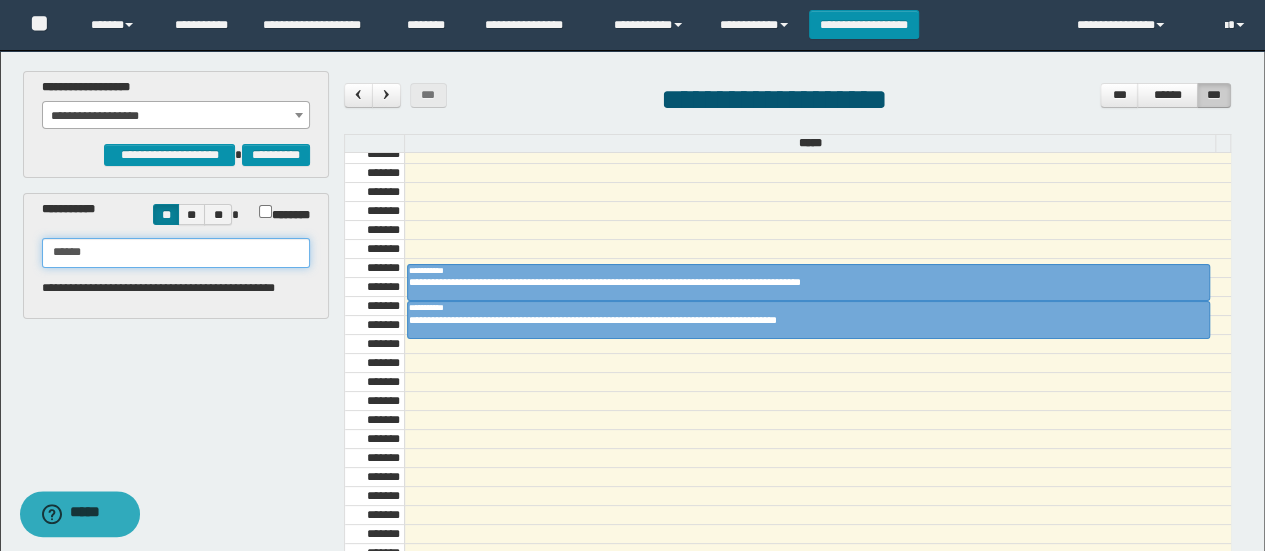 type on "******" 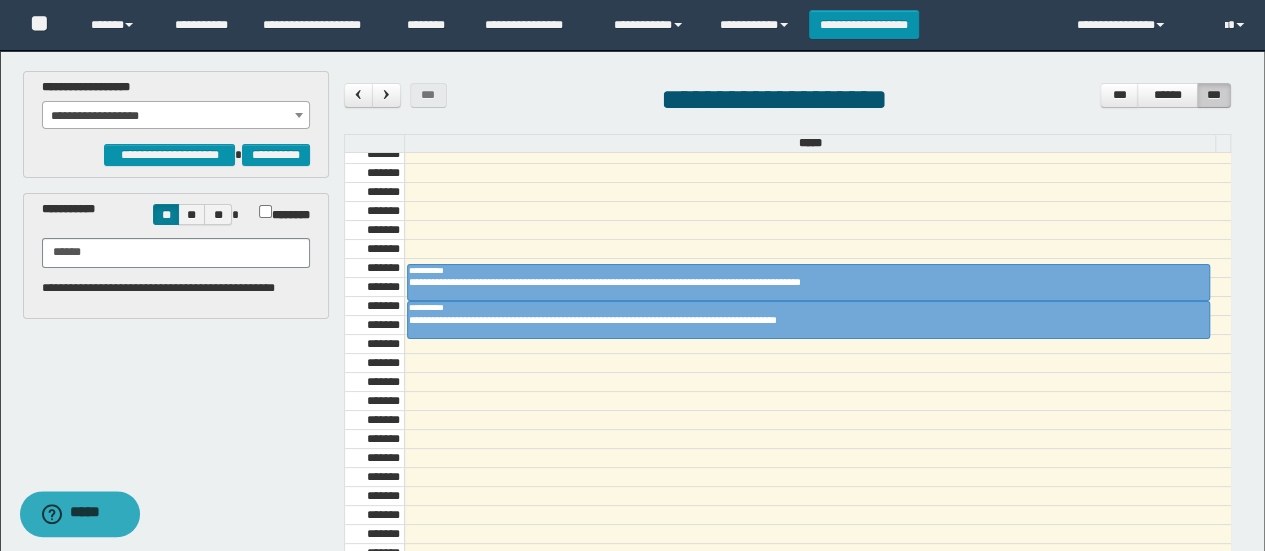 click on "**********" at bounding box center [176, 116] 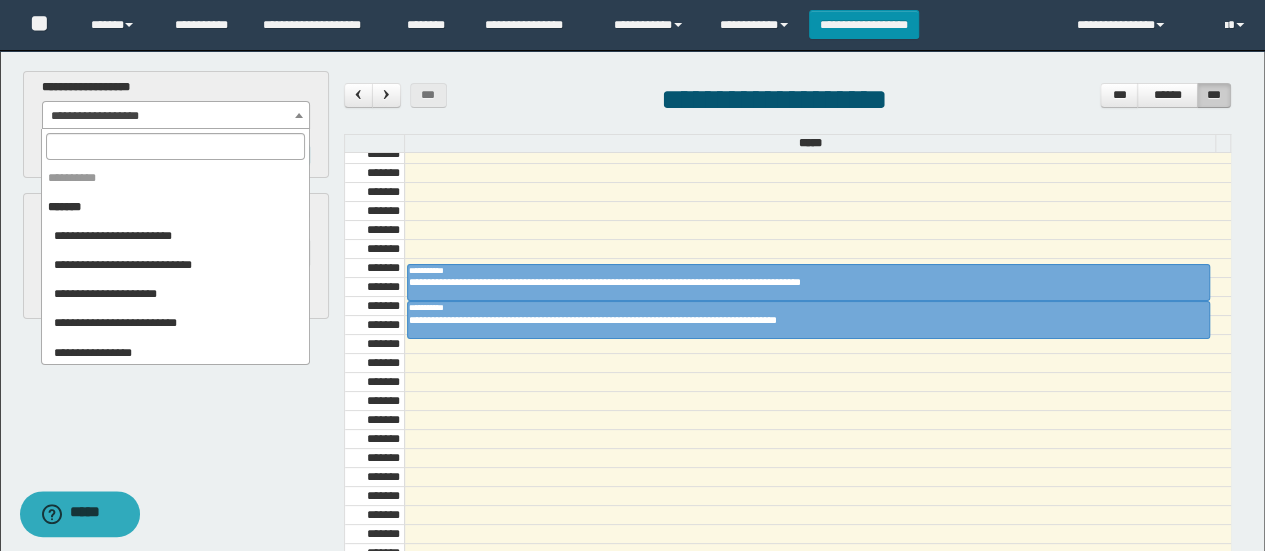 scroll, scrollTop: 2316, scrollLeft: 0, axis: vertical 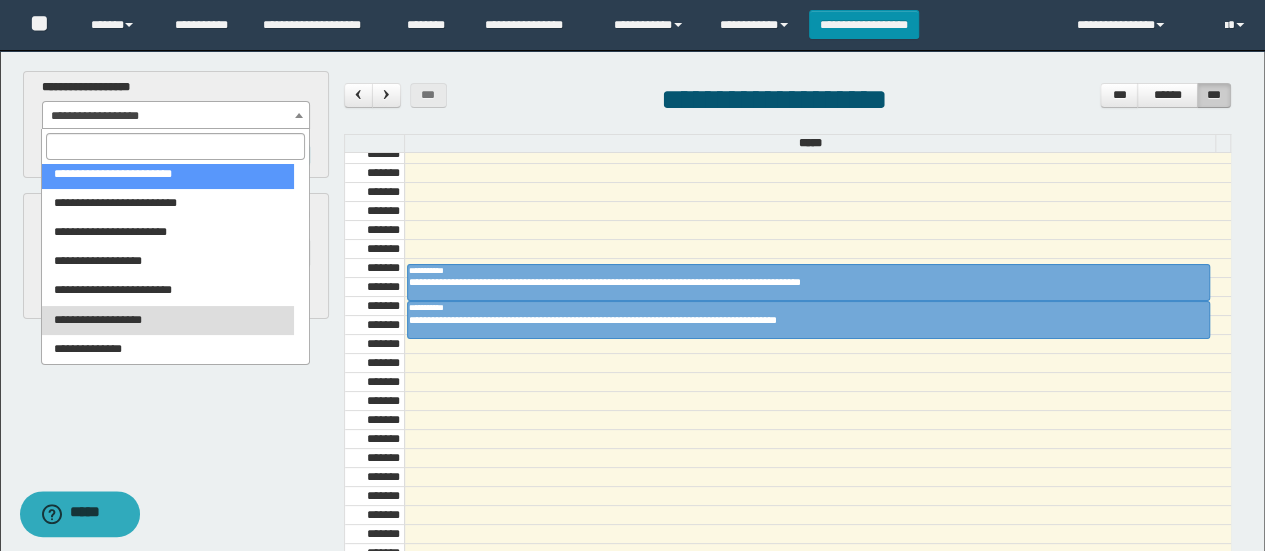 click at bounding box center (175, 146) 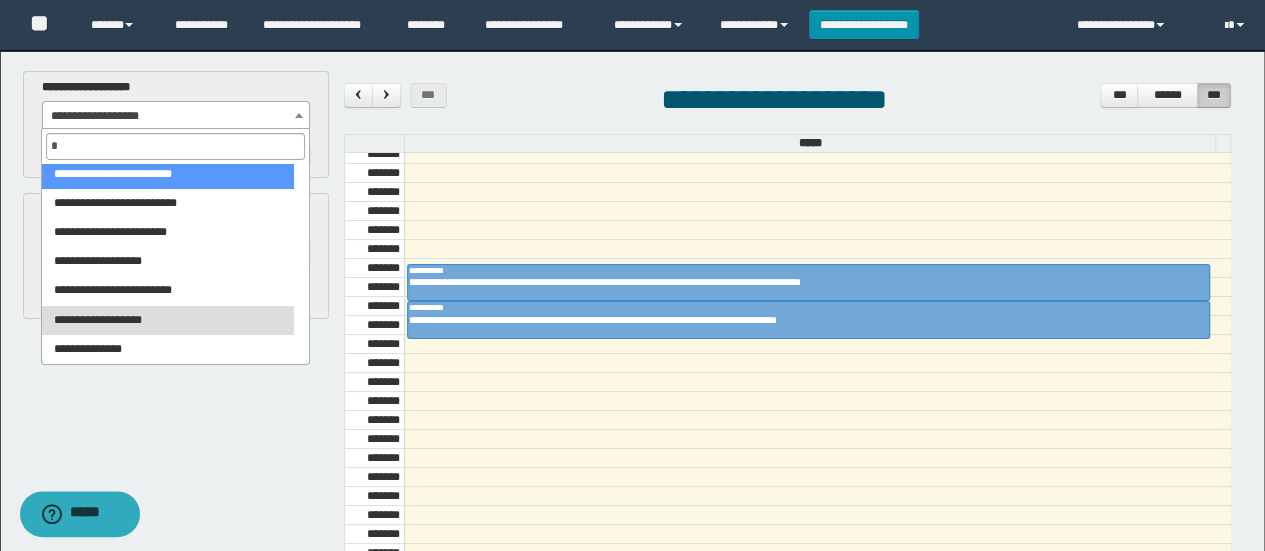 scroll, scrollTop: 0, scrollLeft: 0, axis: both 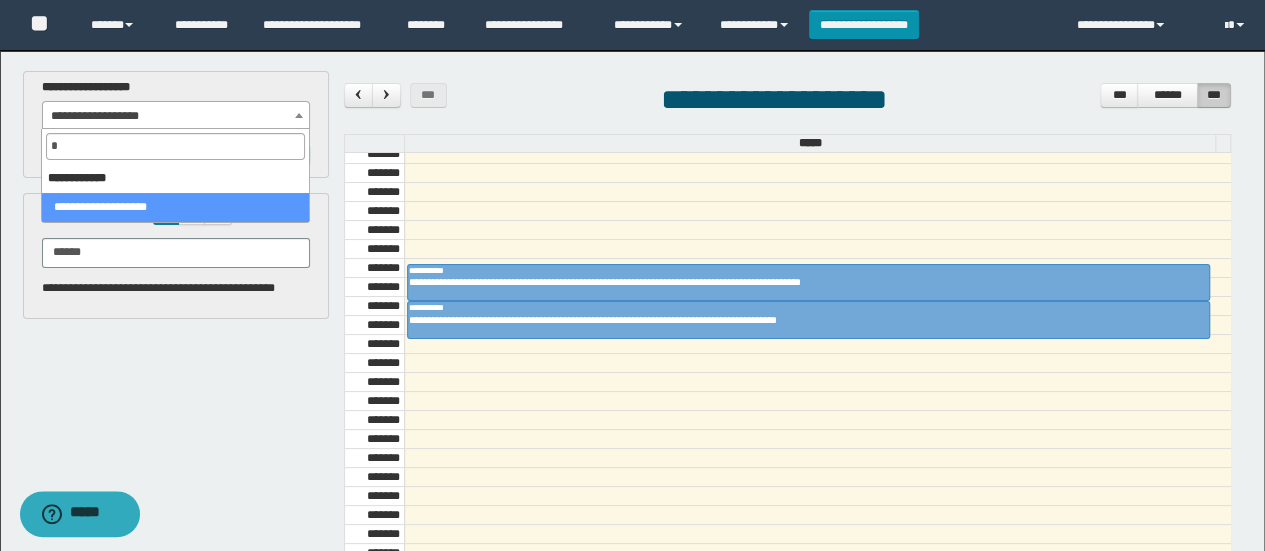 select on "***" 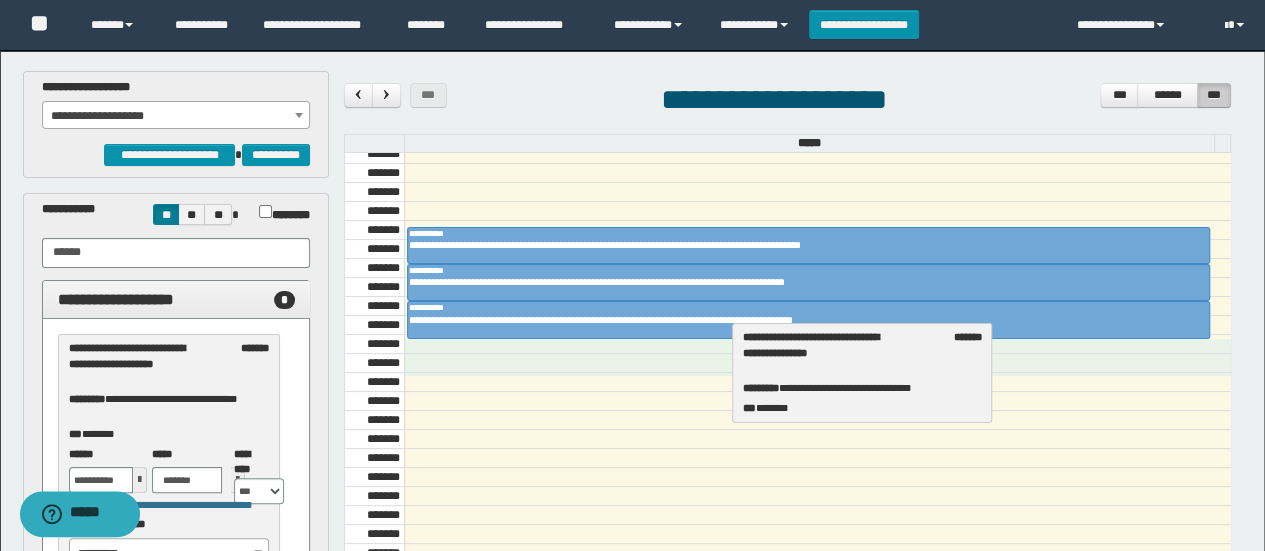 drag, startPoint x: 119, startPoint y: 363, endPoint x: 794, endPoint y: 353, distance: 675.0741 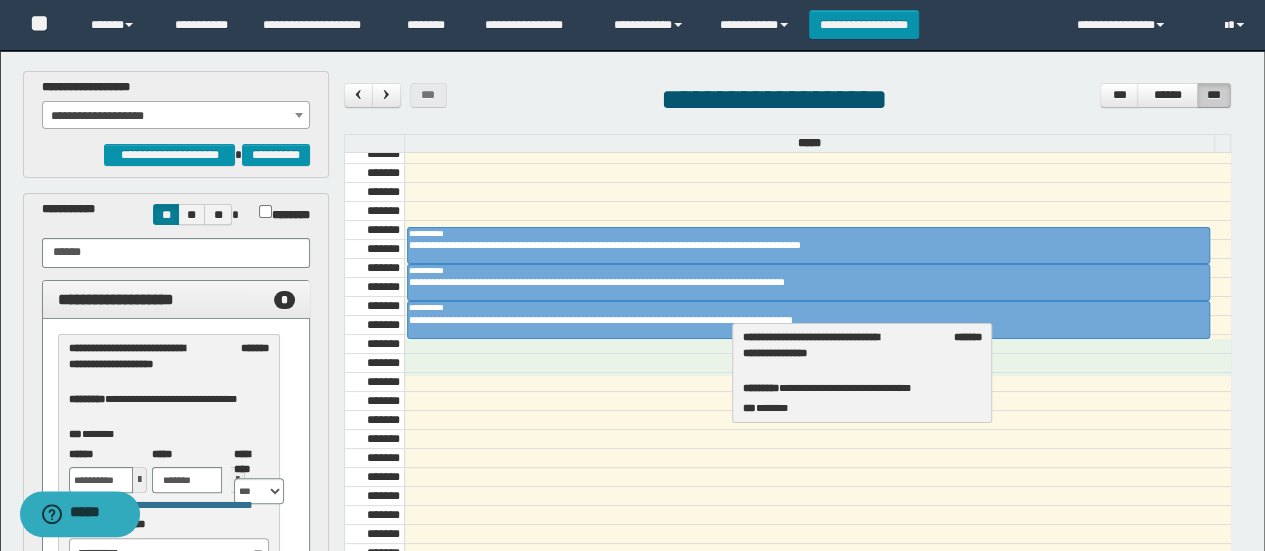select on "***" 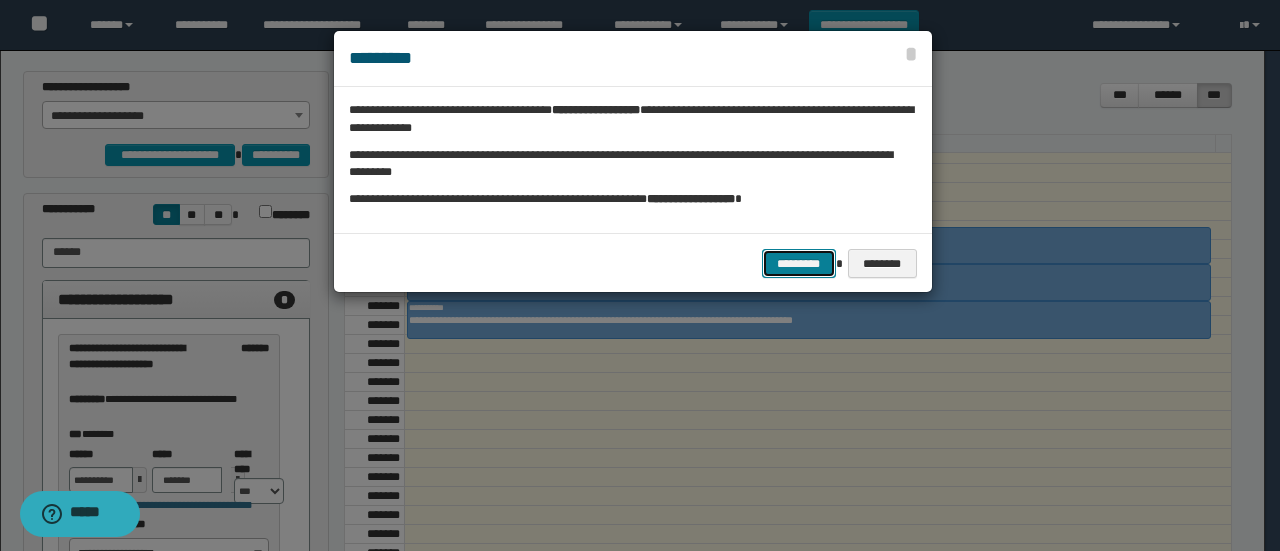 click on "*********" at bounding box center (799, 263) 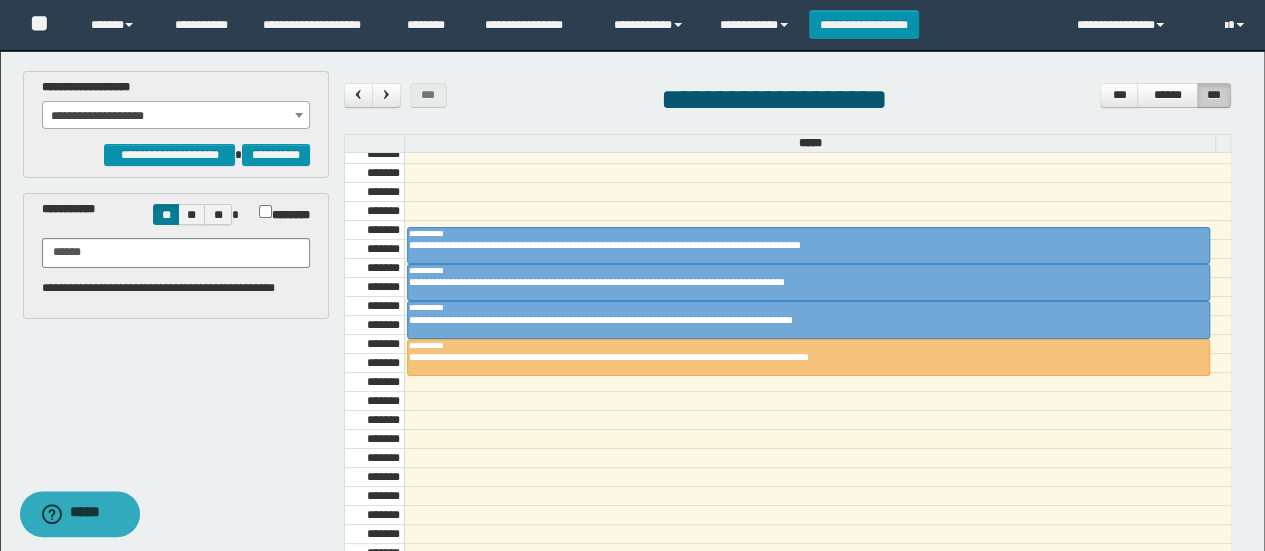 click on "**********" at bounding box center (176, 116) 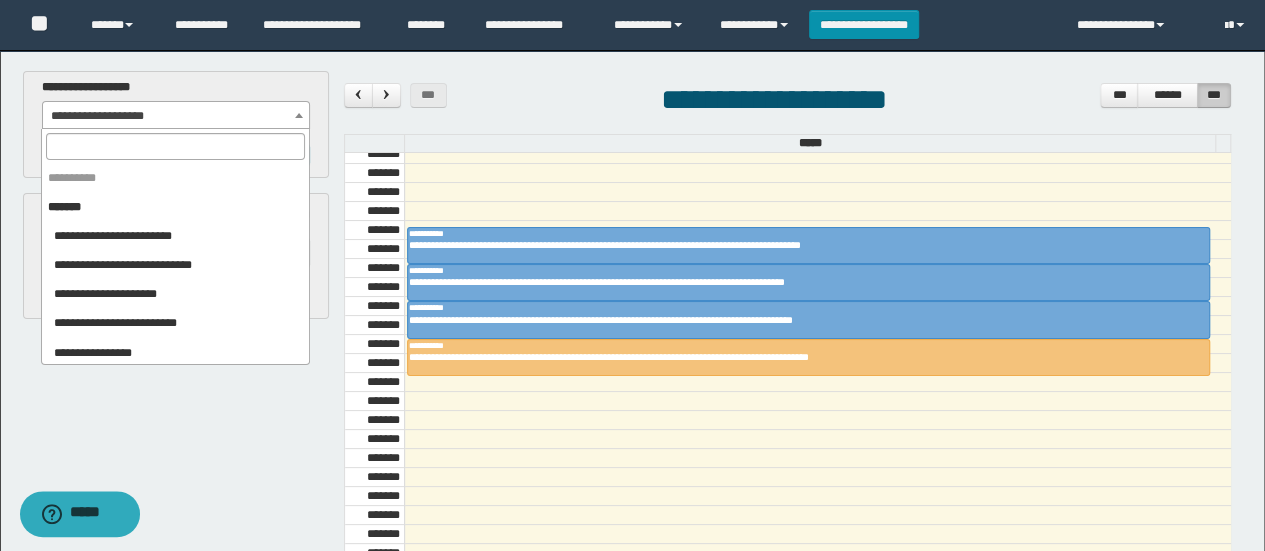 scroll, scrollTop: 2050, scrollLeft: 0, axis: vertical 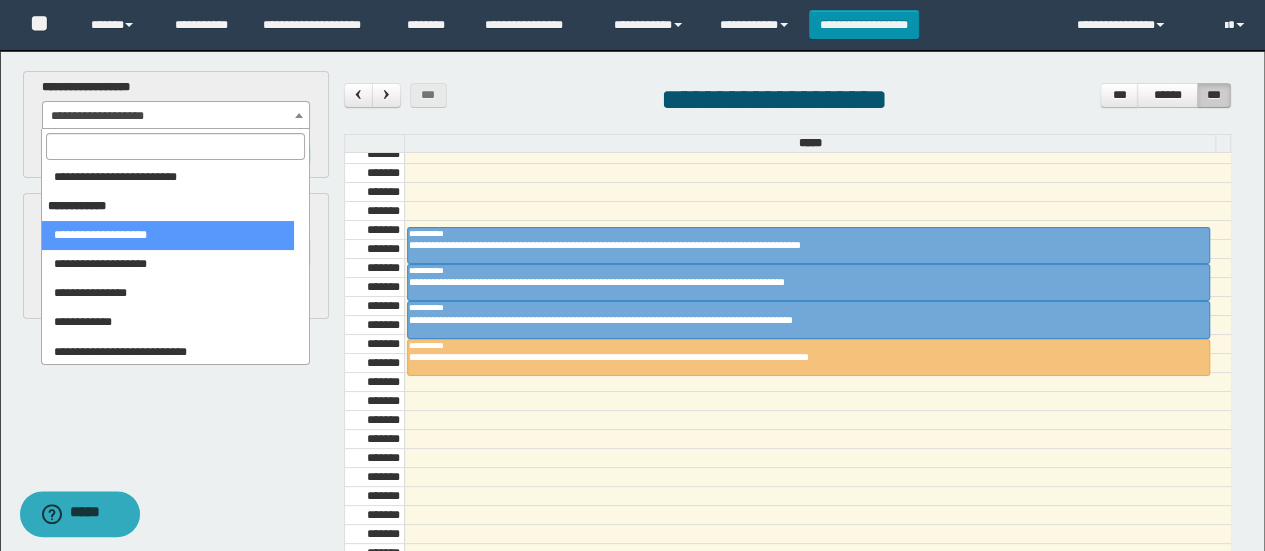 click at bounding box center [175, 146] 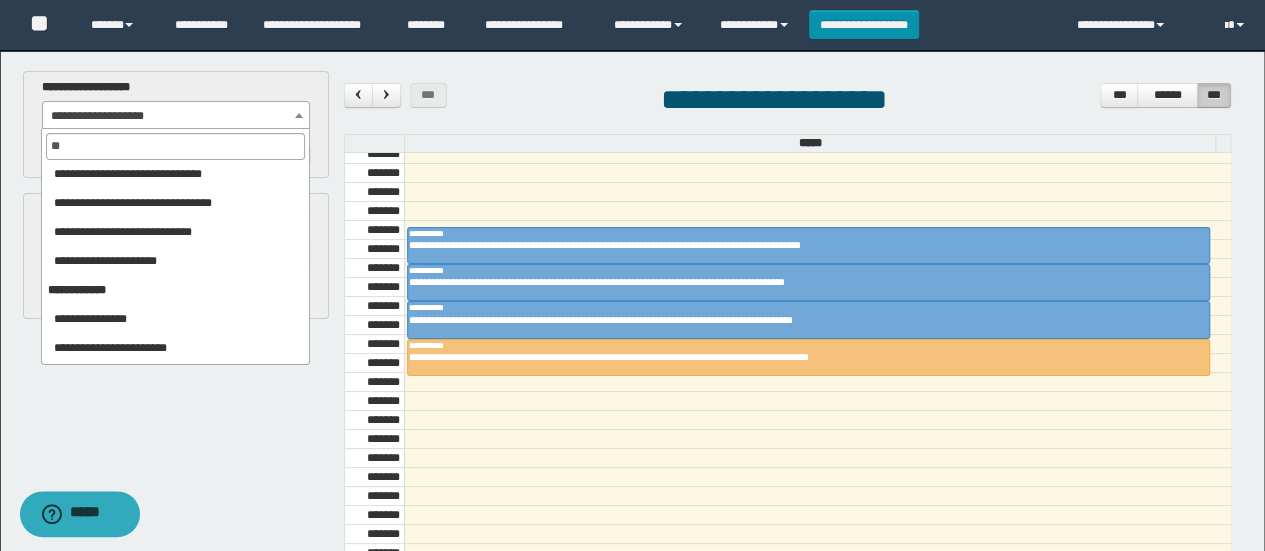 scroll, scrollTop: 0, scrollLeft: 0, axis: both 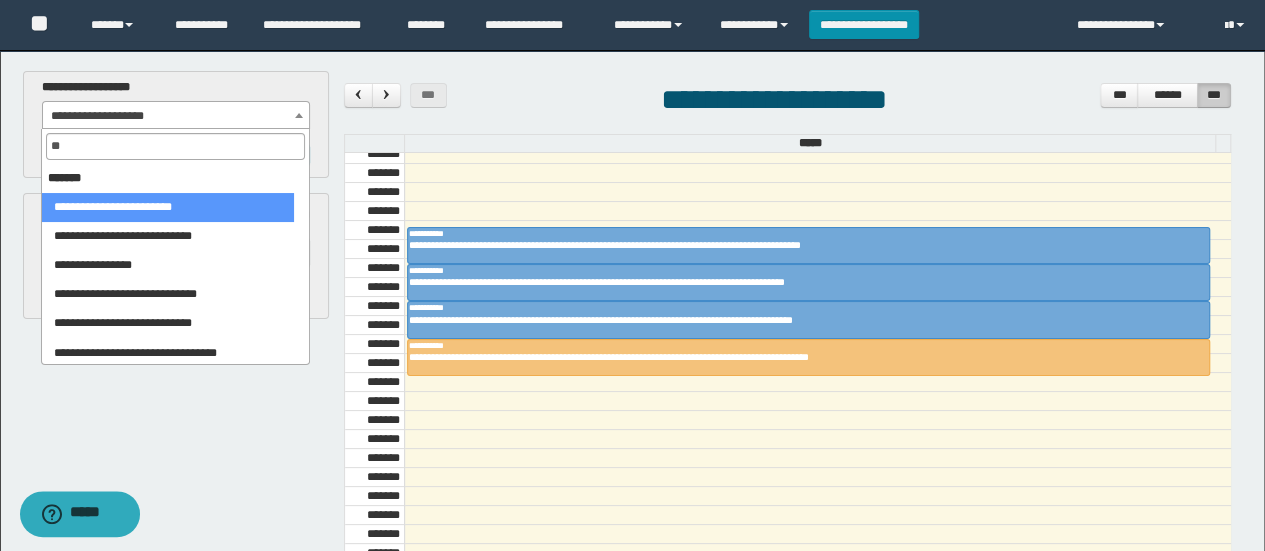 type on "***" 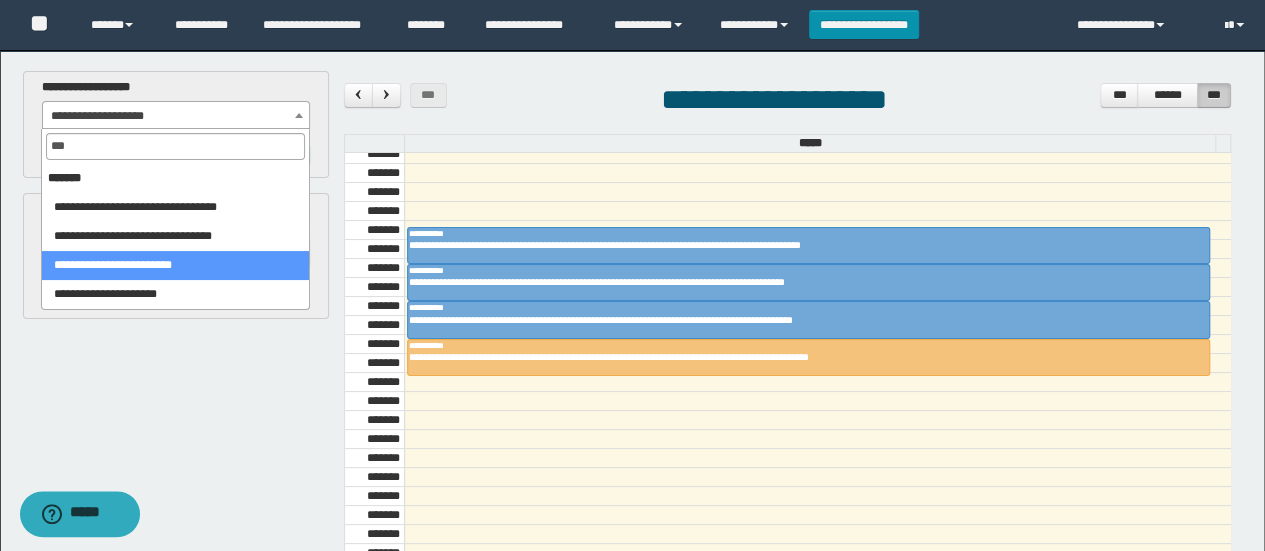 select on "******" 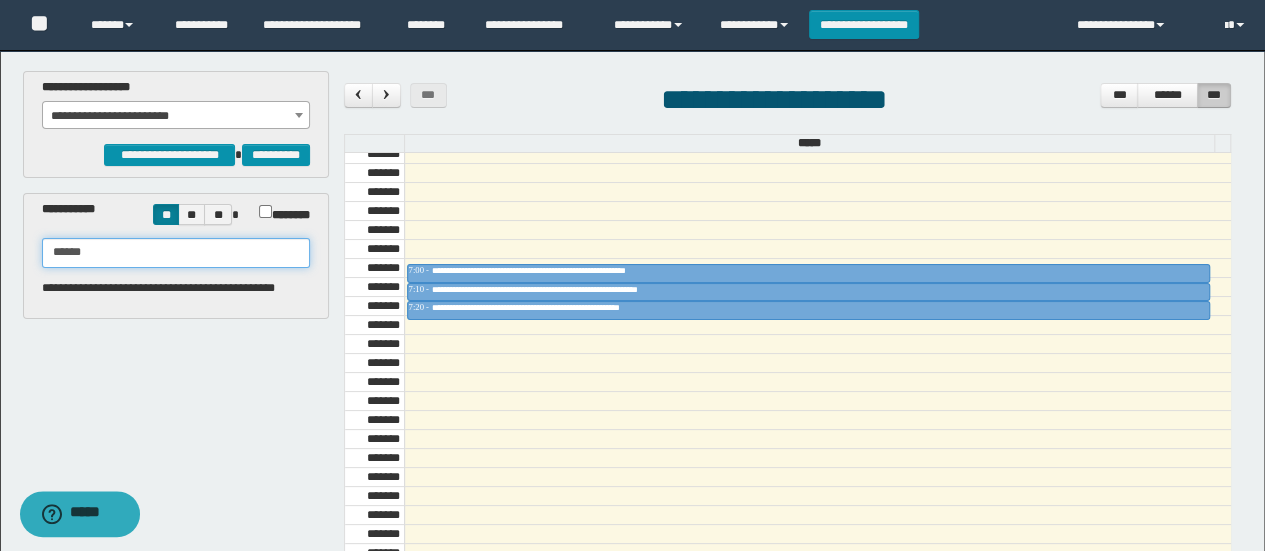 drag, startPoint x: 128, startPoint y: 255, endPoint x: 0, endPoint y: 275, distance: 129.55309 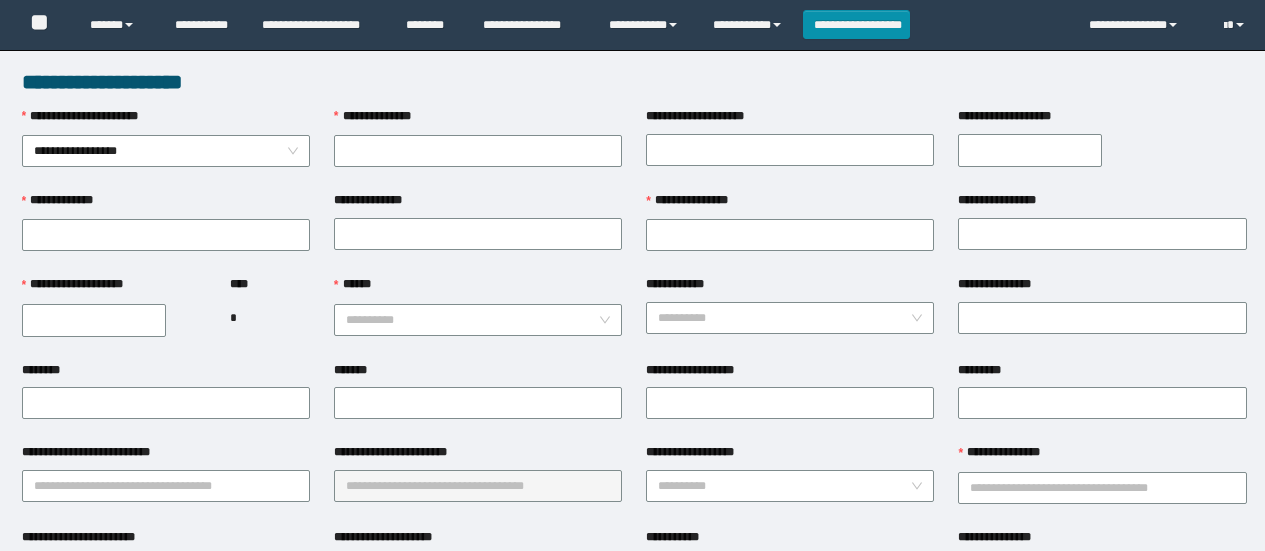 scroll, scrollTop: 0, scrollLeft: 0, axis: both 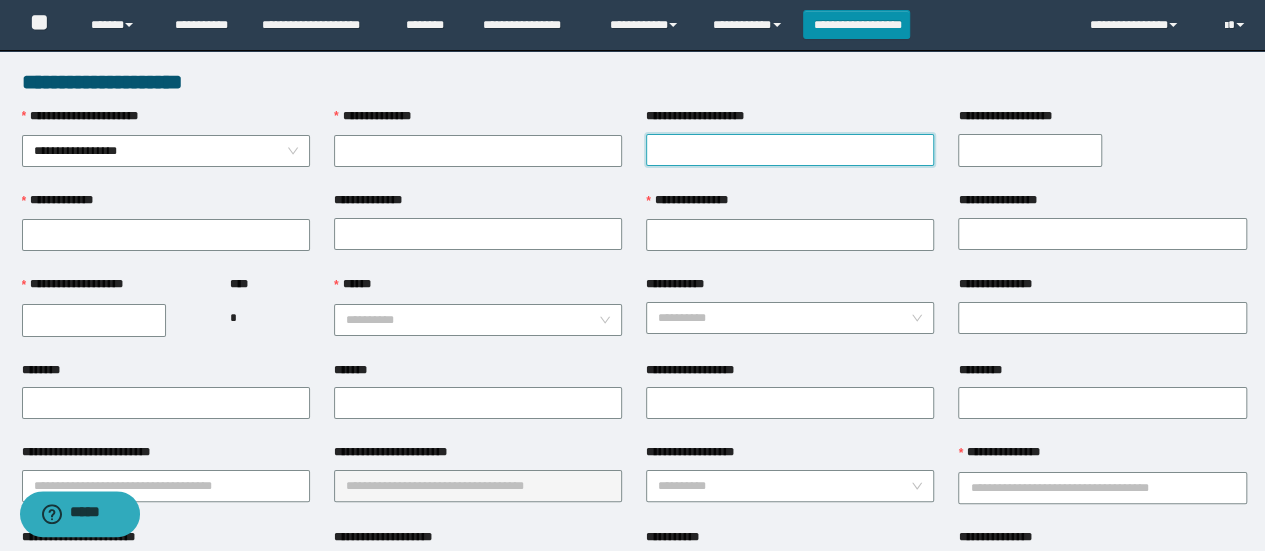 click on "**********" at bounding box center [790, 150] 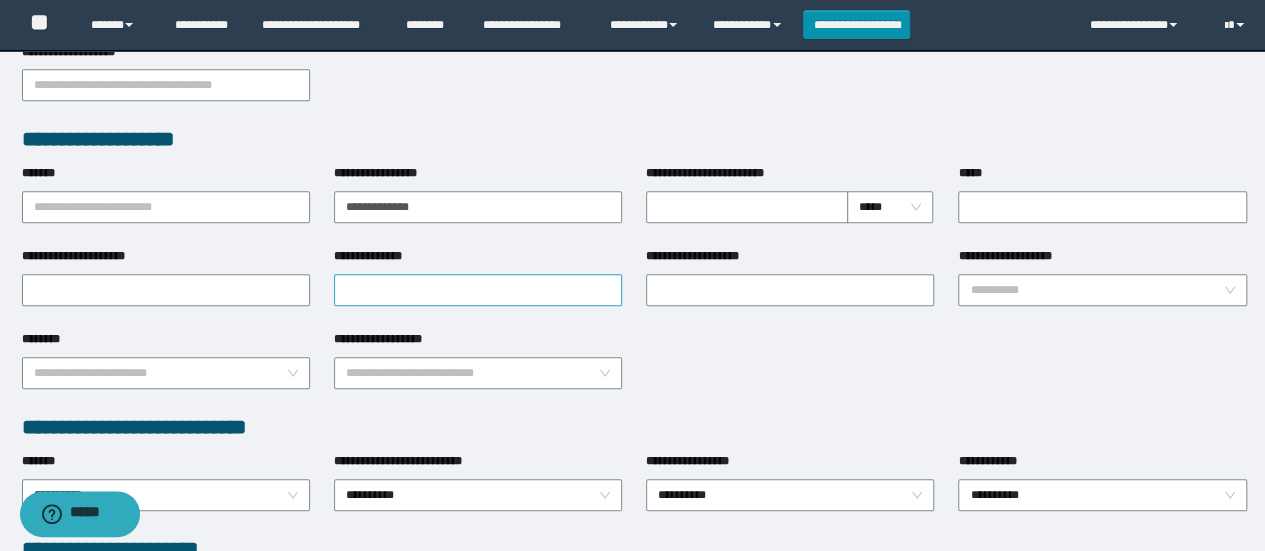 scroll, scrollTop: 700, scrollLeft: 0, axis: vertical 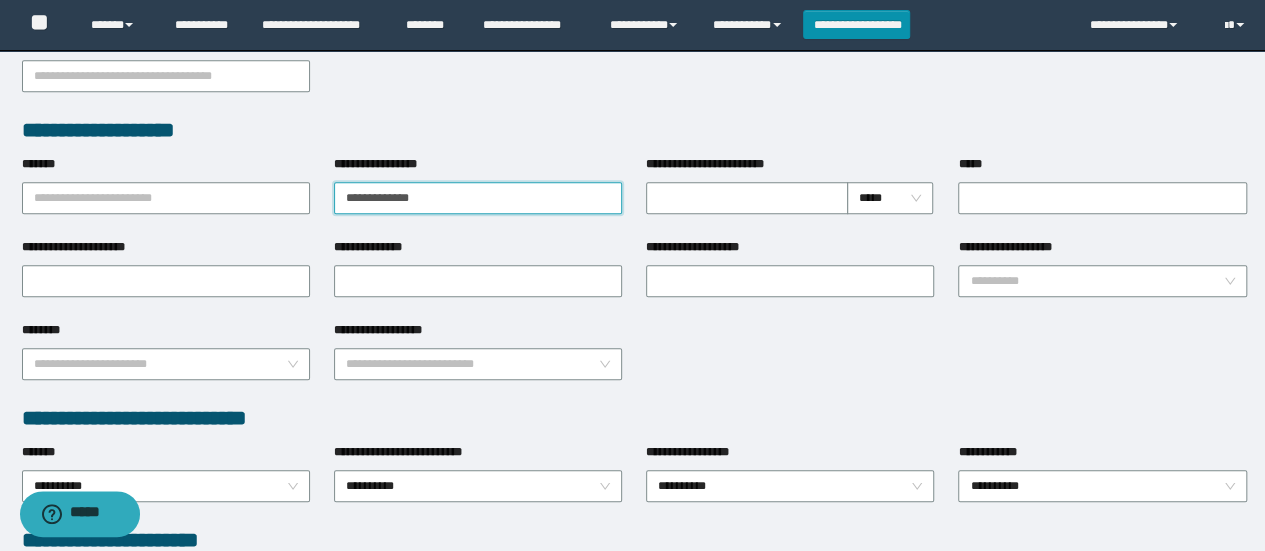 click on "**********" at bounding box center (478, 198) 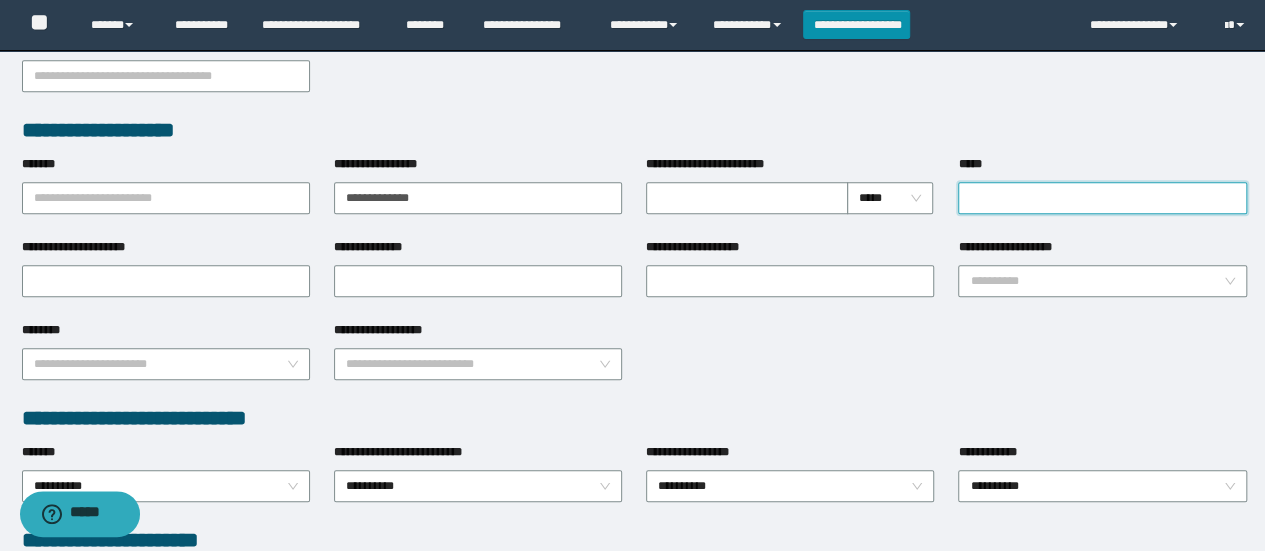 click on "*****" at bounding box center [1102, 198] 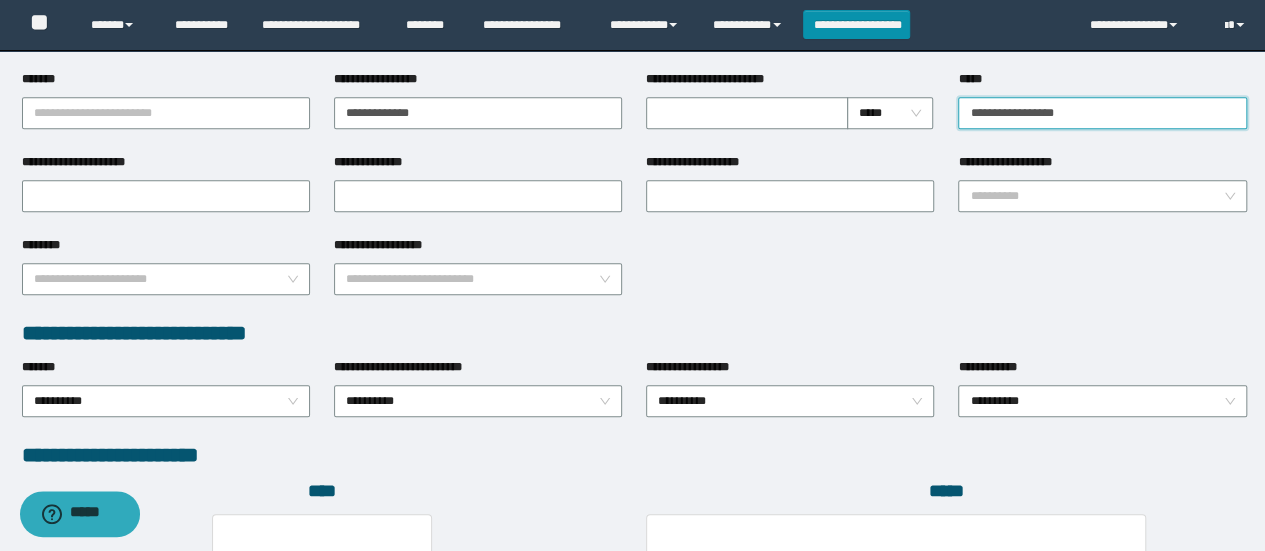 scroll, scrollTop: 900, scrollLeft: 0, axis: vertical 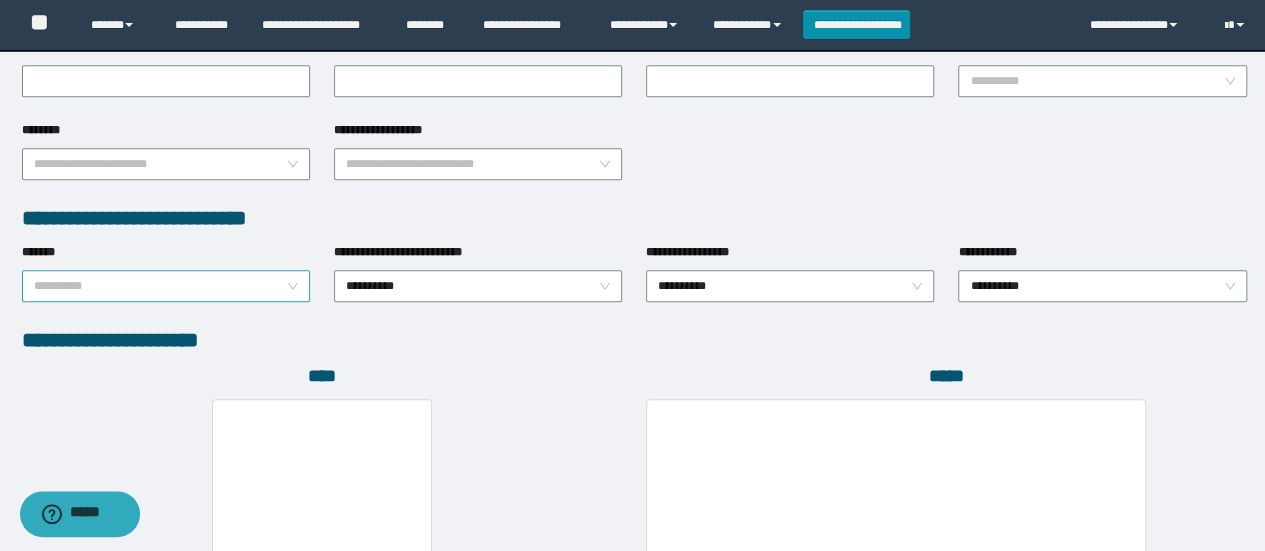 click on "**********" at bounding box center [166, 286] 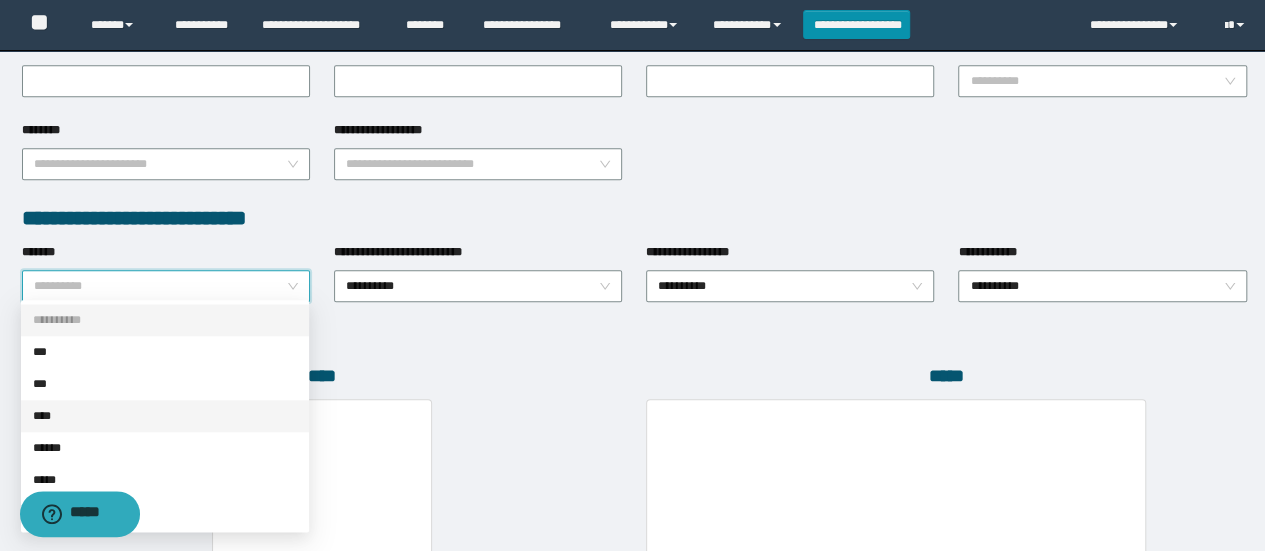 drag, startPoint x: 70, startPoint y: 414, endPoint x: 135, endPoint y: 405, distance: 65.62012 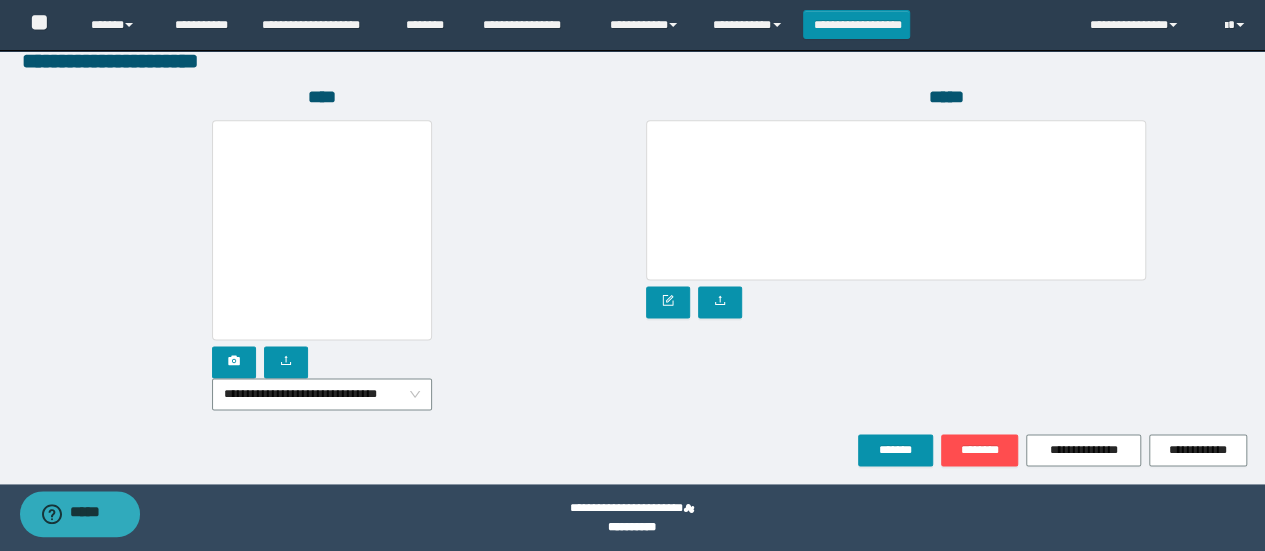 scroll, scrollTop: 1184, scrollLeft: 0, axis: vertical 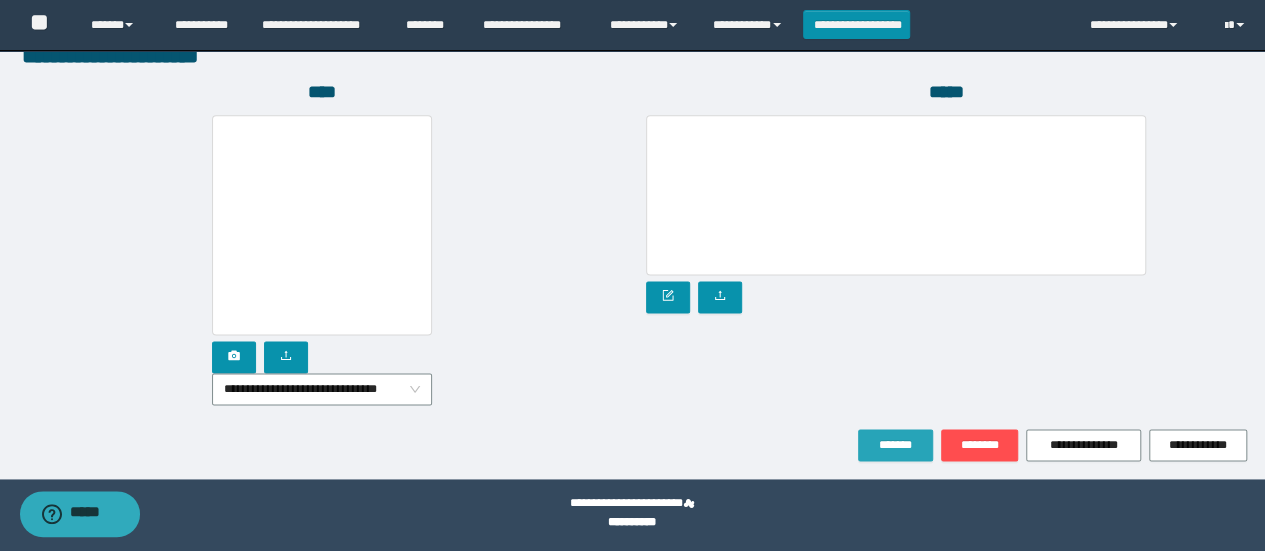 click on "*******" at bounding box center [895, 445] 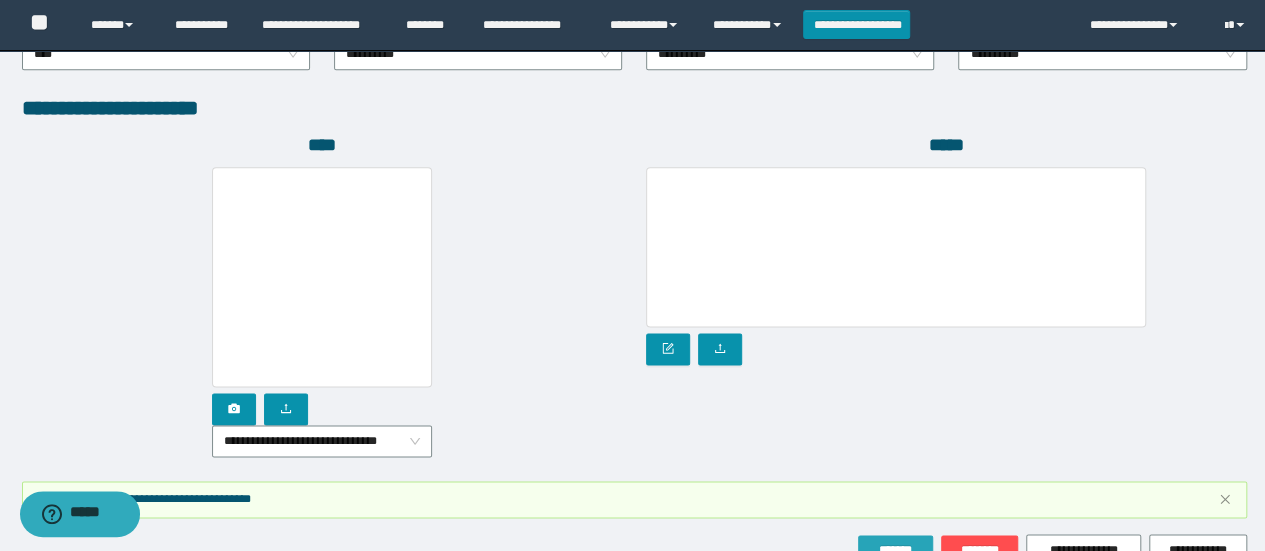 scroll, scrollTop: 1236, scrollLeft: 0, axis: vertical 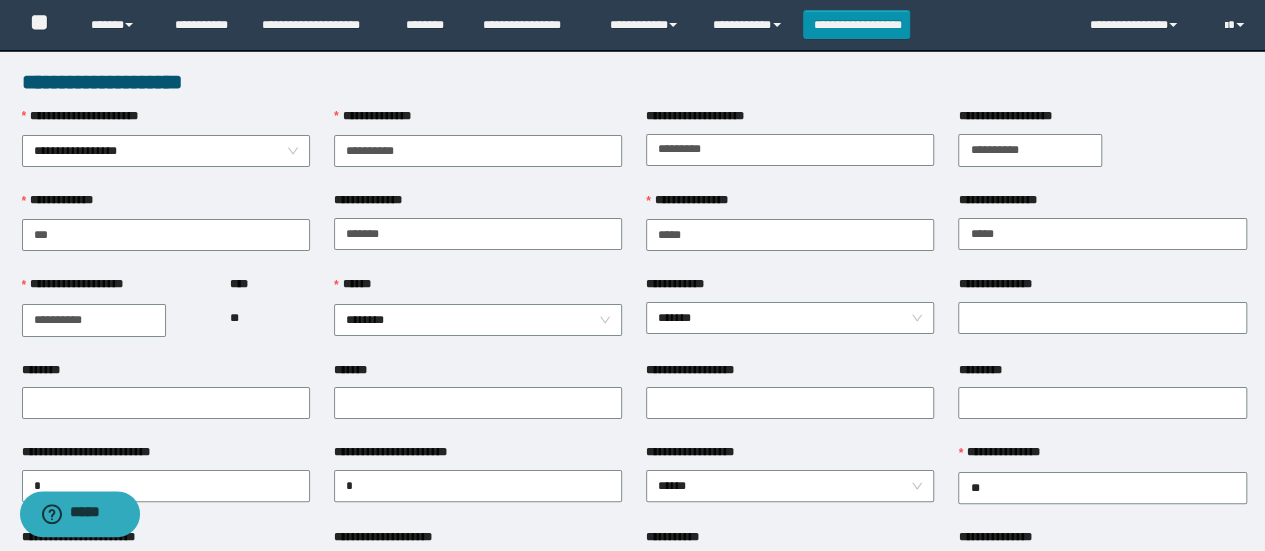 click at bounding box center [790, 150] 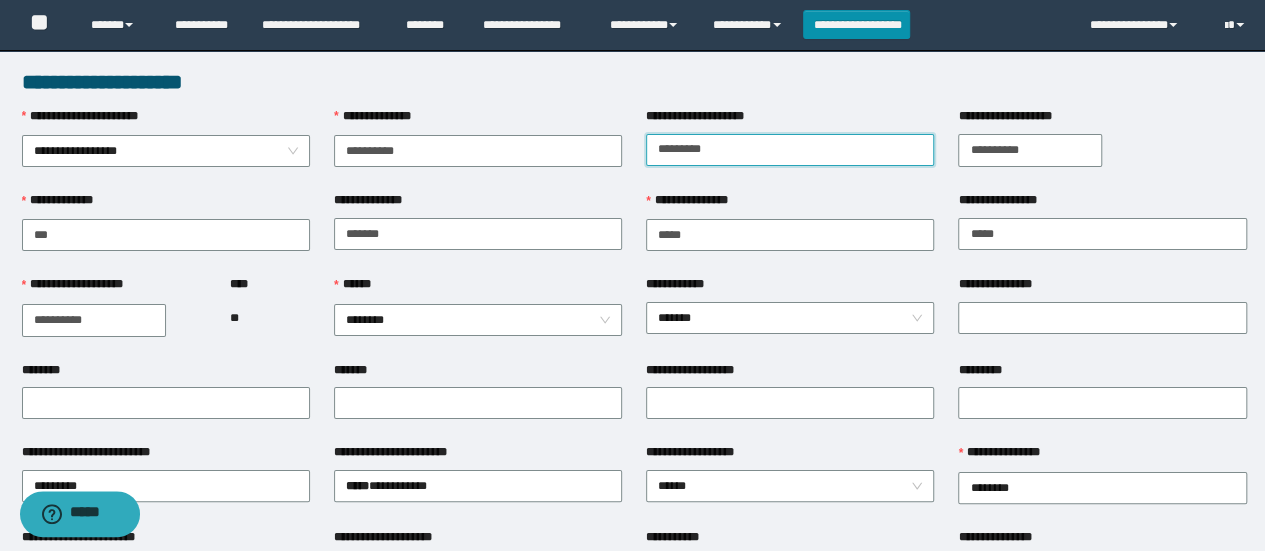 click on "**********" at bounding box center (790, 150) 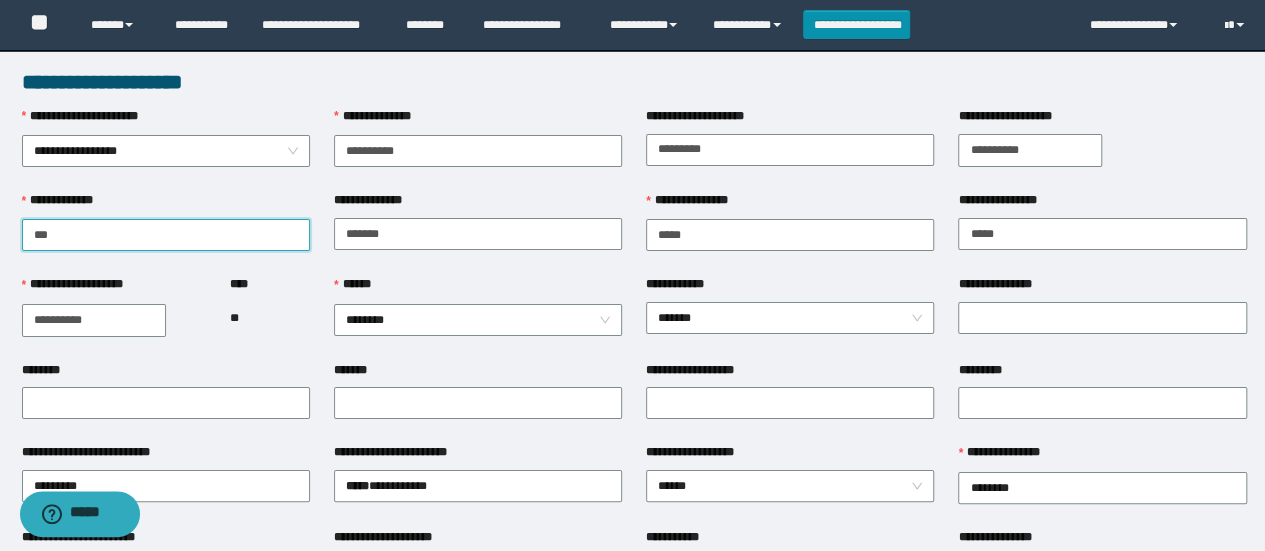 click on "**********" at bounding box center (166, 235) 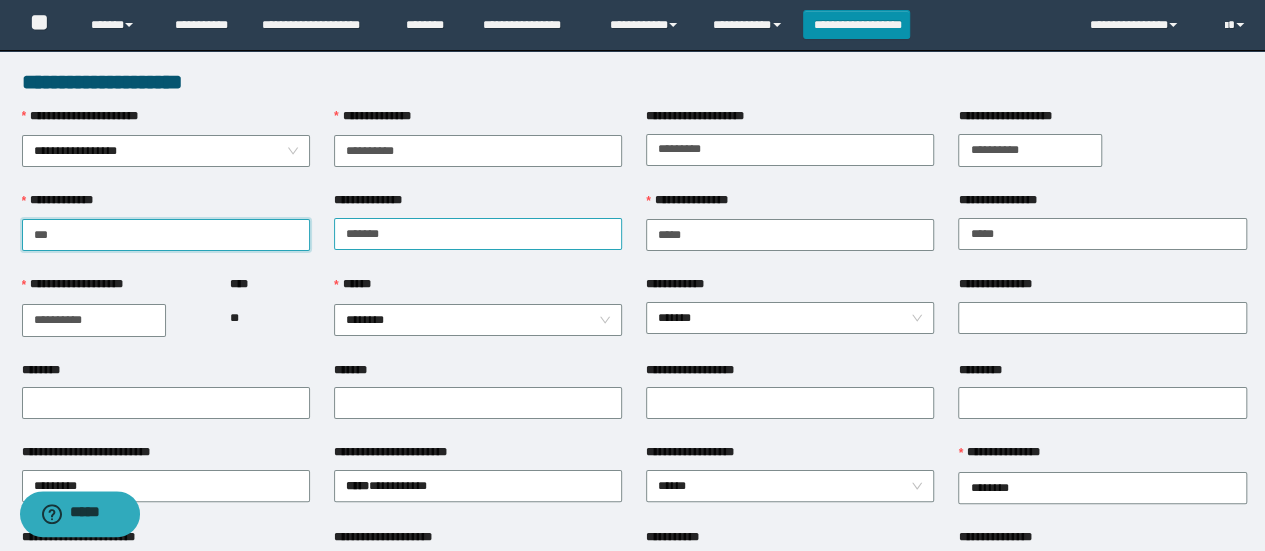 type on "***" 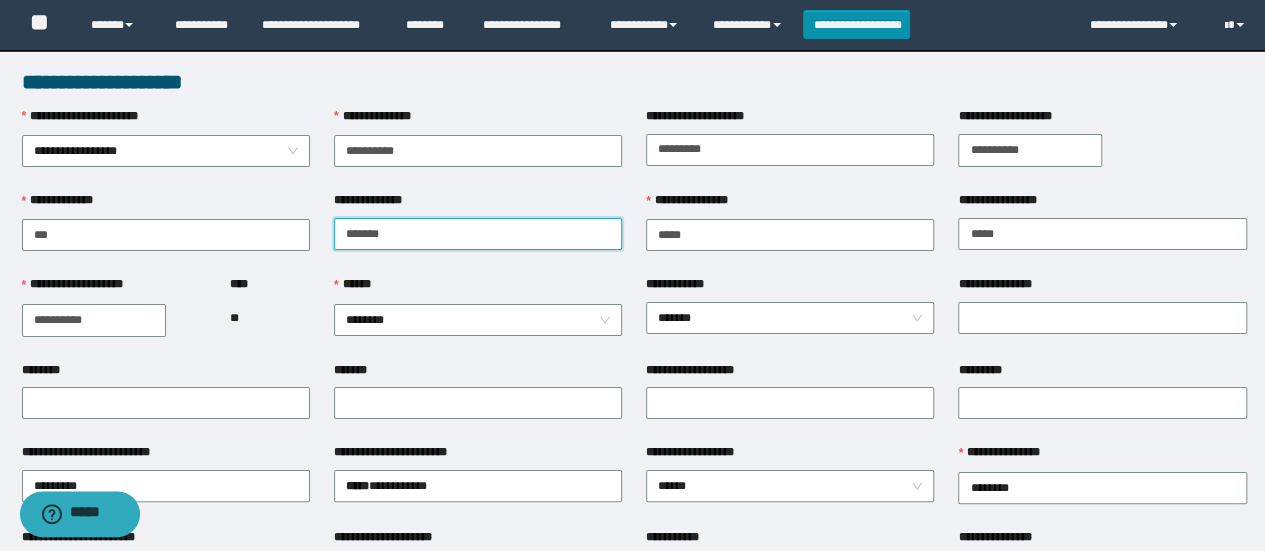 click on "**********" at bounding box center [478, 234] 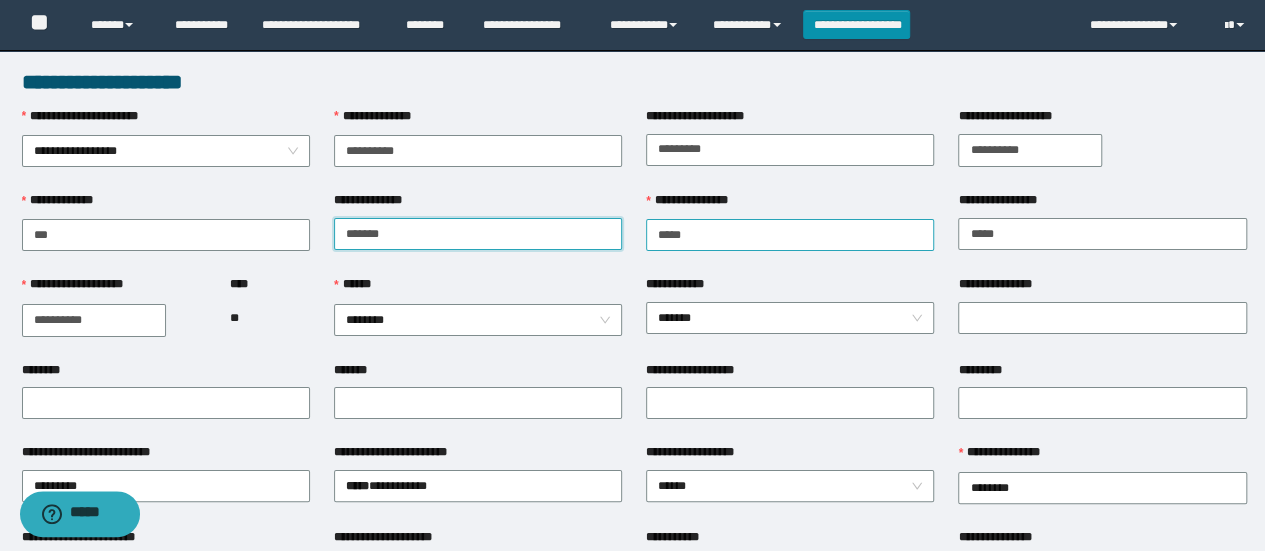 type on "*******" 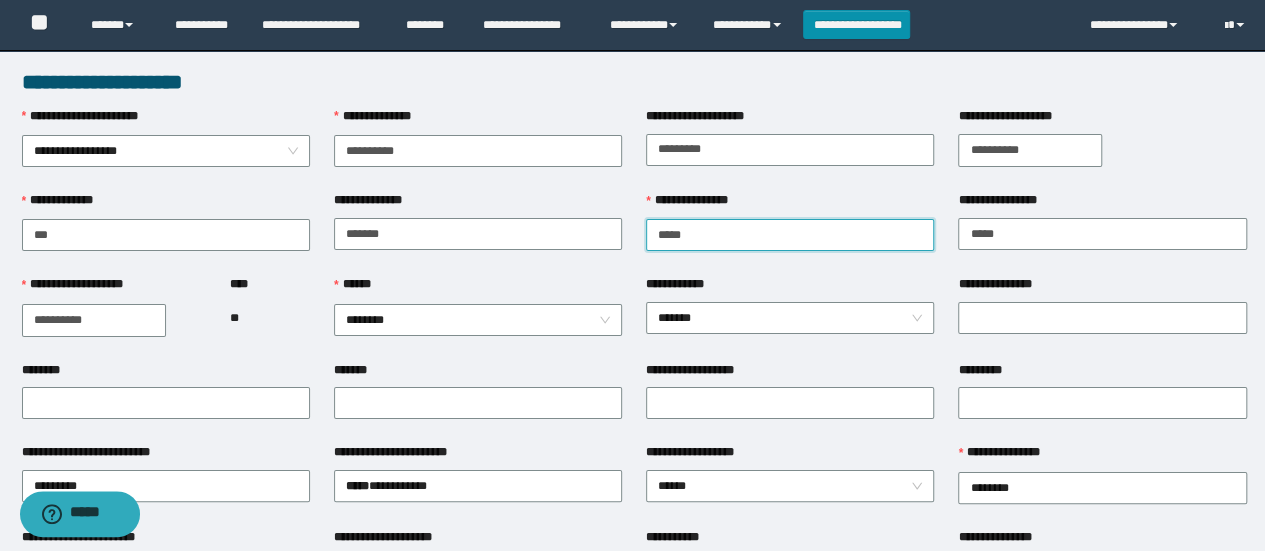 click on "**********" at bounding box center (790, 235) 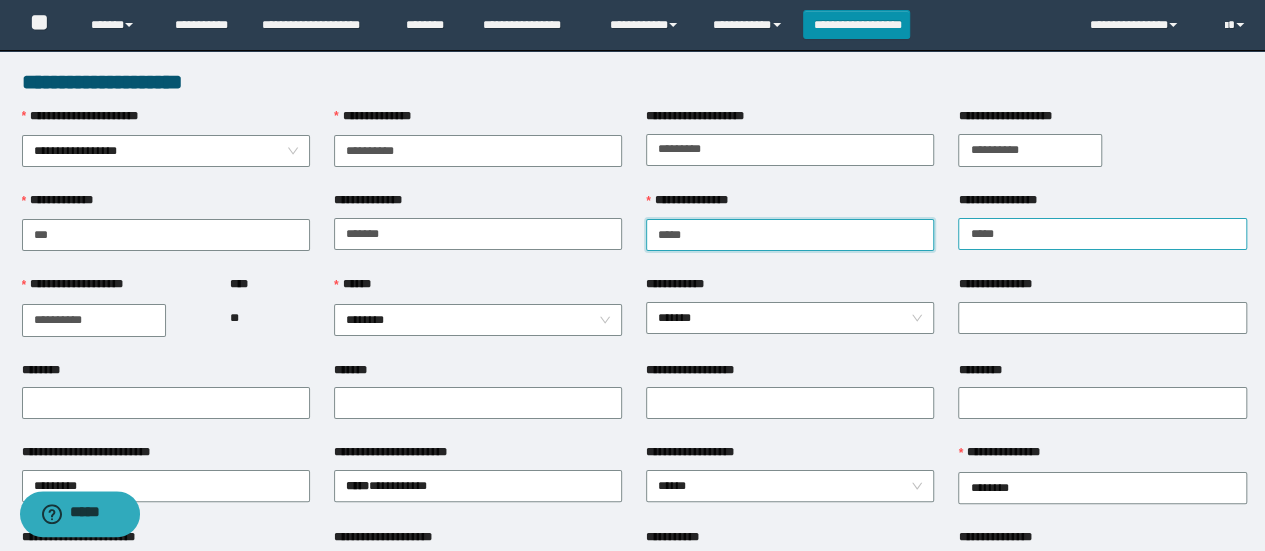 type on "*****" 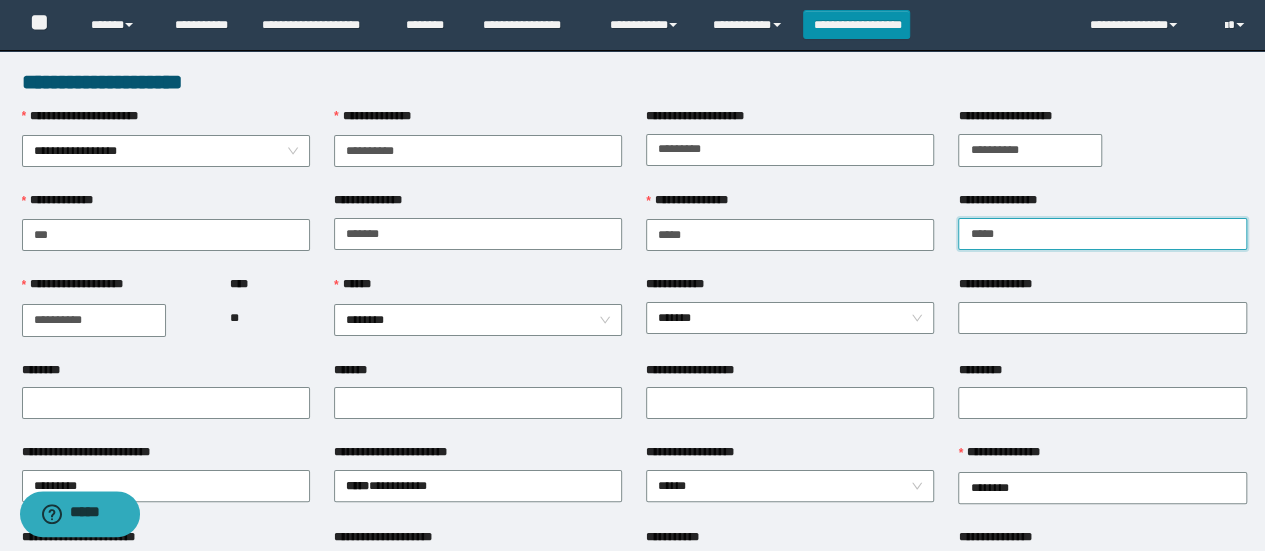 click on "**********" at bounding box center (1102, 234) 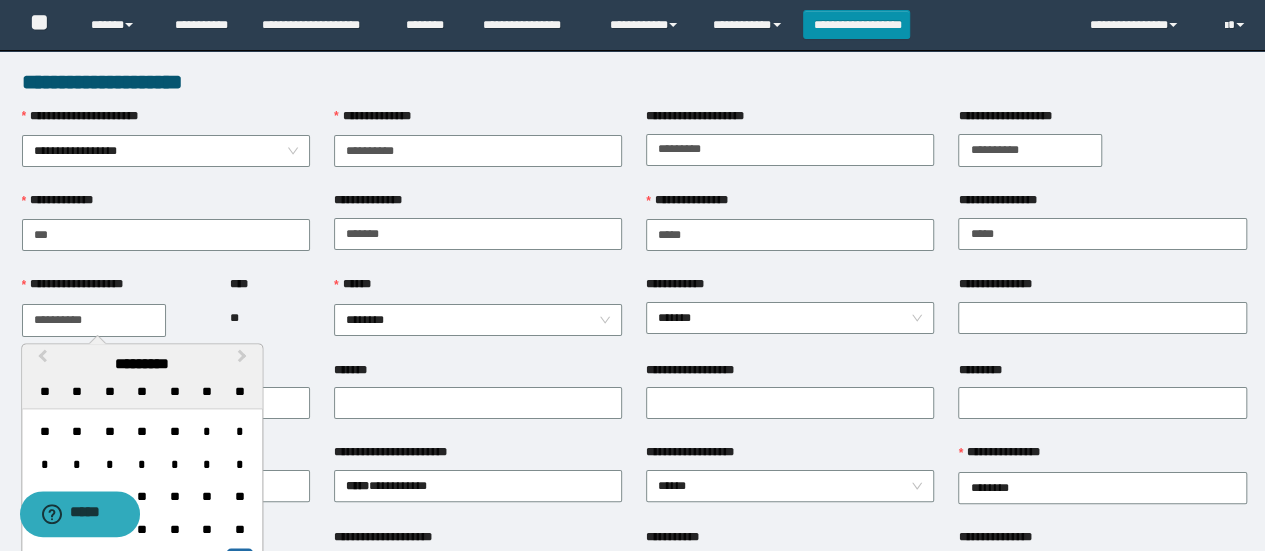 click on "**********" at bounding box center (94, 320) 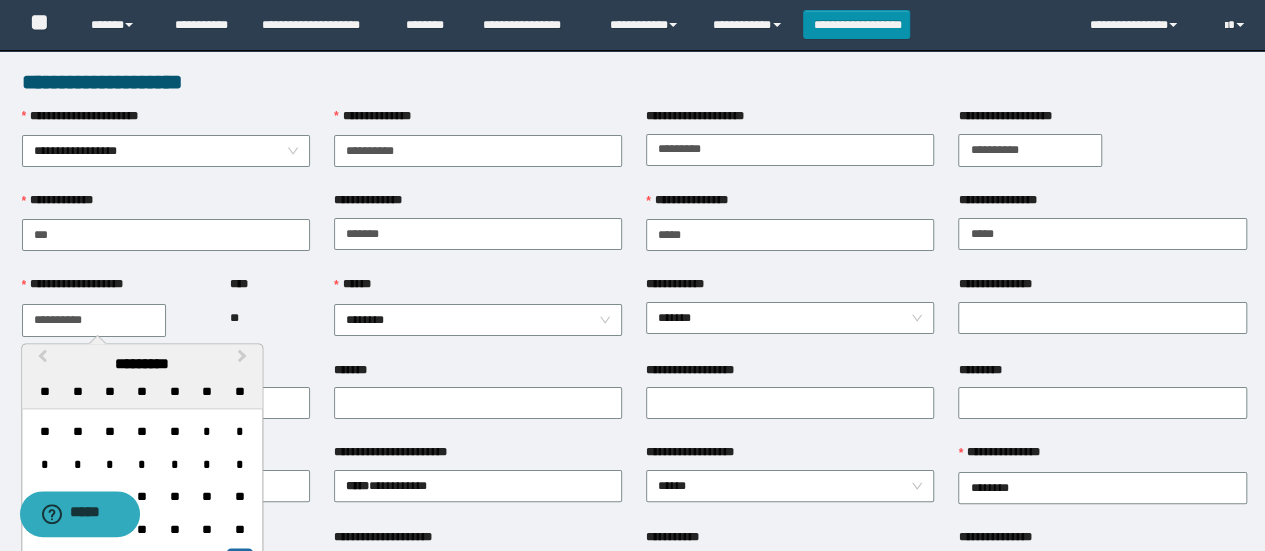 click on "**********" at bounding box center [94, 320] 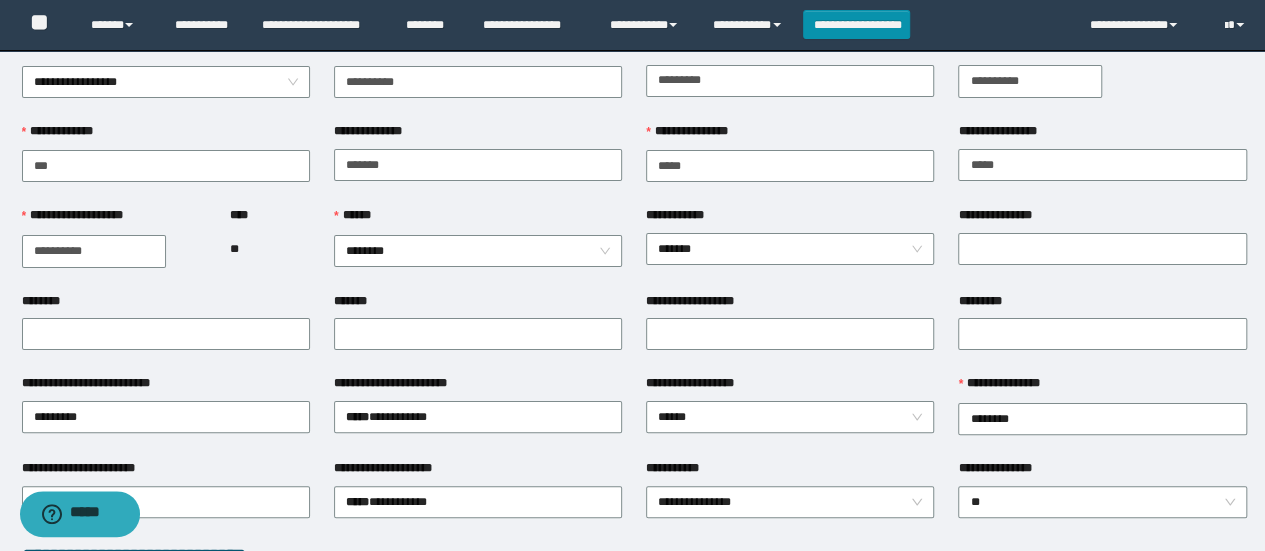 scroll, scrollTop: 100, scrollLeft: 0, axis: vertical 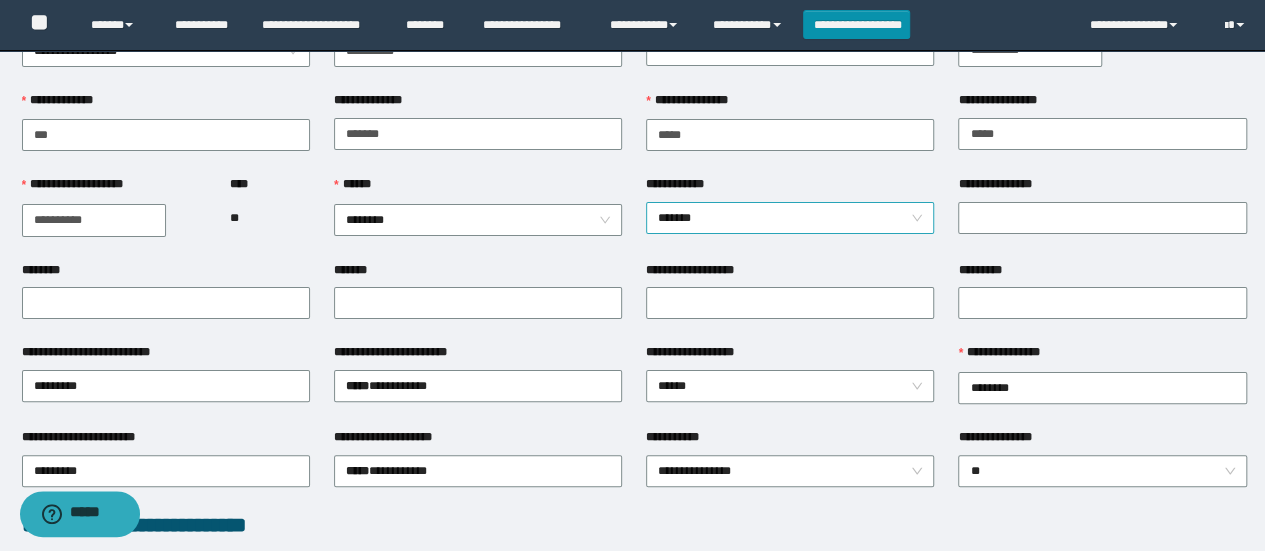 click on "*******" at bounding box center (790, 218) 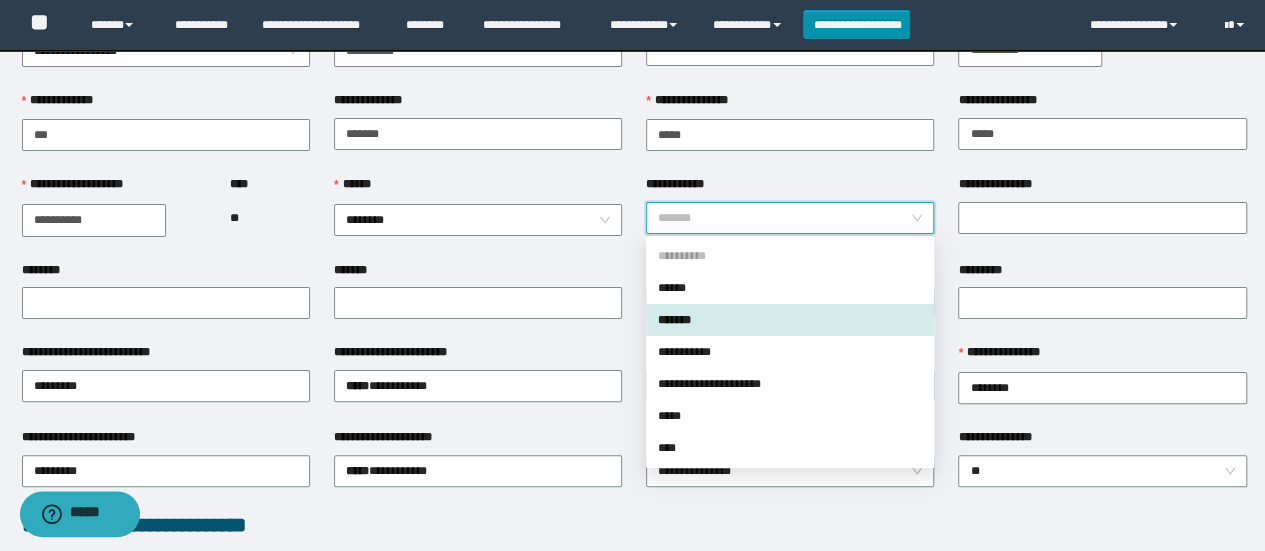 click on "**********" at bounding box center (1102, 217) 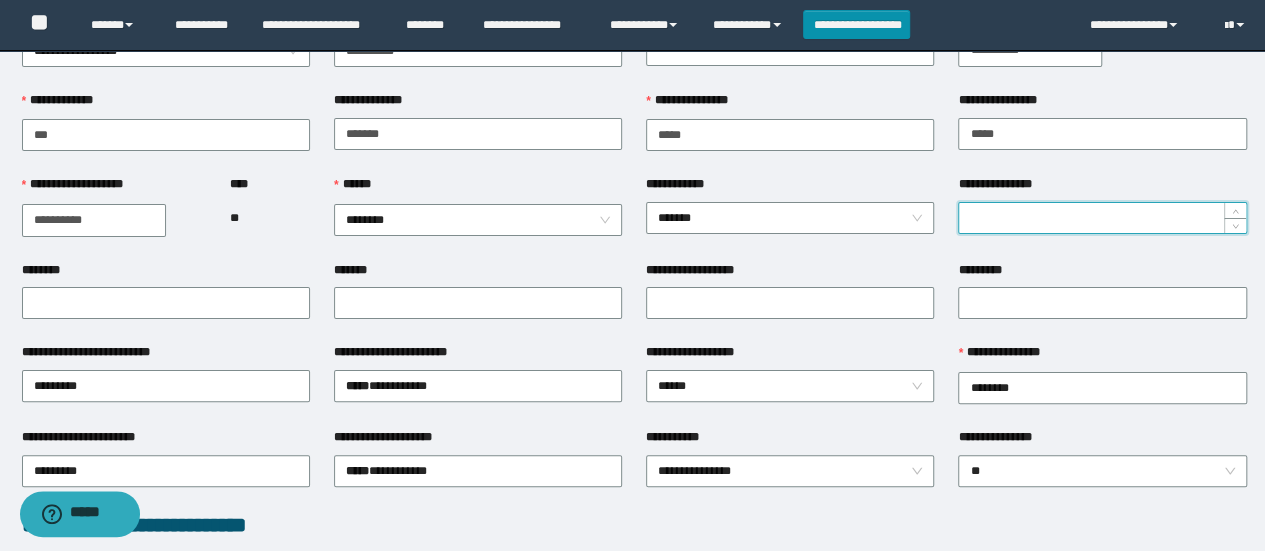 click on "**********" at bounding box center [1102, 218] 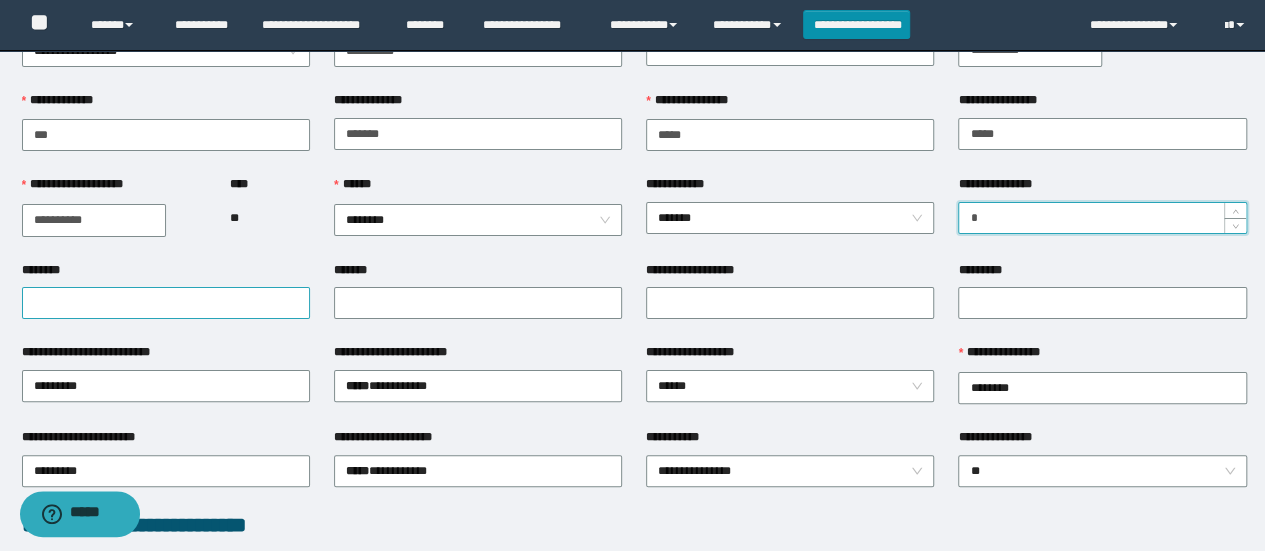 type on "*" 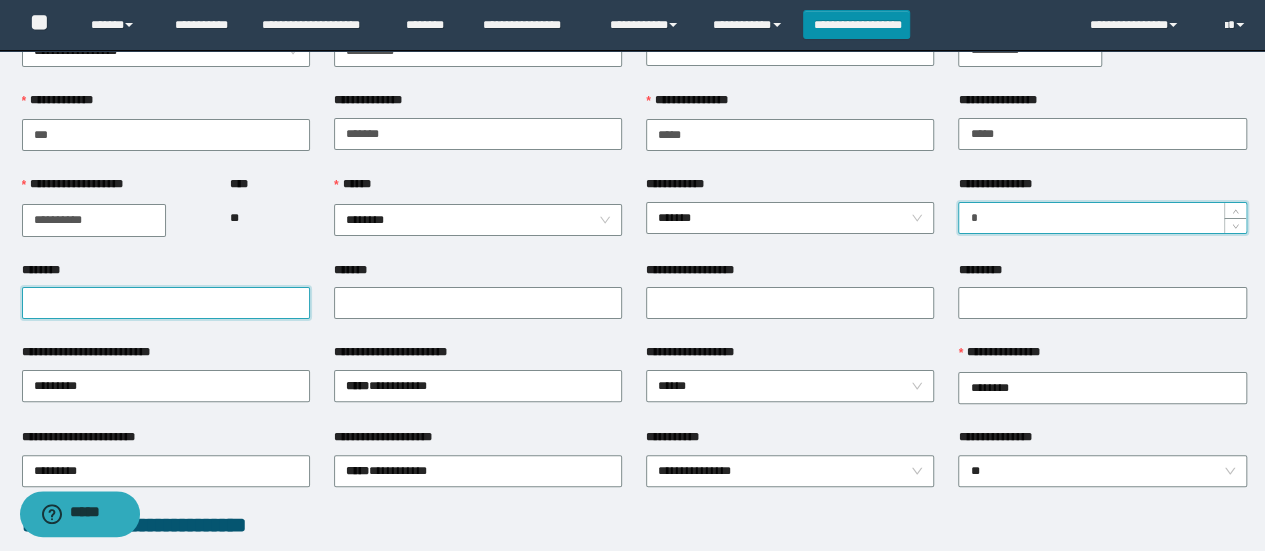 click on "********" at bounding box center (166, 303) 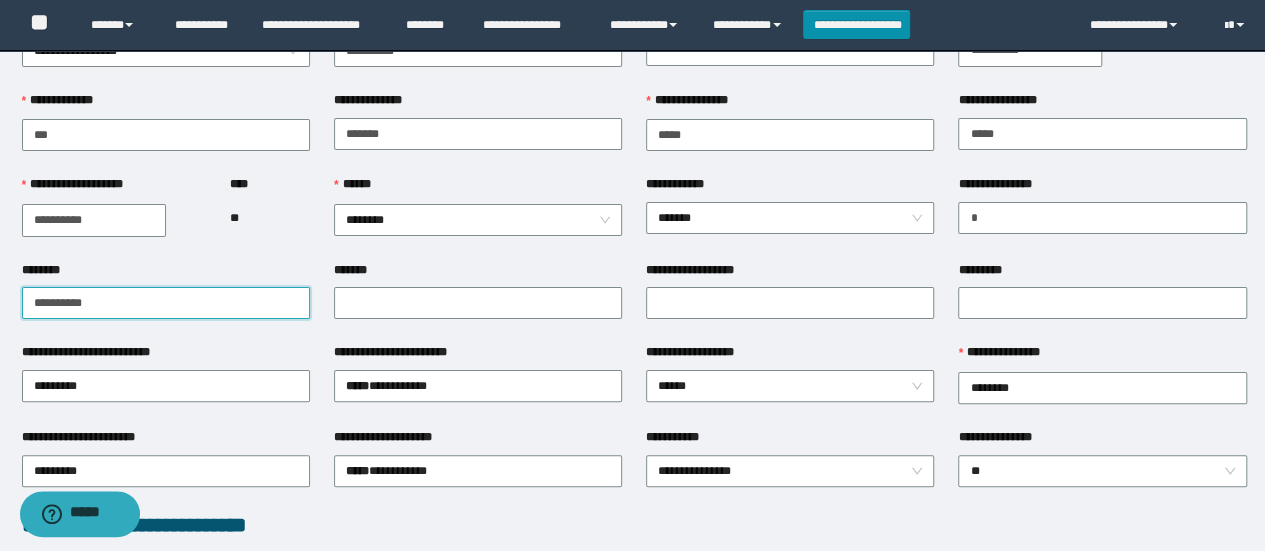 drag, startPoint x: 52, startPoint y: 299, endPoint x: 186, endPoint y: 296, distance: 134.03358 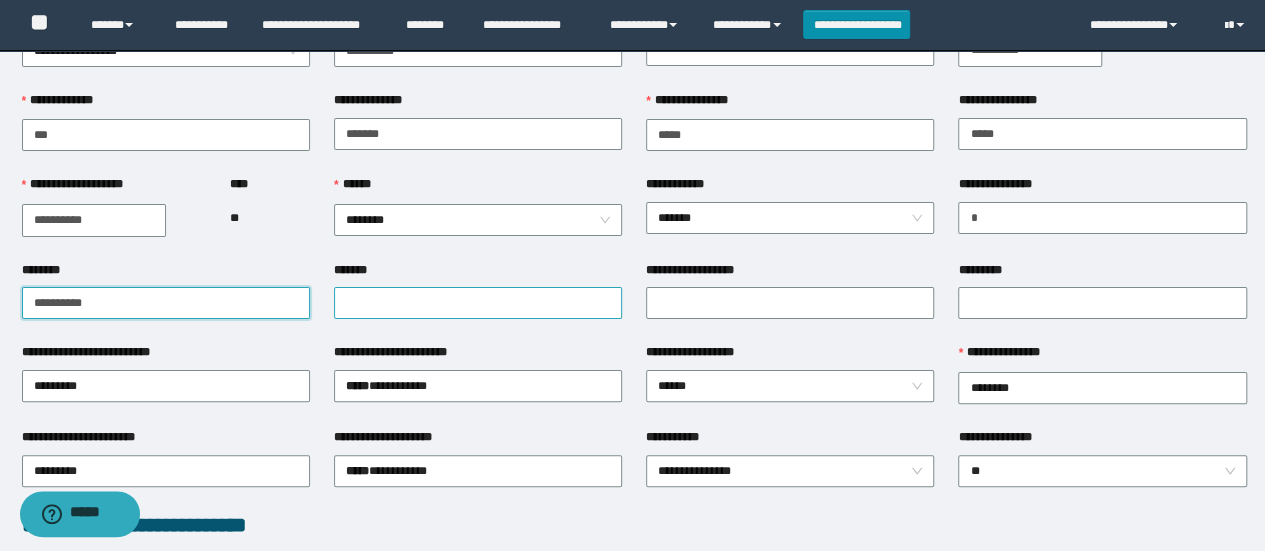 type on "**********" 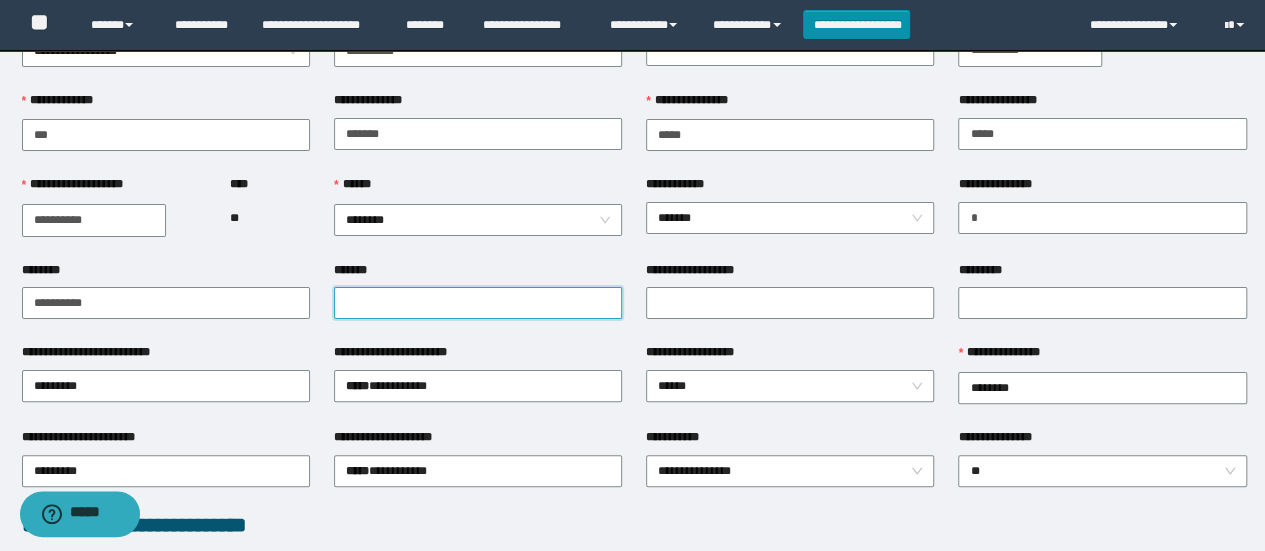 click on "*******" at bounding box center [478, 303] 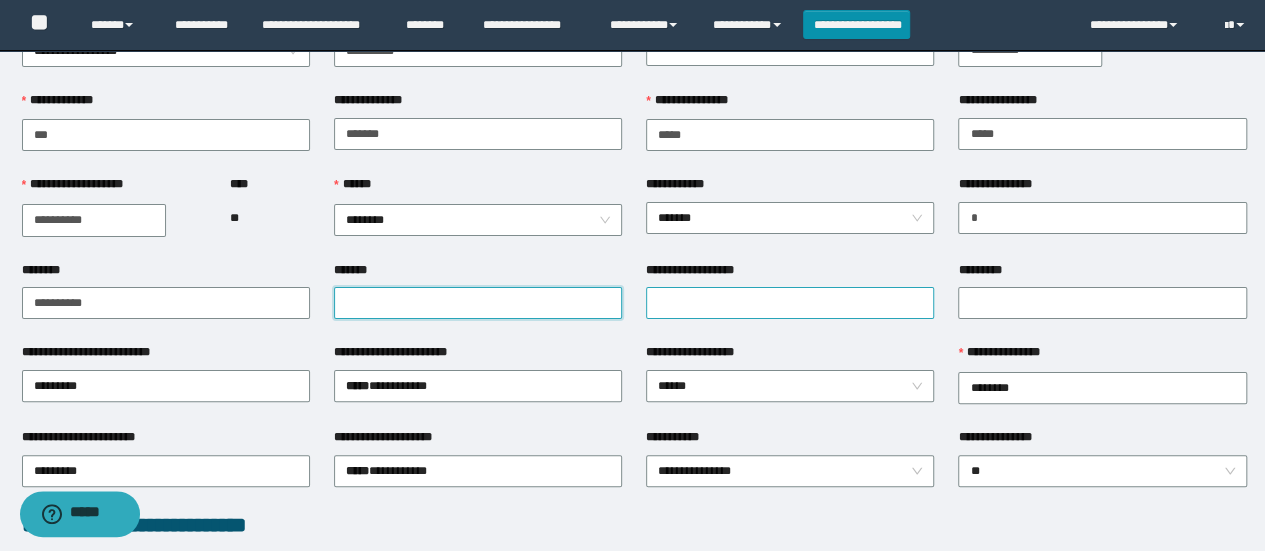 paste on "**********" 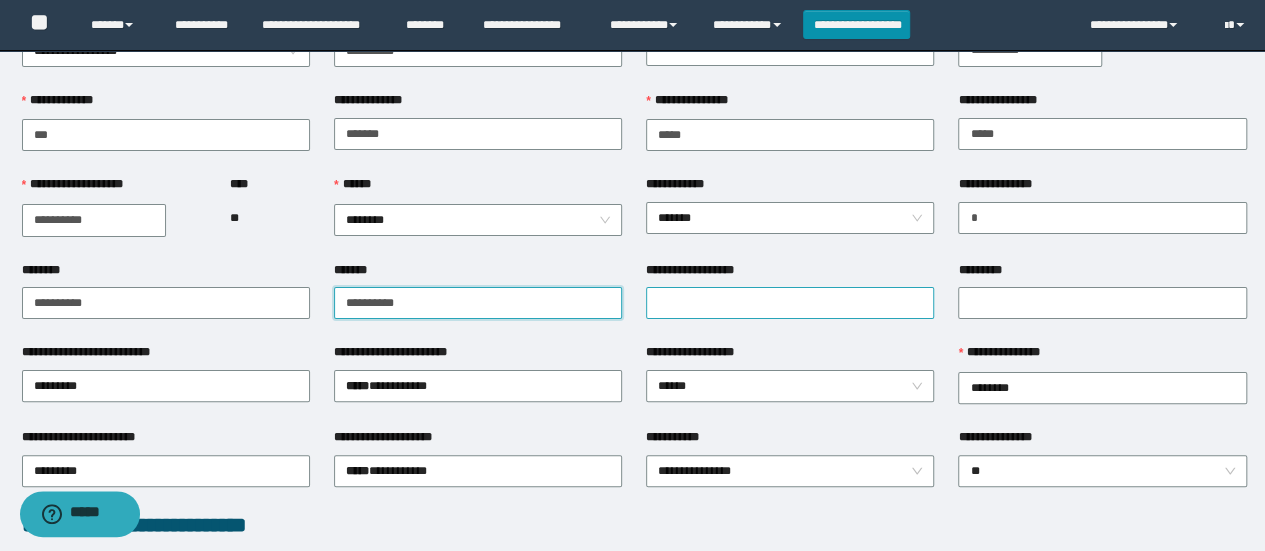 type on "**********" 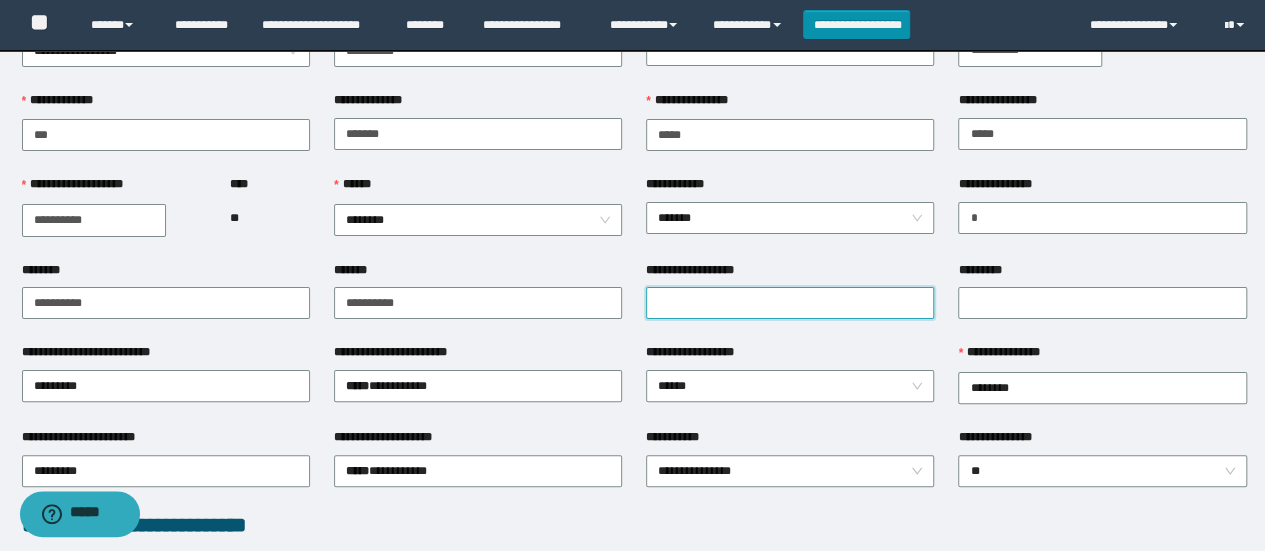 click on "**********" at bounding box center (790, 303) 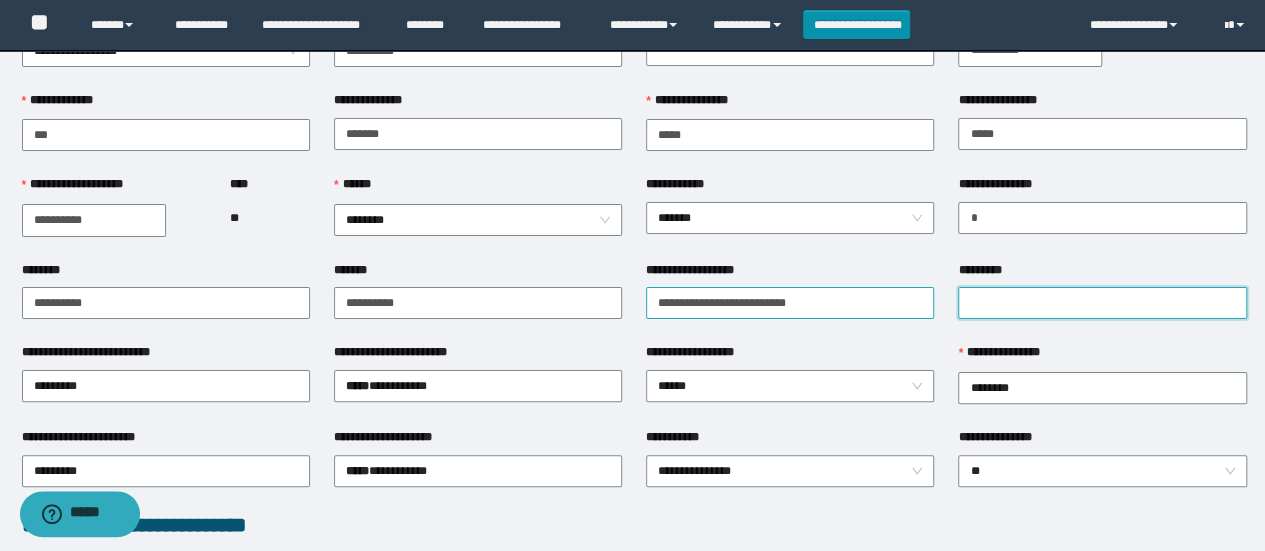 drag, startPoint x: 1018, startPoint y: 295, endPoint x: 768, endPoint y: 290, distance: 250.04999 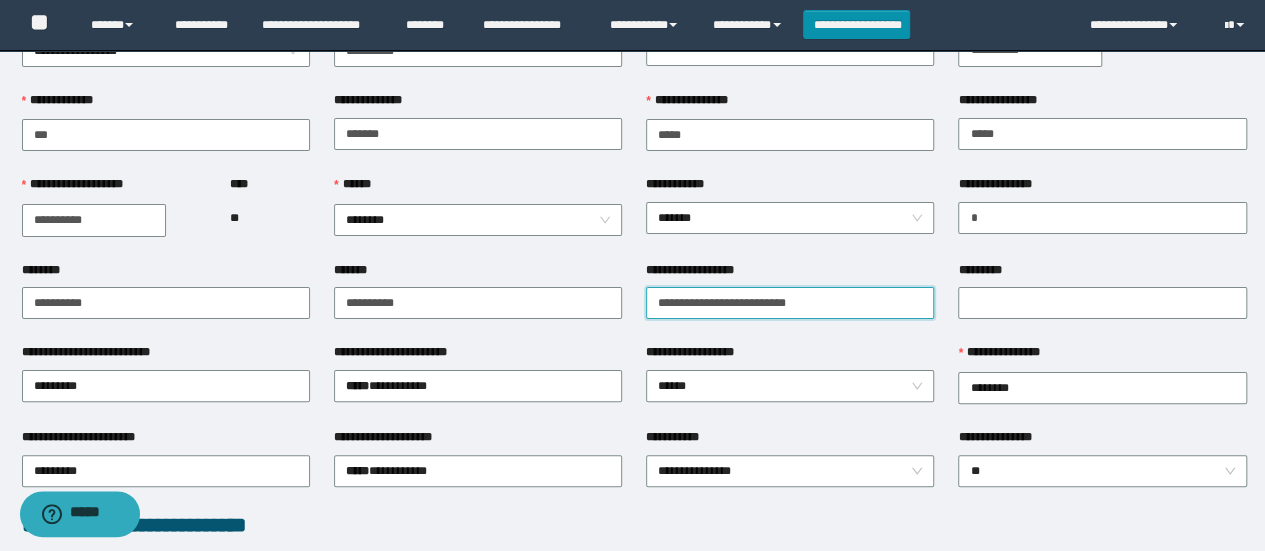 click on "**********" at bounding box center [790, 303] 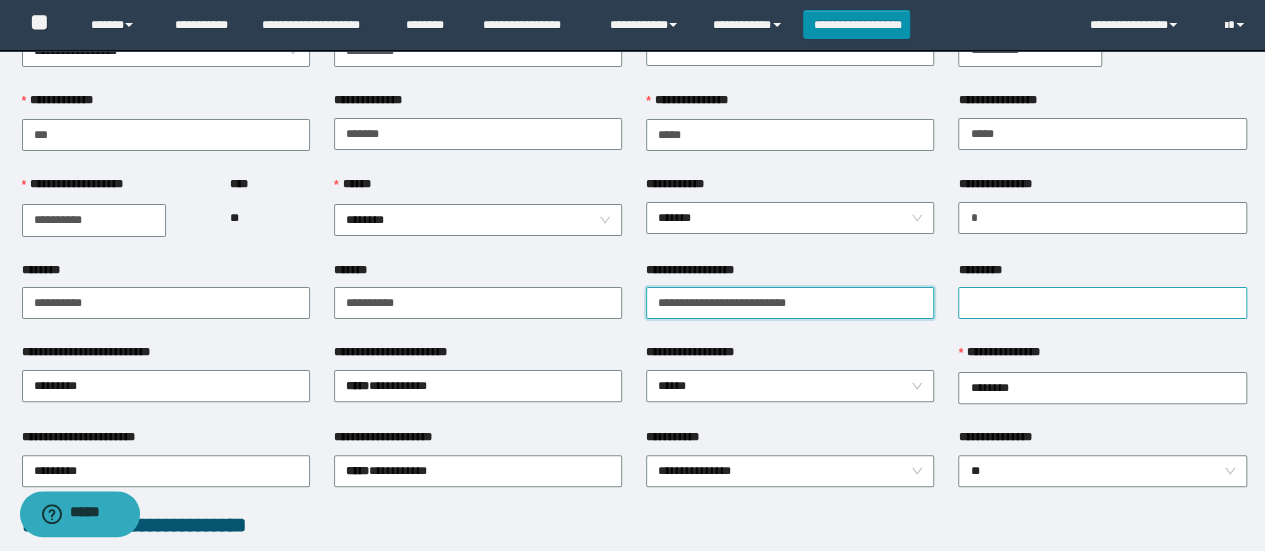 type on "**********" 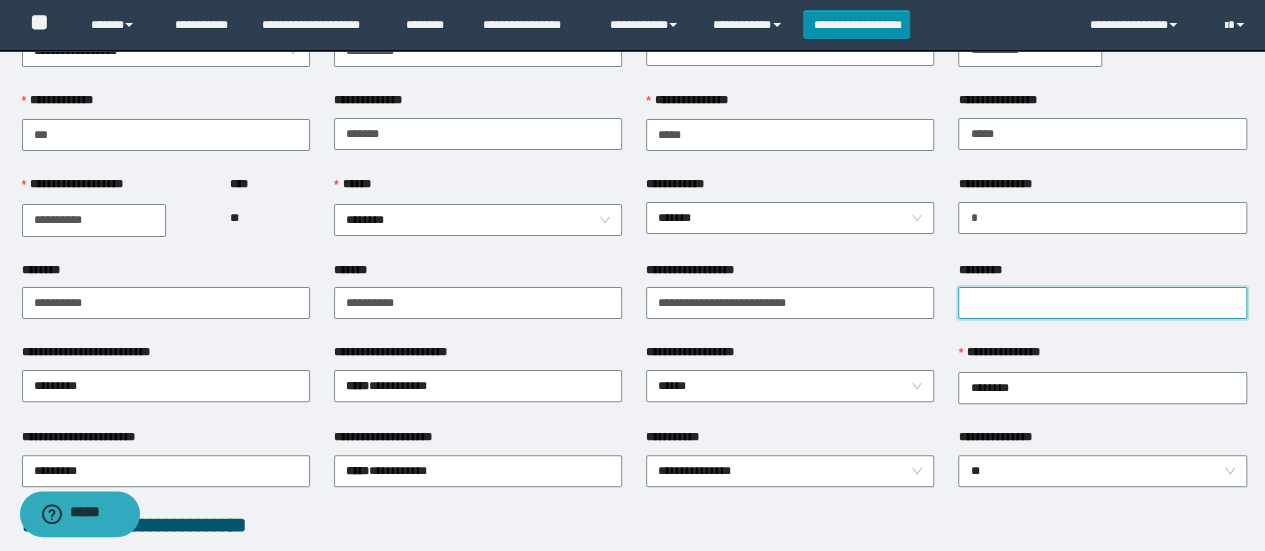 click on "*********" at bounding box center [1102, 303] 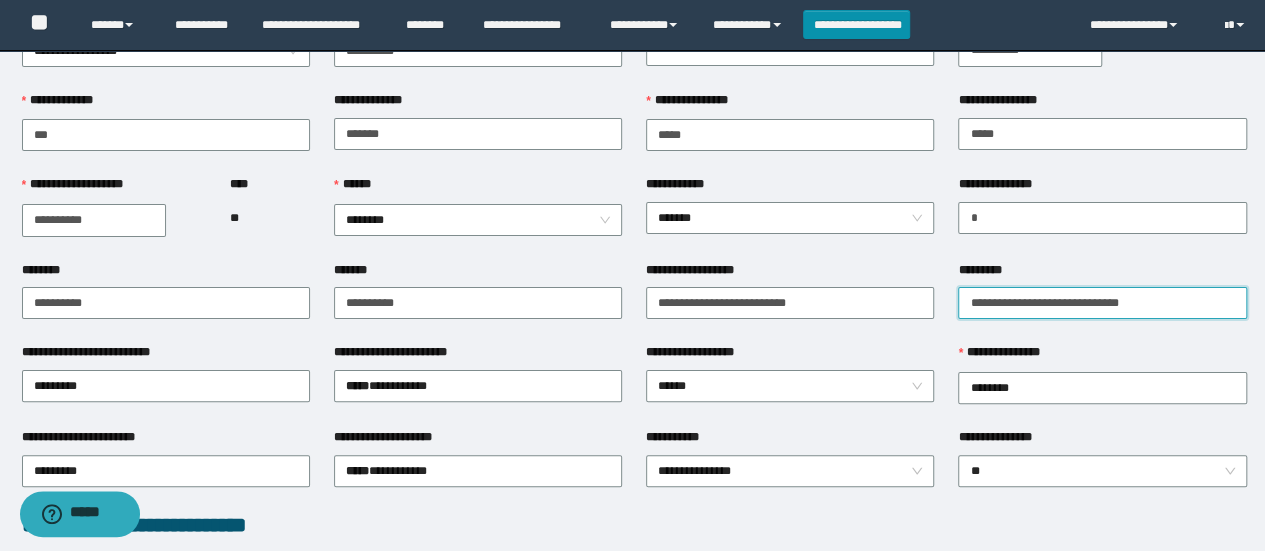 scroll, scrollTop: 300, scrollLeft: 0, axis: vertical 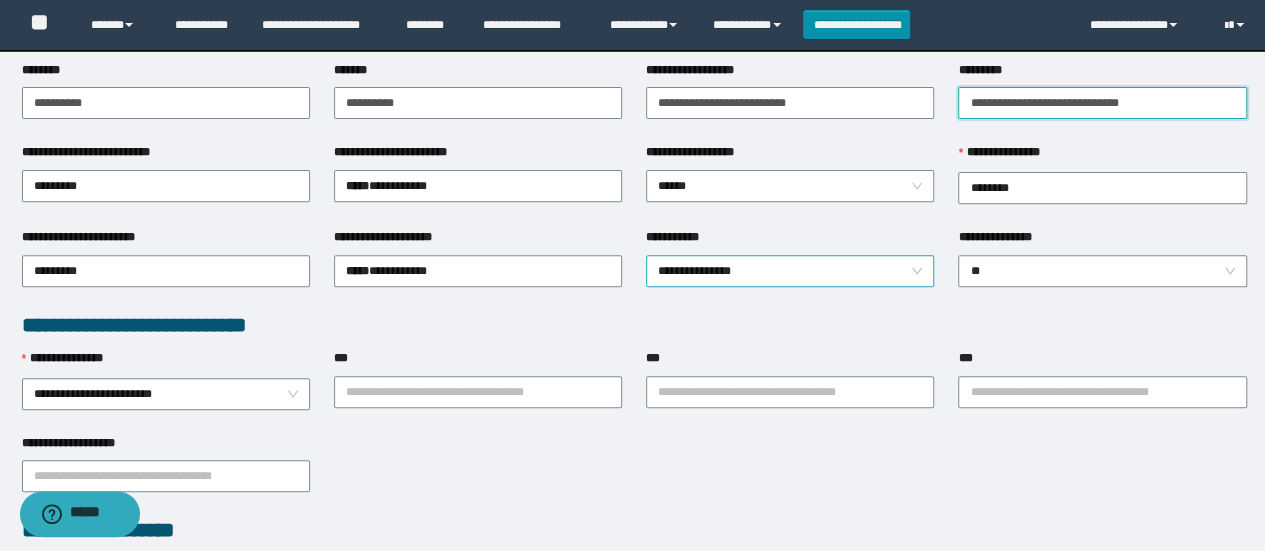 click on "**********" at bounding box center [790, 271] 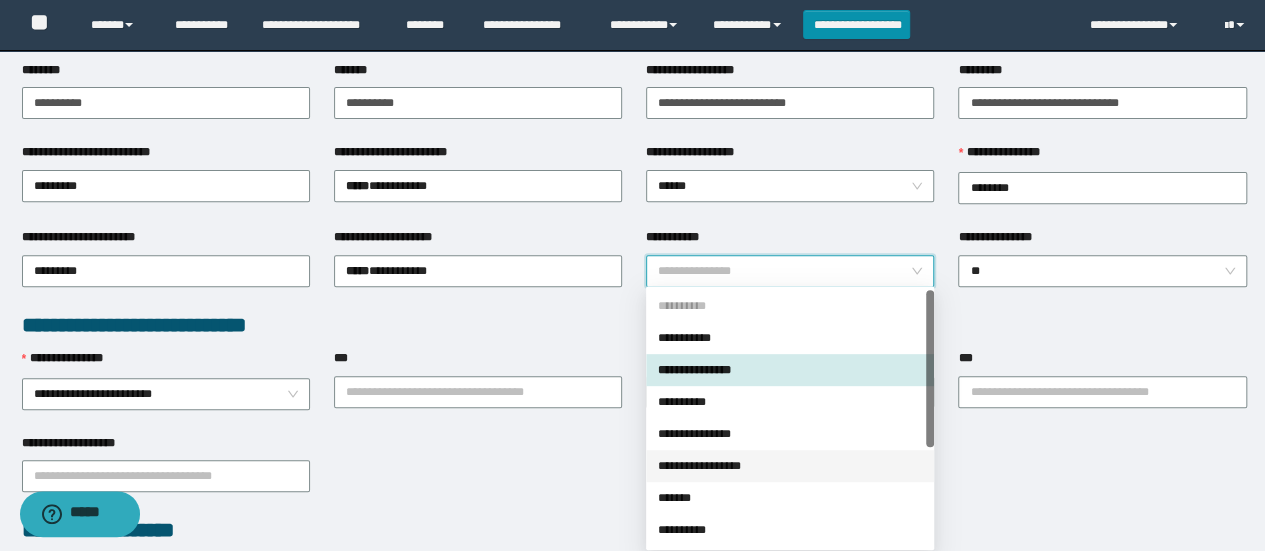 drag, startPoint x: 770, startPoint y: 459, endPoint x: 669, endPoint y: 466, distance: 101.24229 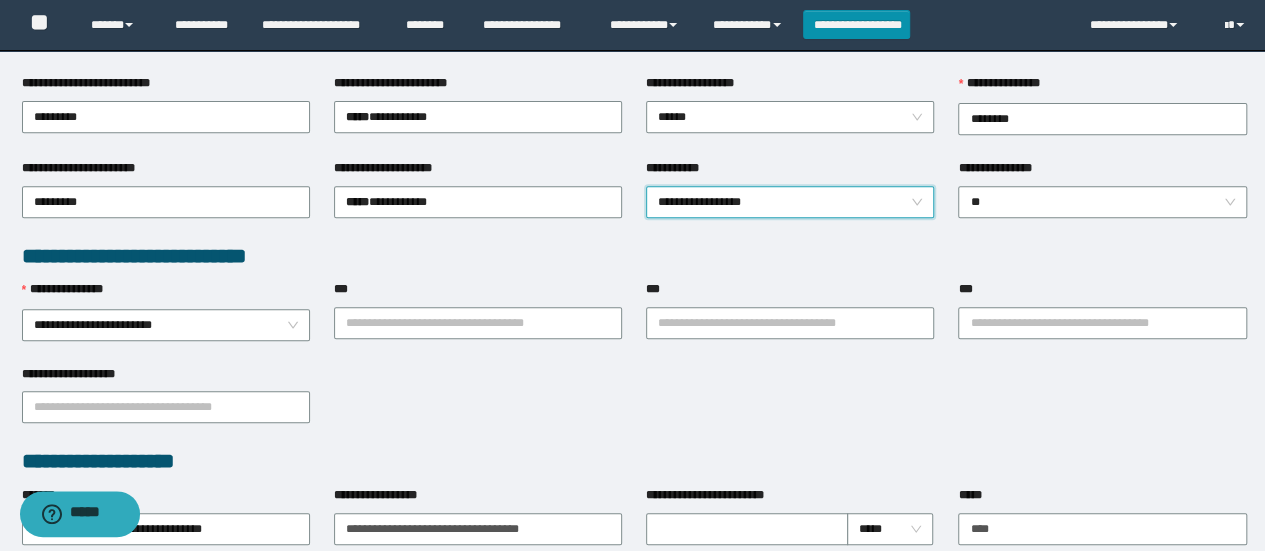 scroll, scrollTop: 400, scrollLeft: 0, axis: vertical 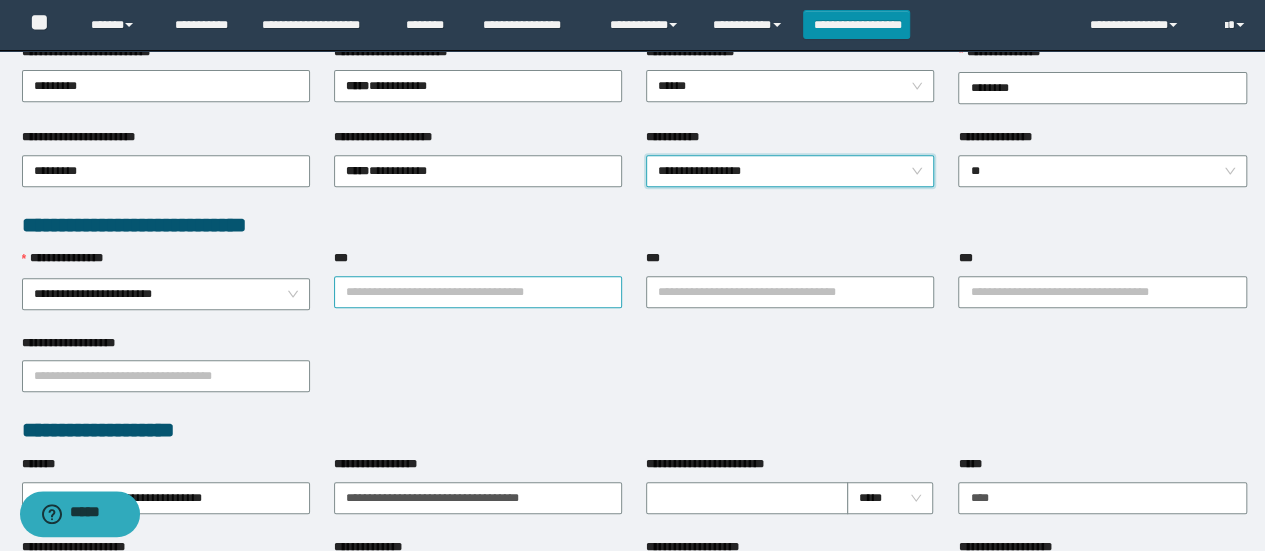 click on "***" at bounding box center (478, 292) 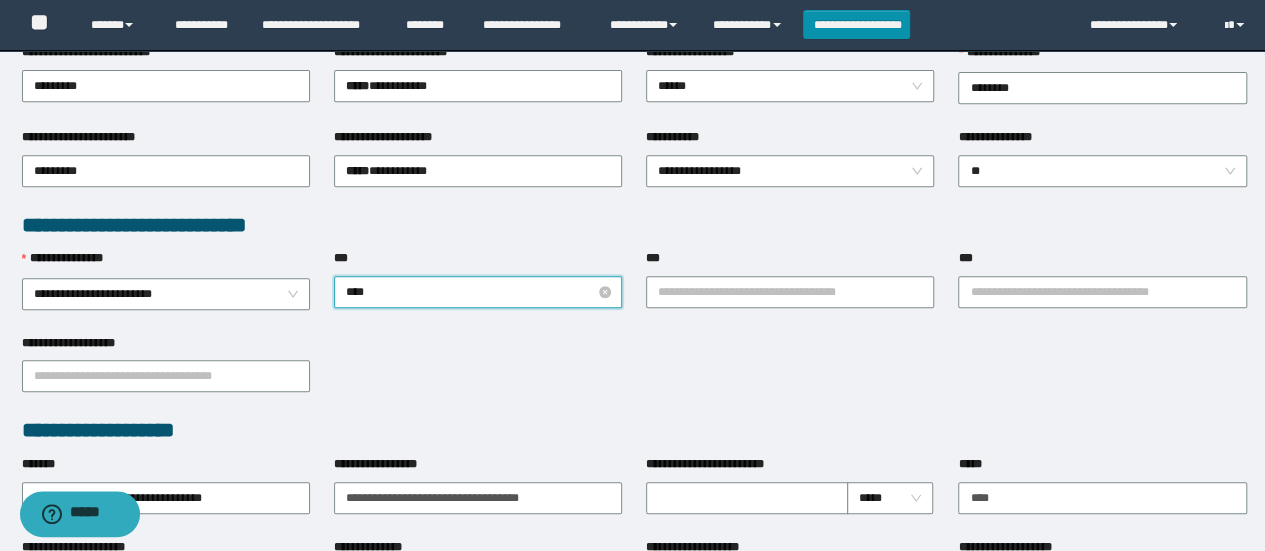 type on "*****" 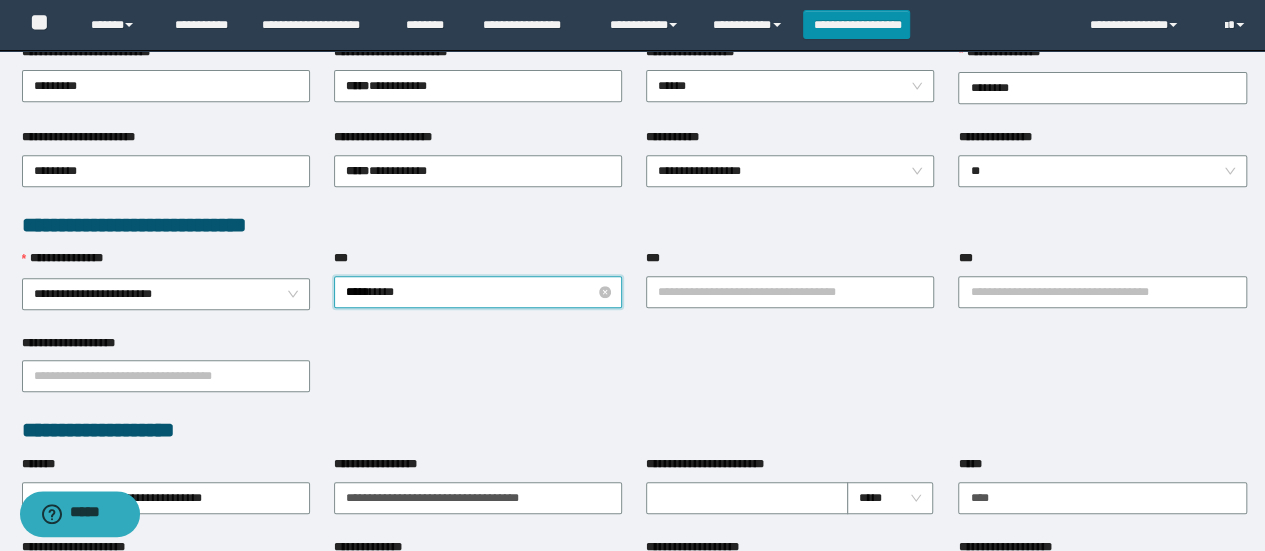type 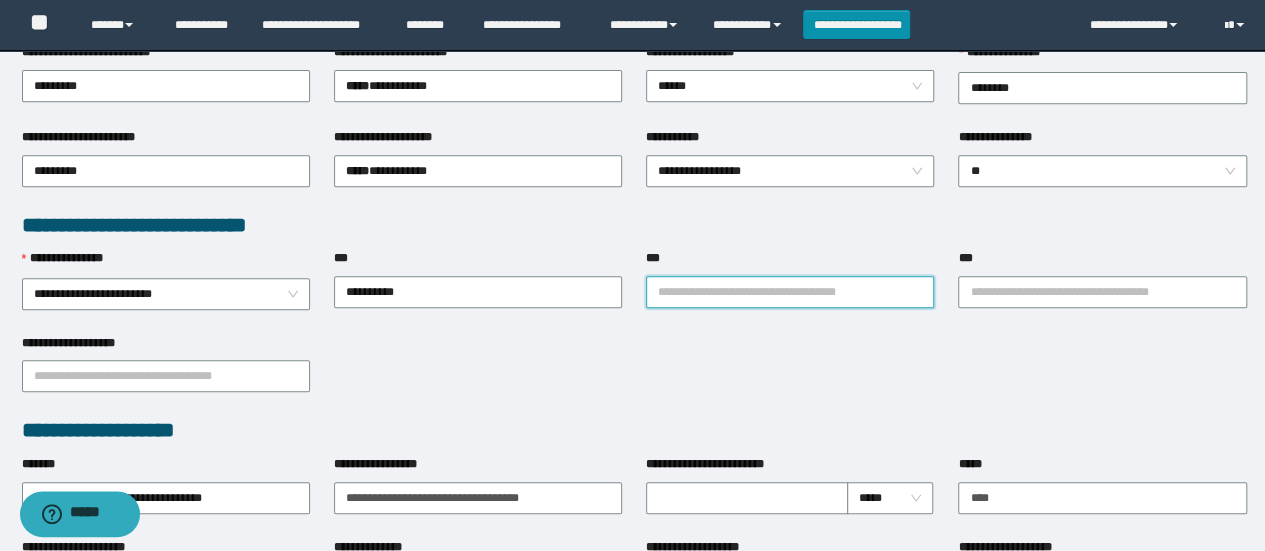 click on "***" at bounding box center [790, 292] 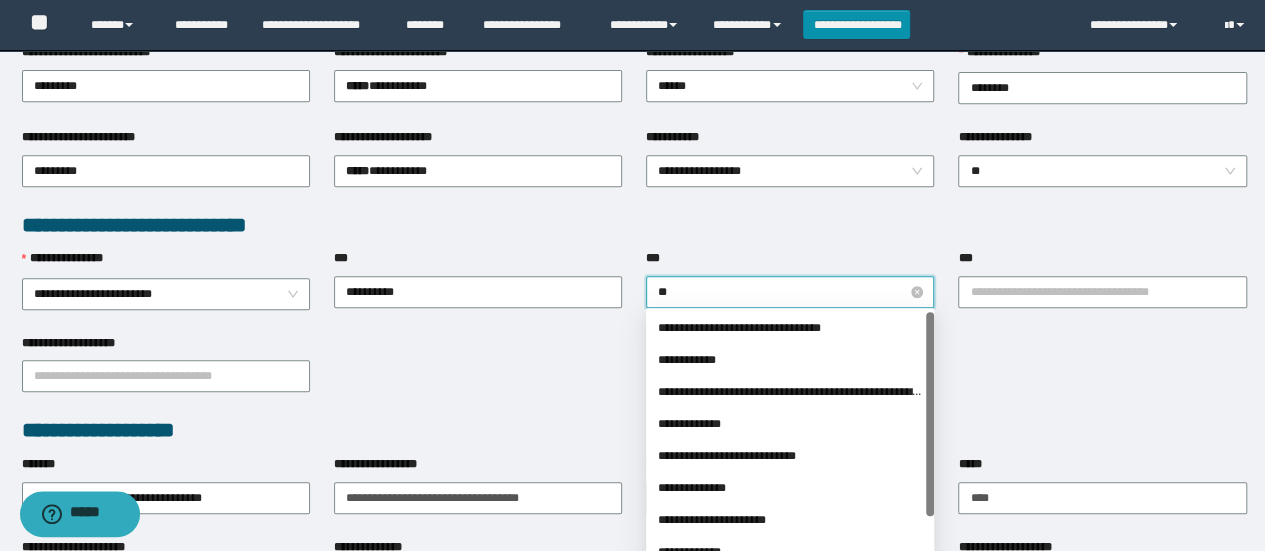 type on "***" 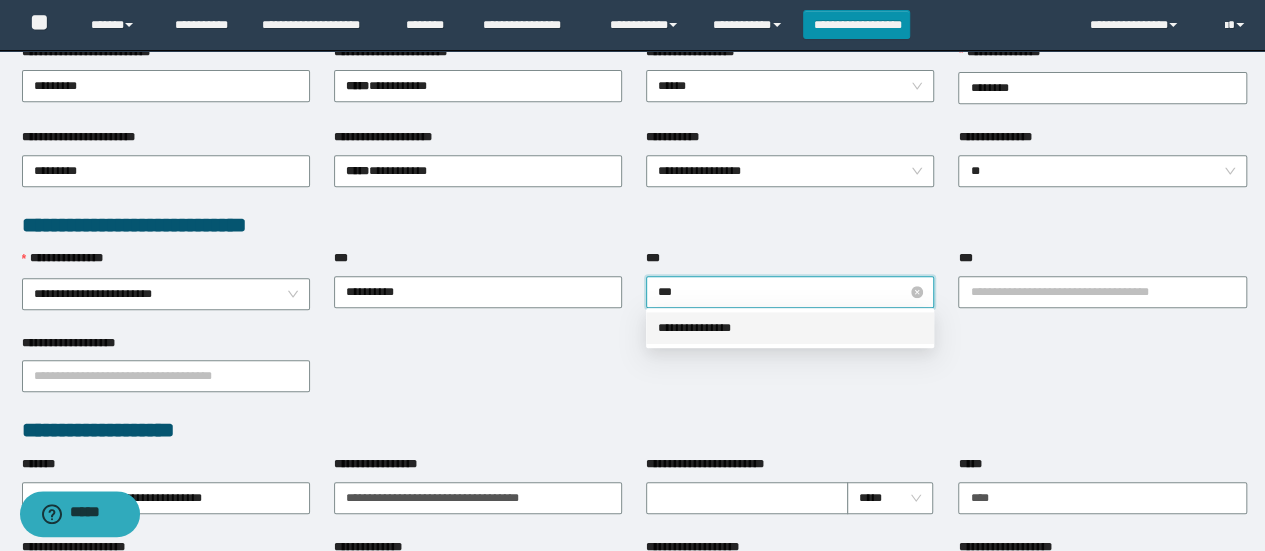 type 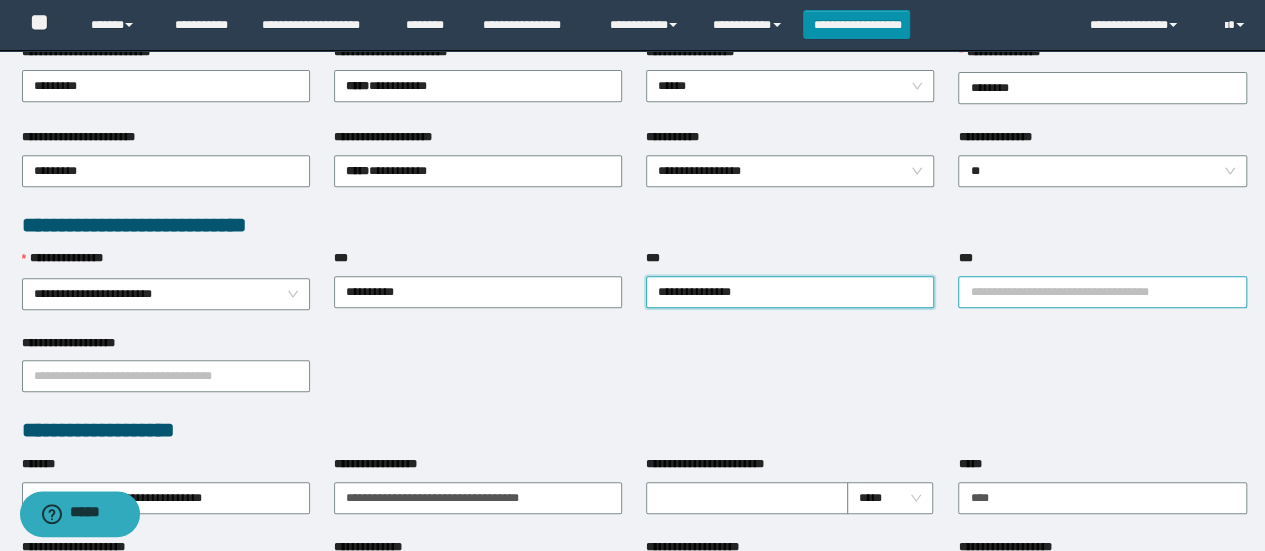 click on "**********" at bounding box center [1102, 292] 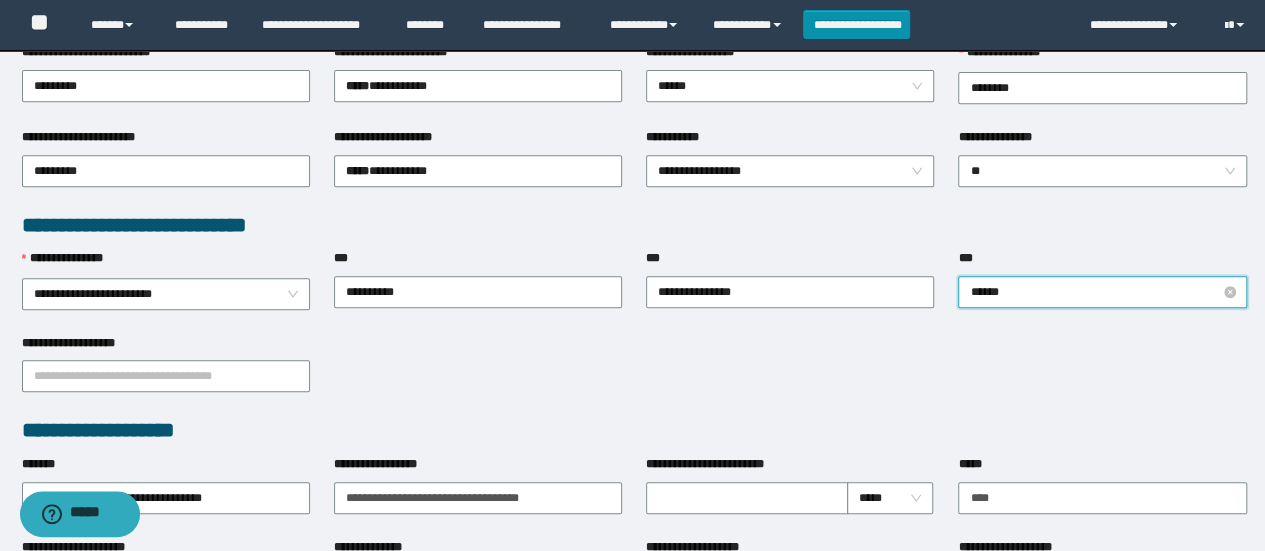 type on "*******" 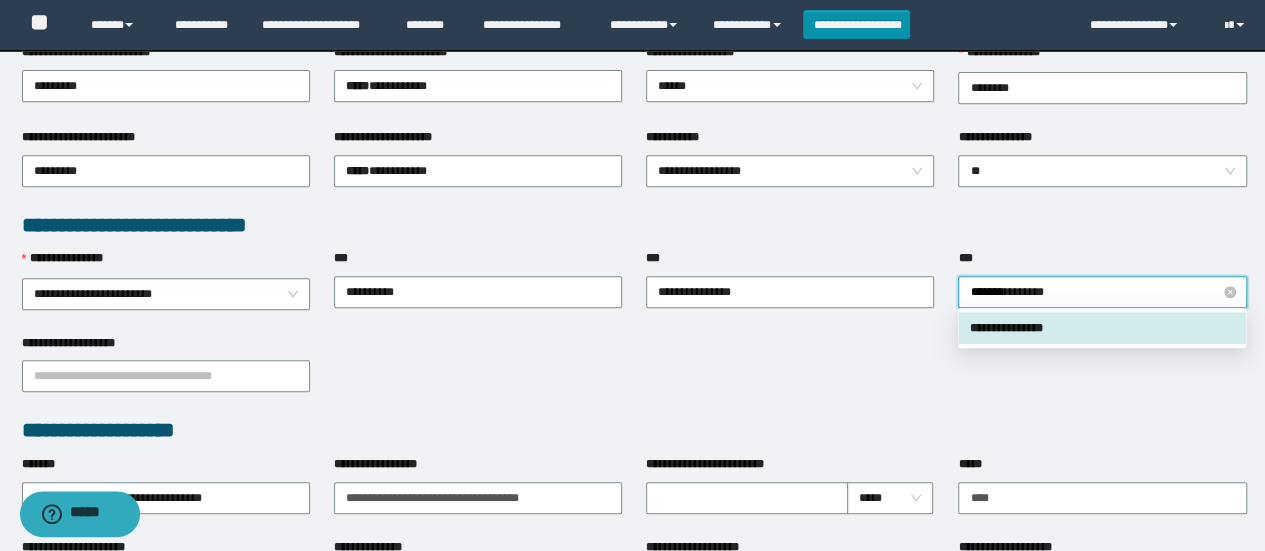 type 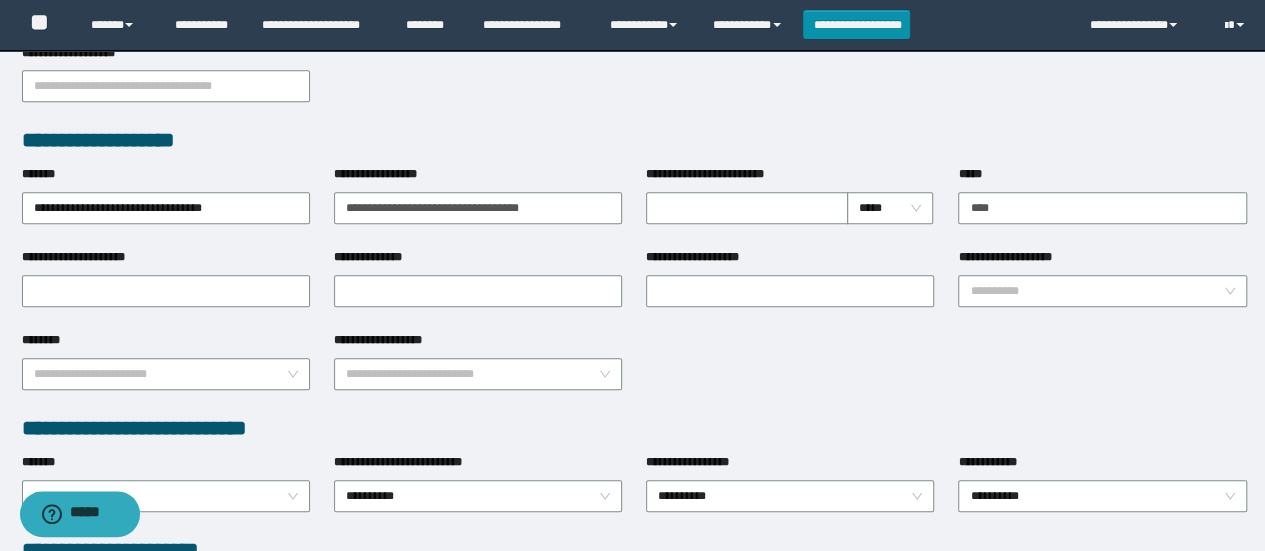 scroll, scrollTop: 700, scrollLeft: 0, axis: vertical 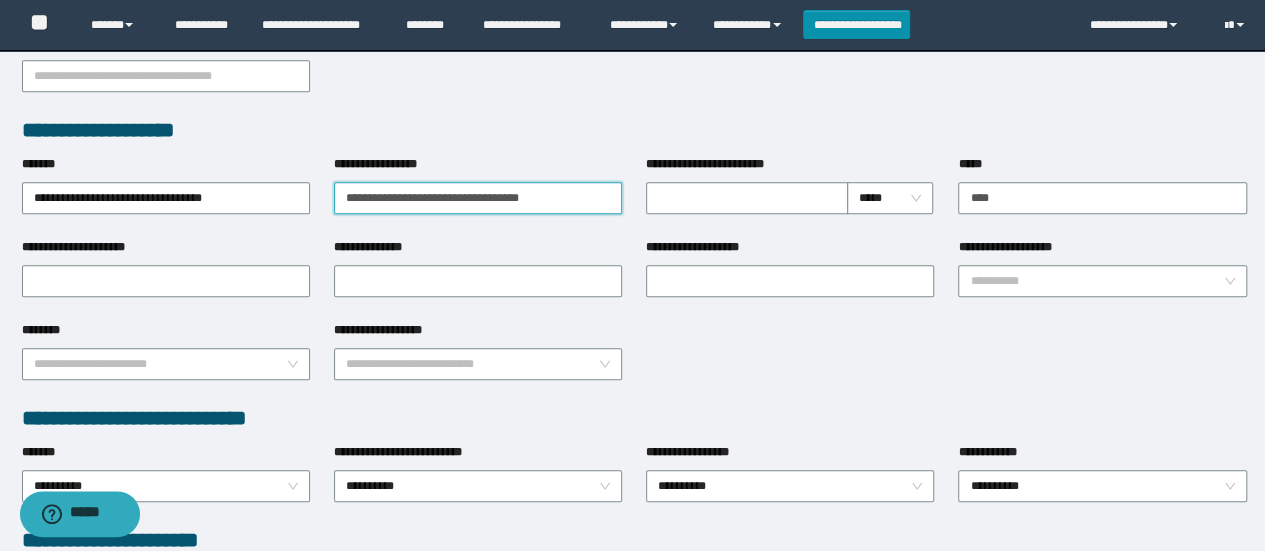 click on "**********" at bounding box center [478, 198] 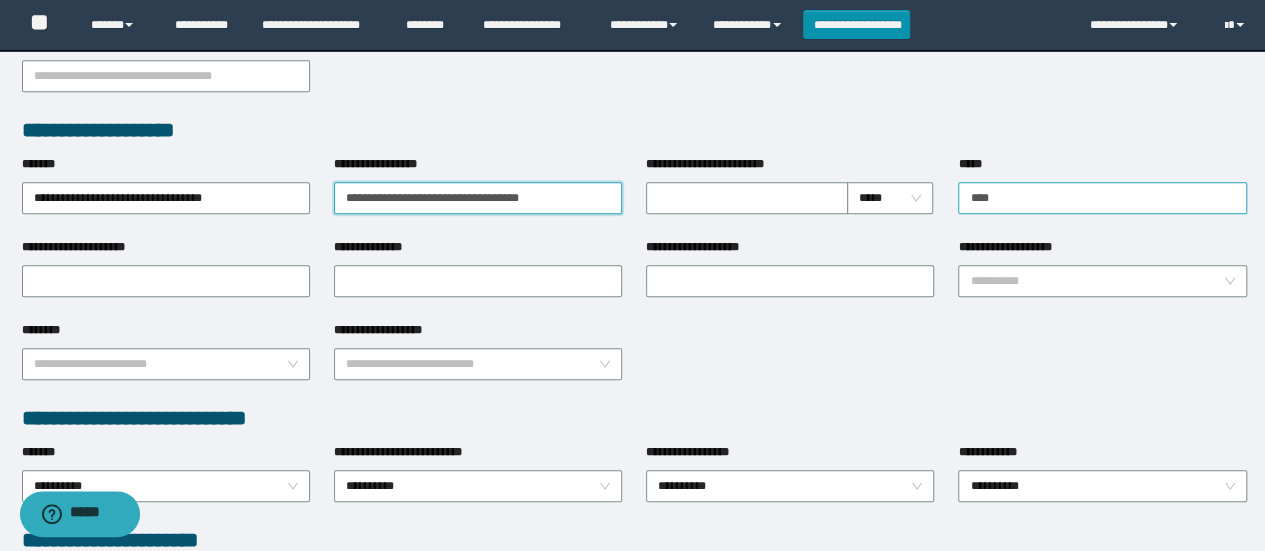 type on "**********" 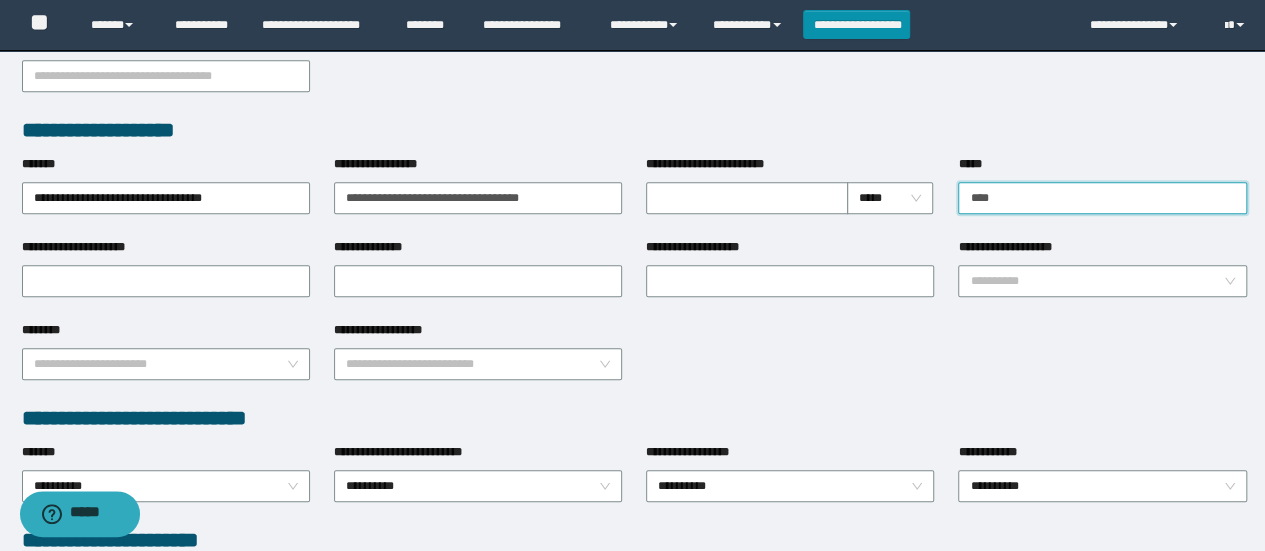 click on "*****" at bounding box center [1102, 198] 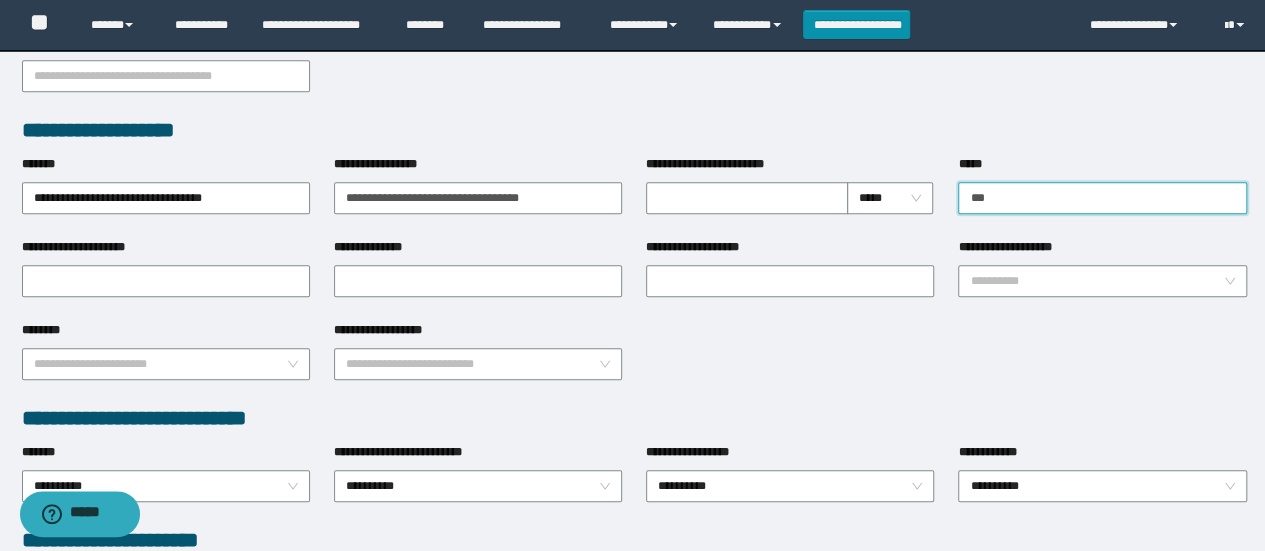 type on "**********" 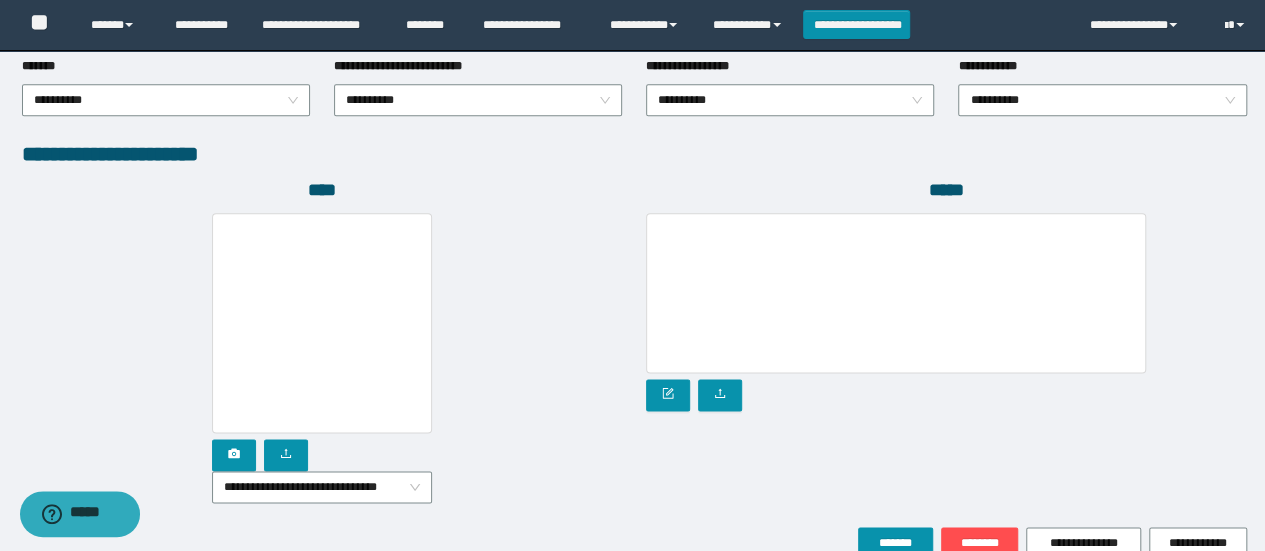 scroll, scrollTop: 1100, scrollLeft: 0, axis: vertical 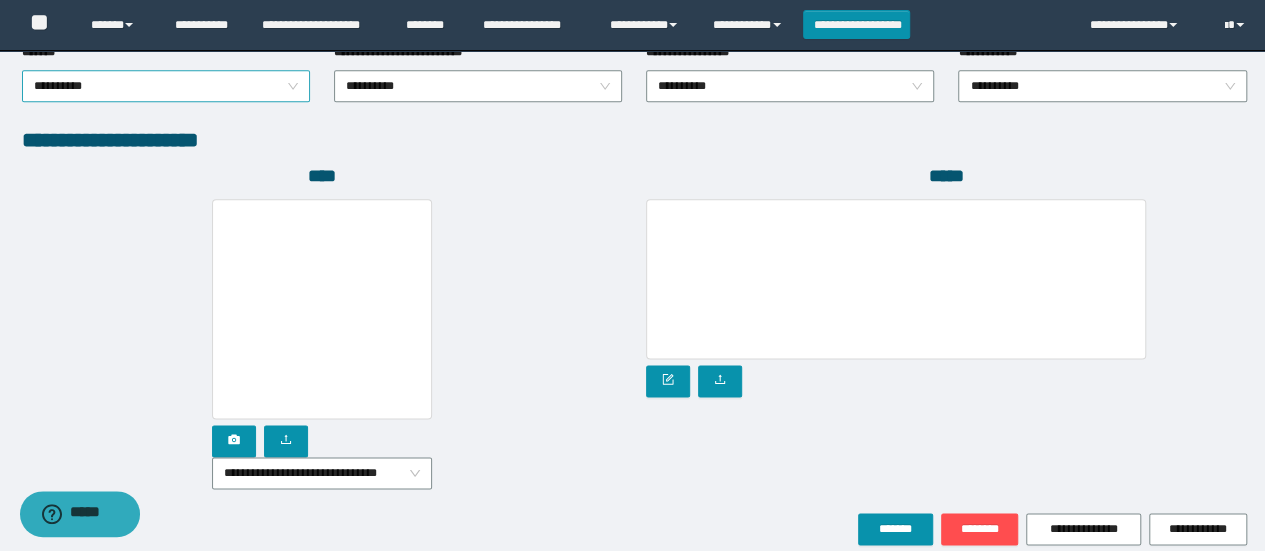 click on "**********" at bounding box center (166, 86) 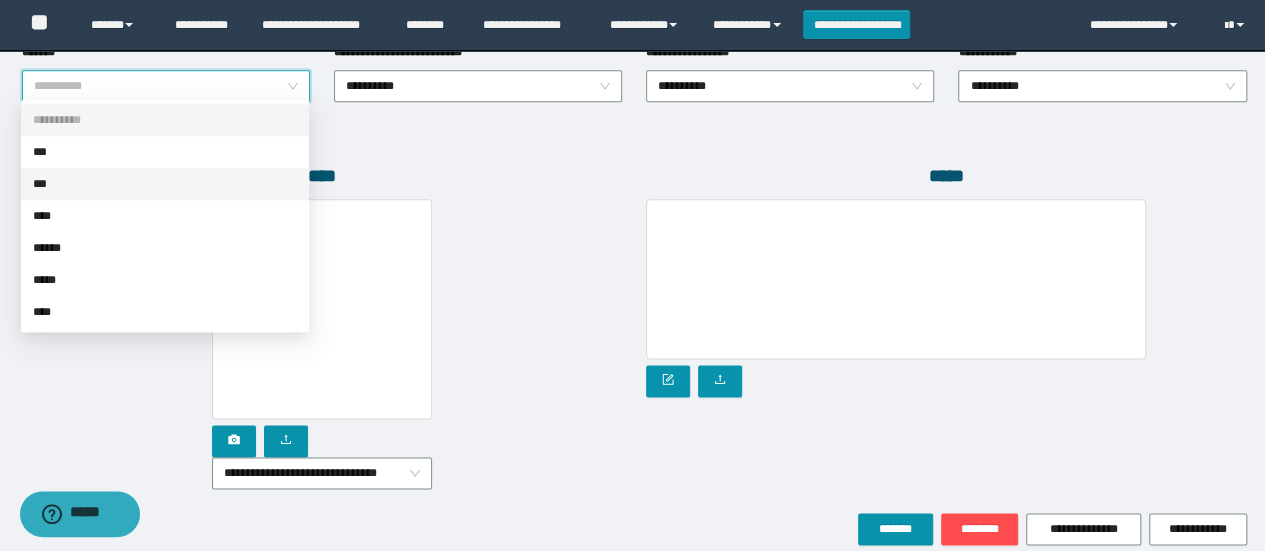 click on "***" at bounding box center [165, 184] 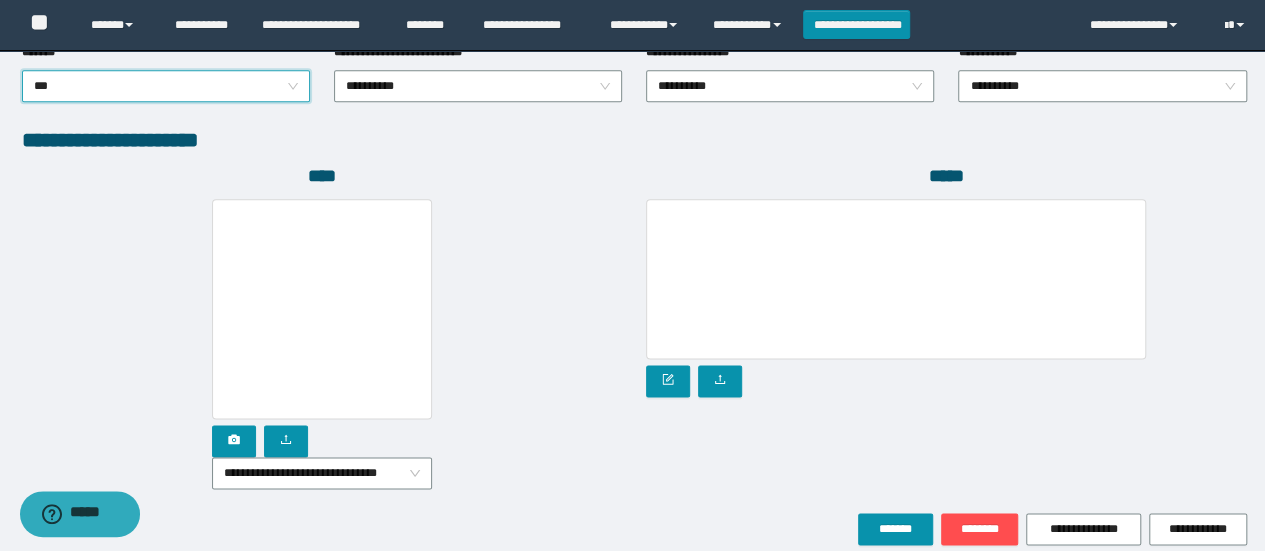 scroll, scrollTop: 1184, scrollLeft: 0, axis: vertical 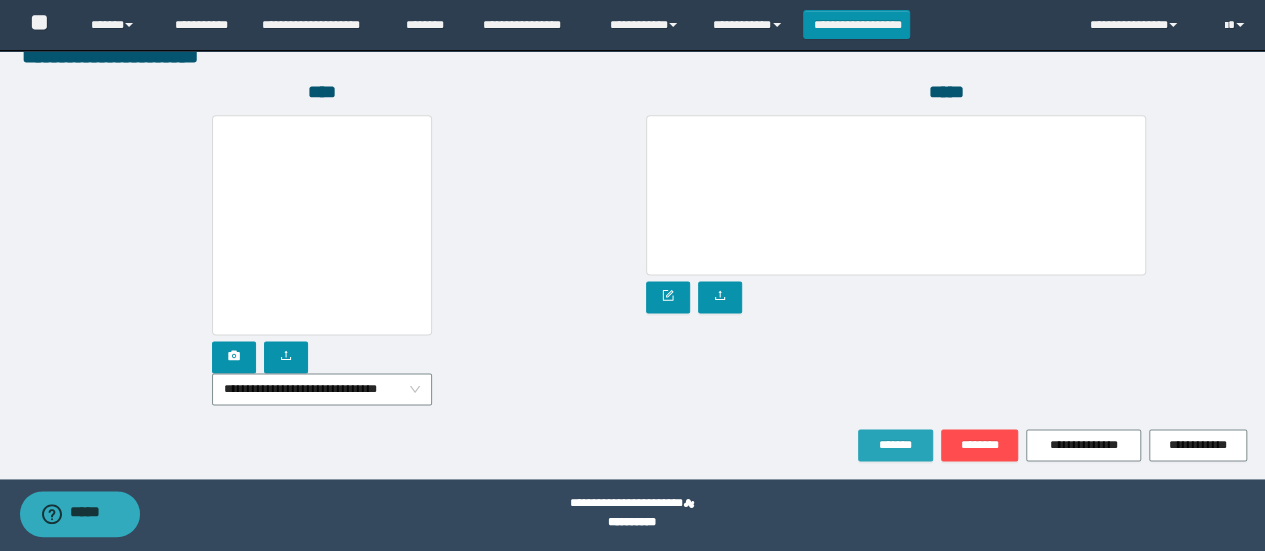click on "*******" at bounding box center (895, 445) 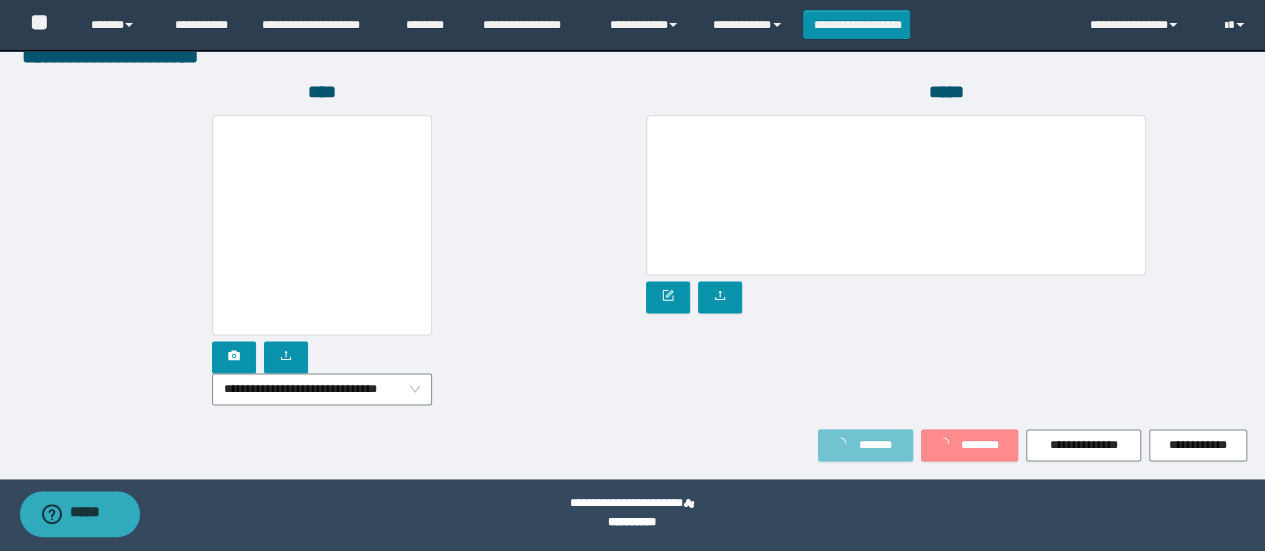 scroll, scrollTop: 1236, scrollLeft: 0, axis: vertical 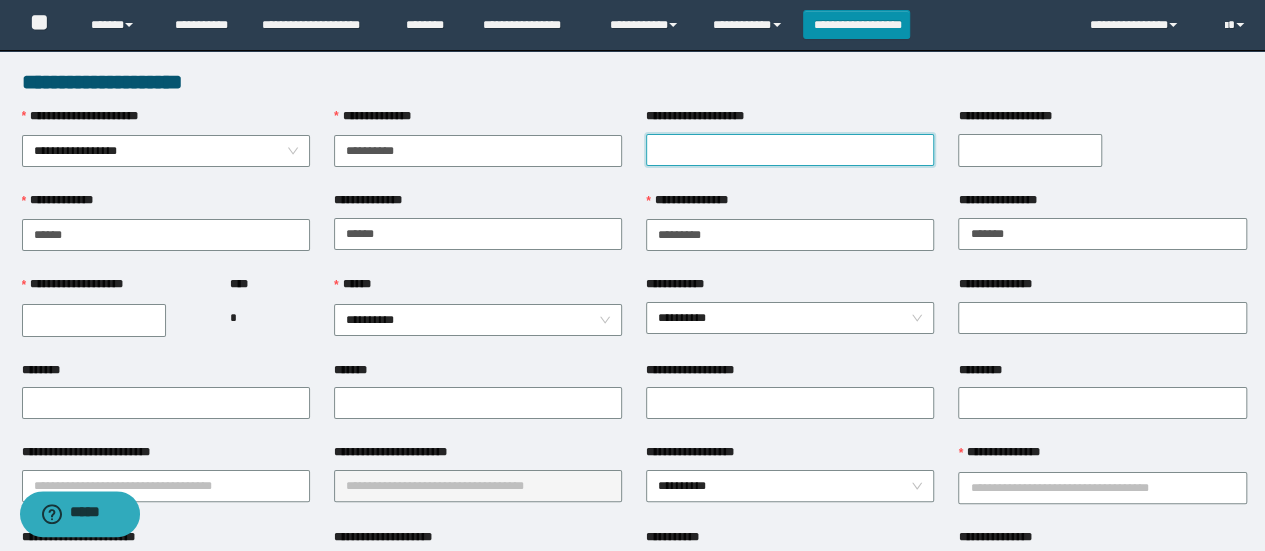 click on "**********" at bounding box center [790, 150] 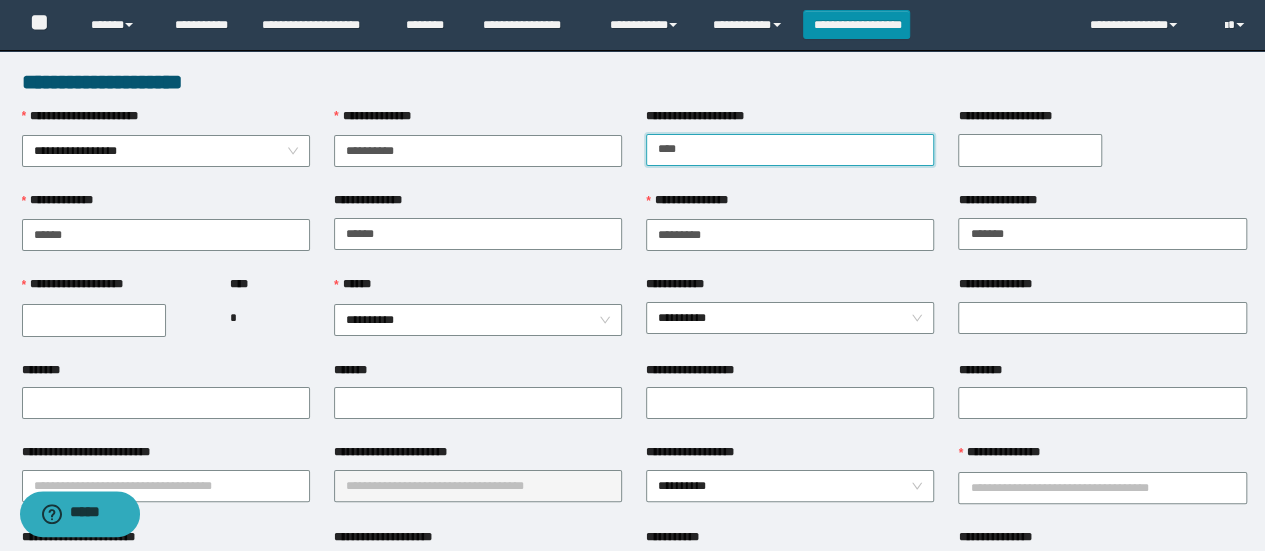 type on "********" 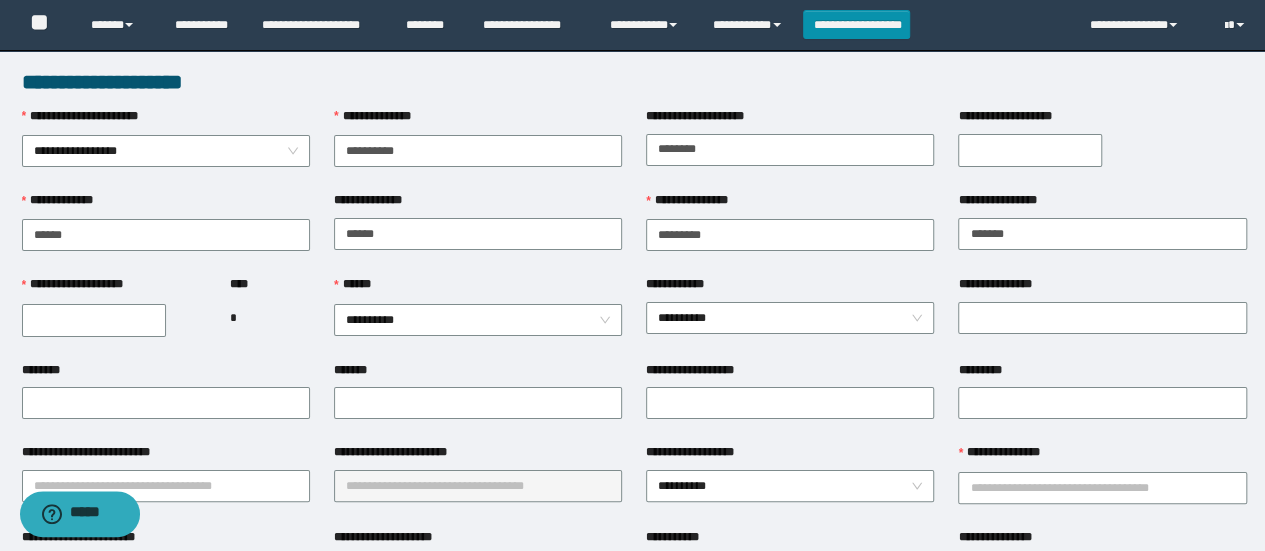 click on "**********" at bounding box center (1030, 150) 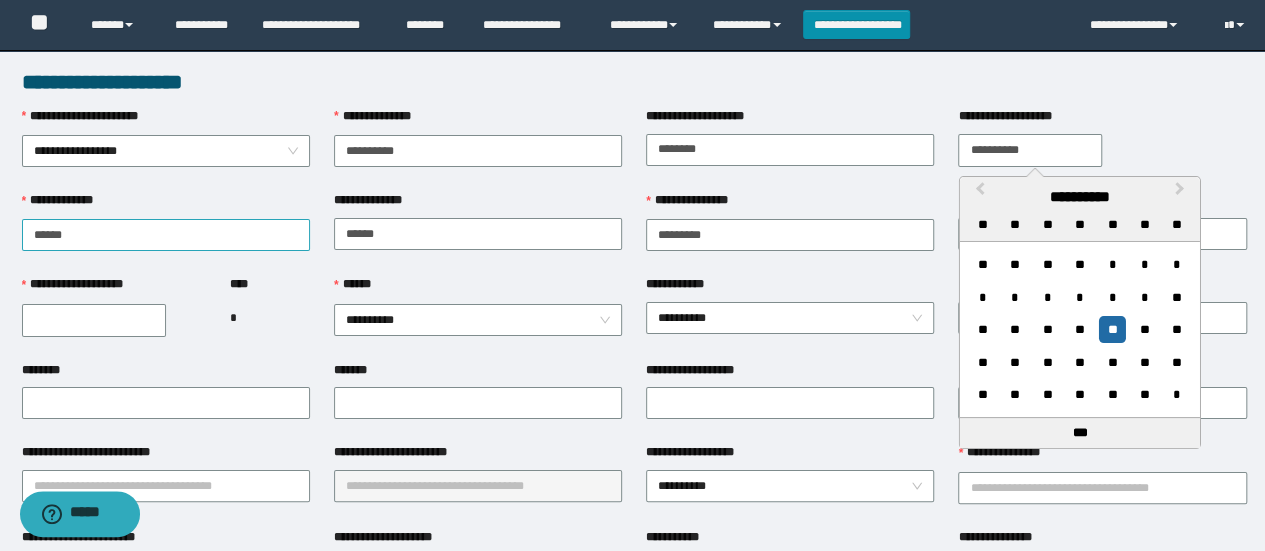 type on "**********" 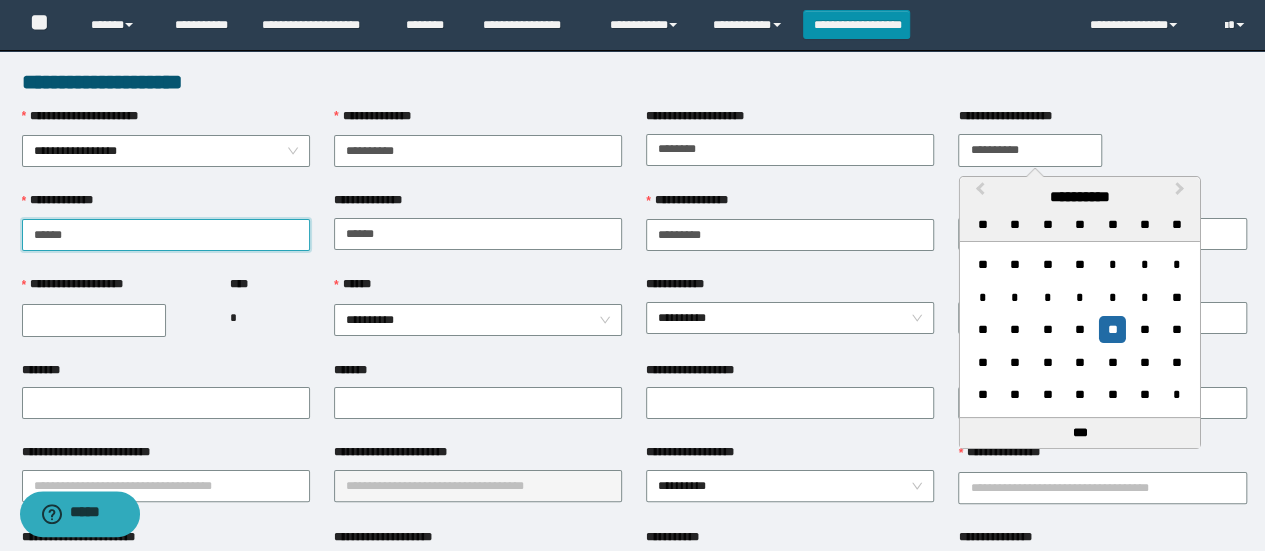 click on "**********" at bounding box center [166, 235] 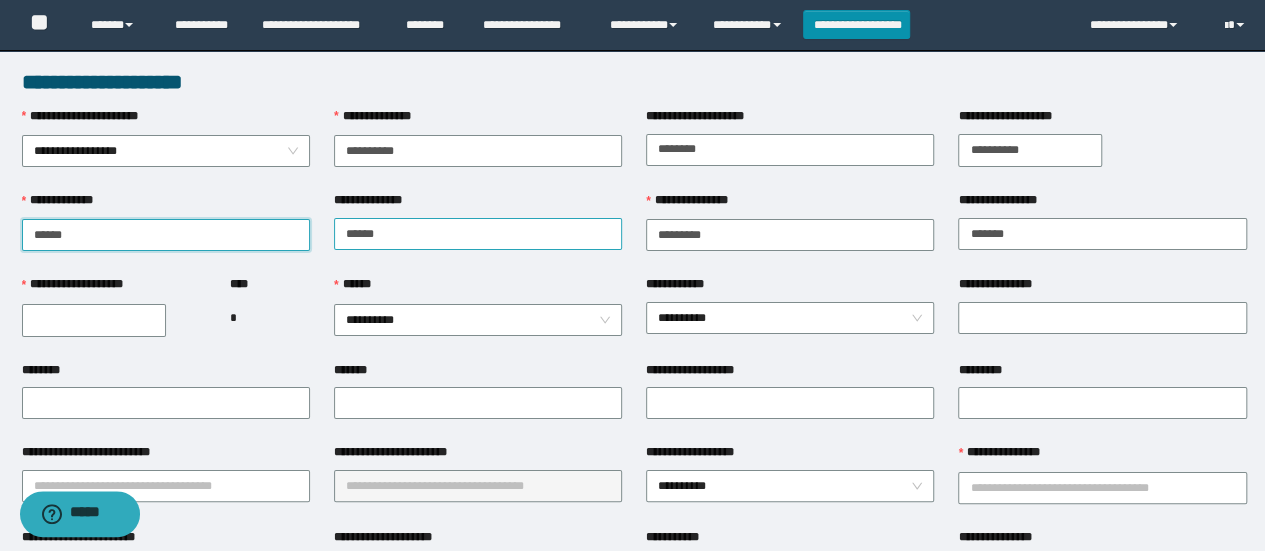 type on "******" 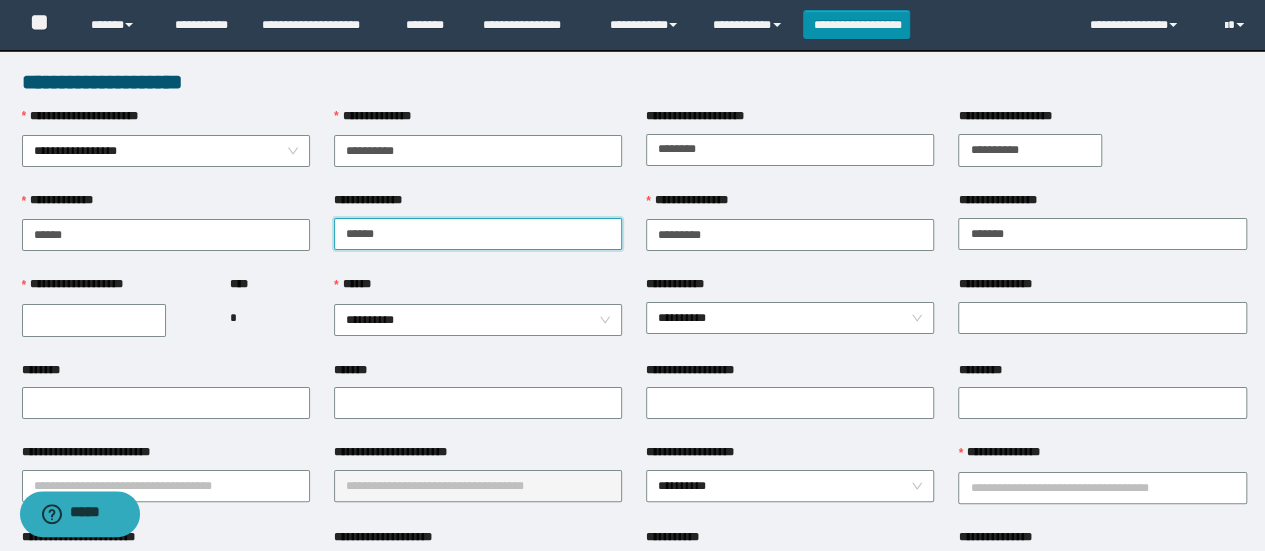 click on "**********" at bounding box center [478, 234] 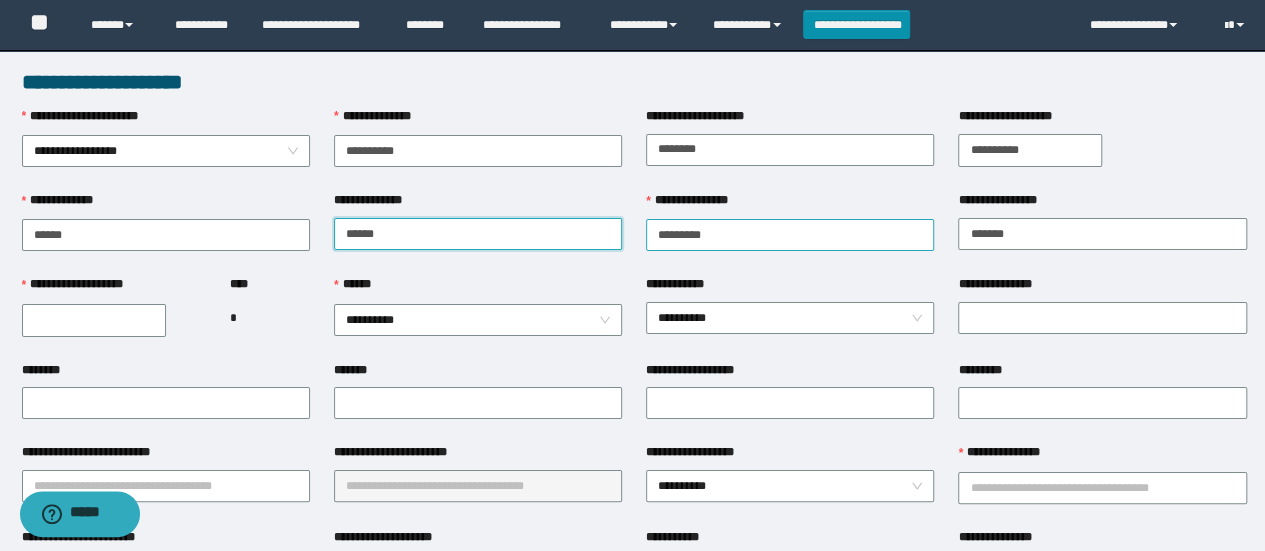 type on "******" 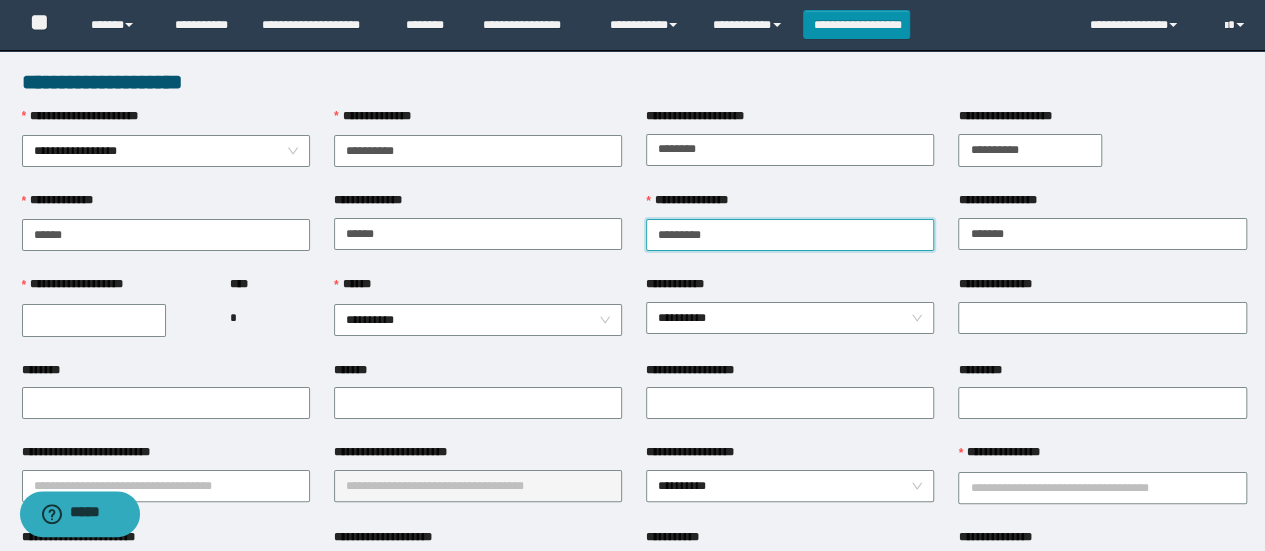 click on "**********" at bounding box center (790, 235) 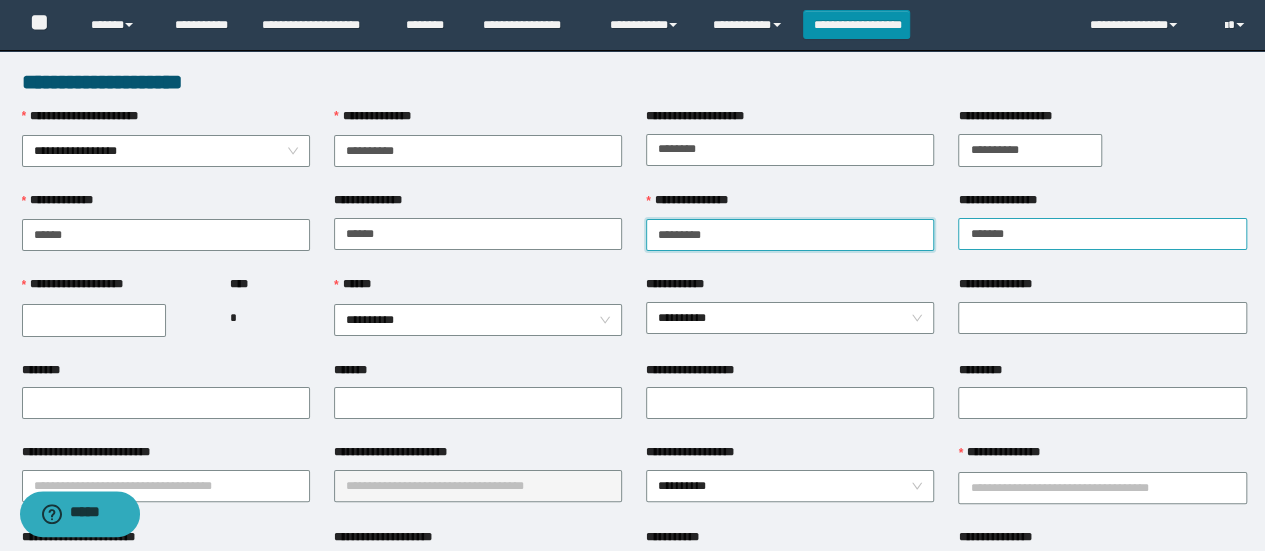 type on "*********" 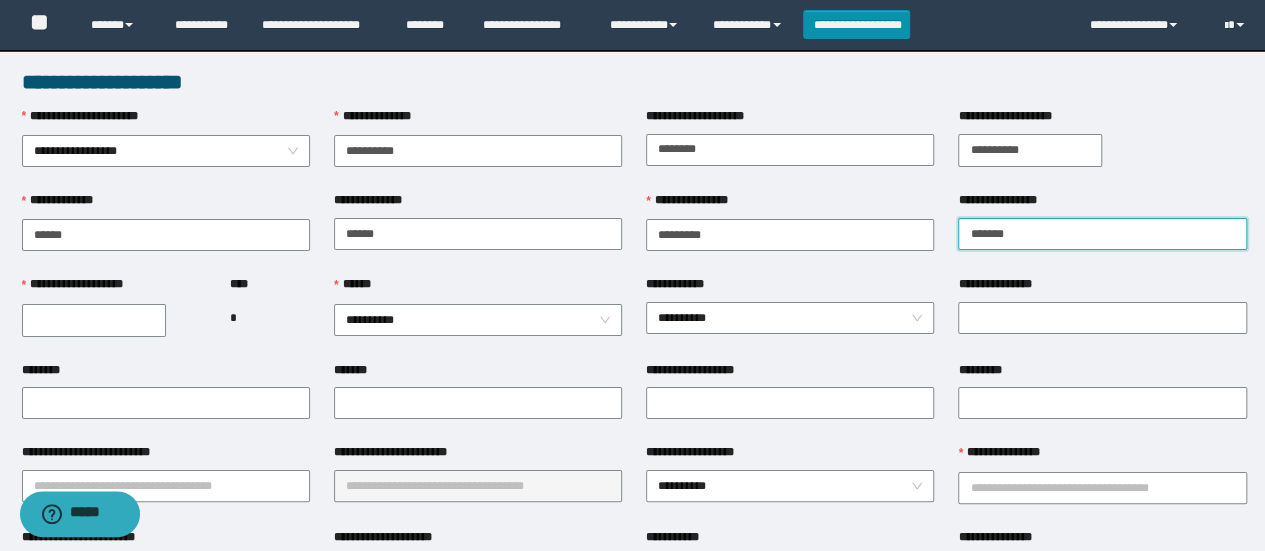 click on "**********" at bounding box center [1102, 234] 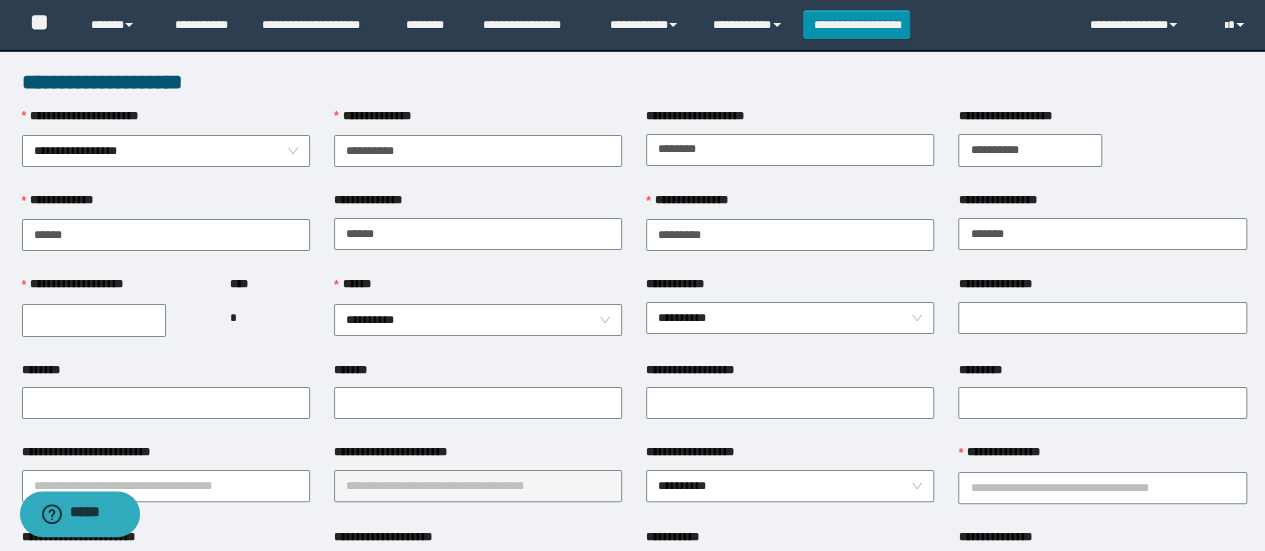 drag, startPoint x: 978, startPoint y: 231, endPoint x: 327, endPoint y: 295, distance: 654.13837 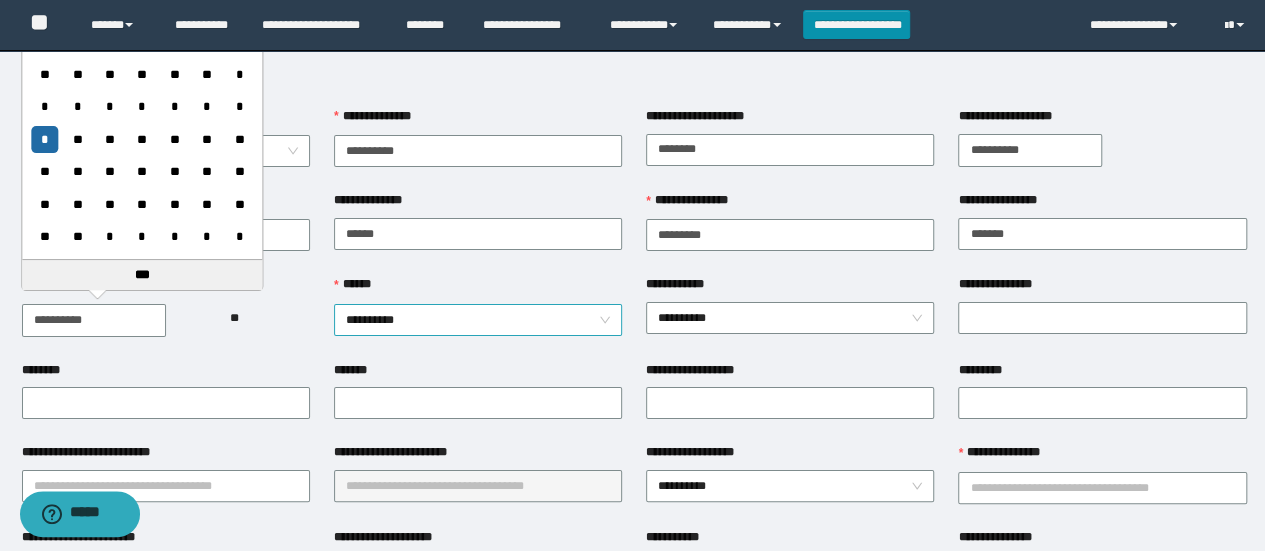 type on "**********" 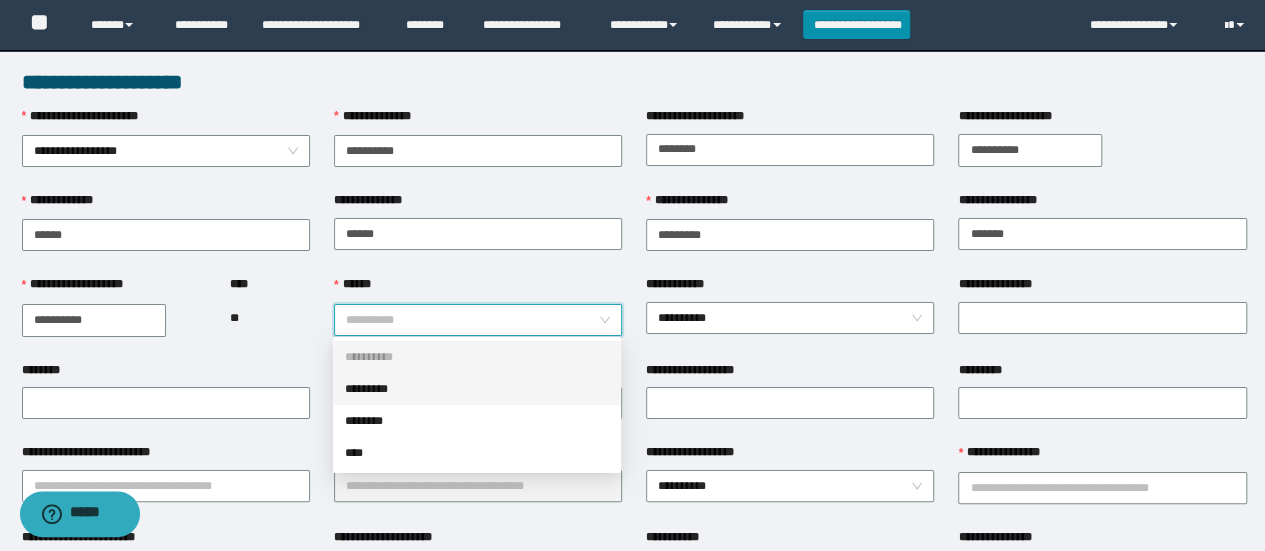 click on "*********" at bounding box center (477, 389) 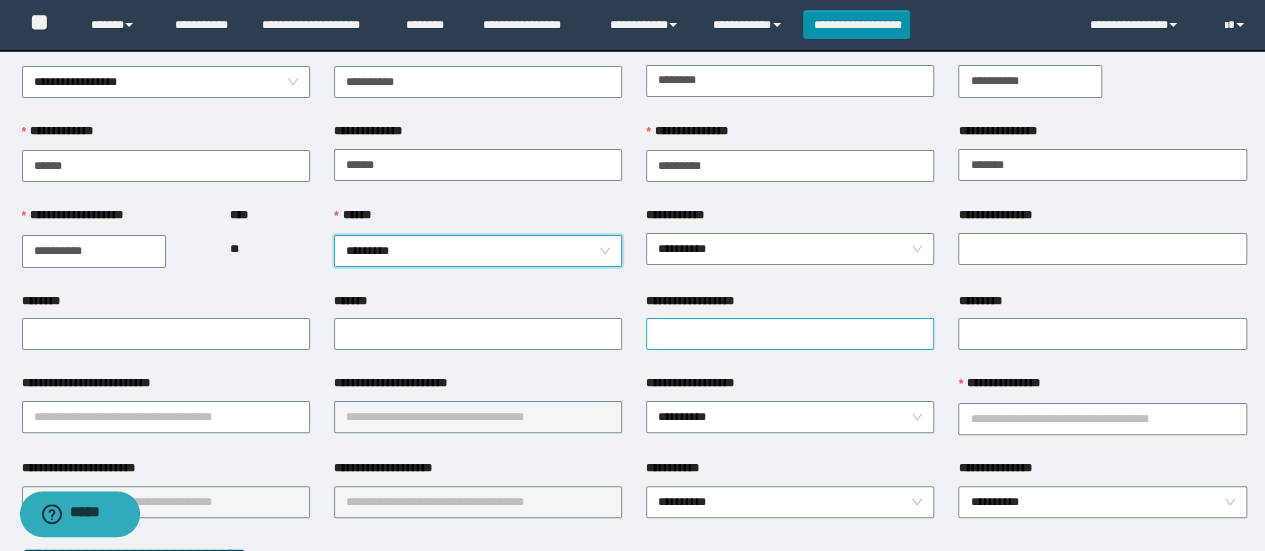scroll, scrollTop: 100, scrollLeft: 0, axis: vertical 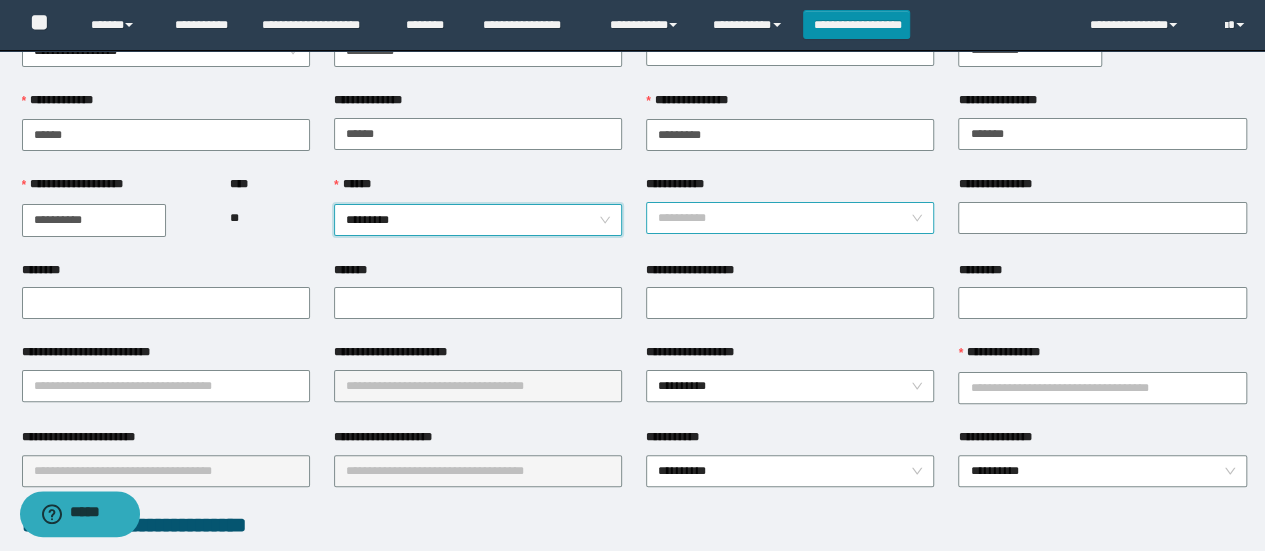 click on "**********" at bounding box center [790, 218] 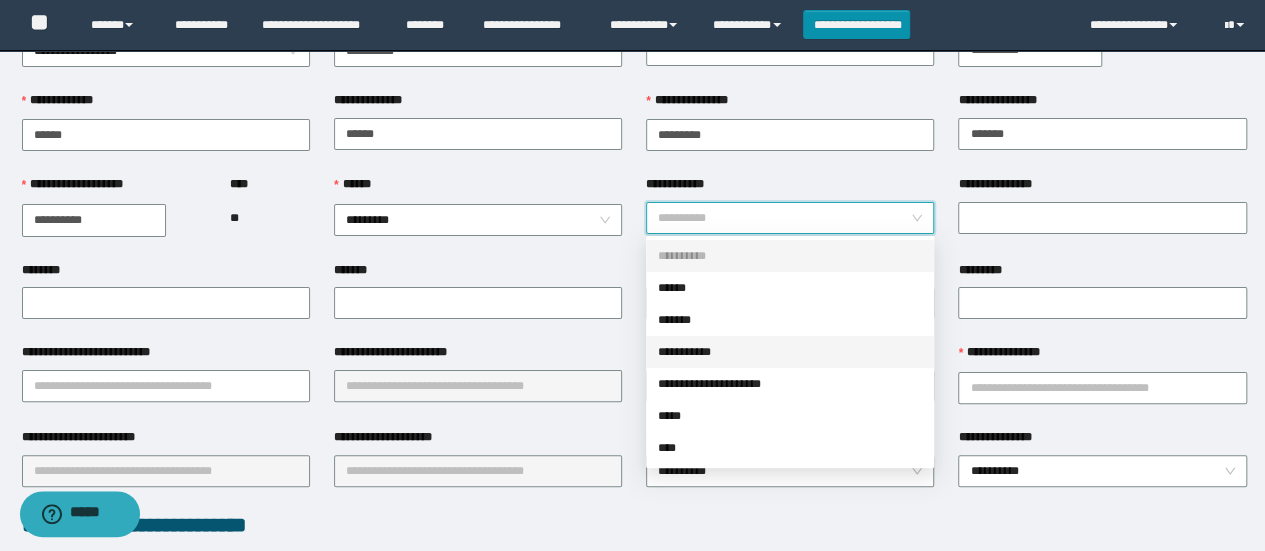 click on "*******" at bounding box center (790, 320) 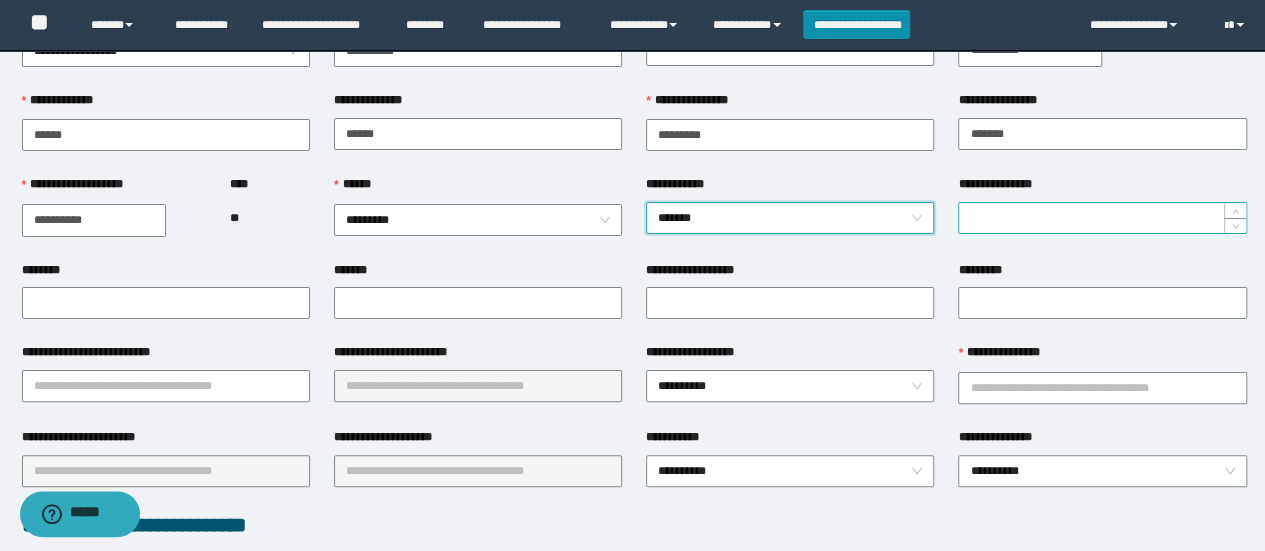 drag, startPoint x: 1005, startPoint y: 206, endPoint x: 1003, endPoint y: 225, distance: 19.104973 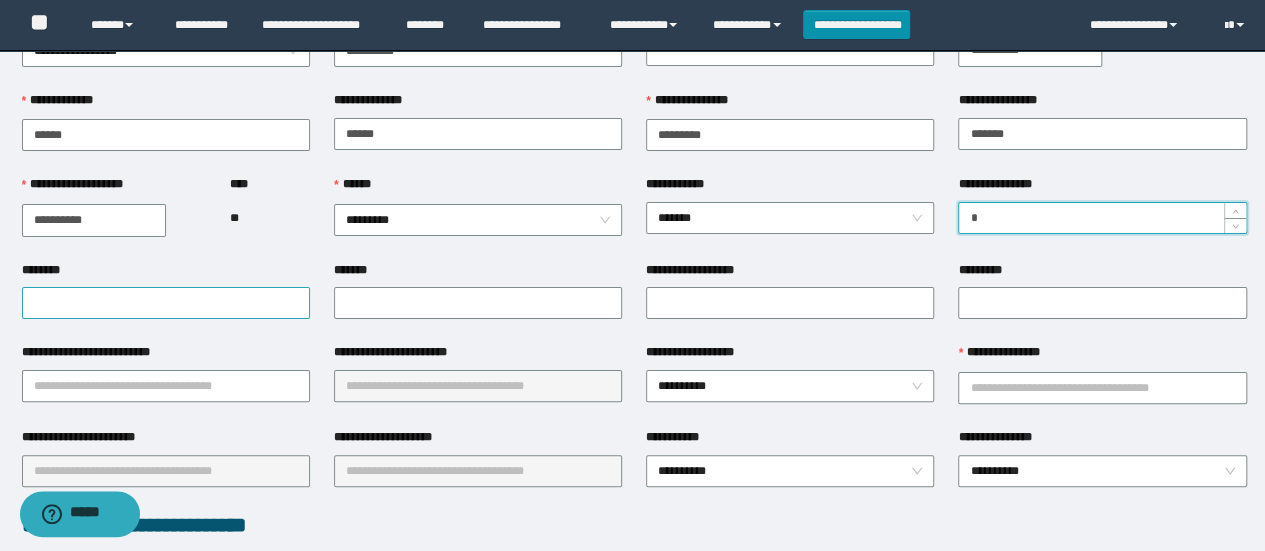 type on "*" 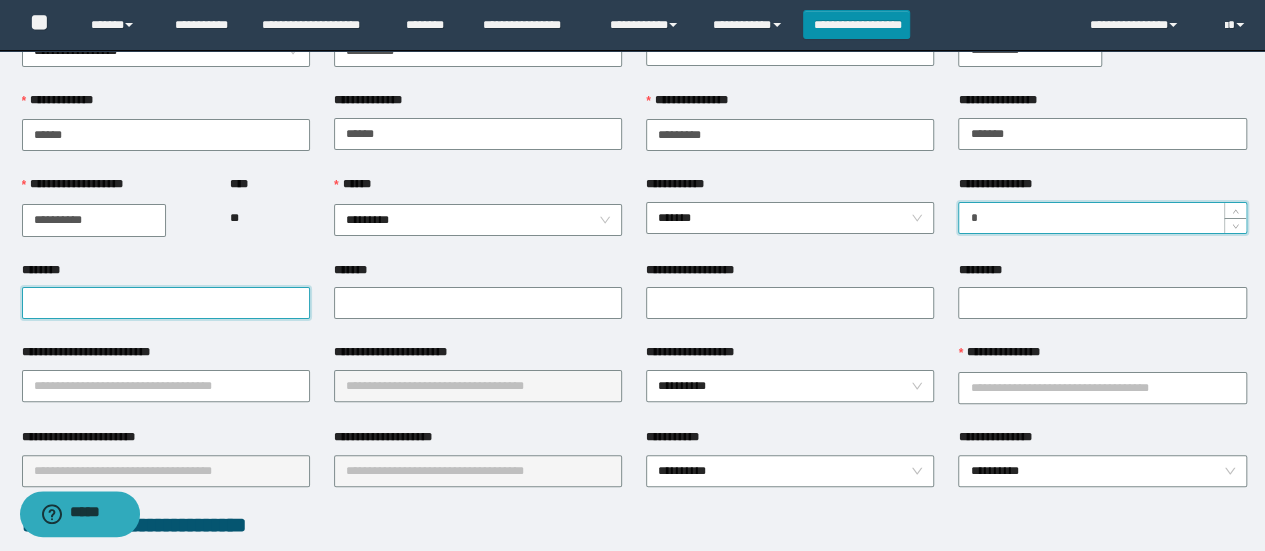 click on "********" at bounding box center [166, 303] 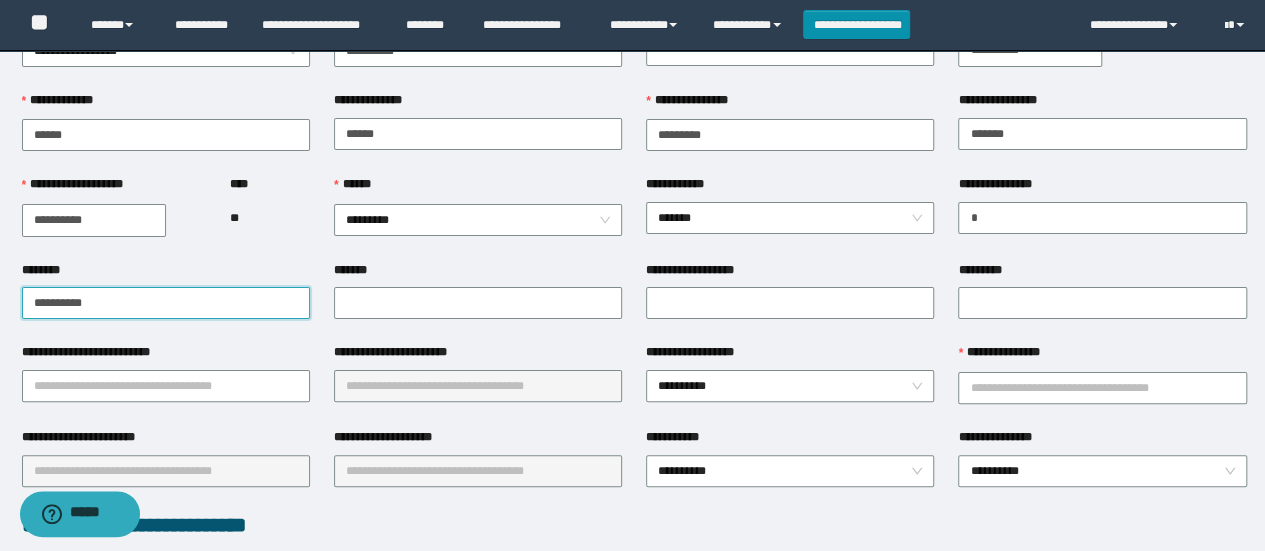 click on "**********" at bounding box center (166, 303) 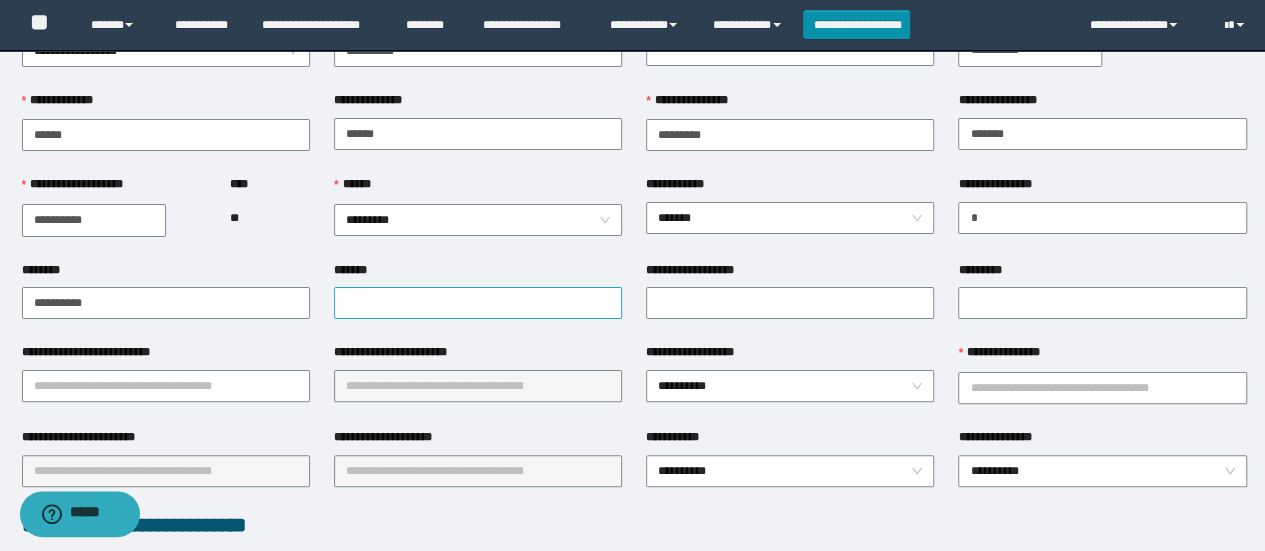 drag, startPoint x: 332, startPoint y: 310, endPoint x: 372, endPoint y: 288, distance: 45.65085 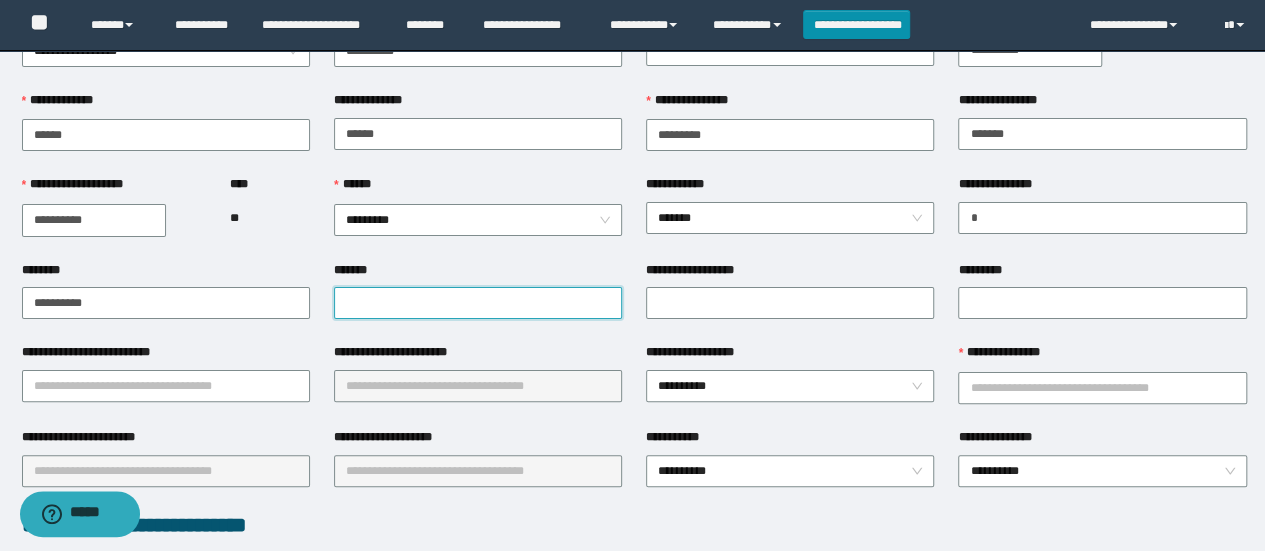 click on "*******" at bounding box center [478, 303] 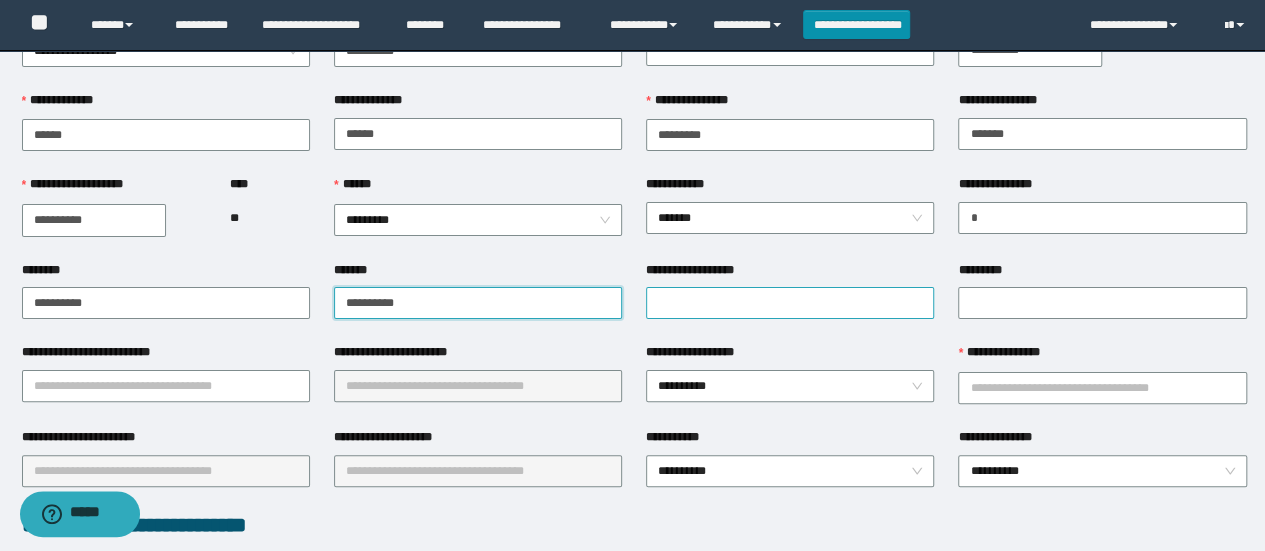 type on "**********" 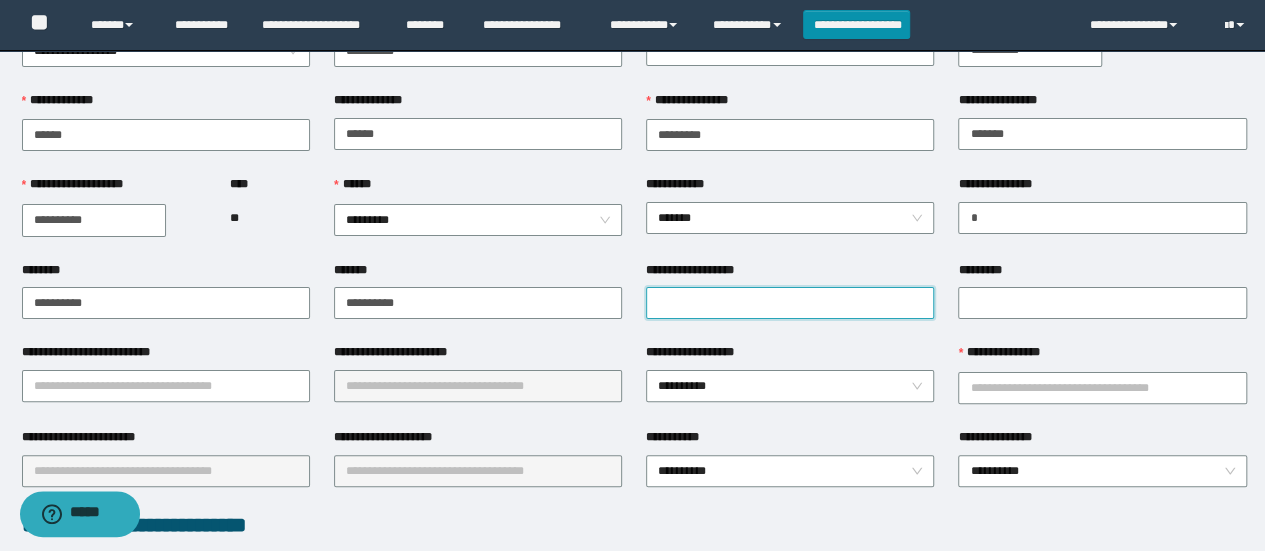 click on "**********" at bounding box center [790, 303] 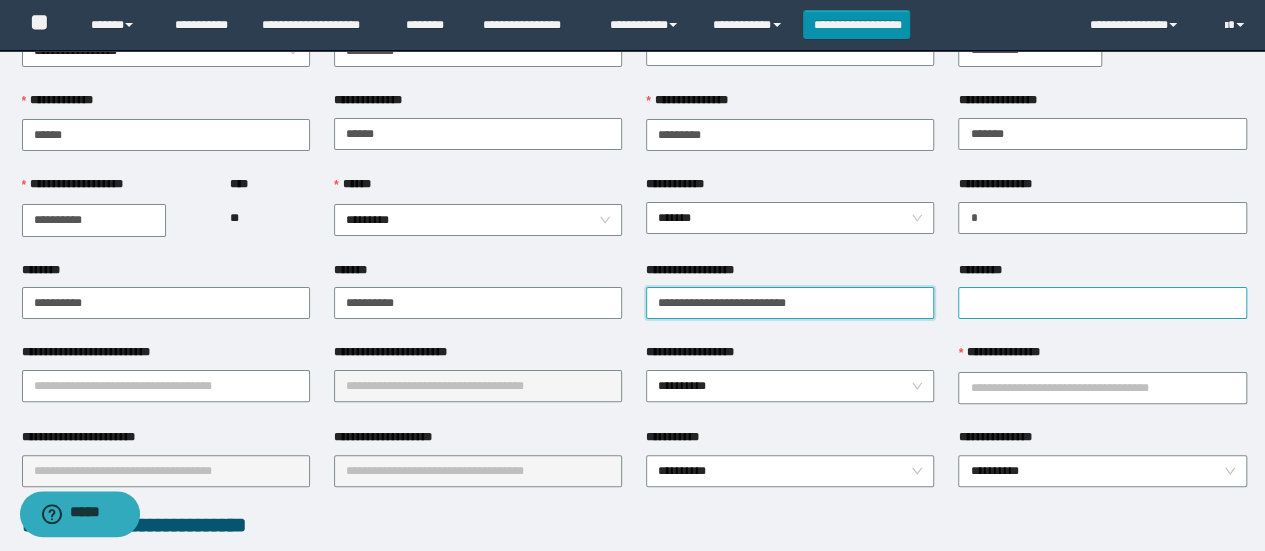 type on "**********" 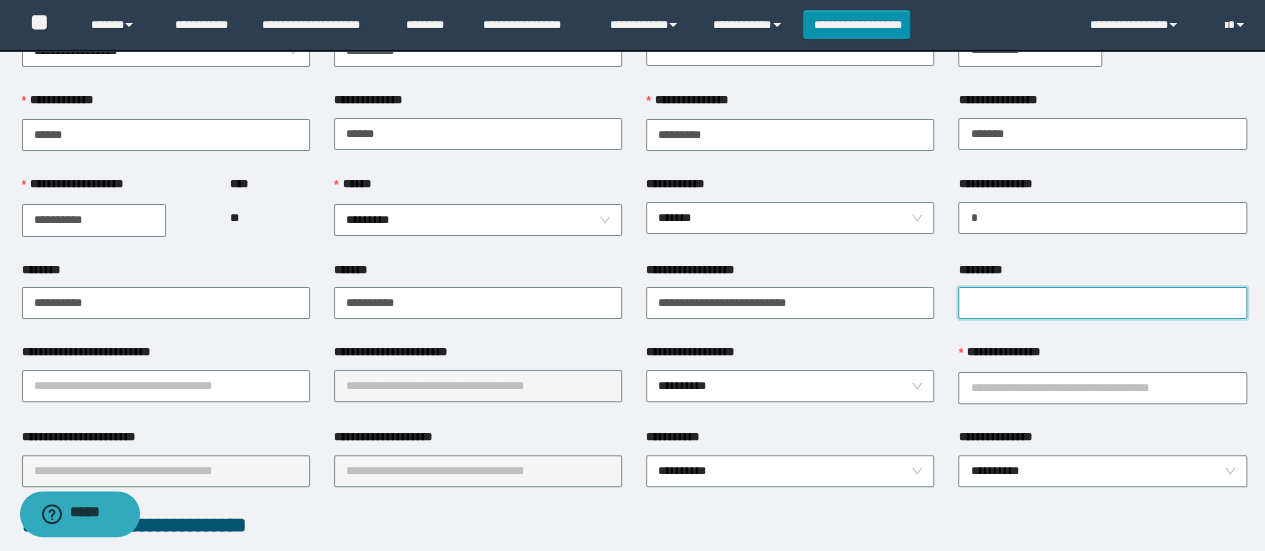 click on "*********" at bounding box center [1102, 303] 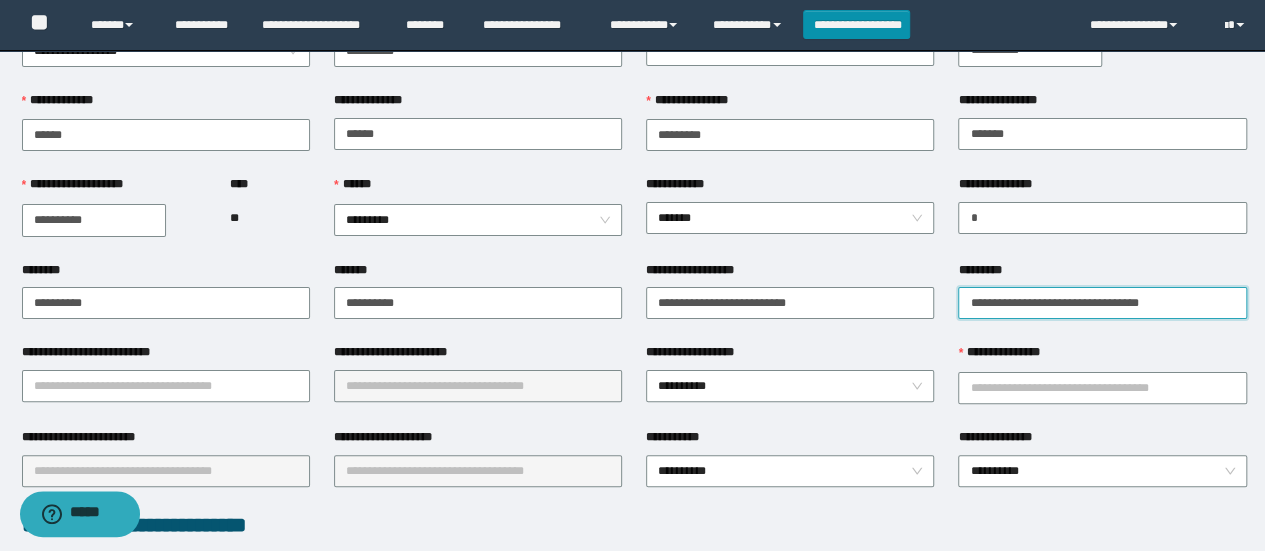 type on "**********" 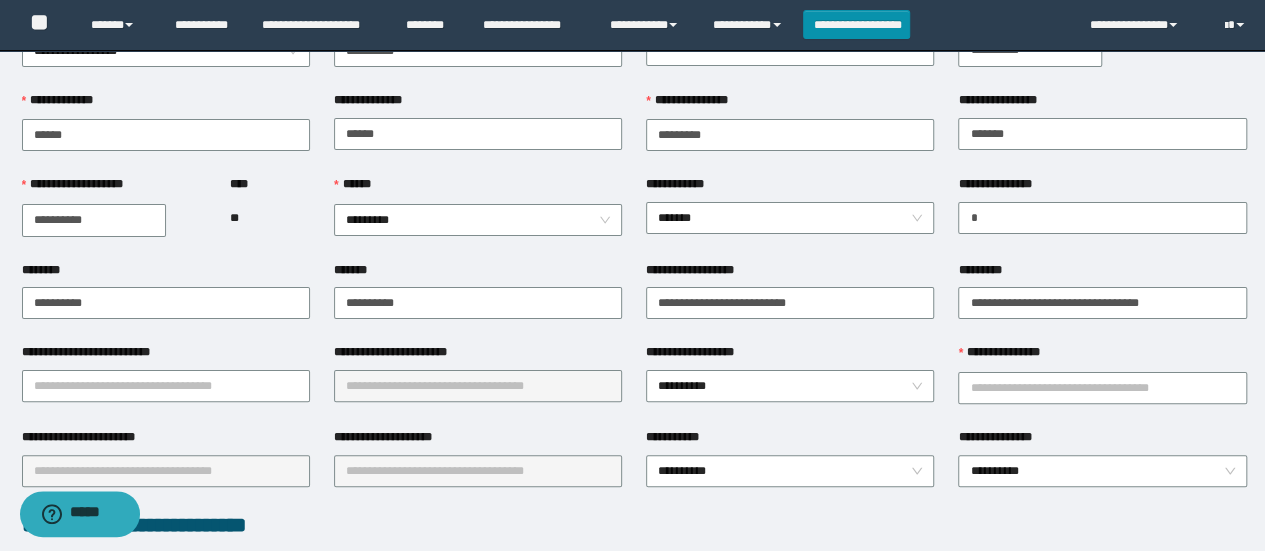 click on "**********" at bounding box center (166, 385) 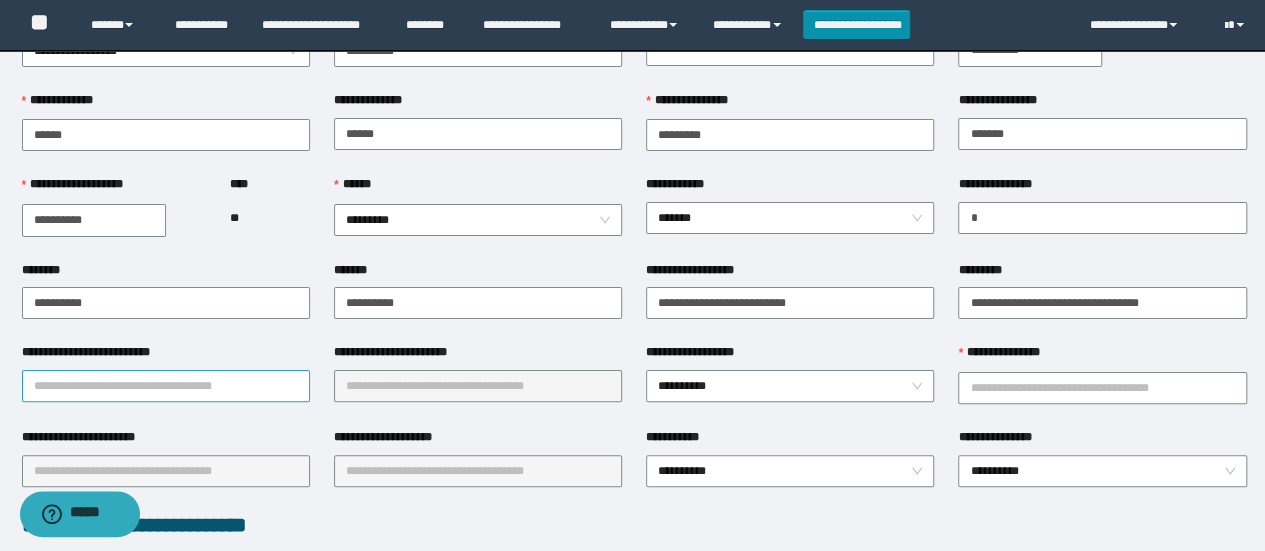click on "**********" at bounding box center (166, 386) 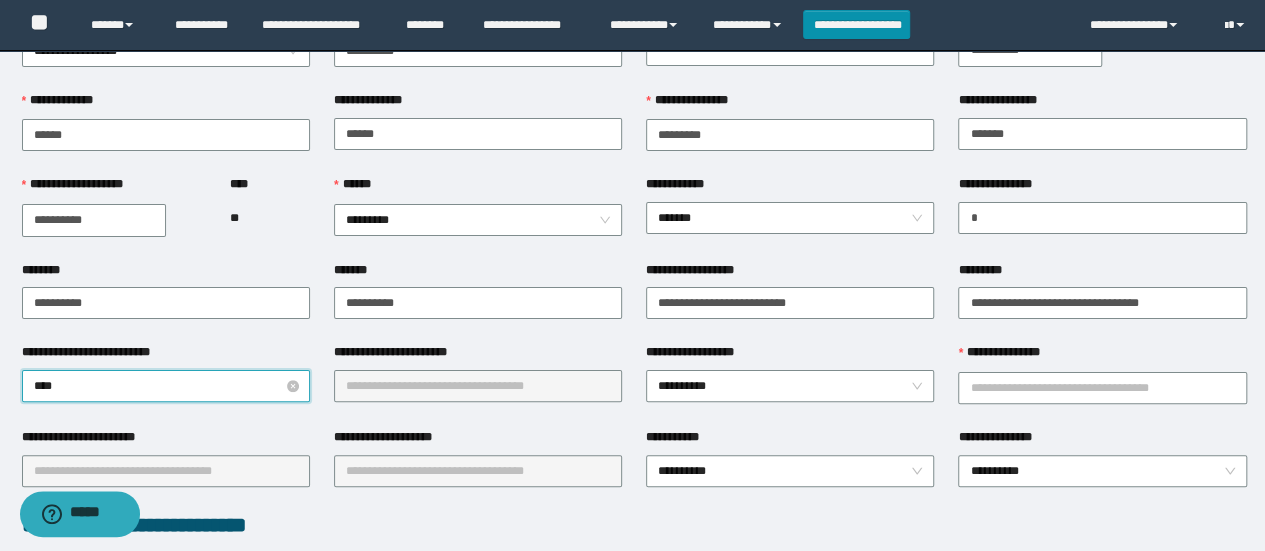 type on "*****" 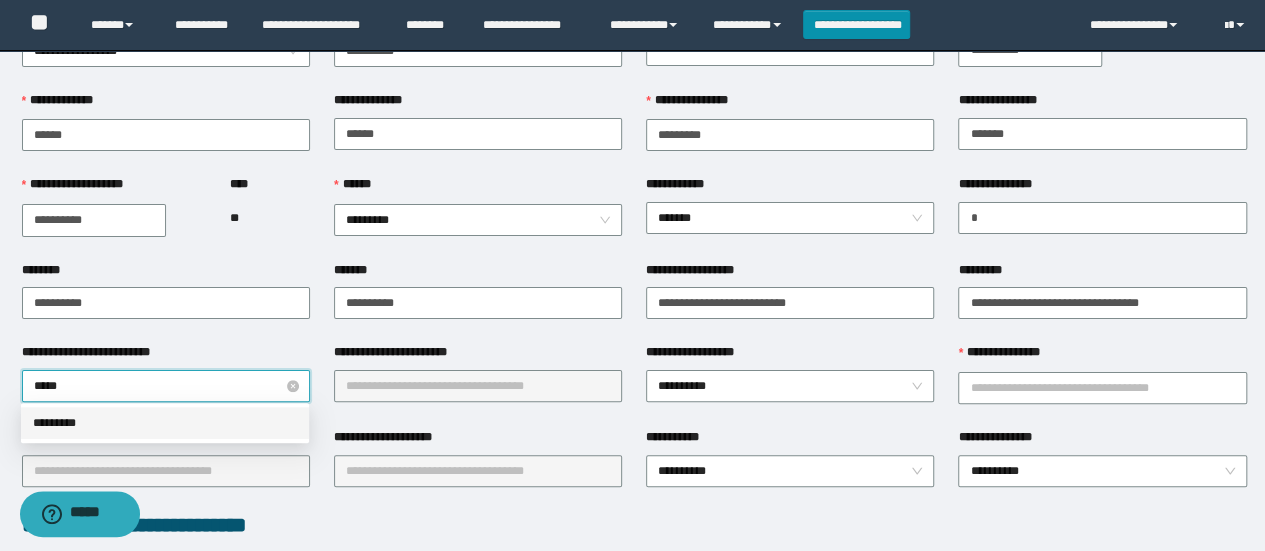 type 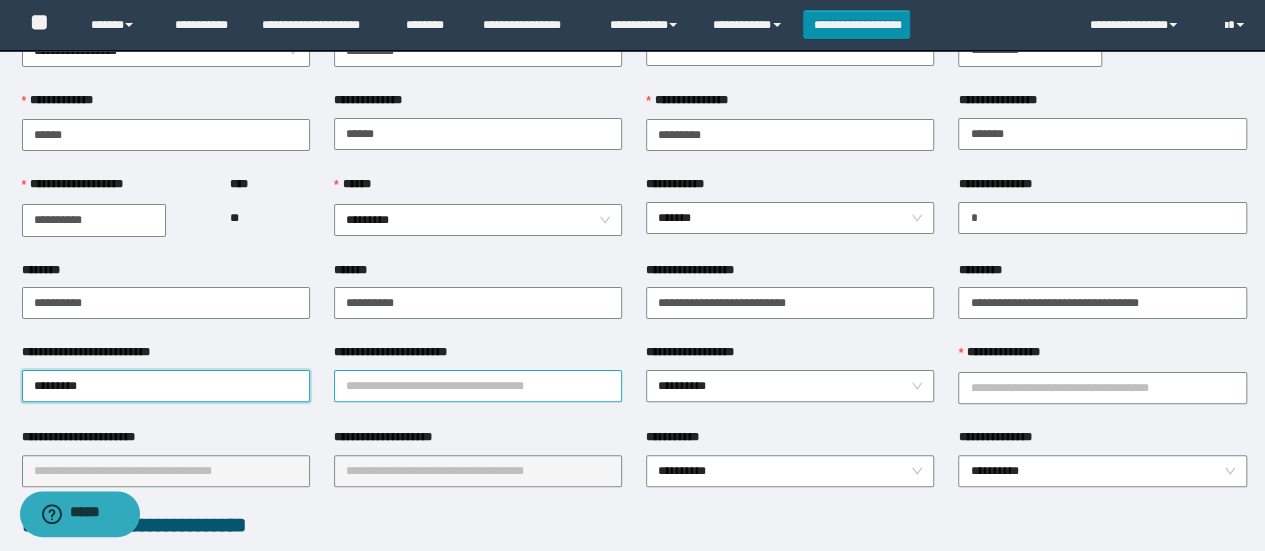 click on "**********" at bounding box center [478, 386] 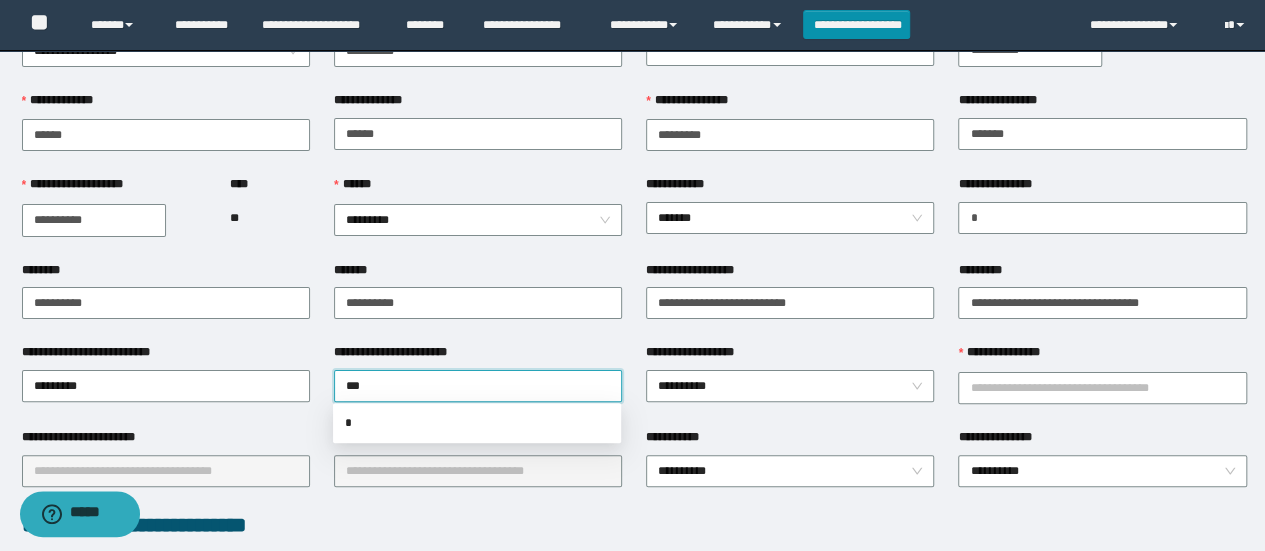 type on "****" 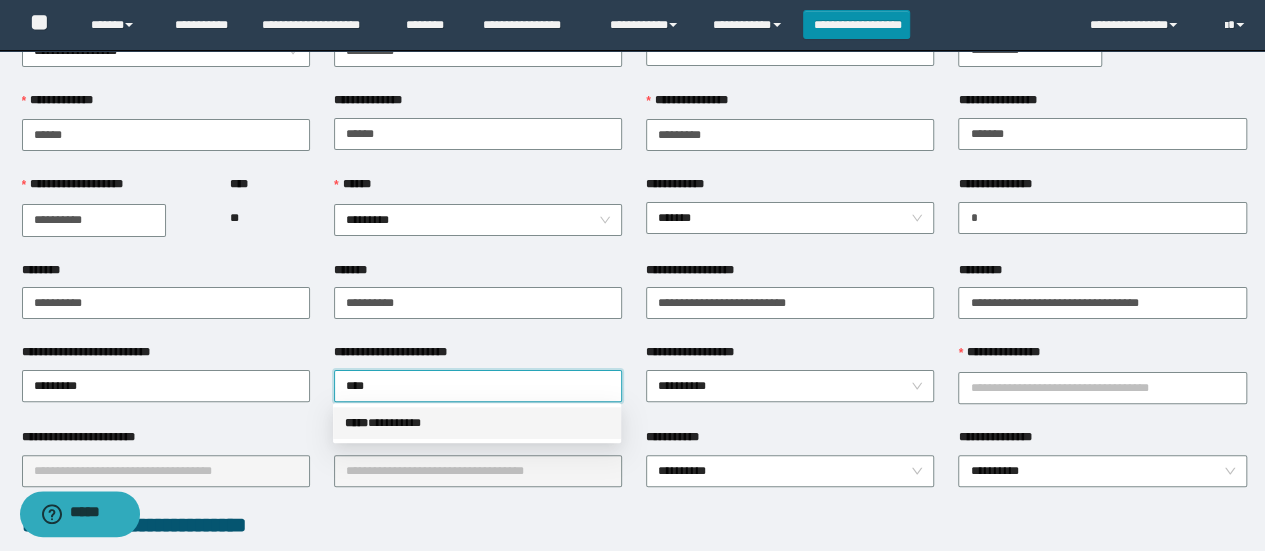 type 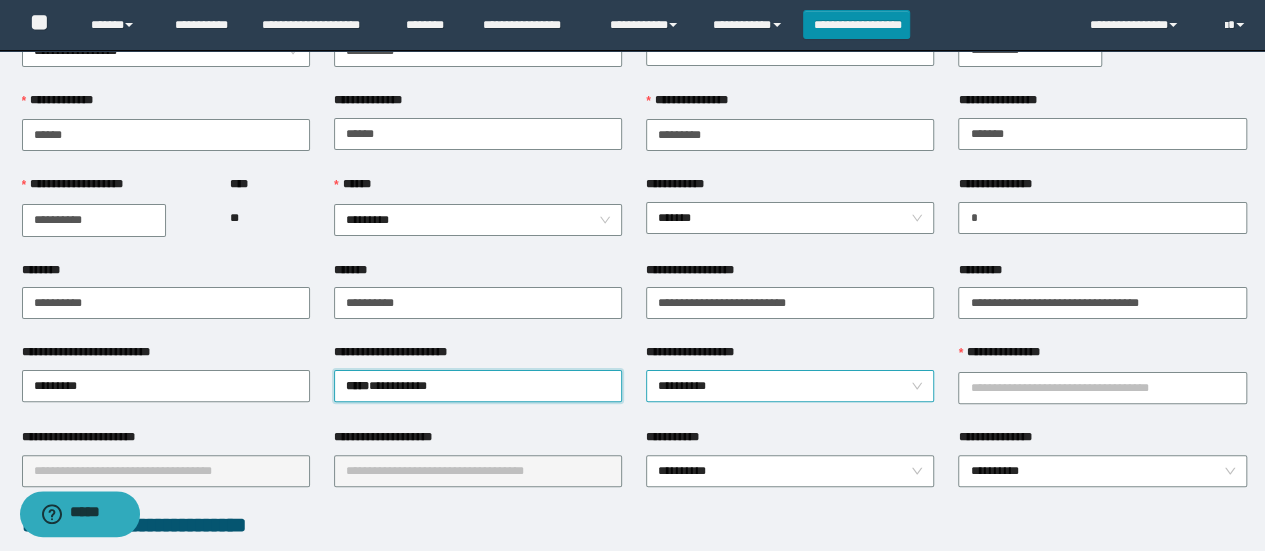 click on "**********" at bounding box center [790, 386] 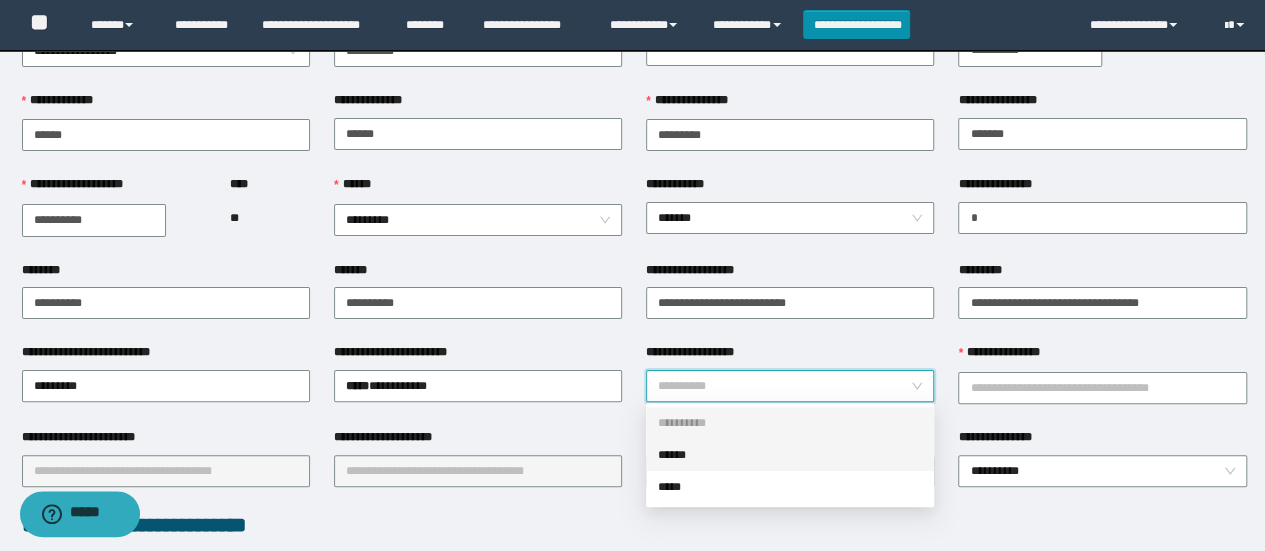 click on "******" at bounding box center (790, 455) 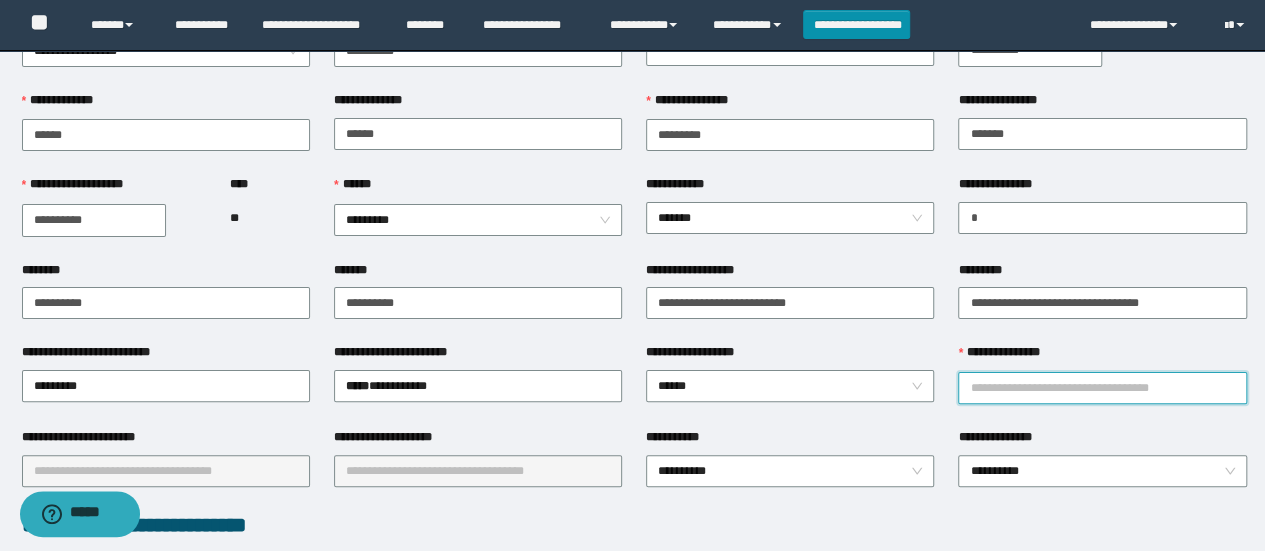 click on "**********" at bounding box center [1102, 388] 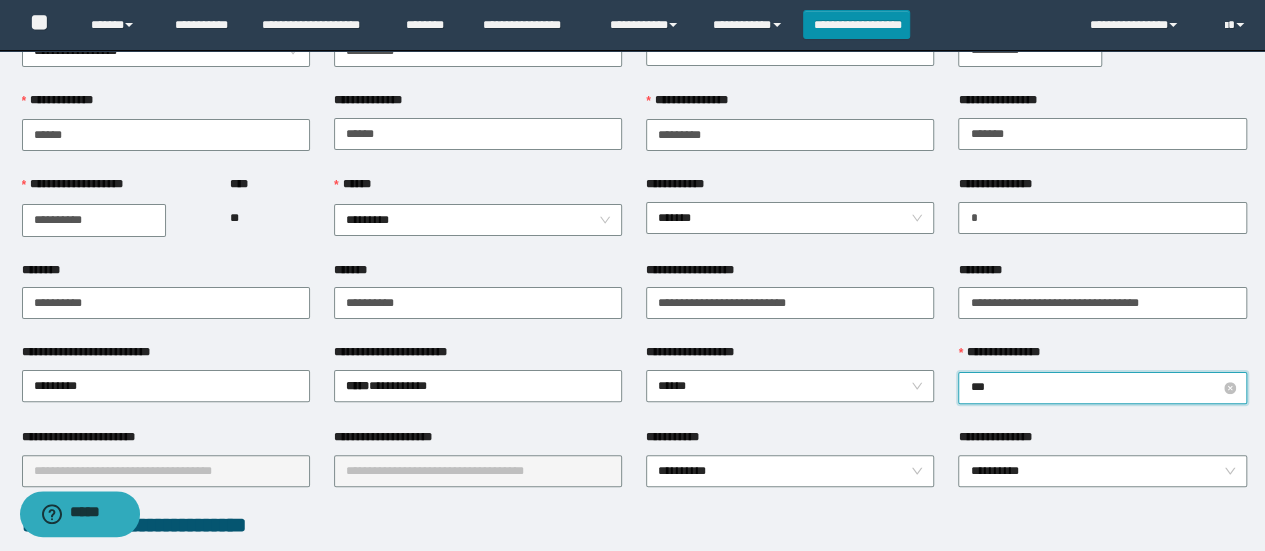 type on "****" 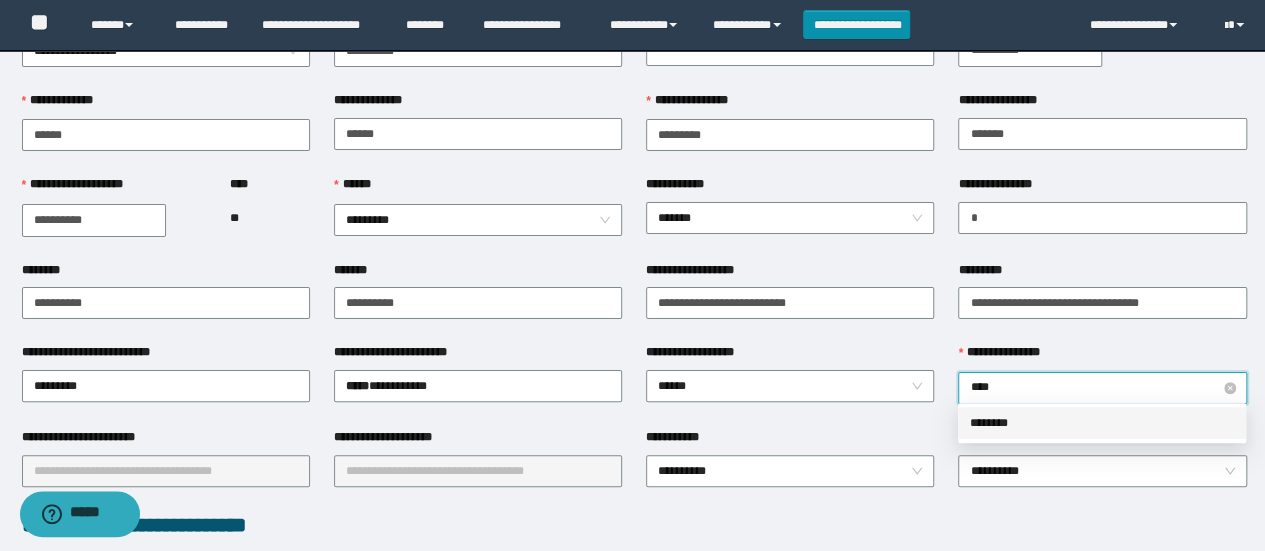 type 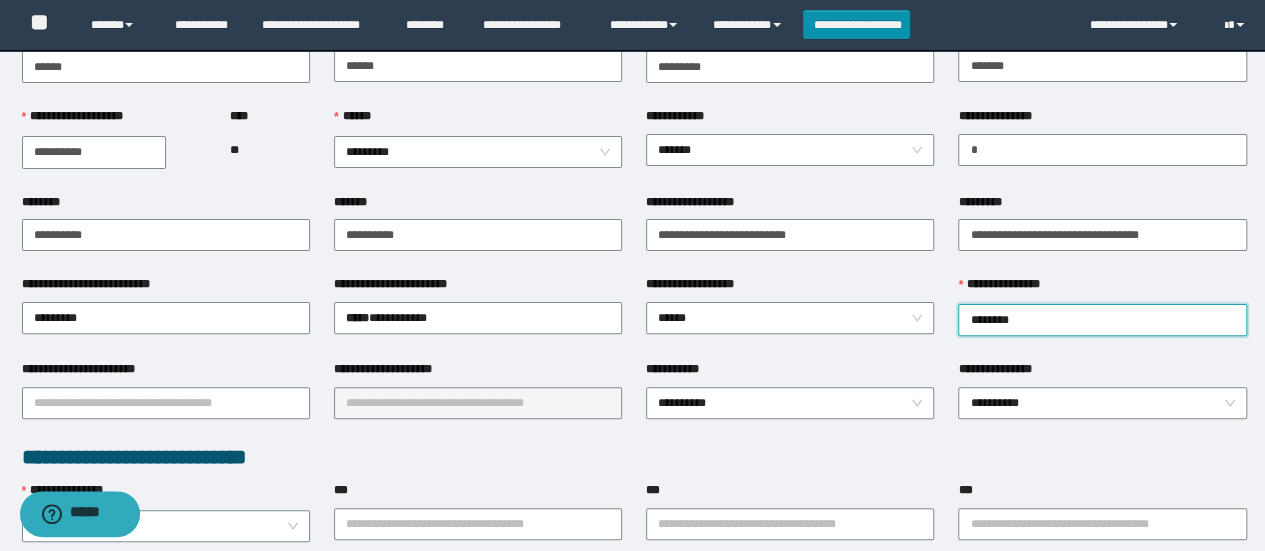 scroll, scrollTop: 200, scrollLeft: 0, axis: vertical 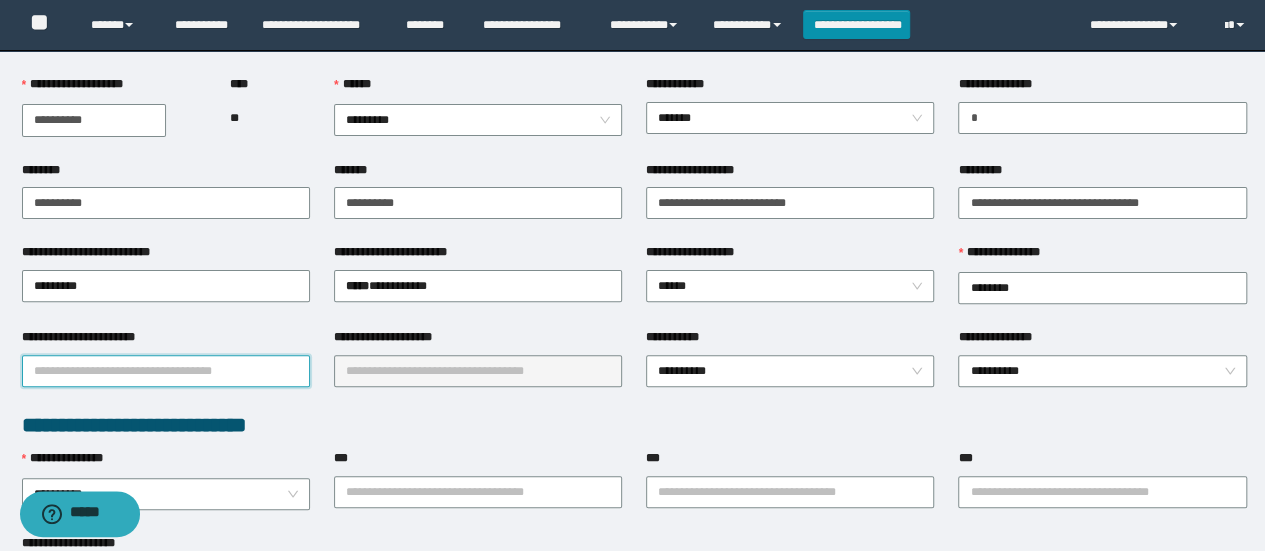 click on "**********" at bounding box center [166, 371] 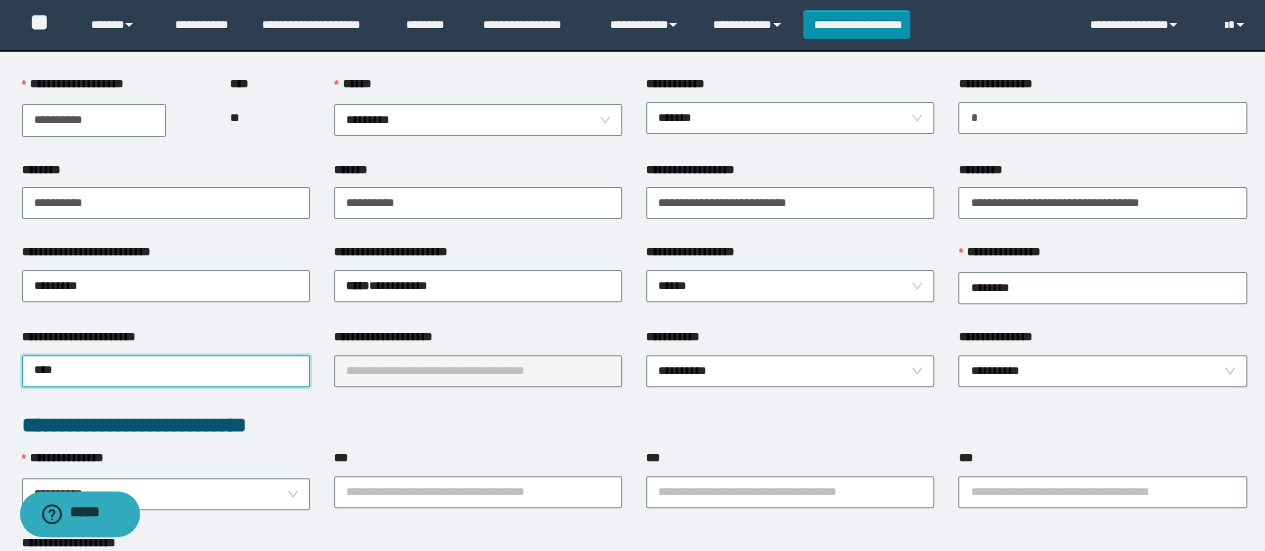 type on "*****" 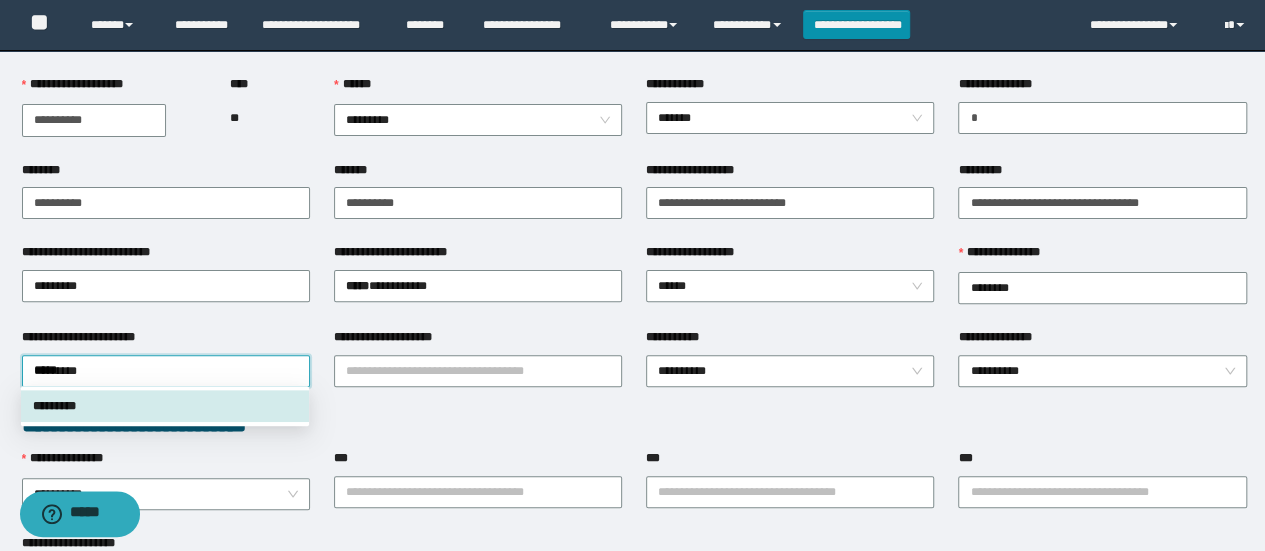 type 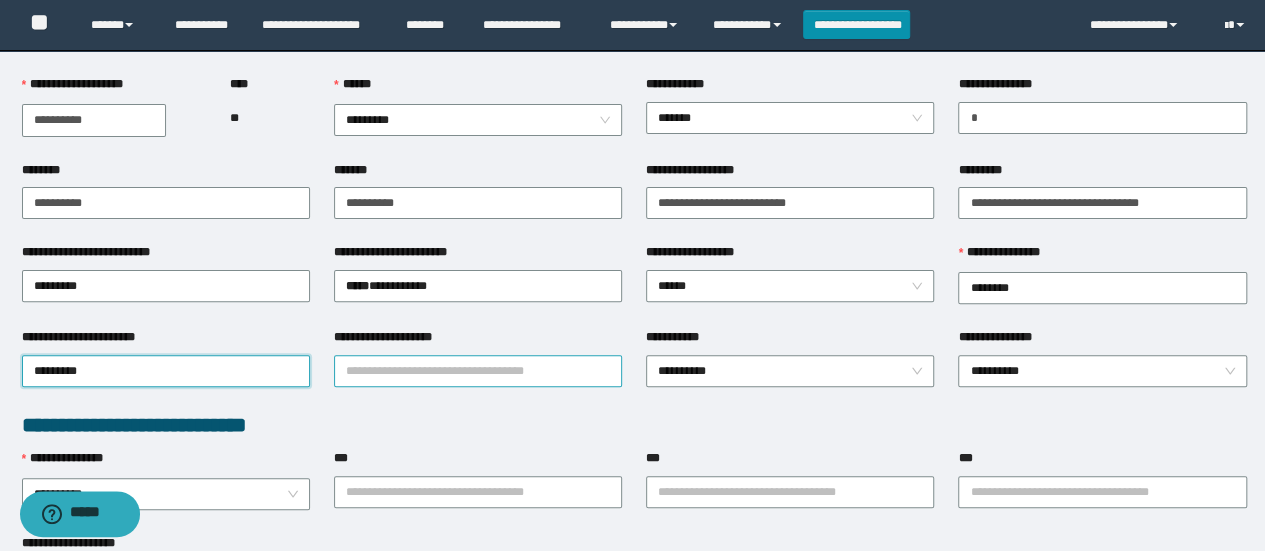 click on "**********" at bounding box center (478, 371) 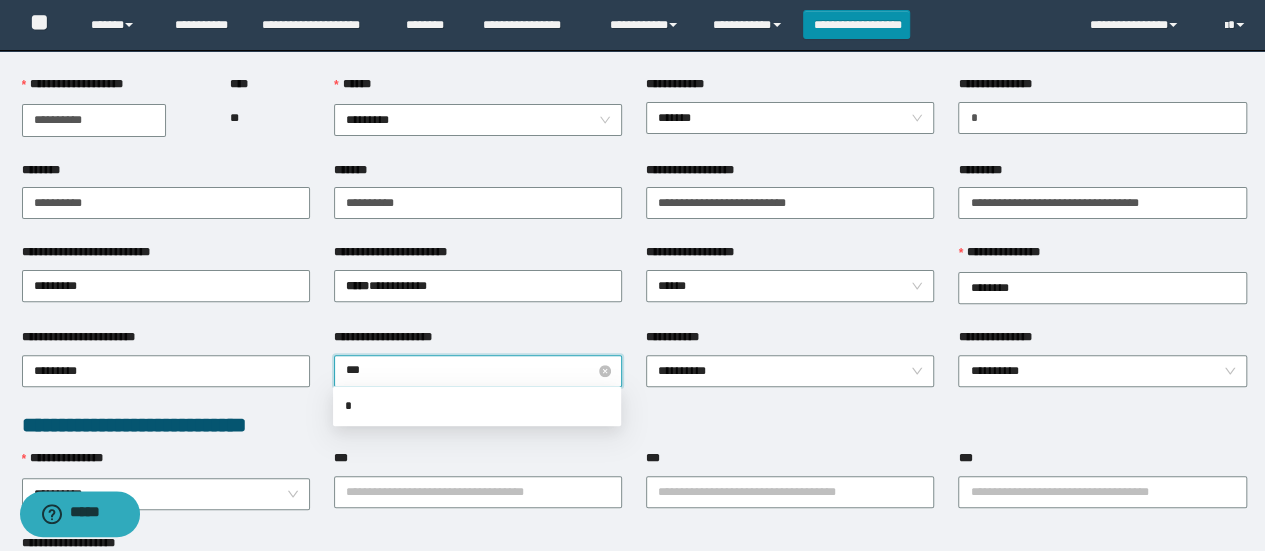 type on "****" 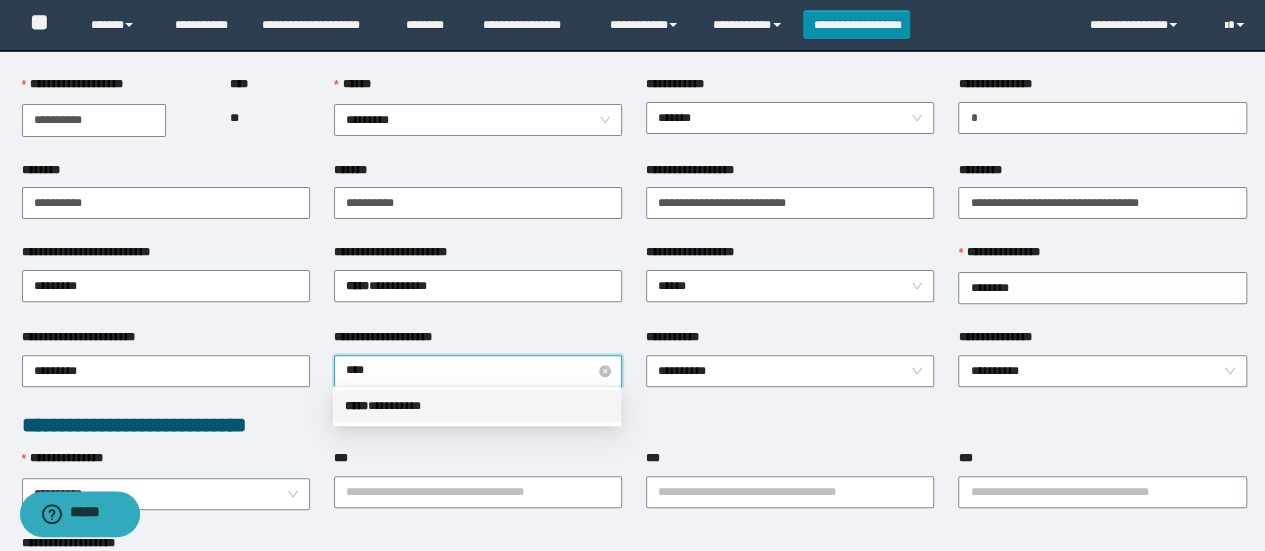 type 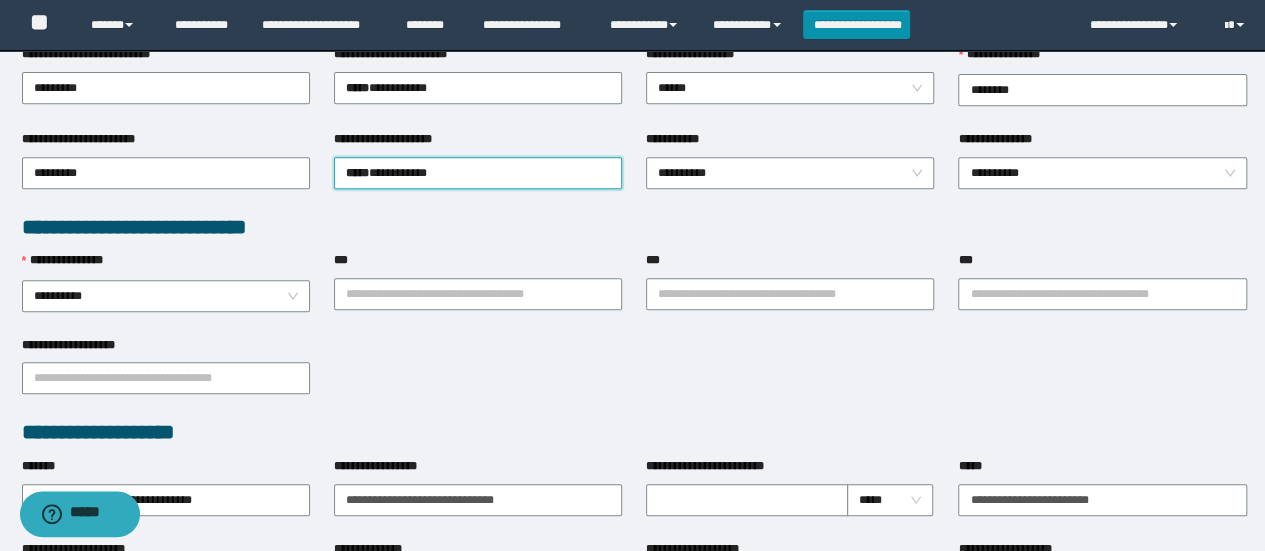 scroll, scrollTop: 400, scrollLeft: 0, axis: vertical 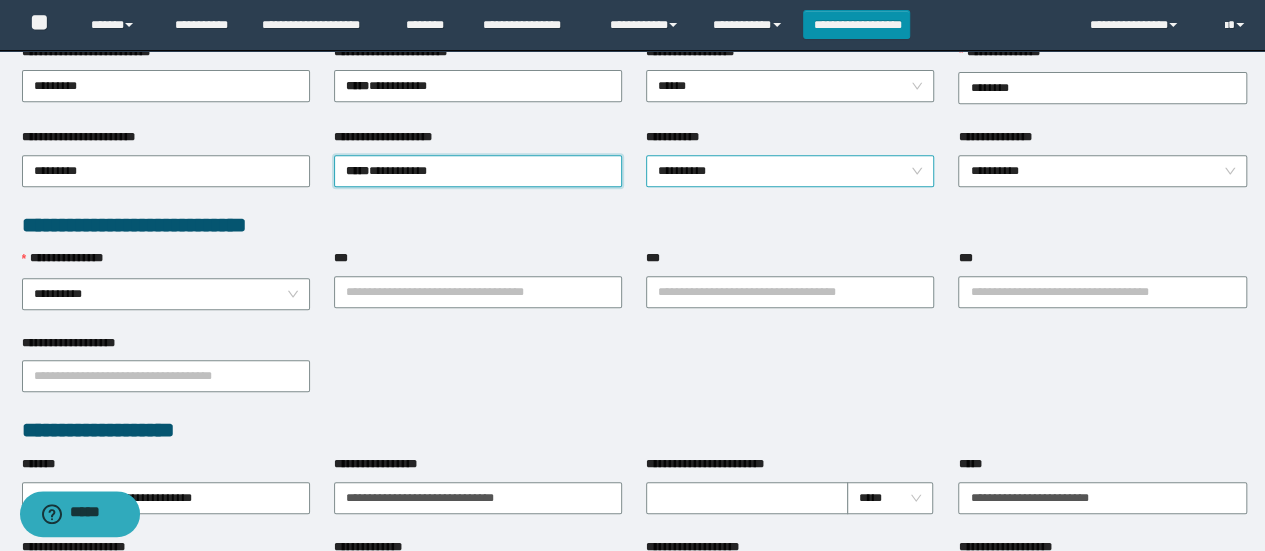 click on "**********" at bounding box center [790, 171] 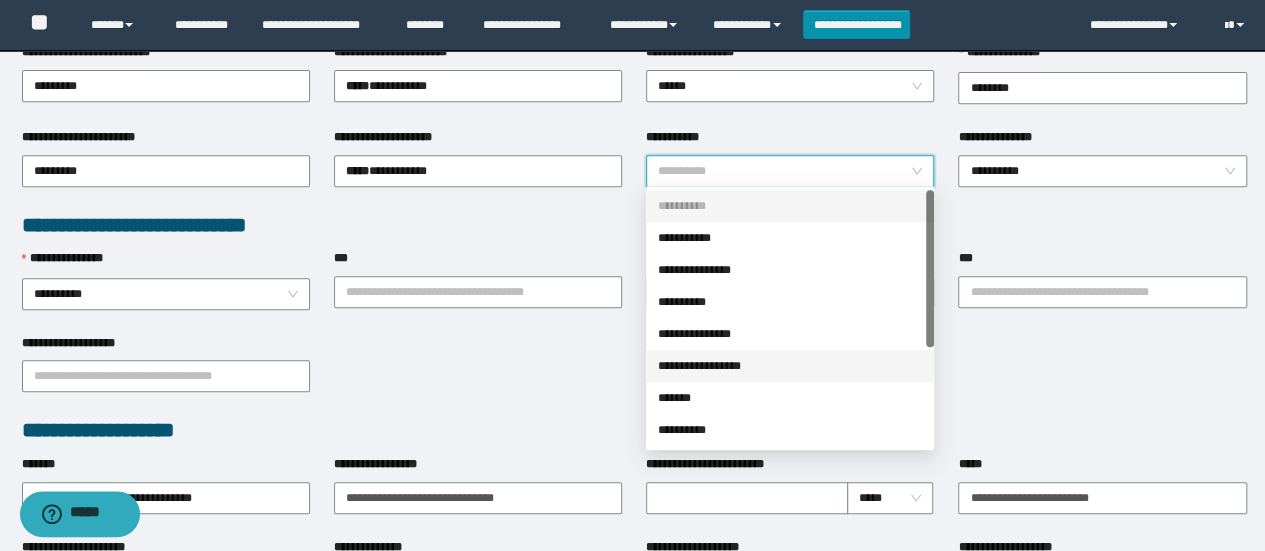 click on "**********" at bounding box center [790, 366] 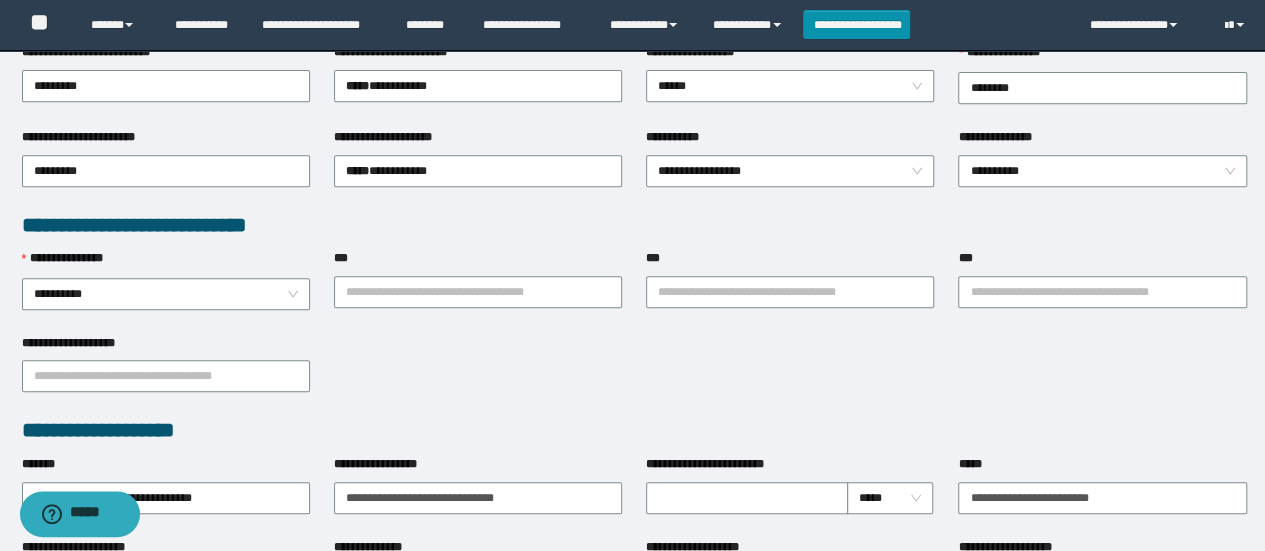 click on "**********" at bounding box center [790, 169] 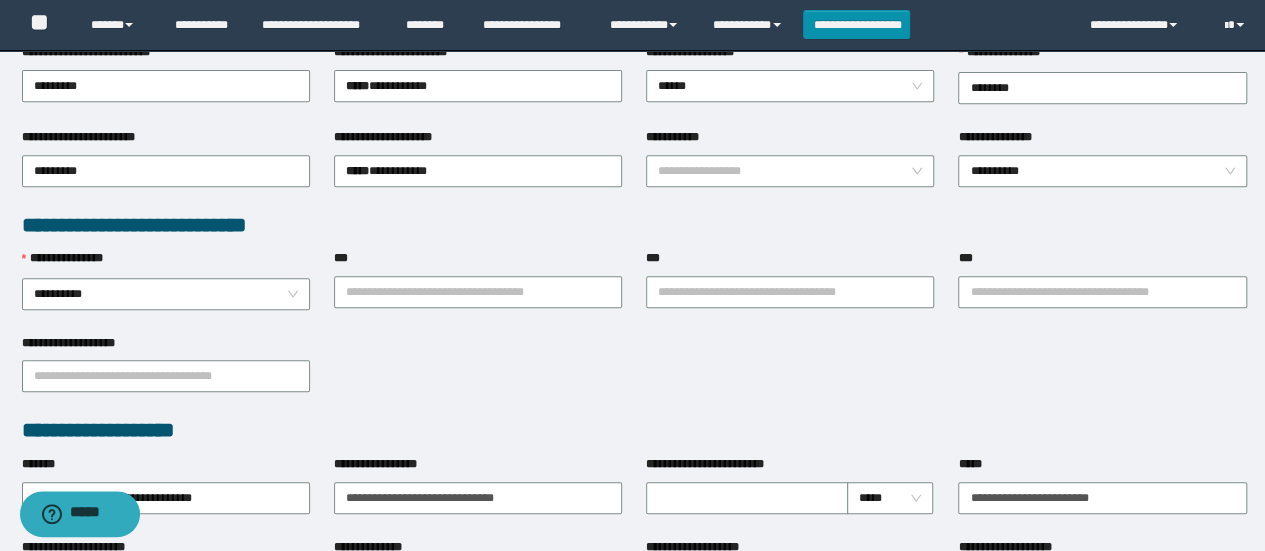 drag, startPoint x: 898, startPoint y: 179, endPoint x: 830, endPoint y: 281, distance: 122.588745 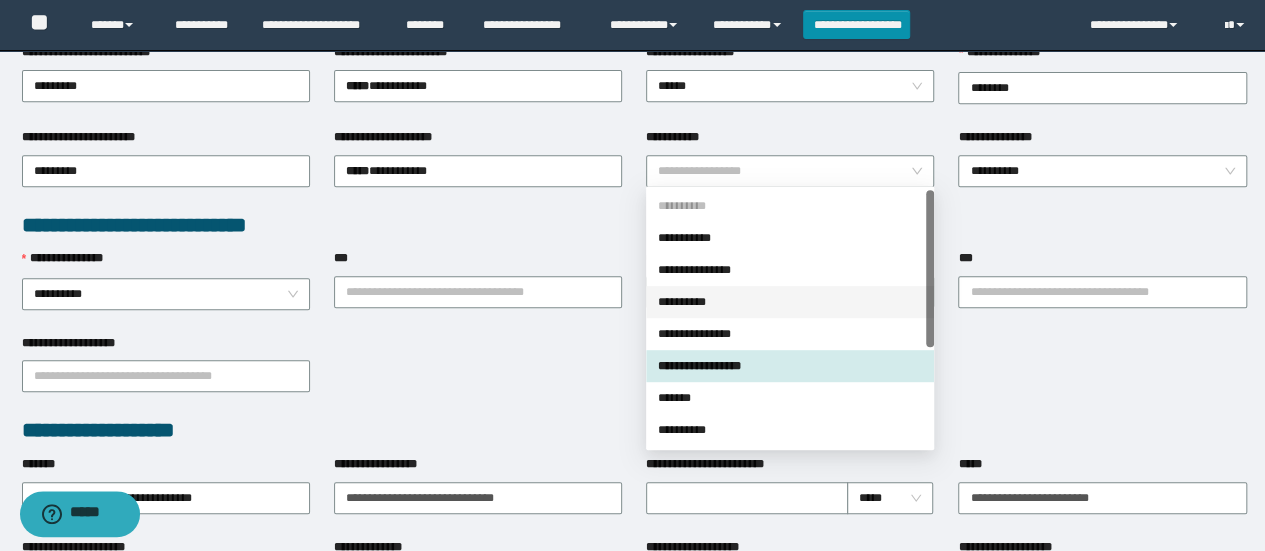 click on "**********" at bounding box center [790, 302] 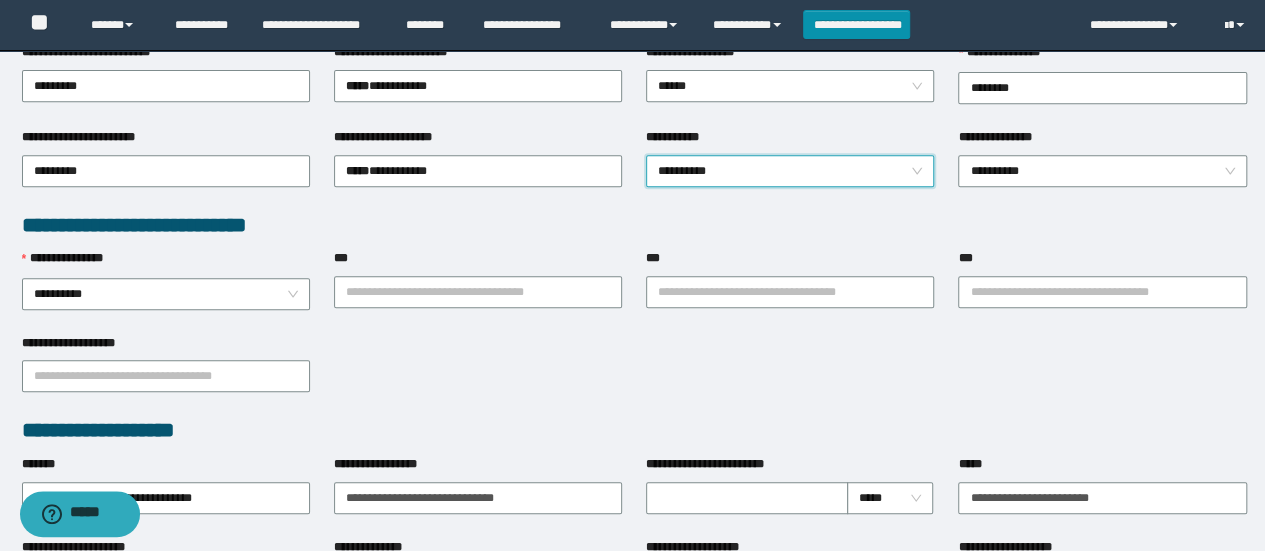 drag, startPoint x: 762, startPoint y: 171, endPoint x: 730, endPoint y: 248, distance: 83.38465 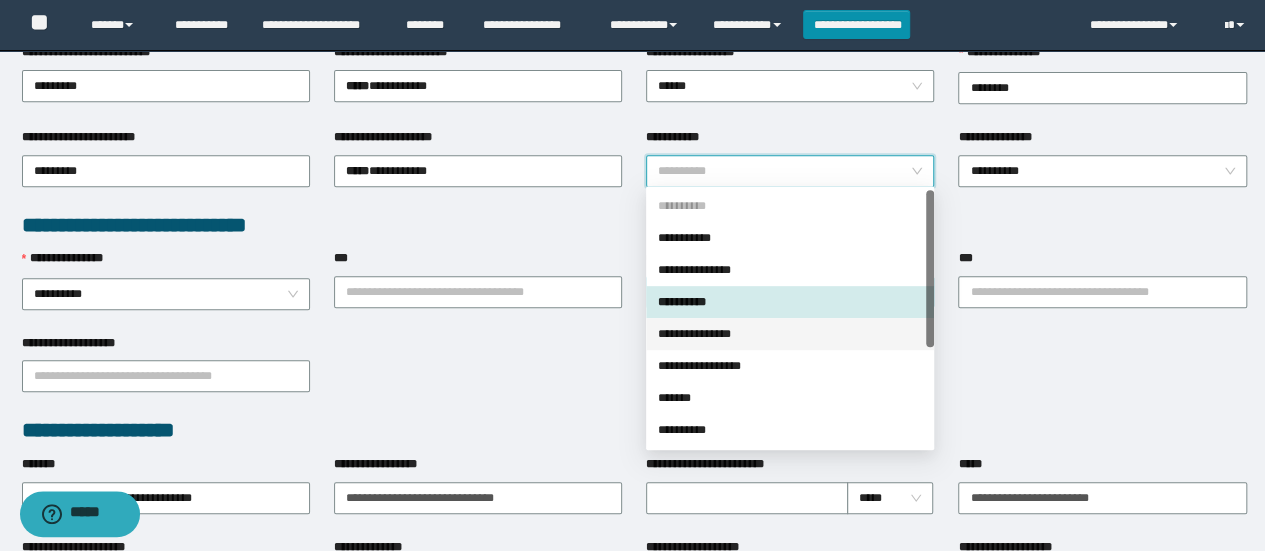 click on "**********" at bounding box center [790, 334] 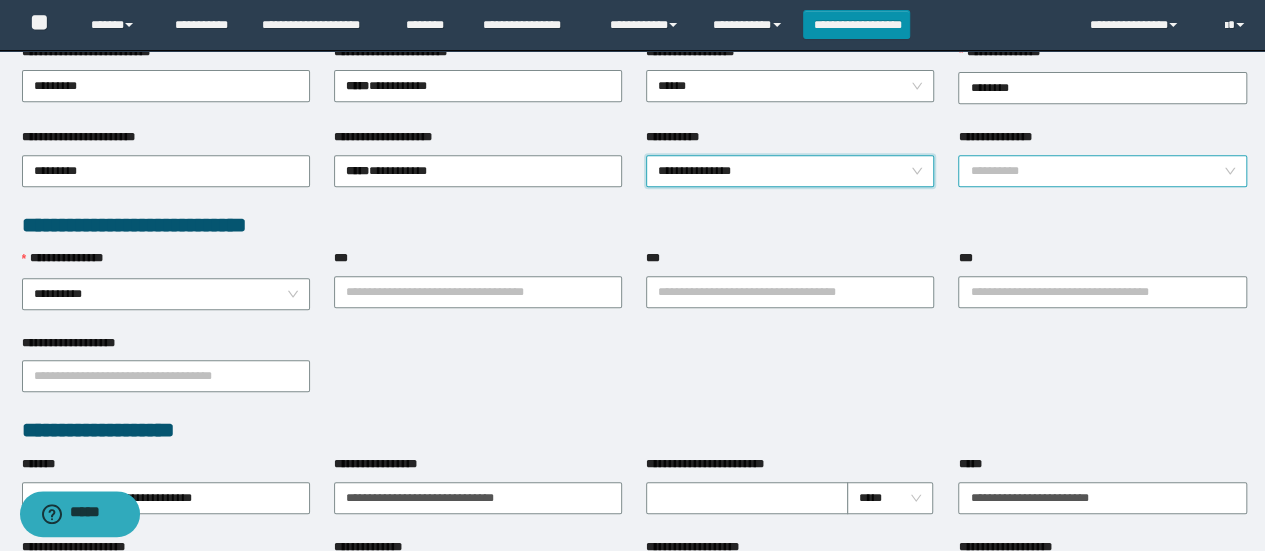 click on "**********" at bounding box center (1102, 171) 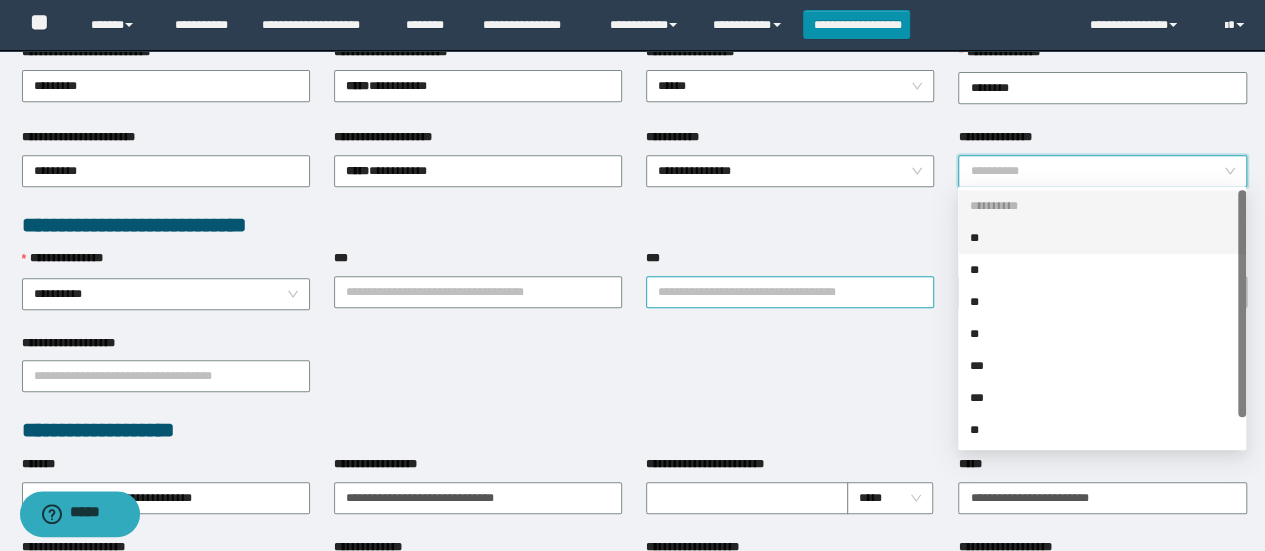 drag, startPoint x: 1042, startPoint y: 231, endPoint x: 751, endPoint y: 293, distance: 297.53152 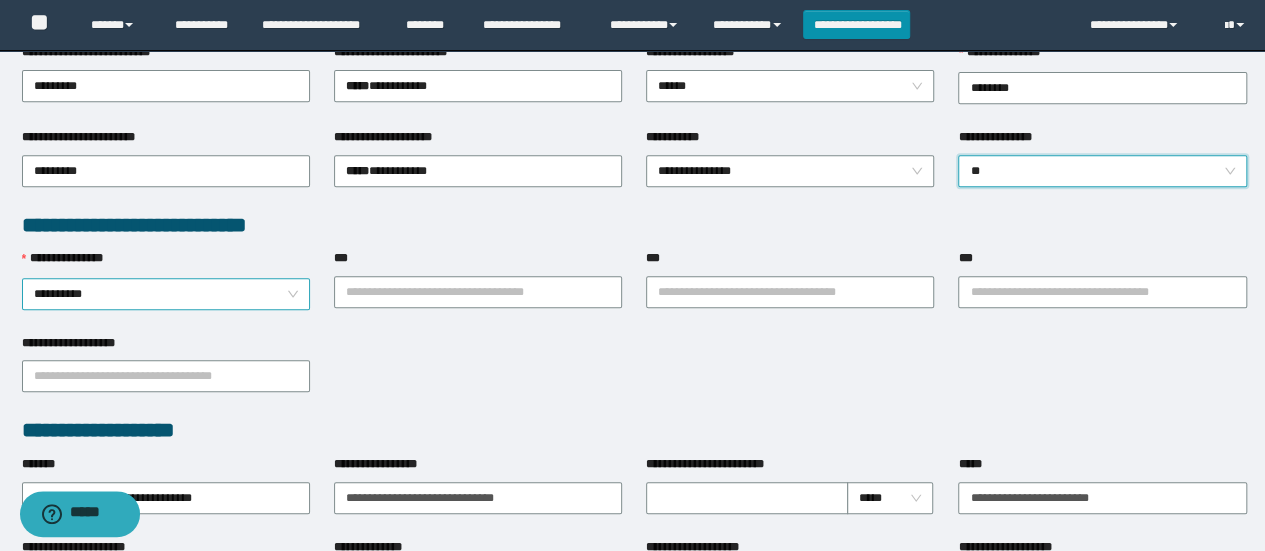 click on "**********" at bounding box center (166, 294) 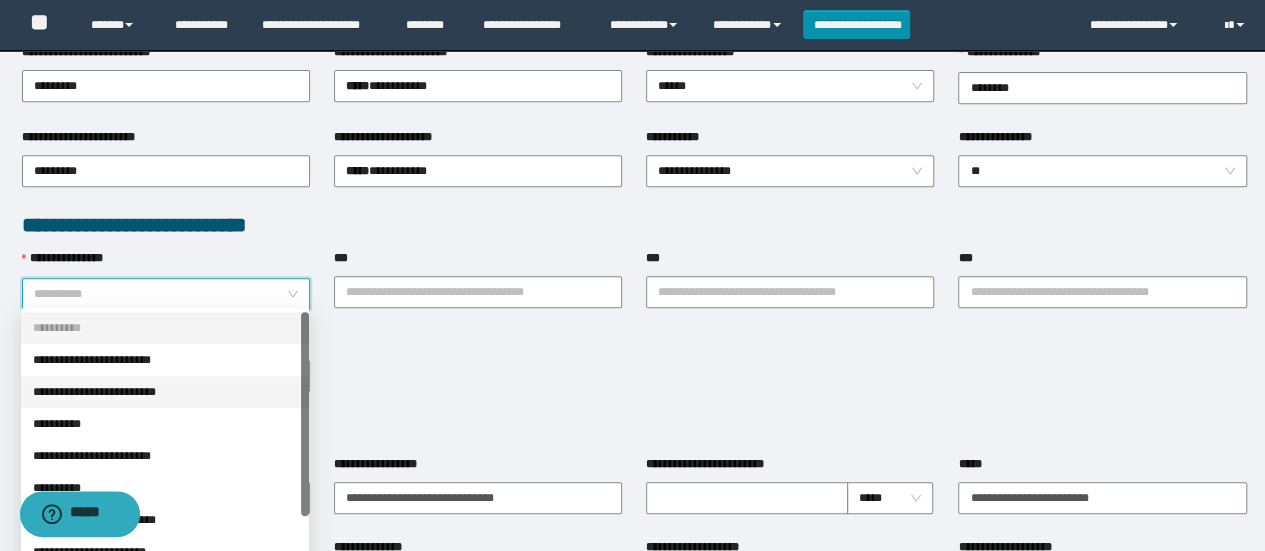 click on "**********" at bounding box center [165, 392] 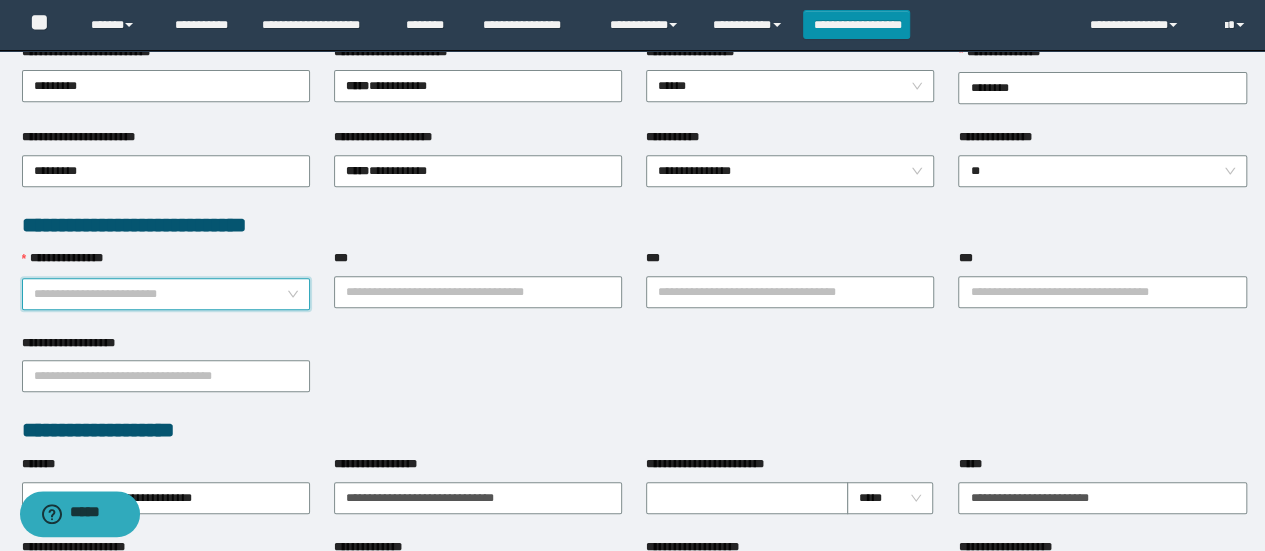 drag, startPoint x: 230, startPoint y: 295, endPoint x: 197, endPoint y: 344, distance: 59.07622 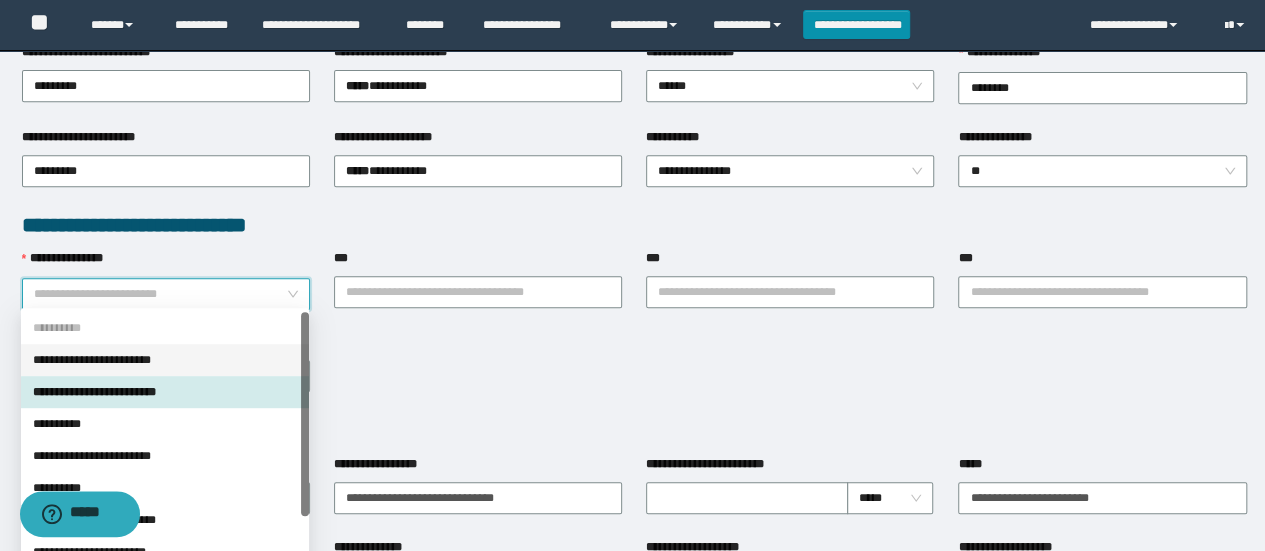 click on "**********" at bounding box center [165, 360] 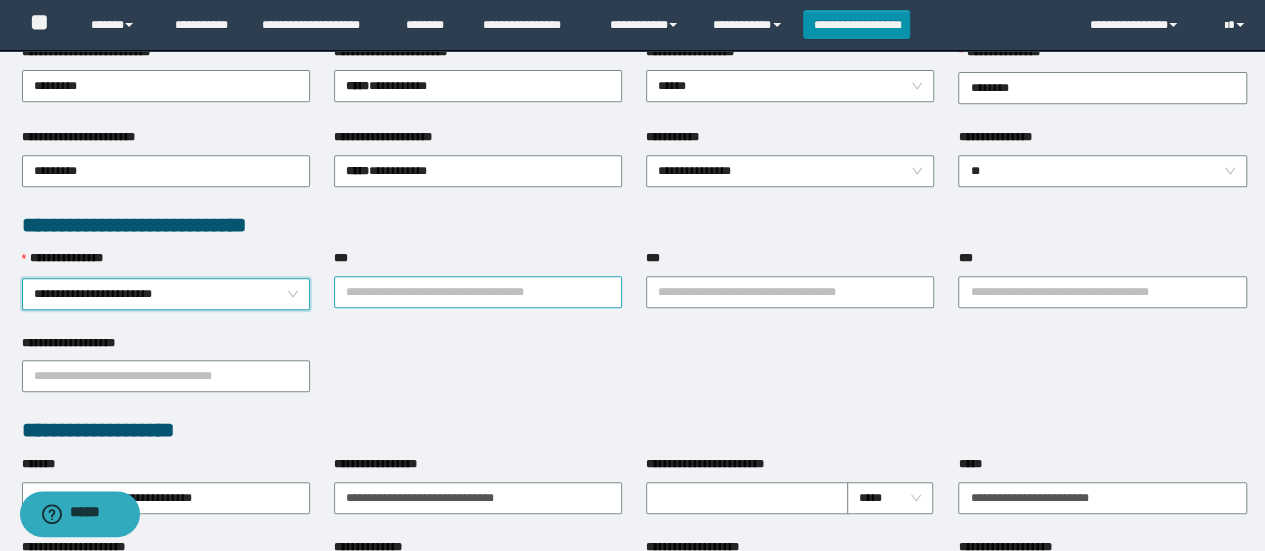 click on "***" at bounding box center [478, 292] 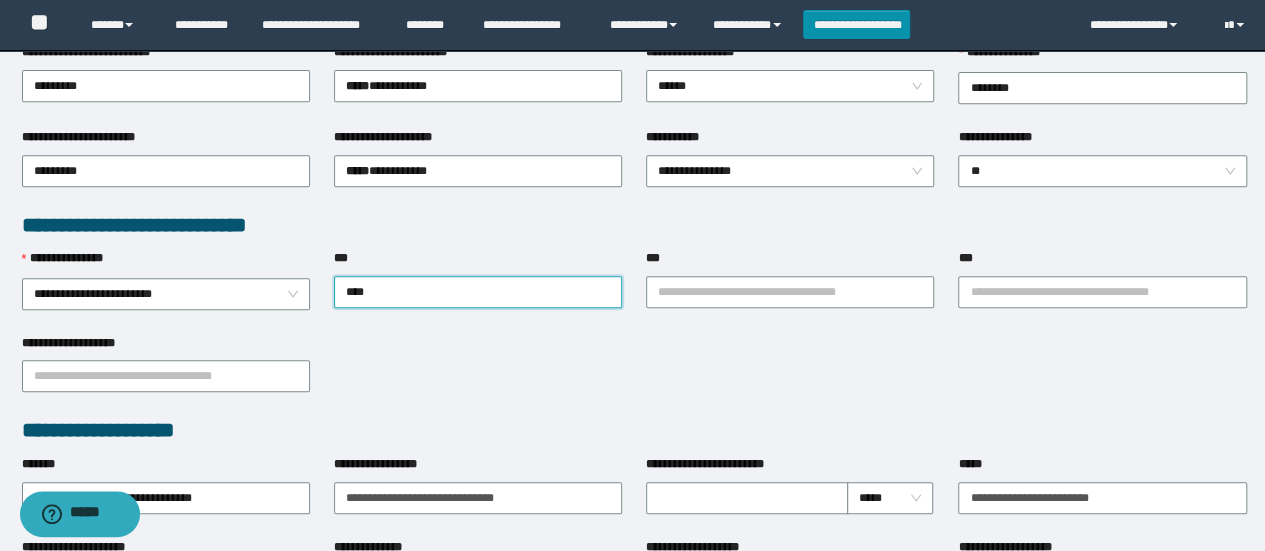 type on "*****" 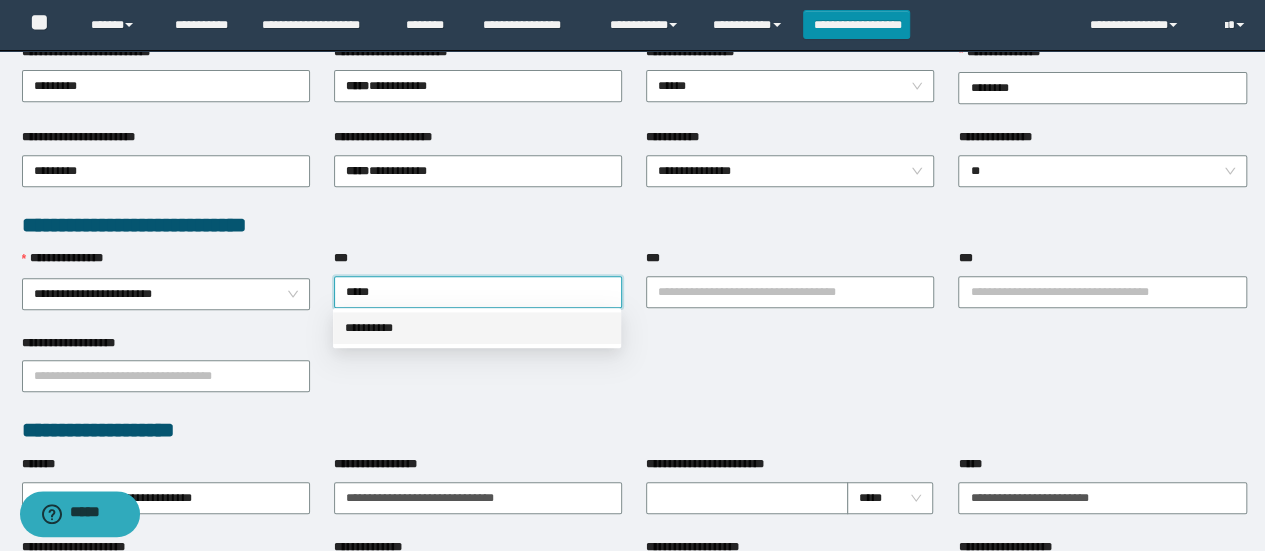 type 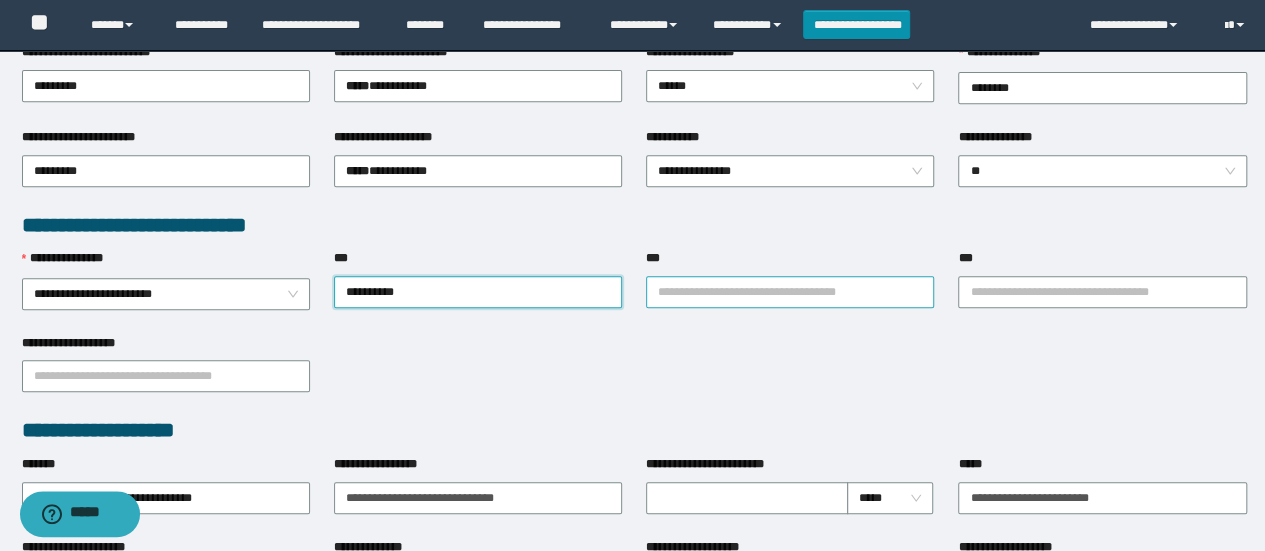click on "**********" at bounding box center (790, 292) 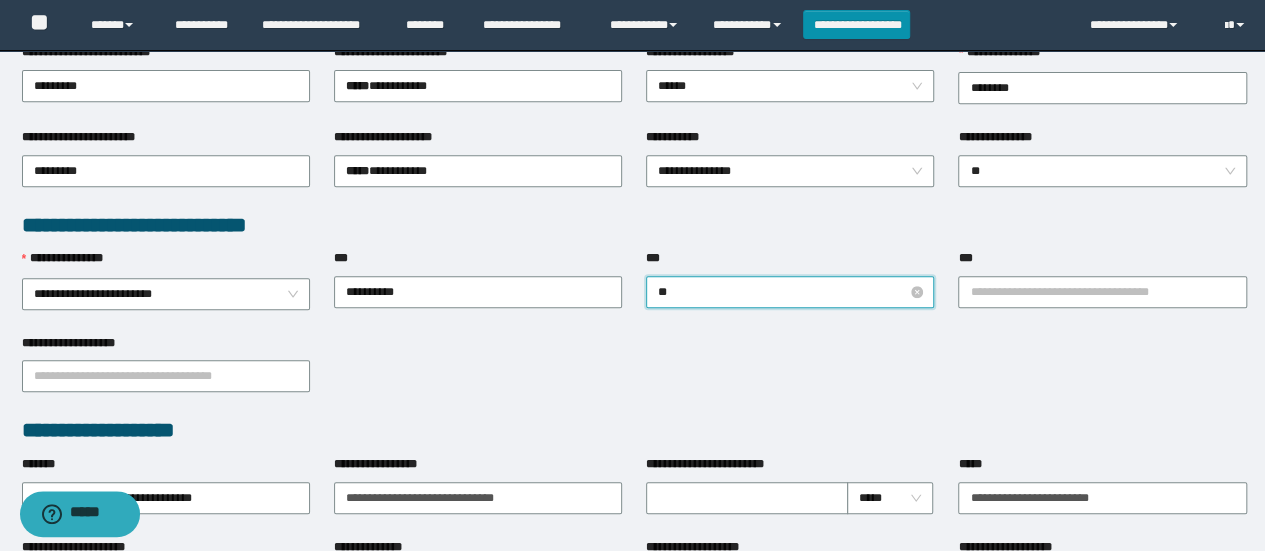 type on "***" 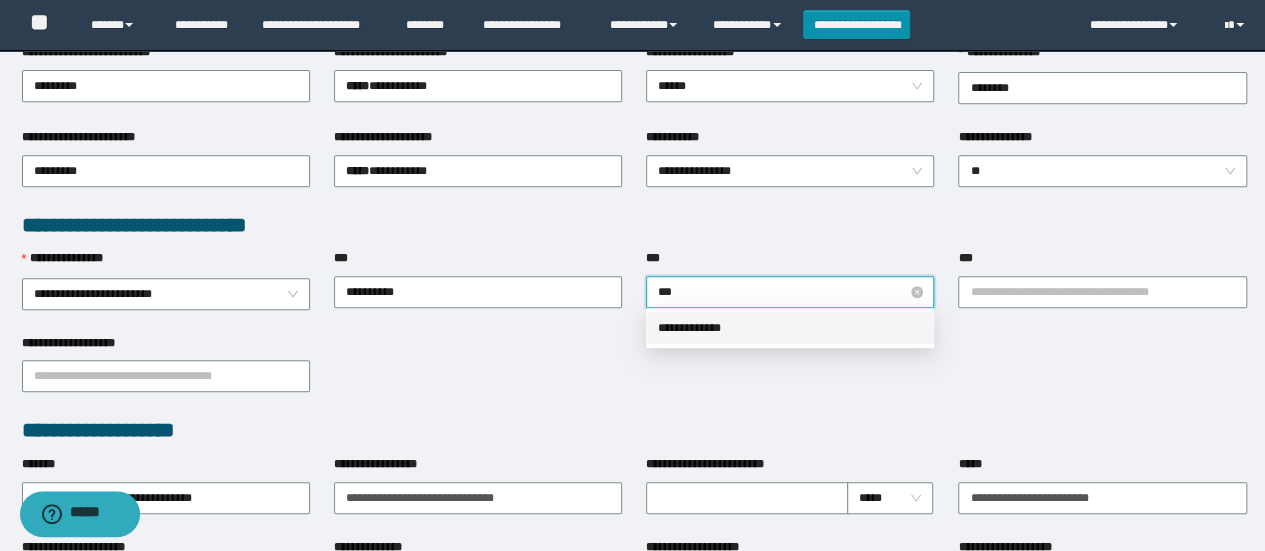 type 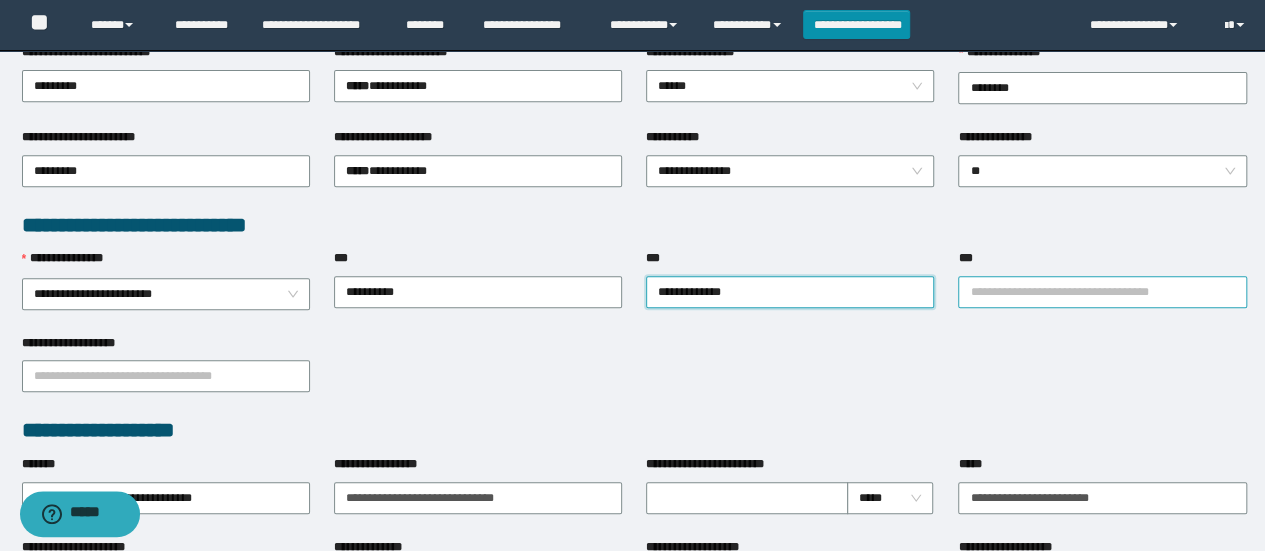 click on "***" at bounding box center [1102, 292] 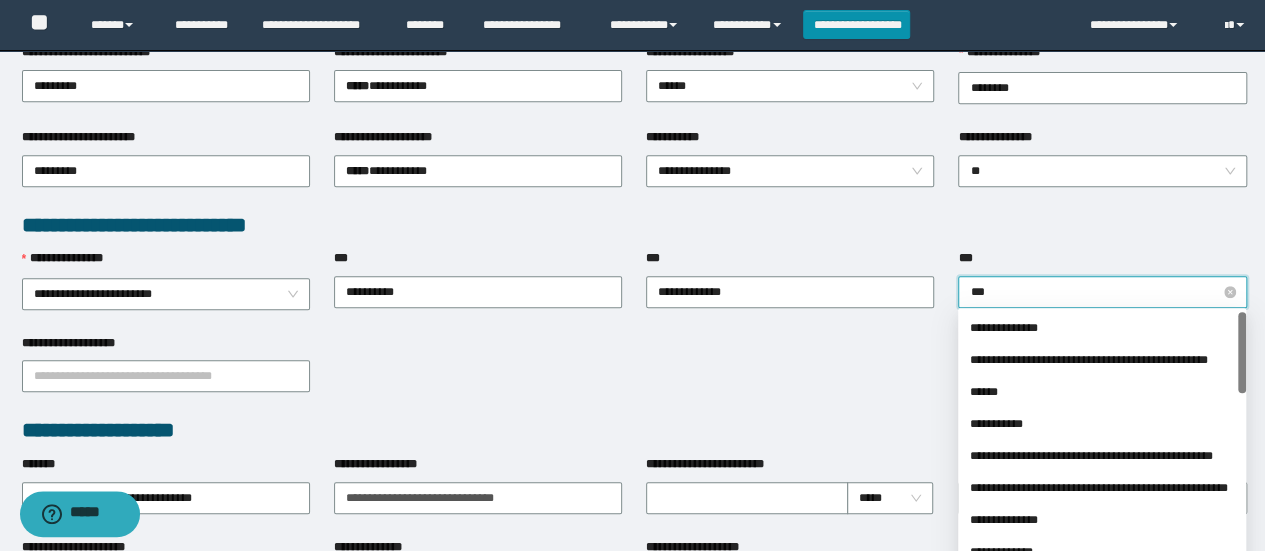 type on "****" 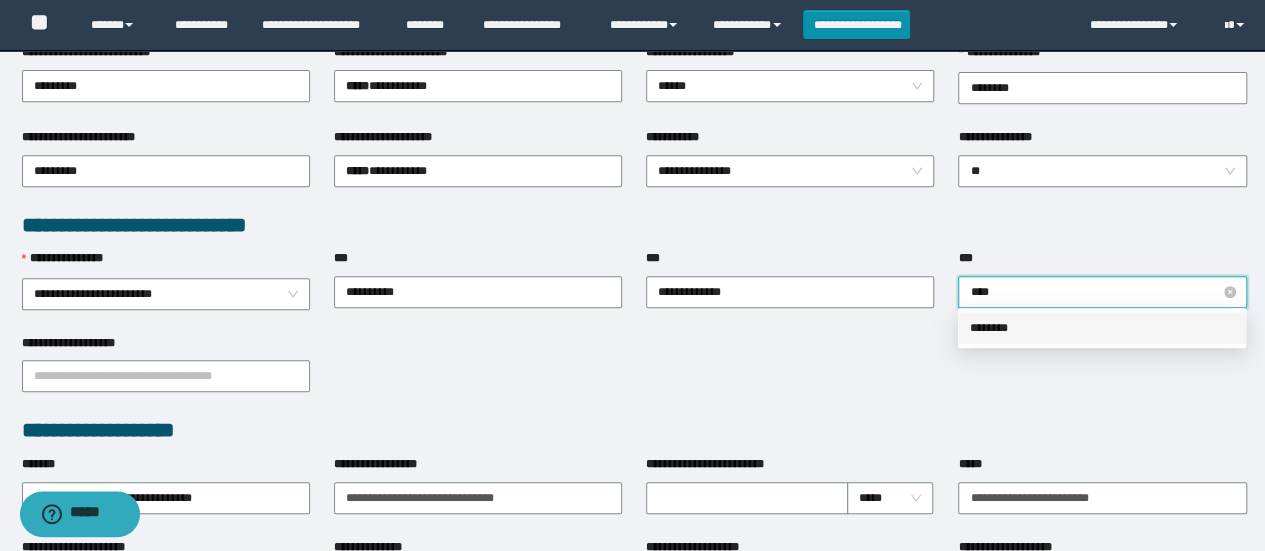 type 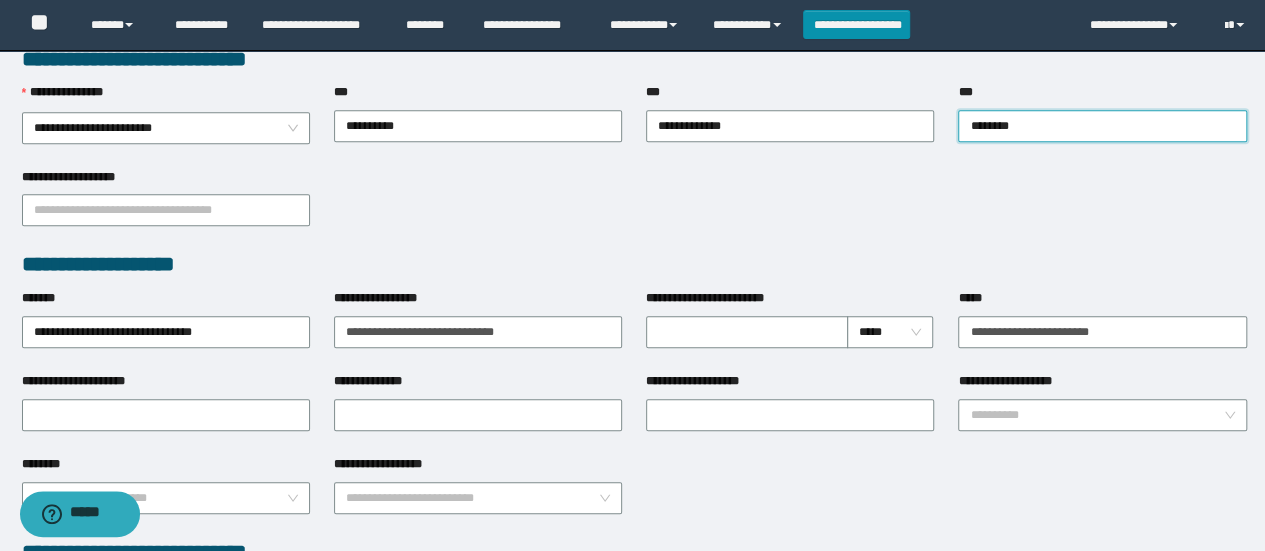 scroll, scrollTop: 700, scrollLeft: 0, axis: vertical 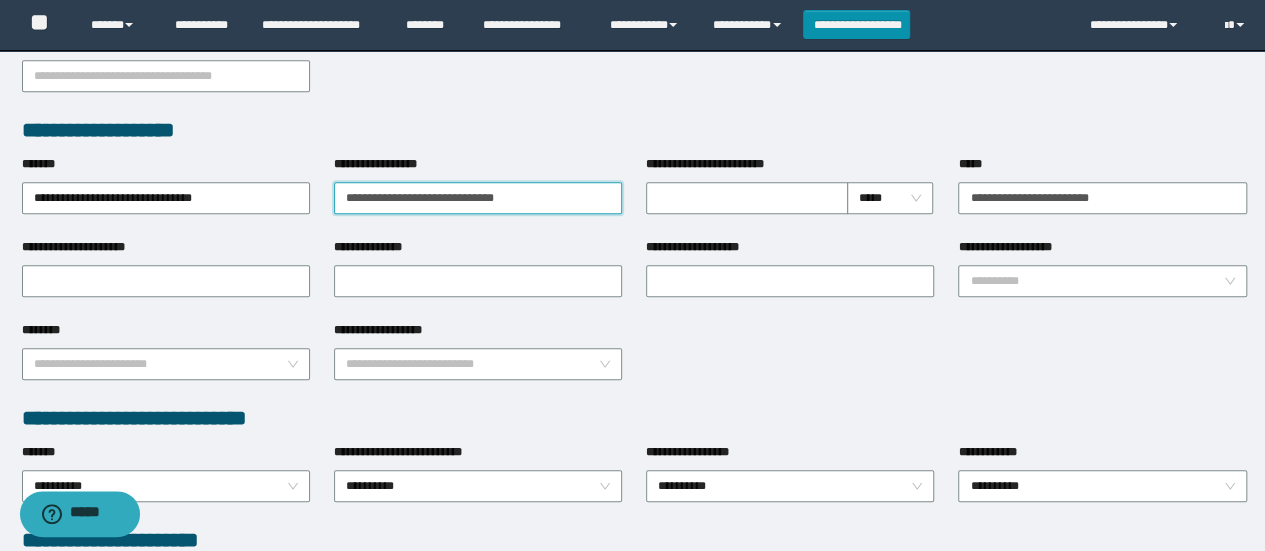 click on "**********" at bounding box center (478, 198) 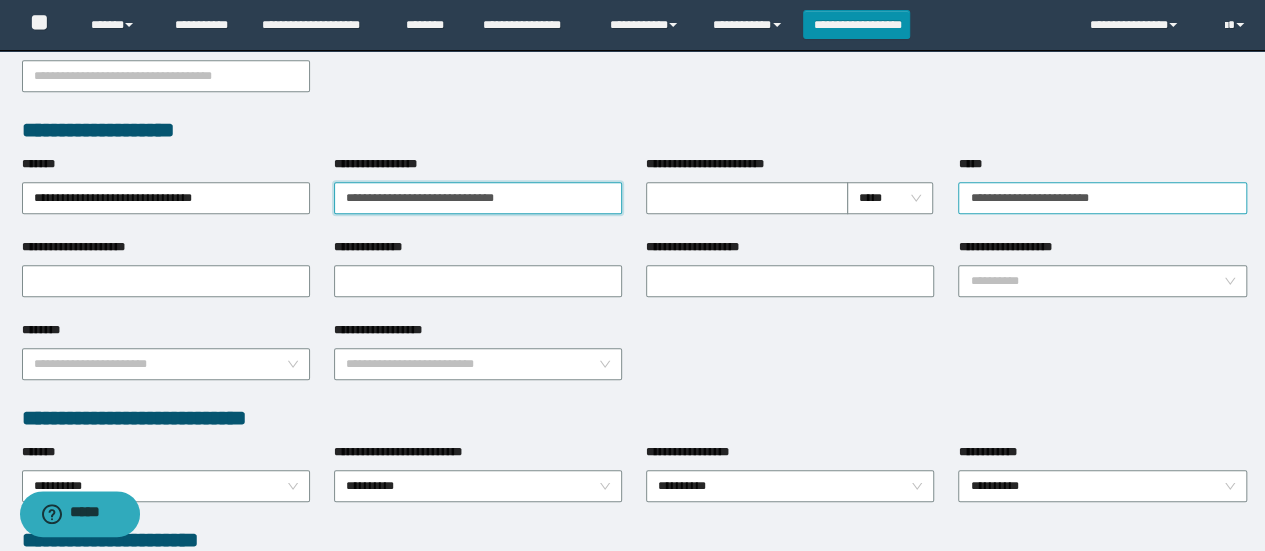 type on "**********" 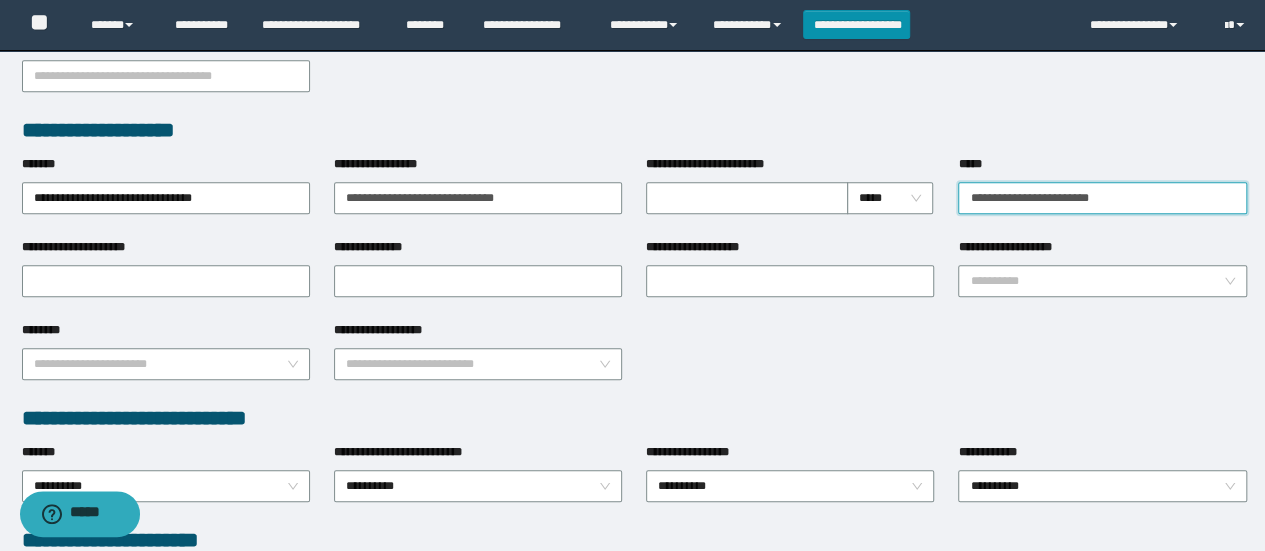 click on "*****" at bounding box center (1102, 198) 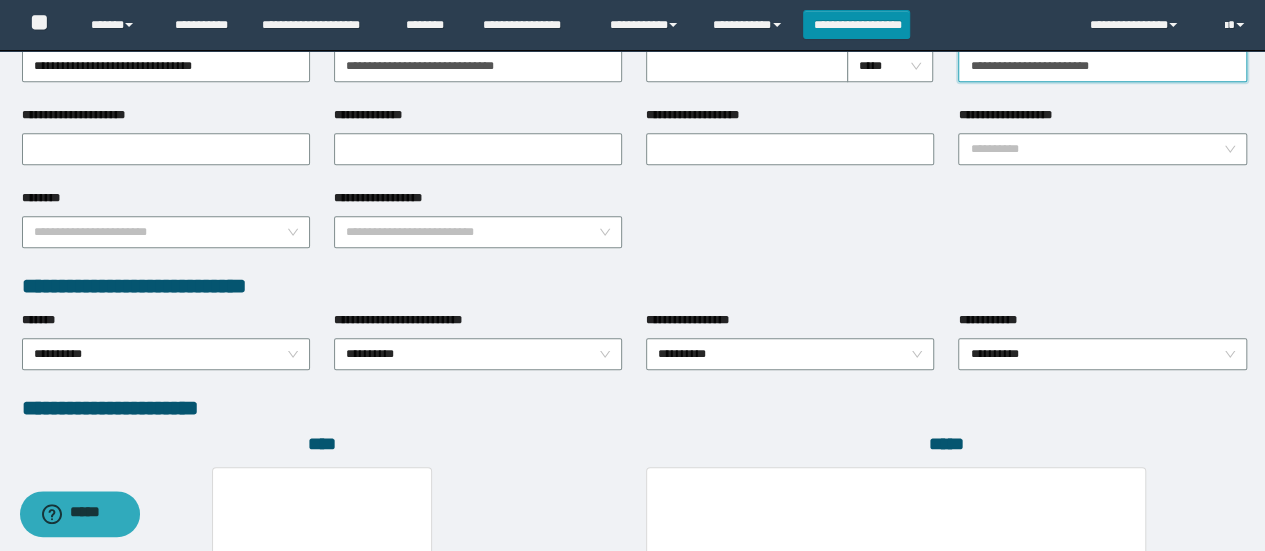 scroll, scrollTop: 1000, scrollLeft: 0, axis: vertical 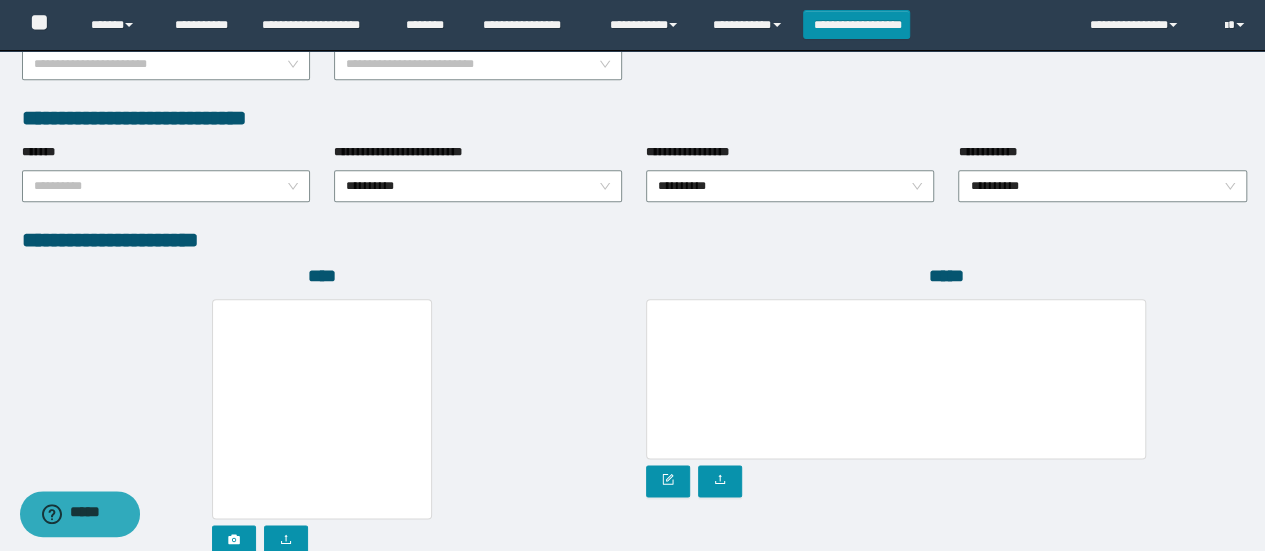 drag, startPoint x: 249, startPoint y: 180, endPoint x: 188, endPoint y: 205, distance: 65.9242 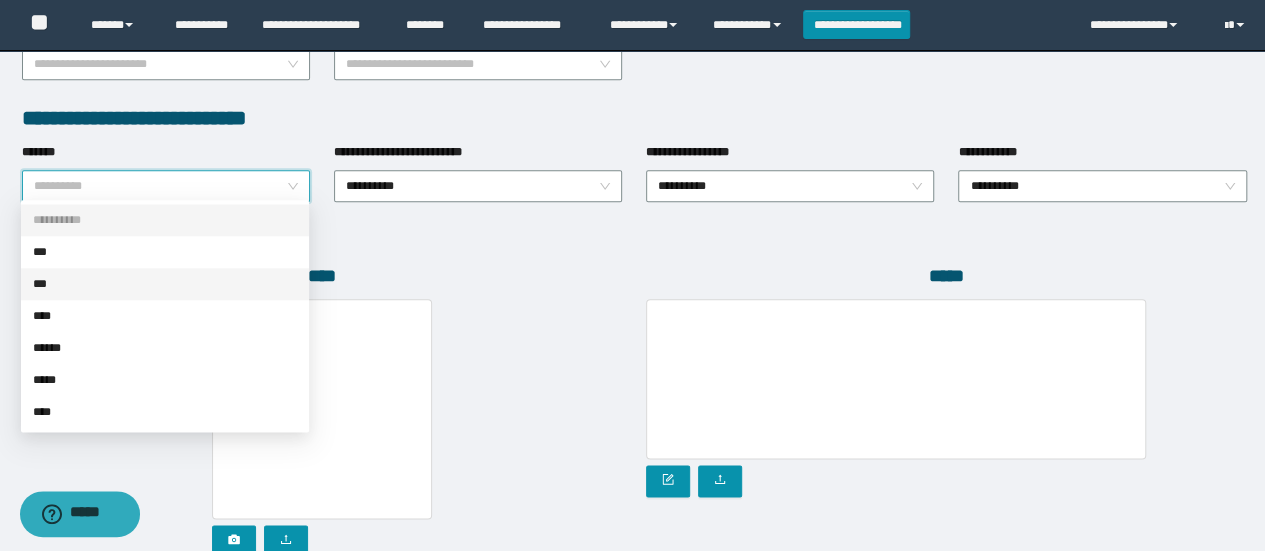 click on "***" at bounding box center (165, 284) 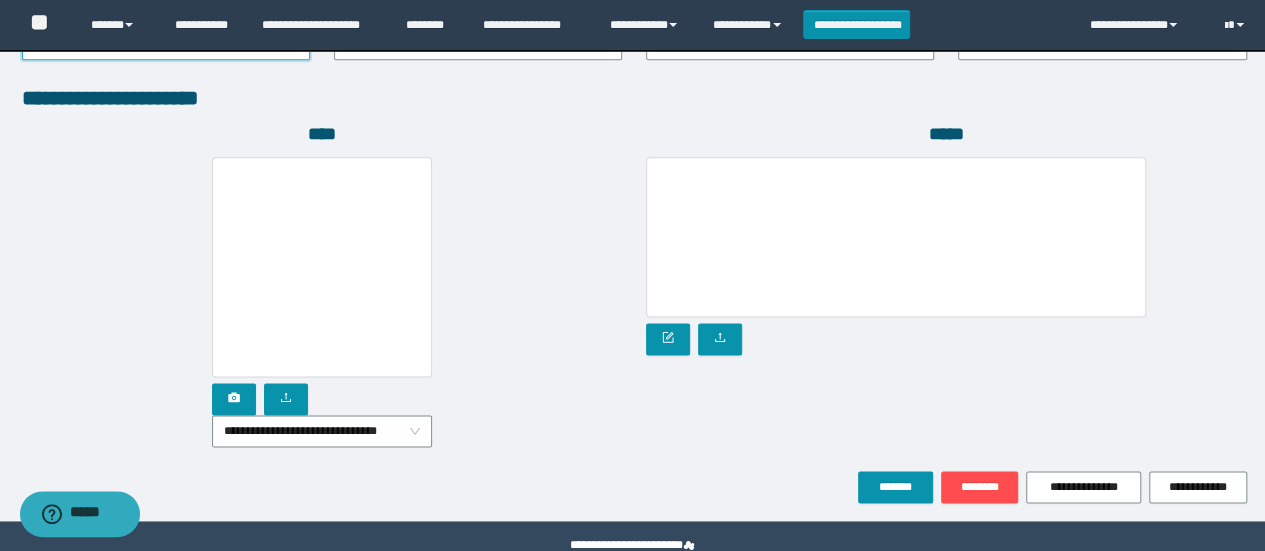 scroll, scrollTop: 1184, scrollLeft: 0, axis: vertical 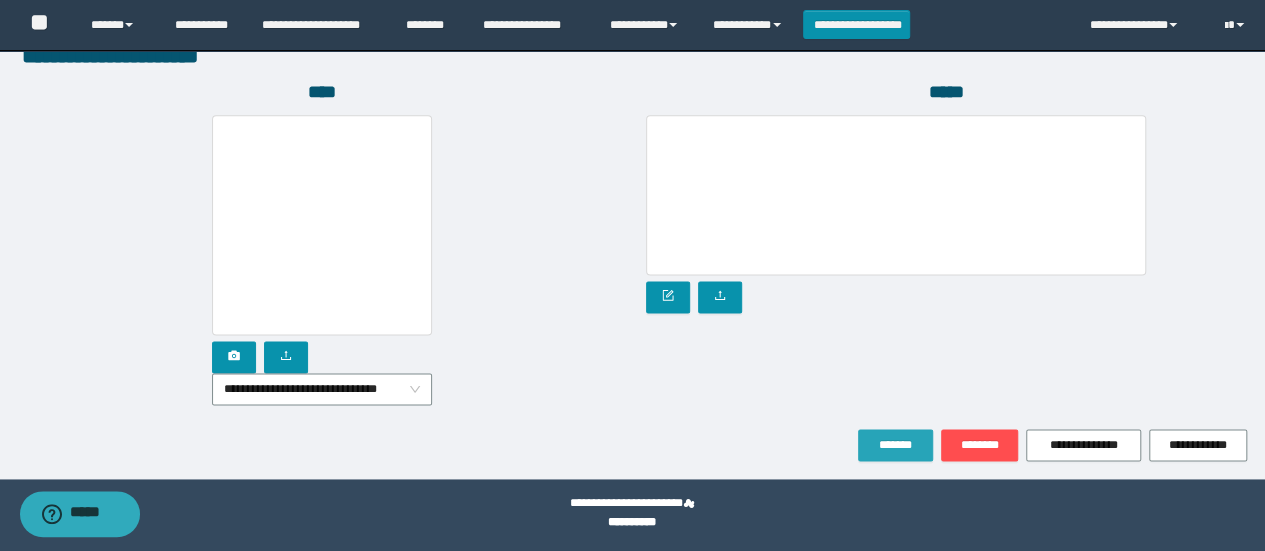 click on "*******" at bounding box center [895, 445] 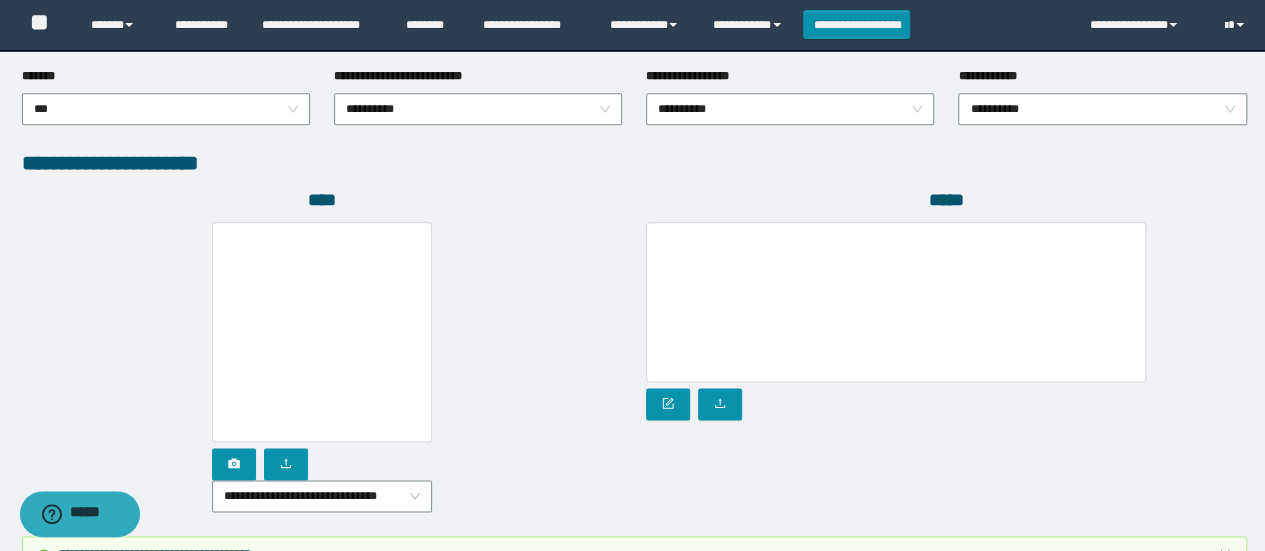 scroll, scrollTop: 1136, scrollLeft: 0, axis: vertical 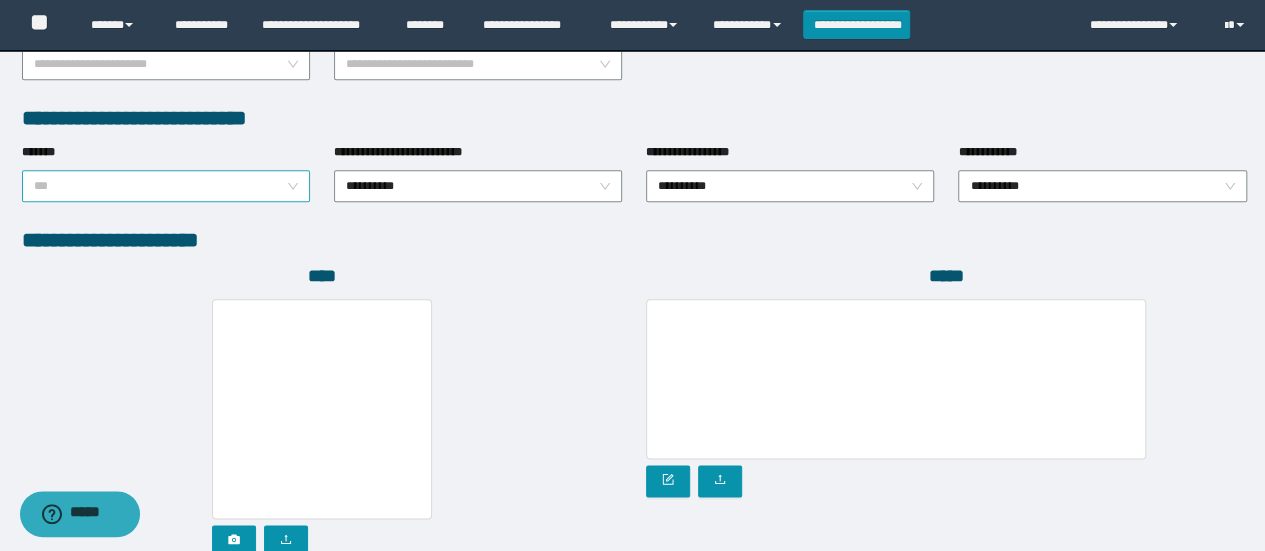 click on "***" at bounding box center [166, 186] 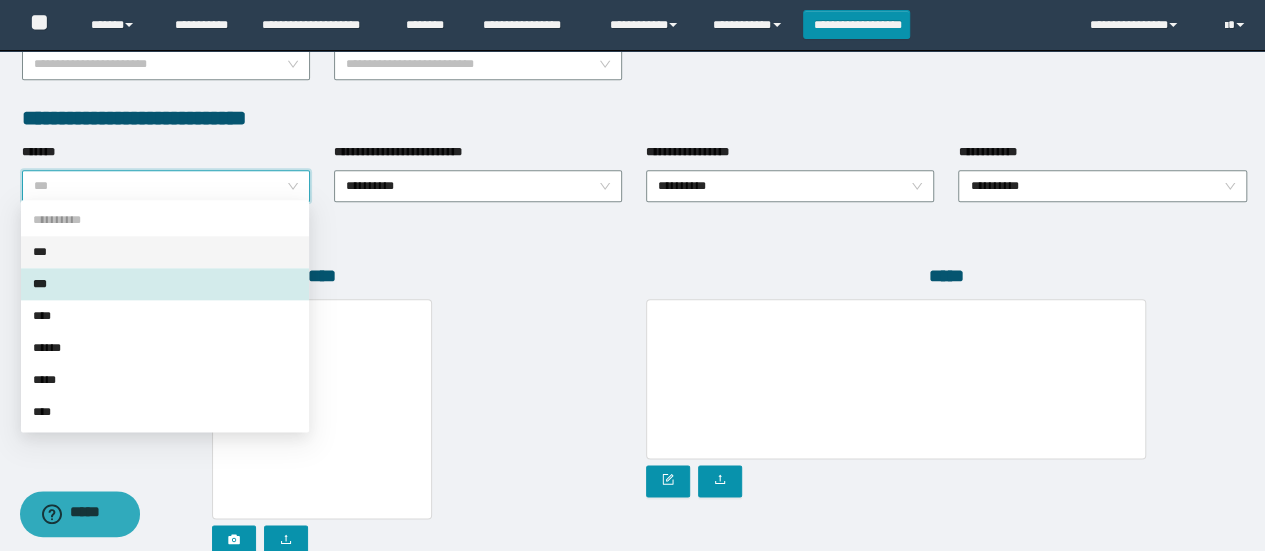 drag, startPoint x: 202, startPoint y: 257, endPoint x: 236, endPoint y: 237, distance: 39.446167 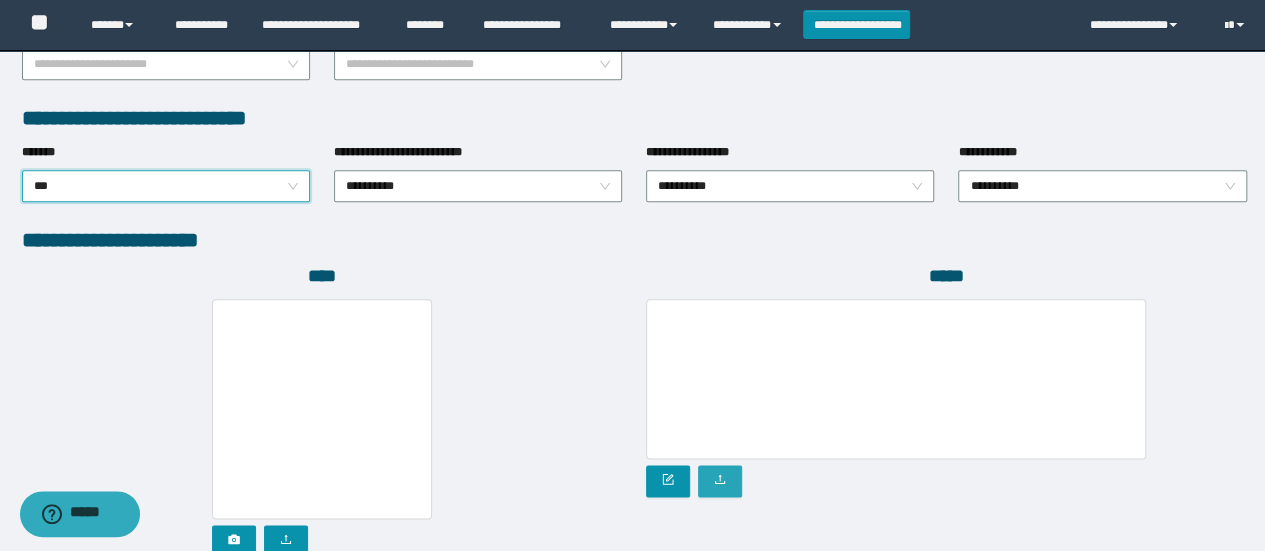 scroll, scrollTop: 1184, scrollLeft: 0, axis: vertical 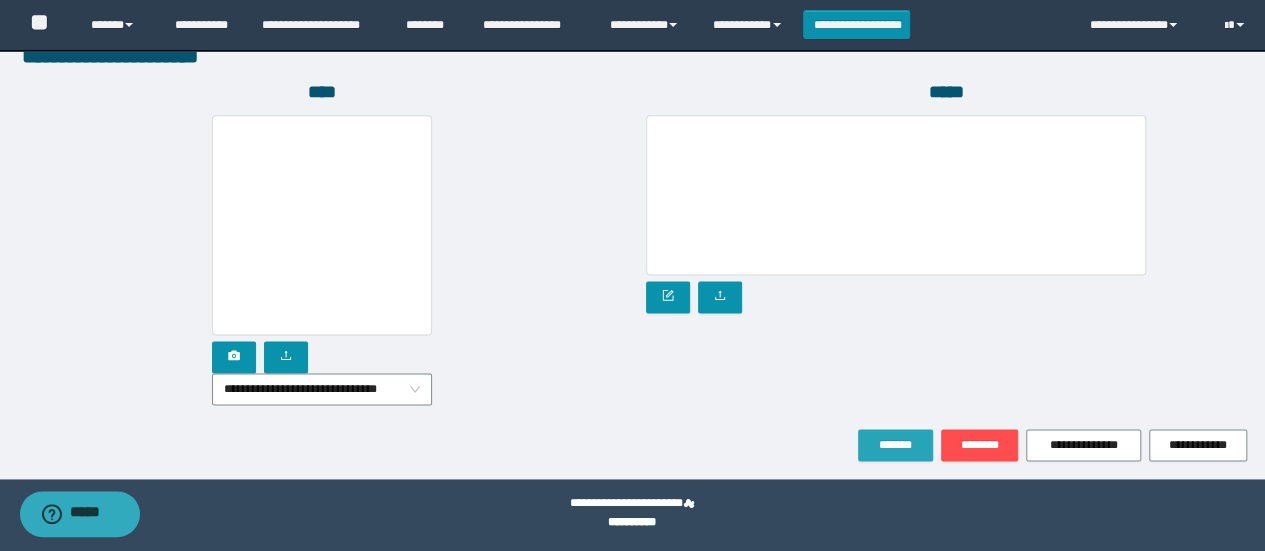click on "*******" at bounding box center (895, 445) 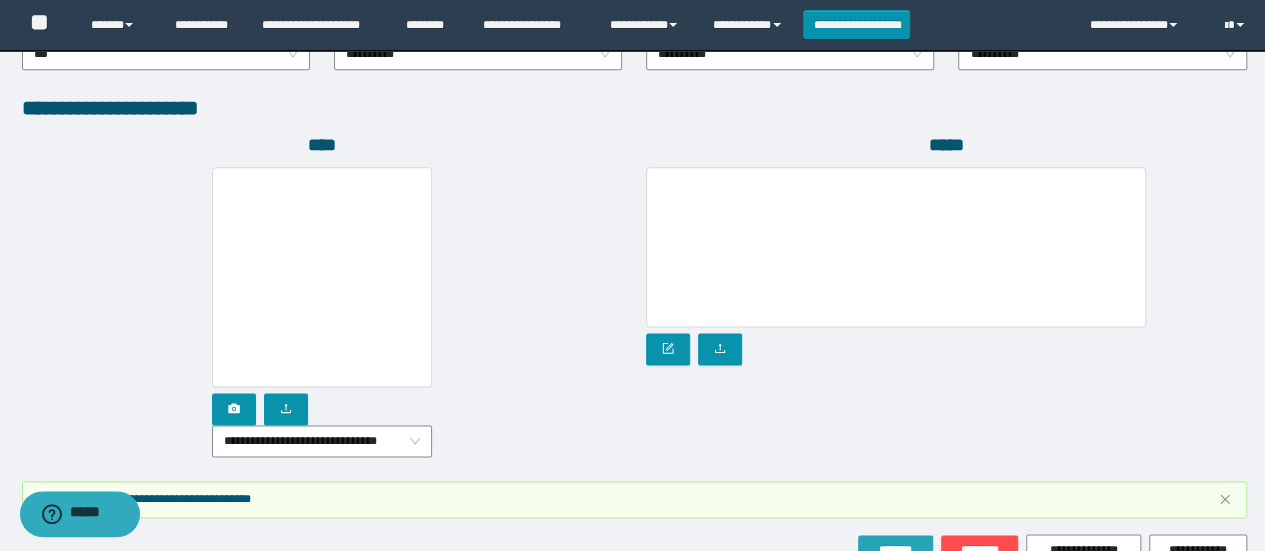 scroll, scrollTop: 1236, scrollLeft: 0, axis: vertical 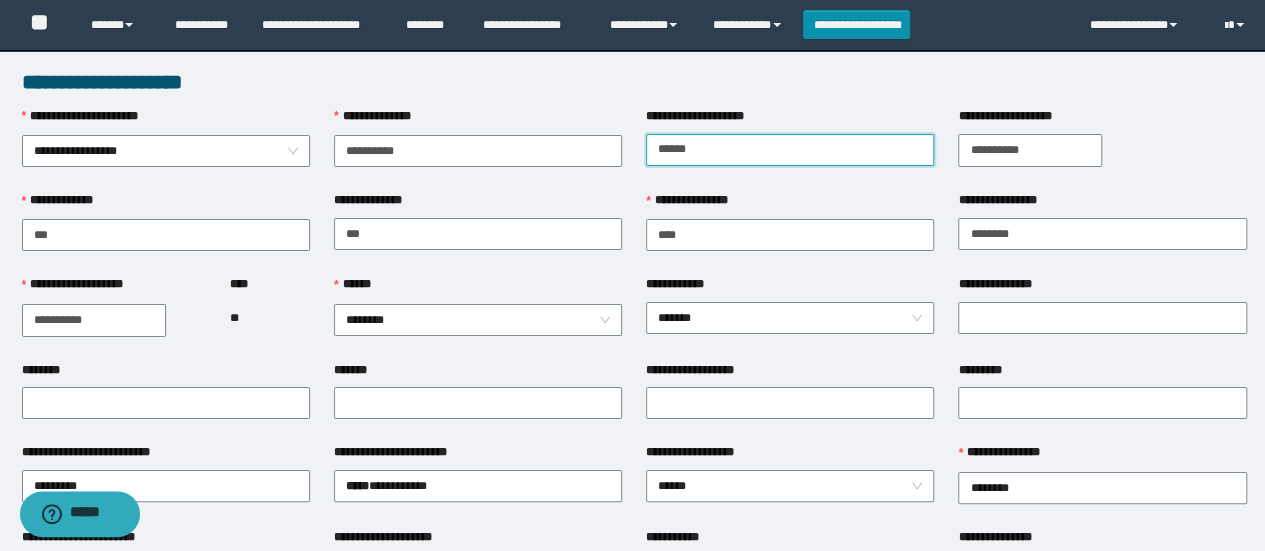 click on "******" at bounding box center [790, 150] 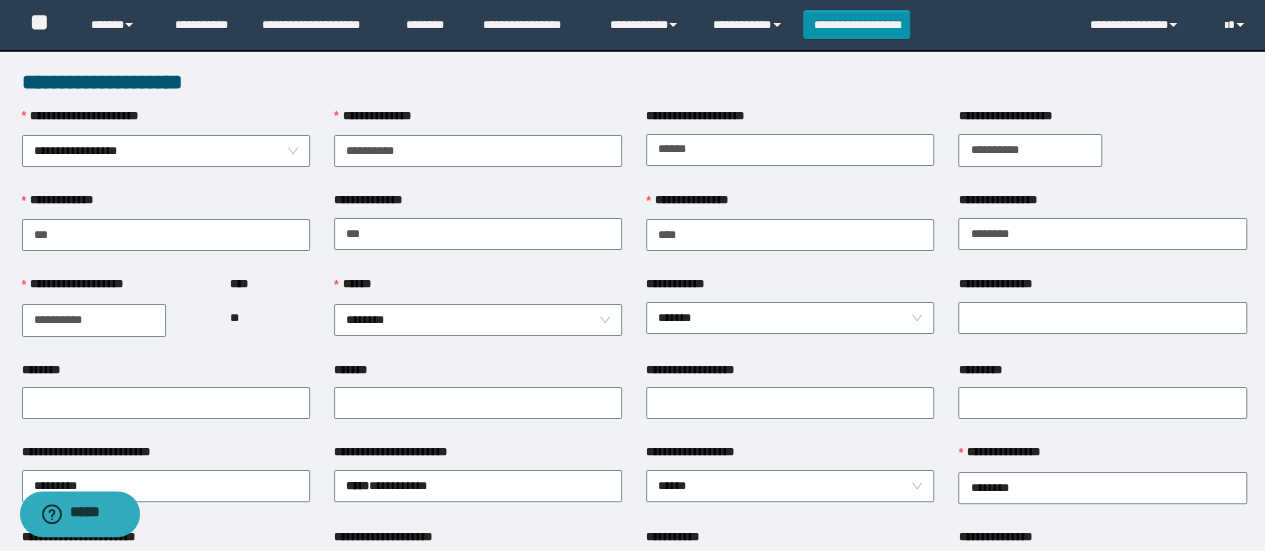click on "**********" at bounding box center [166, 233] 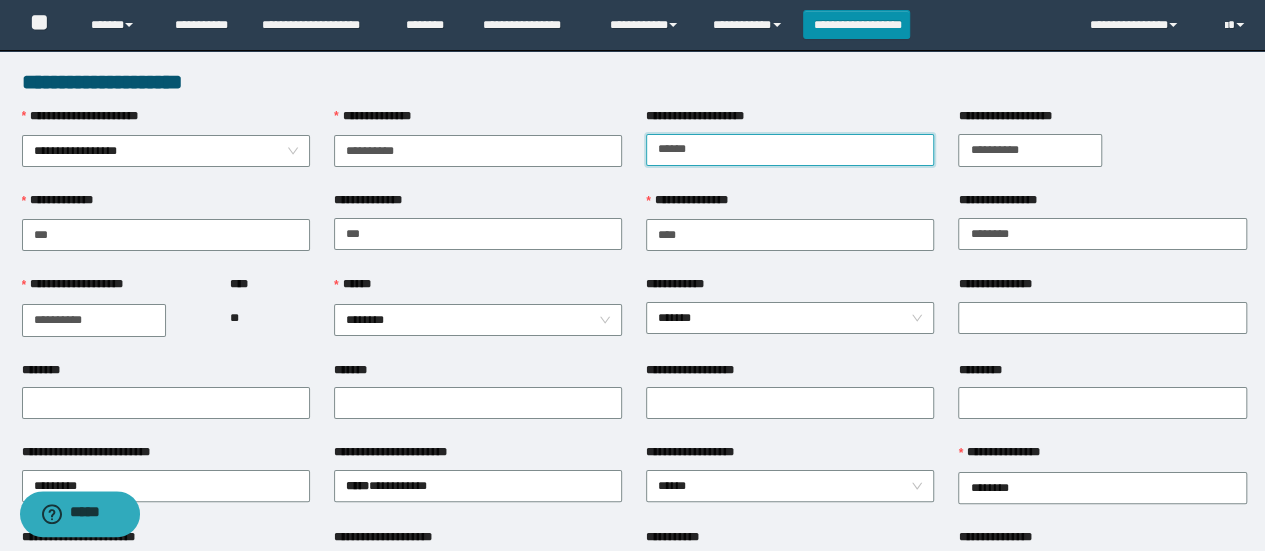 click on "******" at bounding box center (790, 150) 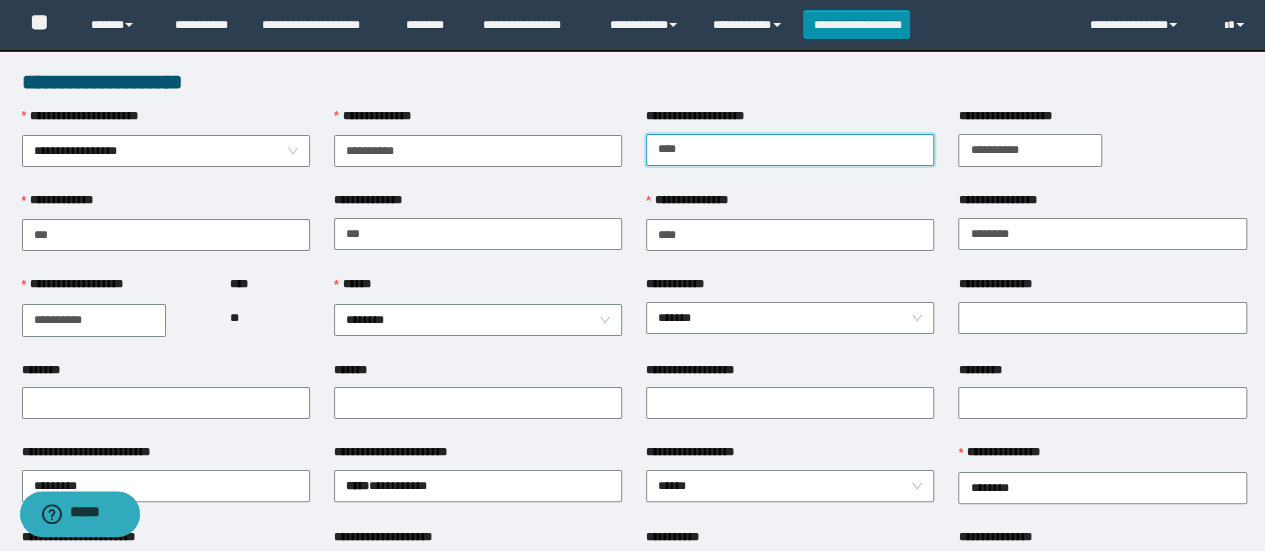 type on "********" 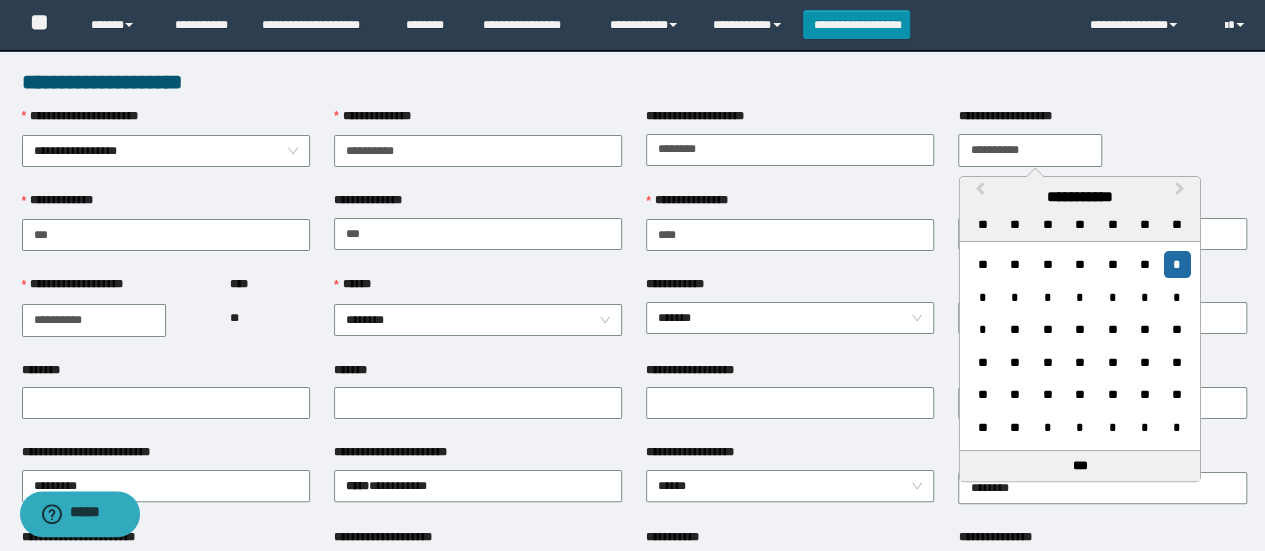 click on "**********" at bounding box center (1030, 150) 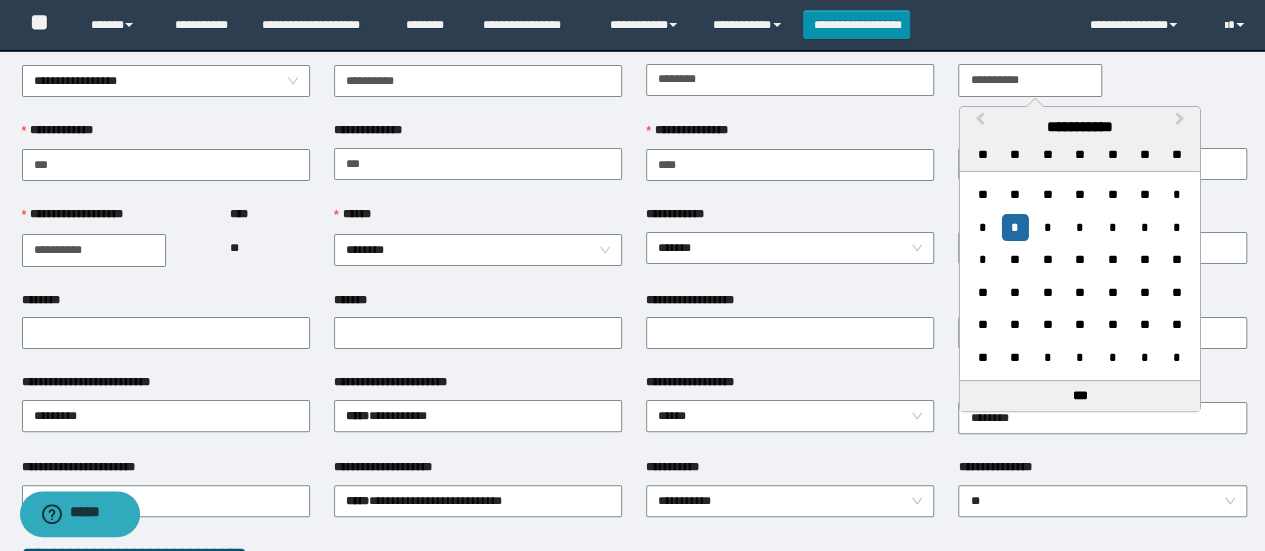 scroll, scrollTop: 100, scrollLeft: 0, axis: vertical 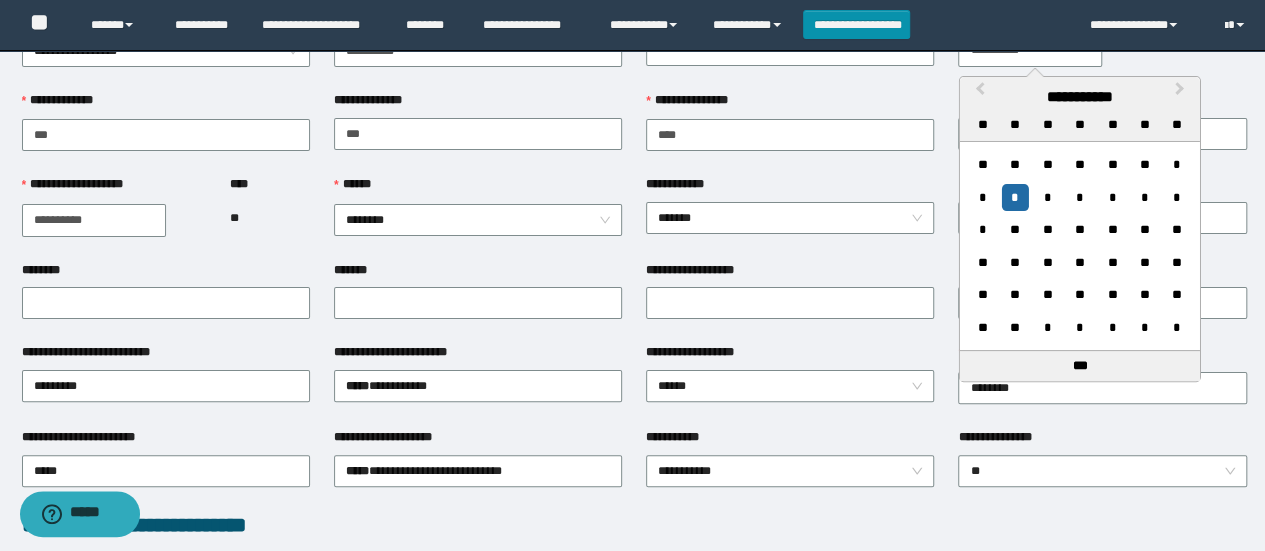 type on "**********" 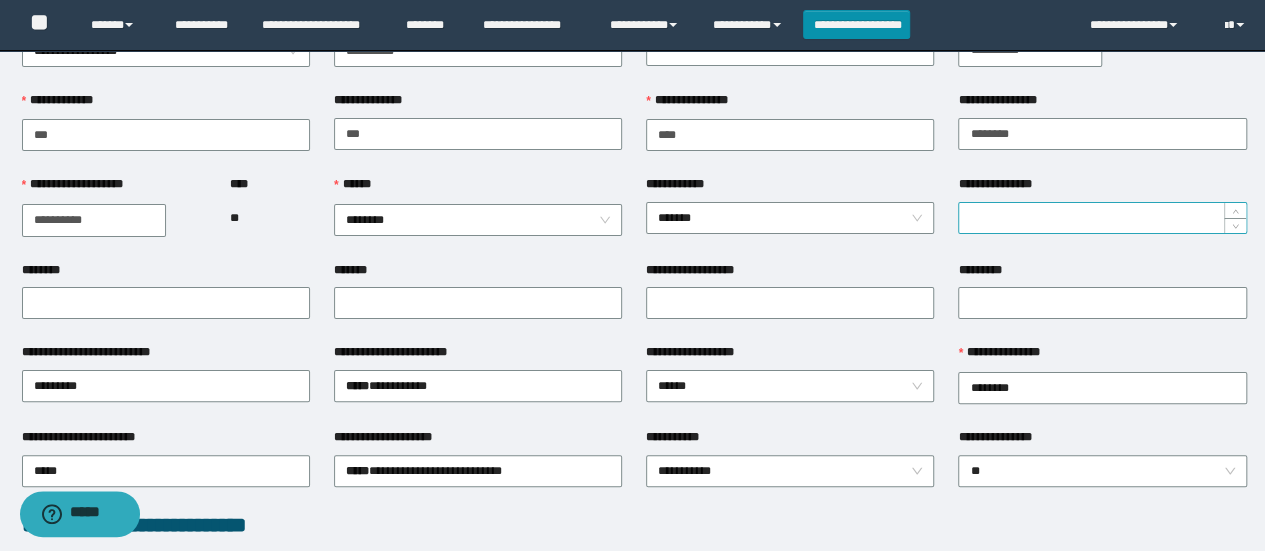 click on "**********" at bounding box center [1102, 218] 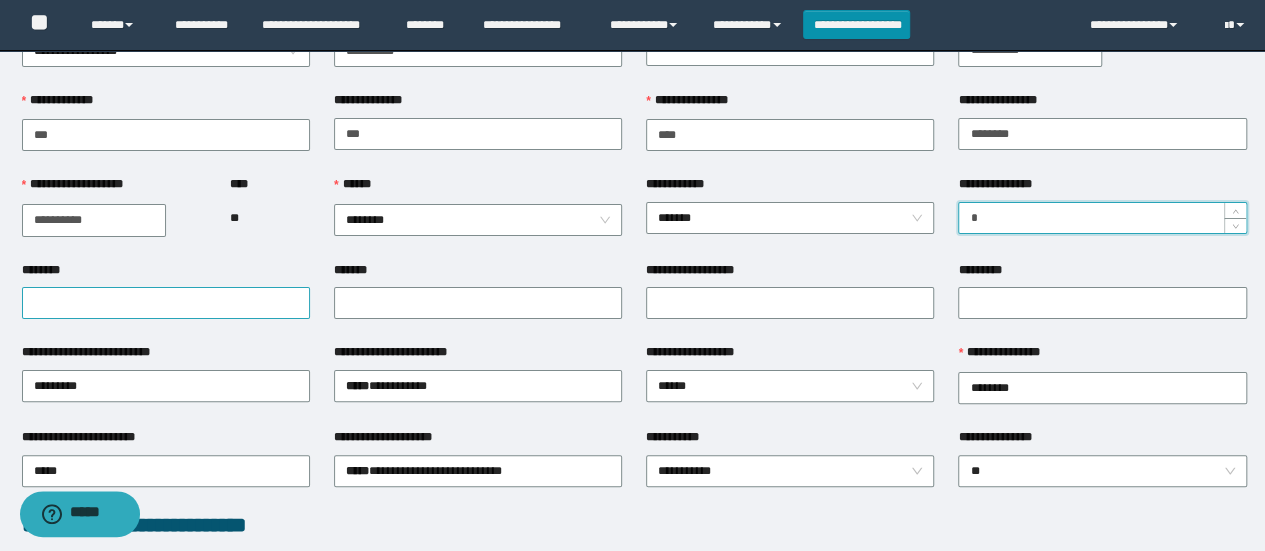 type on "*" 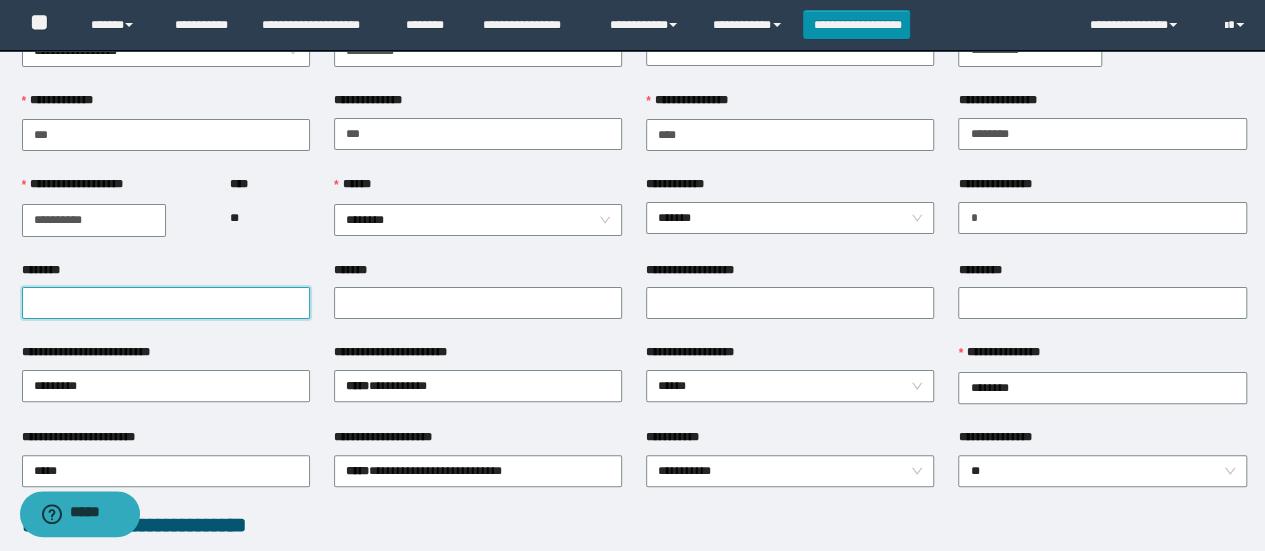 click on "********" at bounding box center [166, 303] 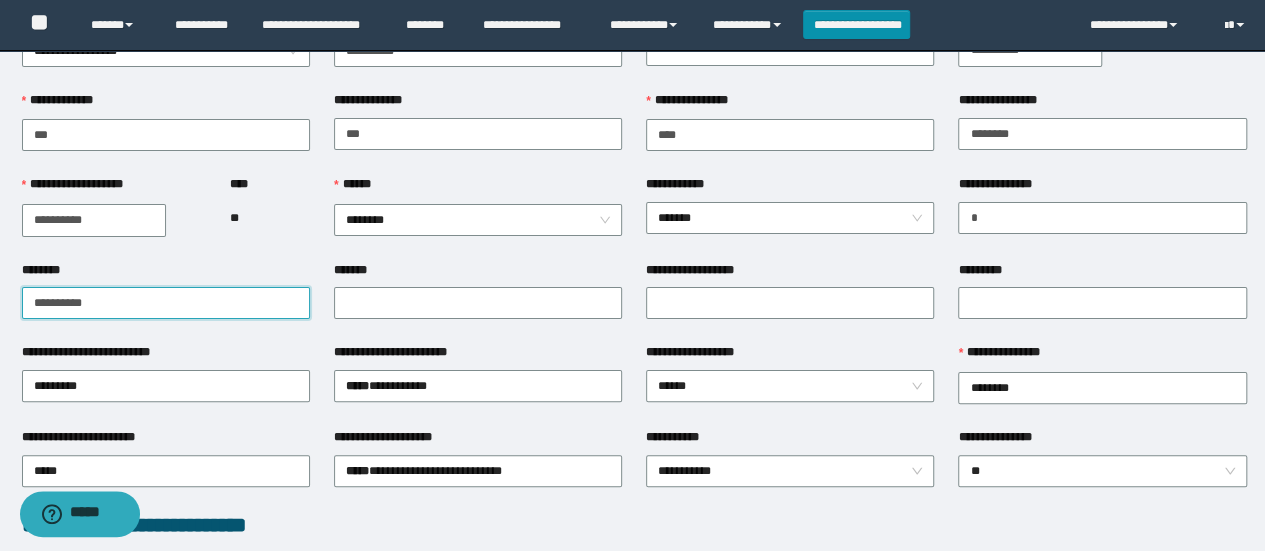 click on "**********" at bounding box center [166, 303] 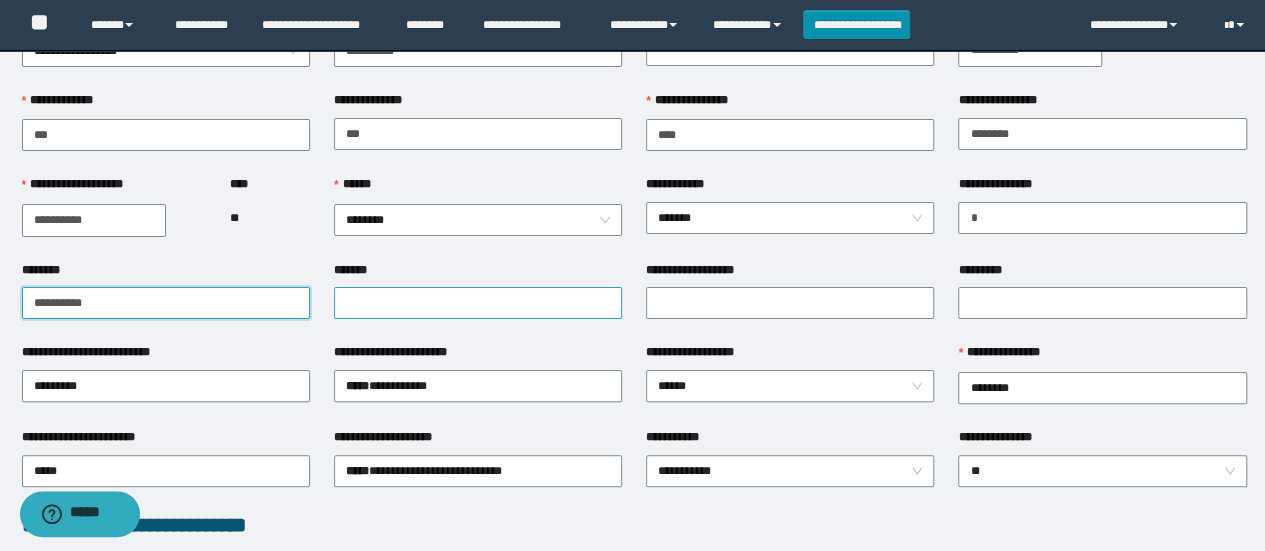 type on "**********" 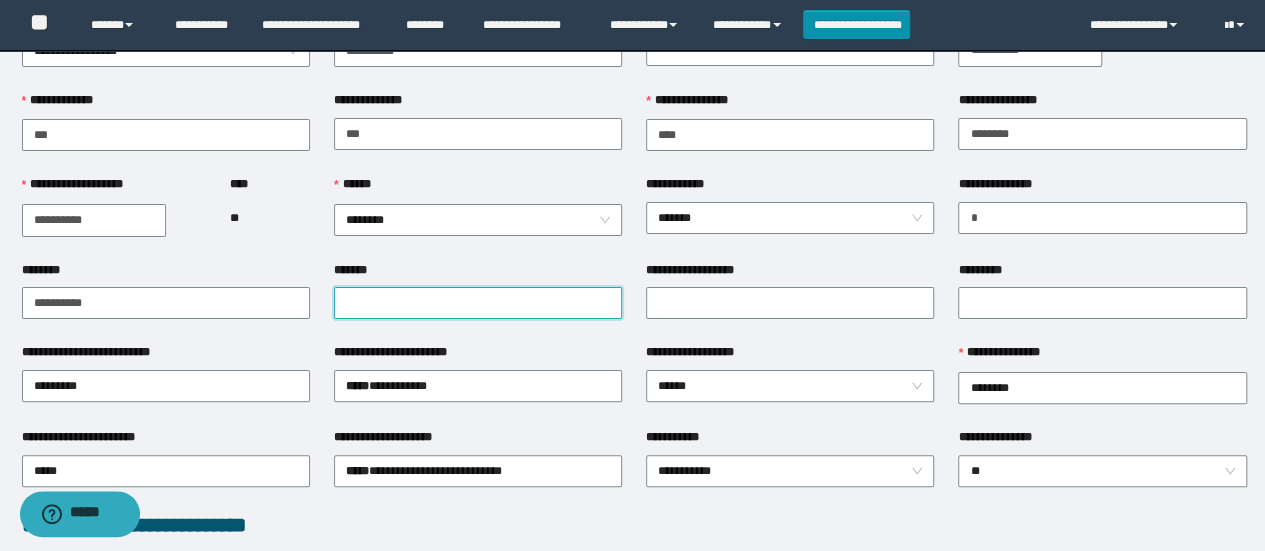 click on "*******" at bounding box center [478, 303] 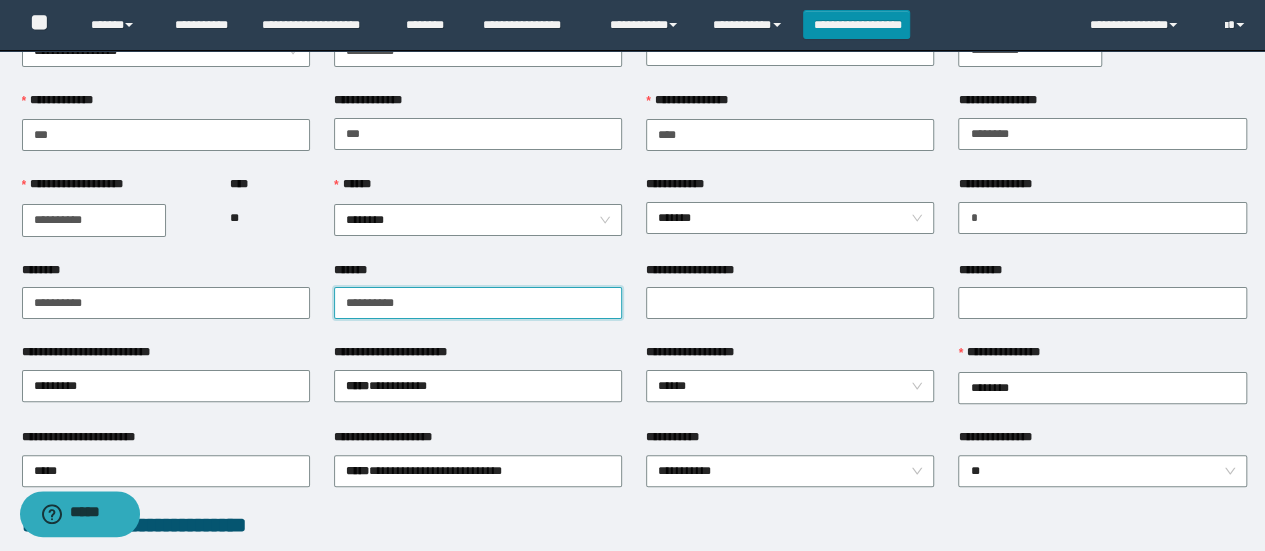 type on "**********" 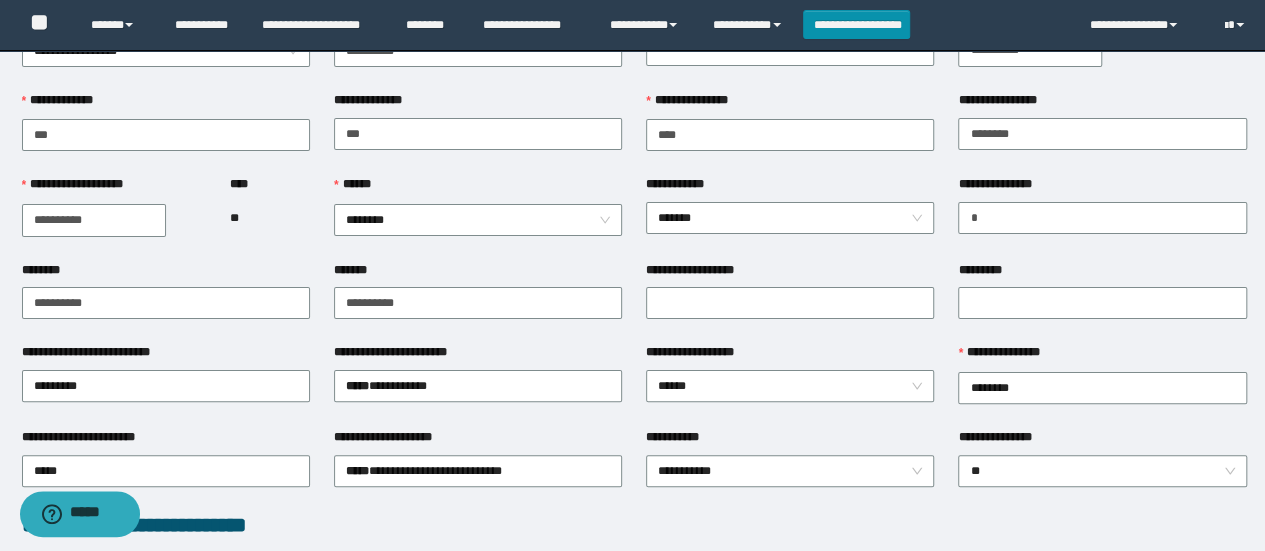 click on "**********" at bounding box center [790, 274] 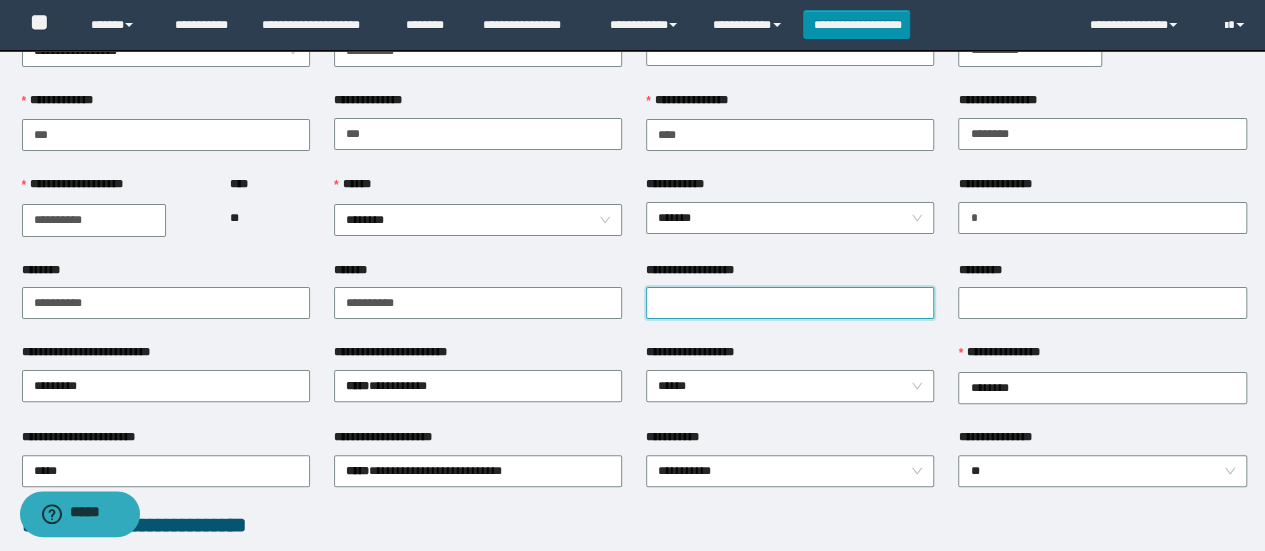 drag, startPoint x: 817, startPoint y: 300, endPoint x: 791, endPoint y: 284, distance: 30.528675 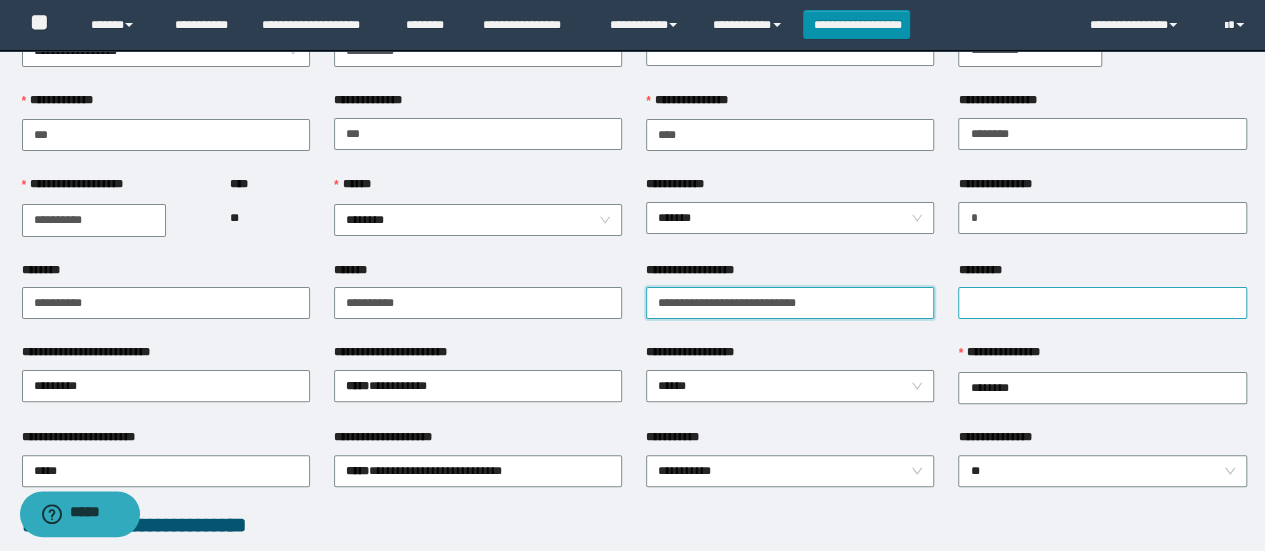 type on "**********" 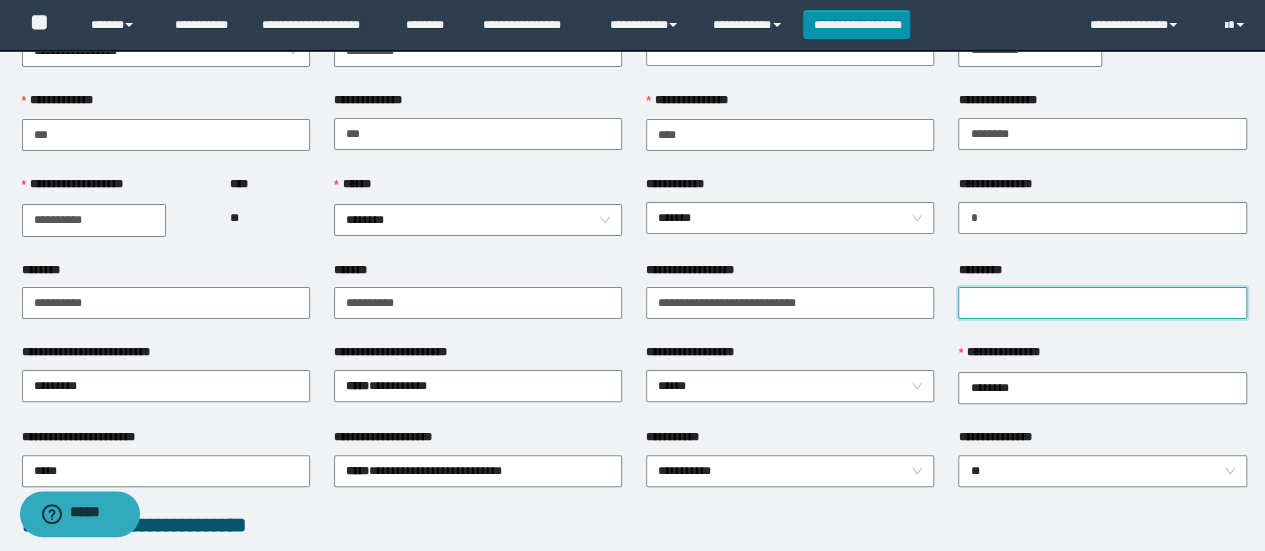 click on "*********" at bounding box center (1102, 303) 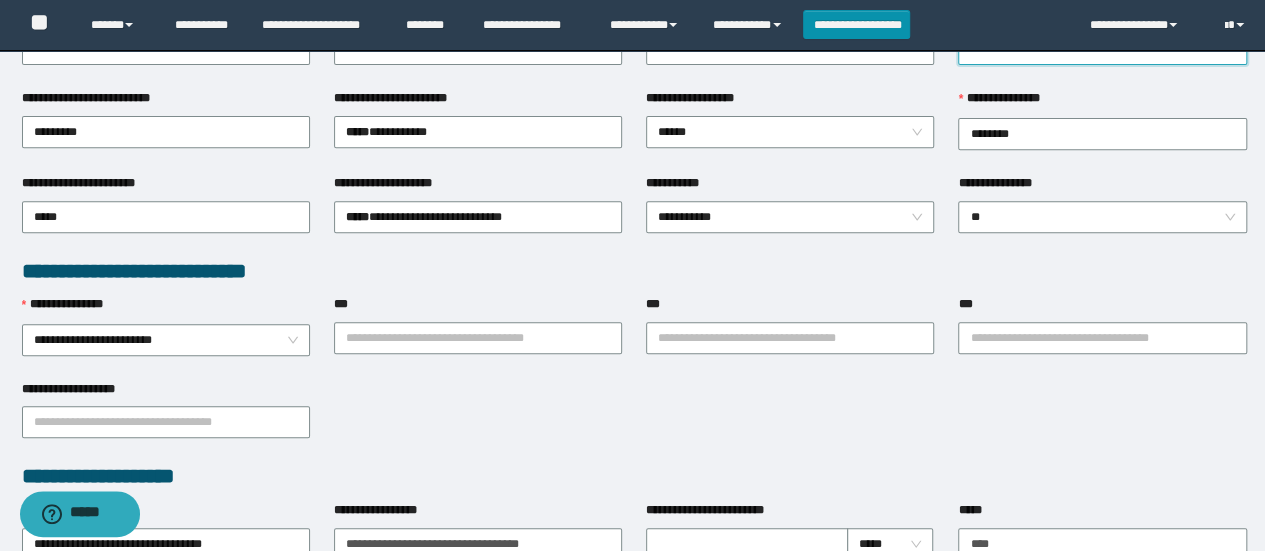 scroll, scrollTop: 400, scrollLeft: 0, axis: vertical 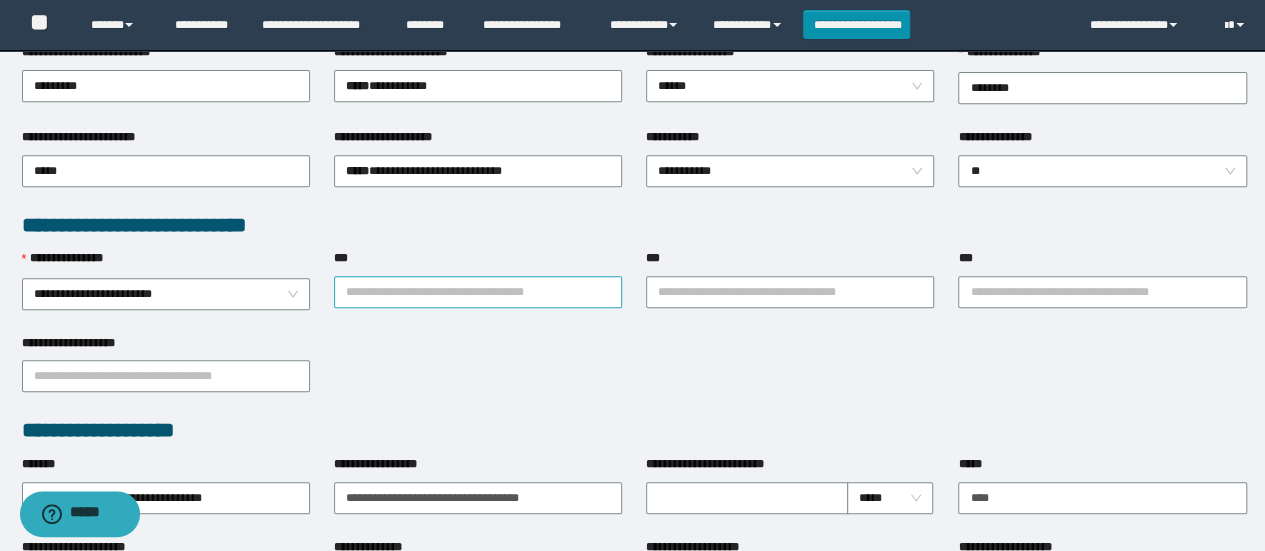 type on "**********" 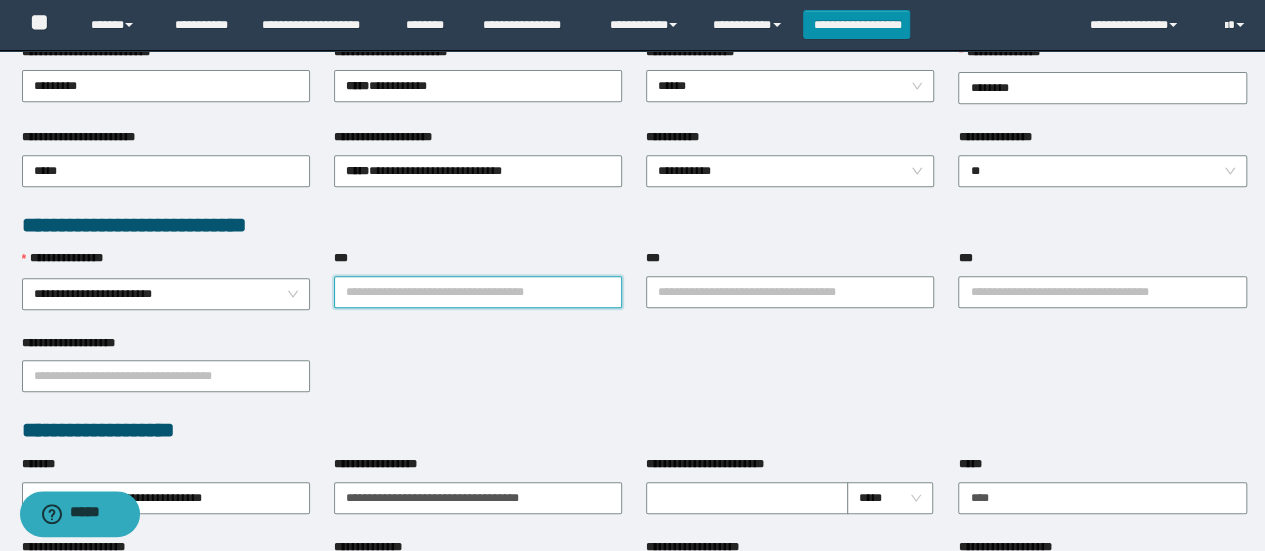 click on "***" at bounding box center (478, 292) 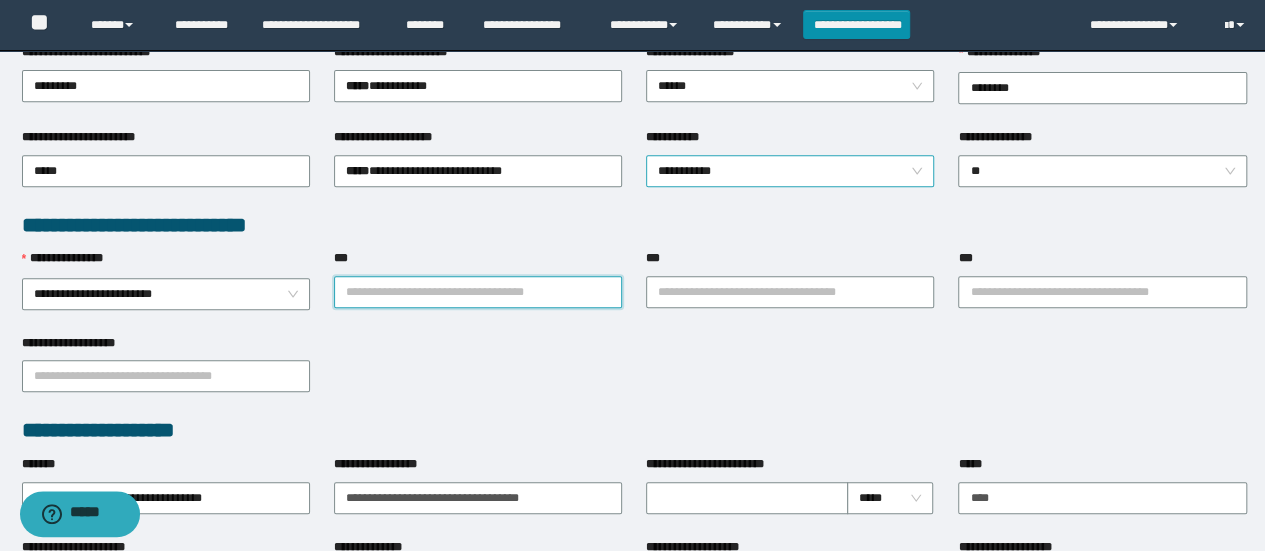 click on "**********" at bounding box center (790, 171) 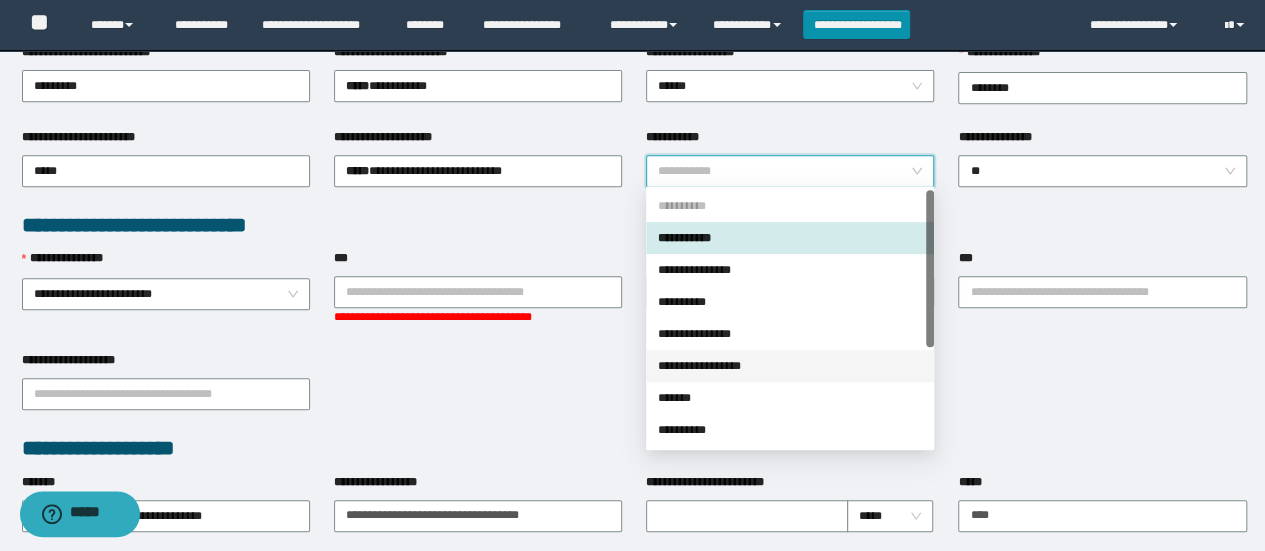 click on "**********" at bounding box center [790, 366] 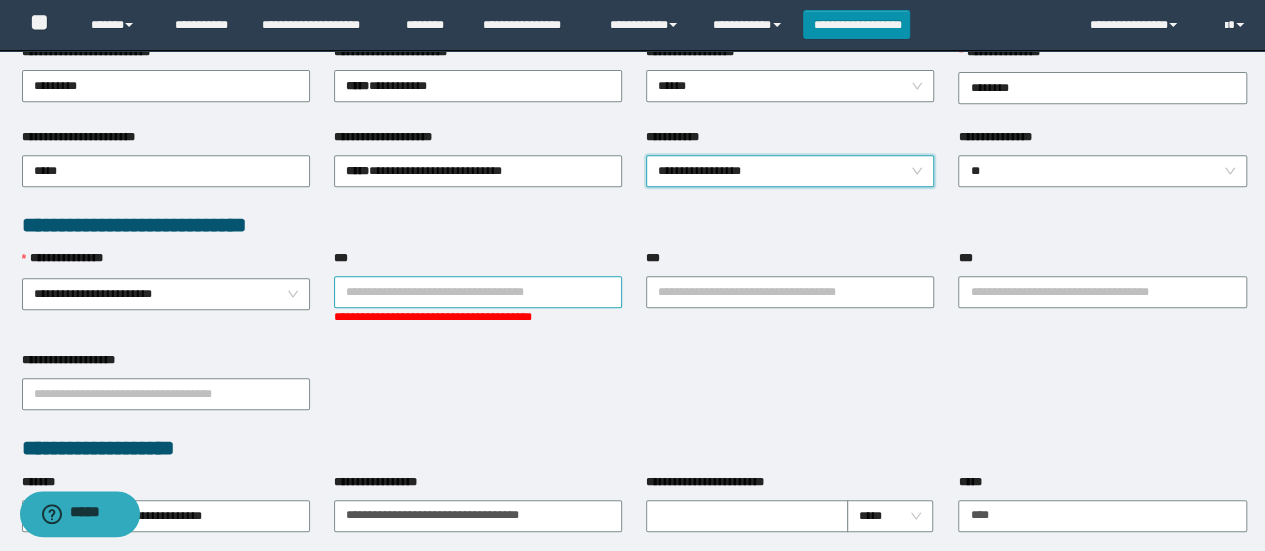 click on "***" at bounding box center [478, 292] 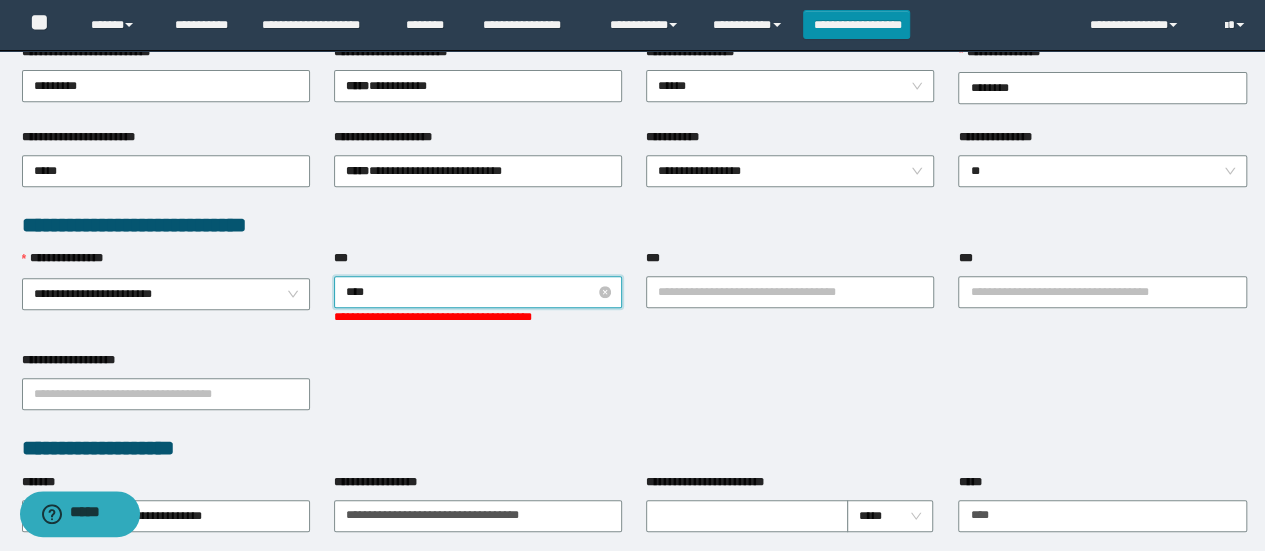 type on "*****" 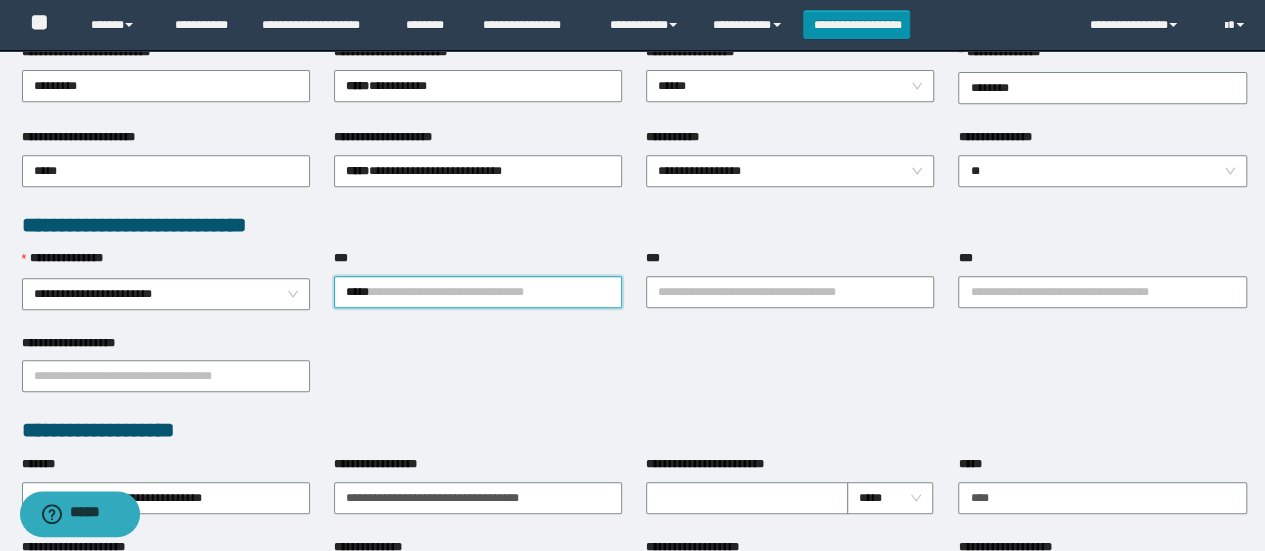 type 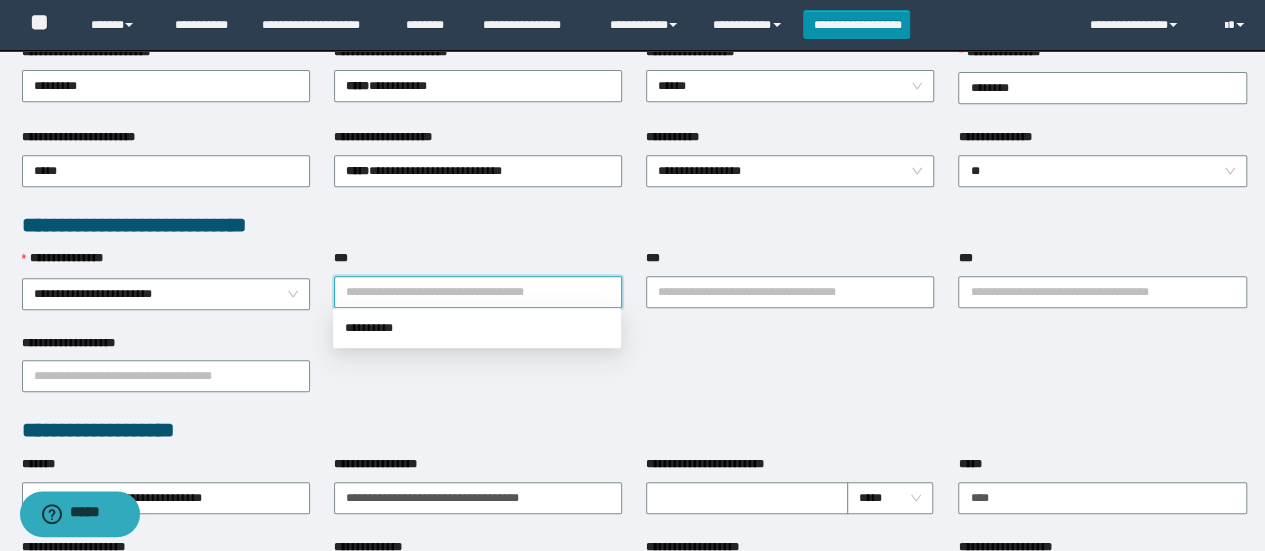 click on "***" at bounding box center [478, 292] 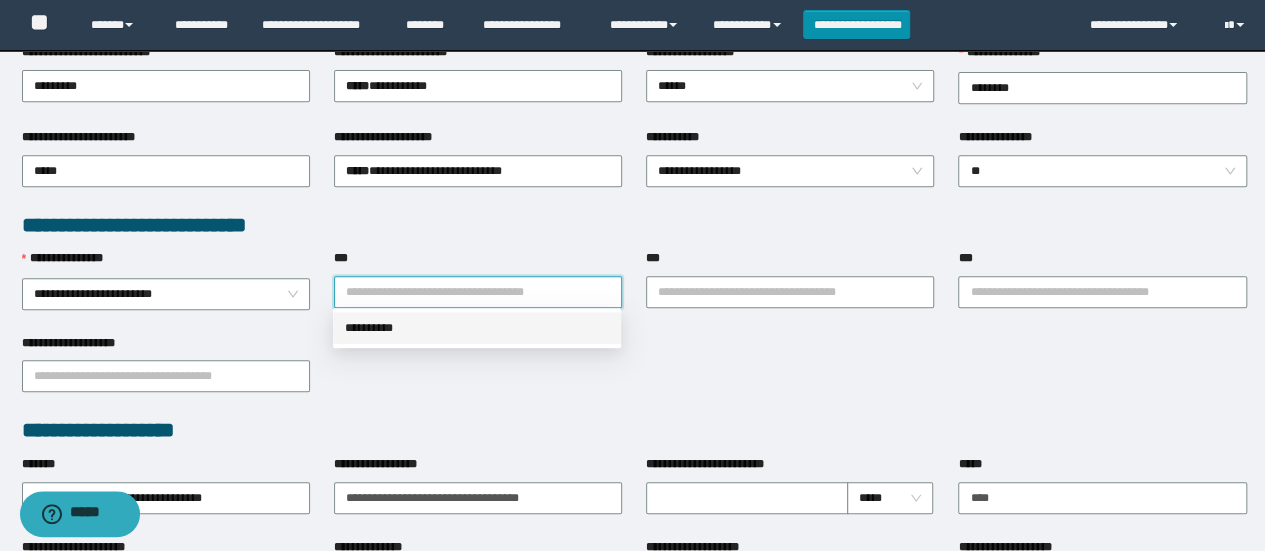 drag, startPoint x: 394, startPoint y: 328, endPoint x: 539, endPoint y: 315, distance: 145.58159 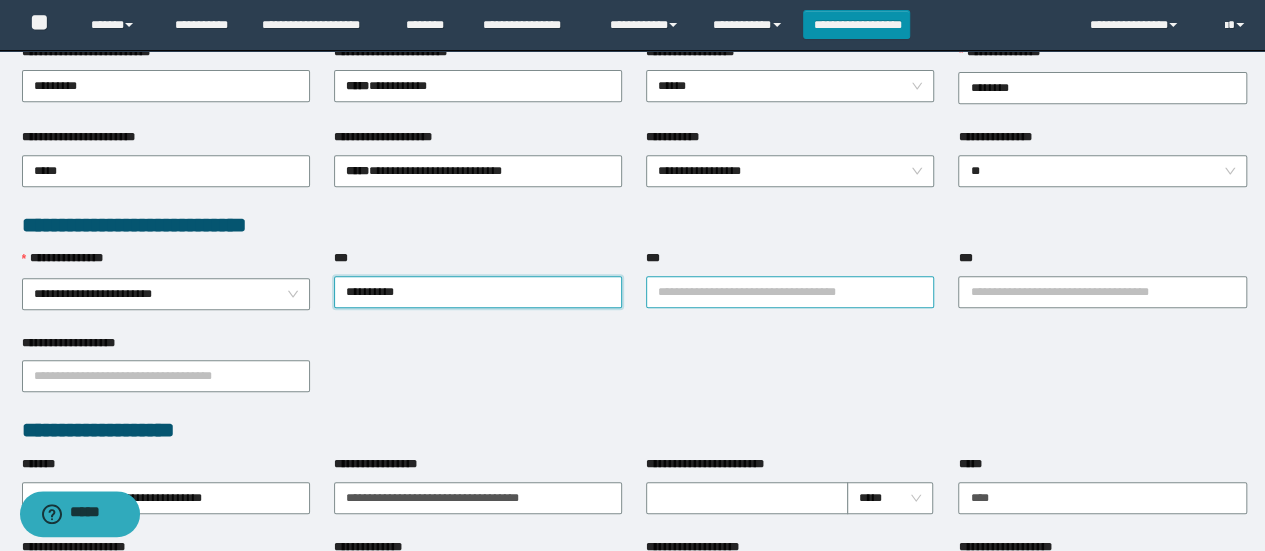 click on "***" at bounding box center (790, 292) 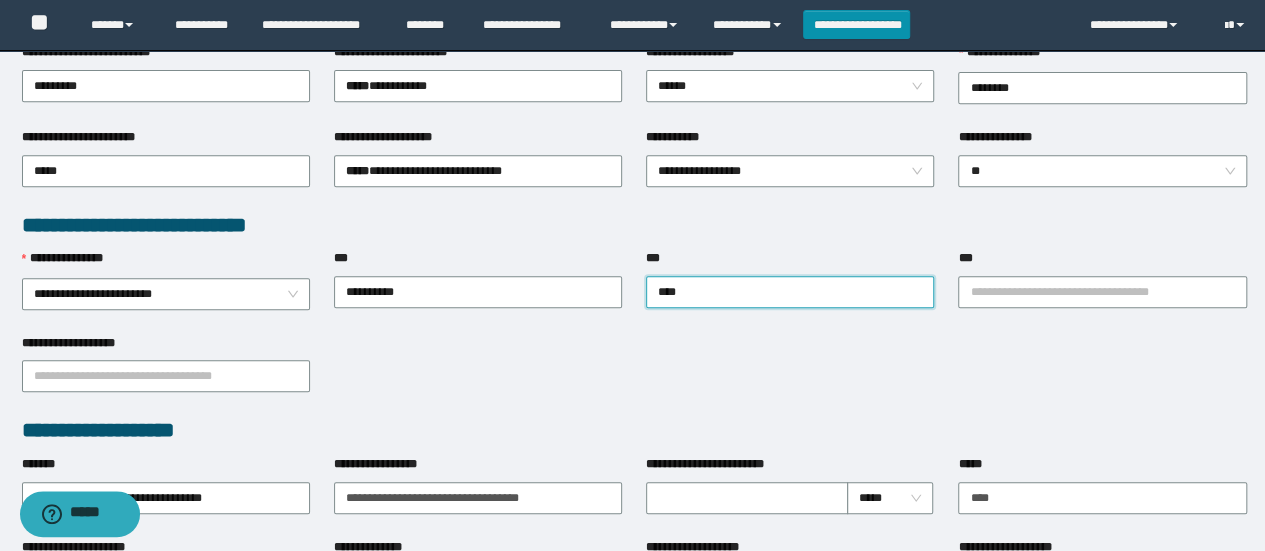 type on "*****" 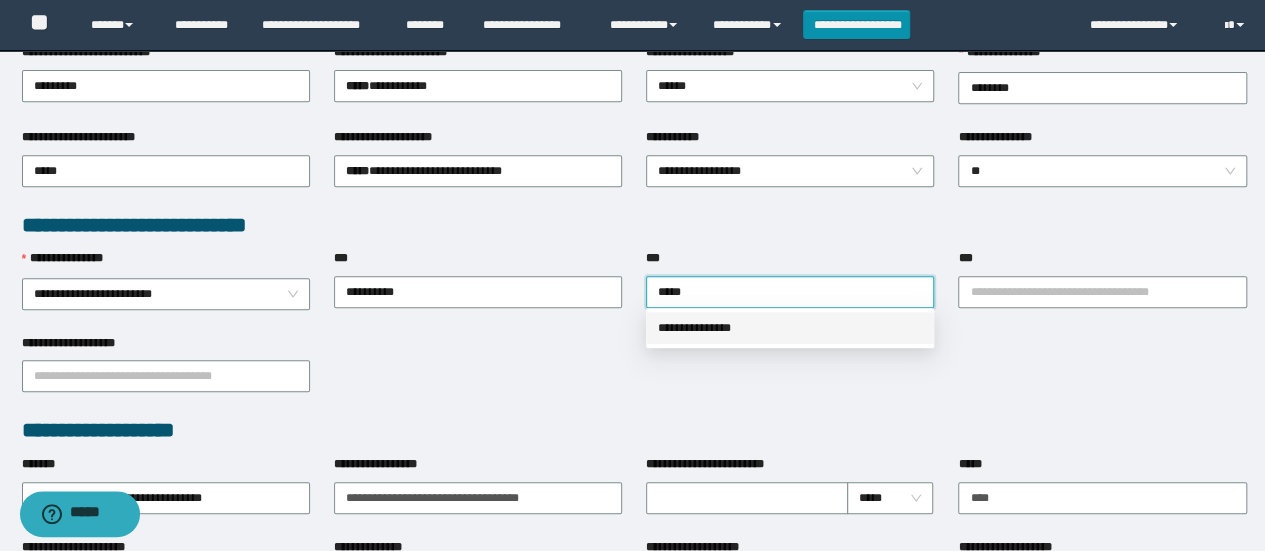 type 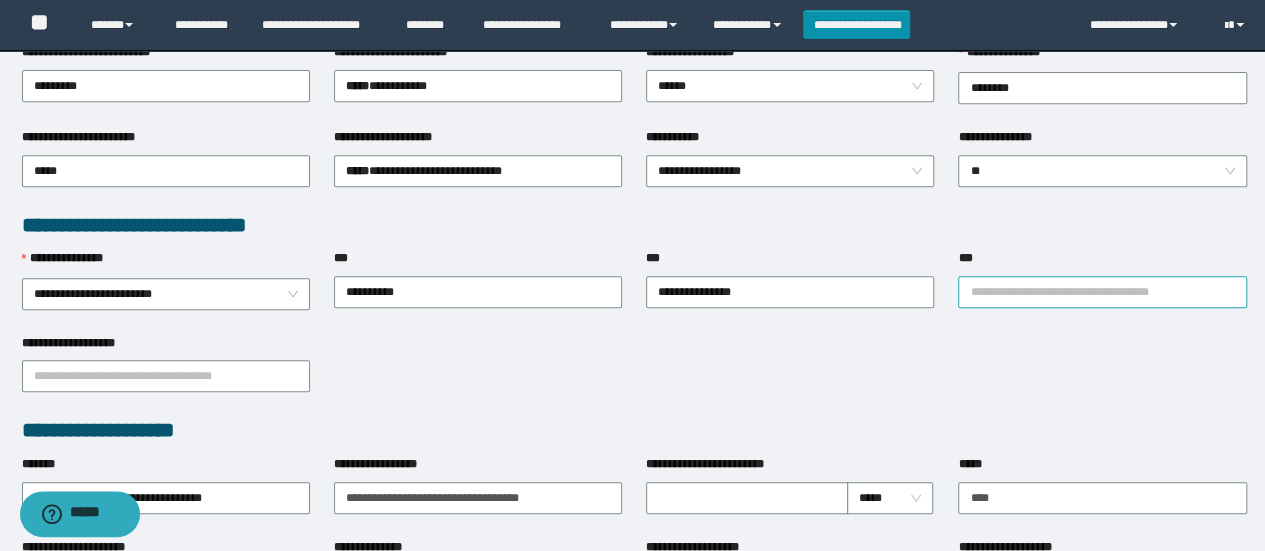 drag, startPoint x: 1025, startPoint y: 259, endPoint x: 1002, endPoint y: 291, distance: 39.40812 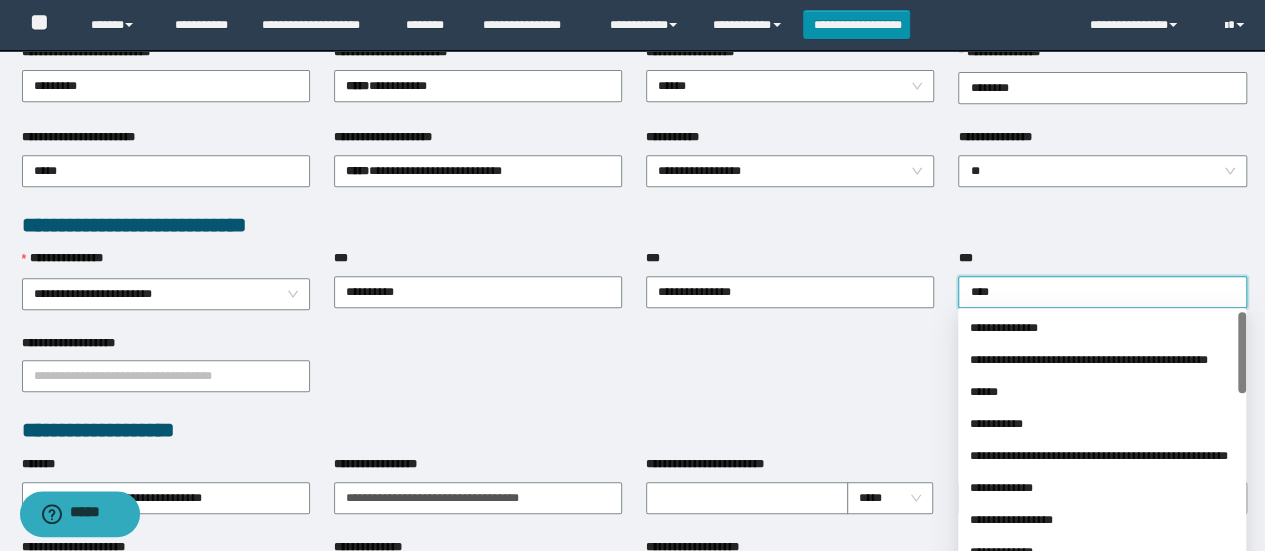 type on "*****" 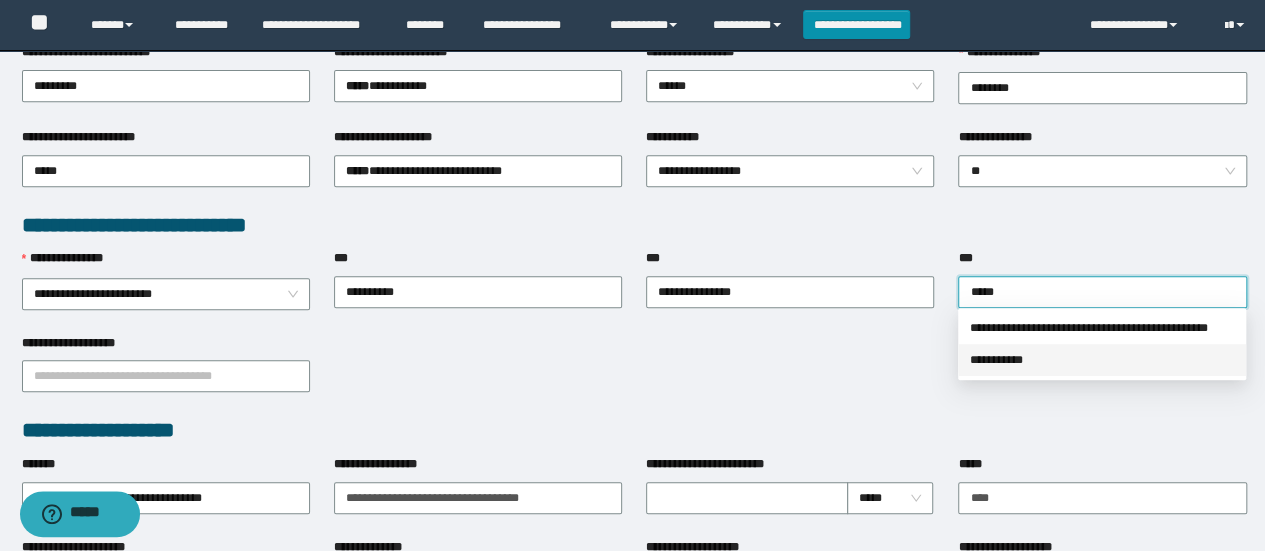 type 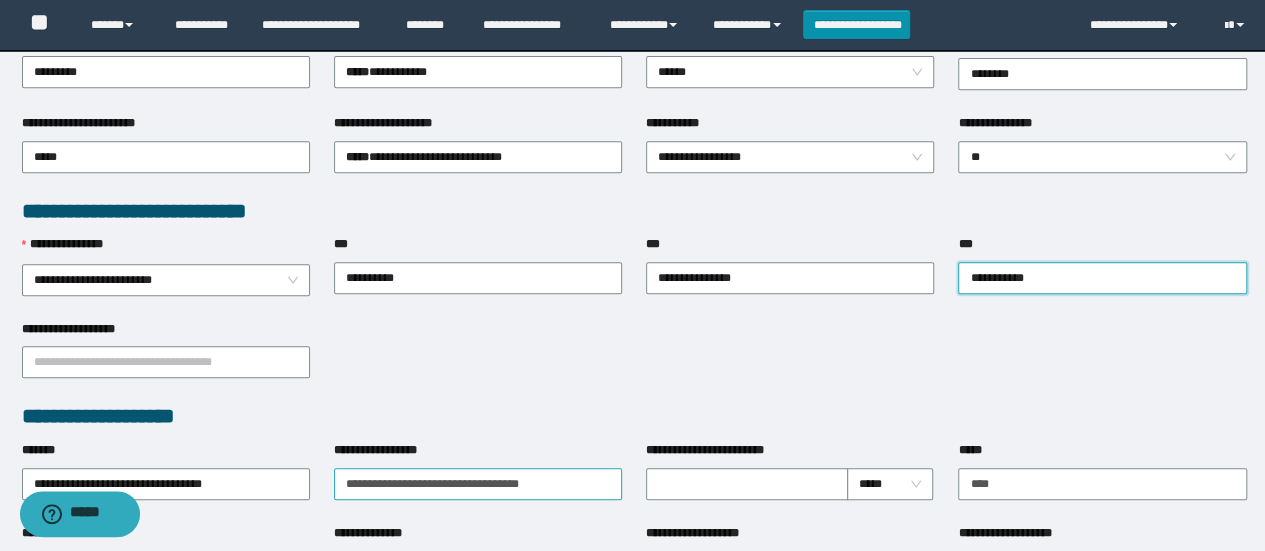 scroll, scrollTop: 600, scrollLeft: 0, axis: vertical 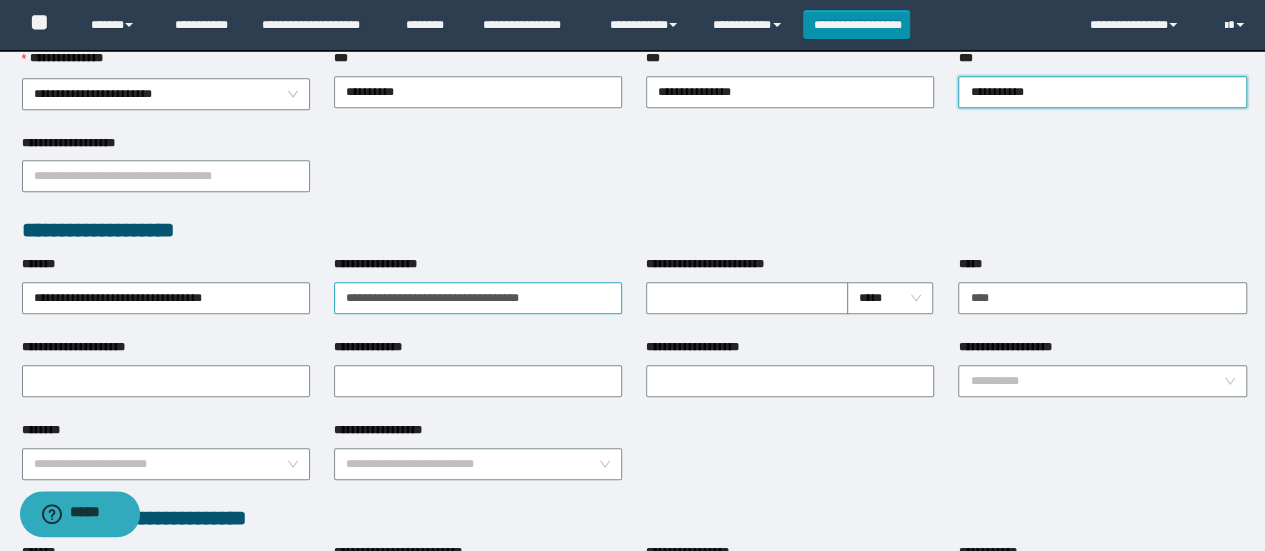 click on "**********" at bounding box center (478, 284) 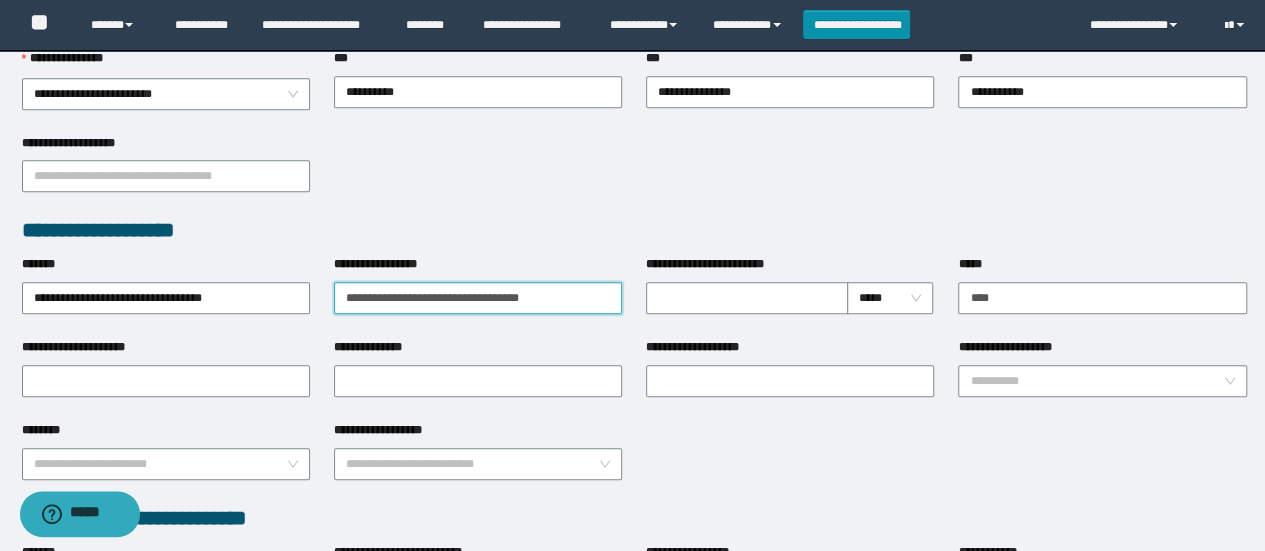 click on "**********" at bounding box center (478, 298) 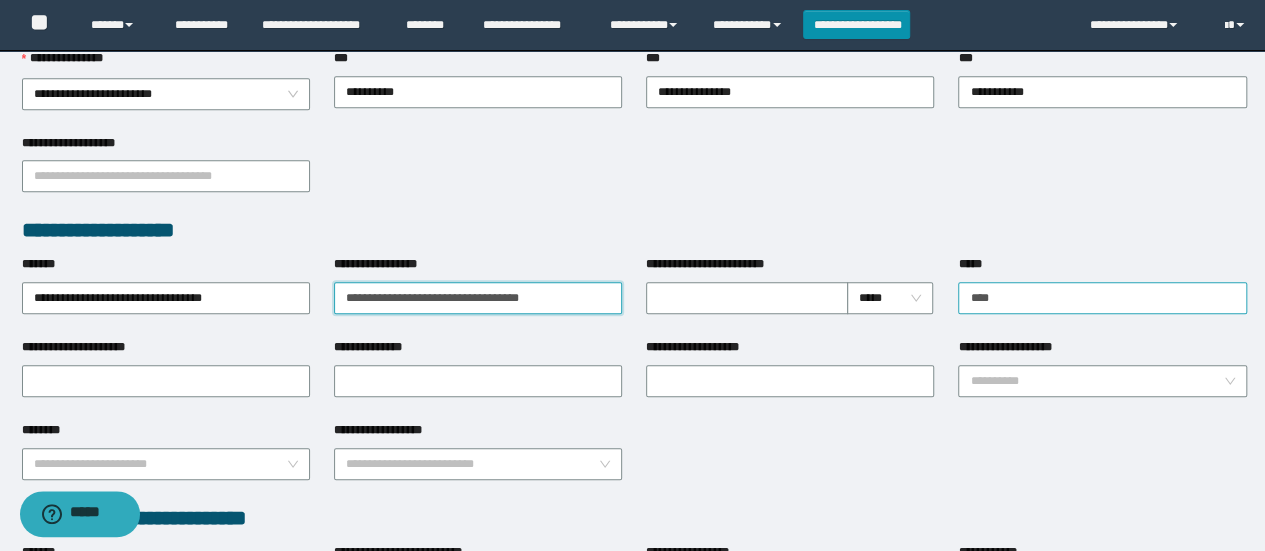 type on "**********" 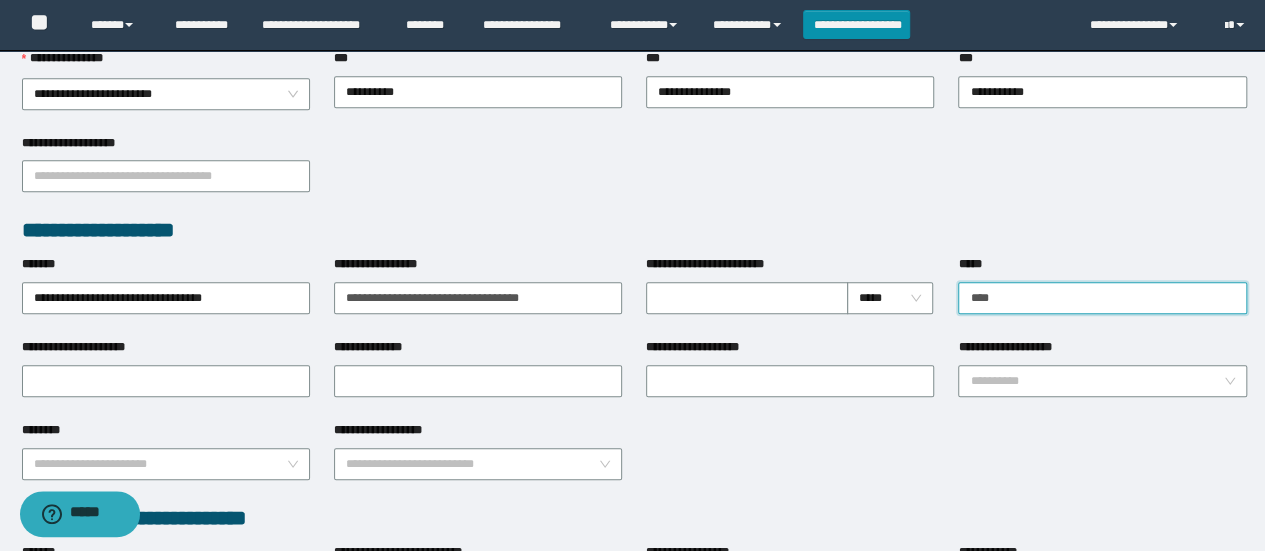 click on "****" at bounding box center (1102, 298) 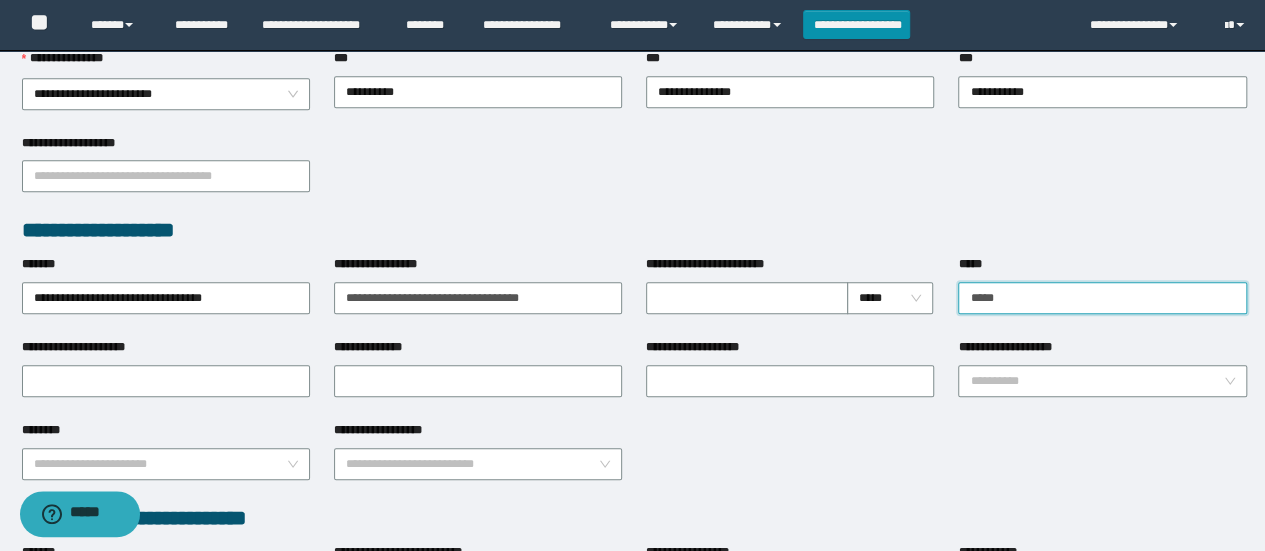 type on "****" 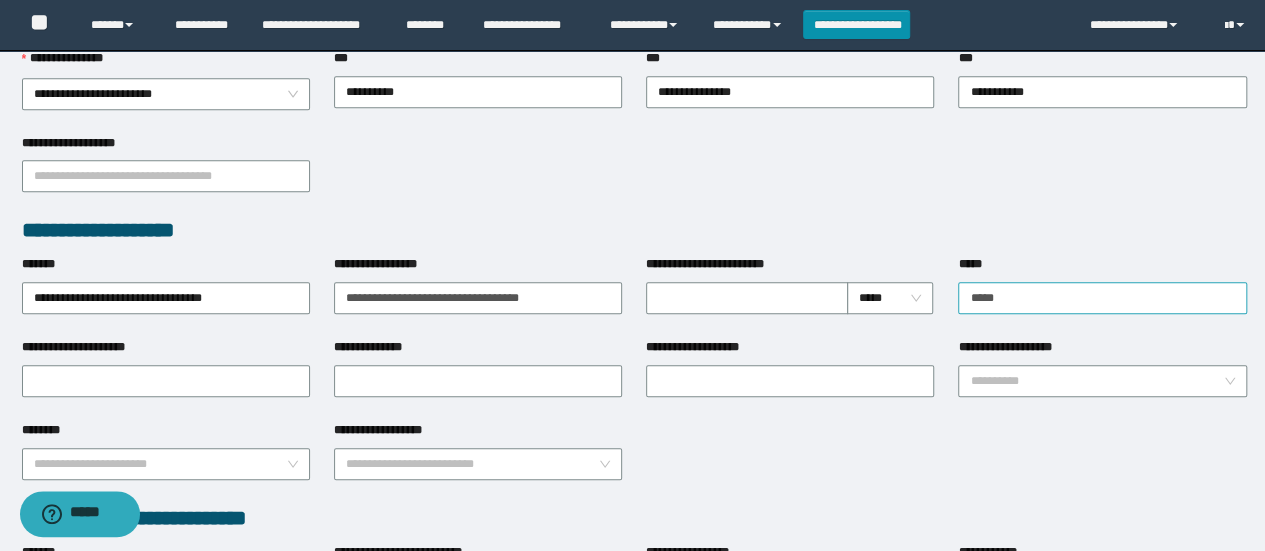 drag, startPoint x: 1089, startPoint y: 252, endPoint x: 1047, endPoint y: 285, distance: 53.413483 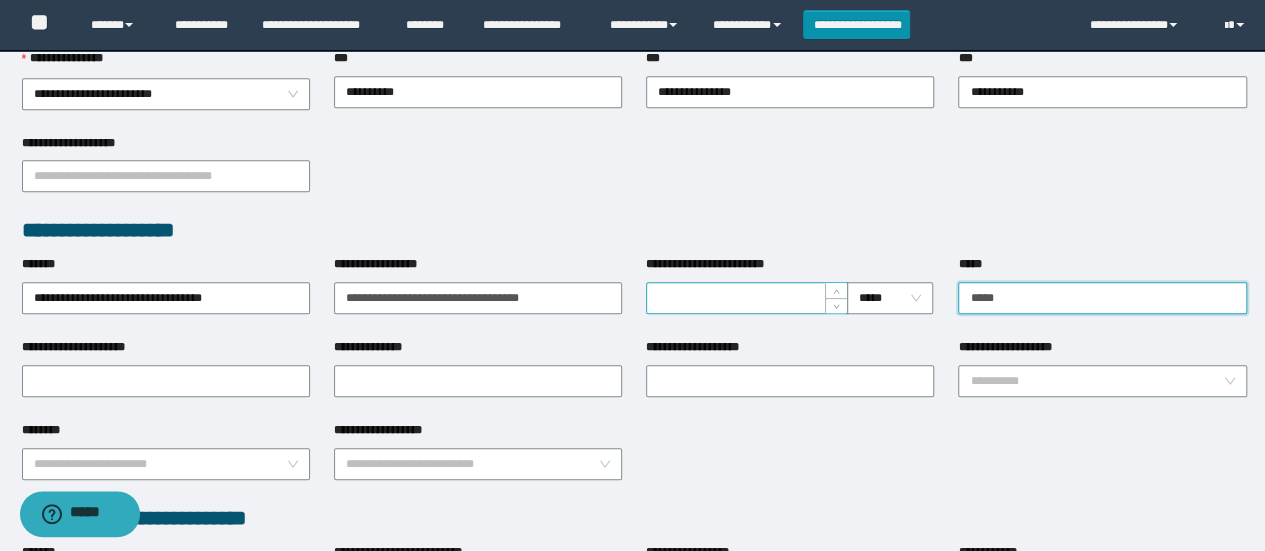 drag, startPoint x: 1047, startPoint y: 285, endPoint x: 790, endPoint y: 290, distance: 257.04865 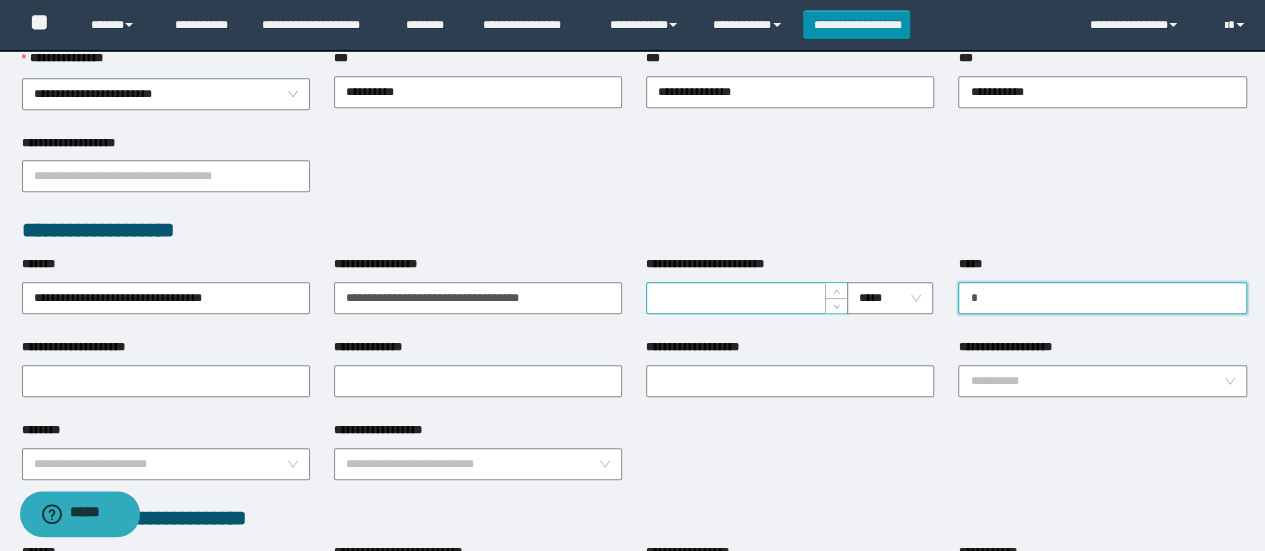 type on "**********" 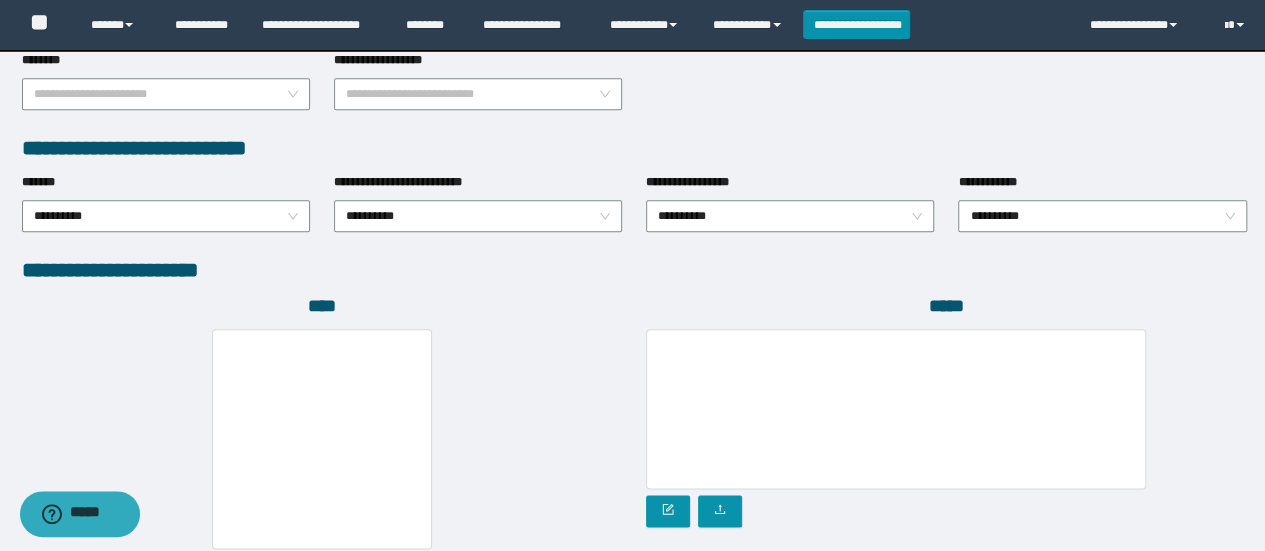 scroll, scrollTop: 1000, scrollLeft: 0, axis: vertical 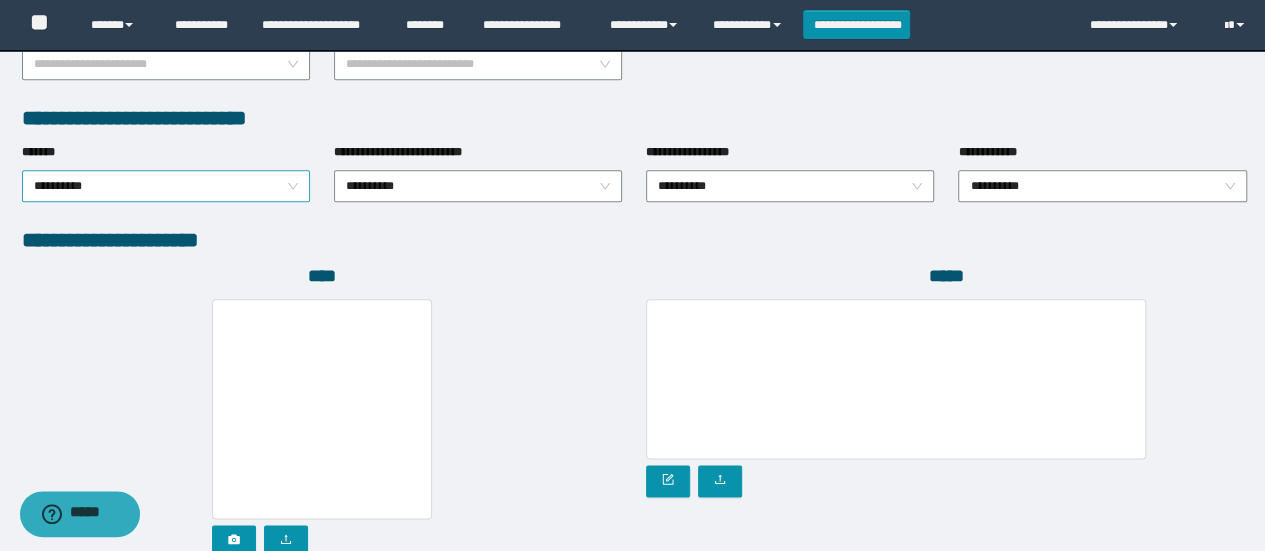 click on "**********" at bounding box center (166, 186) 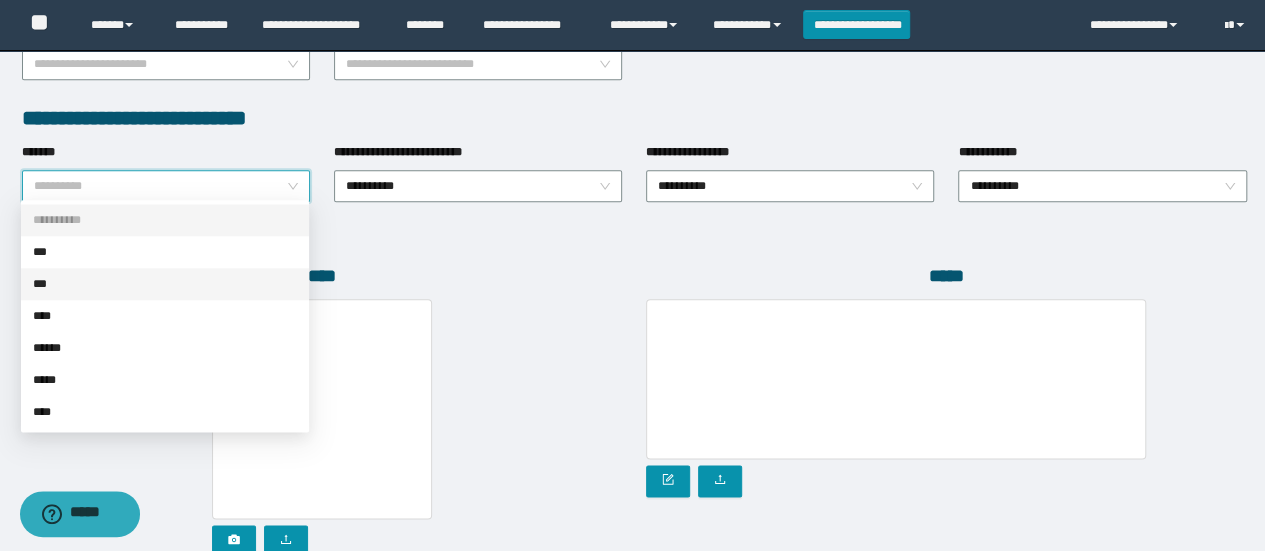 click on "***" at bounding box center (165, 284) 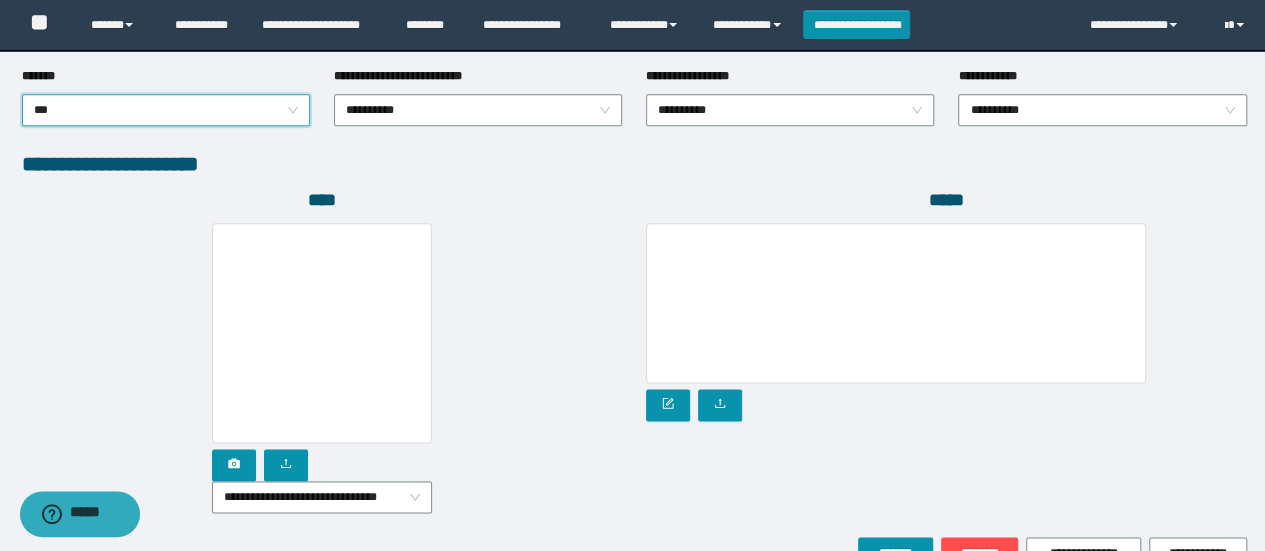 scroll, scrollTop: 1184, scrollLeft: 0, axis: vertical 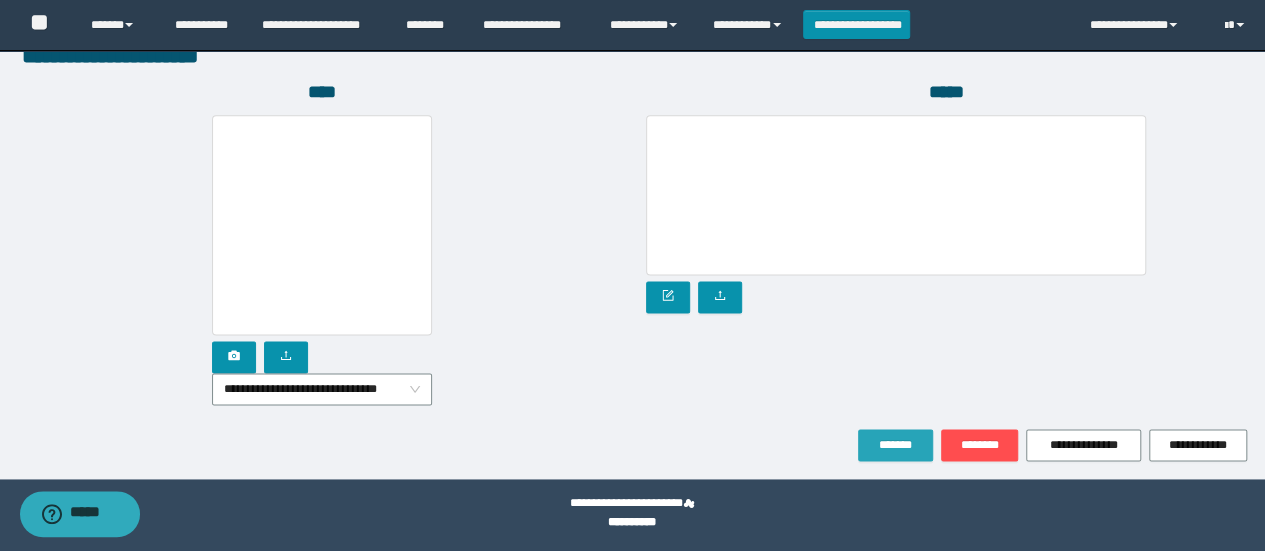click on "*******" at bounding box center (895, 445) 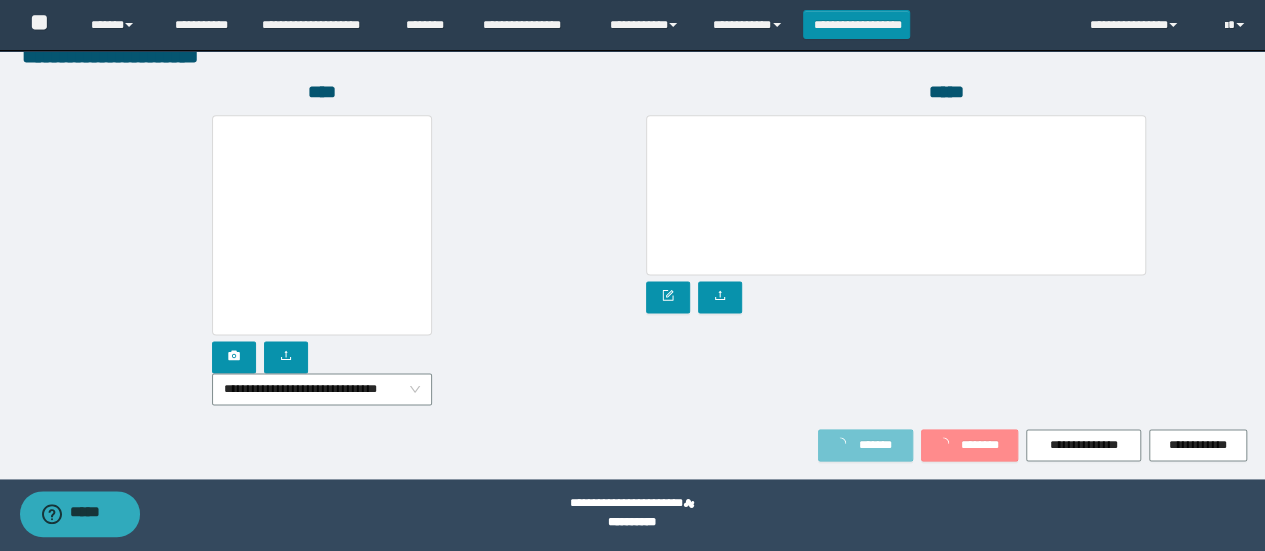 scroll, scrollTop: 1236, scrollLeft: 0, axis: vertical 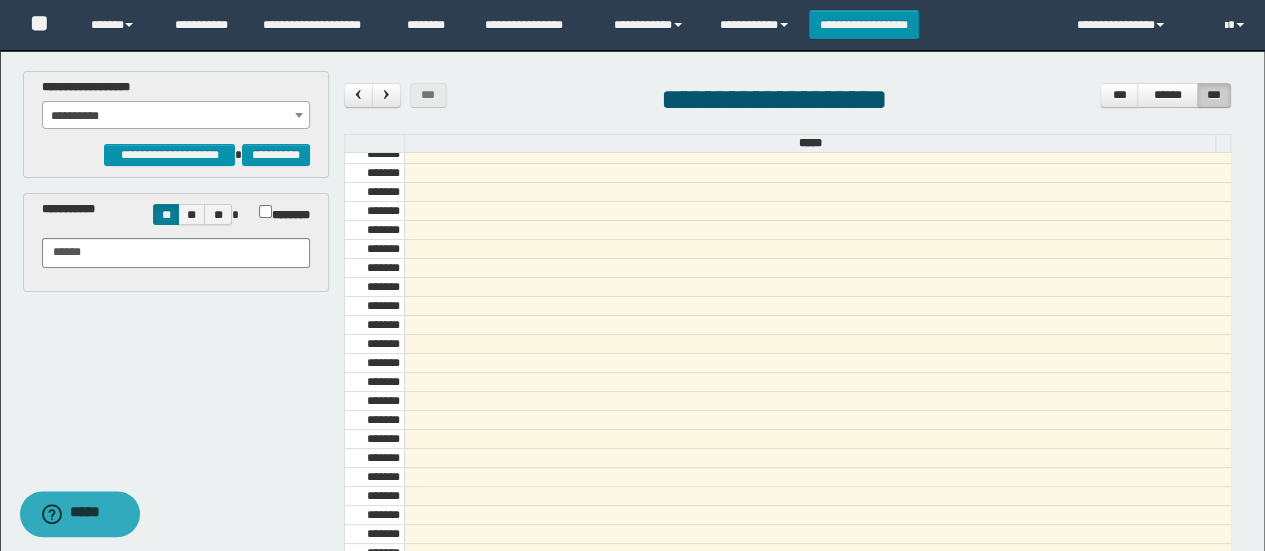 type on "******" 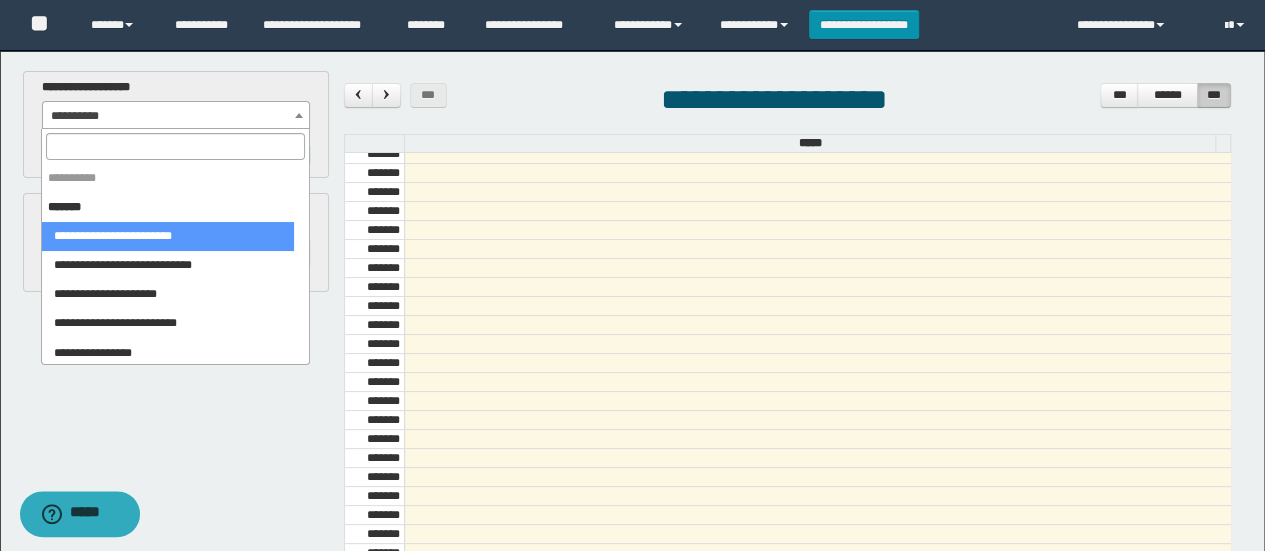 click at bounding box center (175, 146) 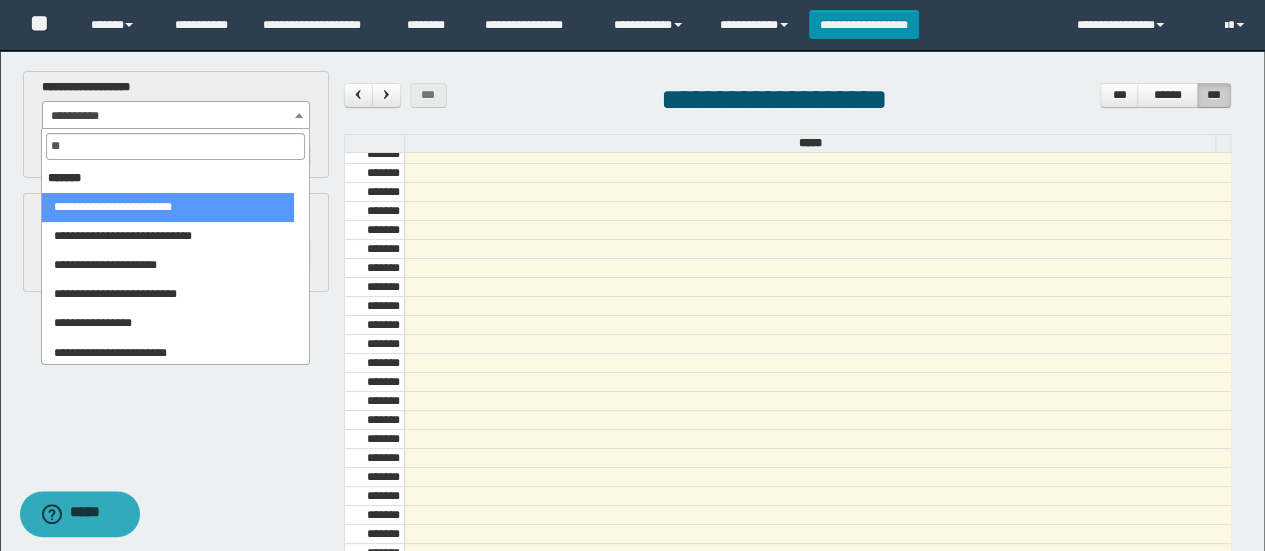 type on "***" 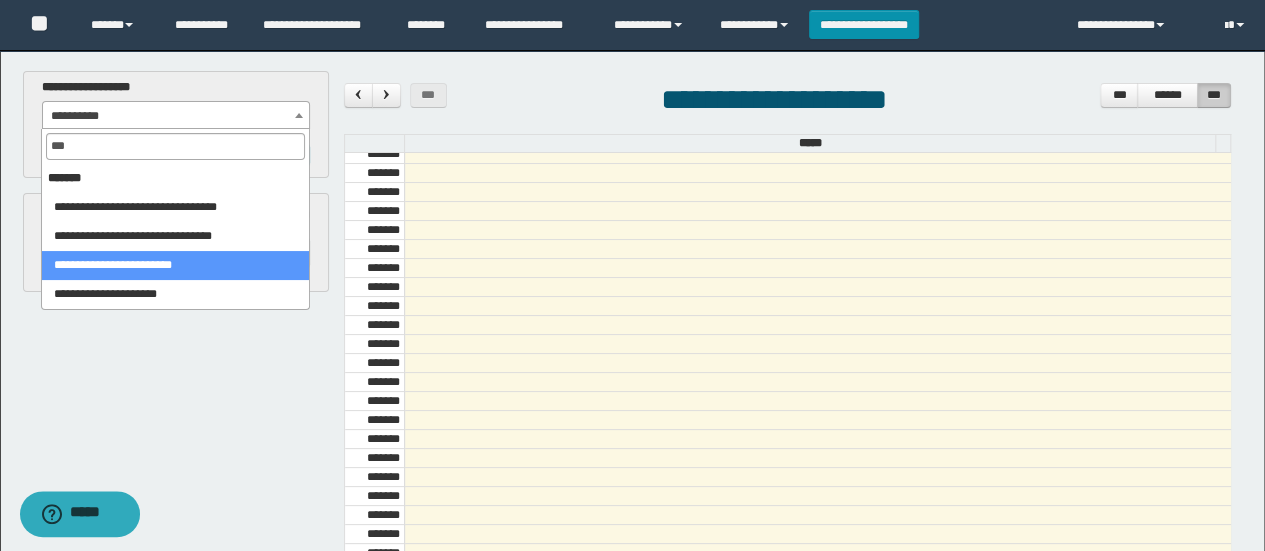 select on "******" 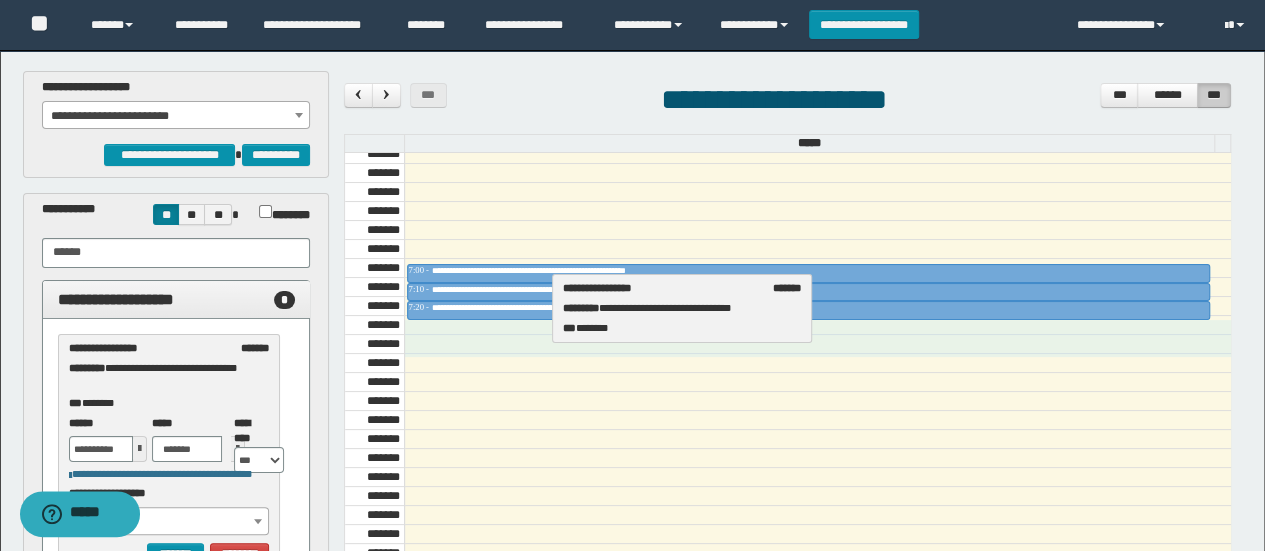 drag, startPoint x: 106, startPoint y: 392, endPoint x: 602, endPoint y: 331, distance: 499.73694 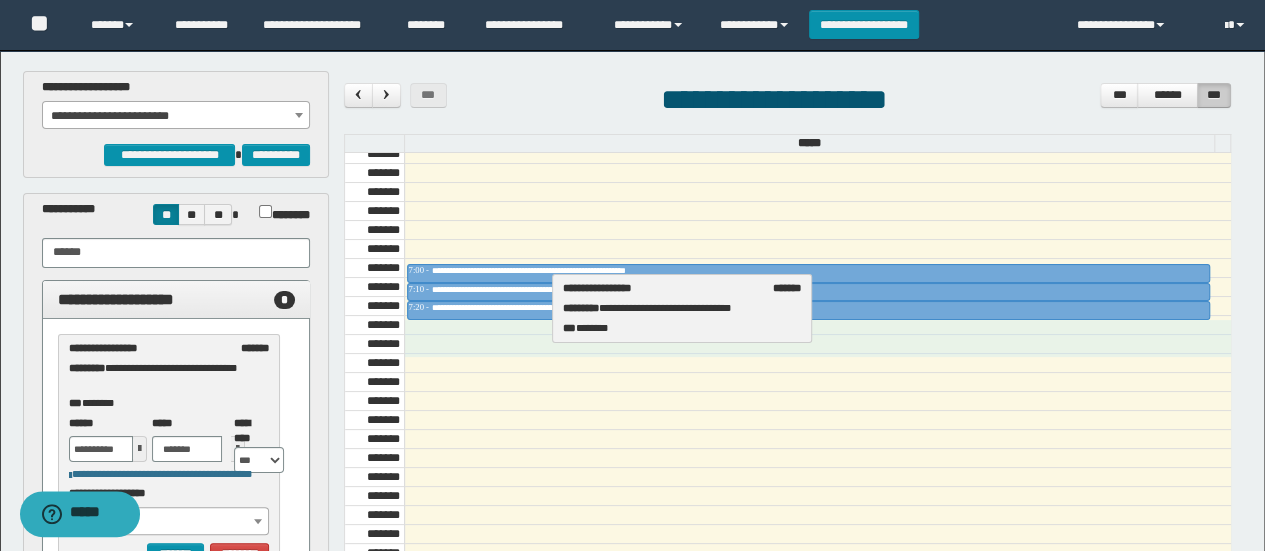 select on "******" 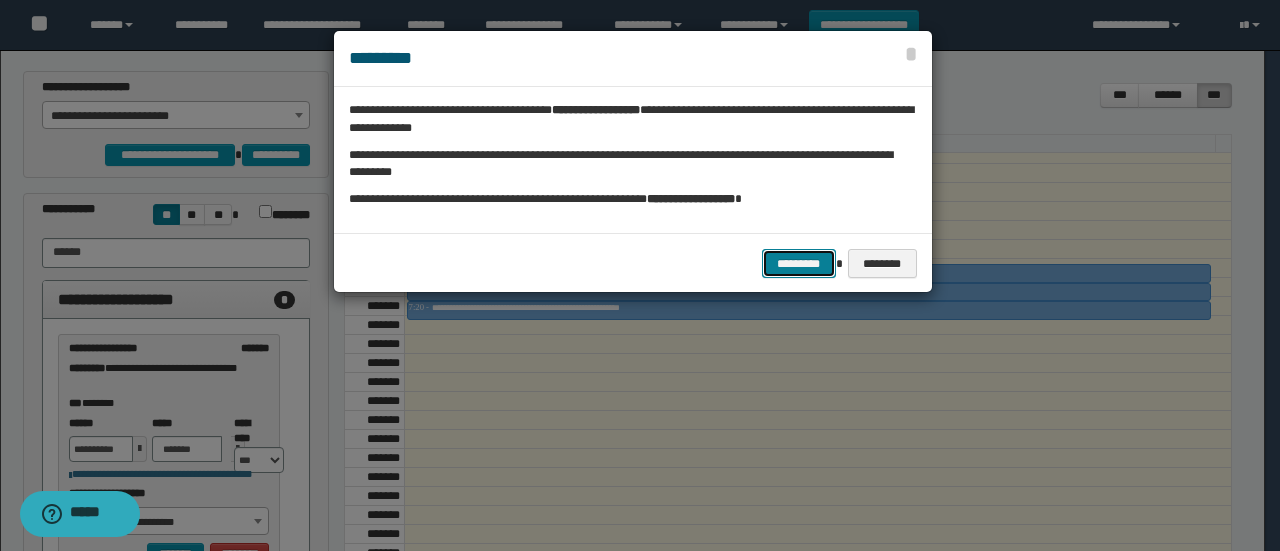 click on "*********" at bounding box center [799, 263] 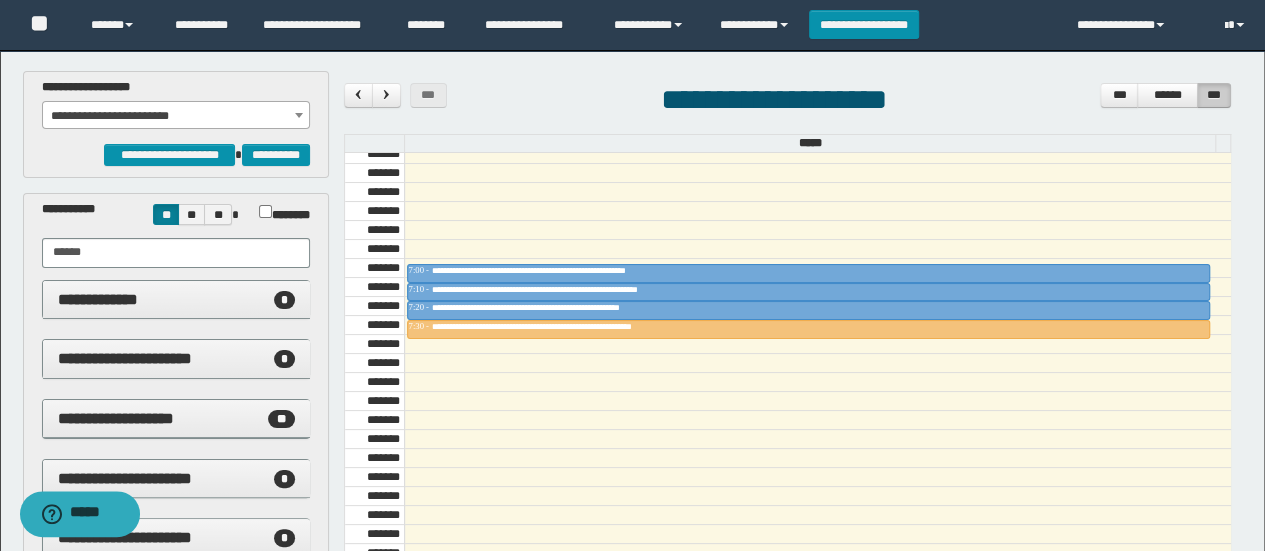click on "**********" at bounding box center (176, 116) 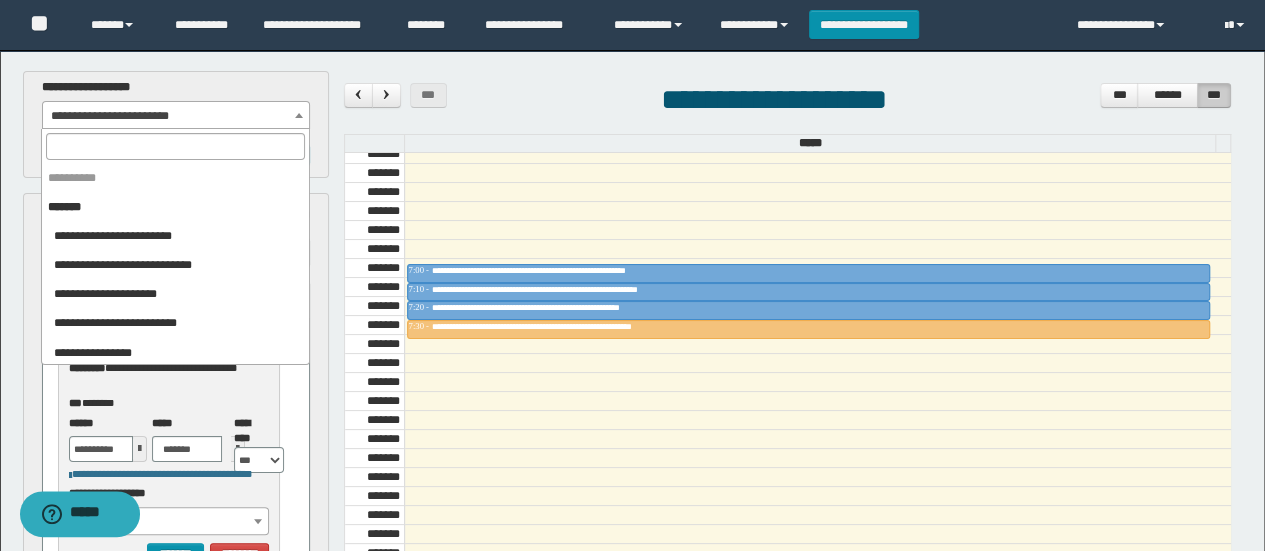 scroll, scrollTop: 646, scrollLeft: 0, axis: vertical 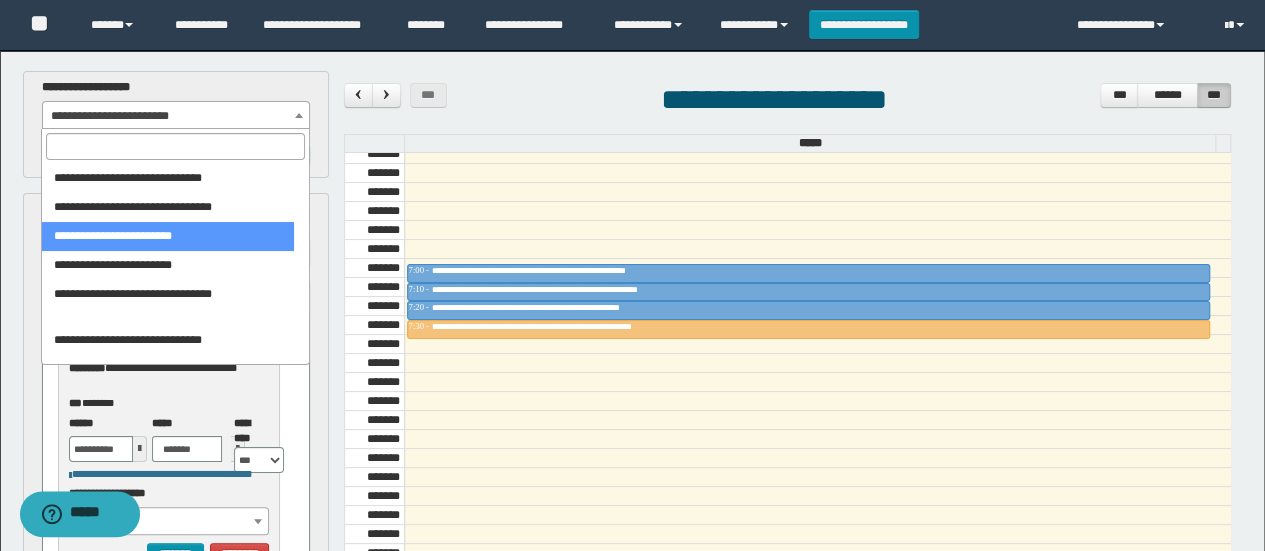 click at bounding box center (817, 192) 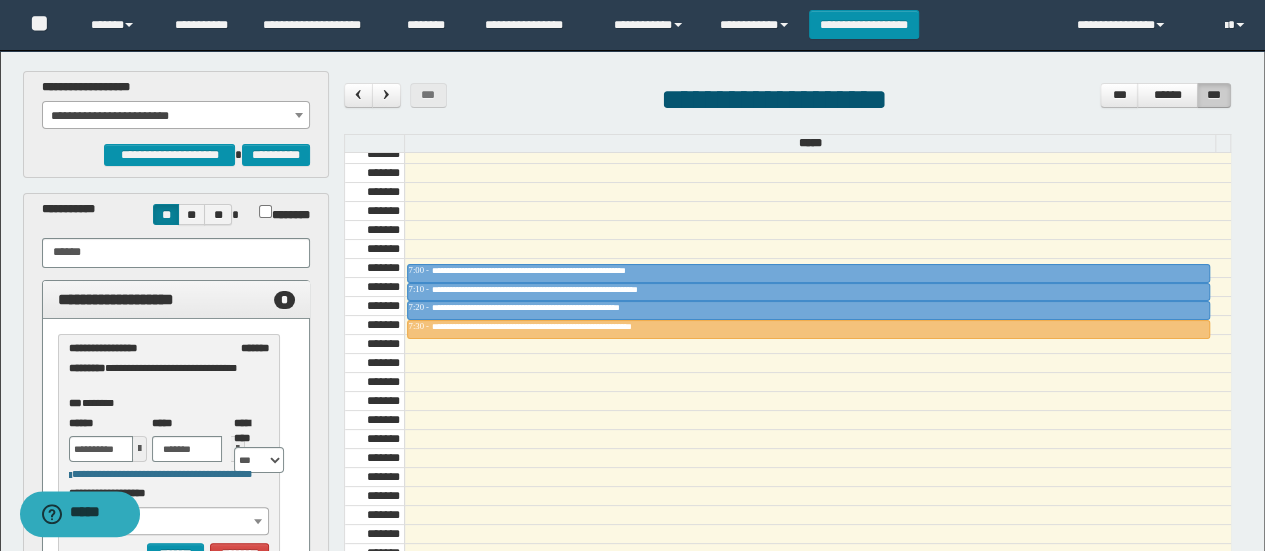 scroll, scrollTop: 672, scrollLeft: 0, axis: vertical 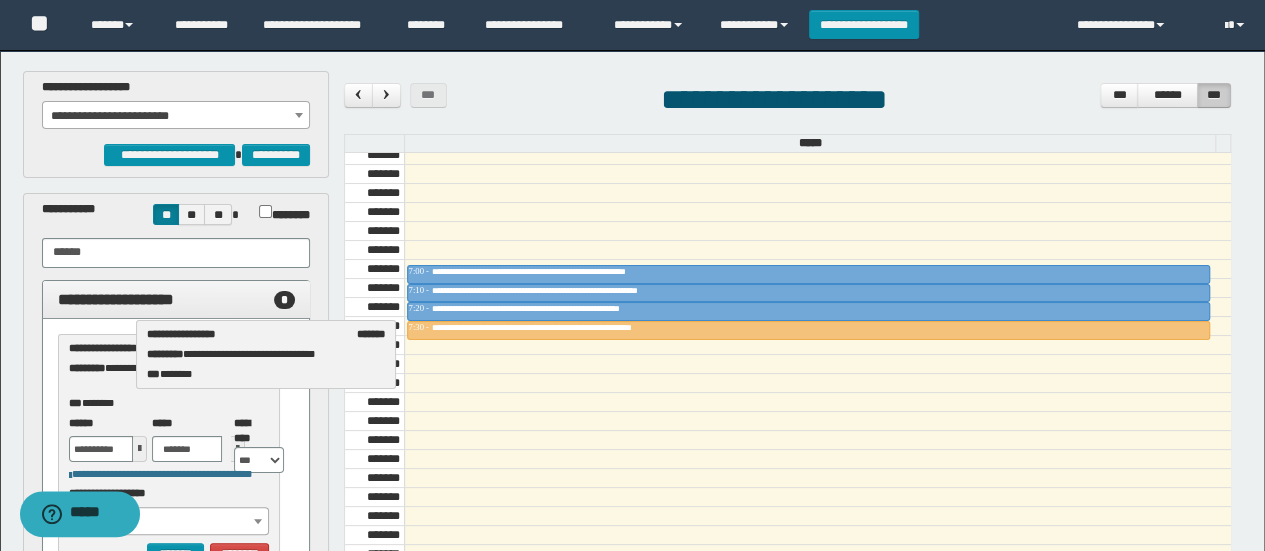 drag, startPoint x: 170, startPoint y: 377, endPoint x: 623, endPoint y: 375, distance: 453.00443 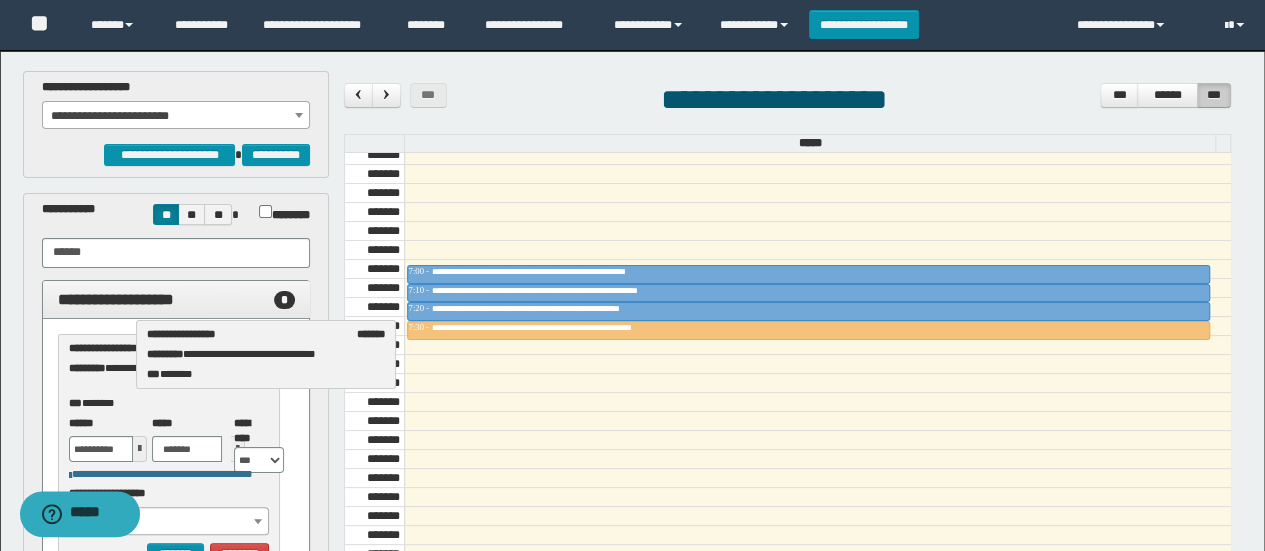 select on "******" 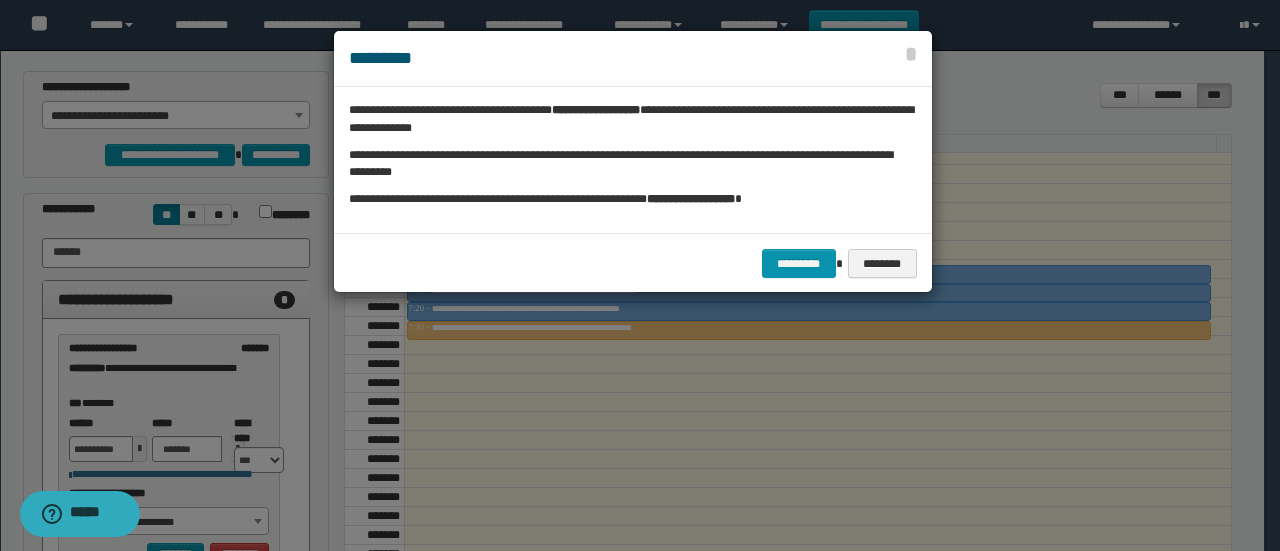 drag, startPoint x: 814, startPoint y: 241, endPoint x: 807, endPoint y: 255, distance: 15.652476 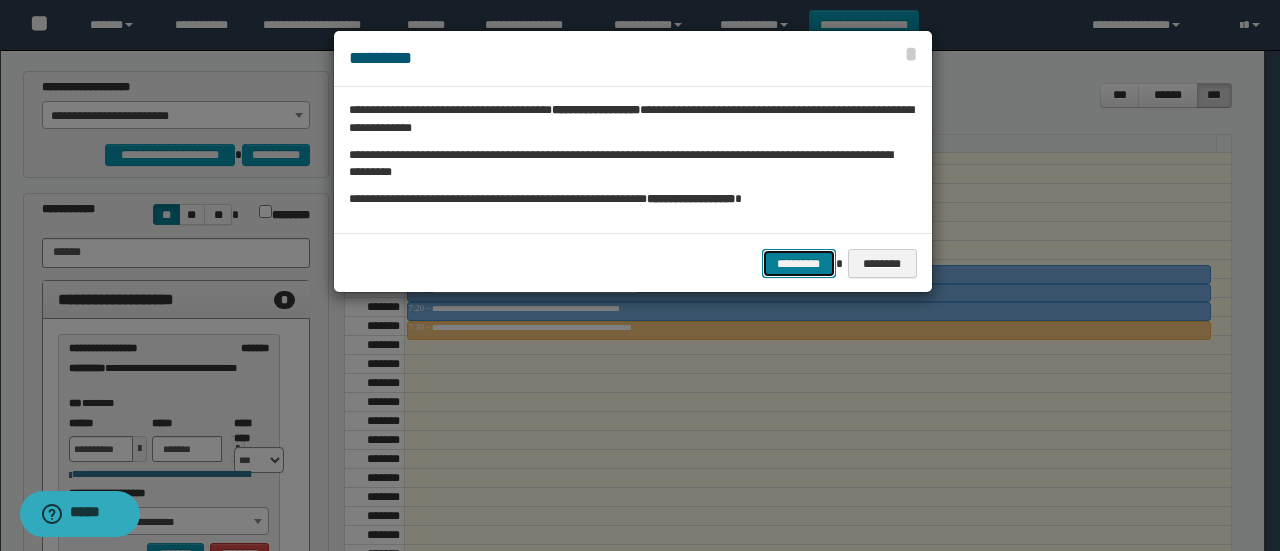 click on "*********" at bounding box center [799, 263] 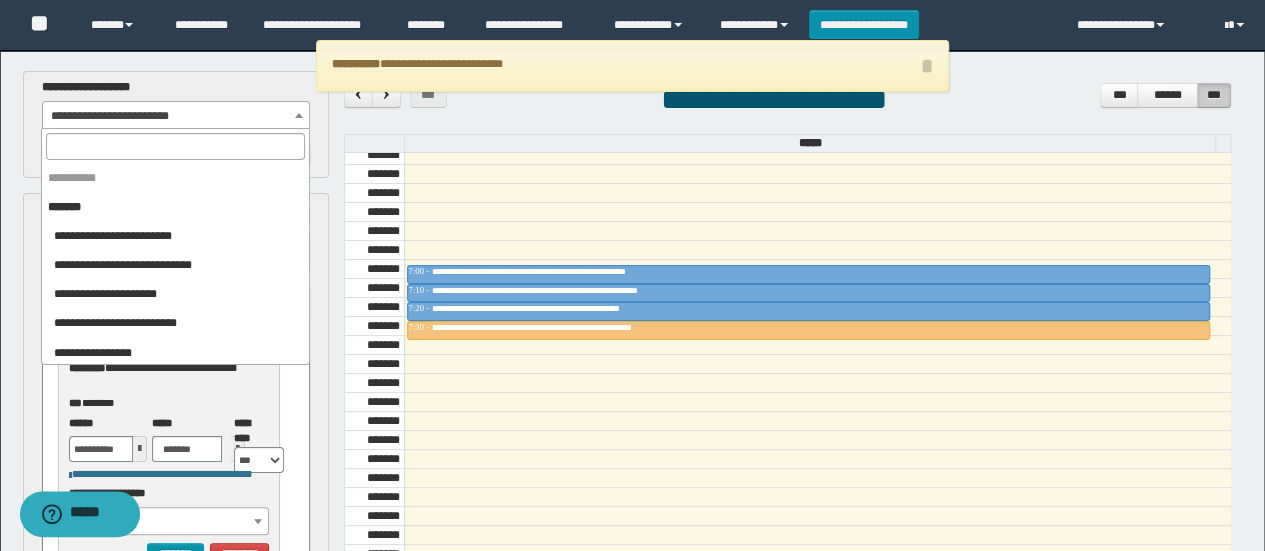 click on "**********" at bounding box center [632, 275] 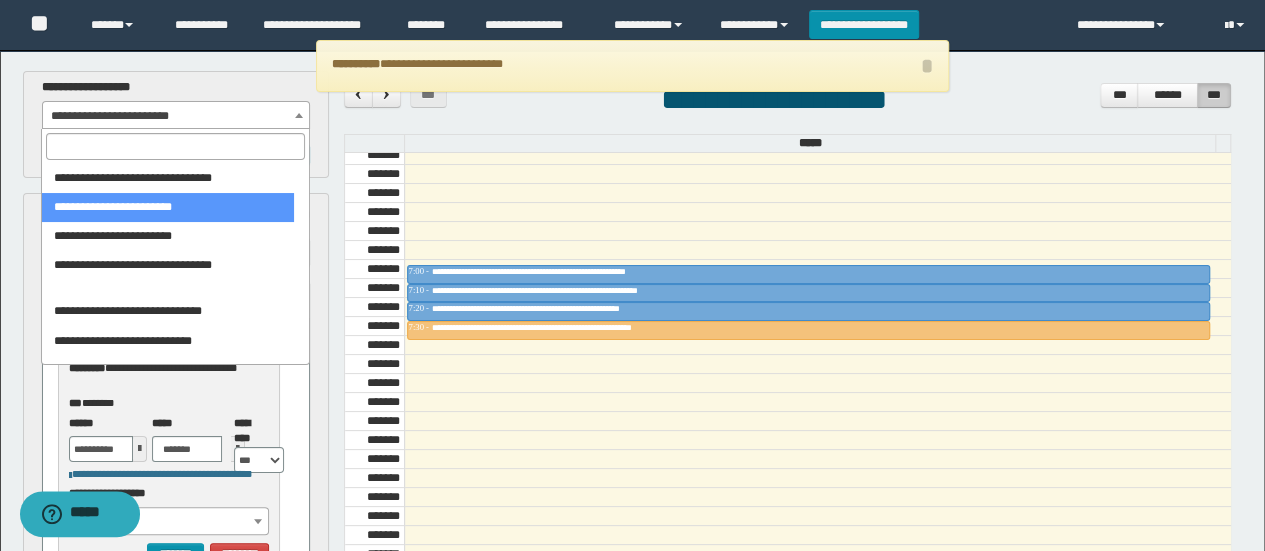click at bounding box center [175, 146] 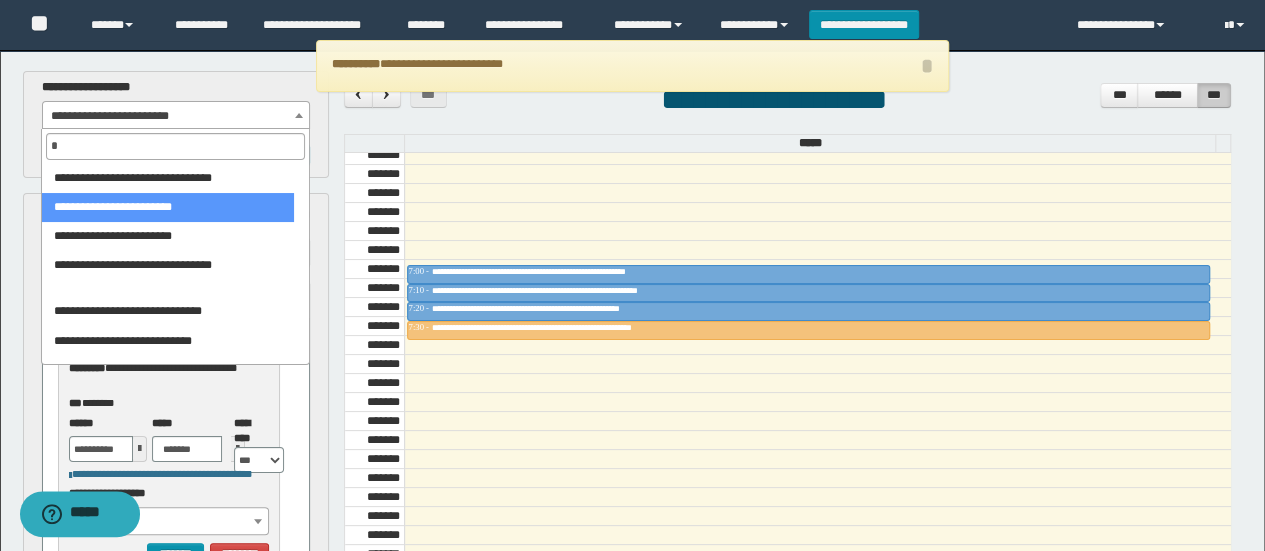scroll, scrollTop: 0, scrollLeft: 0, axis: both 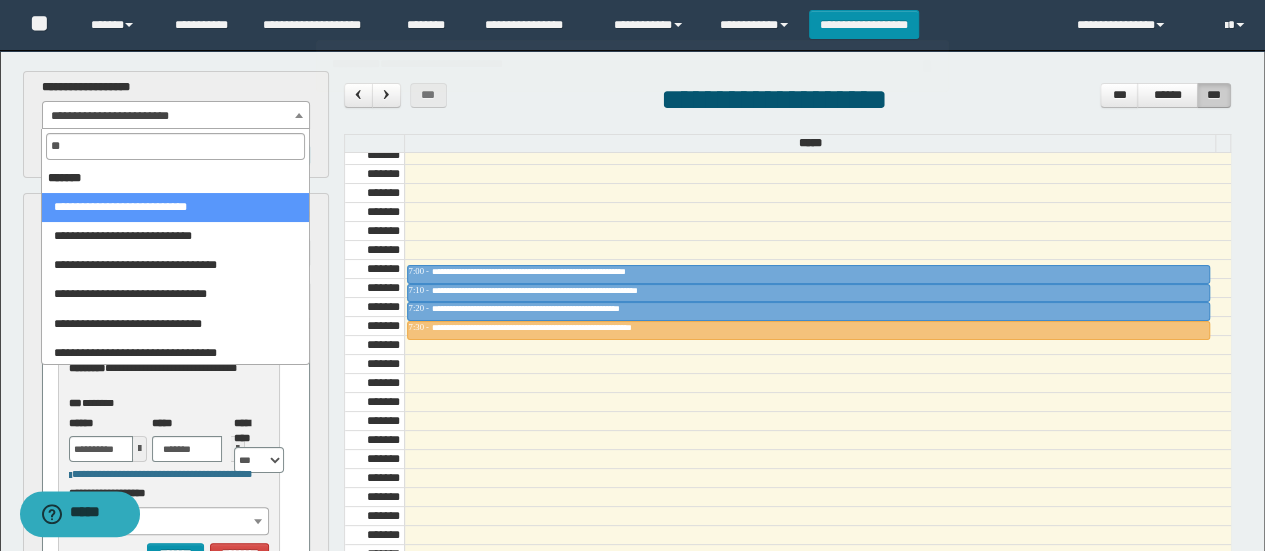 type on "***" 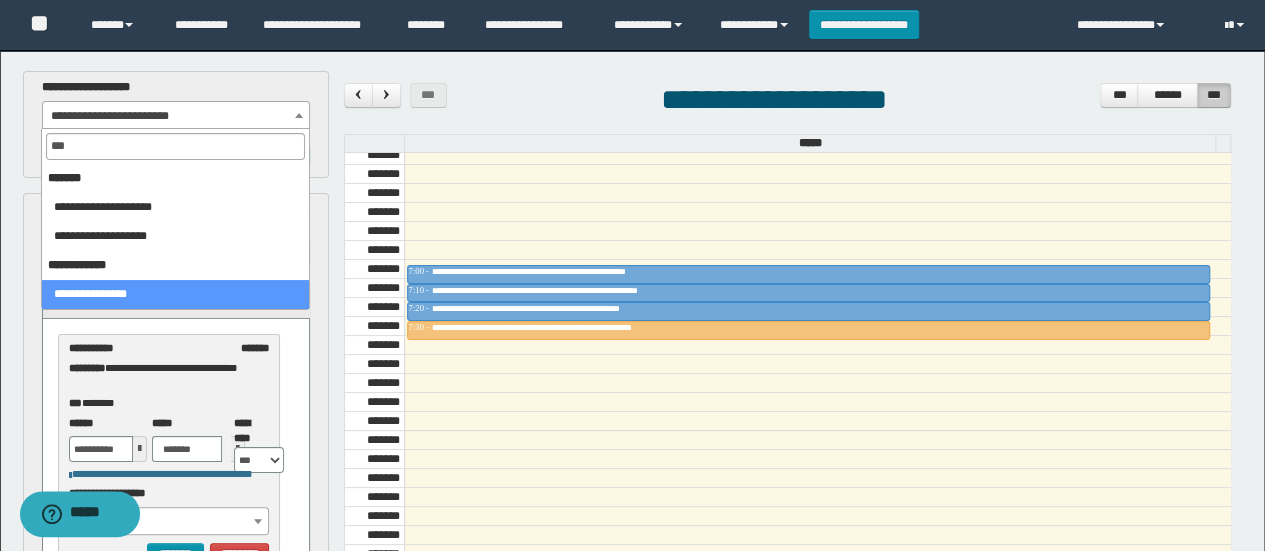 select on "****" 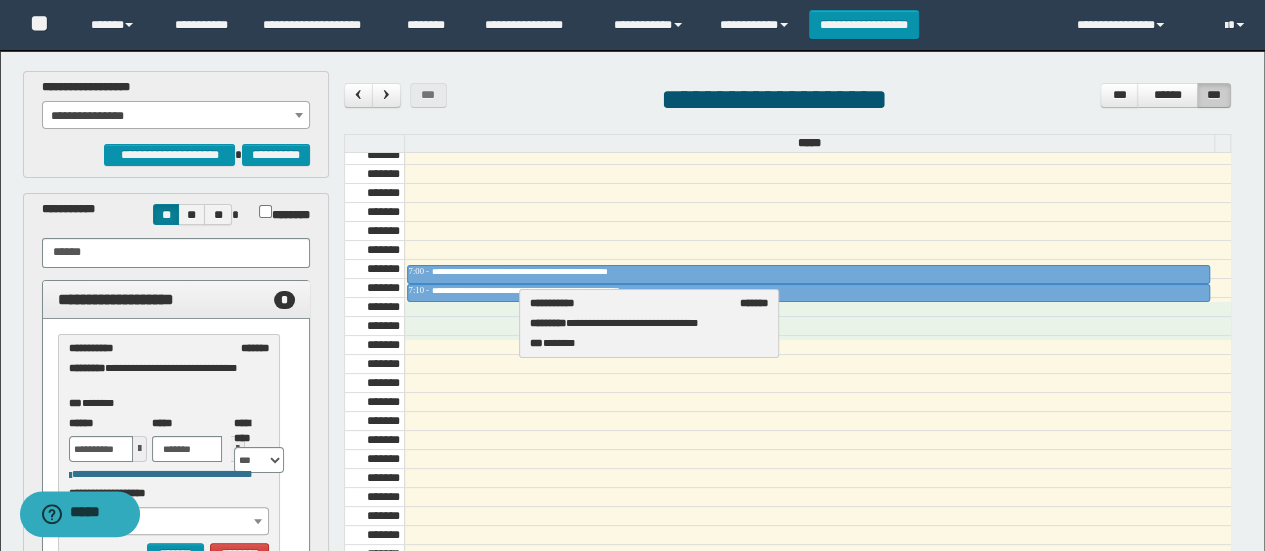 drag, startPoint x: 72, startPoint y: 361, endPoint x: 534, endPoint y: 317, distance: 464.0905 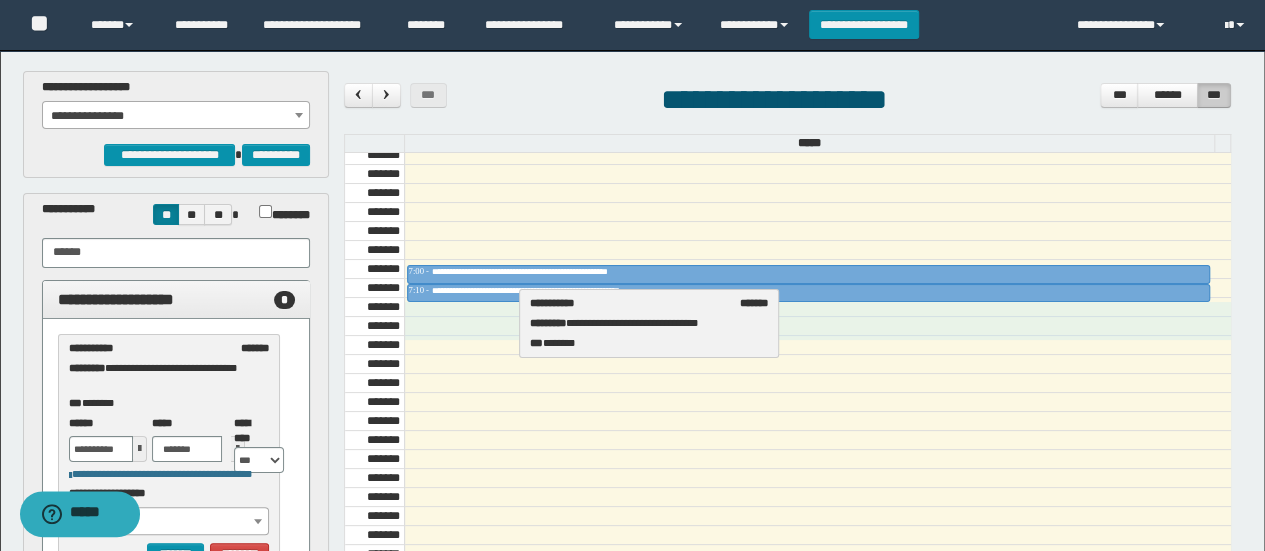select on "****" 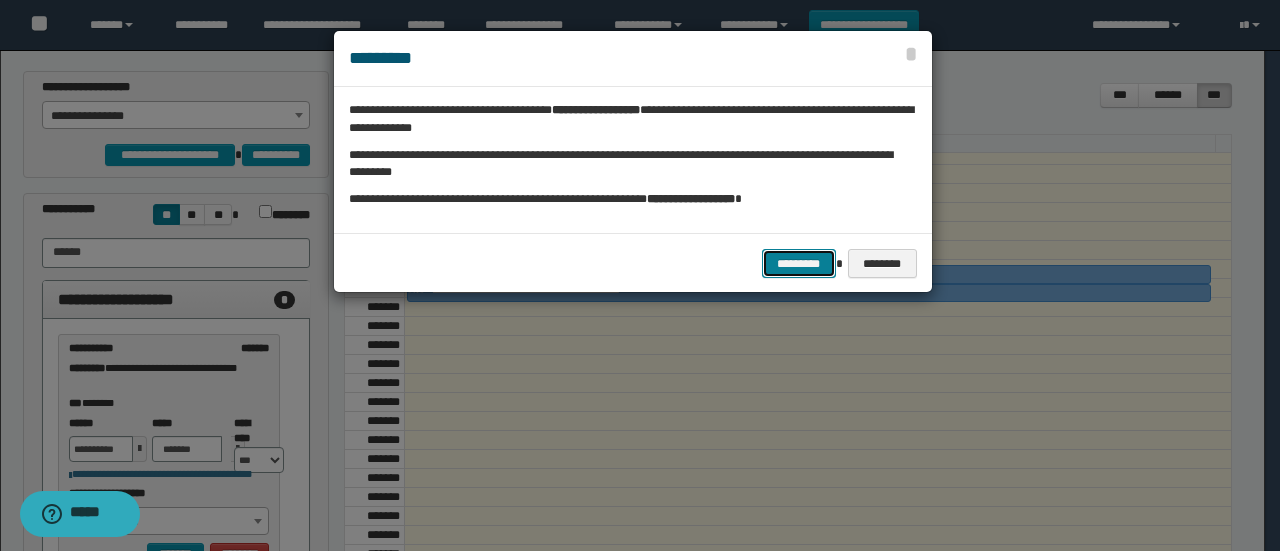 click on "*********" at bounding box center (799, 263) 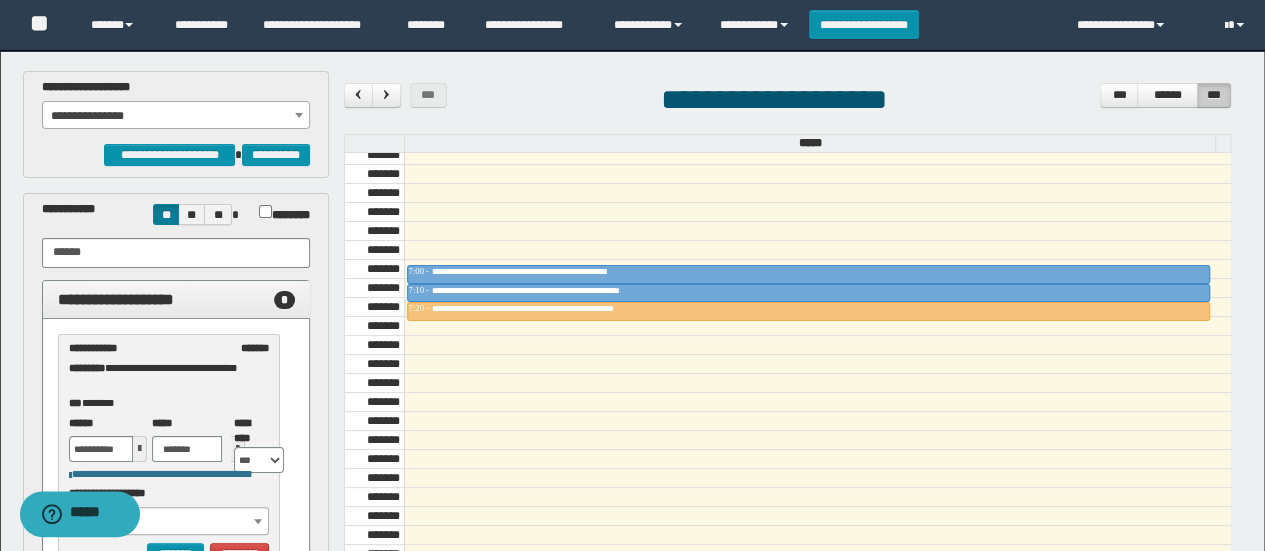 drag, startPoint x: 207, startPoint y: 116, endPoint x: 185, endPoint y: 121, distance: 22.561028 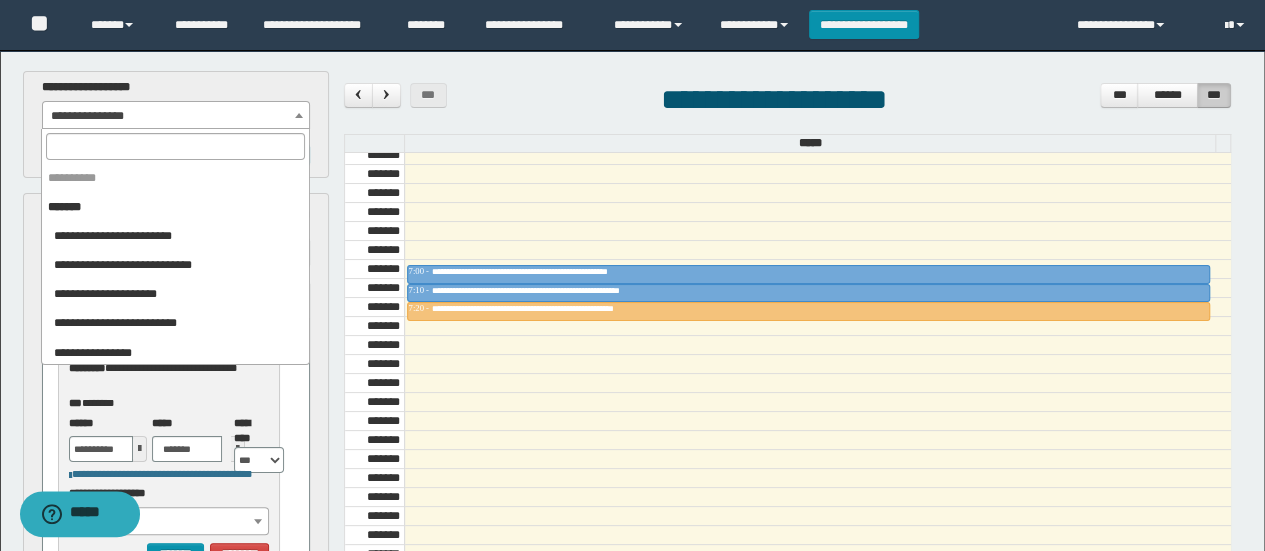 scroll, scrollTop: 2108, scrollLeft: 0, axis: vertical 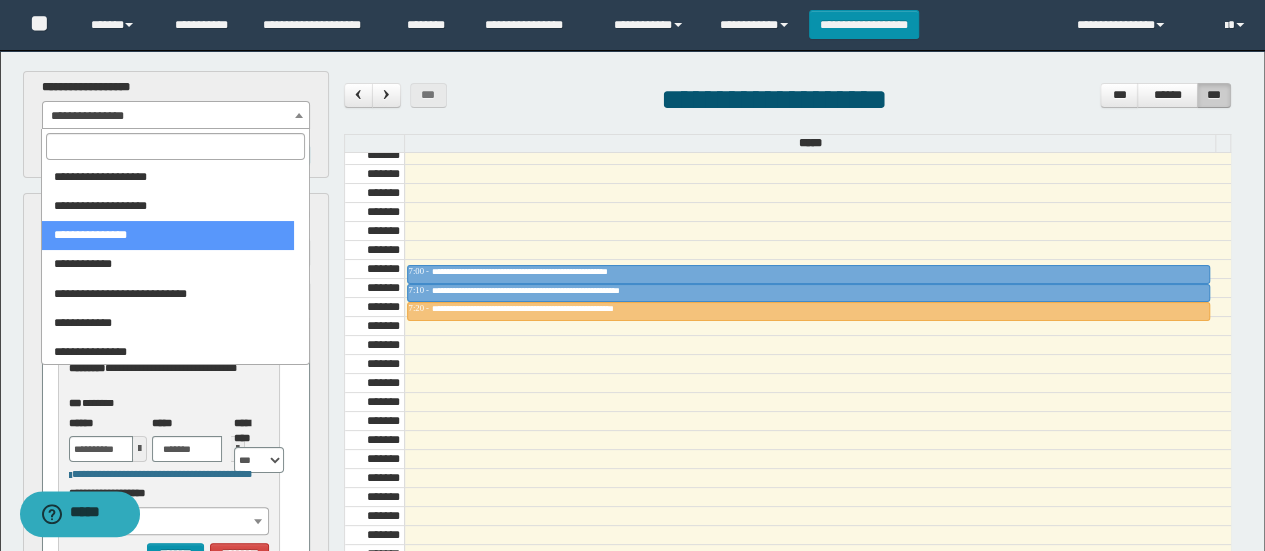 click at bounding box center (175, 146) 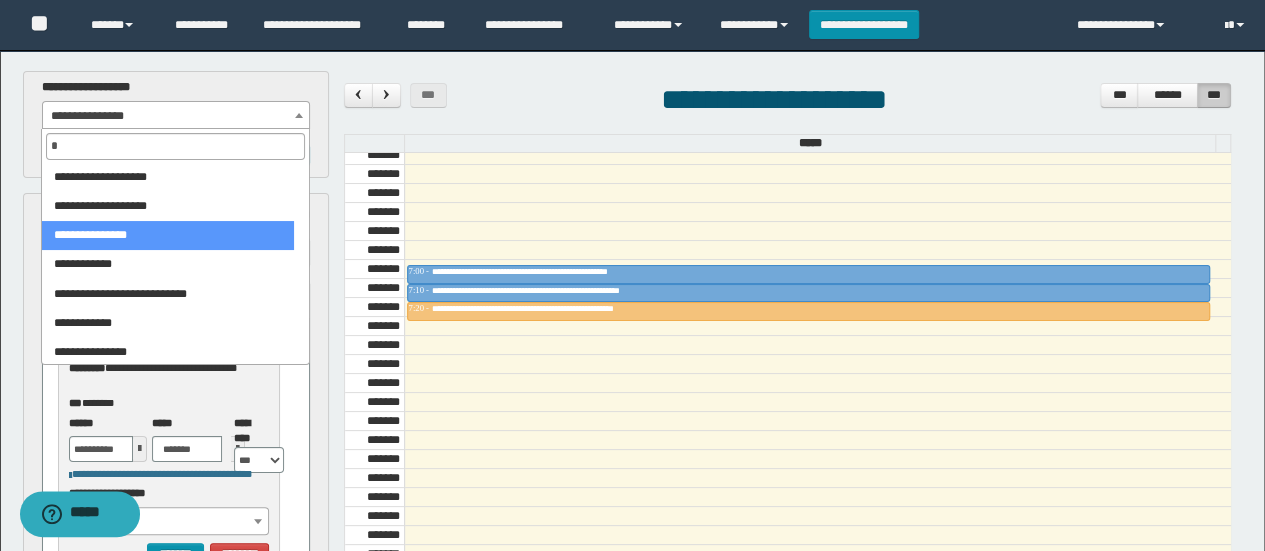 scroll, scrollTop: 0, scrollLeft: 0, axis: both 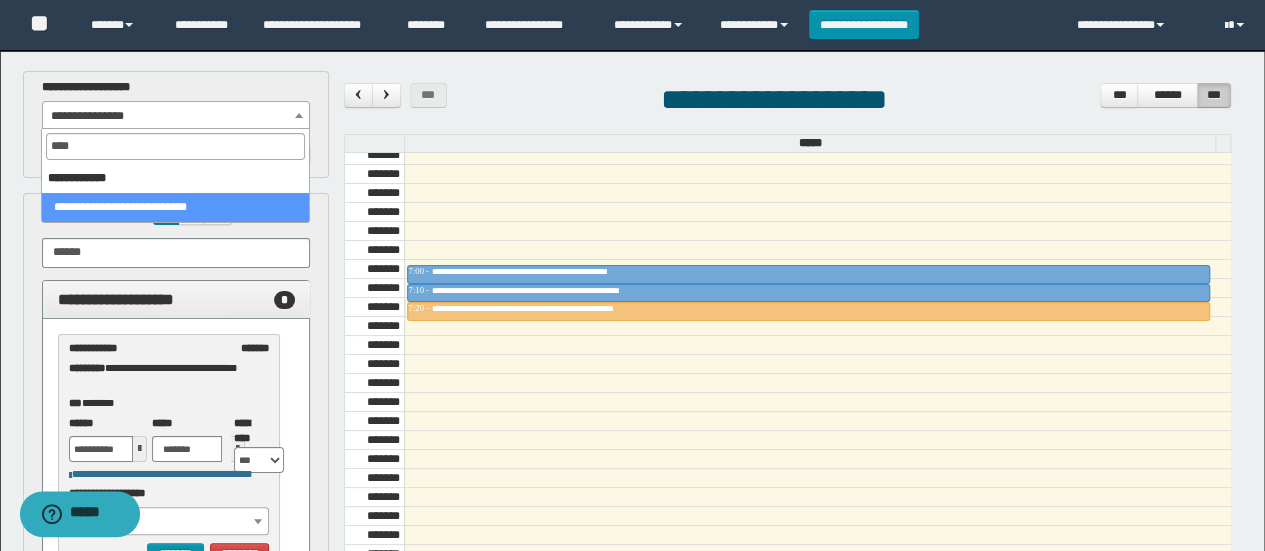 type on "*****" 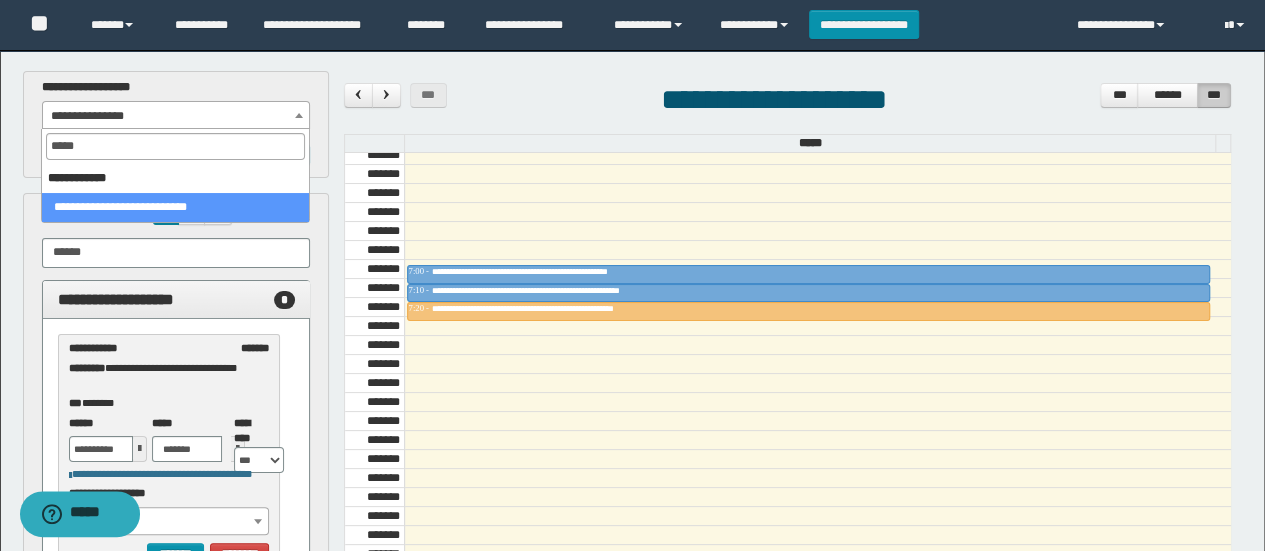select on "****" 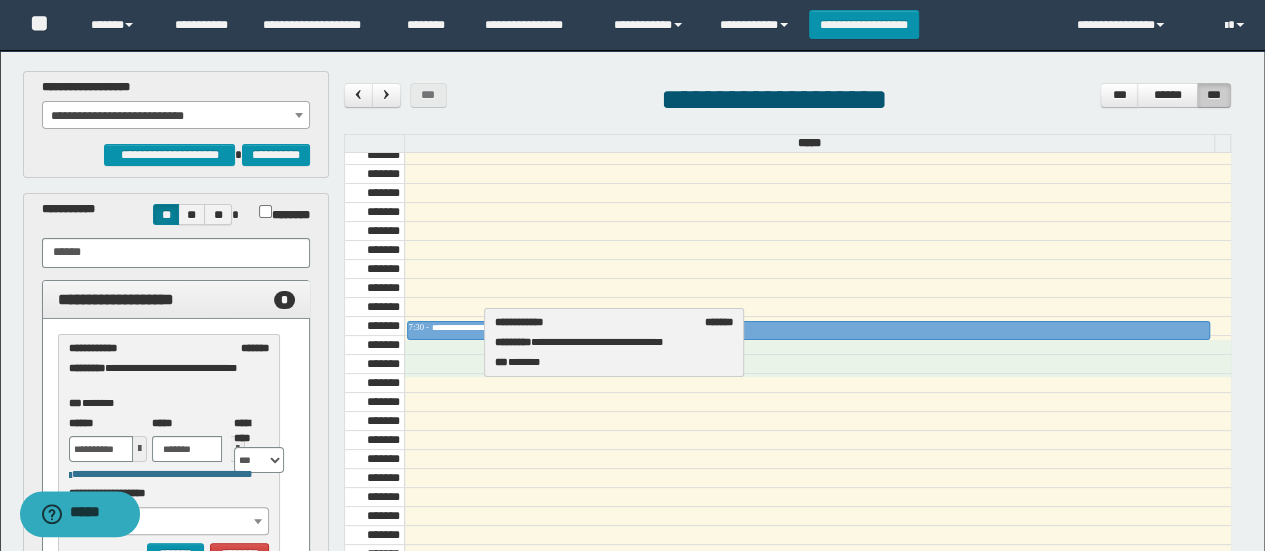 drag, startPoint x: 175, startPoint y: 379, endPoint x: 602, endPoint y: 354, distance: 427.73123 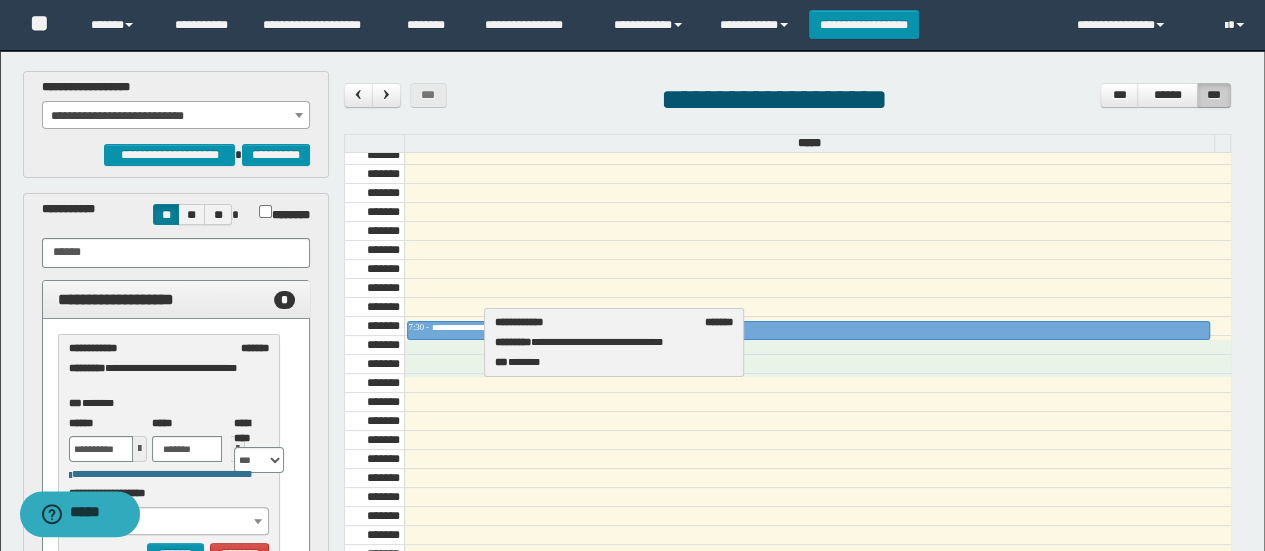 select on "****" 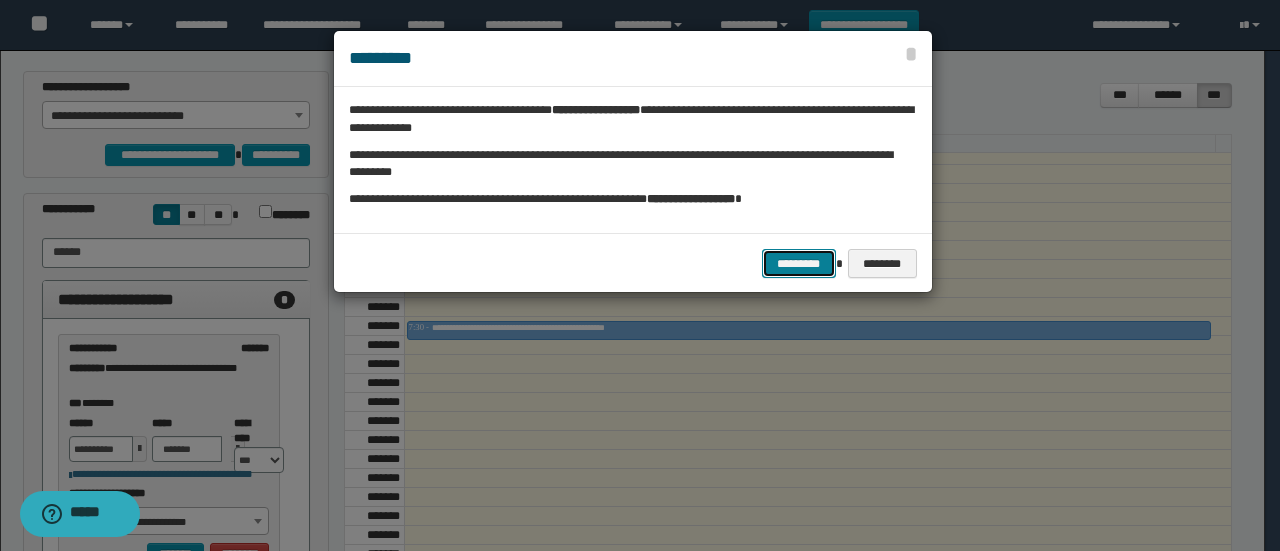 click on "*********" at bounding box center (799, 263) 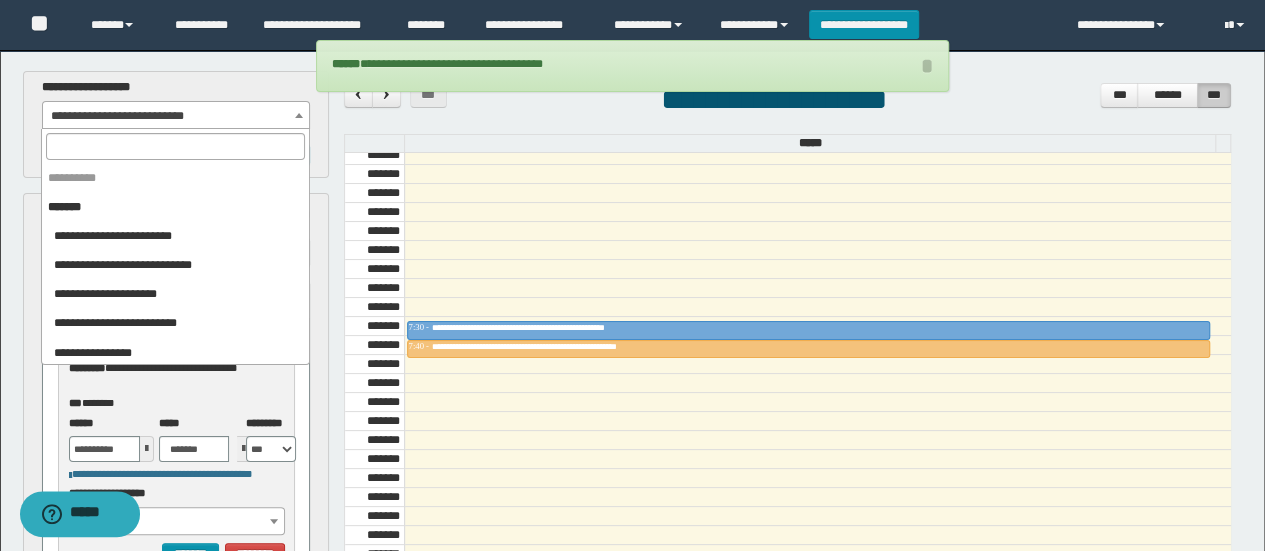 drag, startPoint x: 239, startPoint y: 109, endPoint x: 179, endPoint y: 141, distance: 68 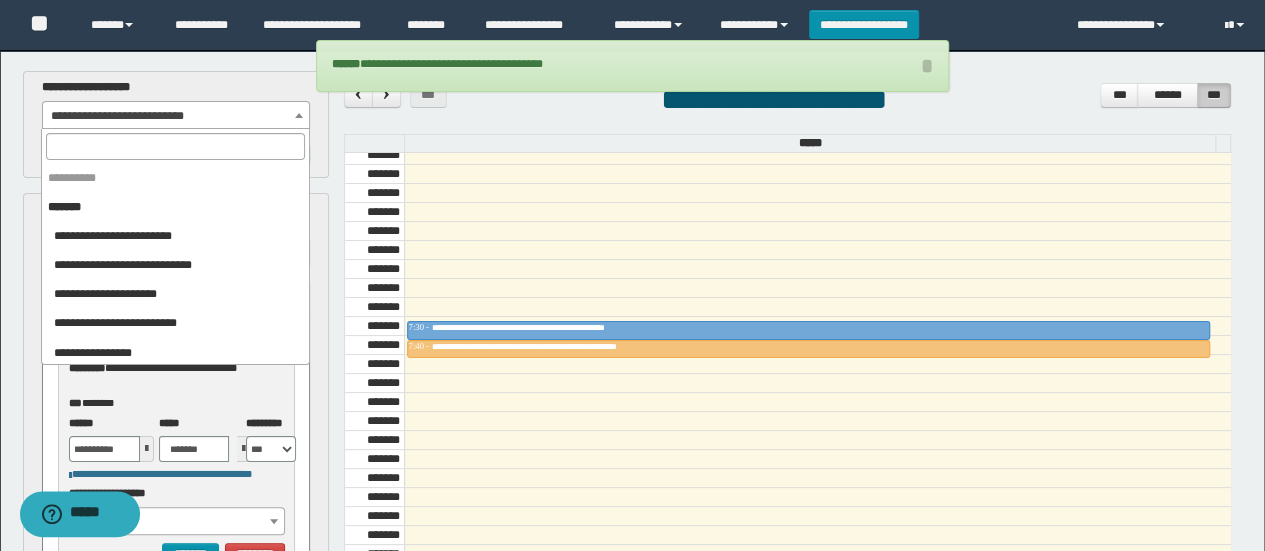 click on "**********" at bounding box center [176, 116] 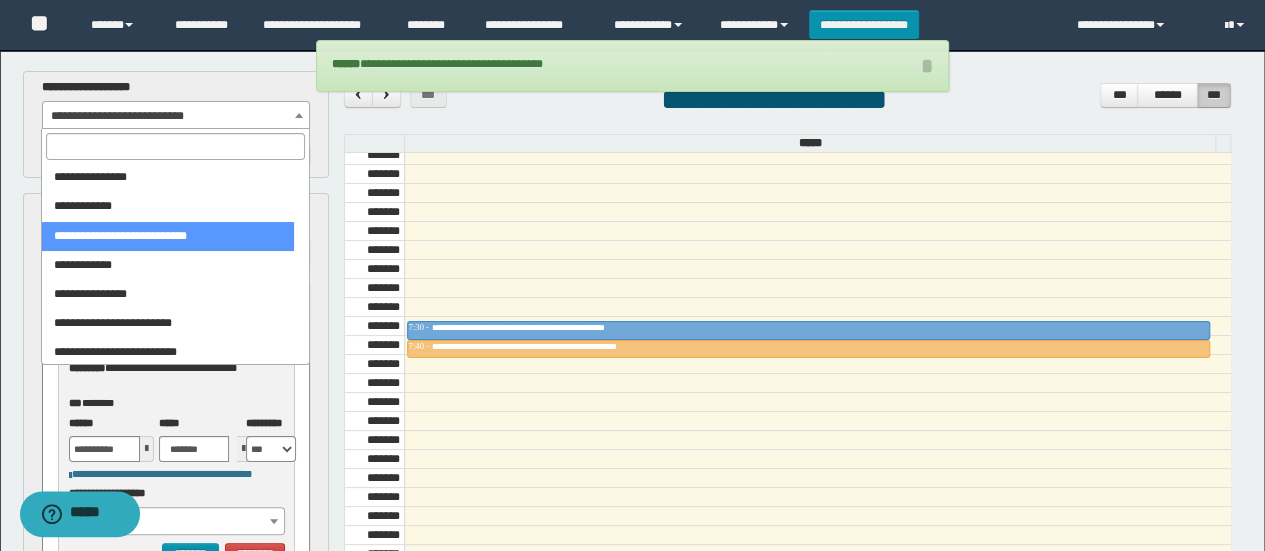 click at bounding box center (175, 146) 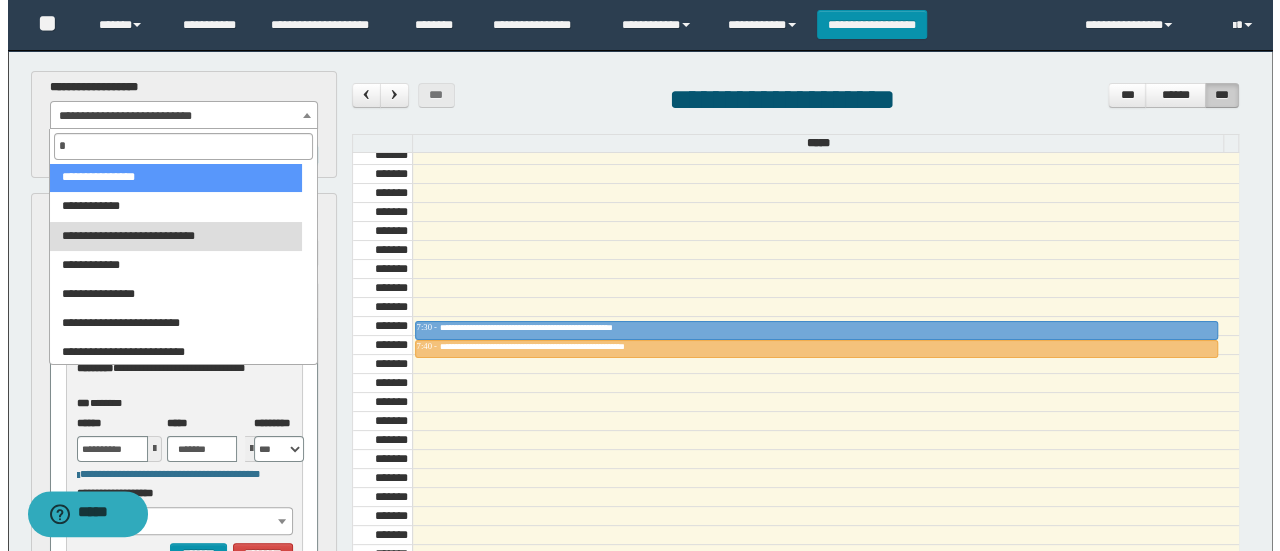 scroll, scrollTop: 0, scrollLeft: 0, axis: both 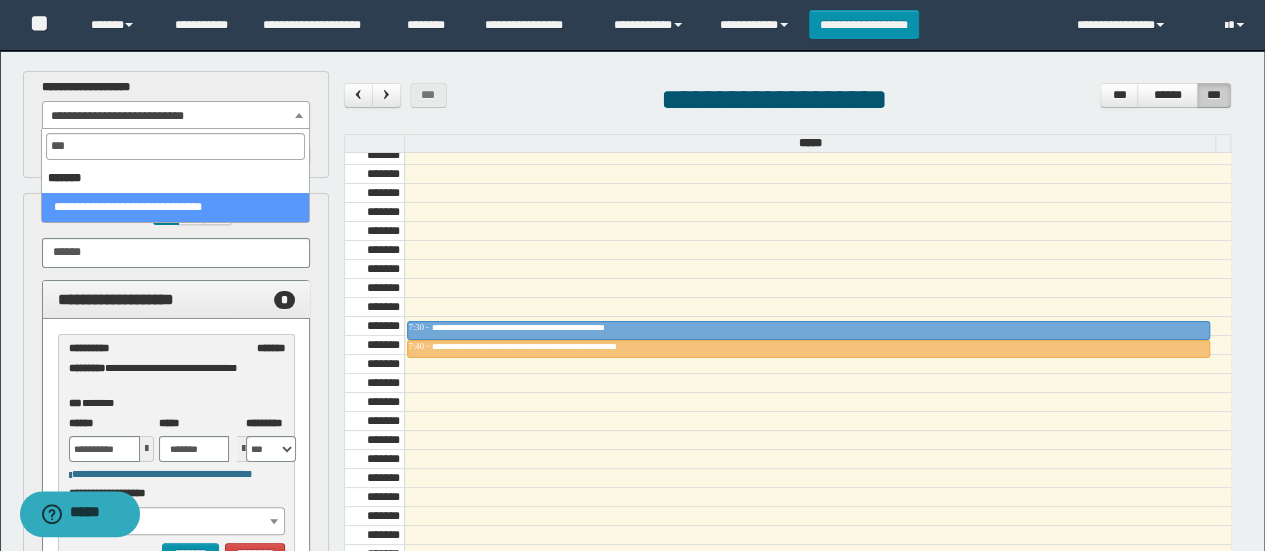type on "****" 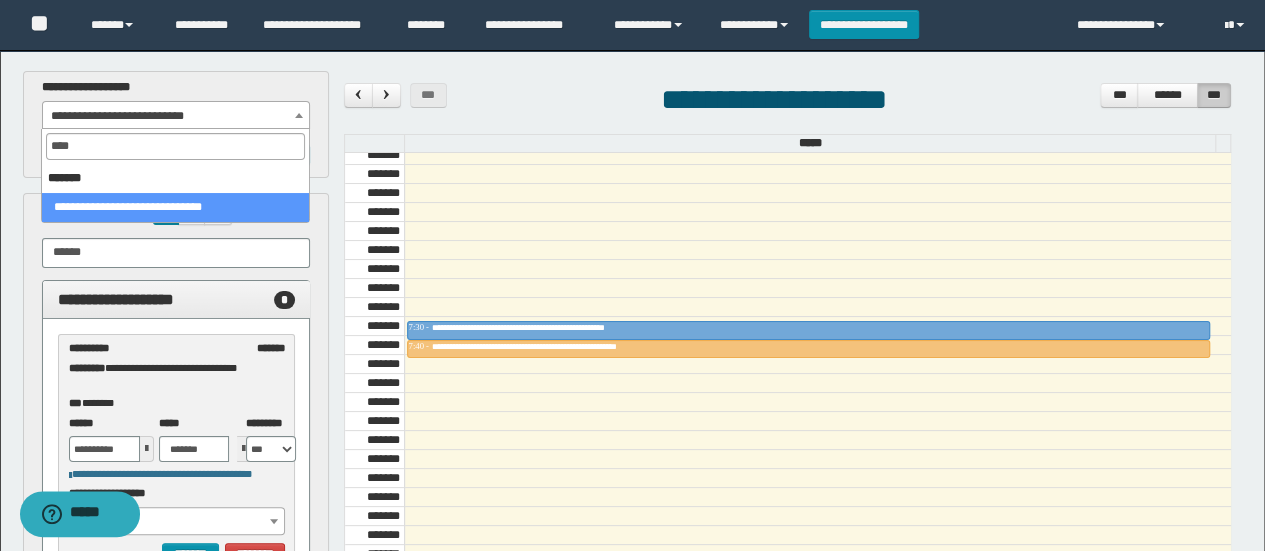 select on "******" 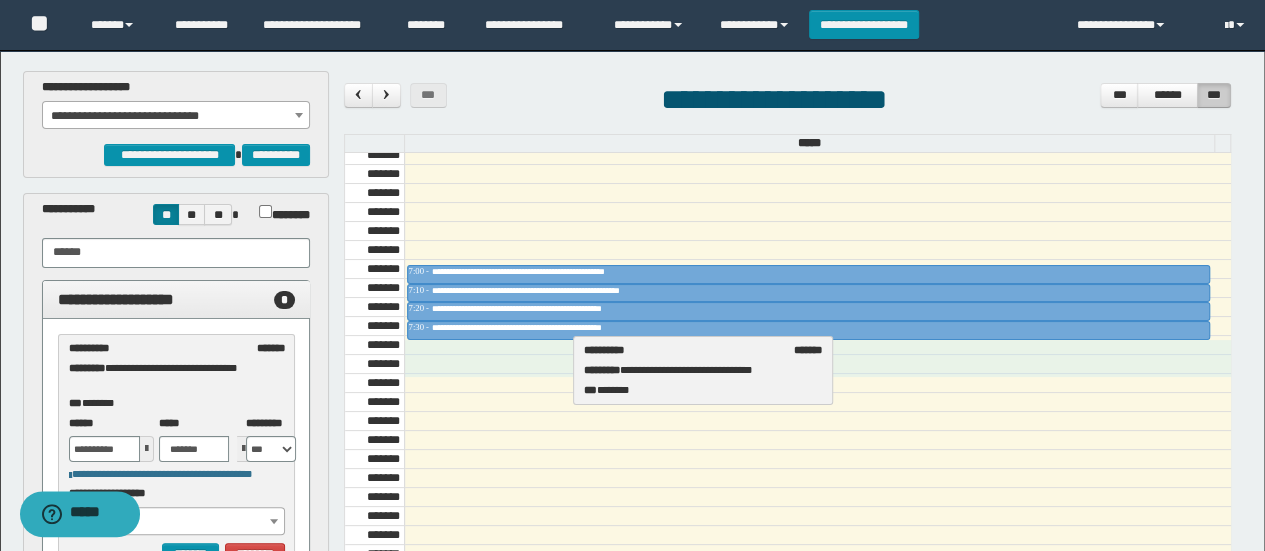 drag, startPoint x: 161, startPoint y: 355, endPoint x: 676, endPoint y: 355, distance: 515 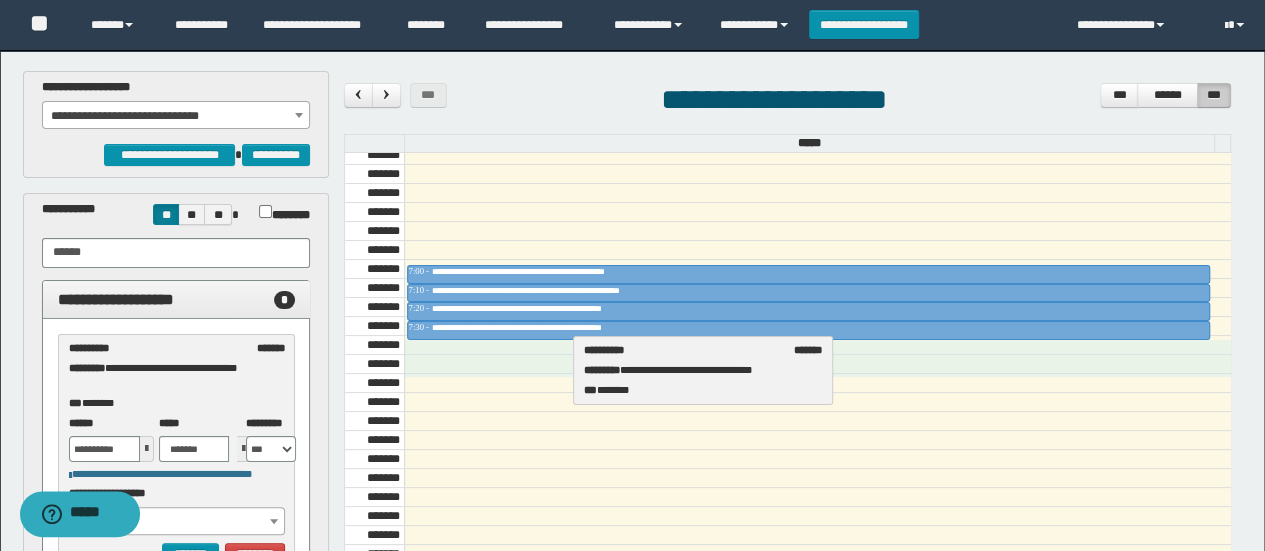 select on "******" 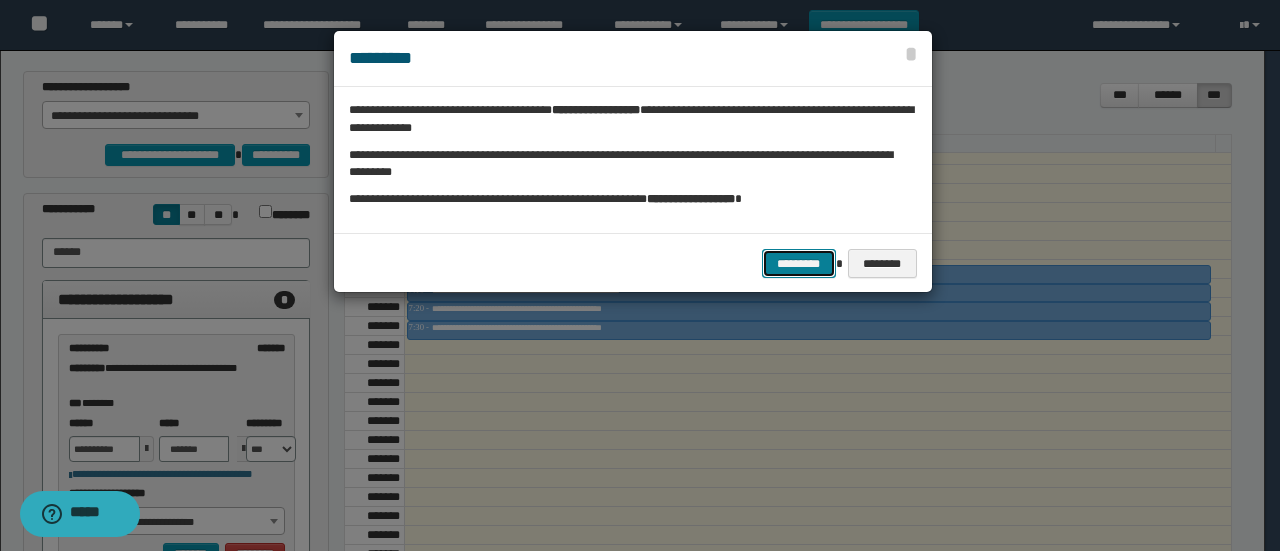 drag, startPoint x: 808, startPoint y: 267, endPoint x: 480, endPoint y: 221, distance: 331.2099 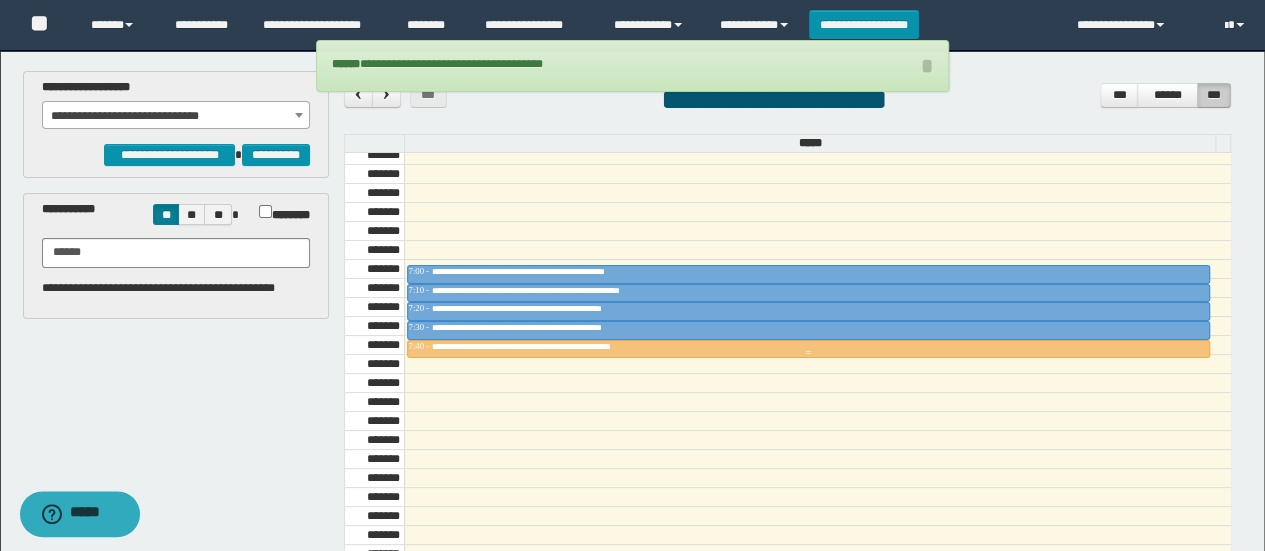 click on "**********" at bounding box center [553, 346] 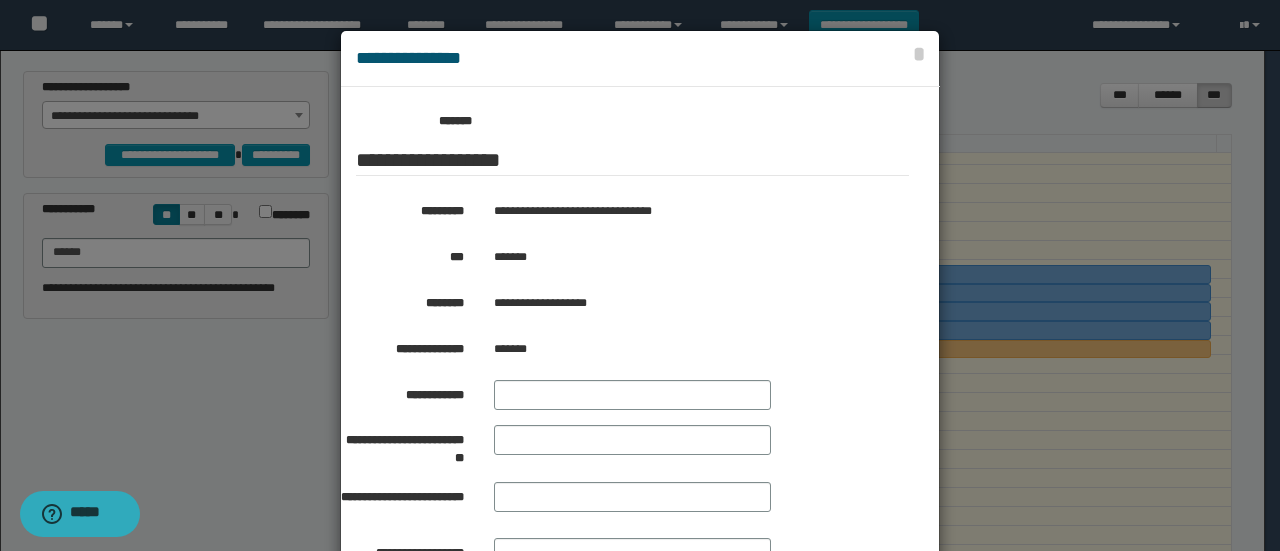 scroll, scrollTop: 372, scrollLeft: 0, axis: vertical 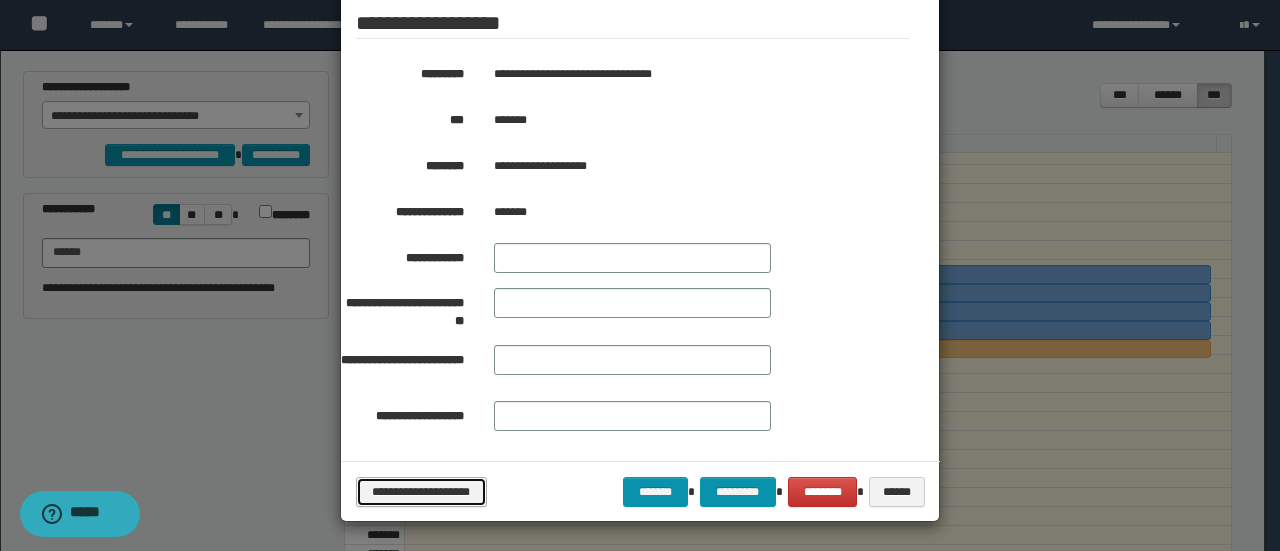 drag, startPoint x: 405, startPoint y: 502, endPoint x: 374, endPoint y: 499, distance: 31.144823 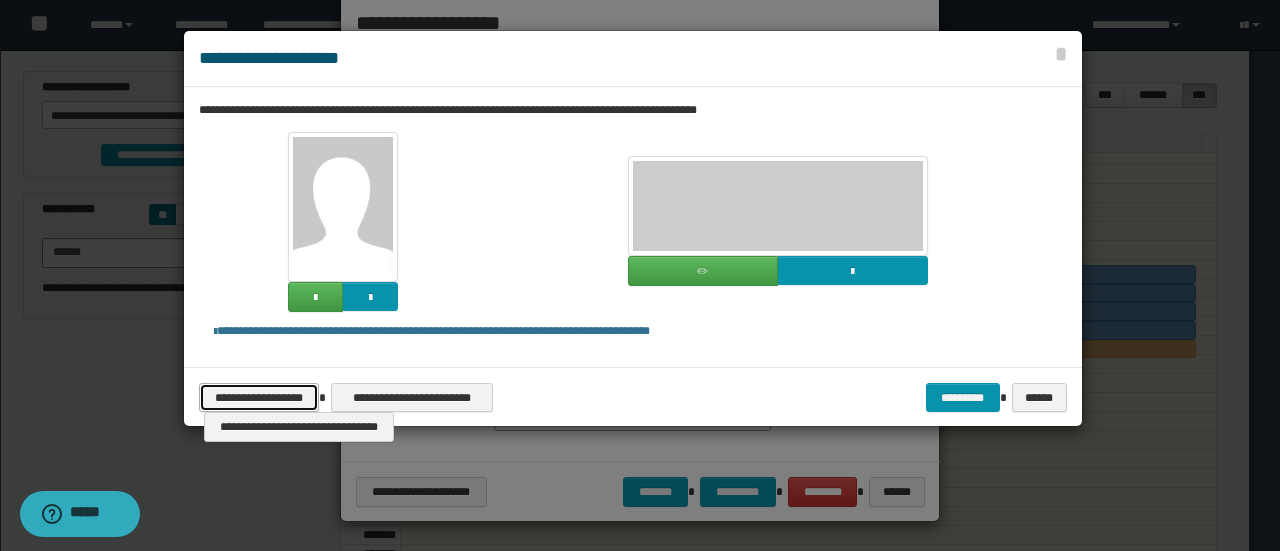 click on "**********" at bounding box center (259, 397) 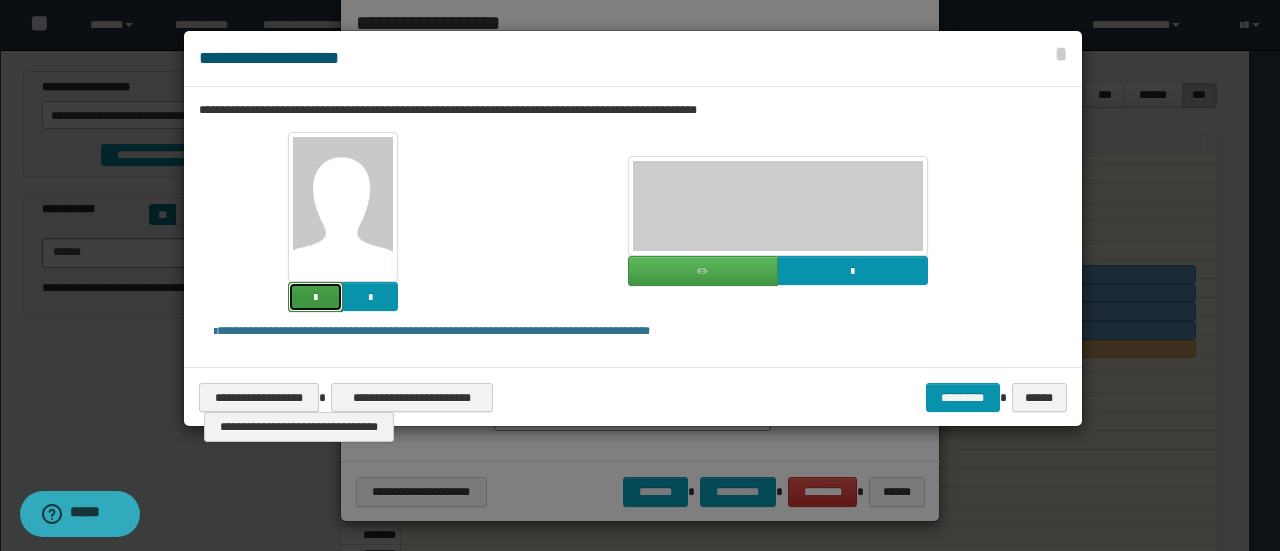 click at bounding box center [315, 297] 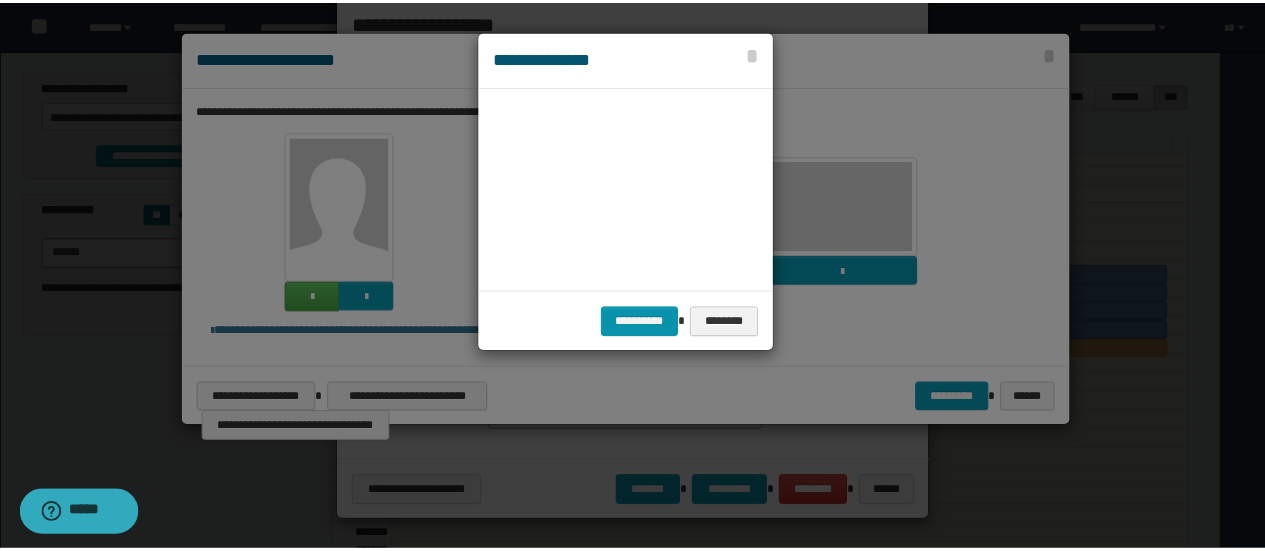 scroll, scrollTop: 45, scrollLeft: 105, axis: both 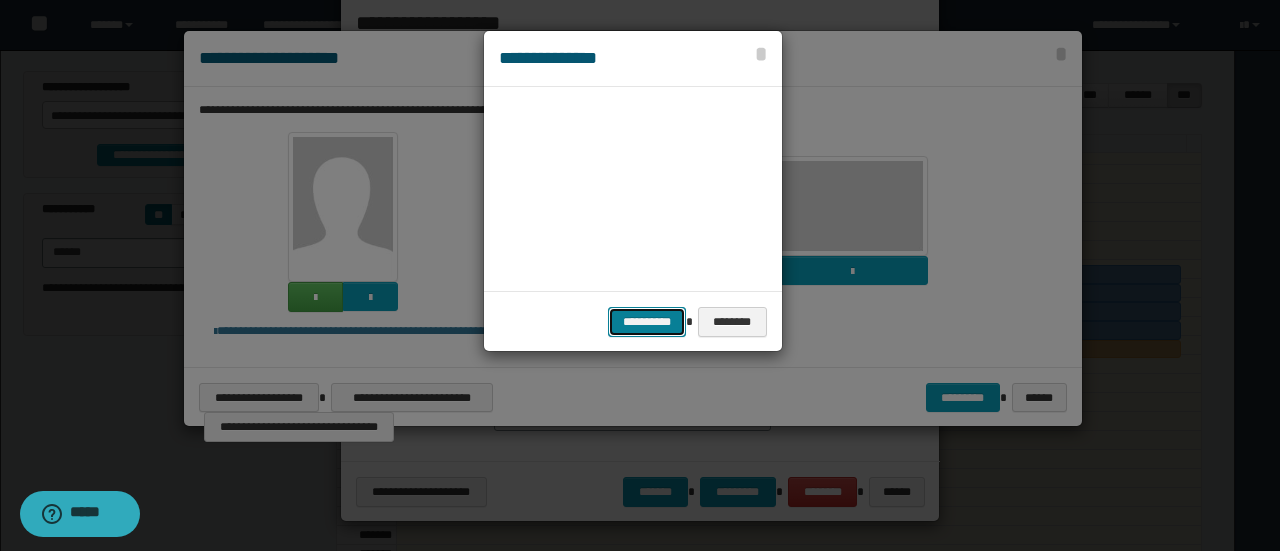 click on "**********" at bounding box center [647, 321] 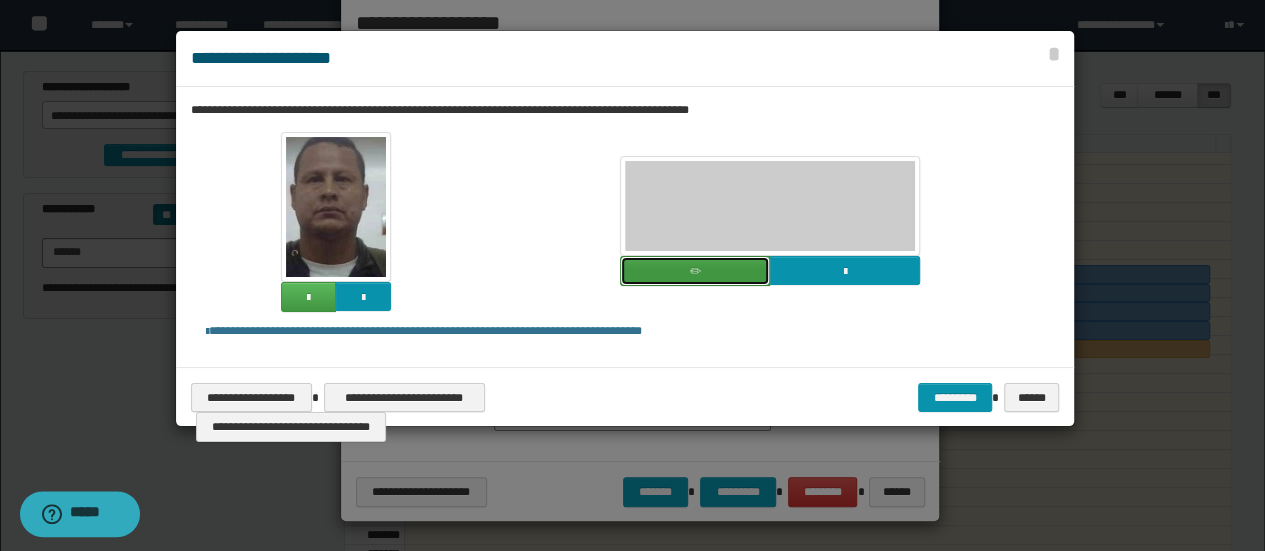 click at bounding box center [695, 271] 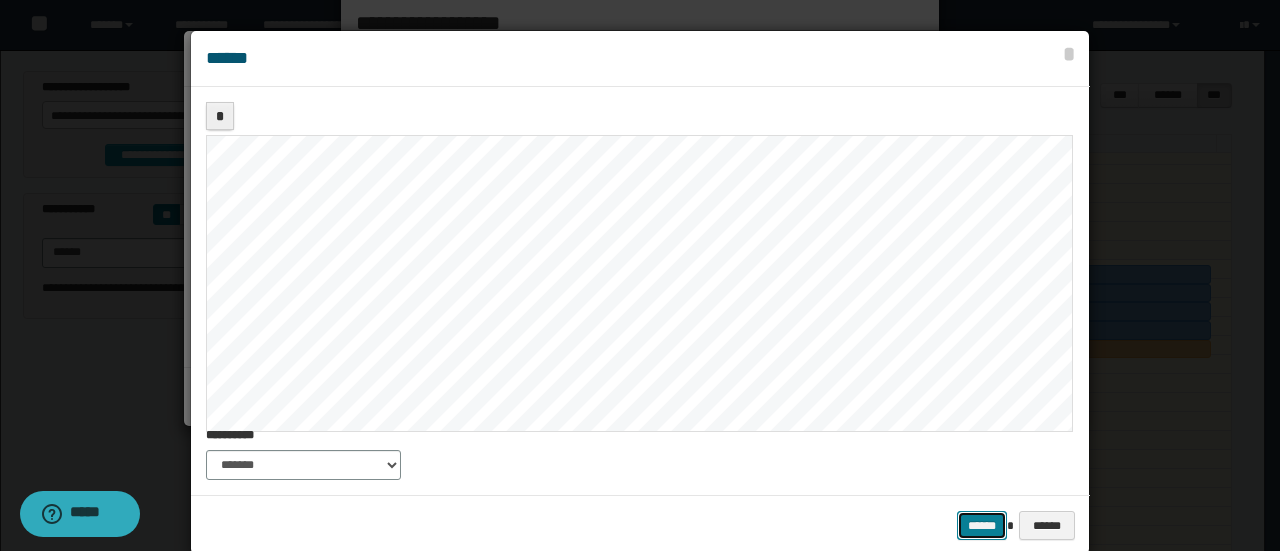 click on "******" at bounding box center [982, 525] 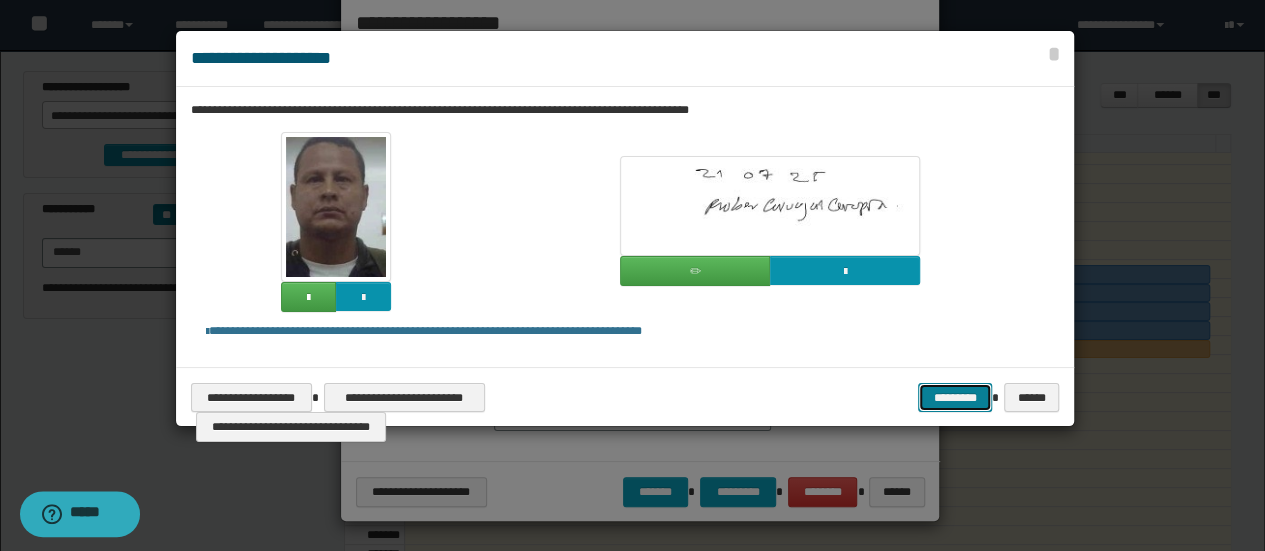 click on "*********" at bounding box center (955, 397) 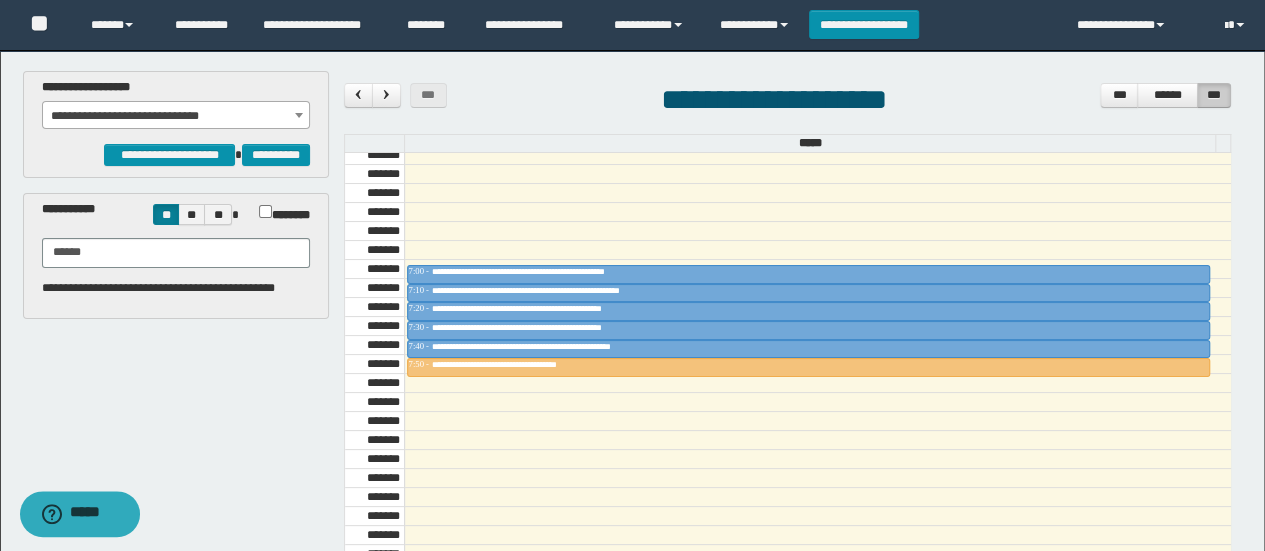 drag, startPoint x: 142, startPoint y: 235, endPoint x: 130, endPoint y: 253, distance: 21.633308 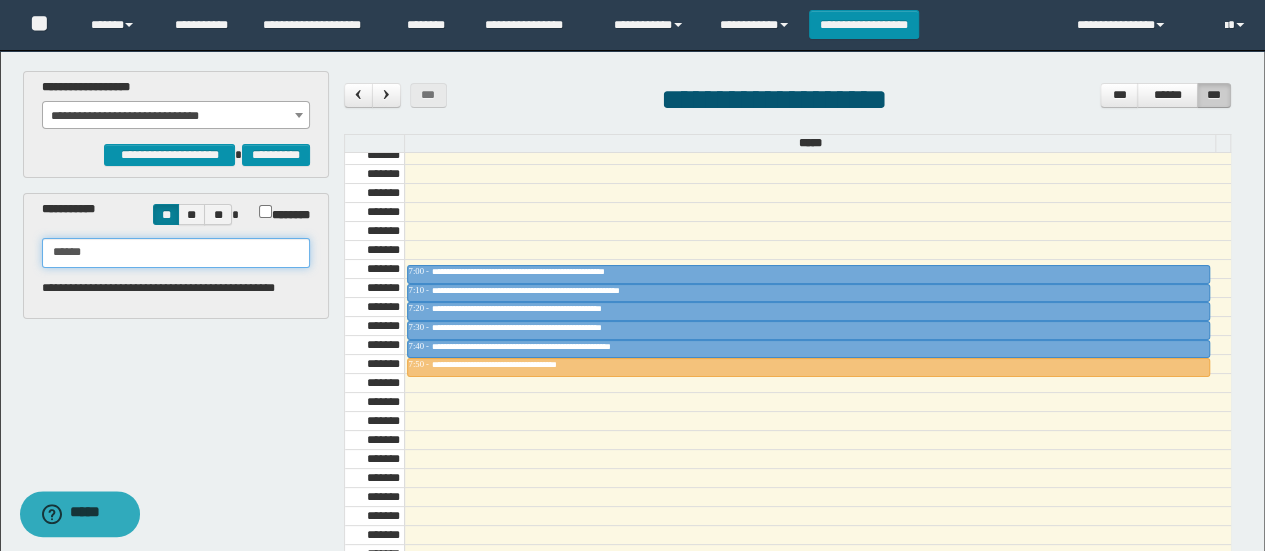 click on "******" at bounding box center [176, 253] 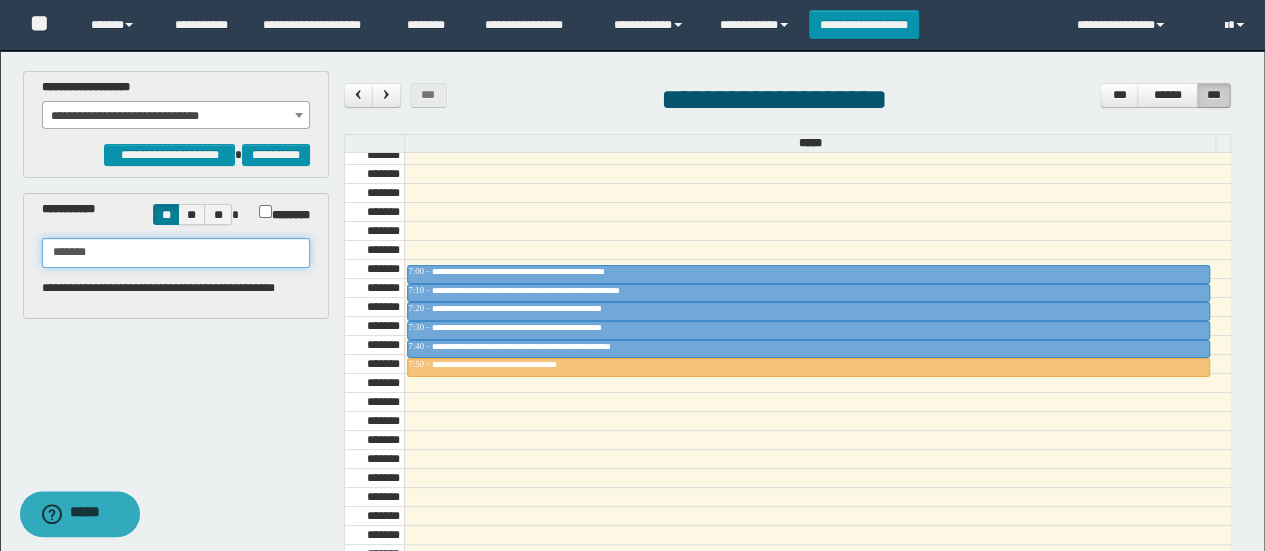 type on "*******" 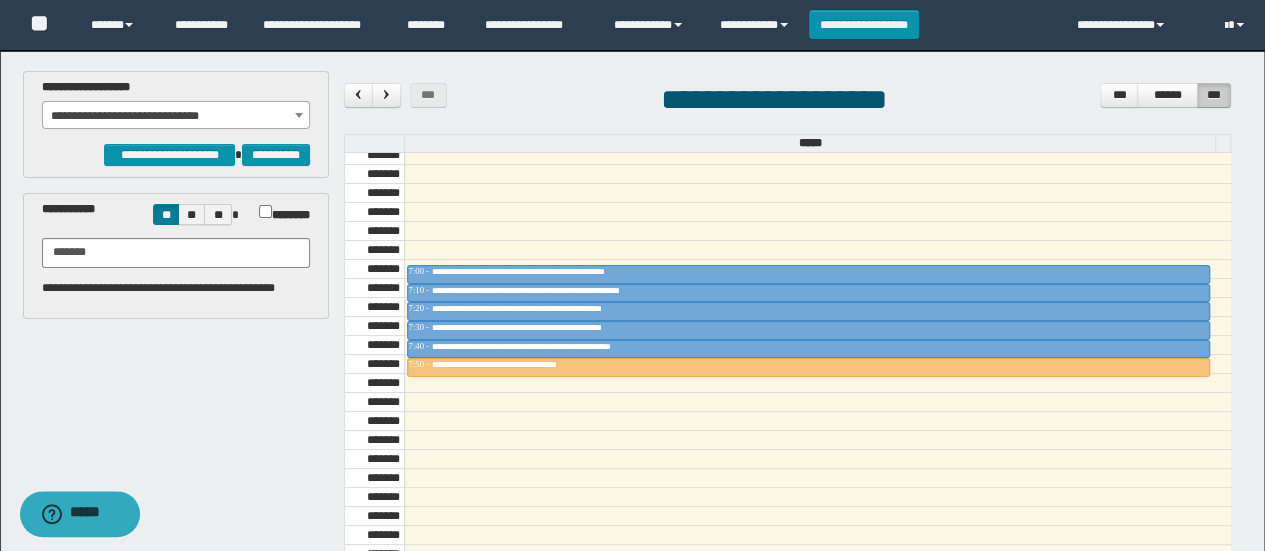 click on "**********" at bounding box center [176, 116] 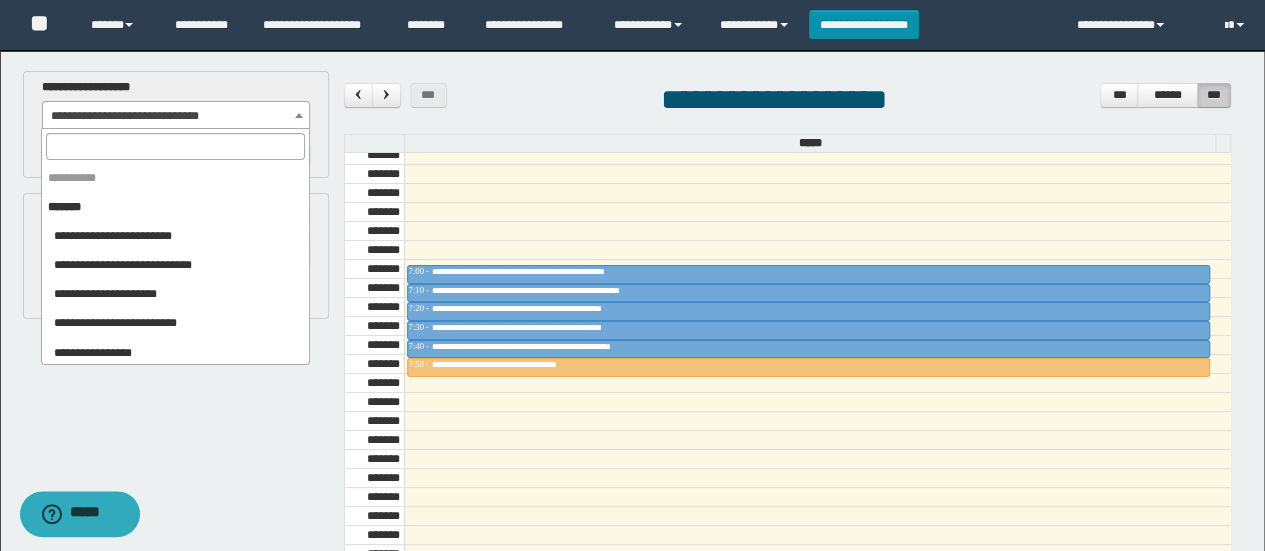 scroll, scrollTop: 454, scrollLeft: 0, axis: vertical 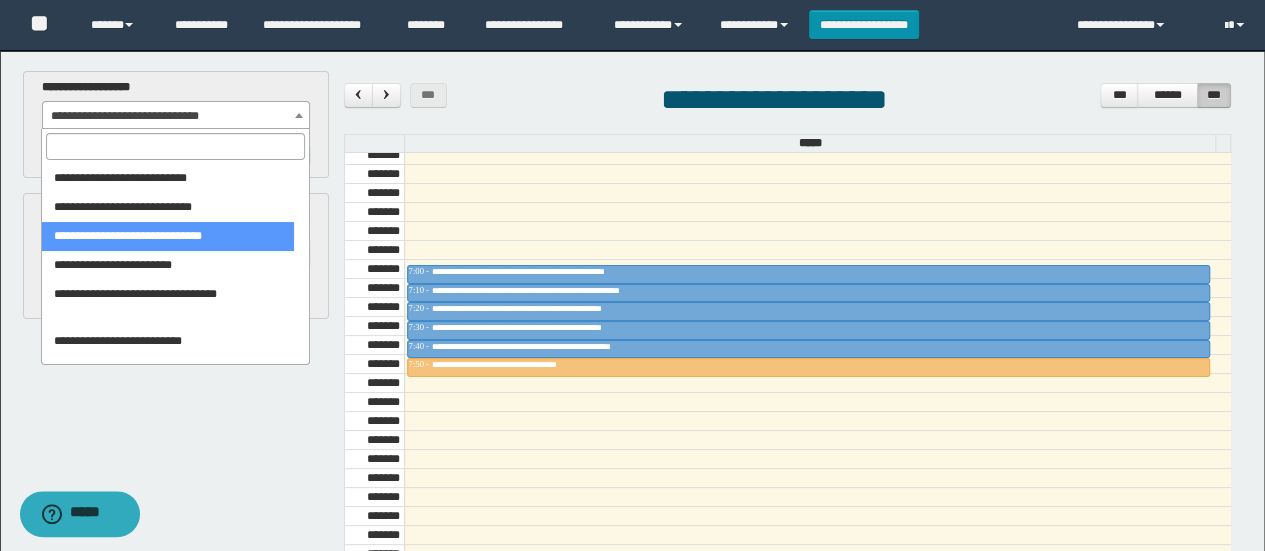 click at bounding box center (175, 146) 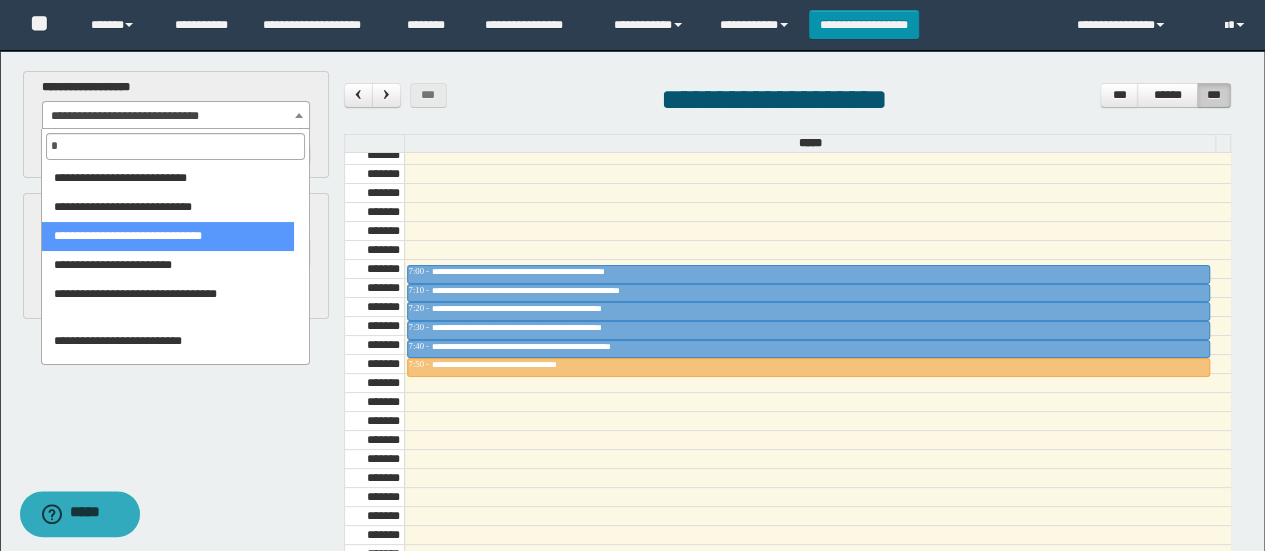 scroll, scrollTop: 0, scrollLeft: 0, axis: both 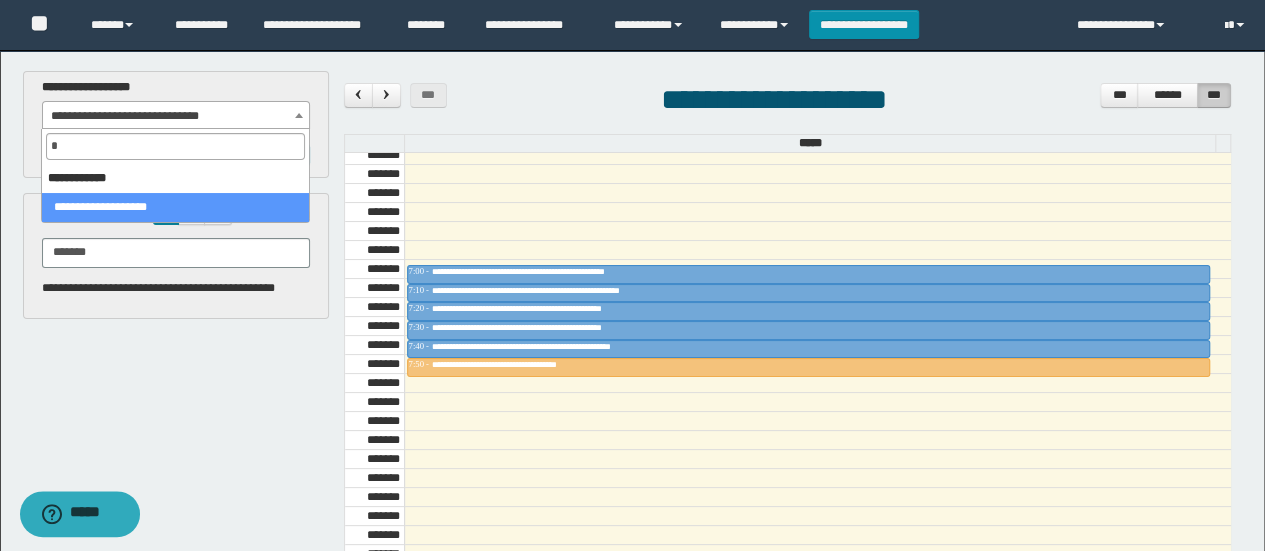 select on "***" 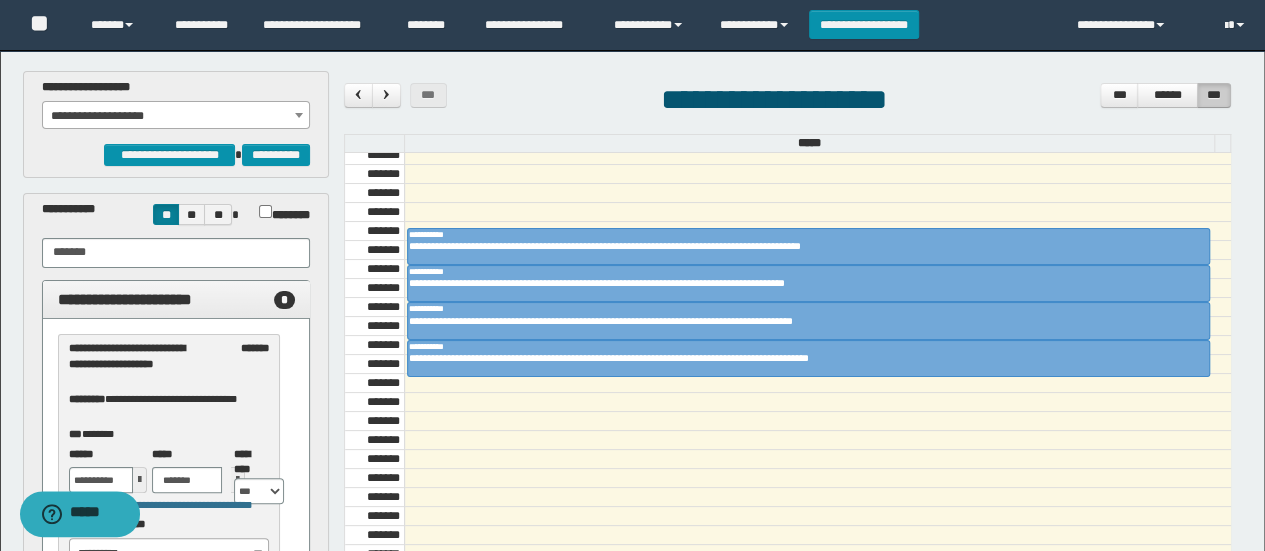 click on "**********" at bounding box center (176, 116) 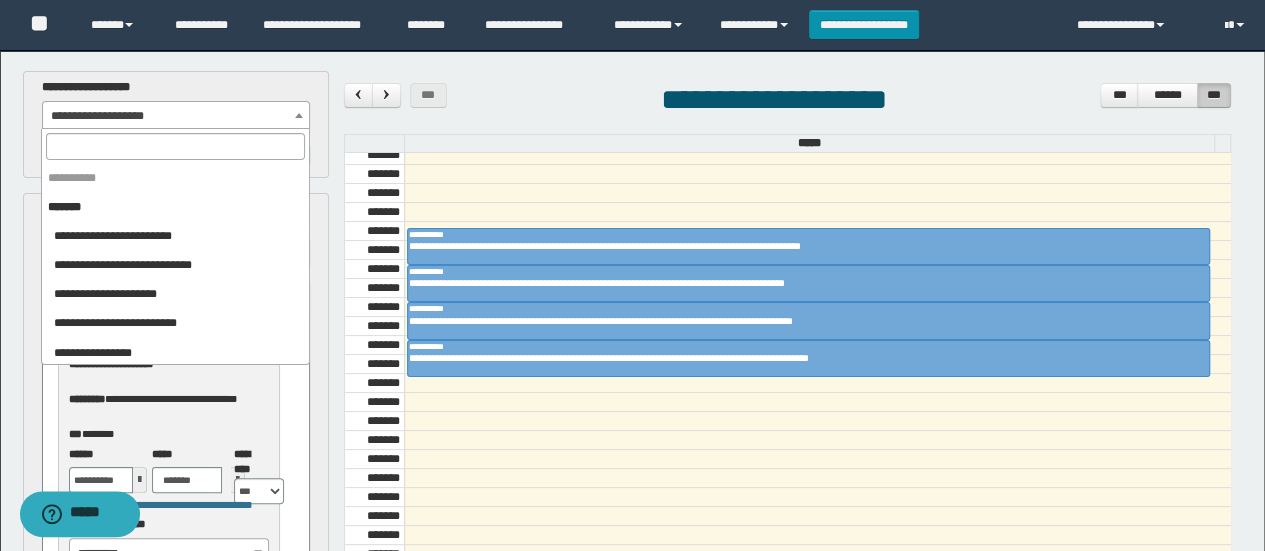 scroll, scrollTop: 2050, scrollLeft: 0, axis: vertical 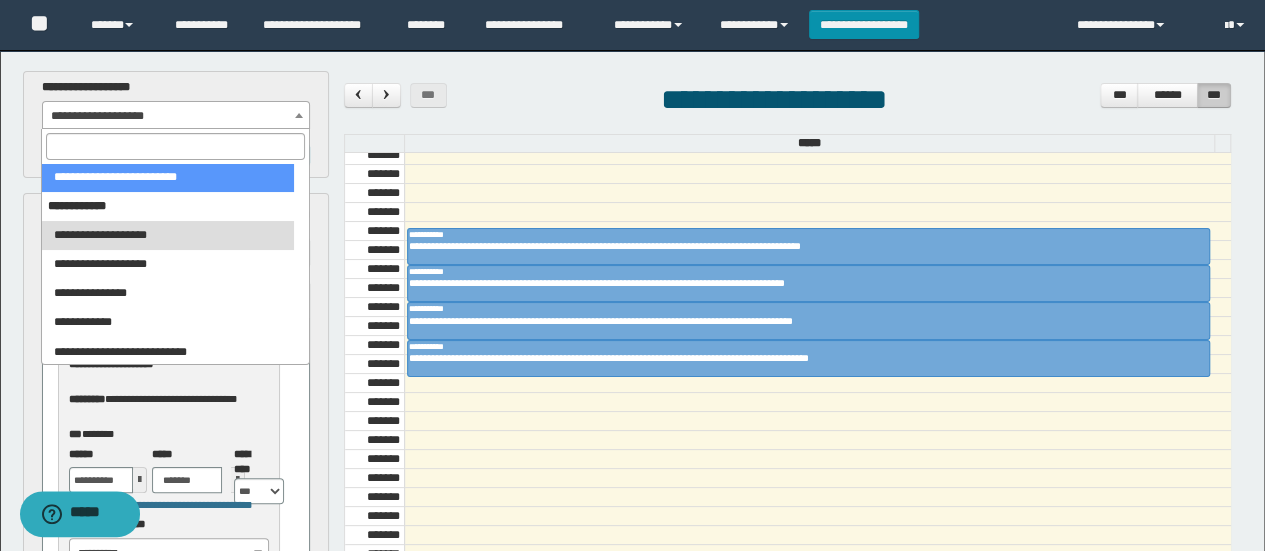 click at bounding box center (175, 146) 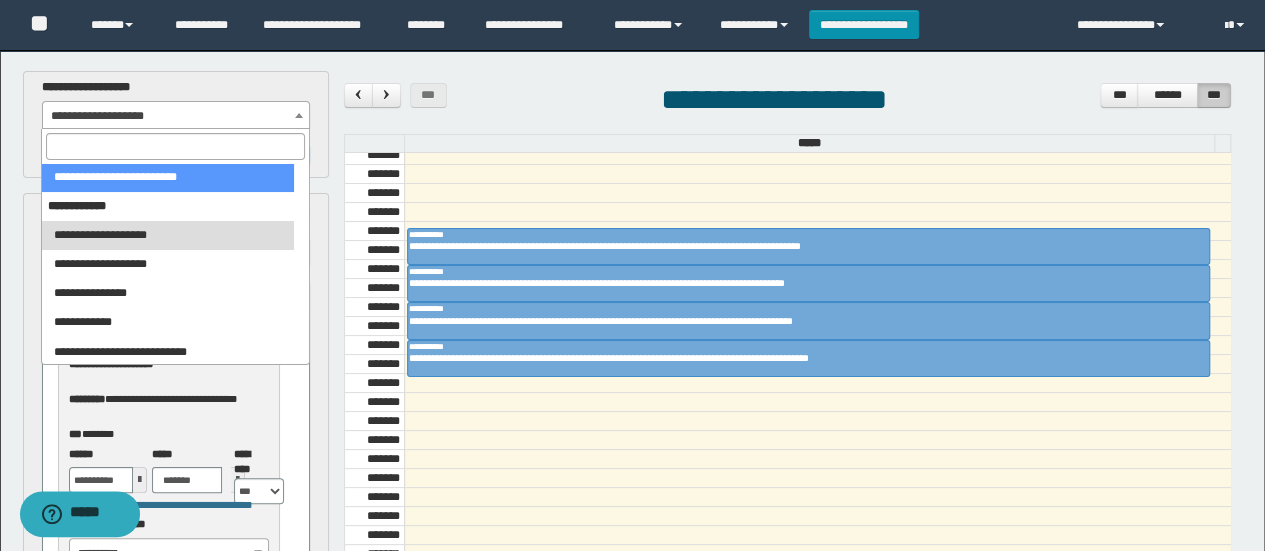 type on "*" 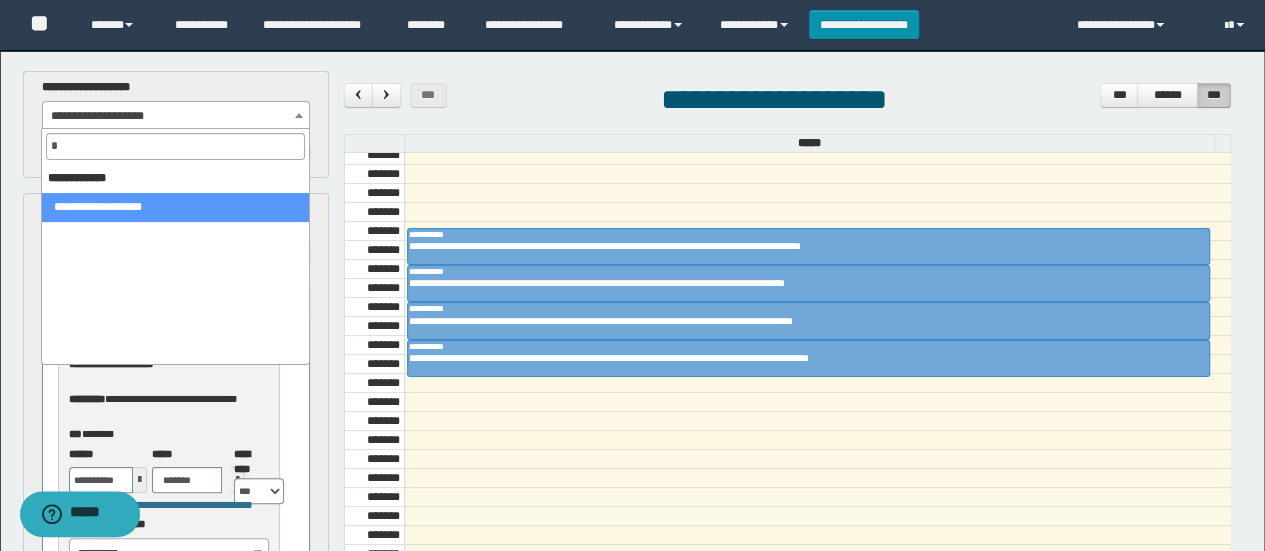 scroll, scrollTop: 0, scrollLeft: 0, axis: both 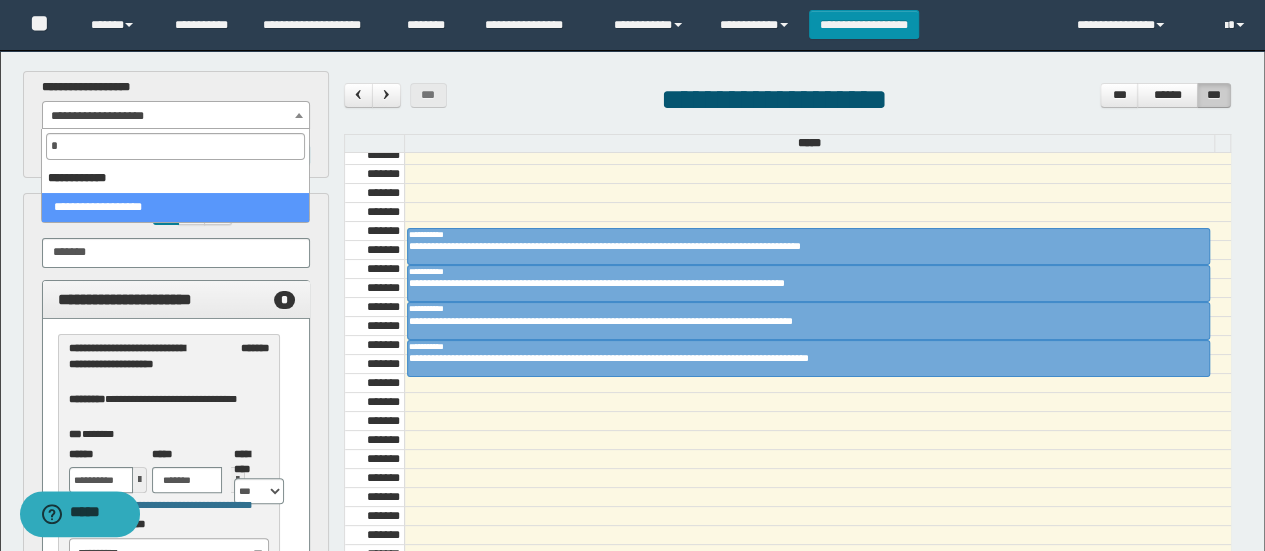 select on "****" 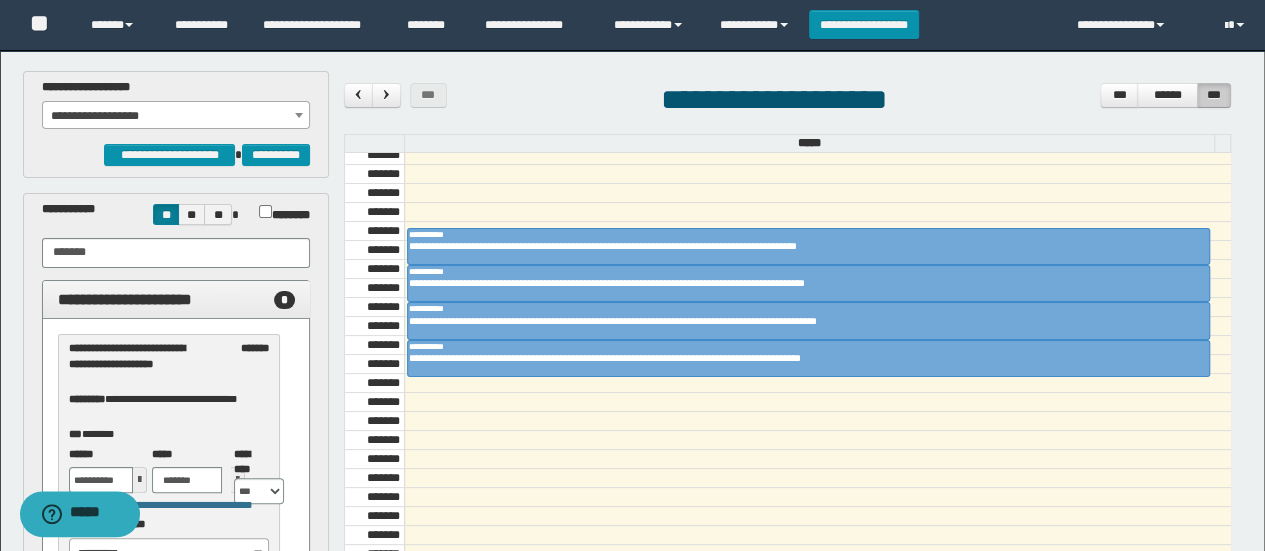 click on "**********" at bounding box center [176, 116] 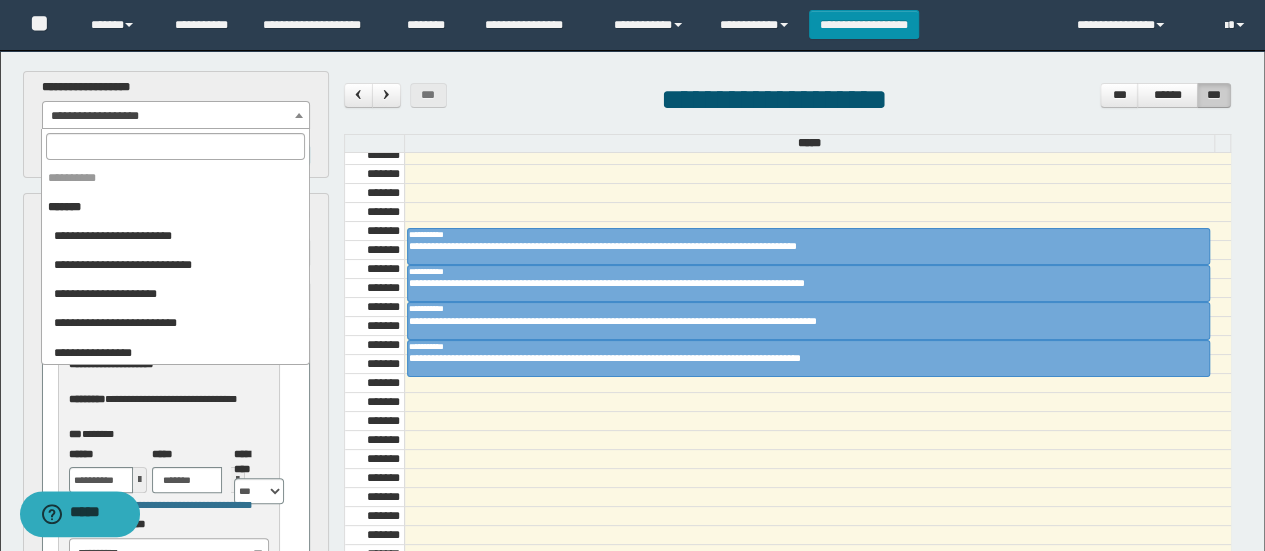 scroll, scrollTop: 2316, scrollLeft: 0, axis: vertical 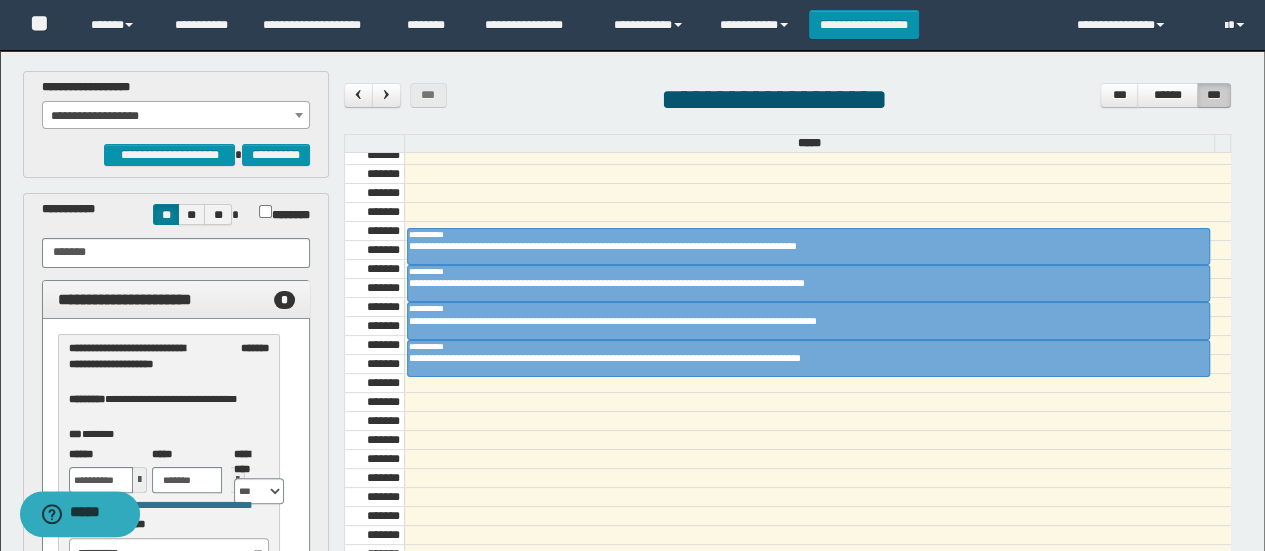 click at bounding box center (817, 516) 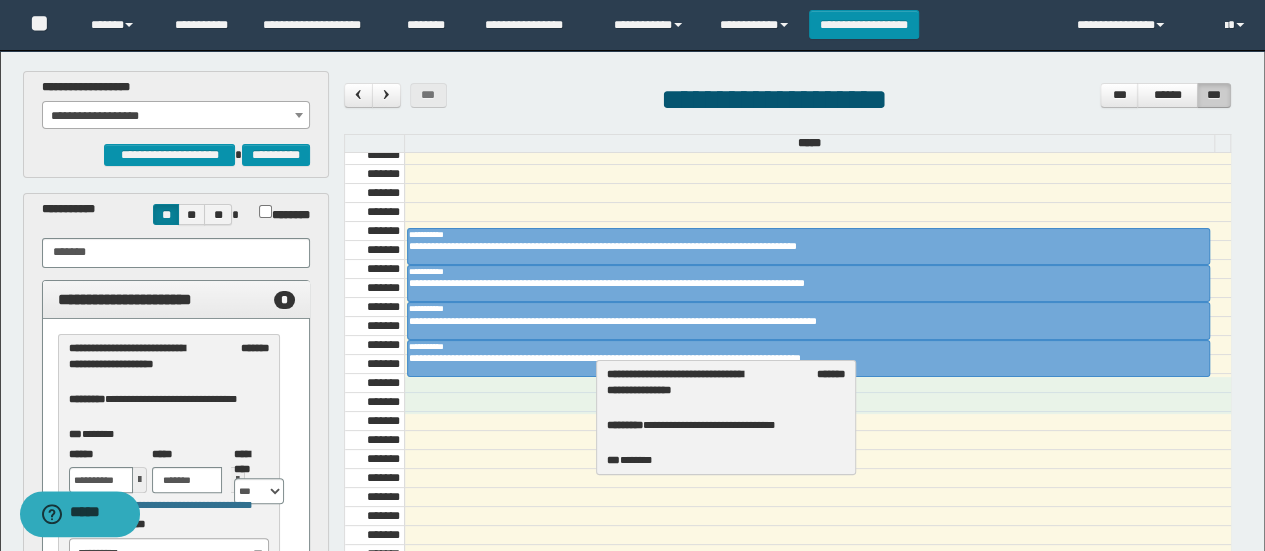 drag, startPoint x: 106, startPoint y: 354, endPoint x: 645, endPoint y: 381, distance: 539.67584 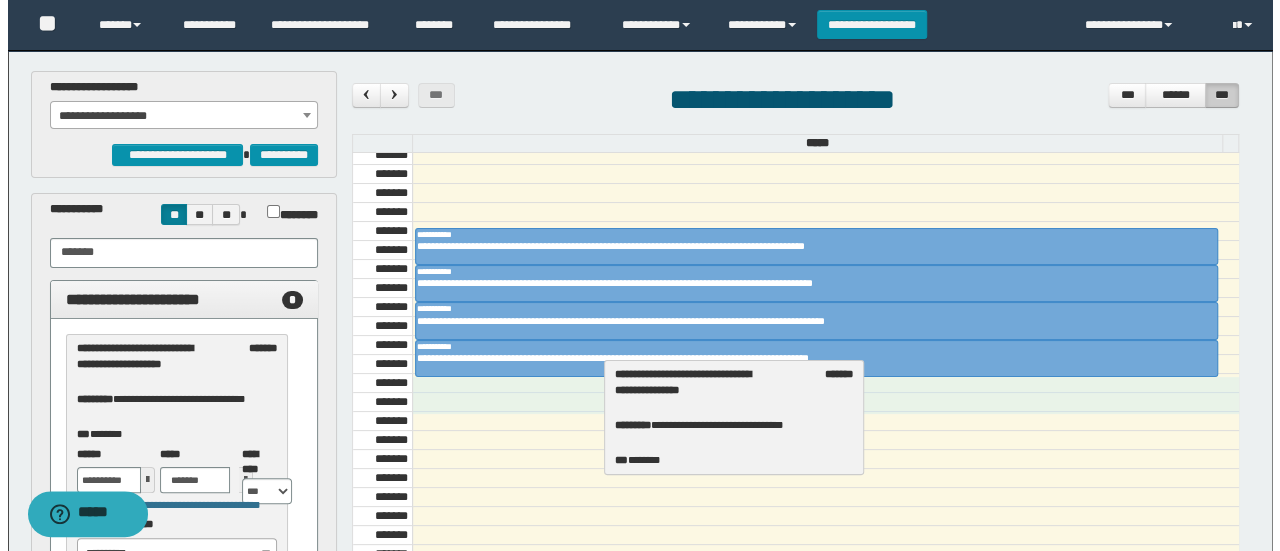 select on "****" 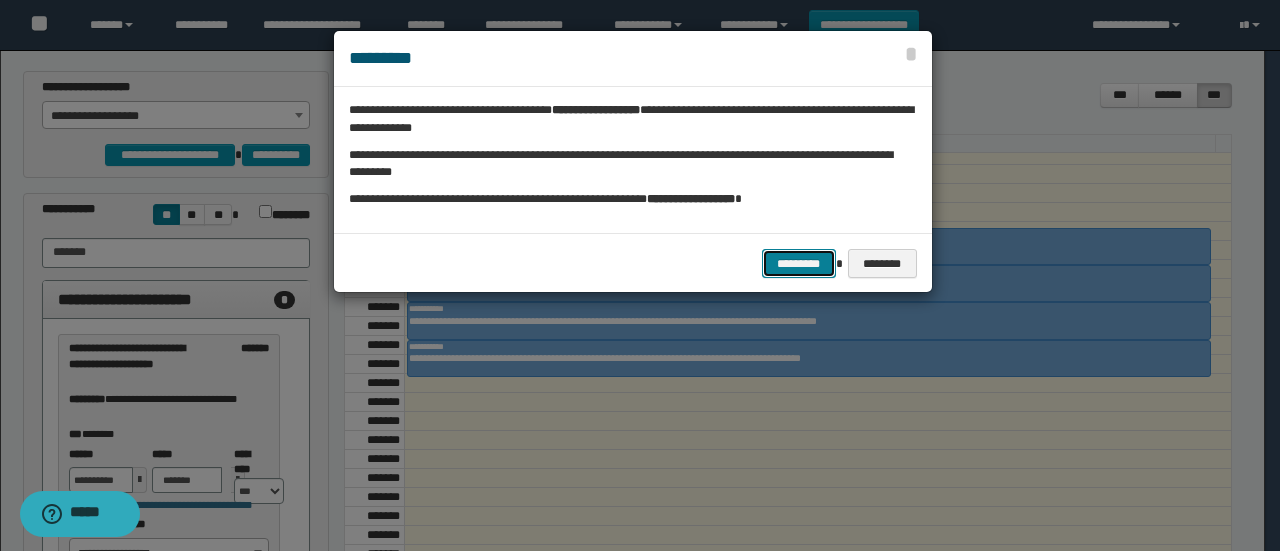 click on "*********" at bounding box center [799, 263] 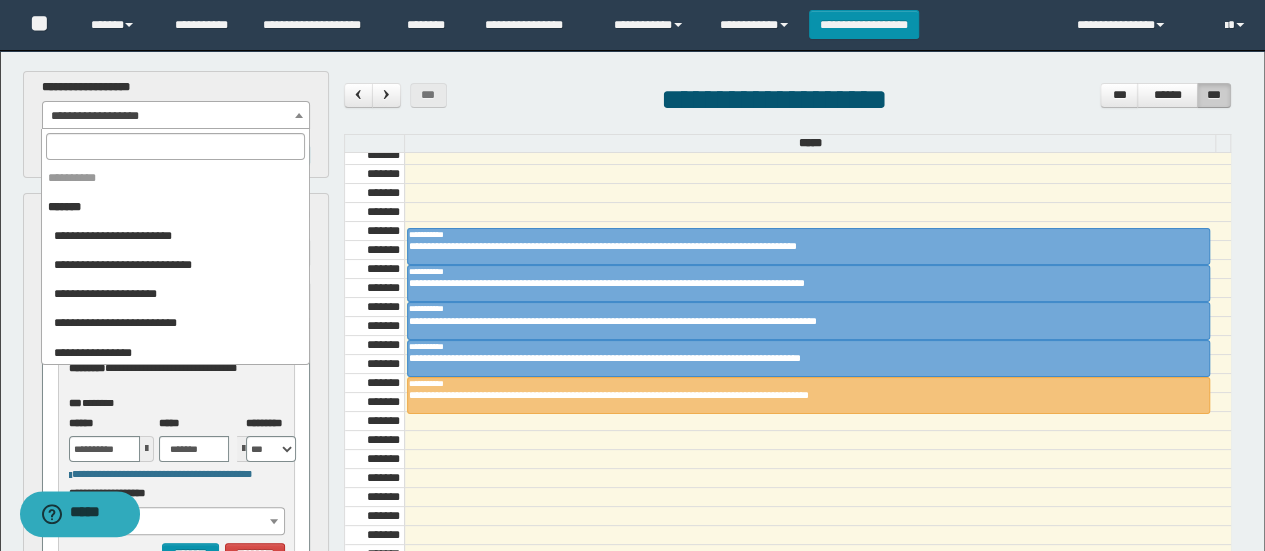 click on "**********" at bounding box center [176, 116] 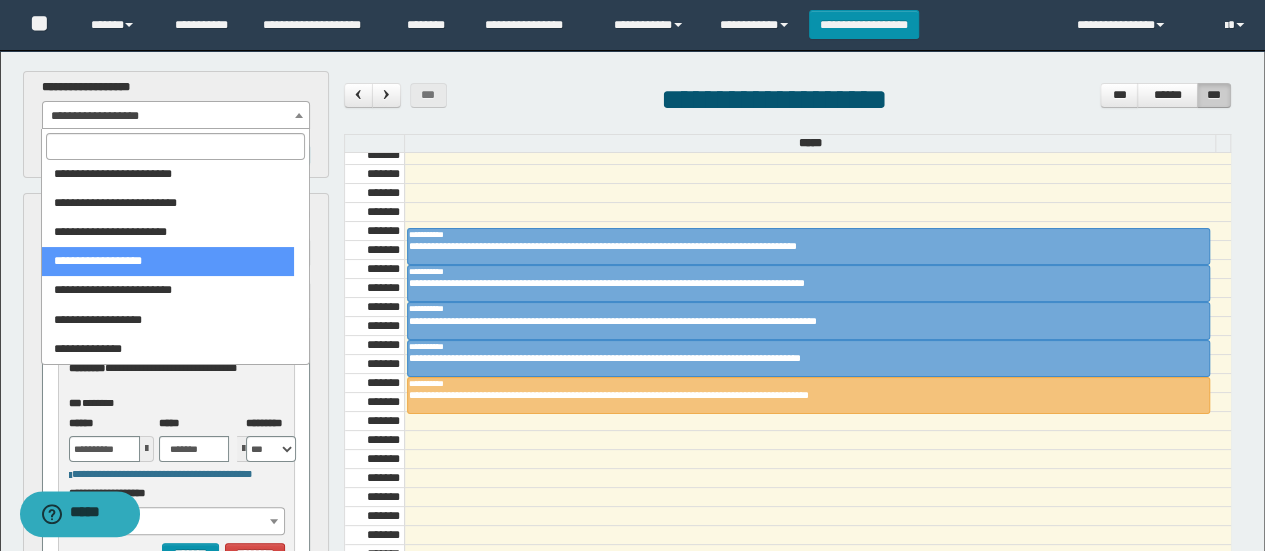 click at bounding box center (175, 146) 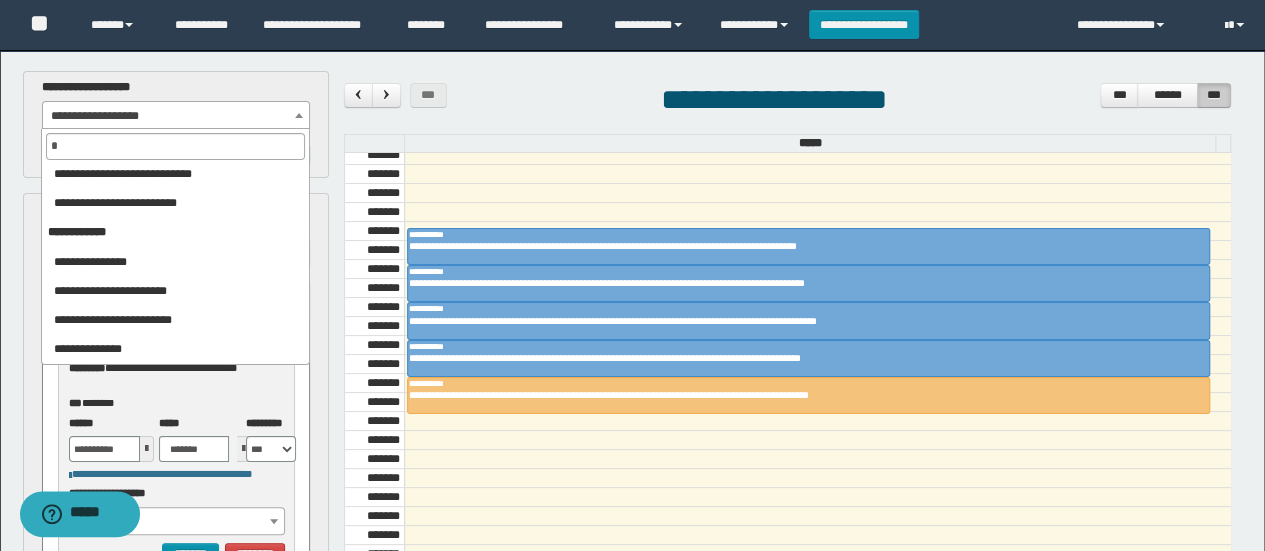 scroll, scrollTop: 0, scrollLeft: 0, axis: both 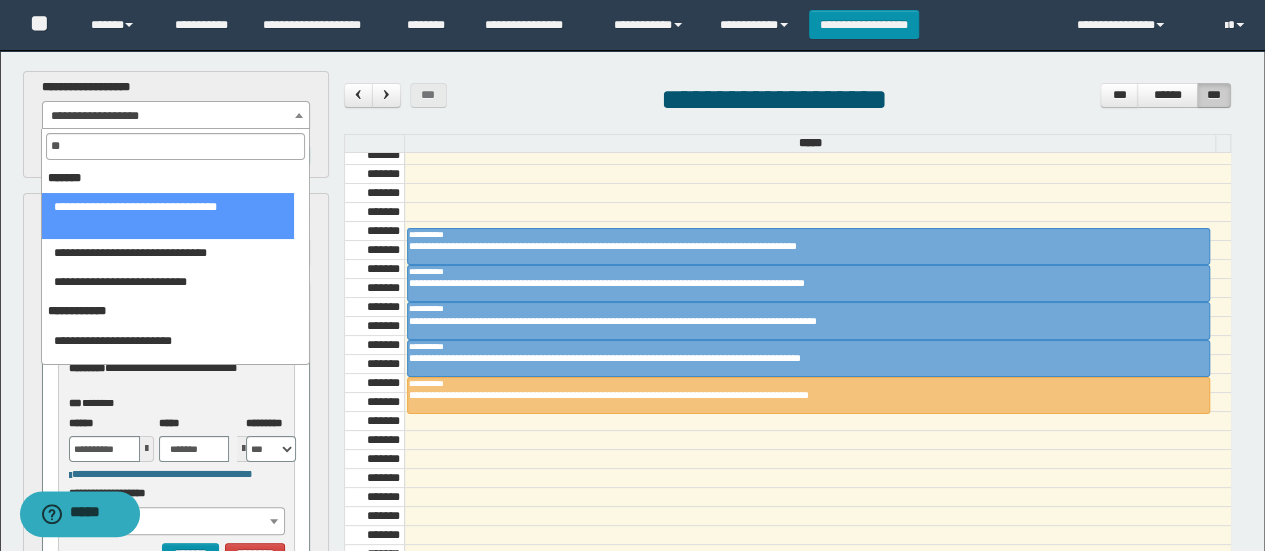 type on "*" 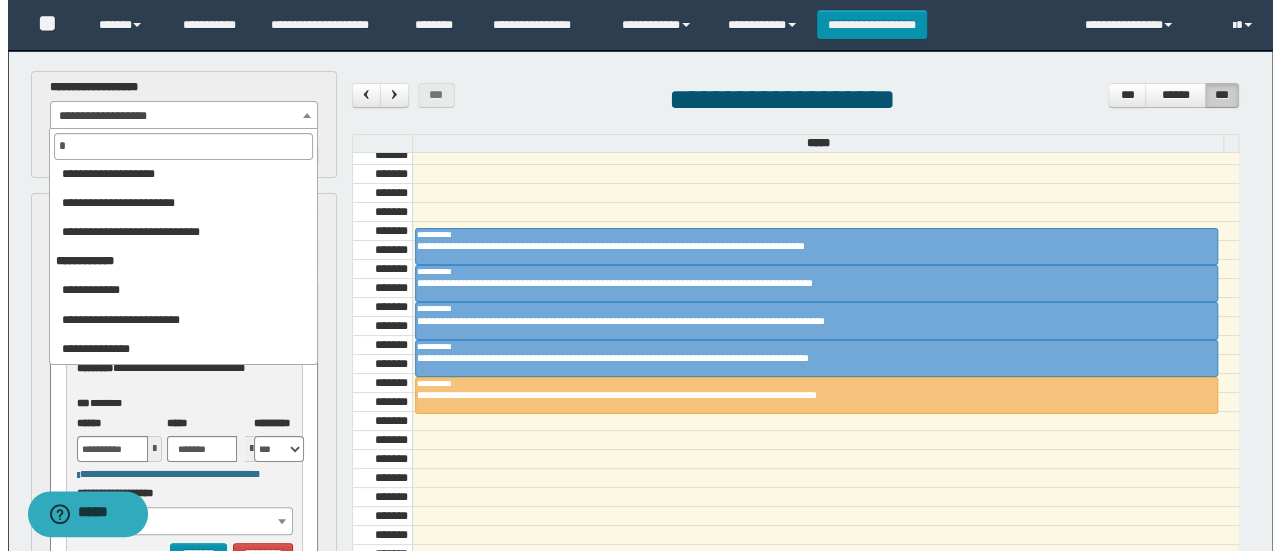 scroll, scrollTop: 0, scrollLeft: 0, axis: both 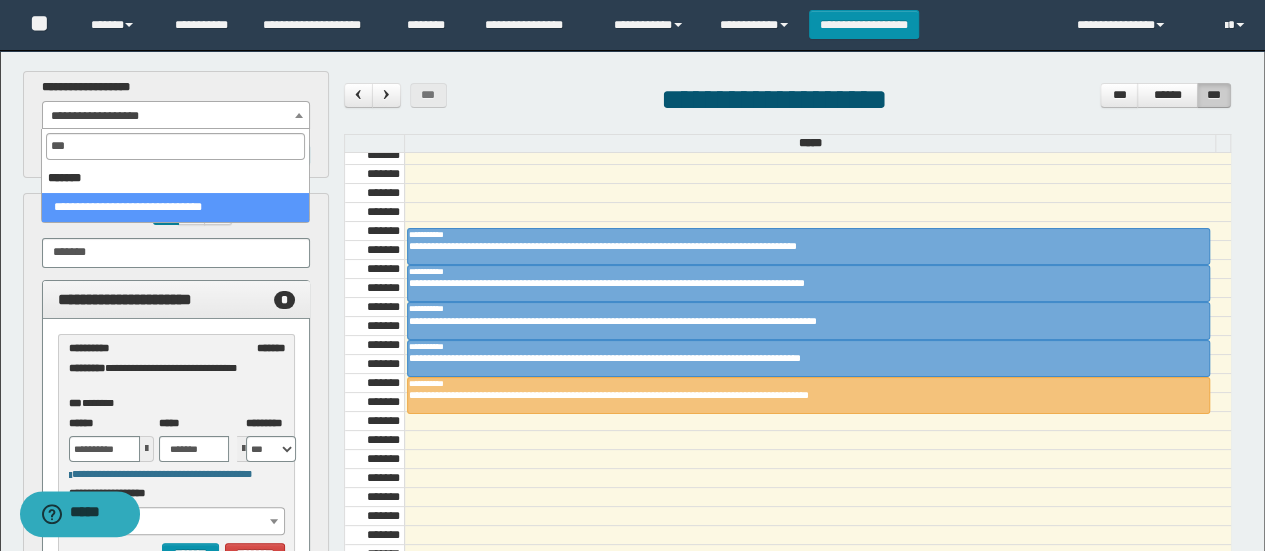 type on "****" 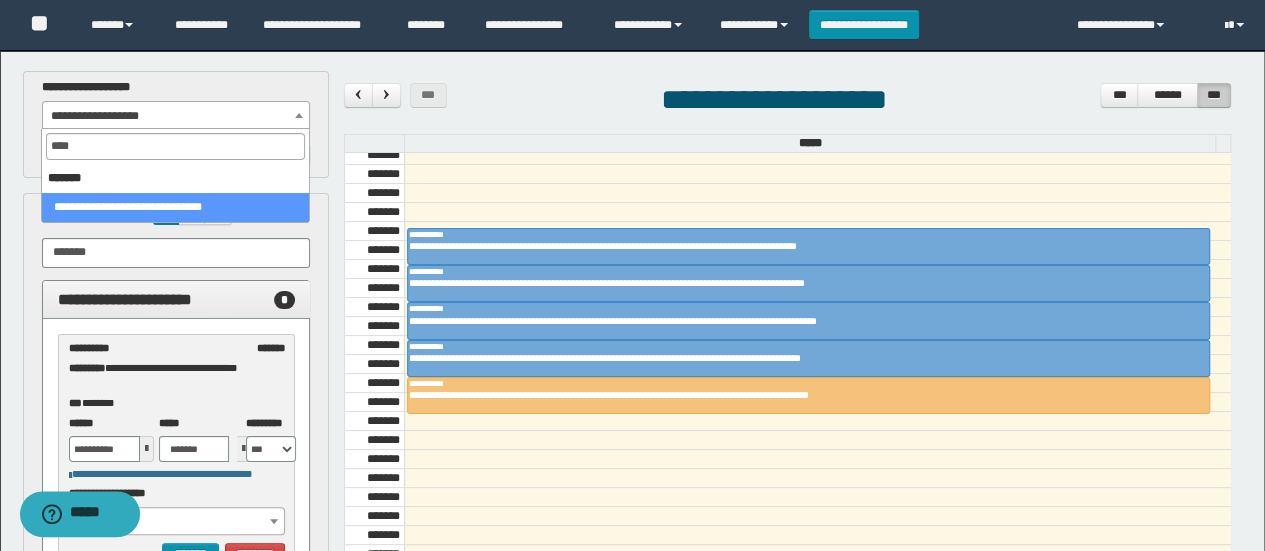 select on "******" 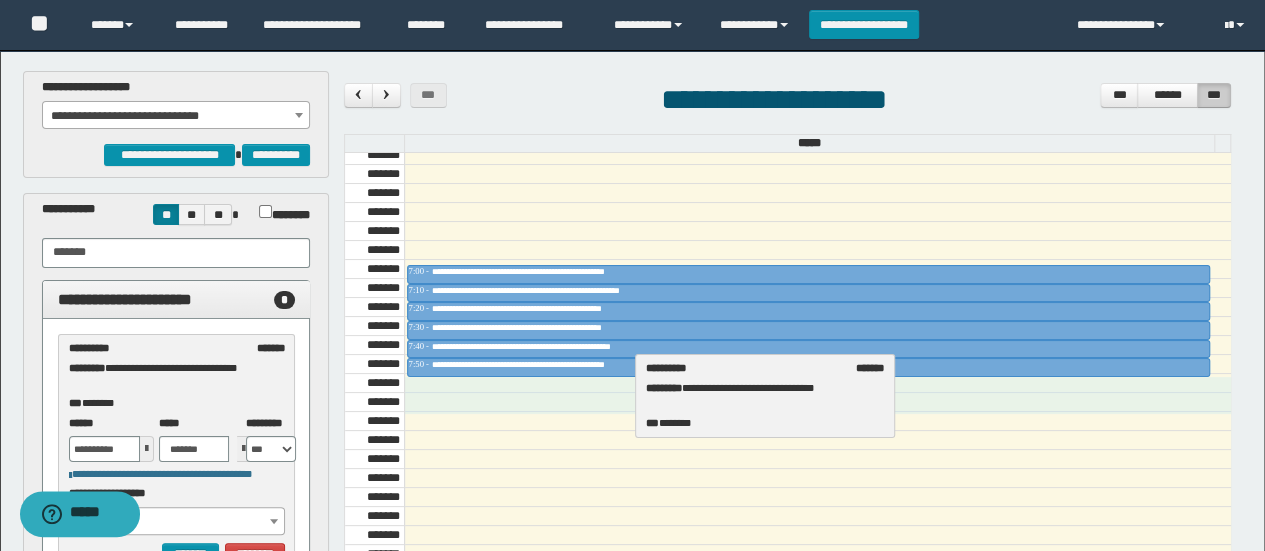 drag, startPoint x: 192, startPoint y: 367, endPoint x: 770, endPoint y: 388, distance: 578.38135 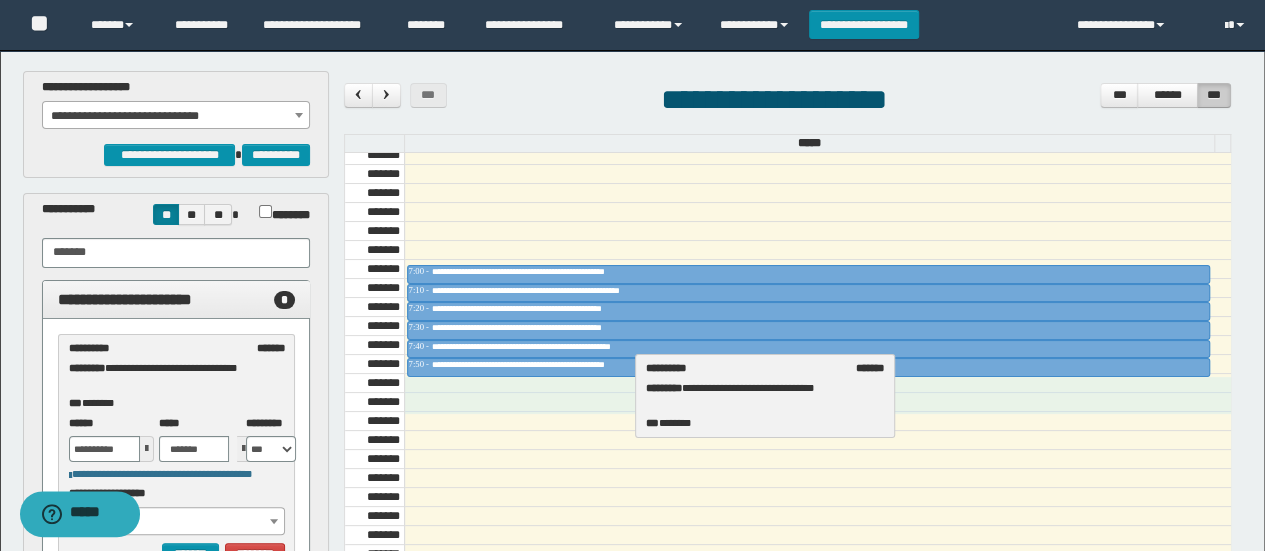 select on "******" 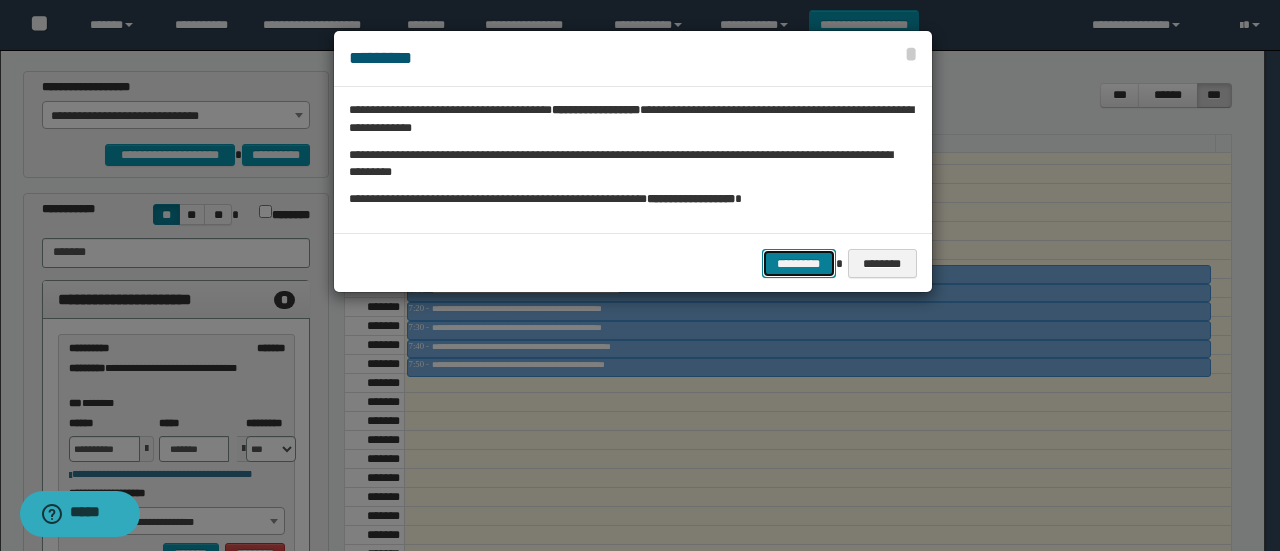 click on "*********" at bounding box center [799, 263] 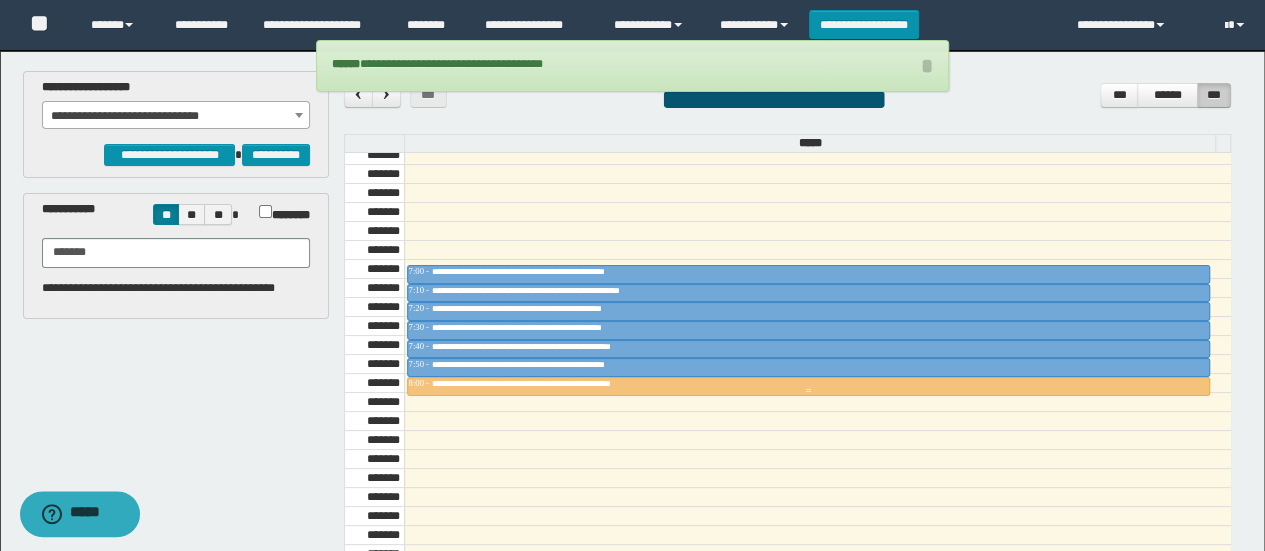 click at bounding box center (809, 391) 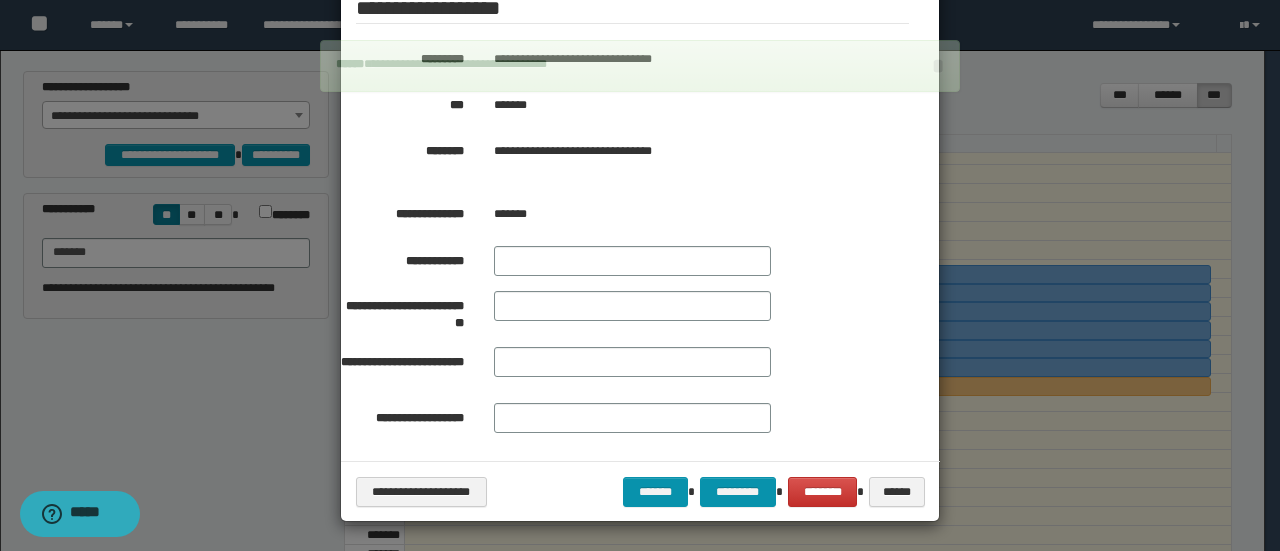scroll, scrollTop: 0, scrollLeft: 0, axis: both 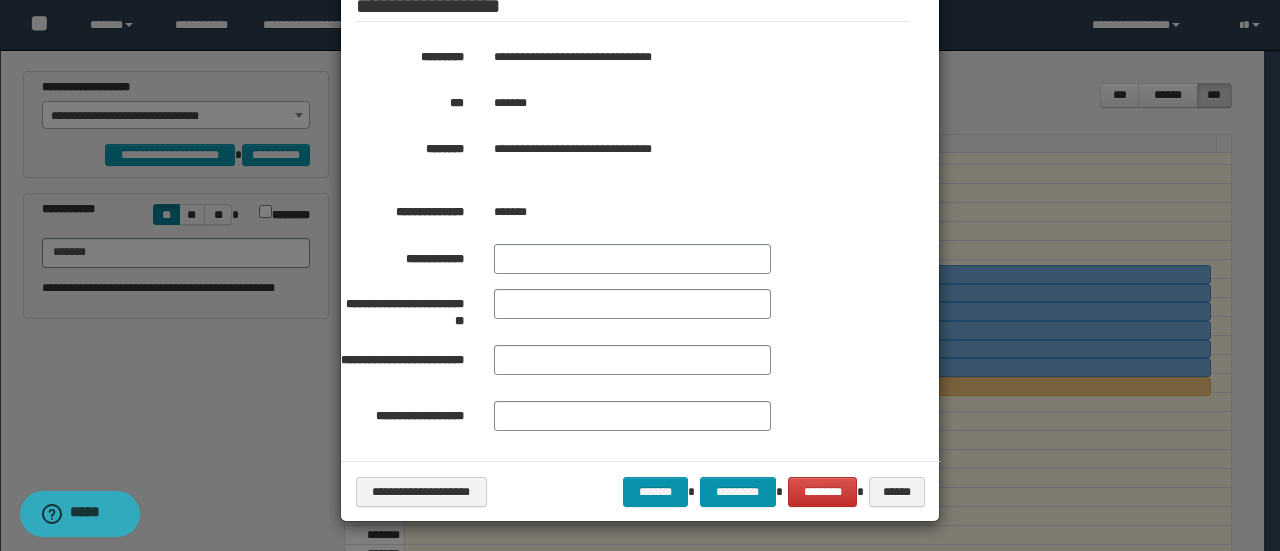 click on "**********" at bounding box center [640, 491] 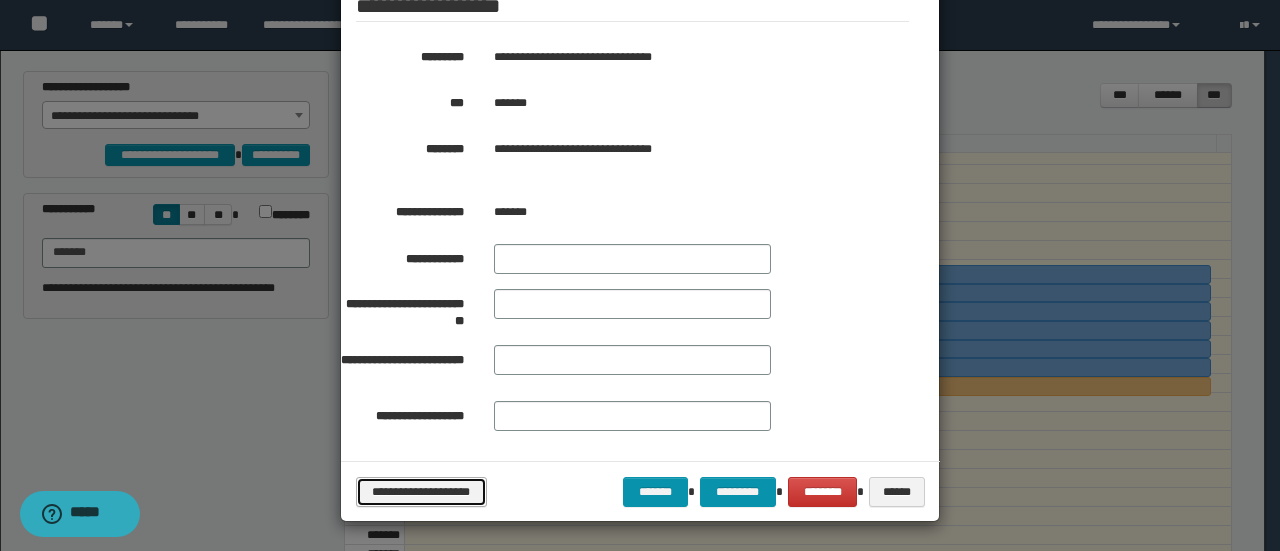 drag, startPoint x: 381, startPoint y: 491, endPoint x: 303, endPoint y: 492, distance: 78.00641 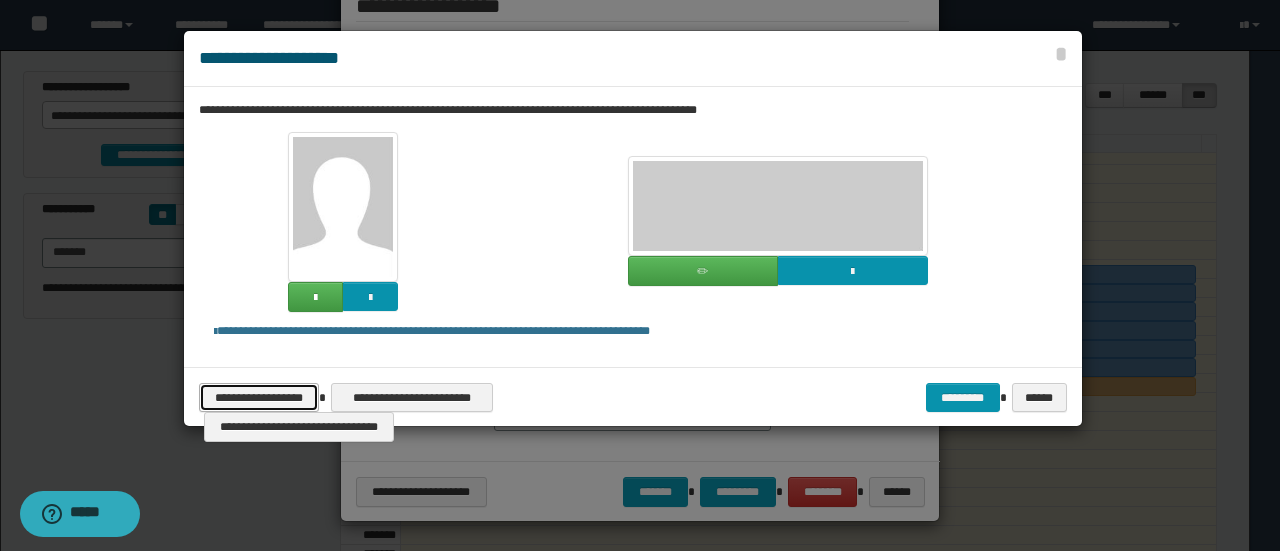 click on "**********" at bounding box center [259, 397] 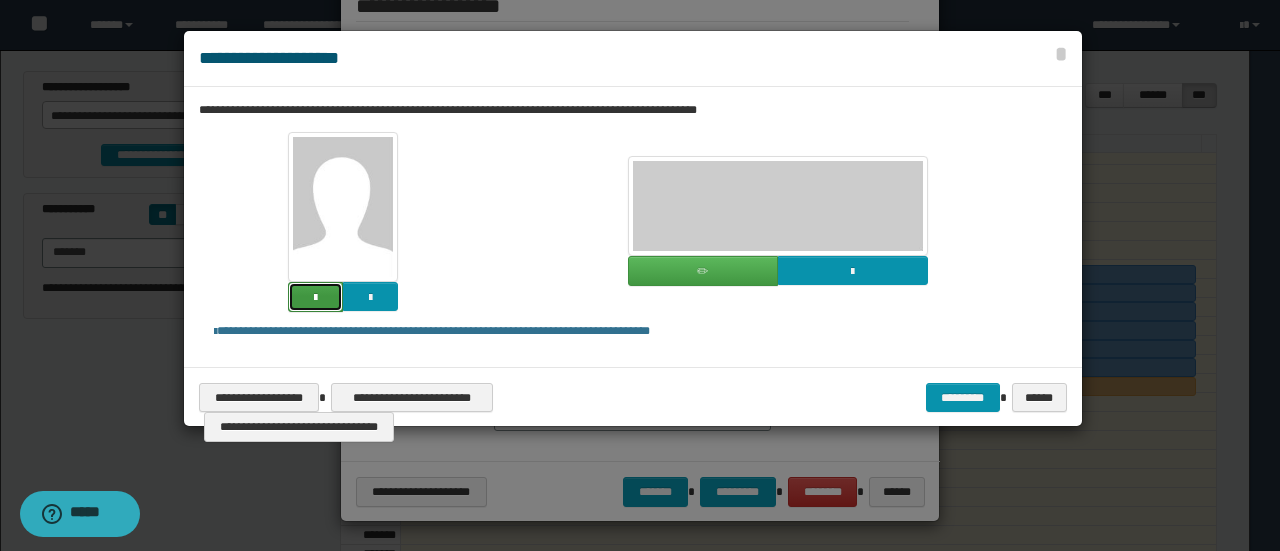click at bounding box center [315, 297] 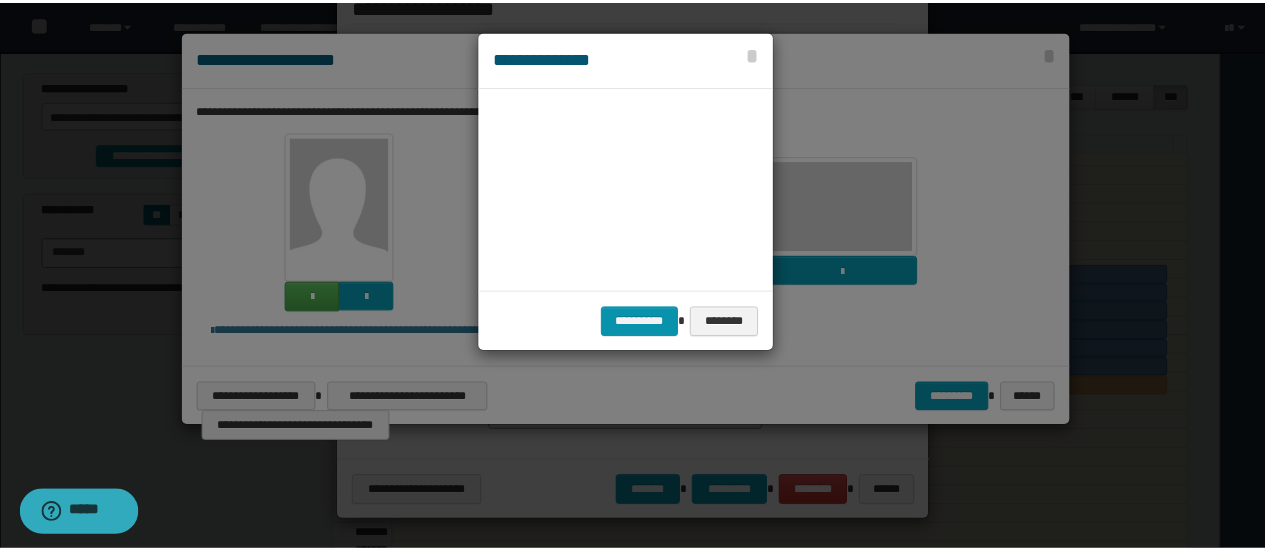 scroll, scrollTop: 45, scrollLeft: 105, axis: both 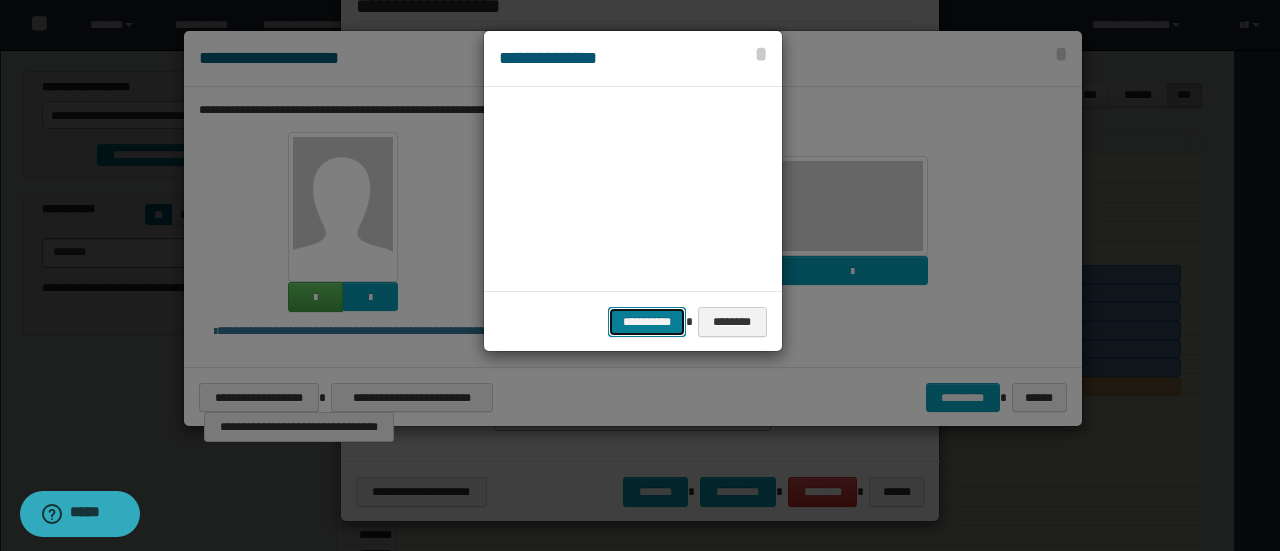 click on "**********" at bounding box center [647, 321] 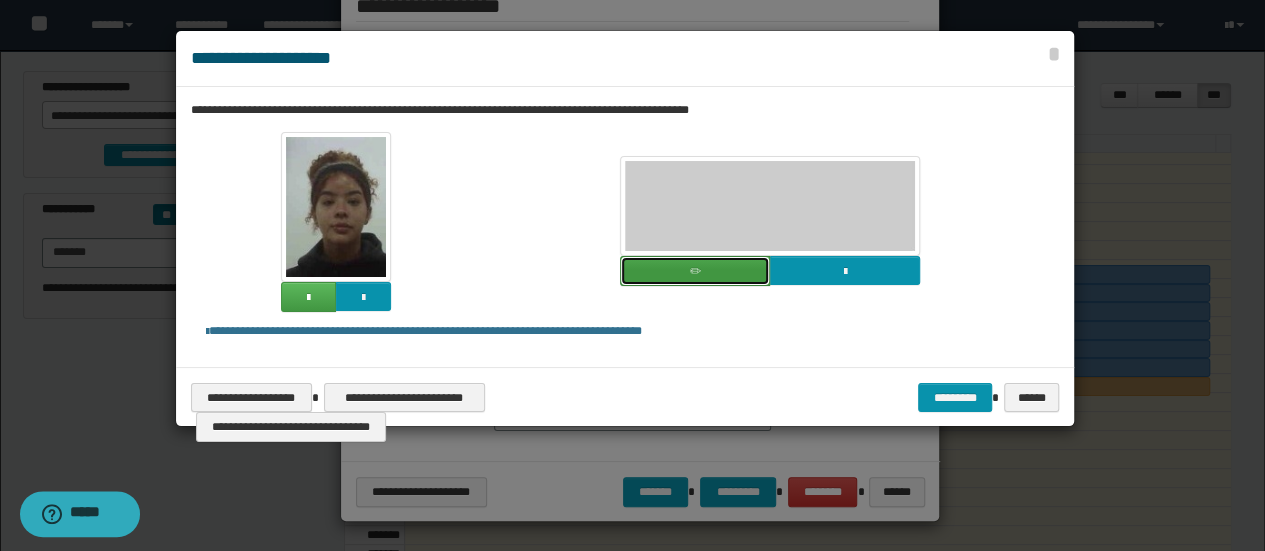 click at bounding box center (695, 271) 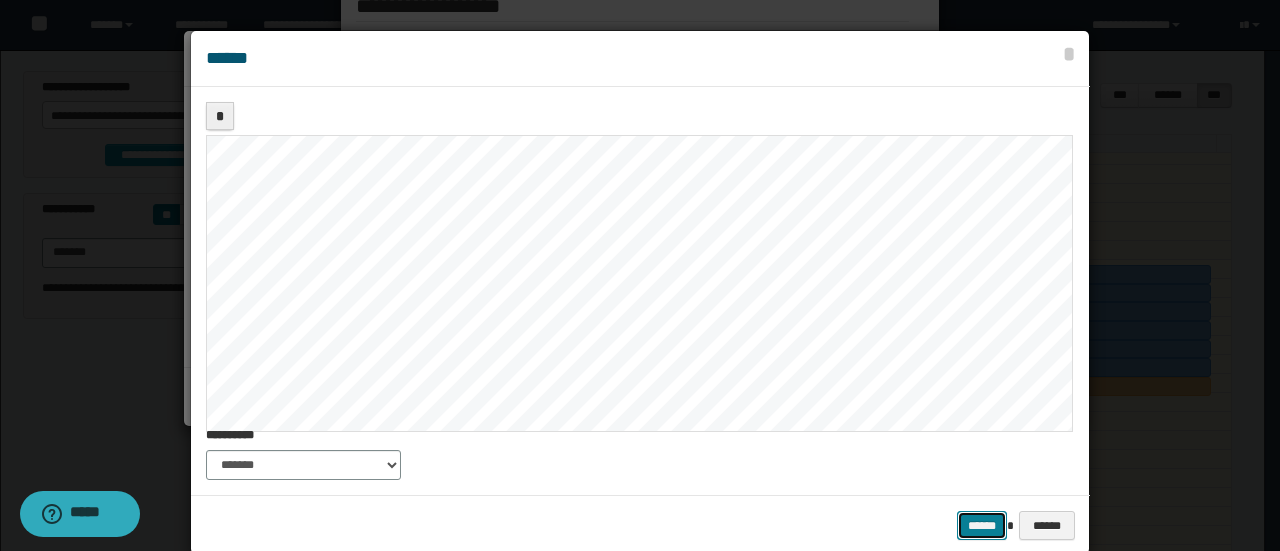 click on "******" at bounding box center (982, 525) 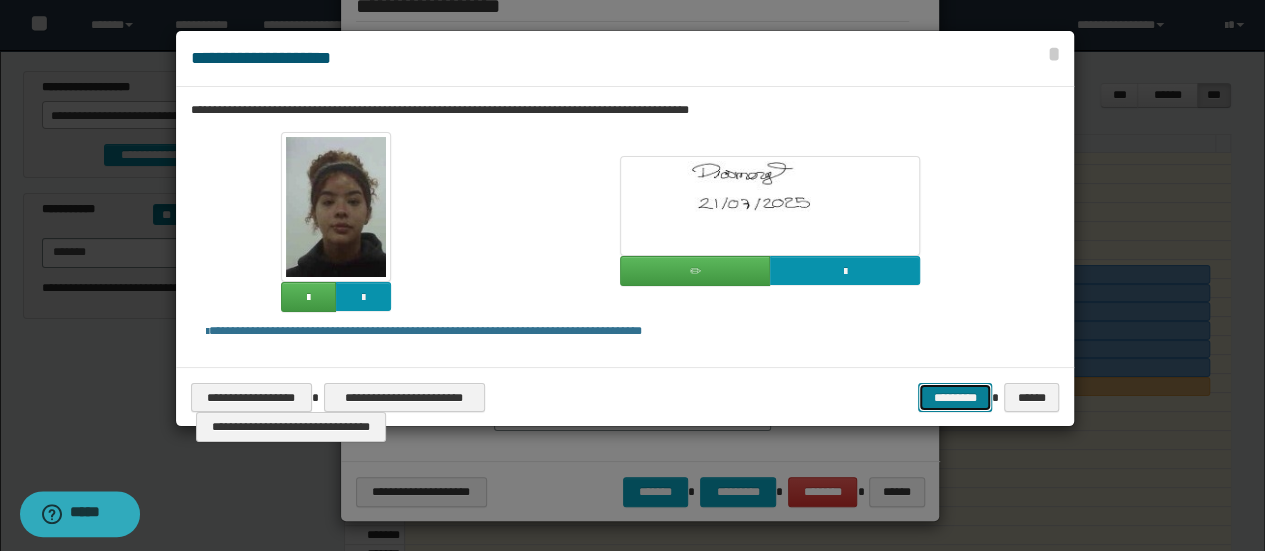 click on "*********" at bounding box center [955, 397] 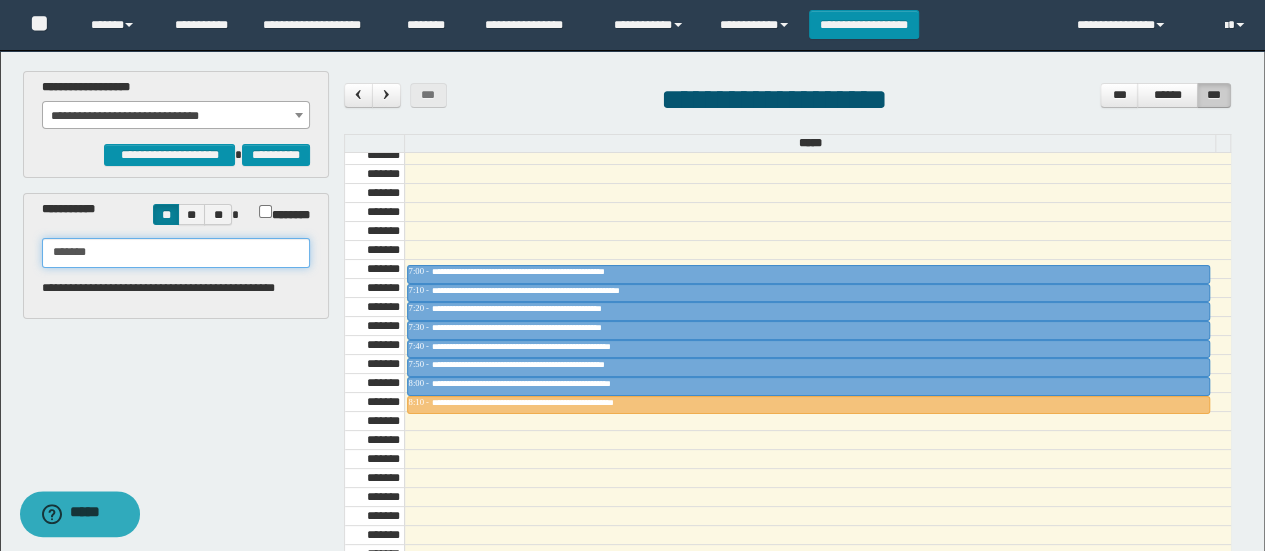 click on "*******" at bounding box center [176, 253] 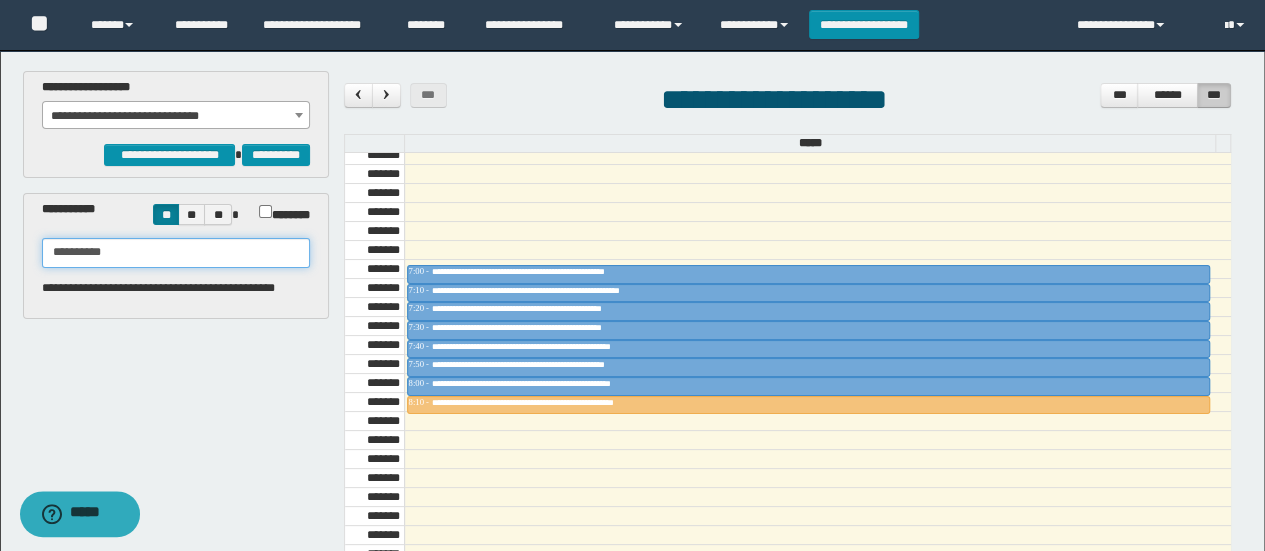type on "**********" 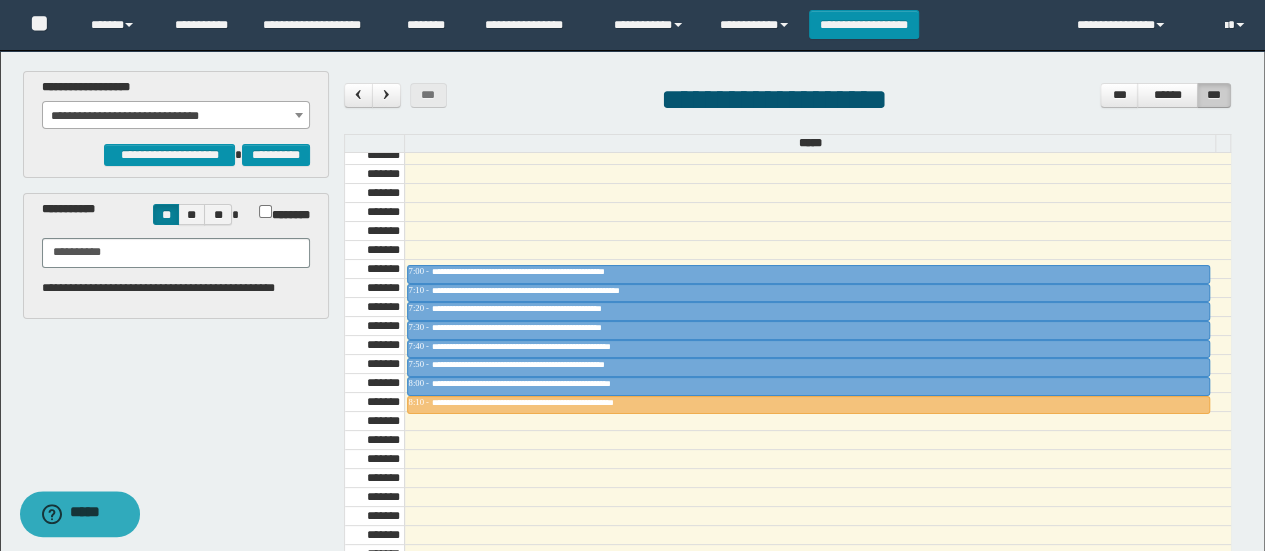 click on "**********" at bounding box center [176, 116] 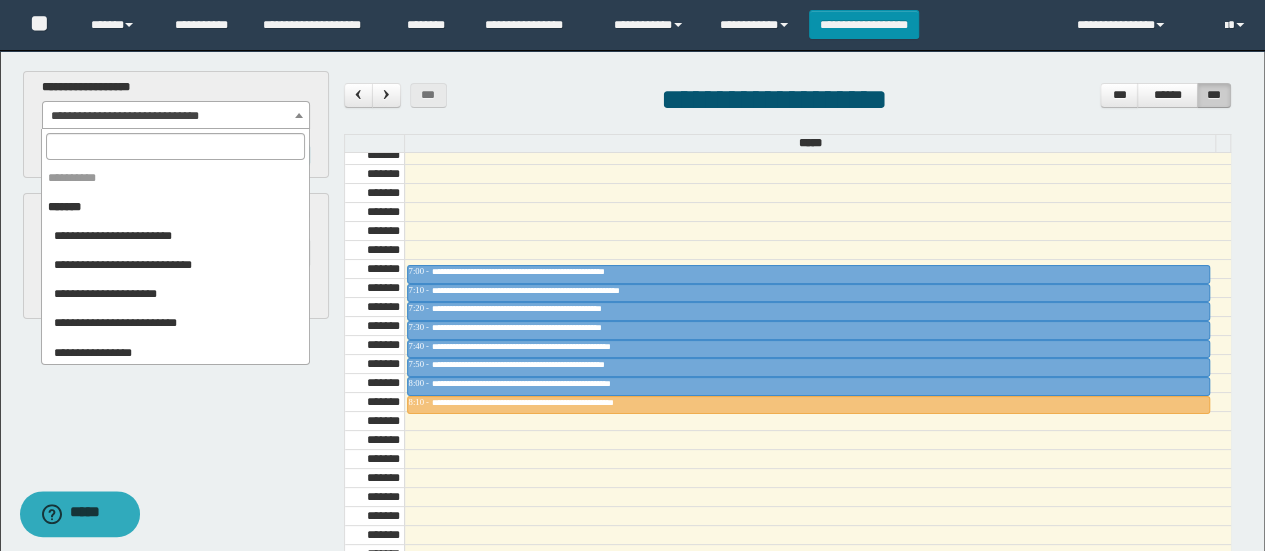 scroll, scrollTop: 454, scrollLeft: 0, axis: vertical 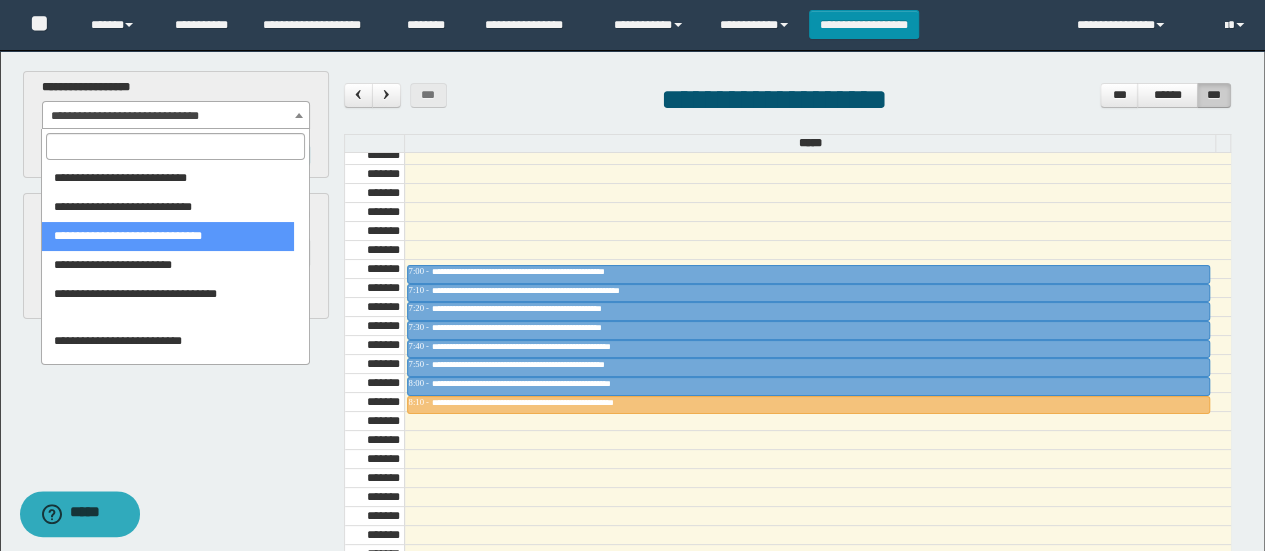 click at bounding box center [175, 146] 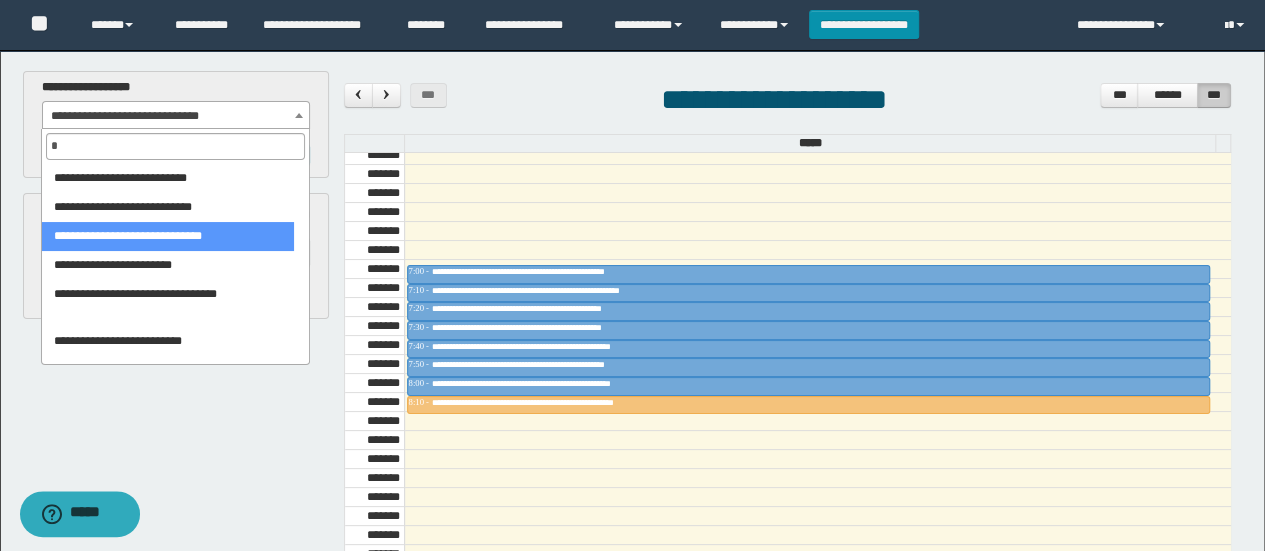 scroll, scrollTop: 0, scrollLeft: 0, axis: both 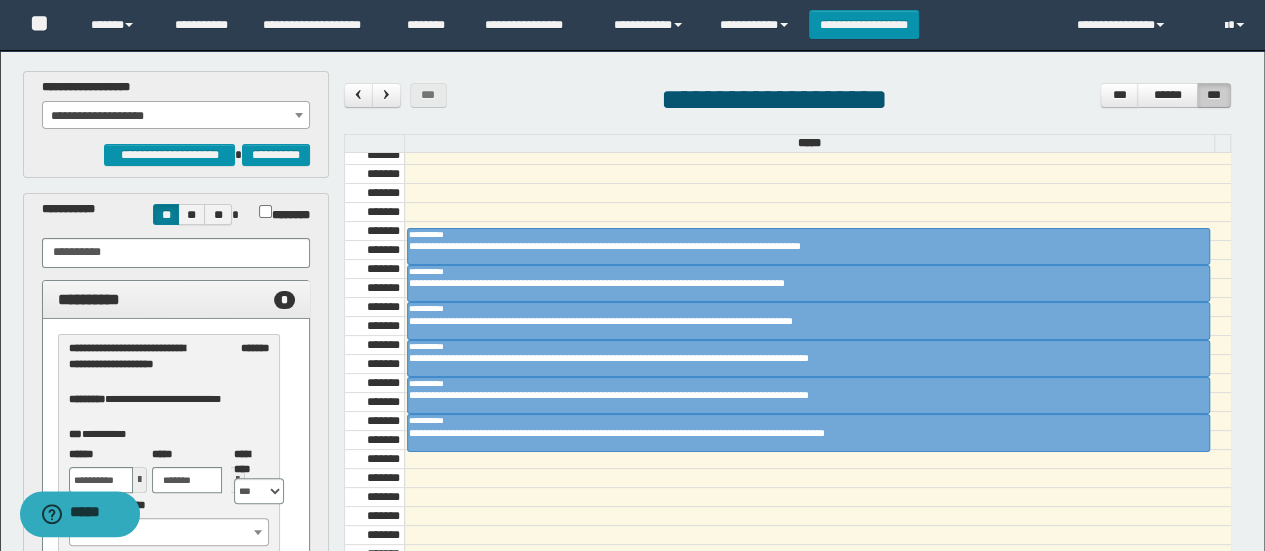 click on "**********" at bounding box center (176, 116) 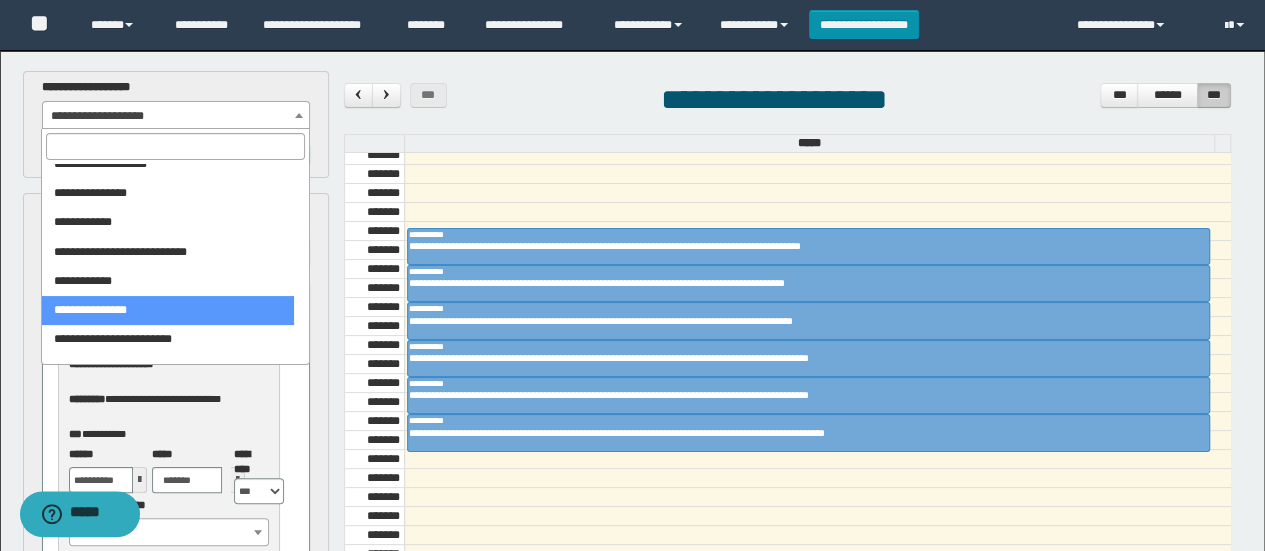 scroll, scrollTop: 2316, scrollLeft: 0, axis: vertical 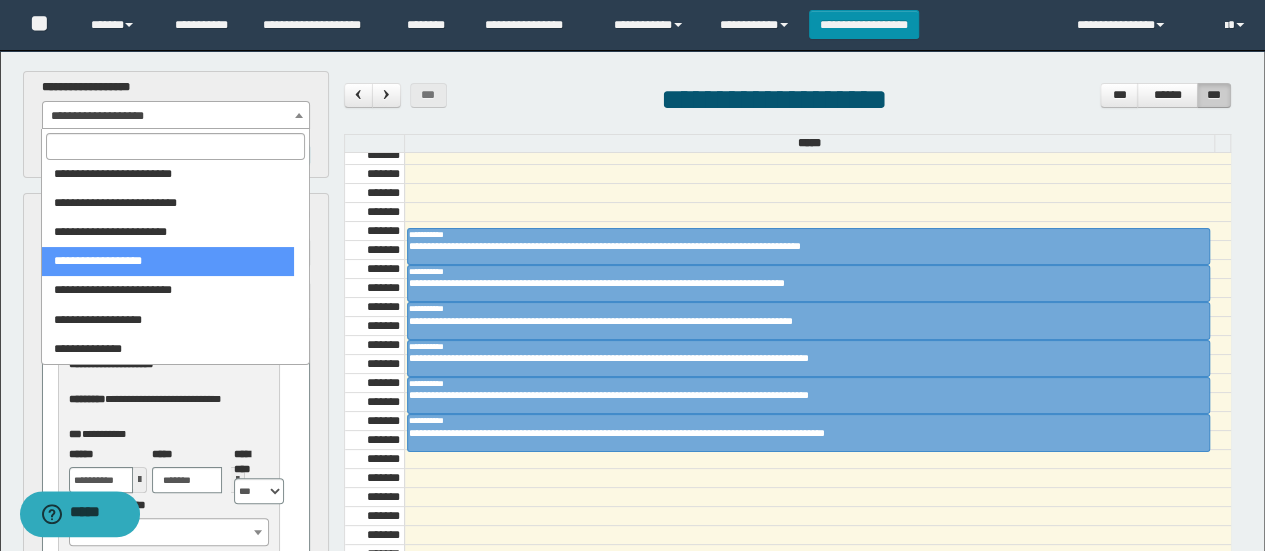 select on "****" 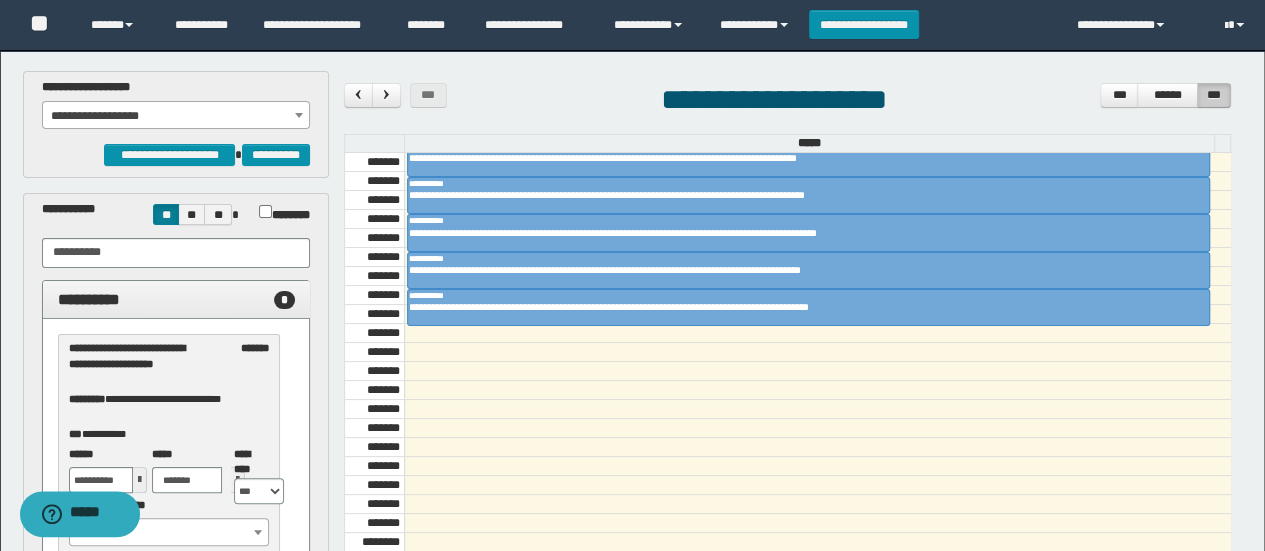 scroll, scrollTop: 872, scrollLeft: 0, axis: vertical 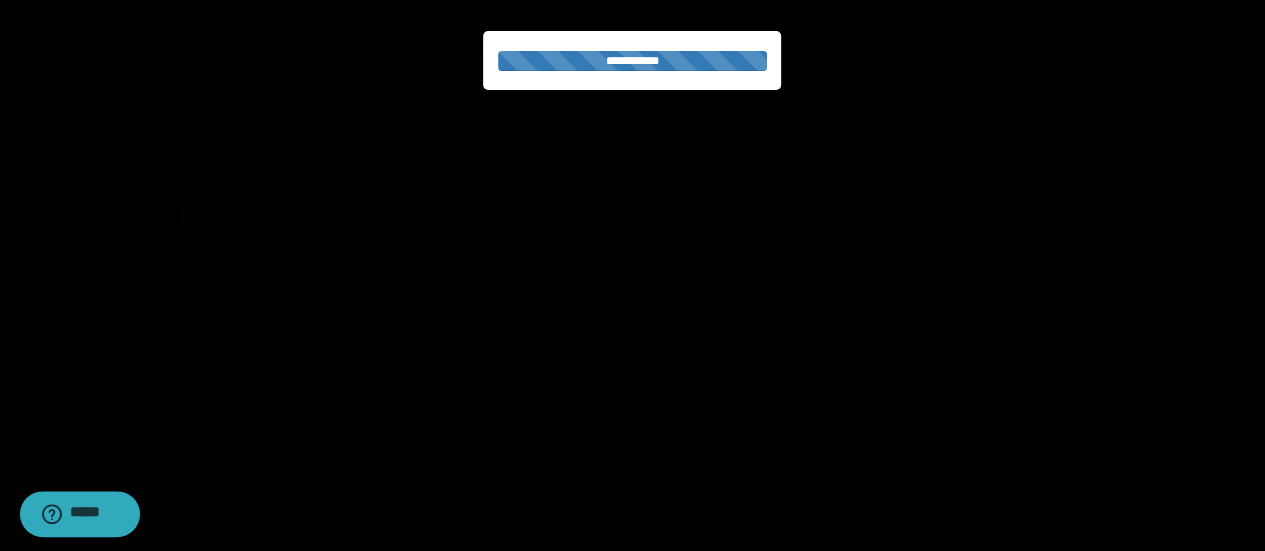 drag, startPoint x: 486, startPoint y: 352, endPoint x: 467, endPoint y: 355, distance: 19.235384 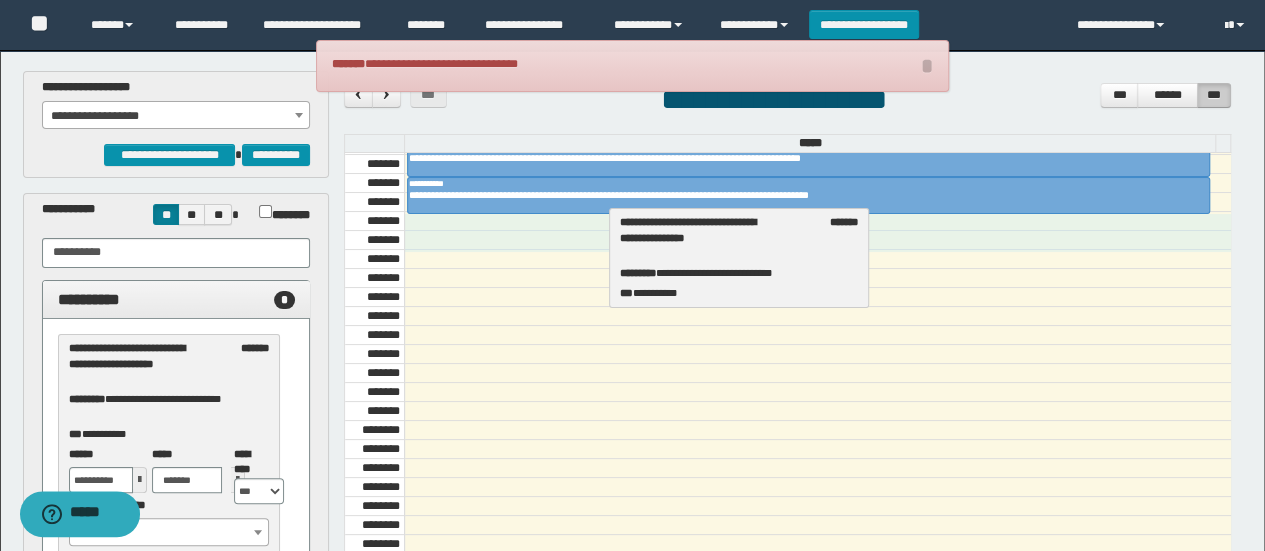 drag, startPoint x: 170, startPoint y: 347, endPoint x: 718, endPoint y: 221, distance: 562.2988 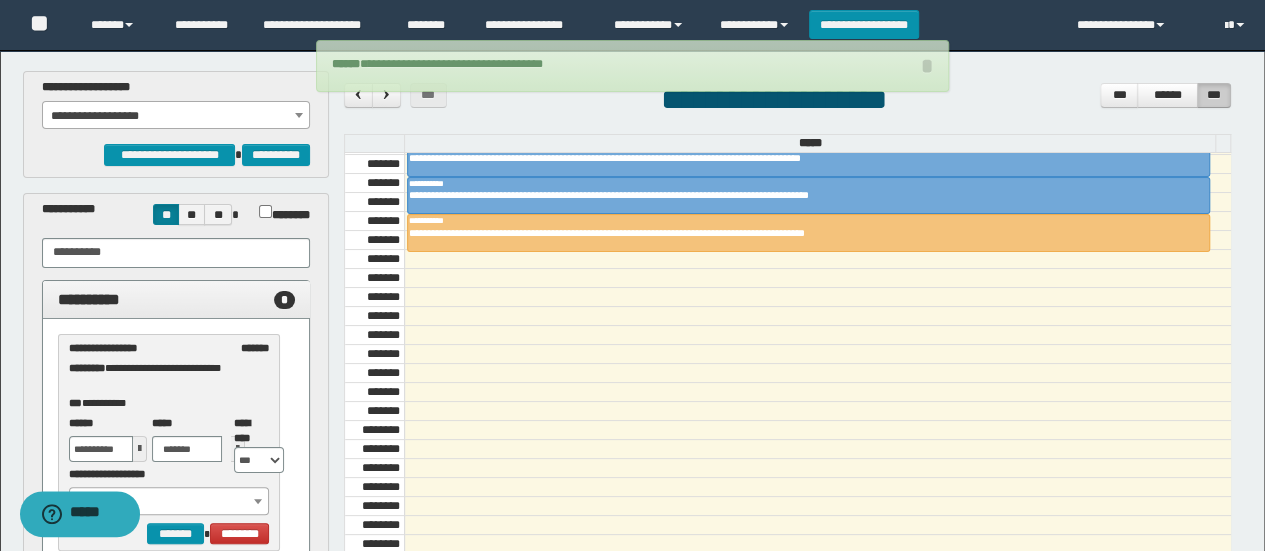 click on "**********" at bounding box center (176, 116) 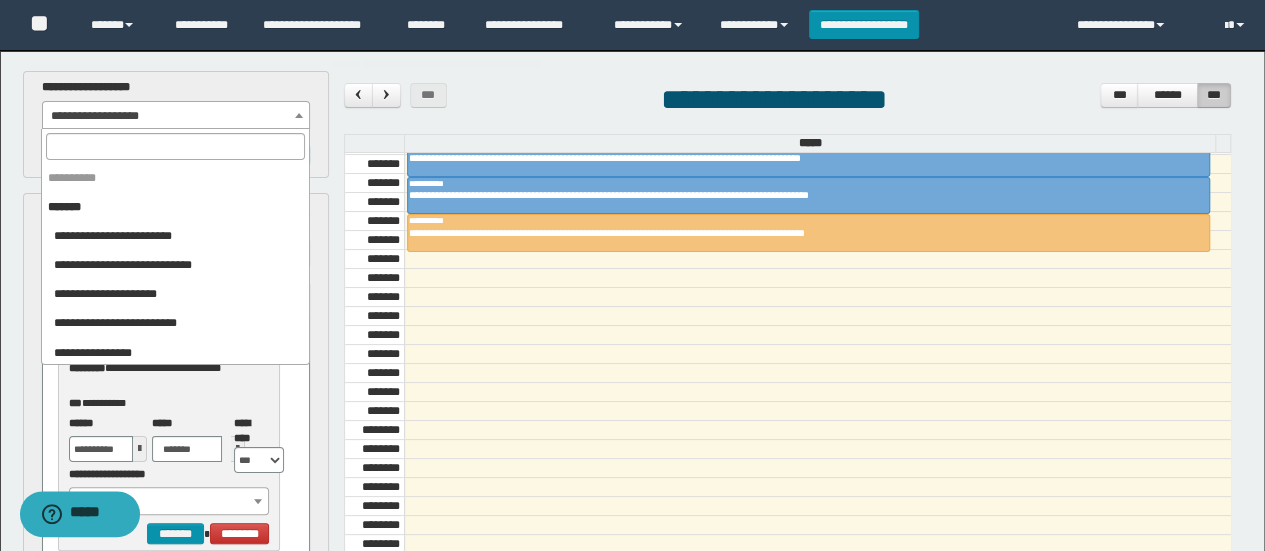 scroll, scrollTop: 2316, scrollLeft: 0, axis: vertical 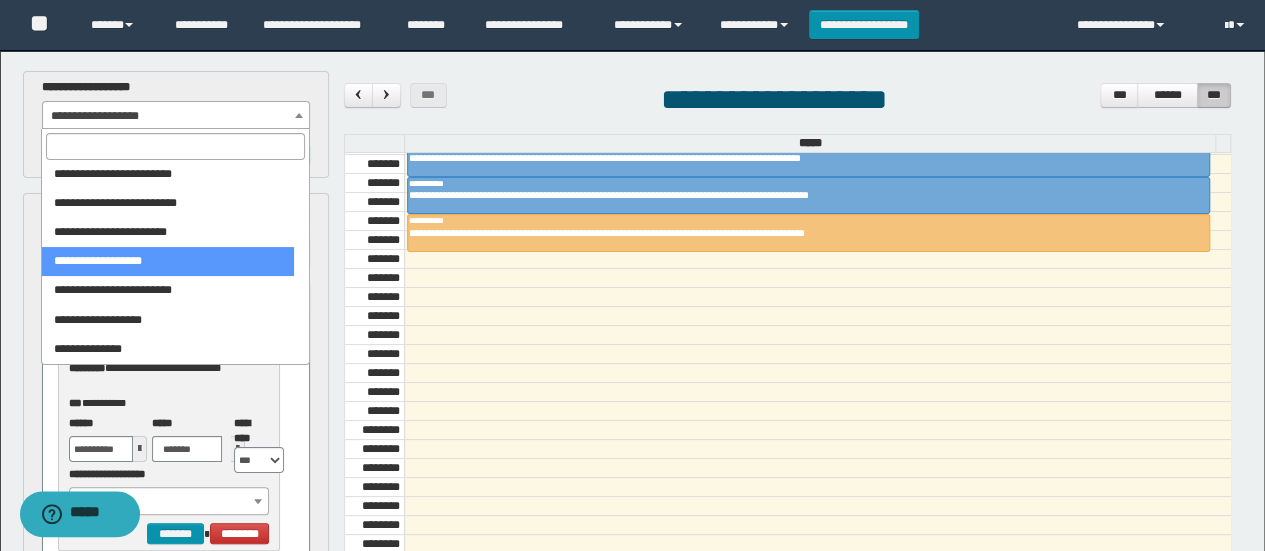 click at bounding box center (175, 146) 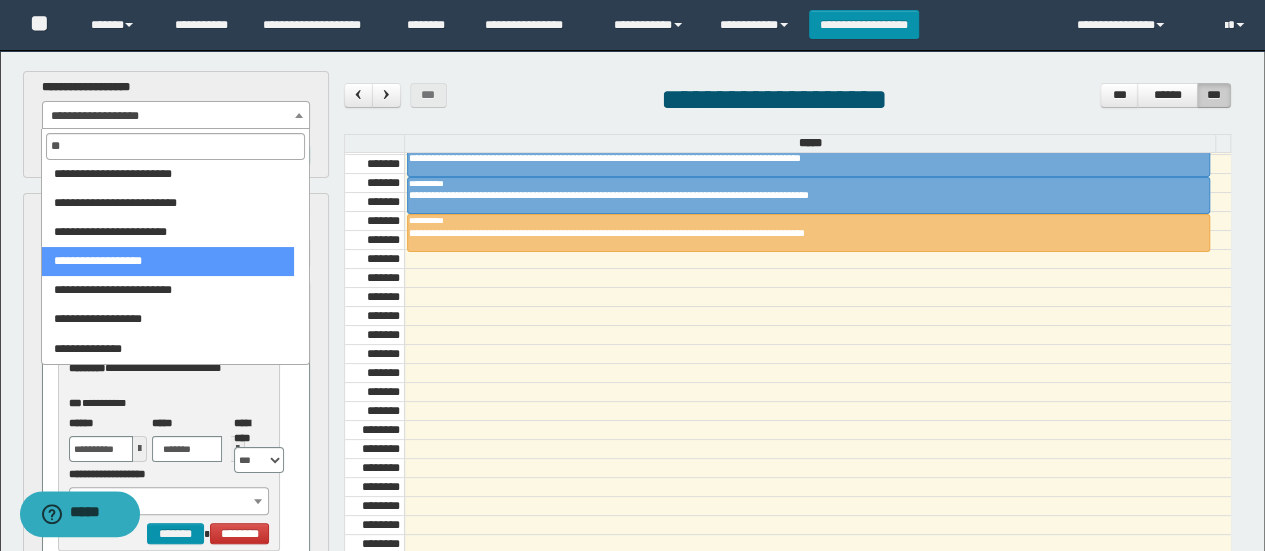 scroll, scrollTop: 0, scrollLeft: 0, axis: both 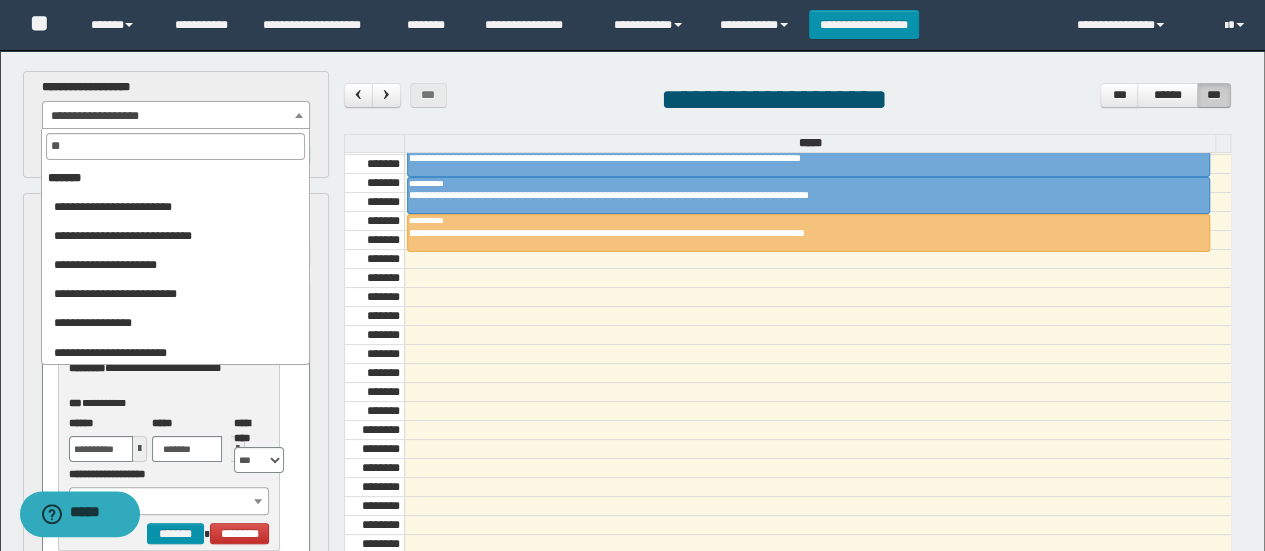 type on "***" 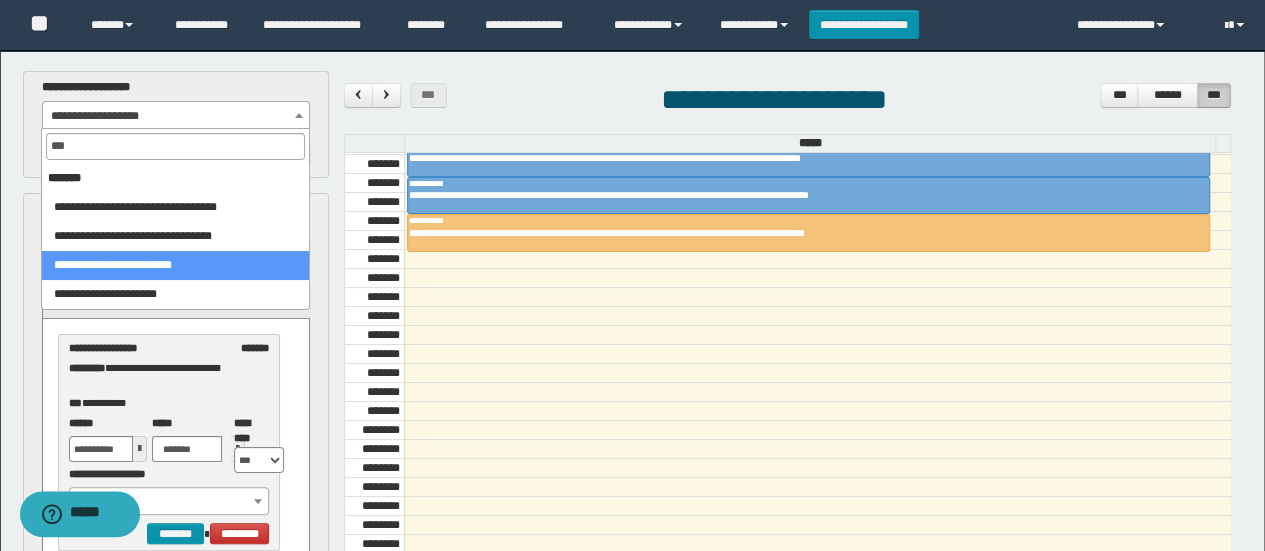 select on "******" 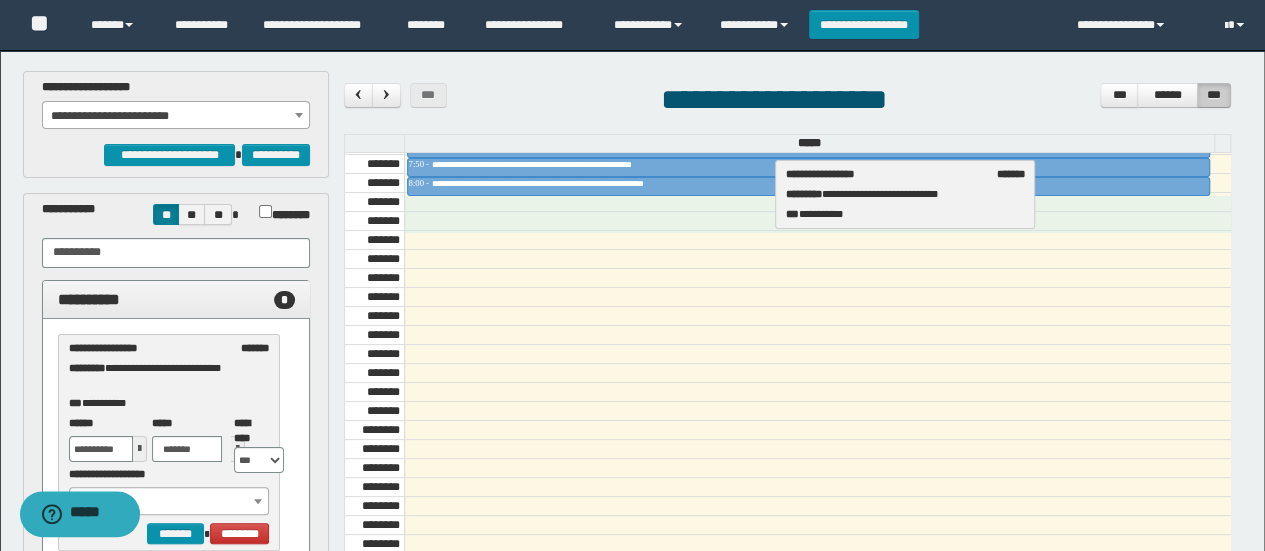 drag, startPoint x: 141, startPoint y: 374, endPoint x: 858, endPoint y: 202, distance: 737.34186 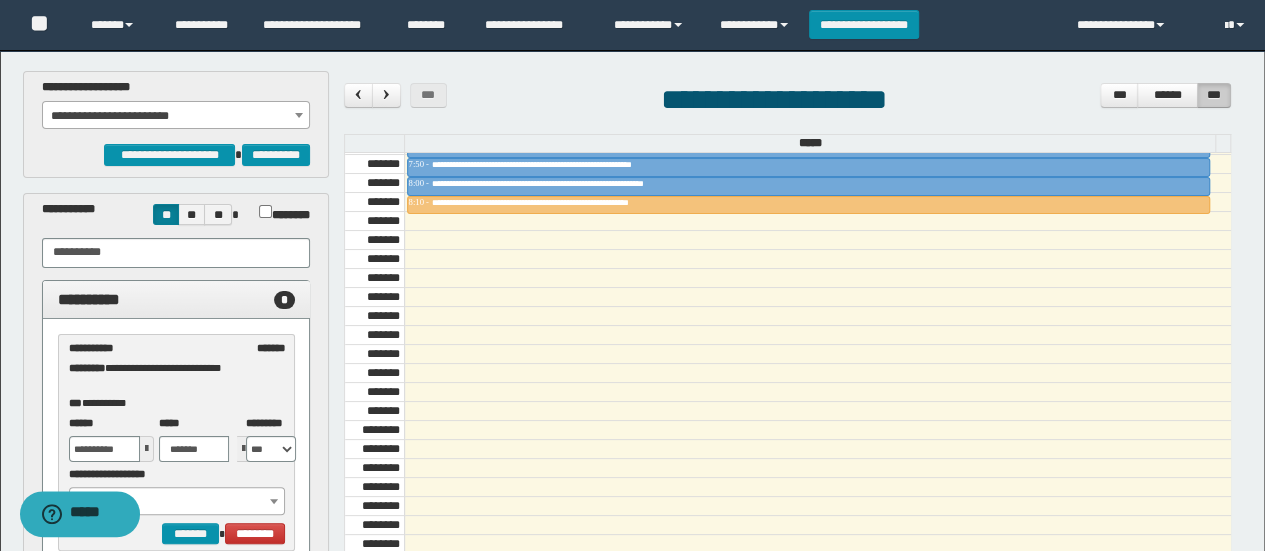 click on "**********" at bounding box center (176, 116) 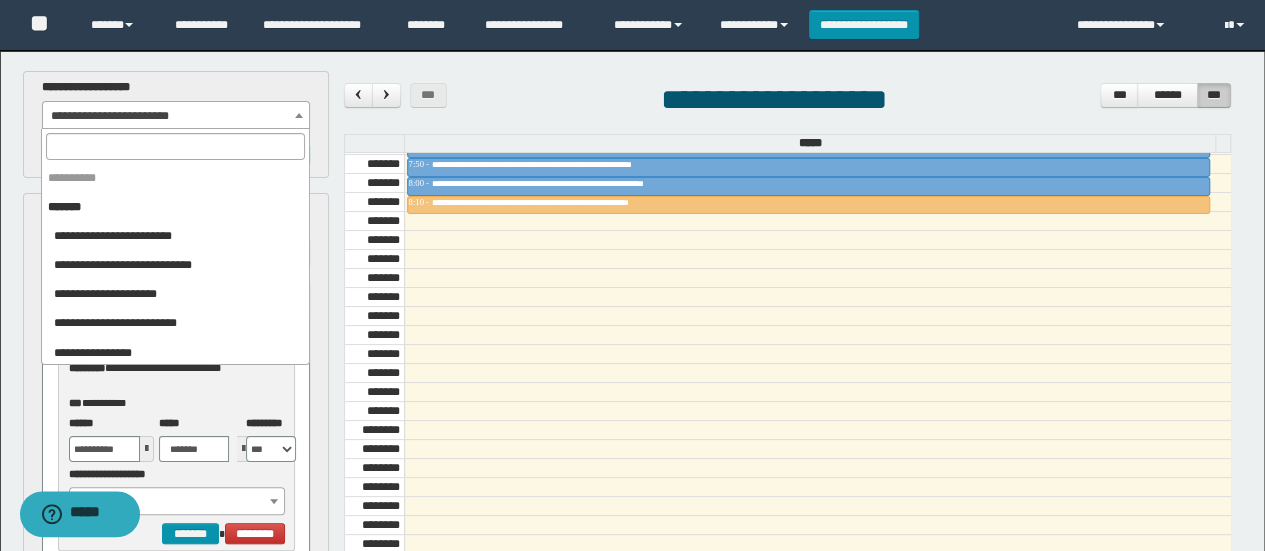 scroll, scrollTop: 646, scrollLeft: 0, axis: vertical 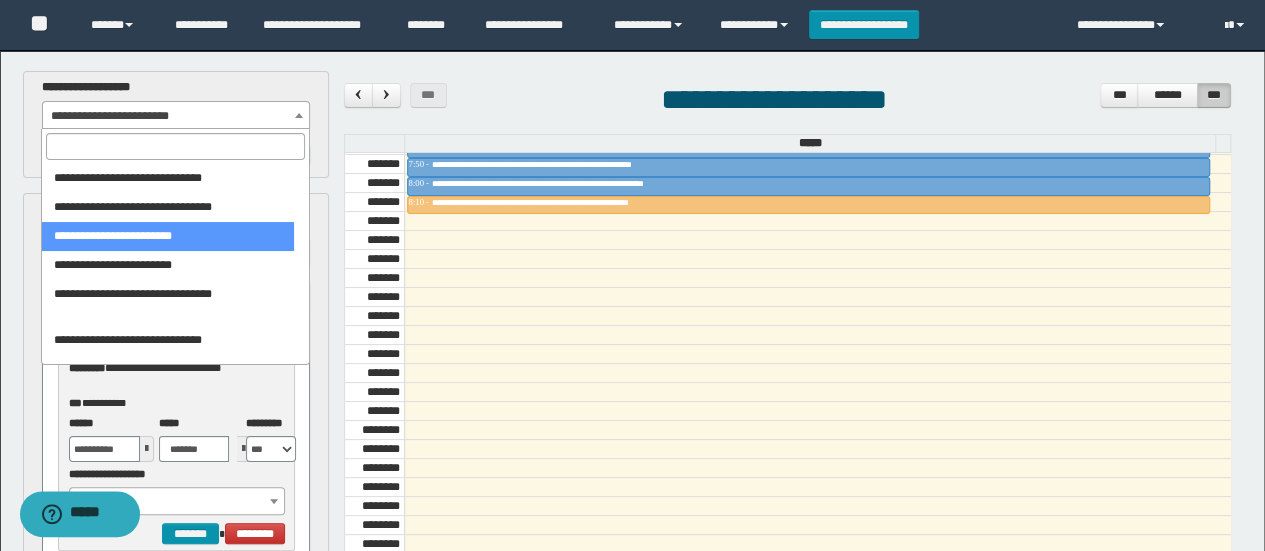 click at bounding box center (175, 146) 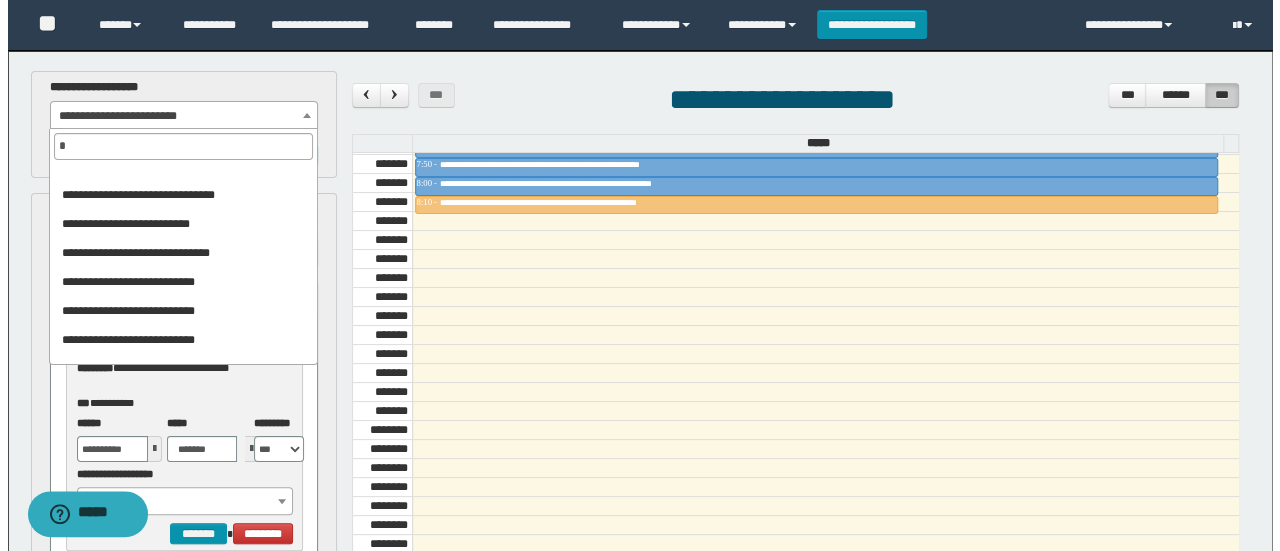 scroll, scrollTop: 0, scrollLeft: 0, axis: both 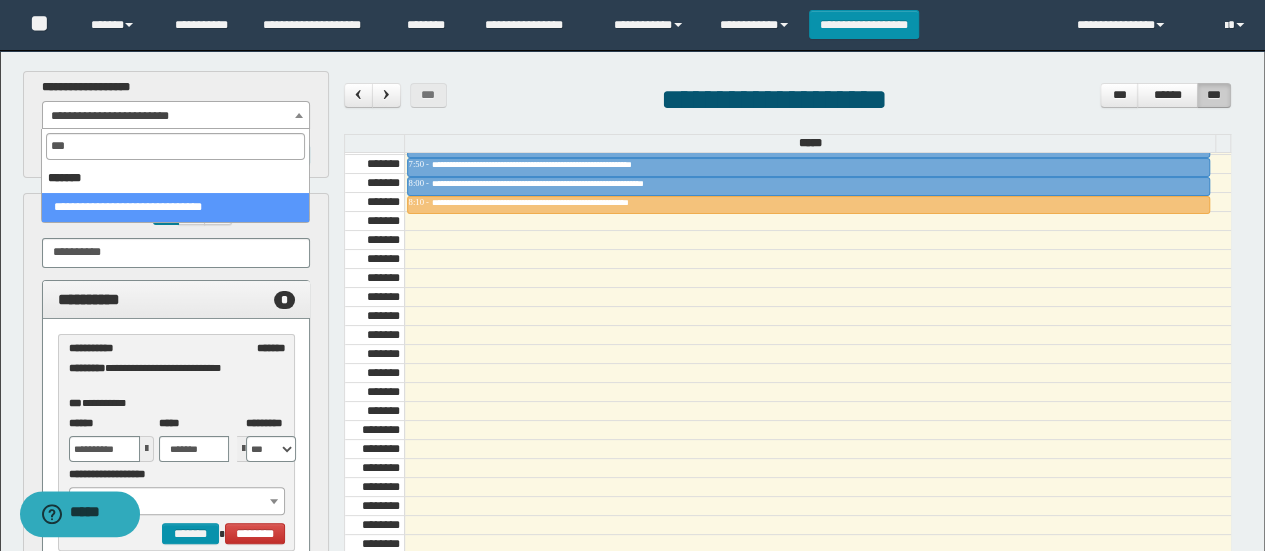 type on "****" 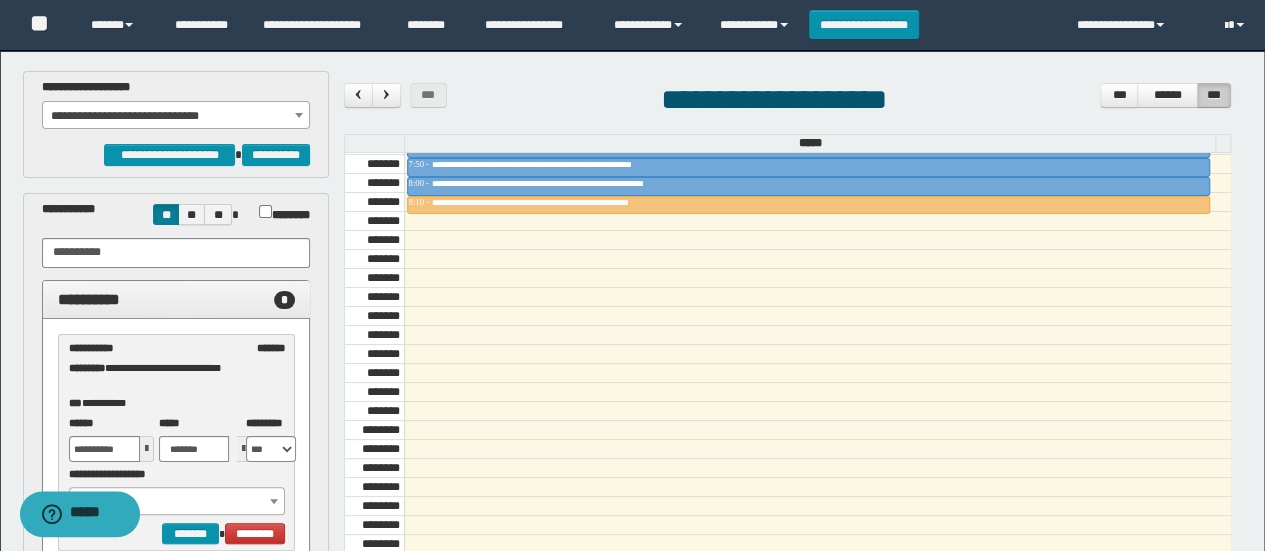 select on "******" 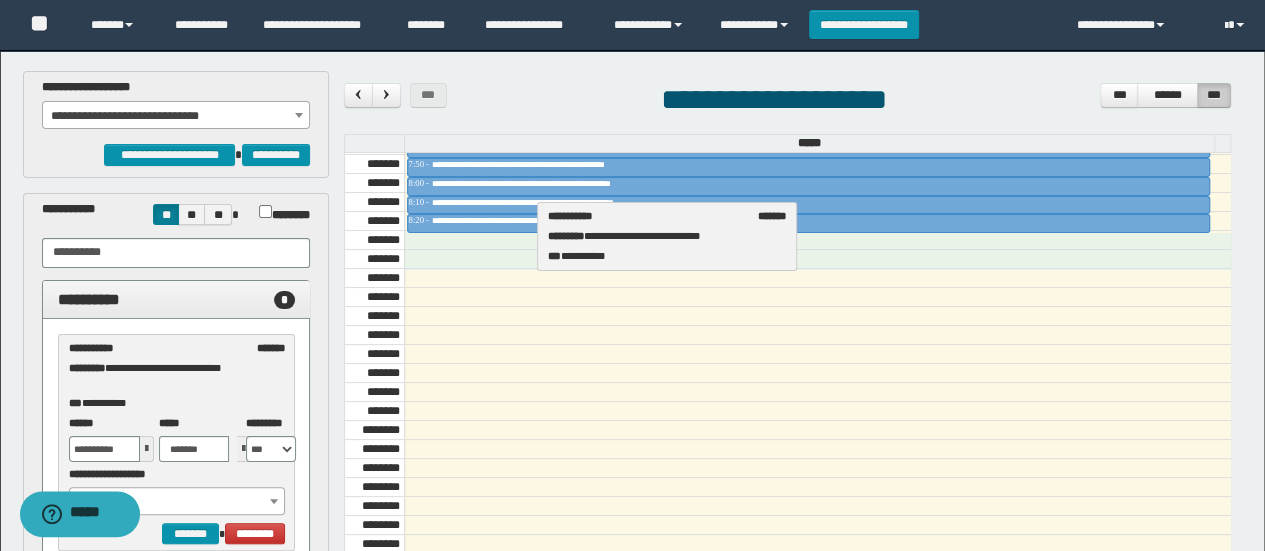 drag, startPoint x: 189, startPoint y: 374, endPoint x: 669, endPoint y: 247, distance: 496.51688 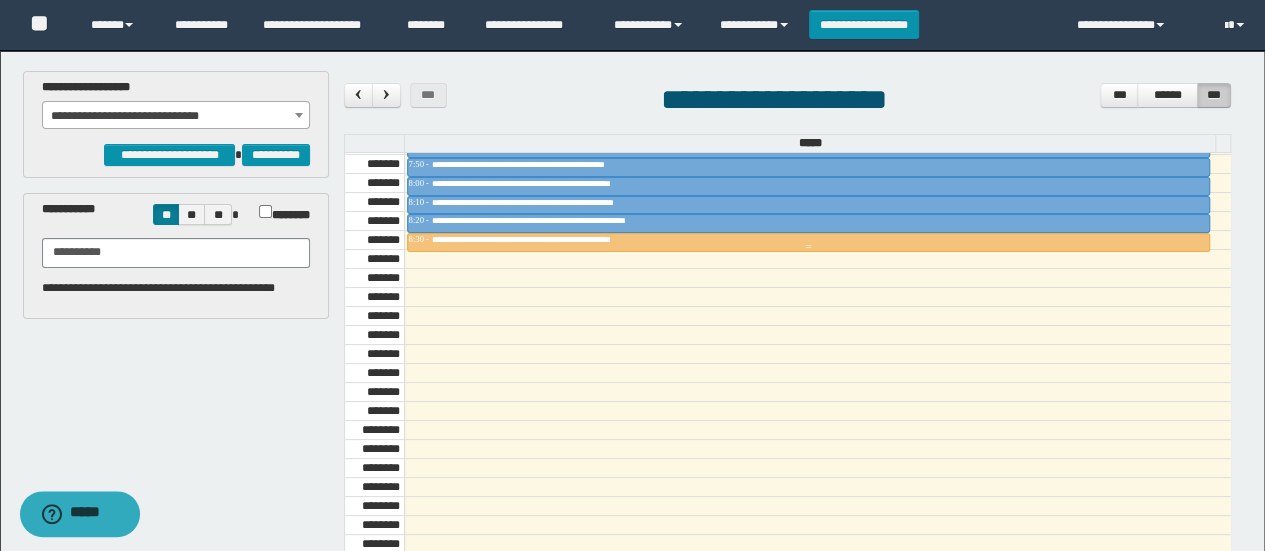 click on "**********" at bounding box center (566, 239) 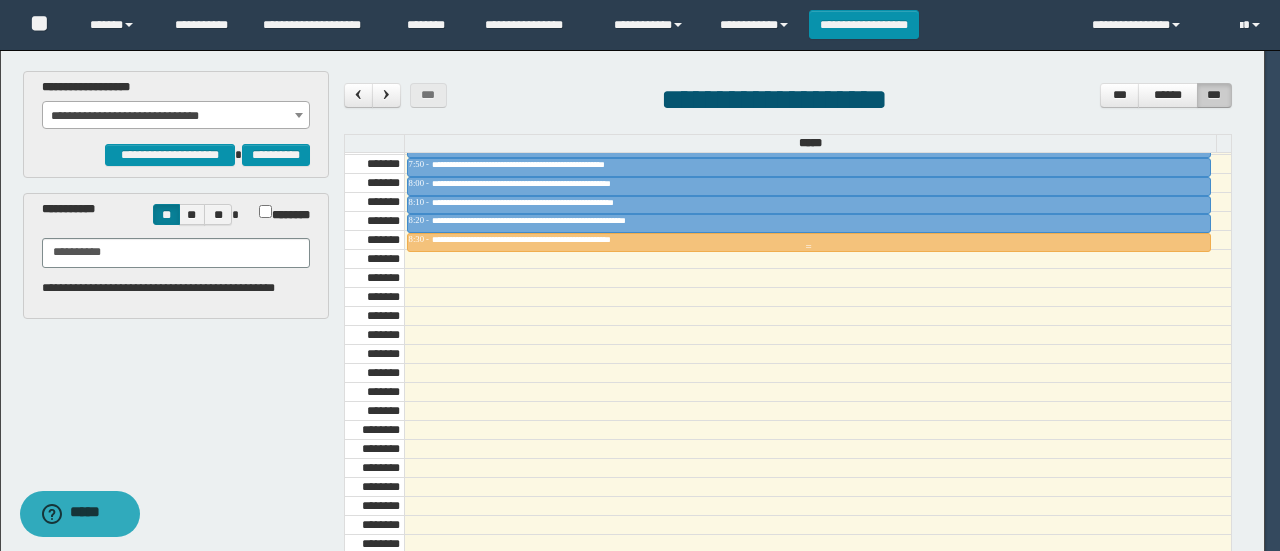 scroll, scrollTop: 0, scrollLeft: 0, axis: both 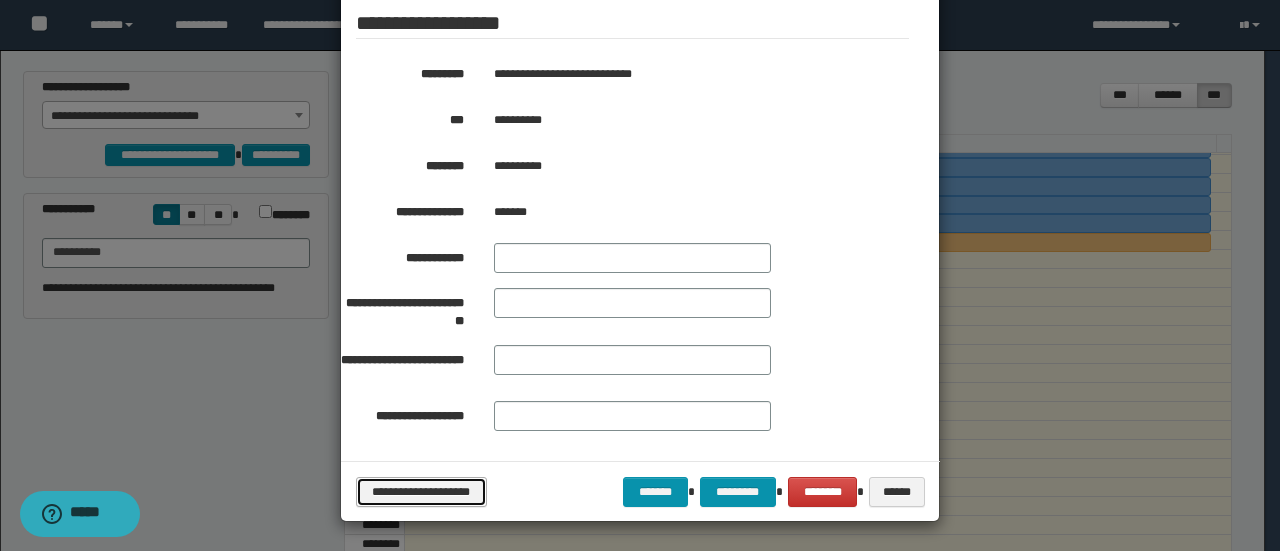 click on "**********" at bounding box center (421, 491) 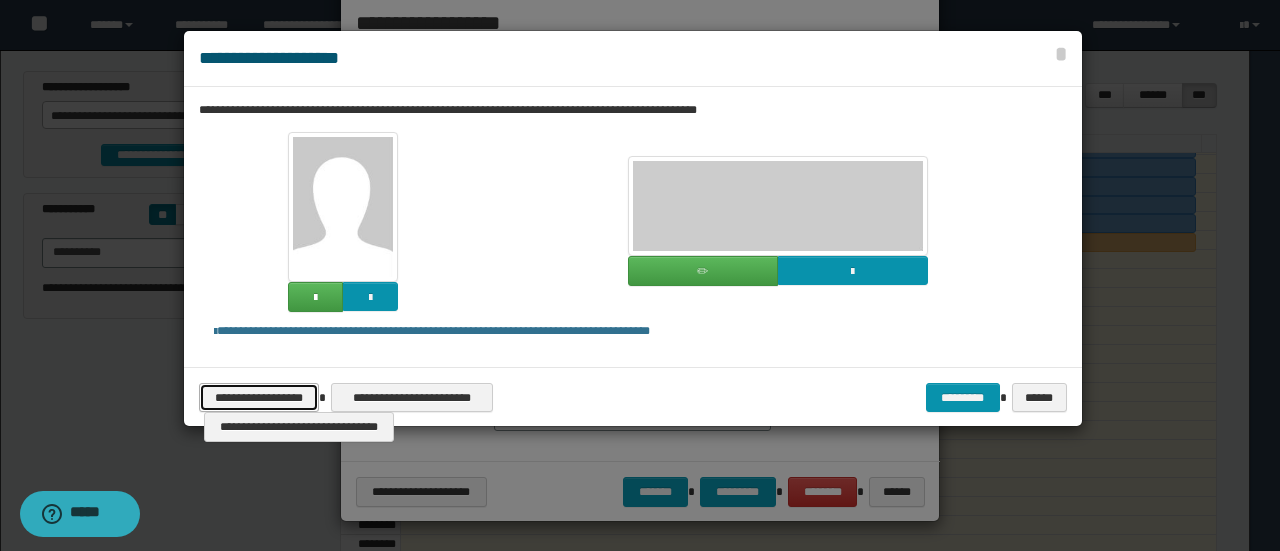 click on "**********" at bounding box center [259, 397] 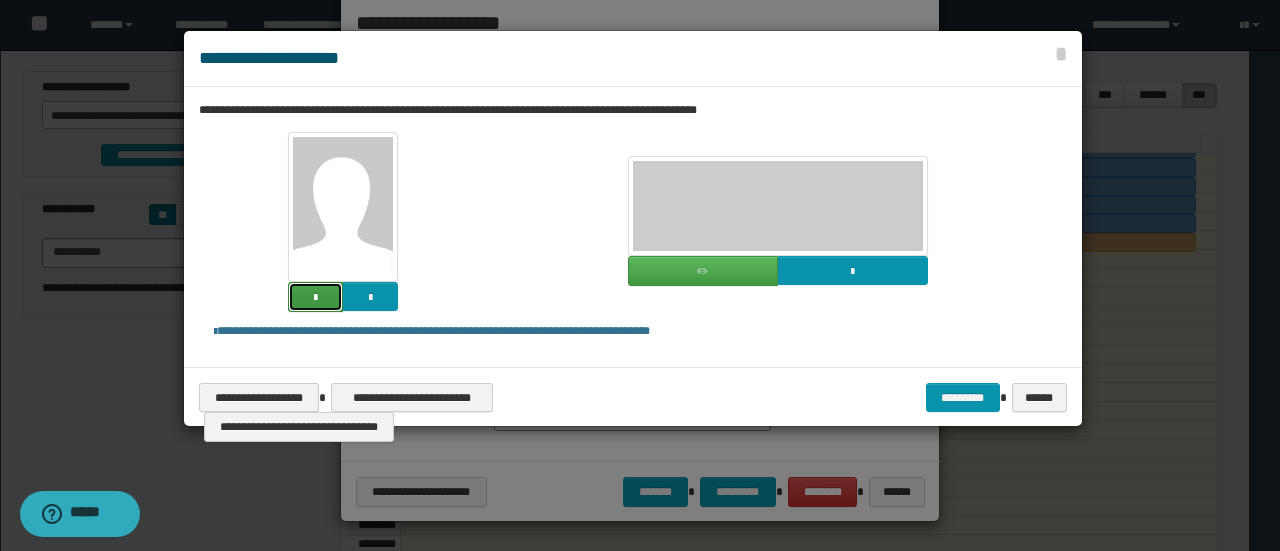 click at bounding box center (315, 297) 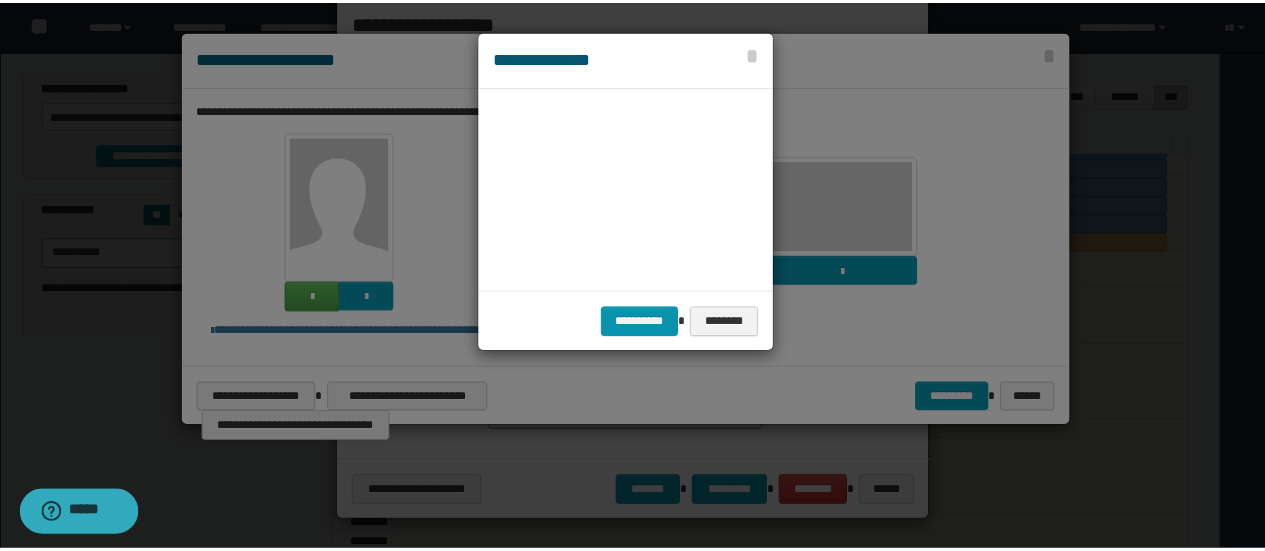 scroll, scrollTop: 45, scrollLeft: 105, axis: both 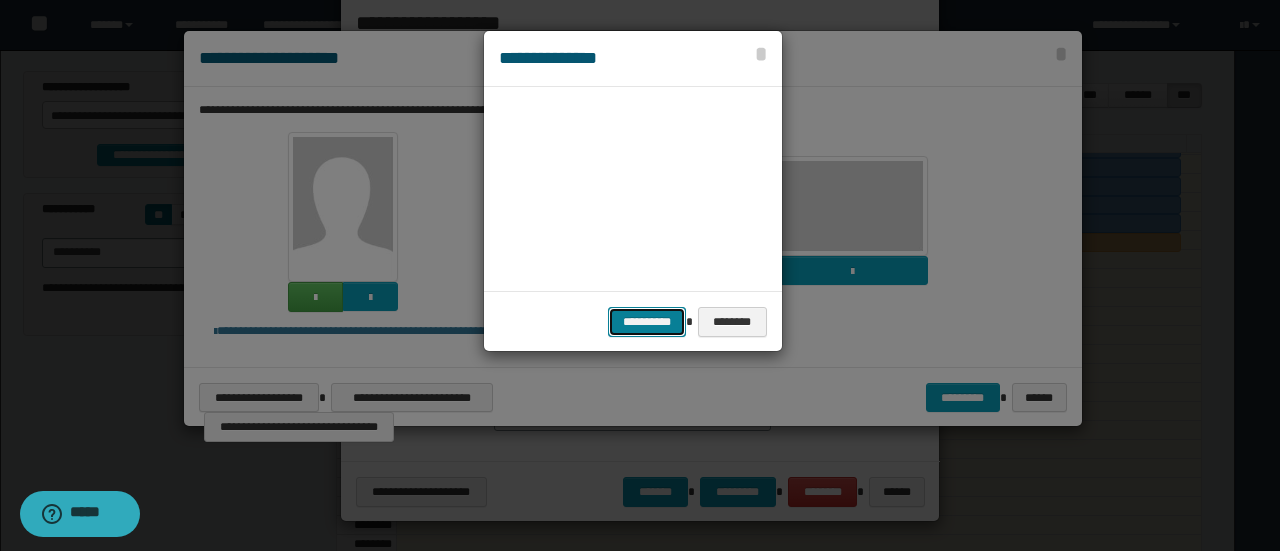 click on "**********" at bounding box center (647, 321) 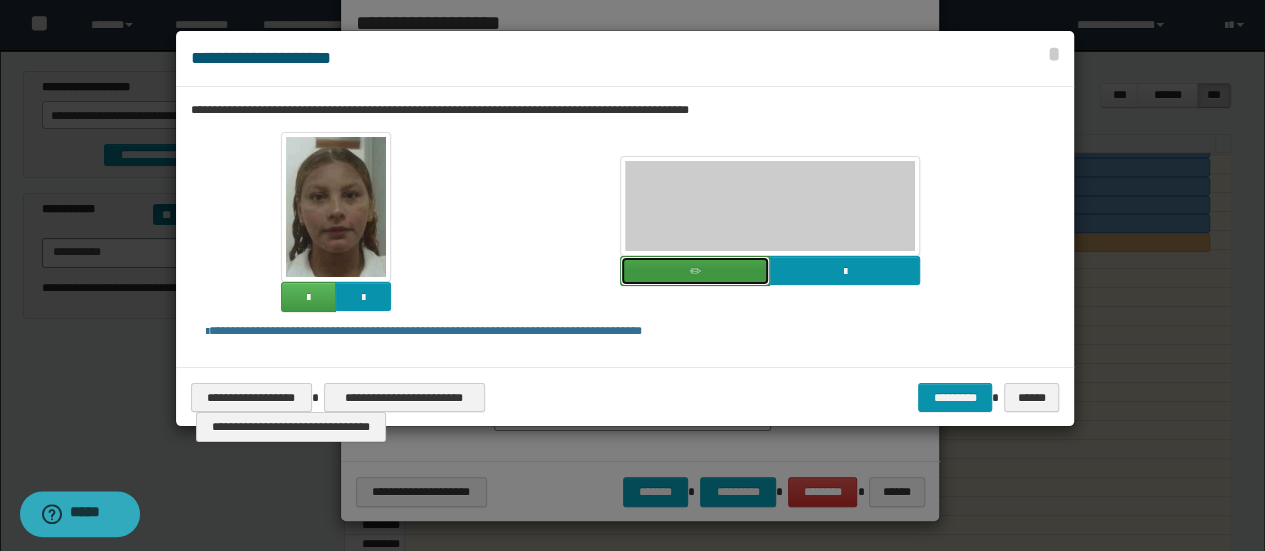 click at bounding box center (695, 271) 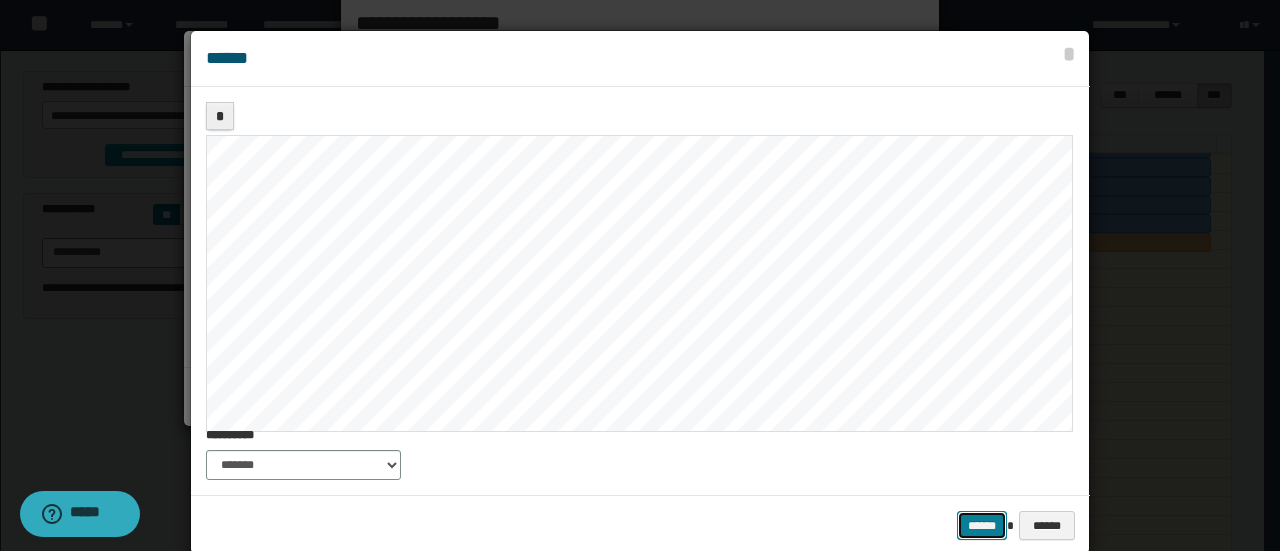 click on "******" at bounding box center [982, 525] 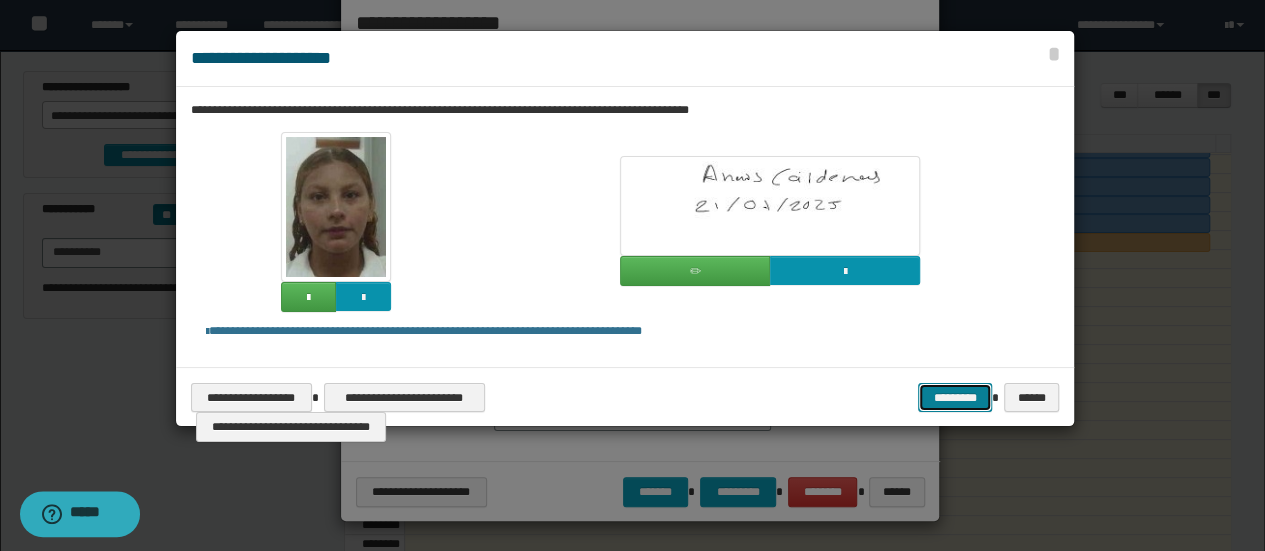 click on "*********" at bounding box center (955, 397) 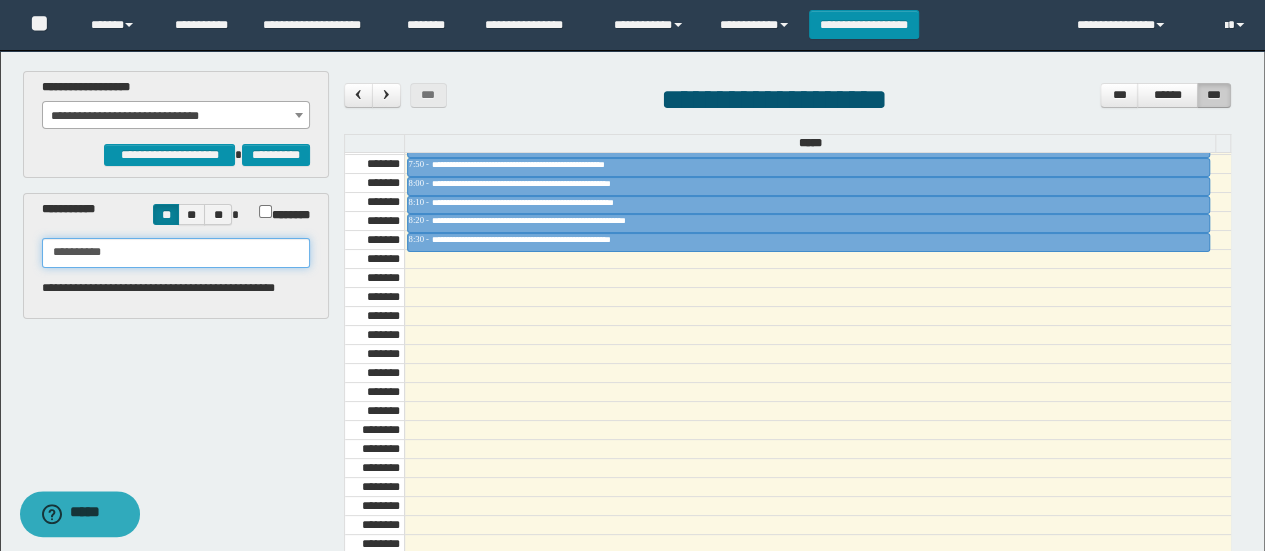 click on "**********" at bounding box center [176, 253] 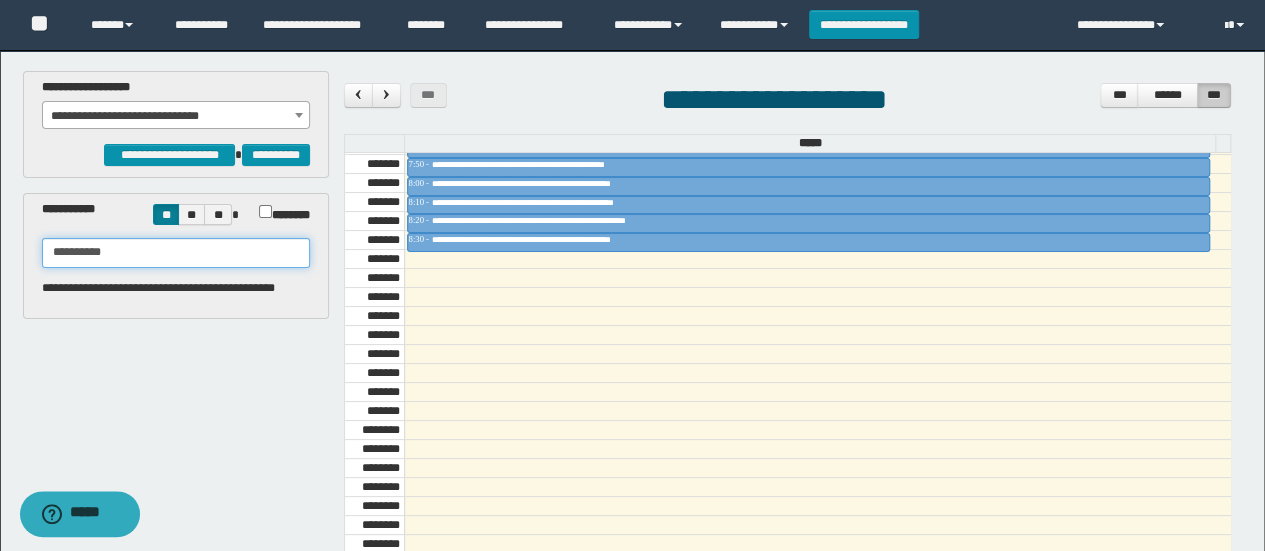 type on "**********" 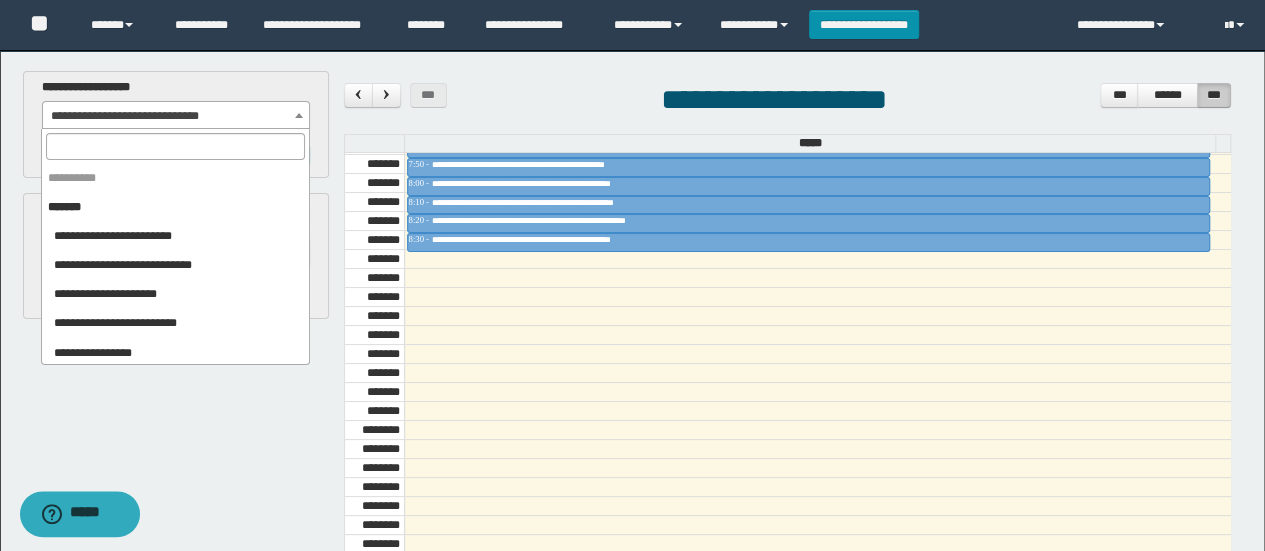 click on "**********" at bounding box center (176, 116) 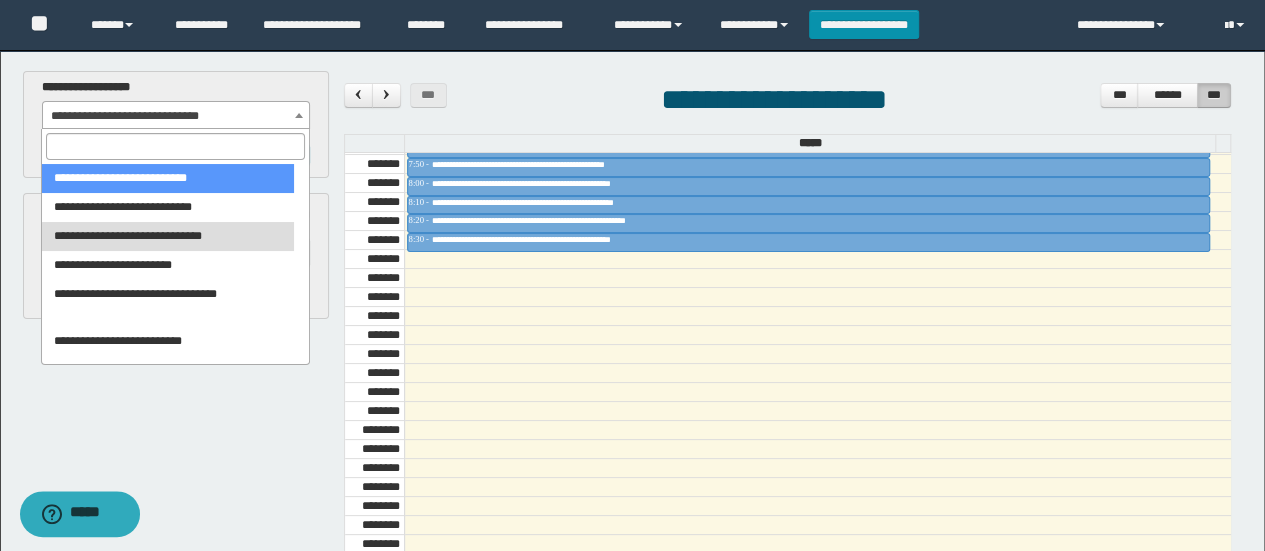 click at bounding box center (175, 146) 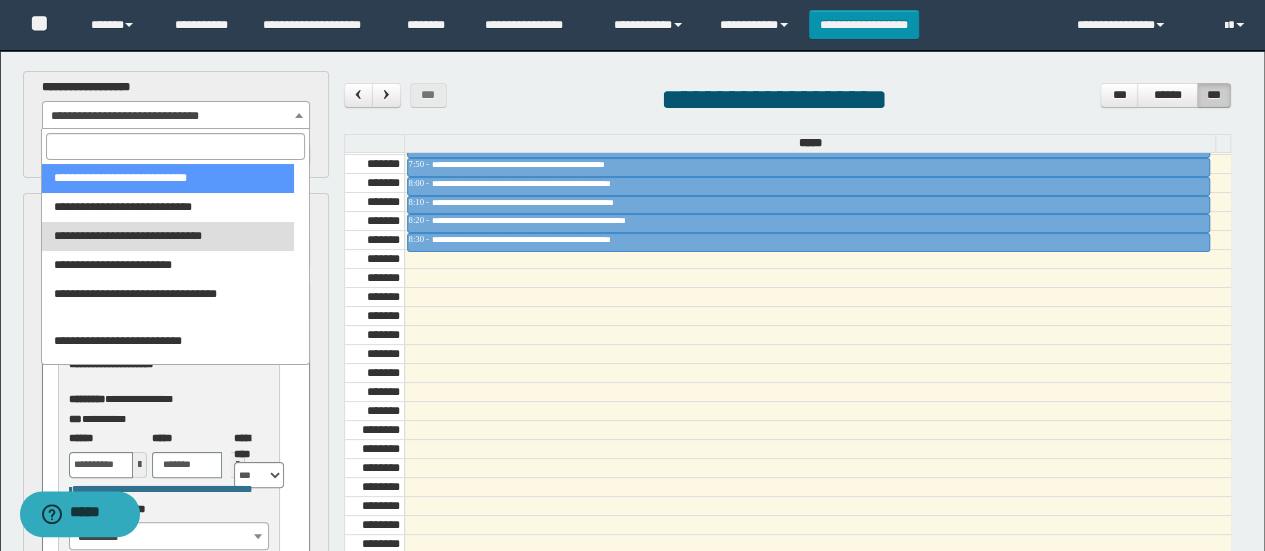 click at bounding box center (175, 146) 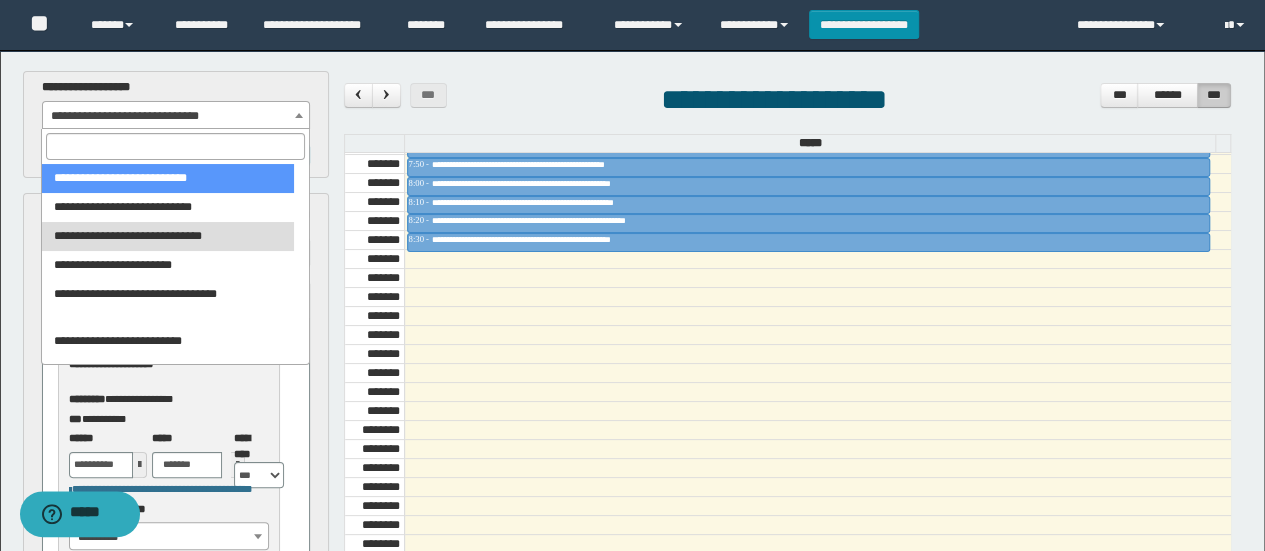 type on "*" 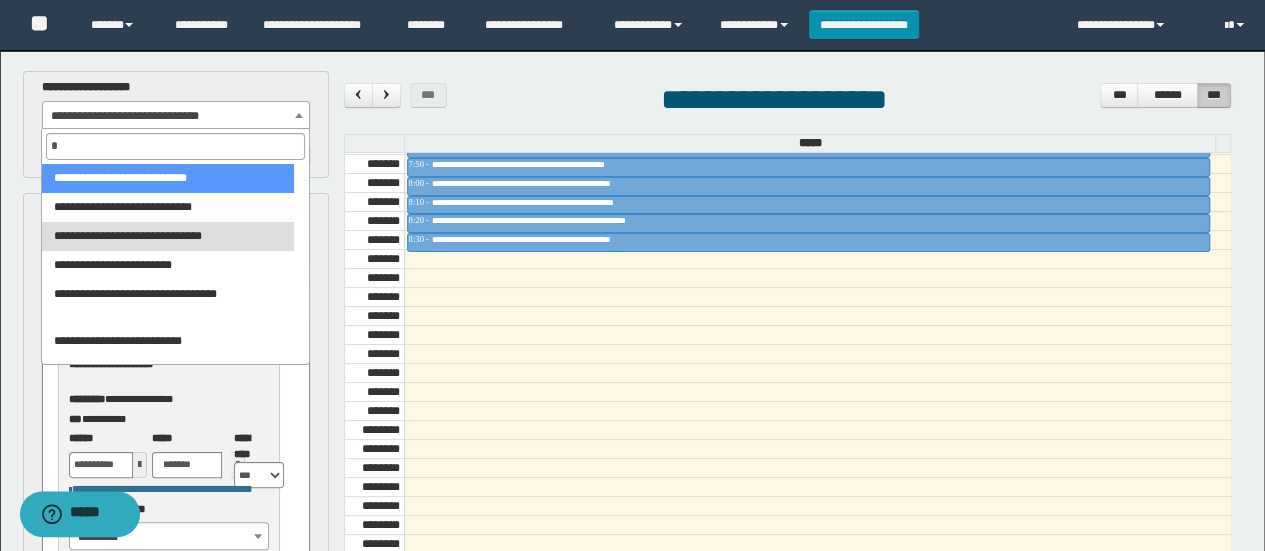 scroll, scrollTop: 0, scrollLeft: 0, axis: both 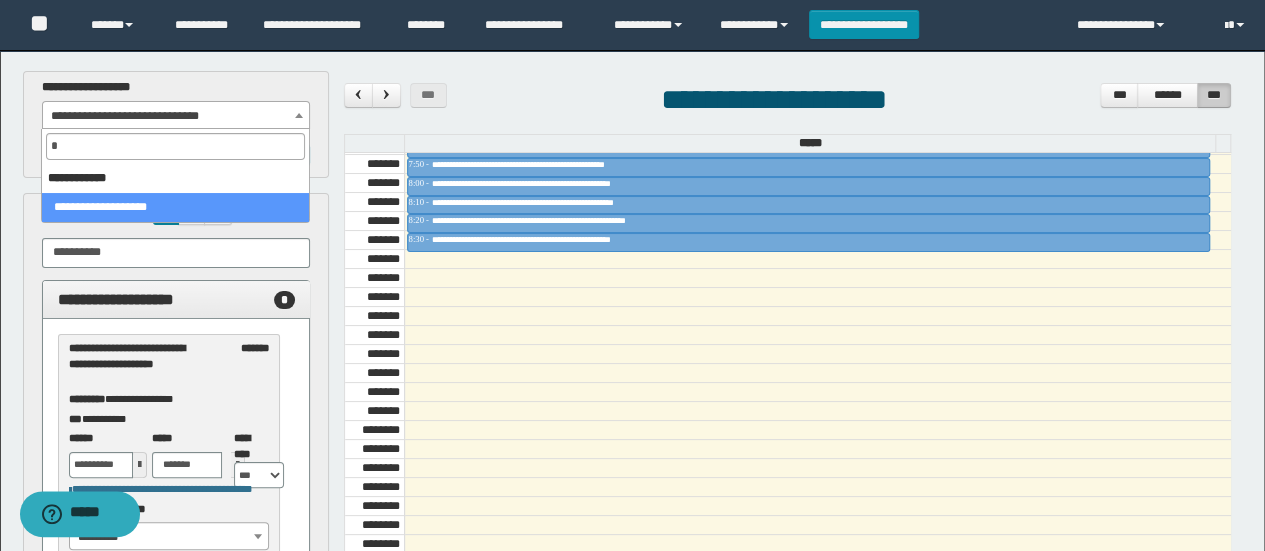 select on "***" 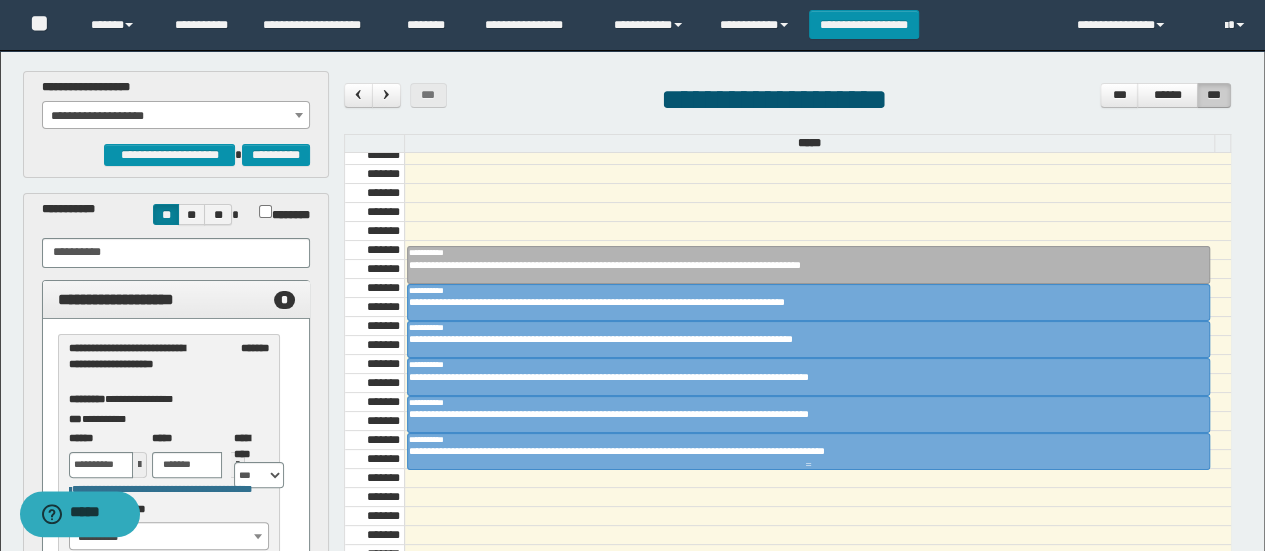 scroll, scrollTop: 772, scrollLeft: 0, axis: vertical 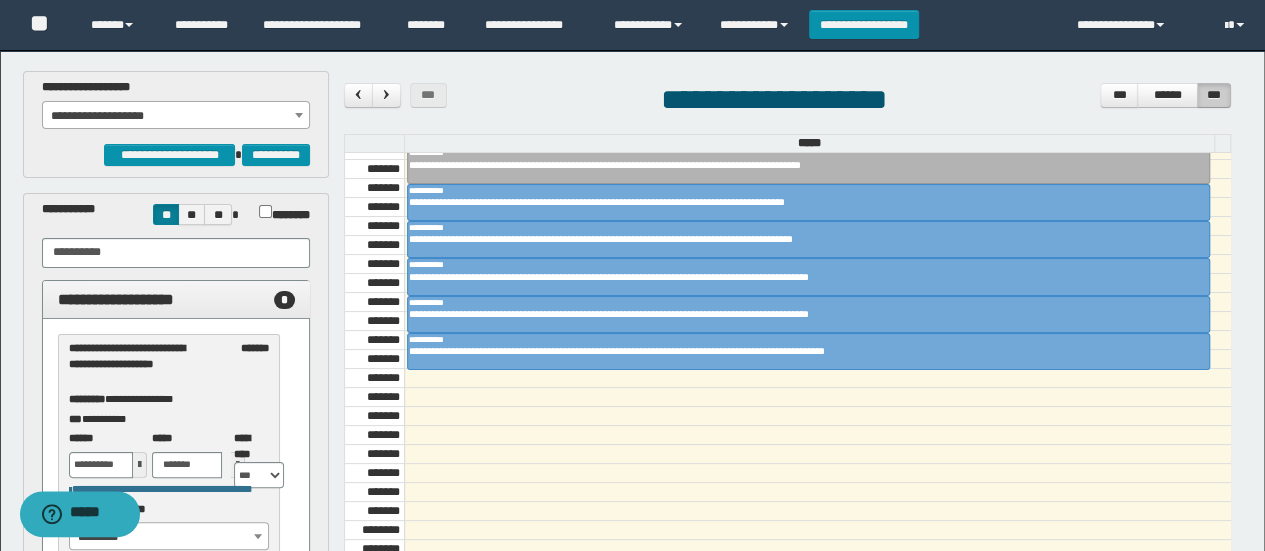 click on "**********" at bounding box center [176, 116] 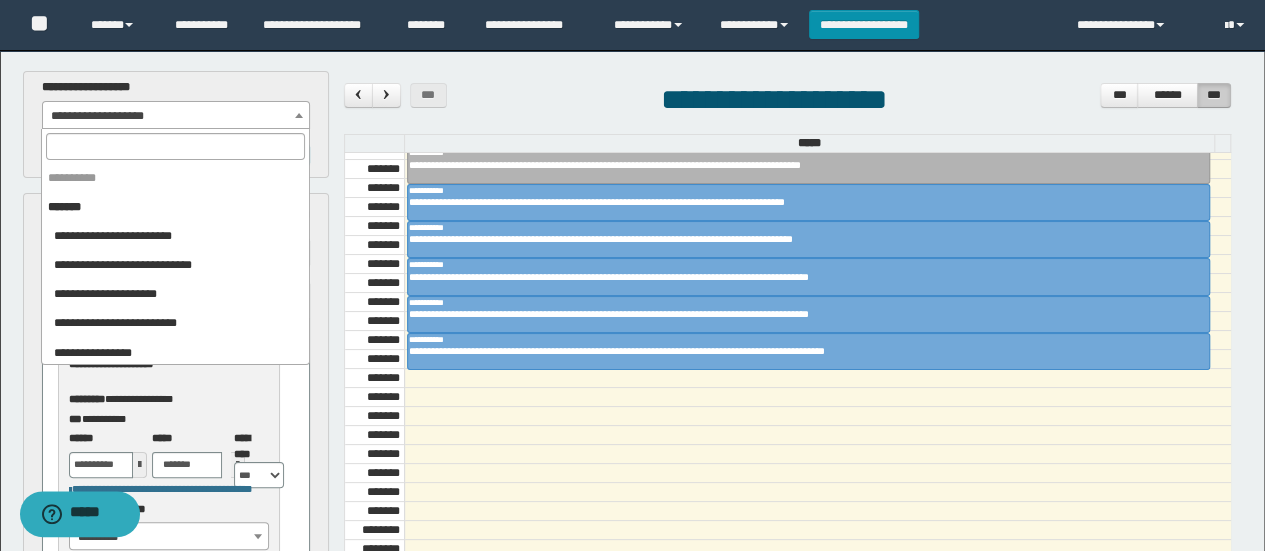 scroll, scrollTop: 2050, scrollLeft: 0, axis: vertical 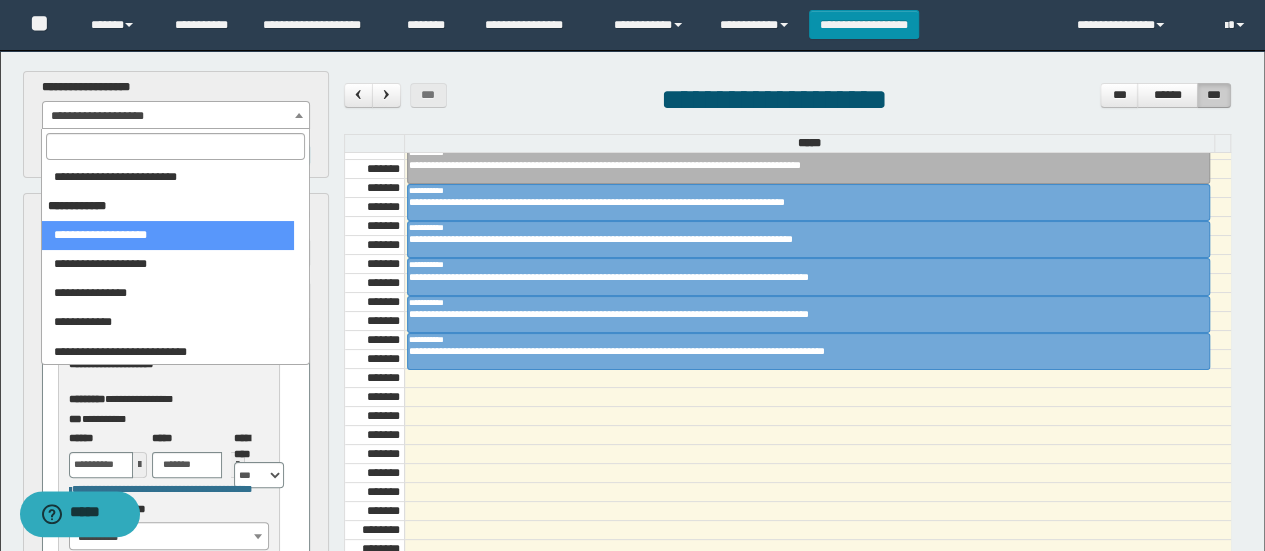 click at bounding box center [175, 146] 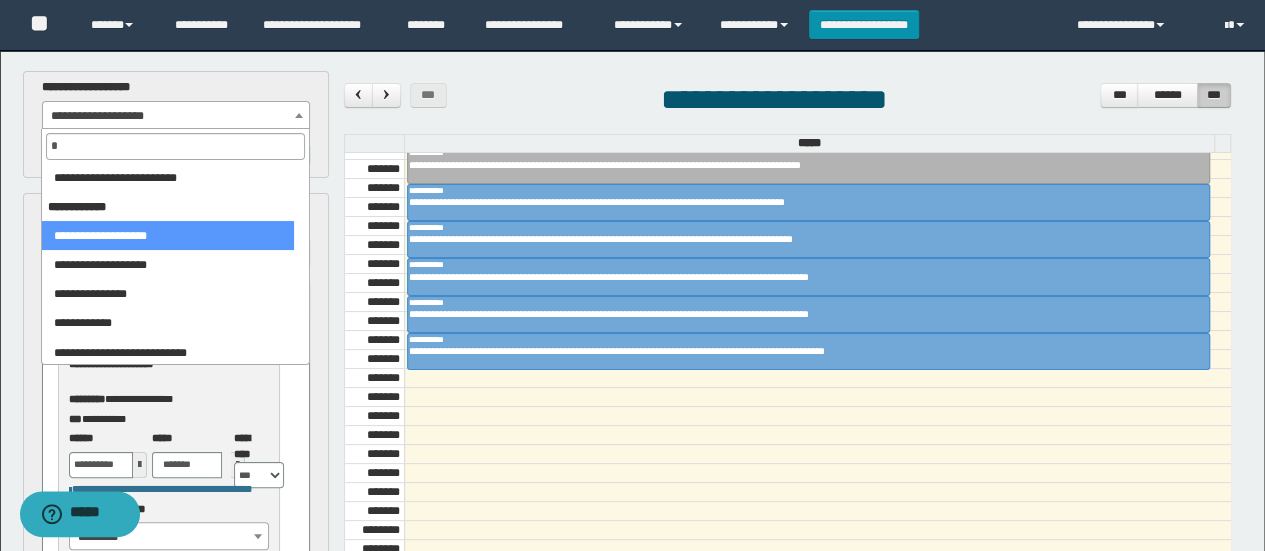 scroll, scrollTop: 0, scrollLeft: 0, axis: both 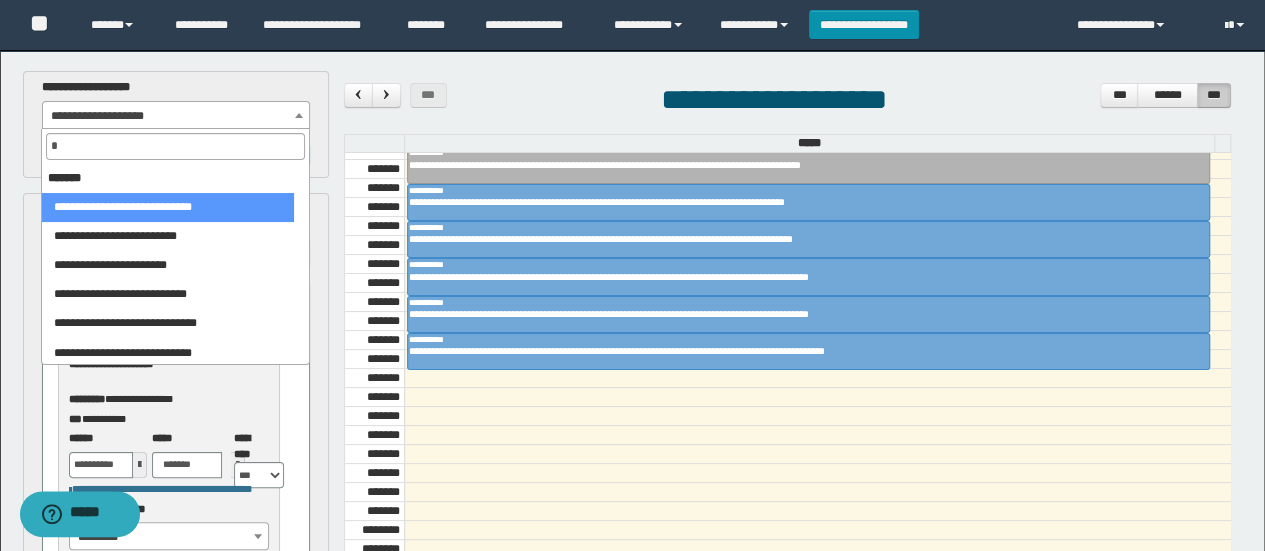 type on "**" 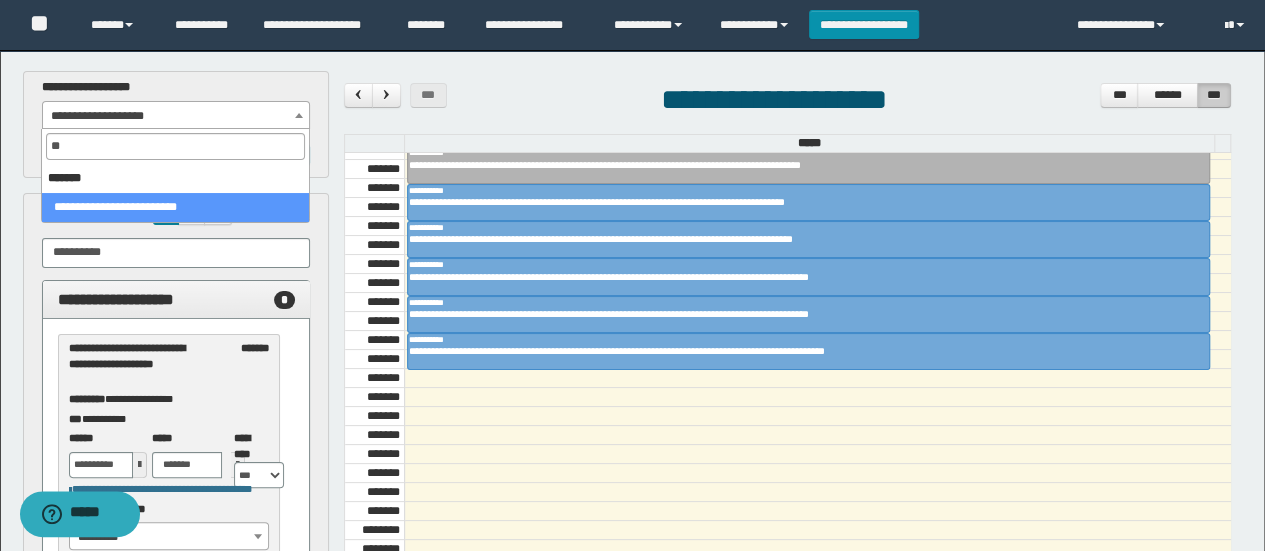 select on "******" 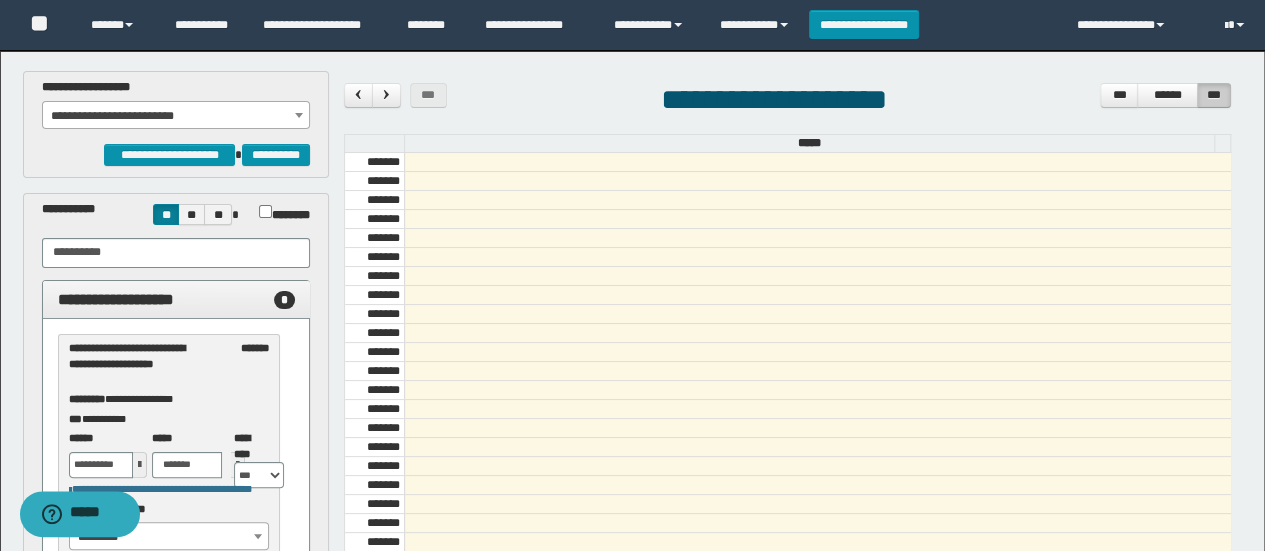 scroll, scrollTop: 72, scrollLeft: 0, axis: vertical 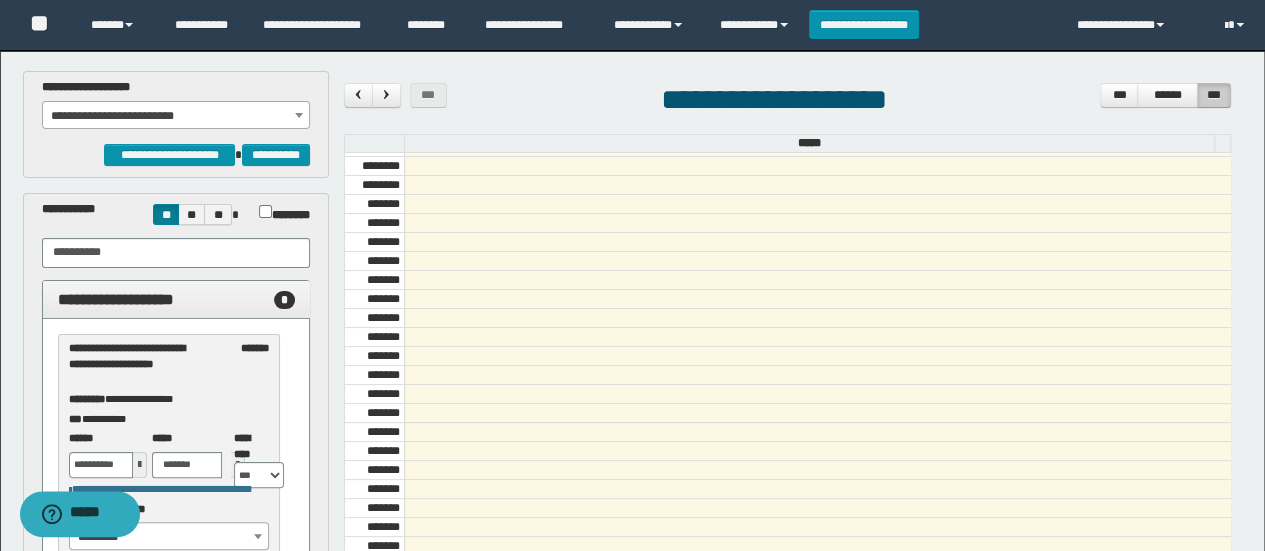 click on "**********" at bounding box center [176, 116] 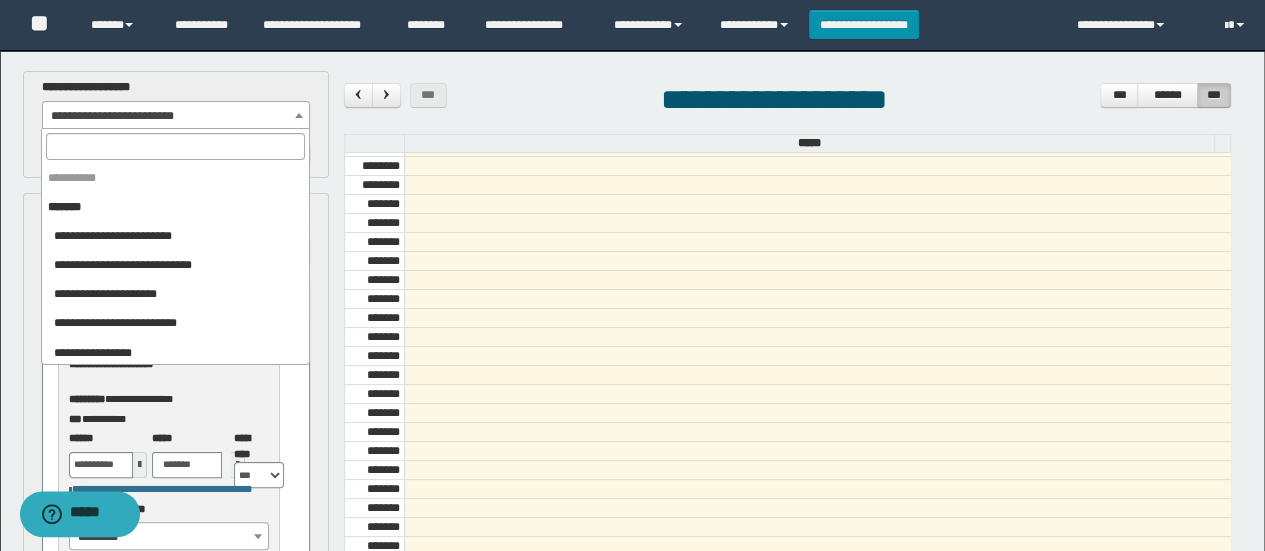 scroll, scrollTop: 1991, scrollLeft: 0, axis: vertical 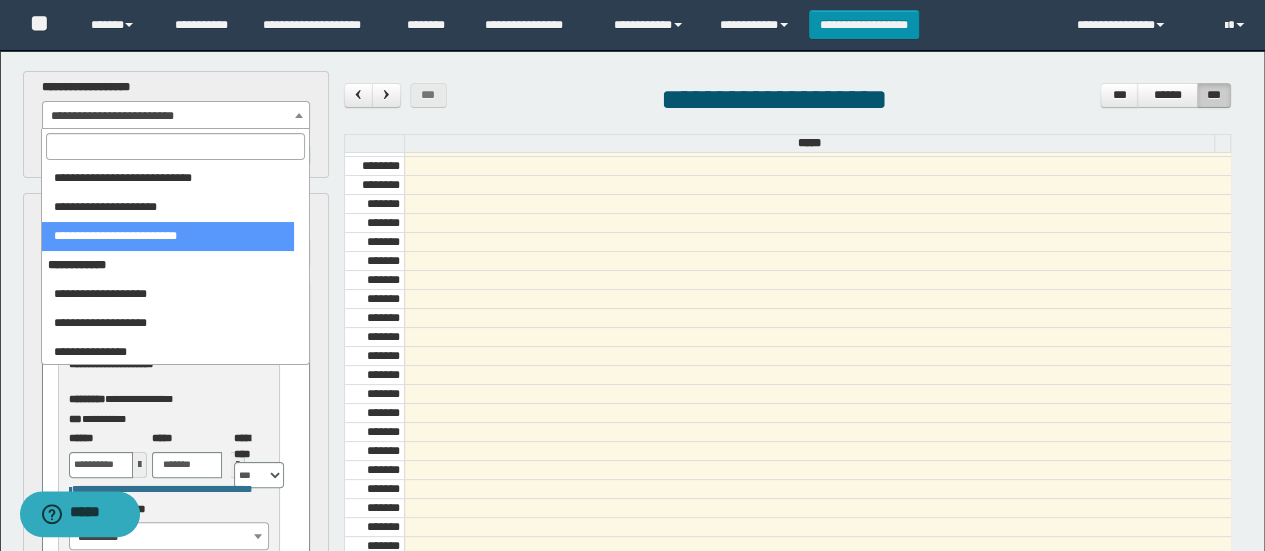 click at bounding box center [175, 146] 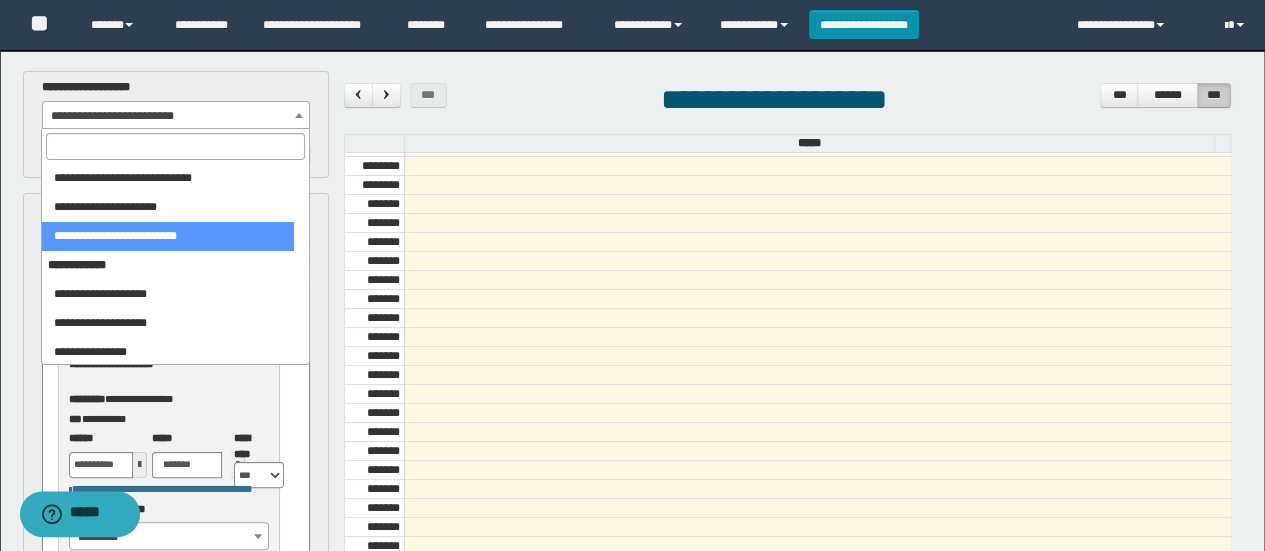 type on "*" 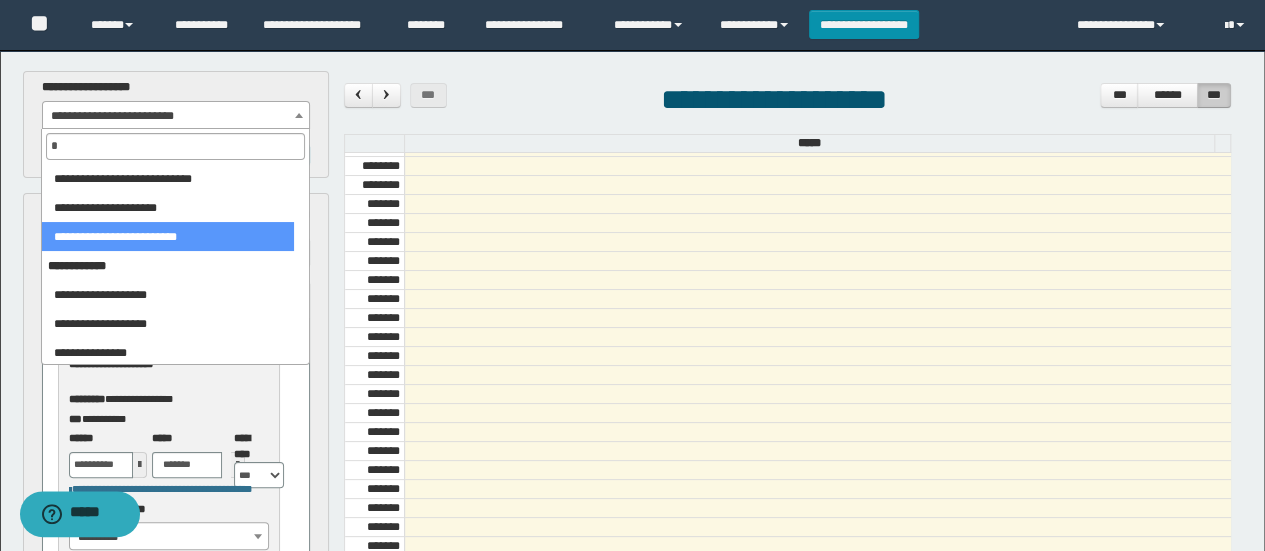 scroll, scrollTop: 0, scrollLeft: 0, axis: both 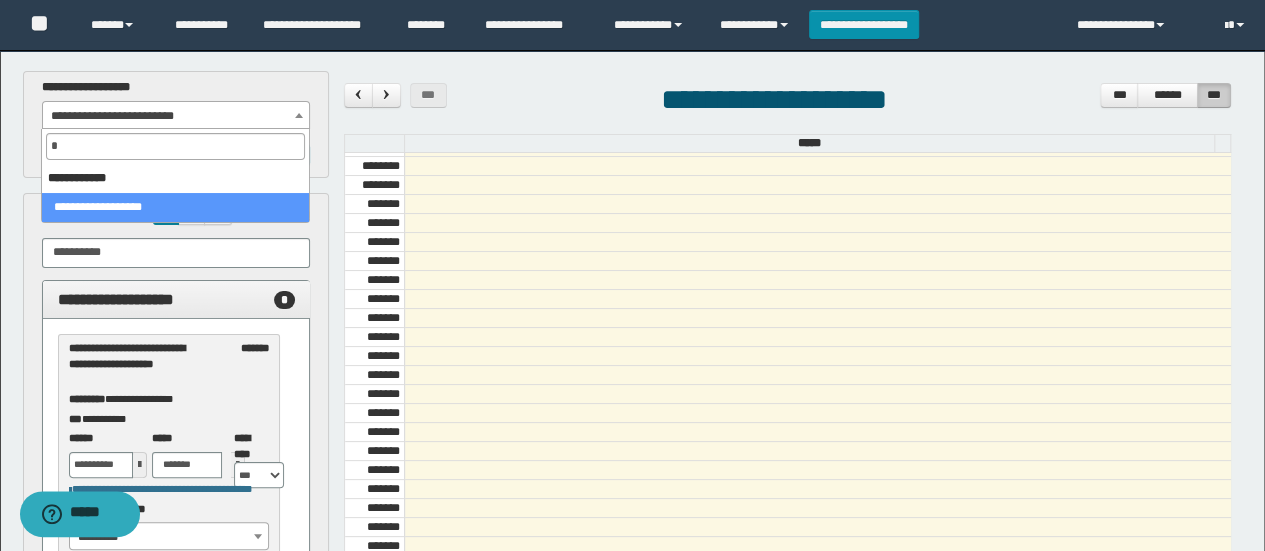 select on "****" 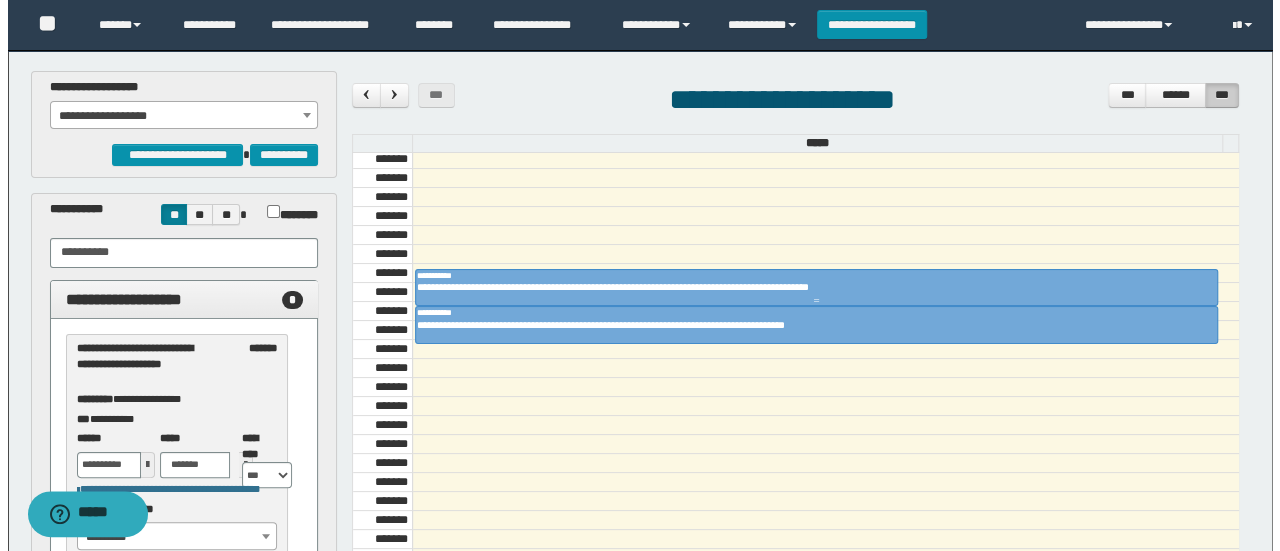 scroll, scrollTop: 700, scrollLeft: 0, axis: vertical 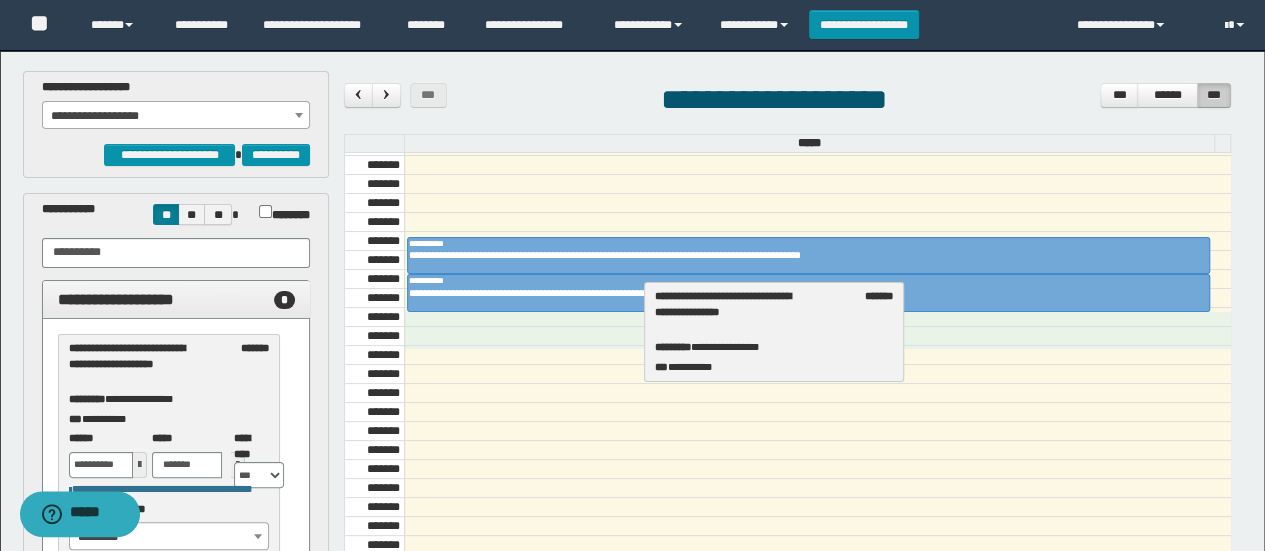 drag, startPoint x: 144, startPoint y: 361, endPoint x: 726, endPoint y: 311, distance: 584.1438 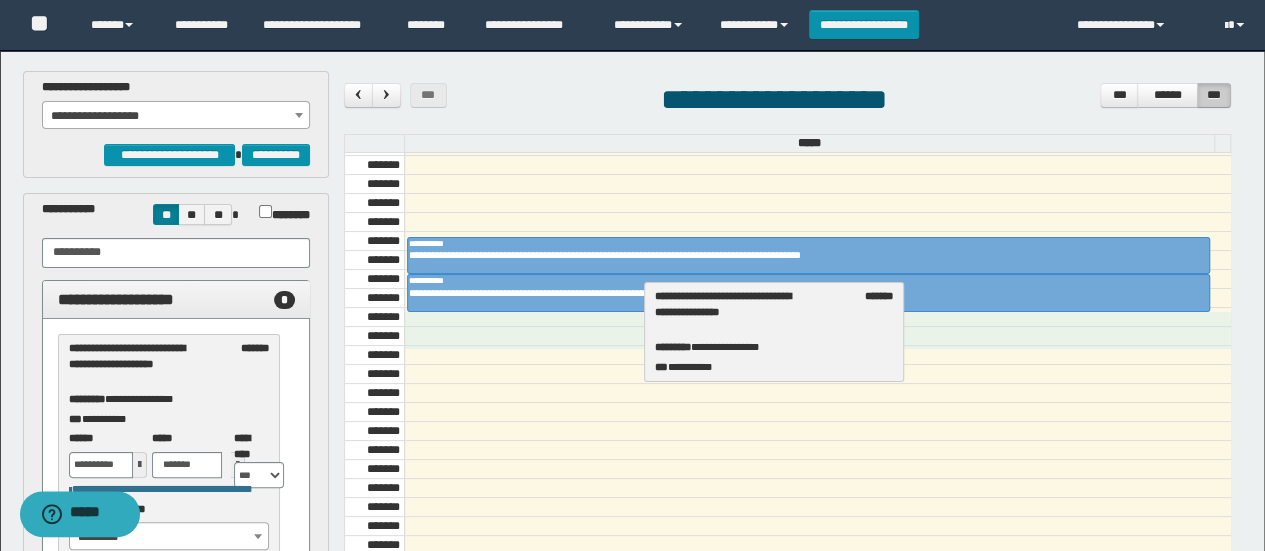 select on "****" 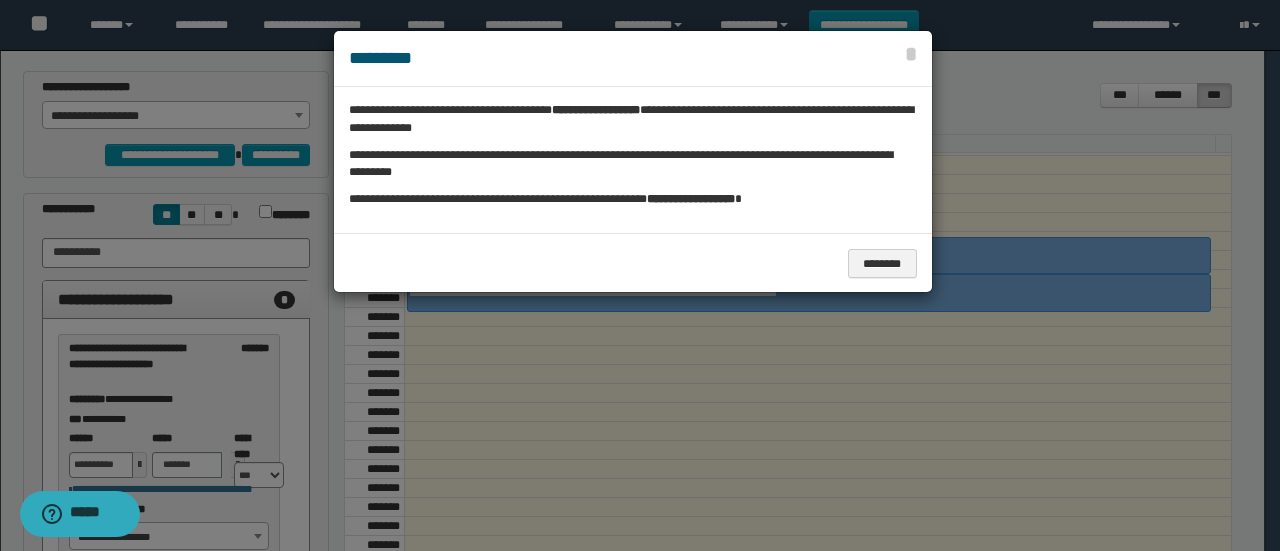 drag, startPoint x: 684, startPoint y: 411, endPoint x: 312, endPoint y: 382, distance: 373.12866 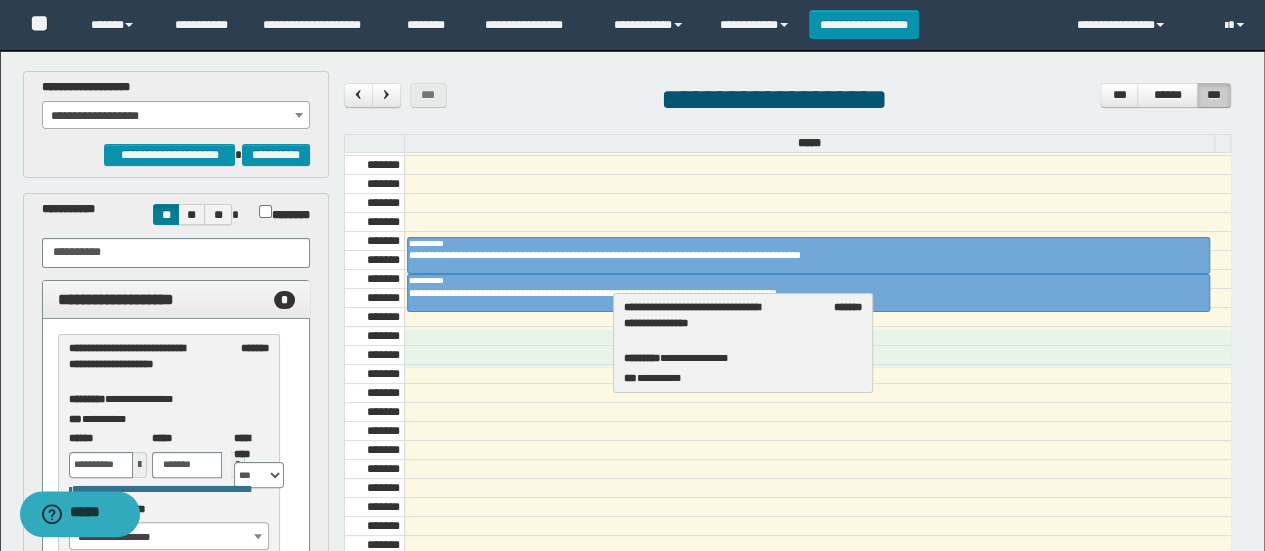 drag, startPoint x: 166, startPoint y: 373, endPoint x: 715, endPoint y: 329, distance: 550.7604 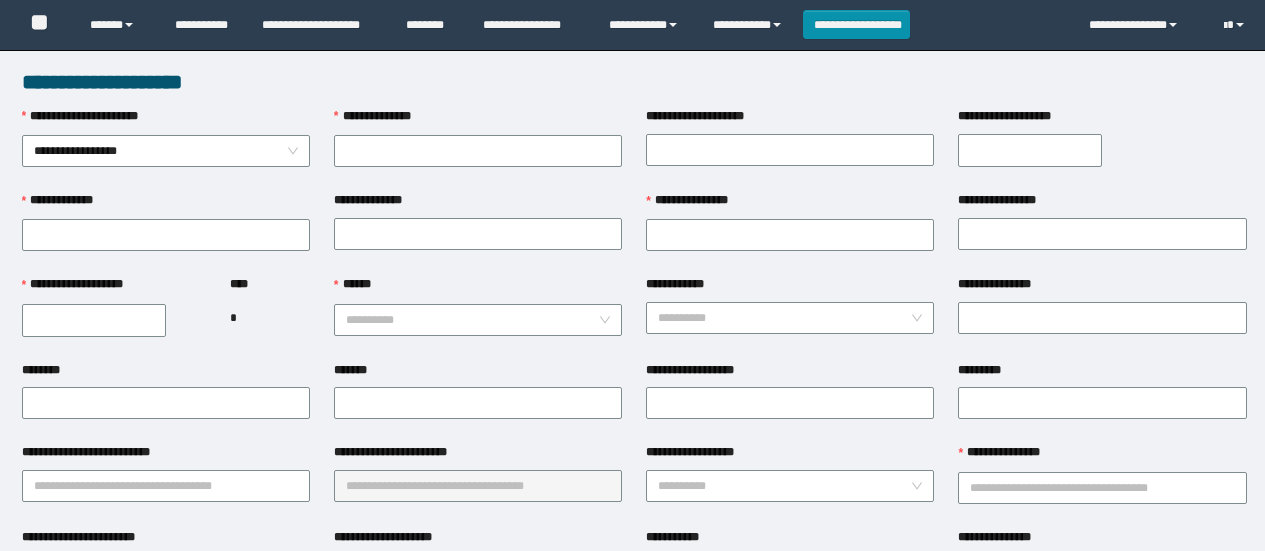 scroll, scrollTop: 0, scrollLeft: 0, axis: both 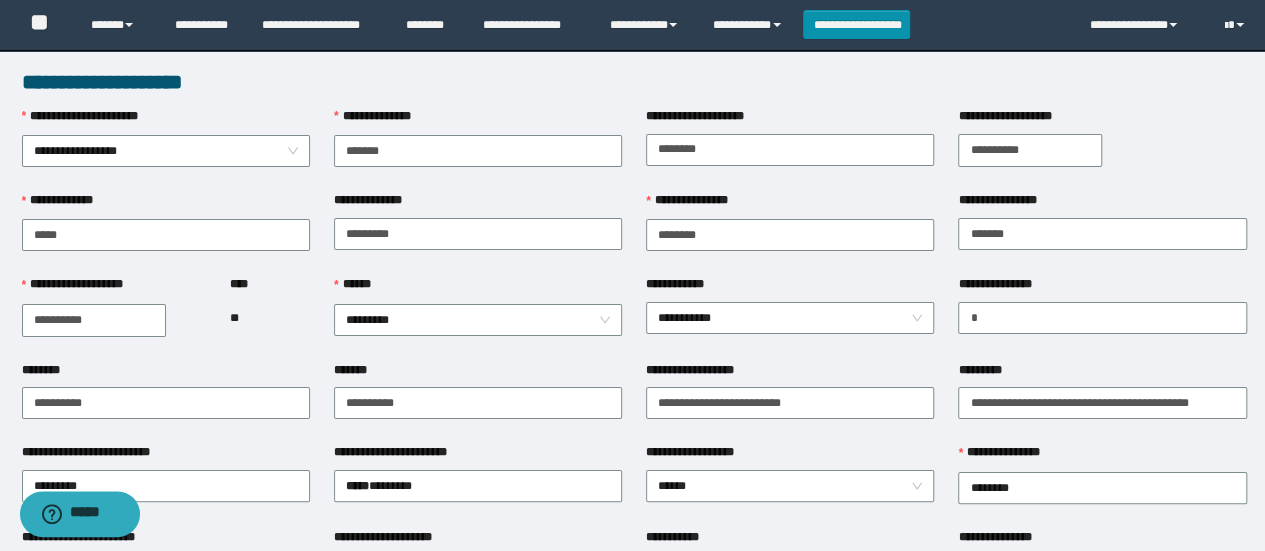 click on "**********" at bounding box center [1030, 150] 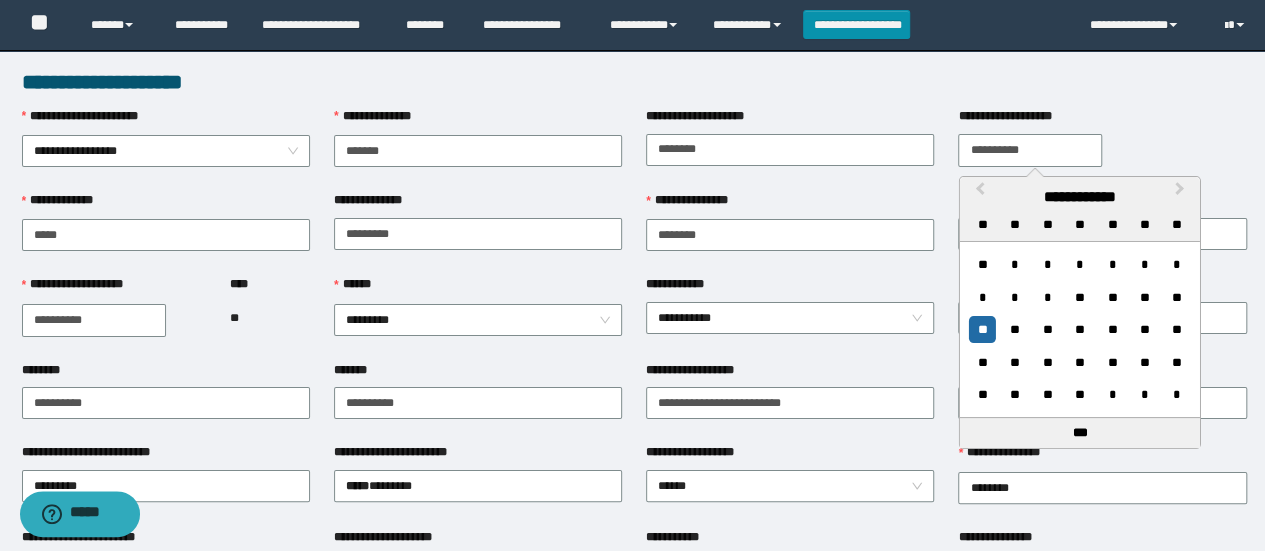 click on "**********" at bounding box center [1030, 150] 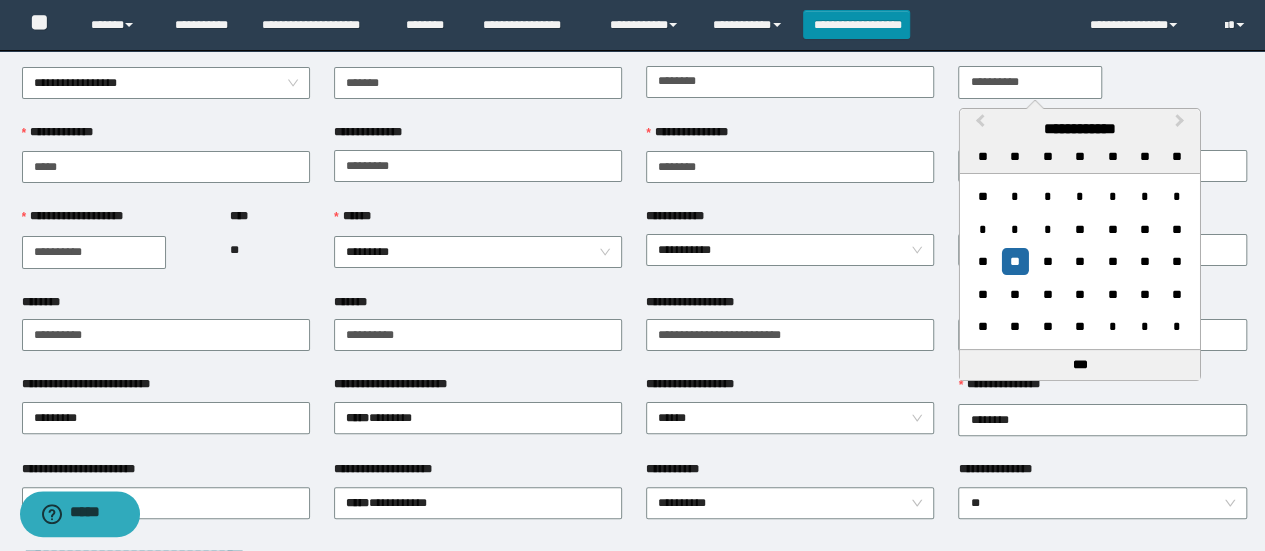 scroll, scrollTop: 100, scrollLeft: 0, axis: vertical 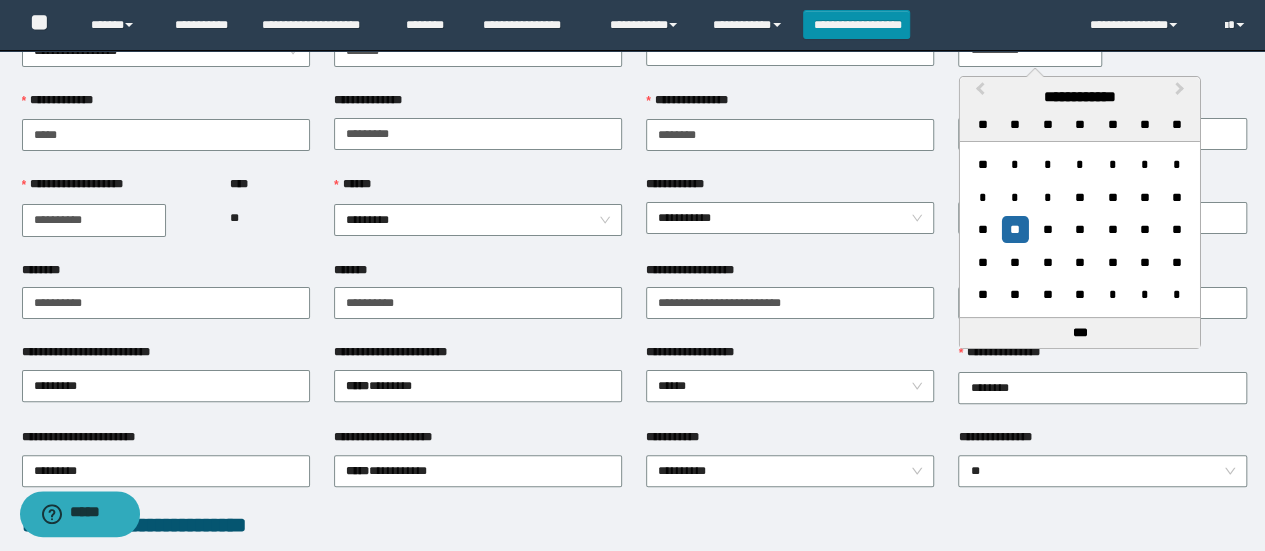 type on "**********" 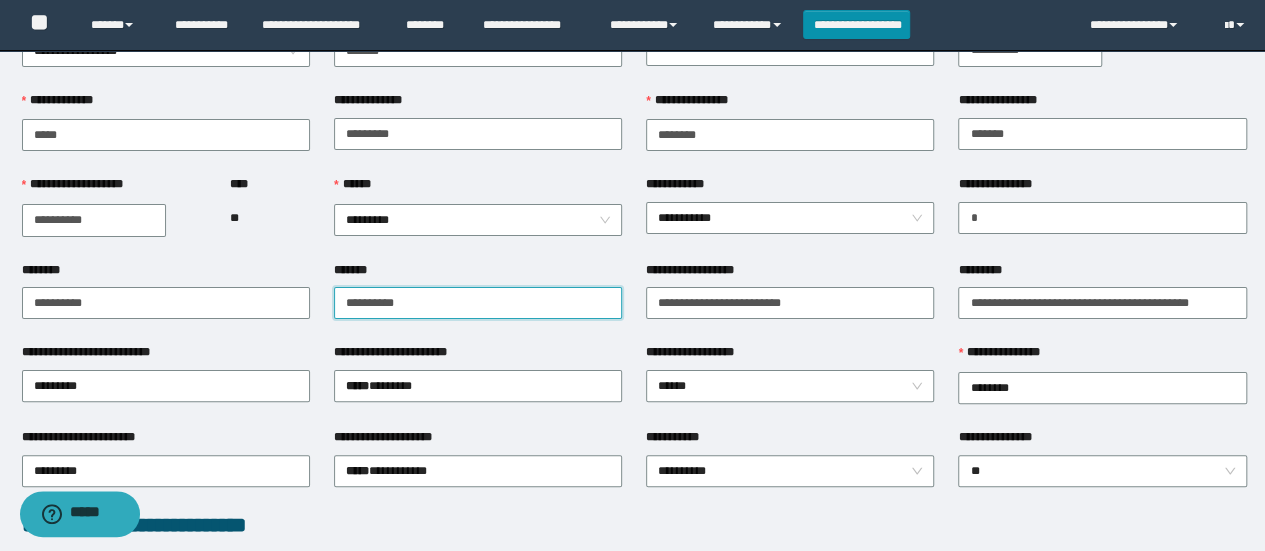 drag, startPoint x: 365, startPoint y: 299, endPoint x: 445, endPoint y: 300, distance: 80.00625 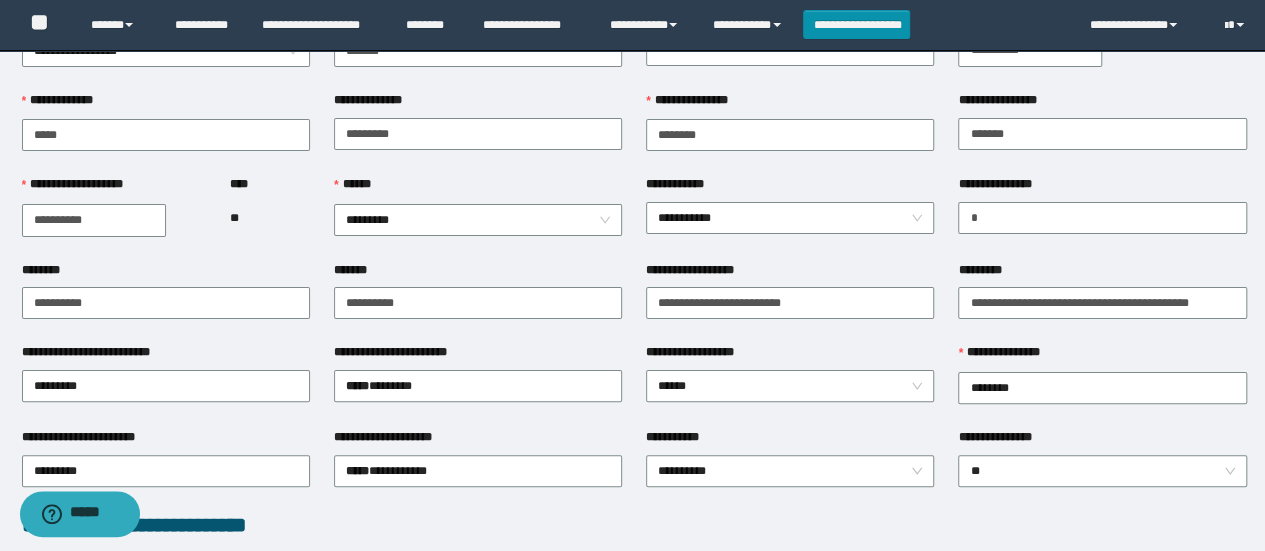 click on "********" at bounding box center (166, 274) 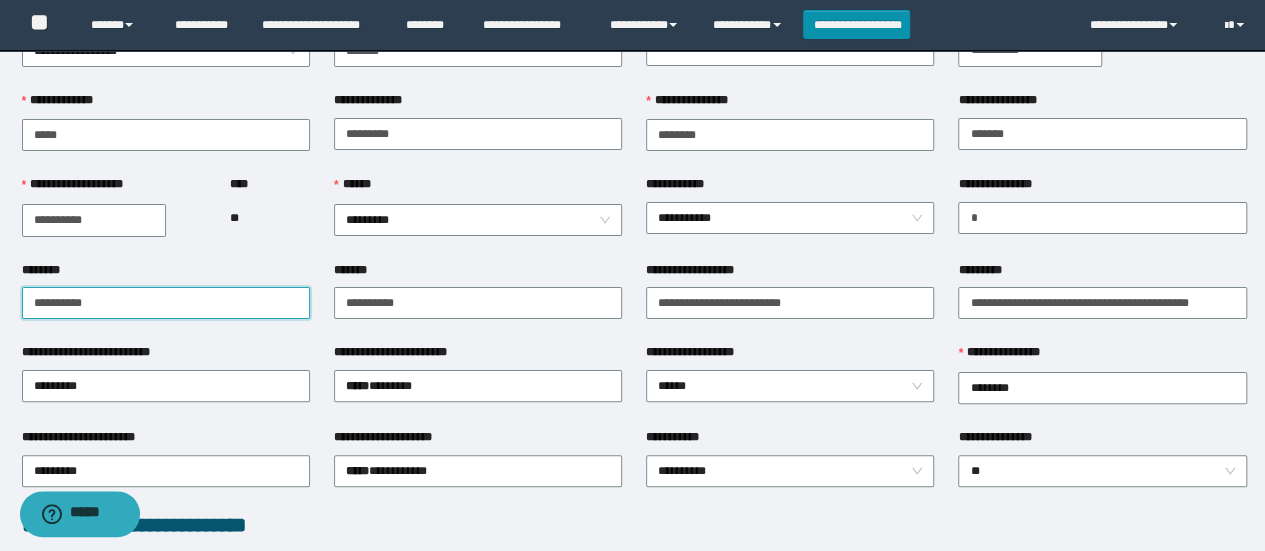 click on "********" at bounding box center [166, 303] 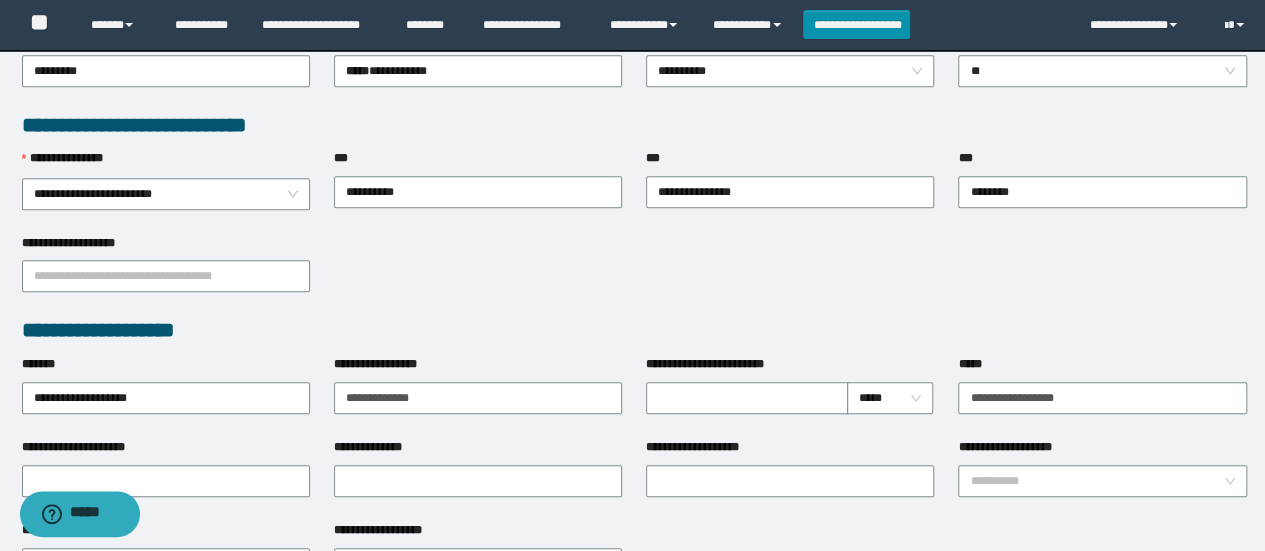scroll, scrollTop: 600, scrollLeft: 0, axis: vertical 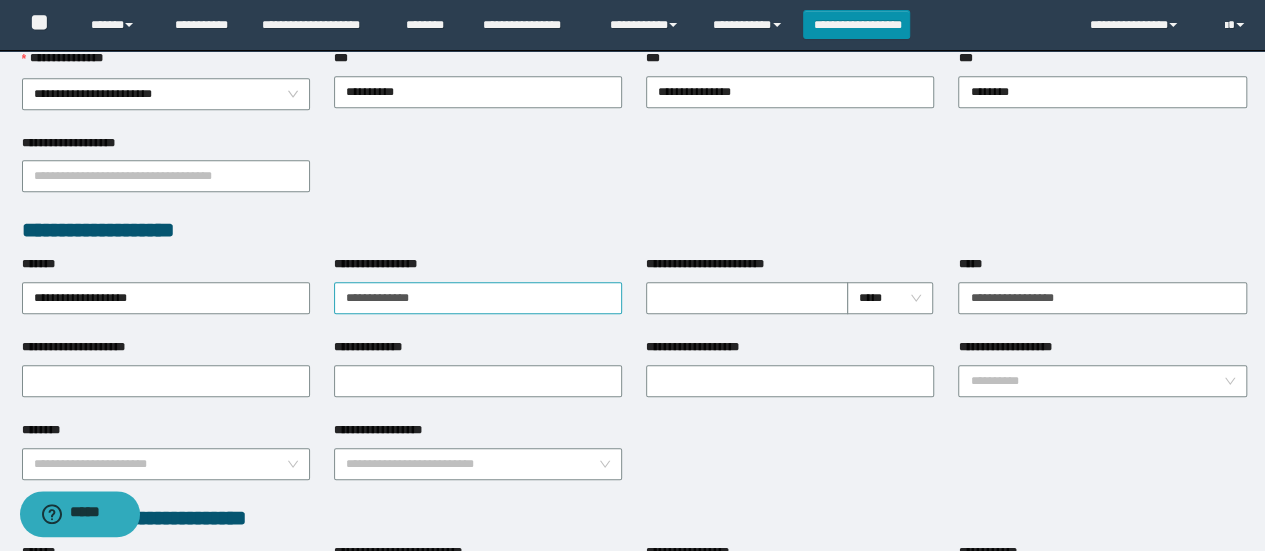 type on "**********" 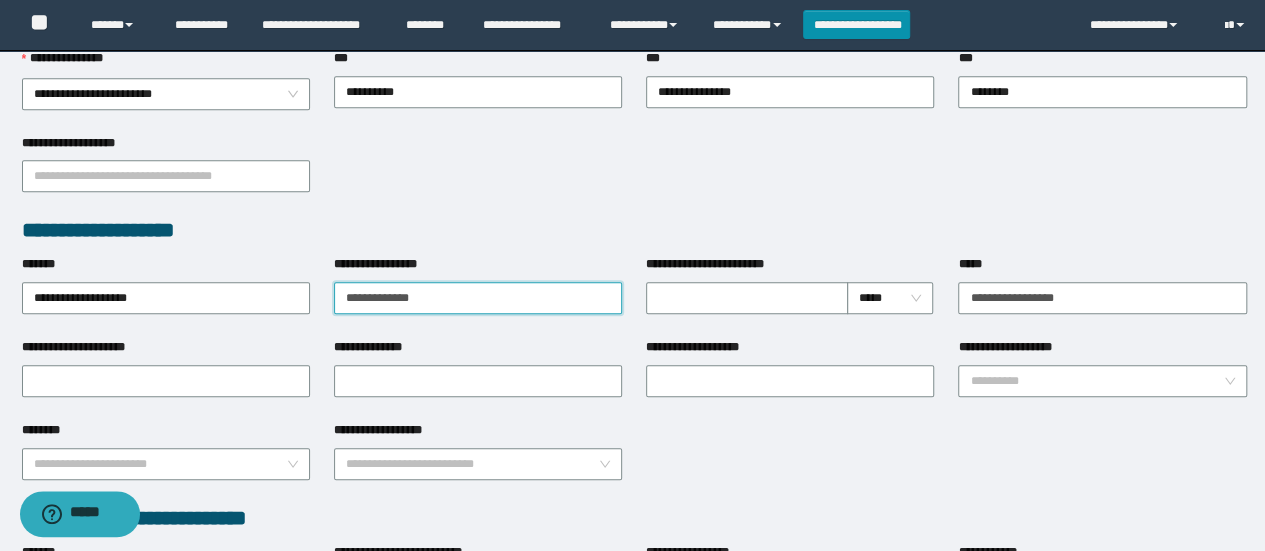 click on "**********" at bounding box center (478, 298) 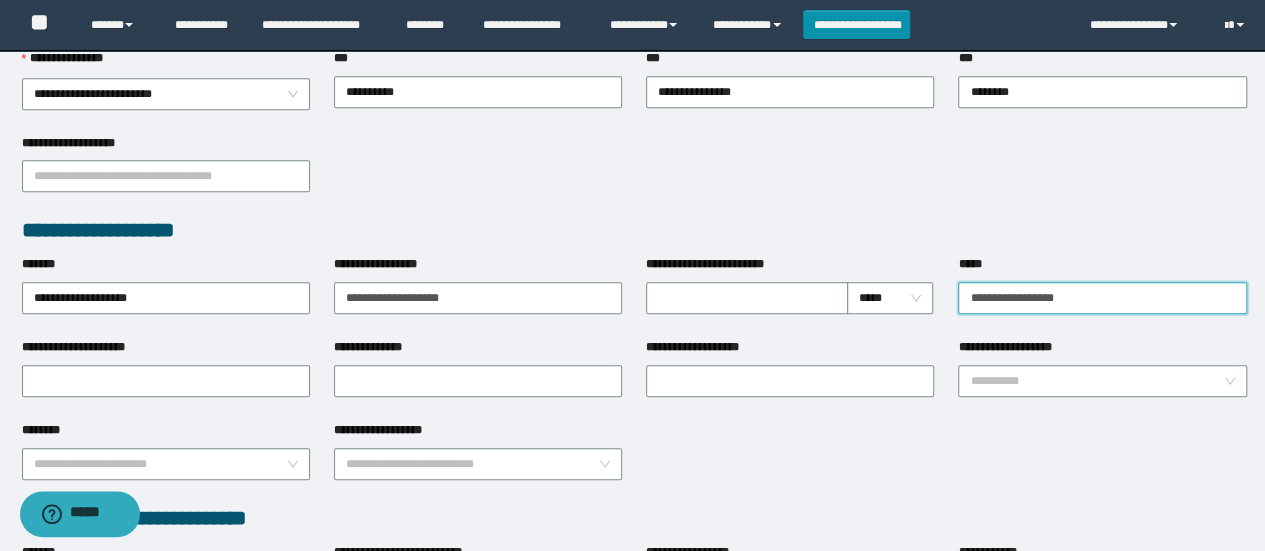 click on "*****" at bounding box center [1102, 298] 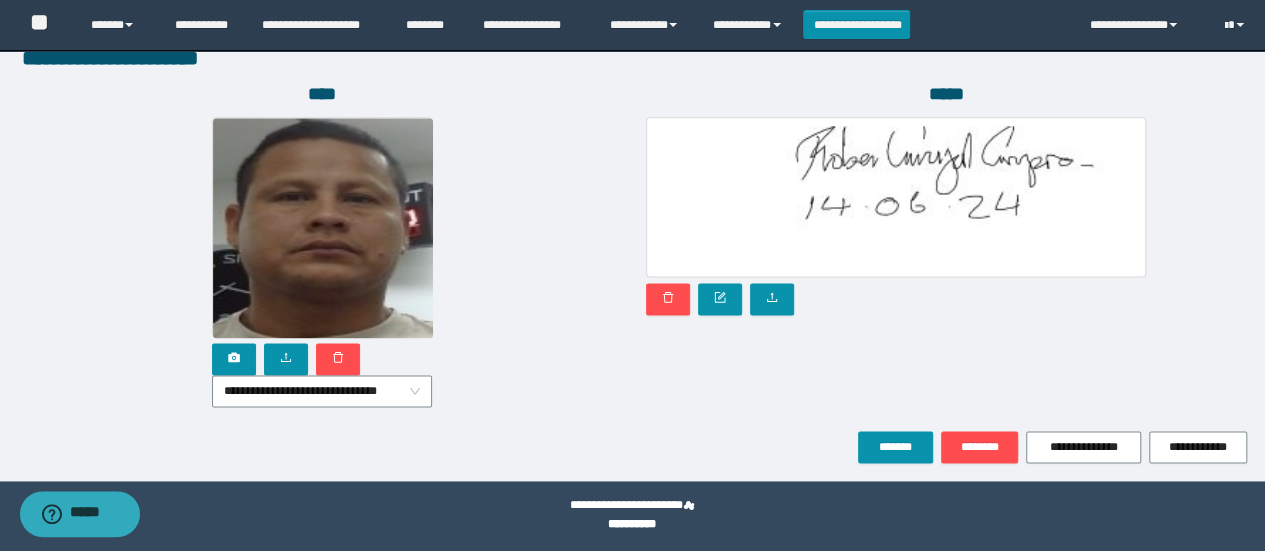 scroll, scrollTop: 1184, scrollLeft: 0, axis: vertical 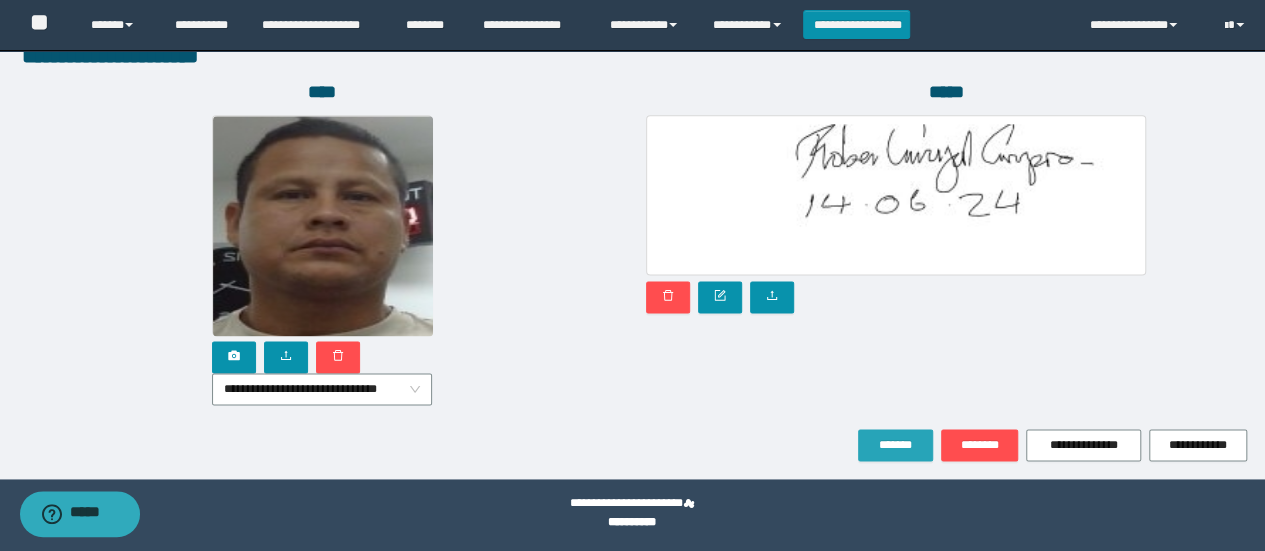 type on "**********" 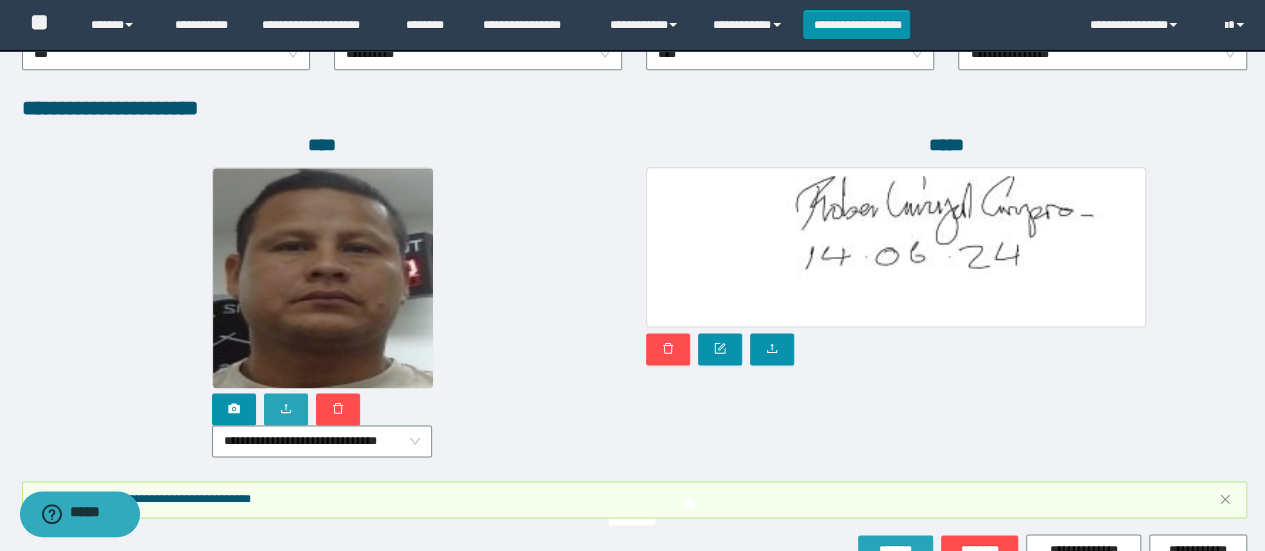 scroll, scrollTop: 1236, scrollLeft: 0, axis: vertical 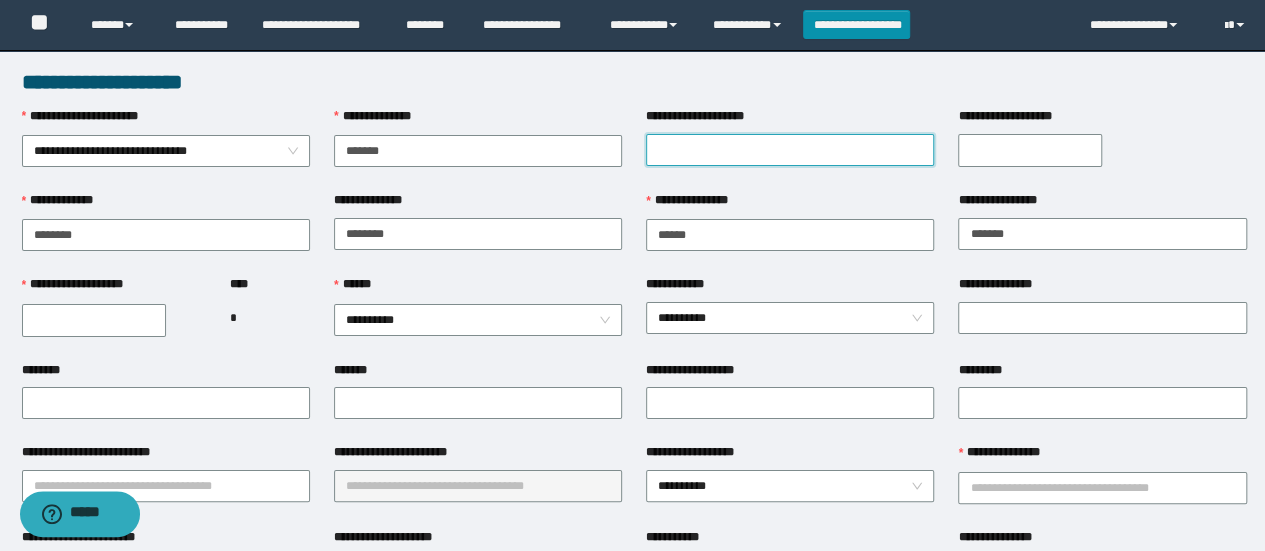 click on "**********" at bounding box center [790, 150] 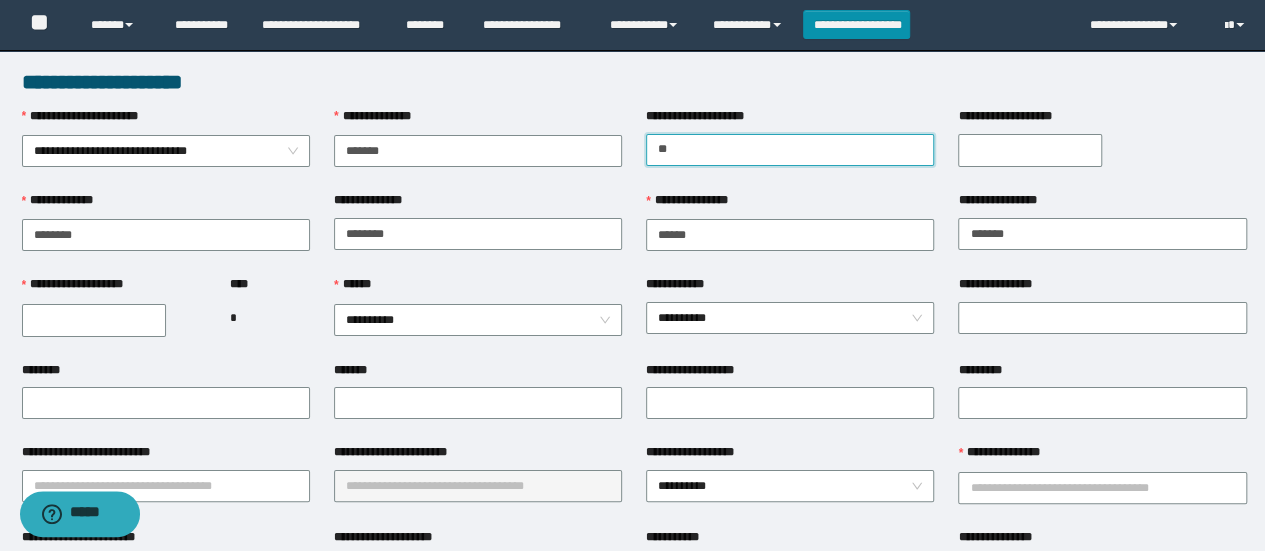 type on "**********" 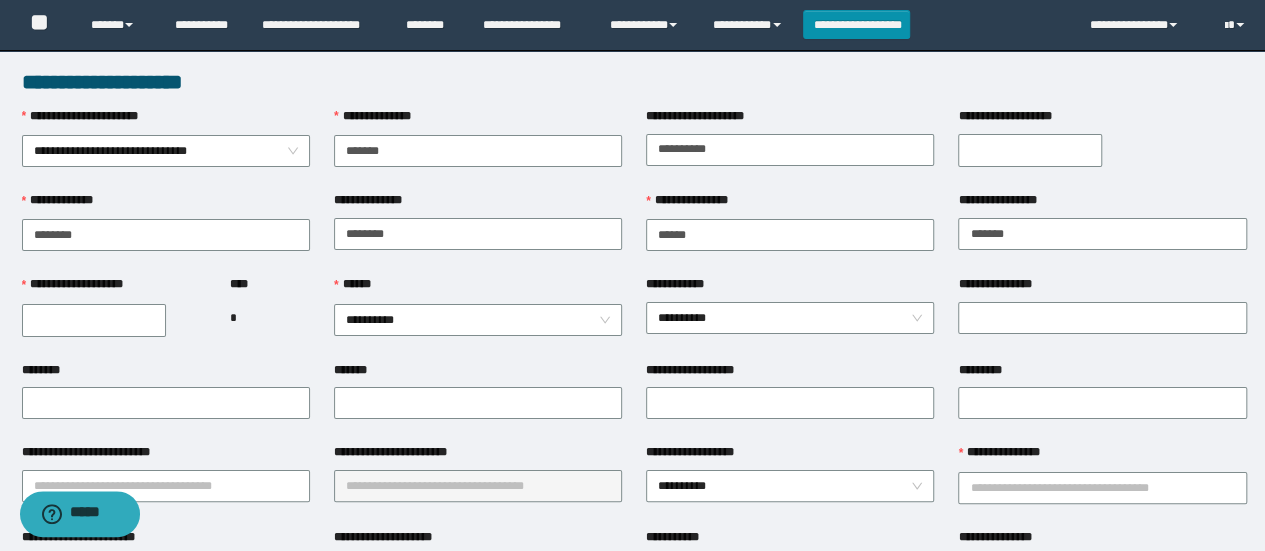 drag, startPoint x: 1023, startPoint y: 169, endPoint x: 1037, endPoint y: 157, distance: 18.439089 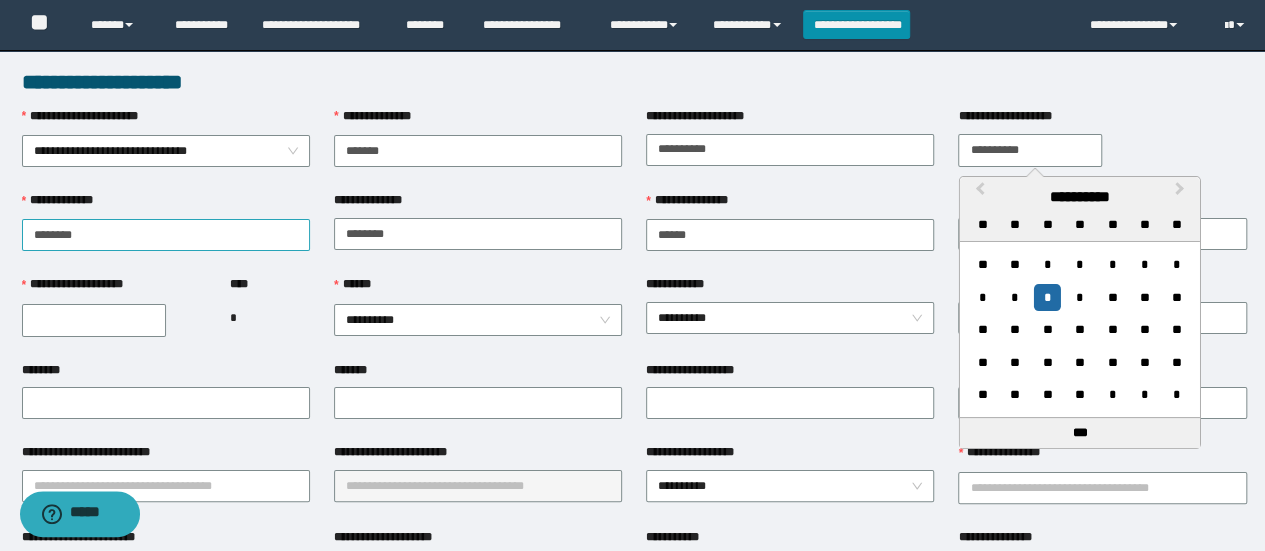 type on "**********" 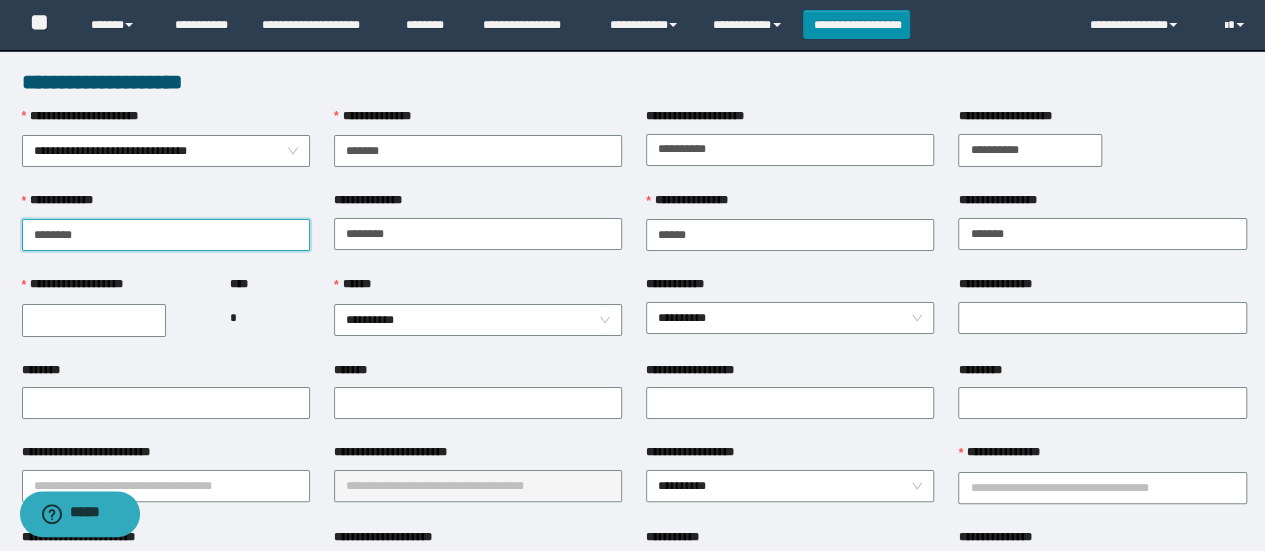 click on "**********" at bounding box center (166, 235) 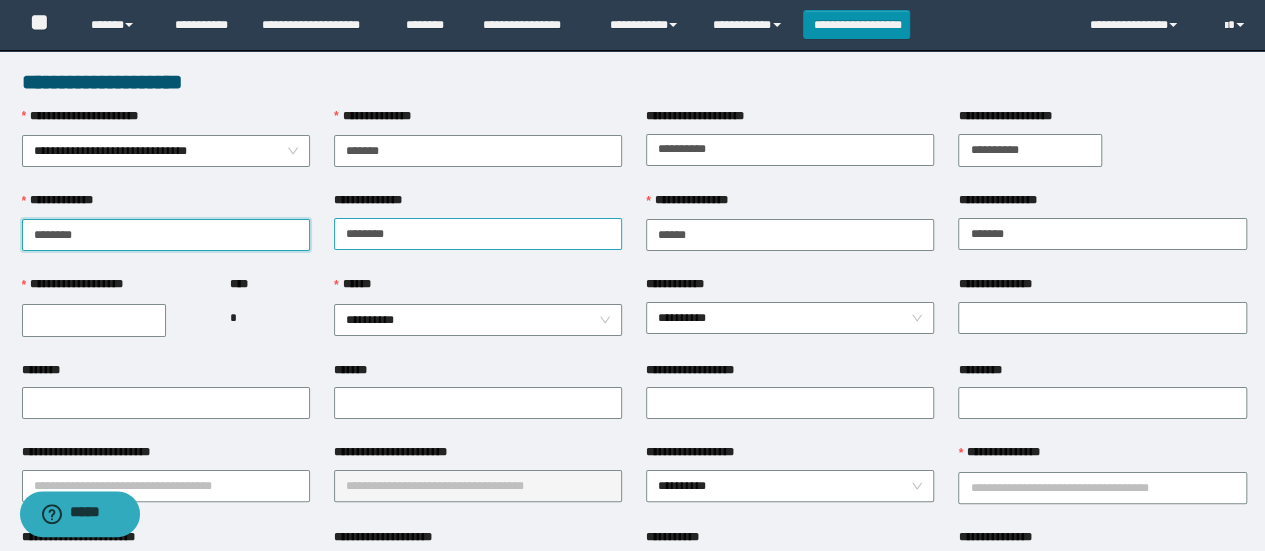 type on "********" 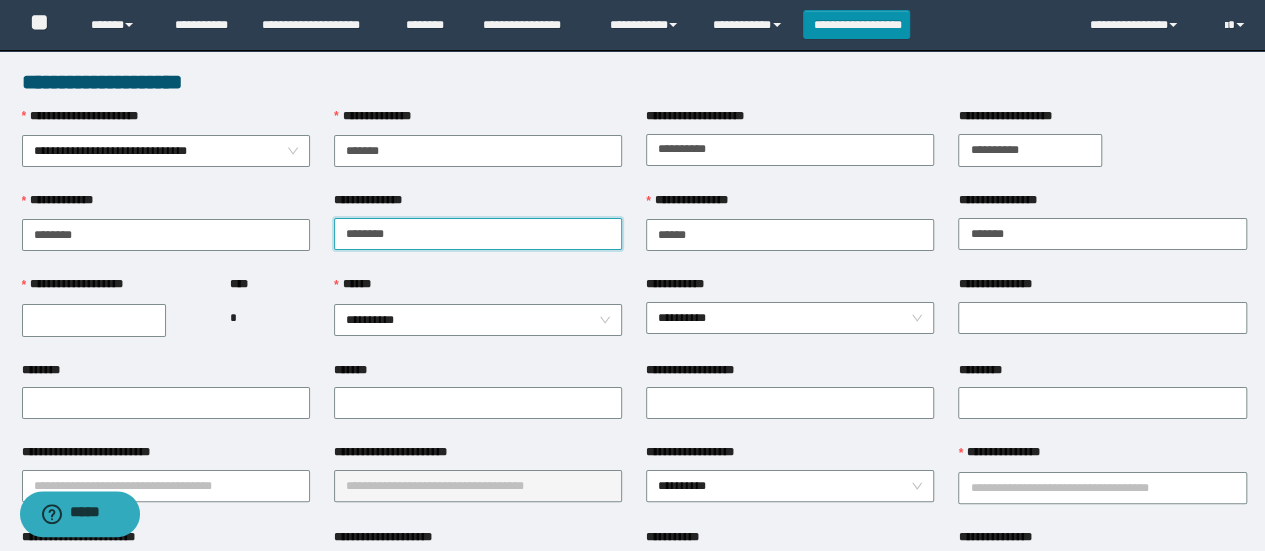click on "**********" at bounding box center (478, 234) 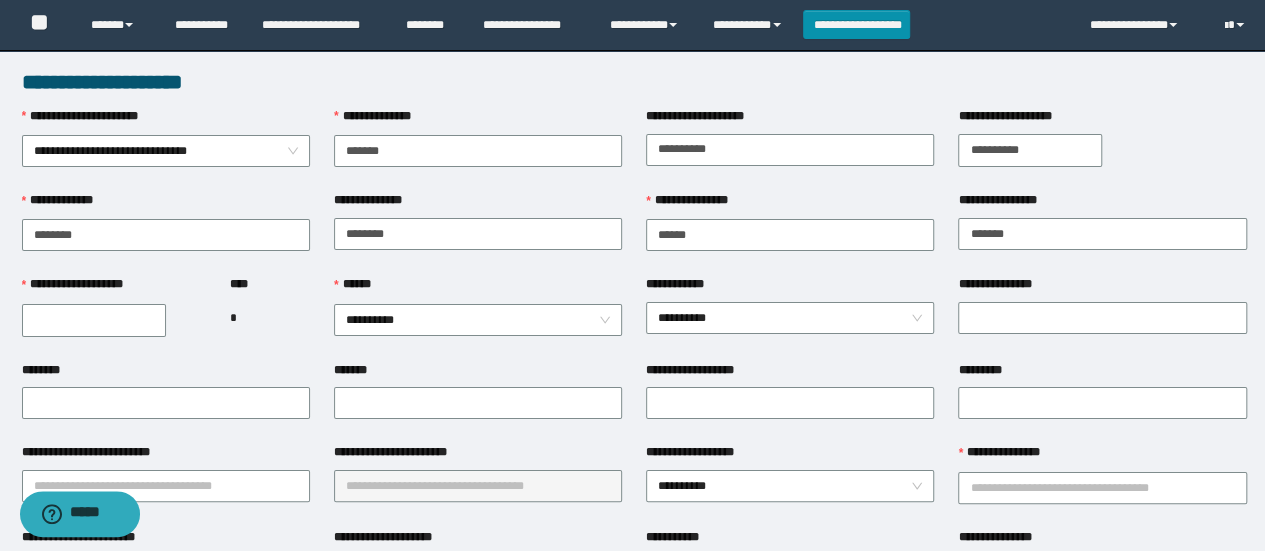 click on "**********" at bounding box center (790, 233) 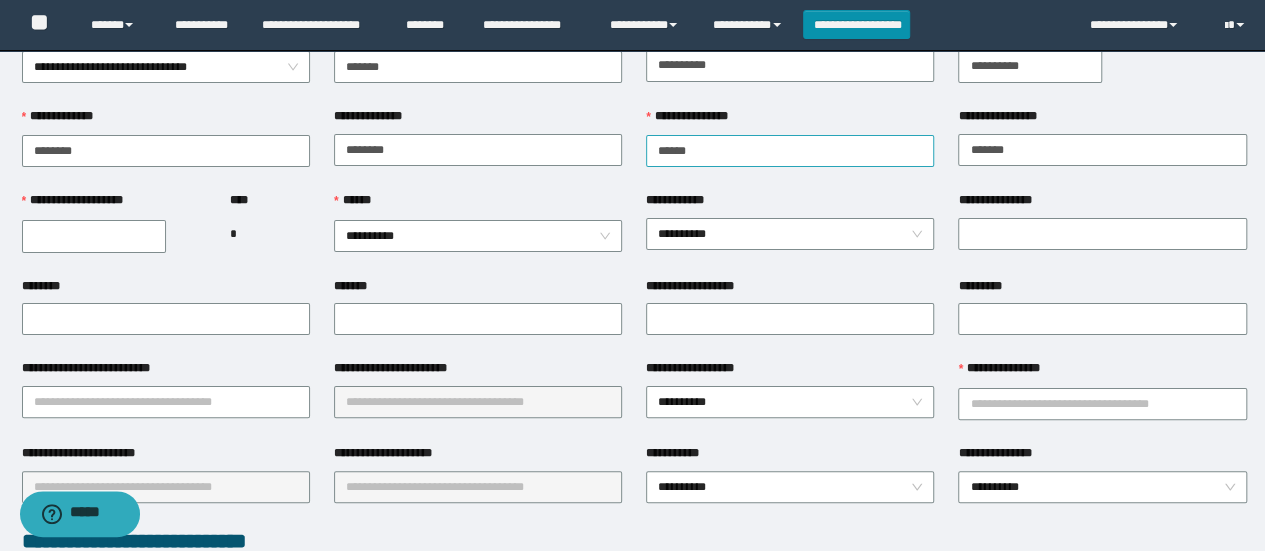 scroll, scrollTop: 0, scrollLeft: 0, axis: both 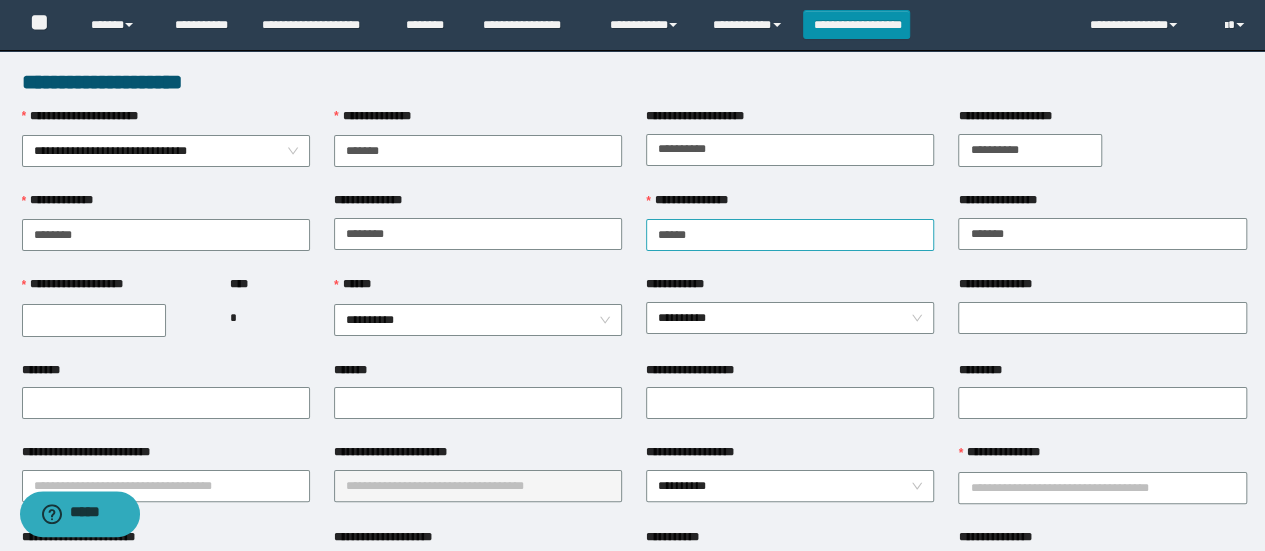 drag, startPoint x: 836, startPoint y: 257, endPoint x: 854, endPoint y: 233, distance: 30 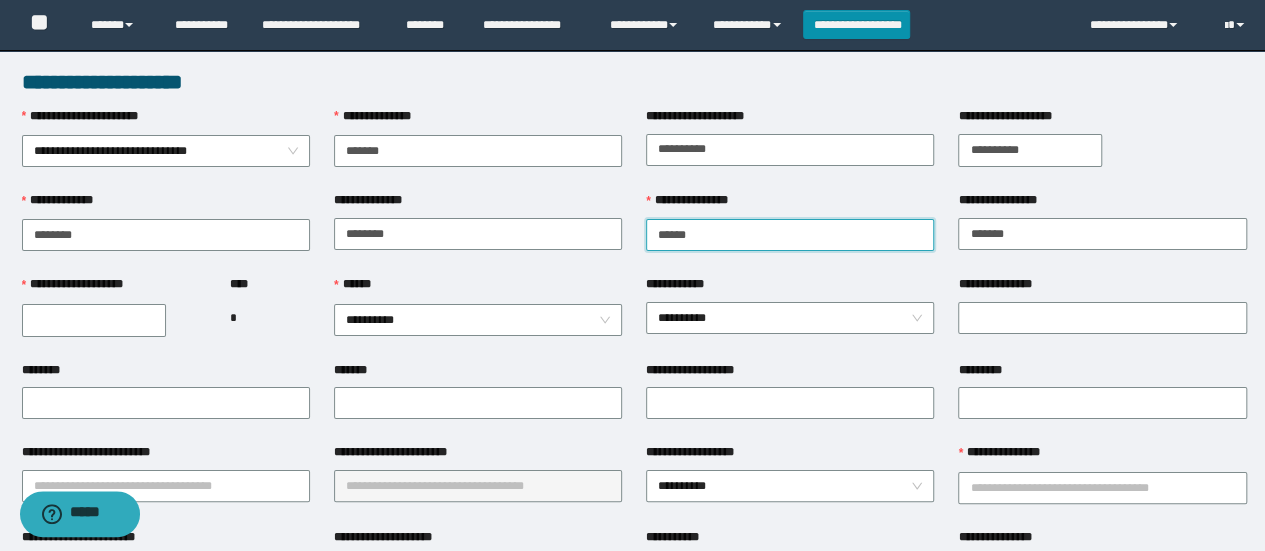 click on "**********" at bounding box center (790, 235) 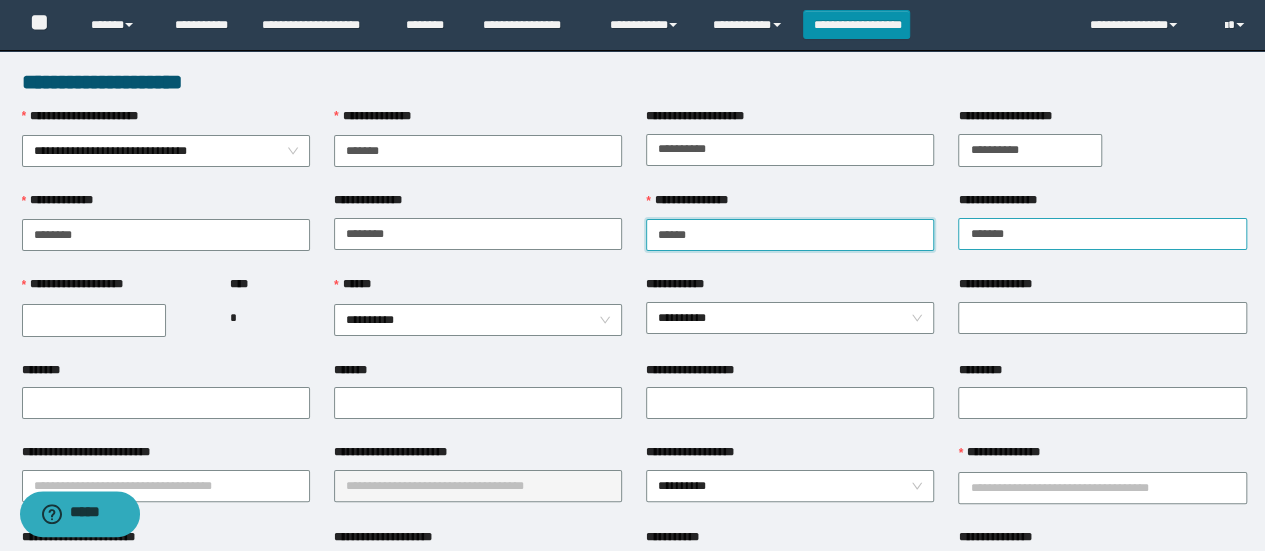 type on "******" 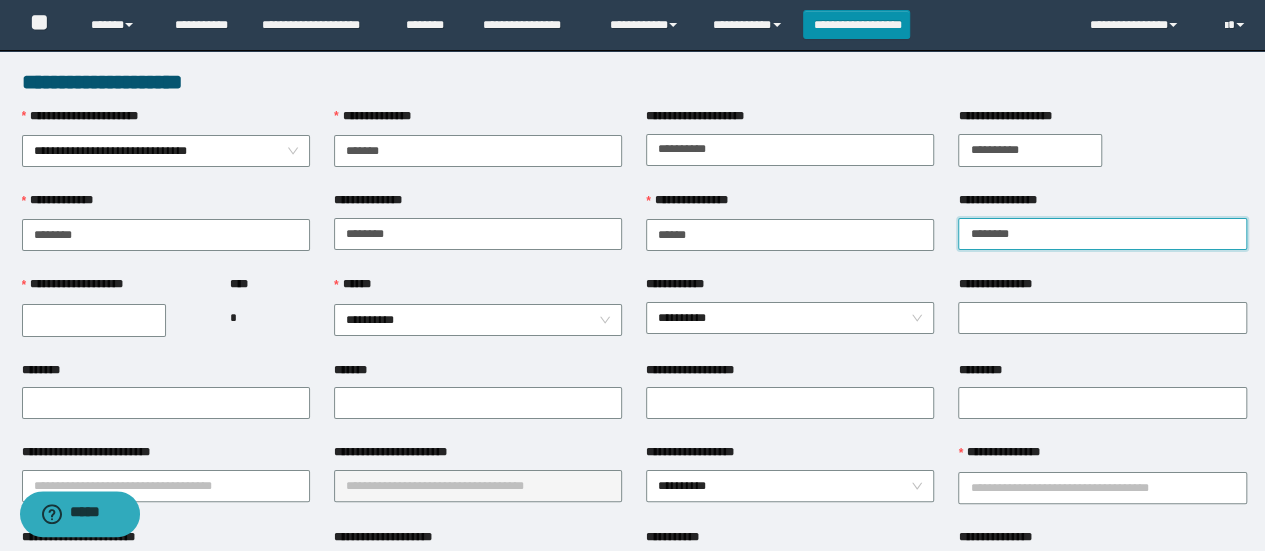 click on "*******" at bounding box center [1102, 234] 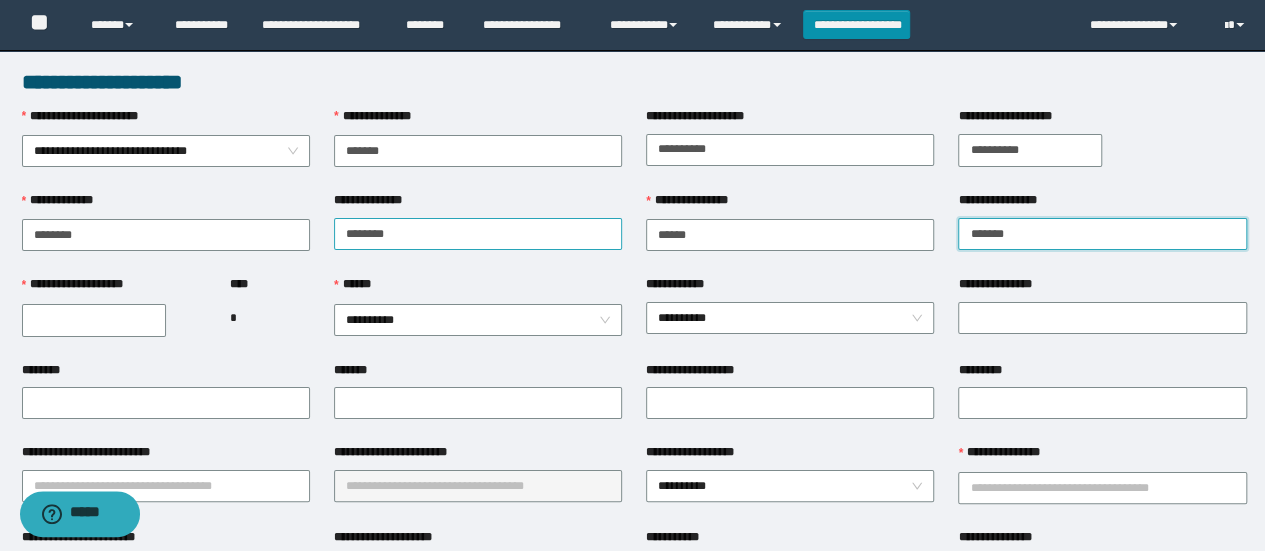 type on "*******" 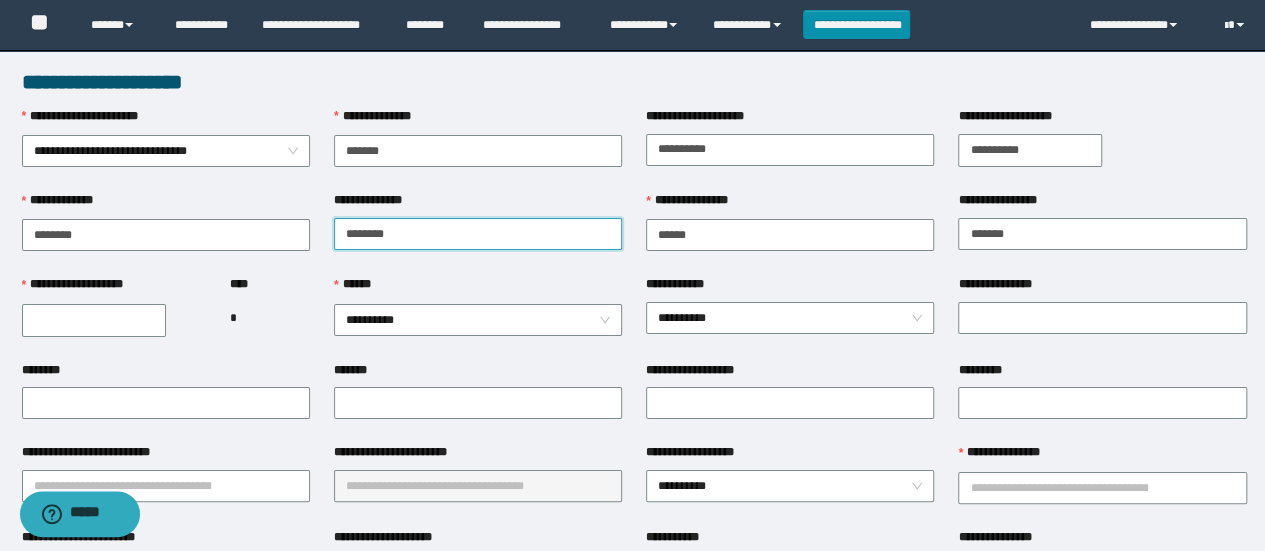 click on "********" at bounding box center [478, 234] 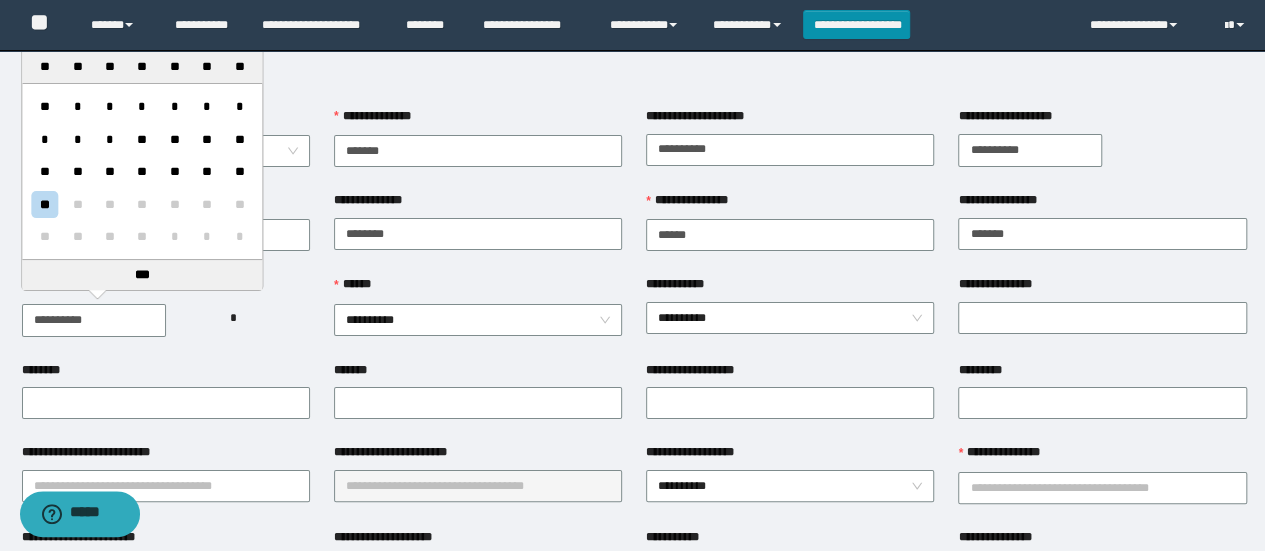 click on "**********" at bounding box center [94, 320] 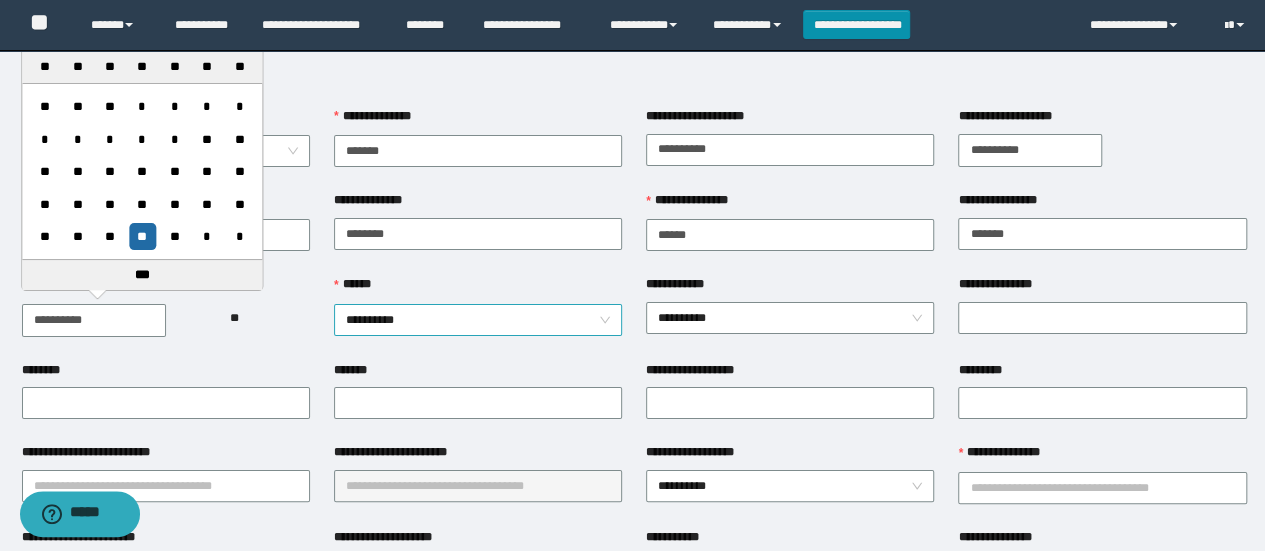 type on "**********" 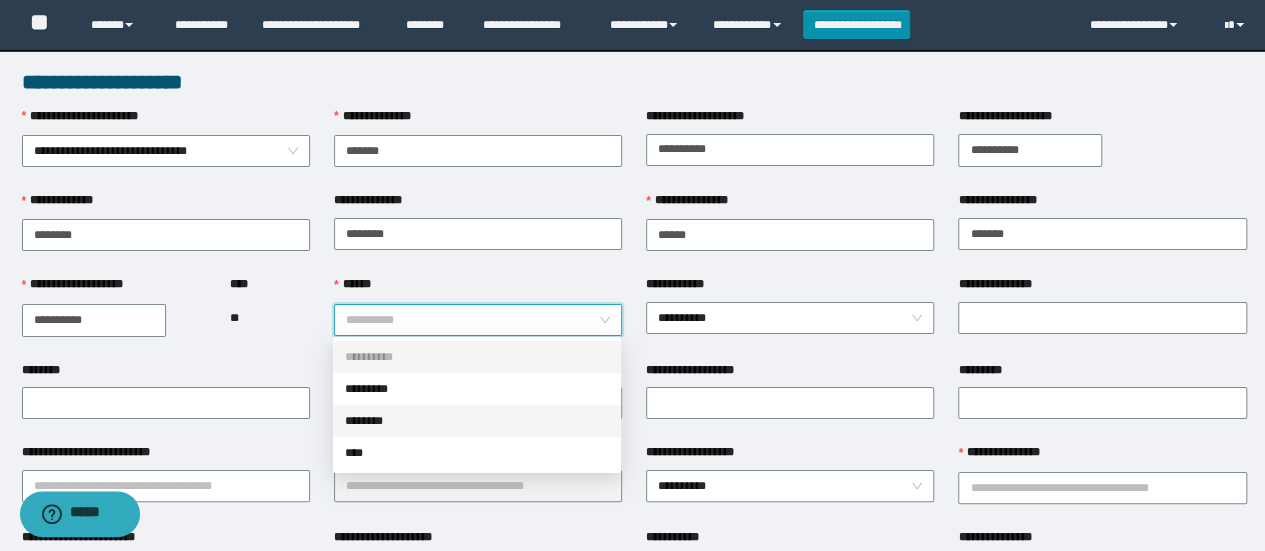 drag, startPoint x: 424, startPoint y: 409, endPoint x: 515, endPoint y: 359, distance: 103.8316 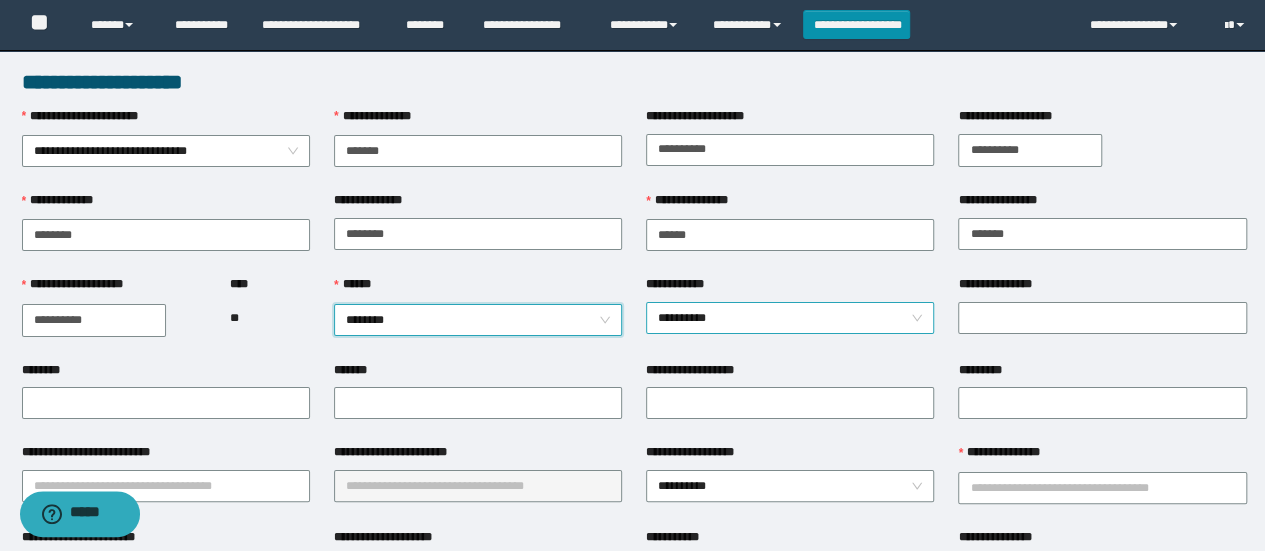 click on "**********" at bounding box center [790, 318] 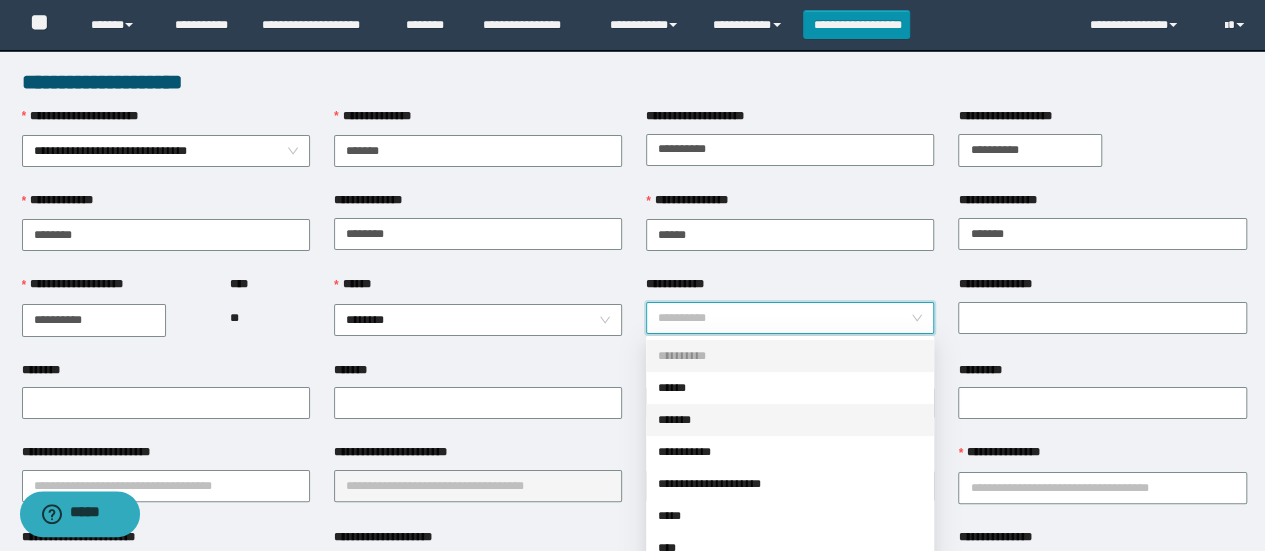 click on "*******" at bounding box center [790, 420] 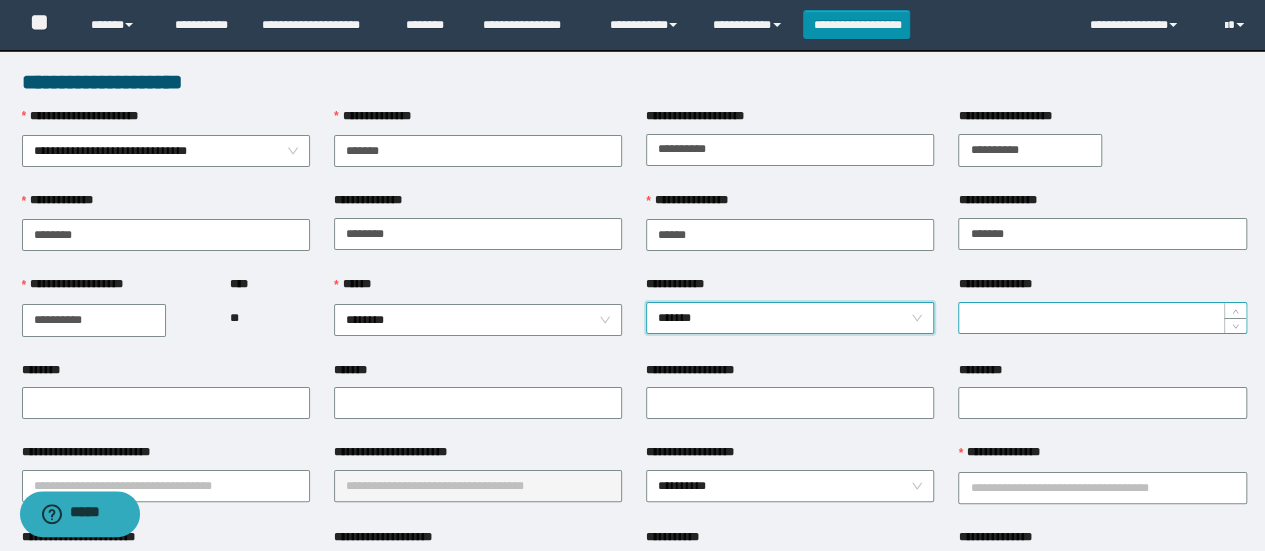 click on "**********" at bounding box center (1102, 318) 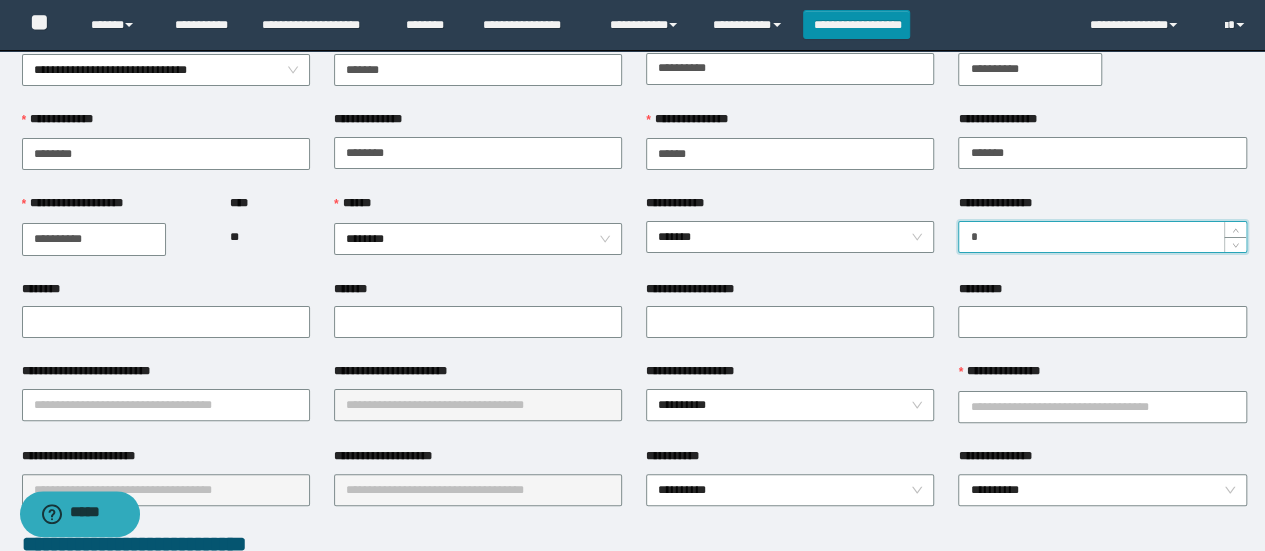 scroll, scrollTop: 100, scrollLeft: 0, axis: vertical 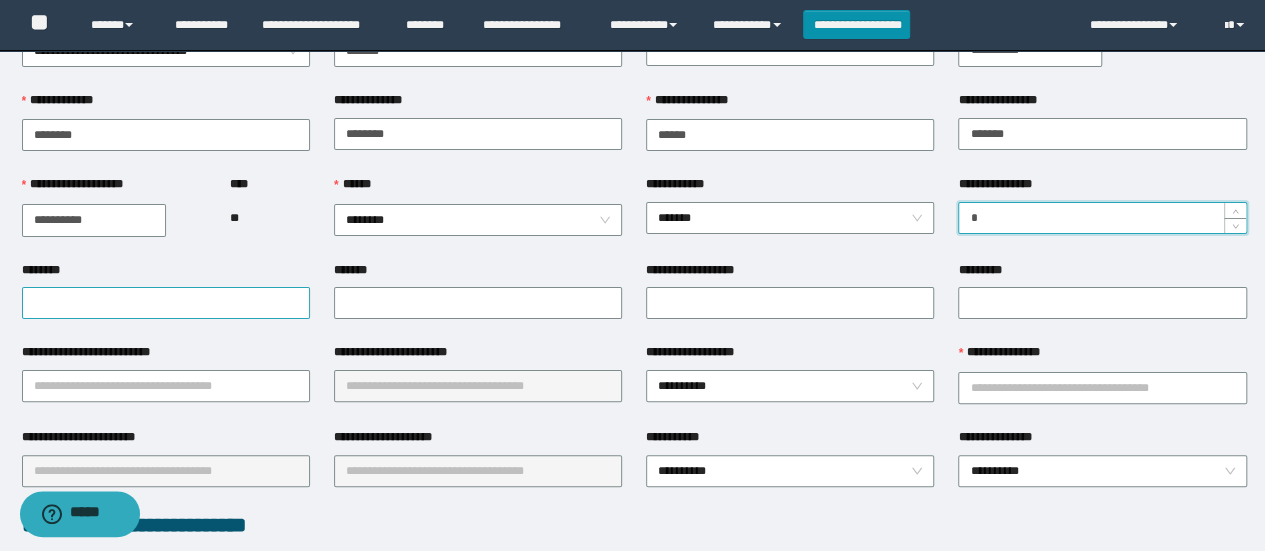 type on "*" 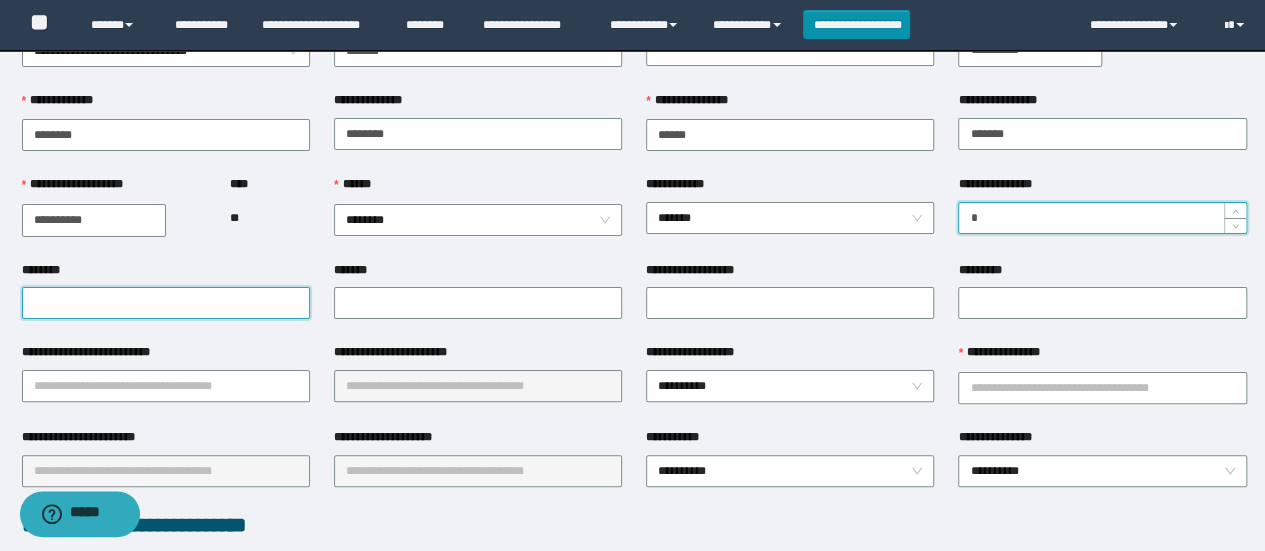 click on "********" at bounding box center (166, 303) 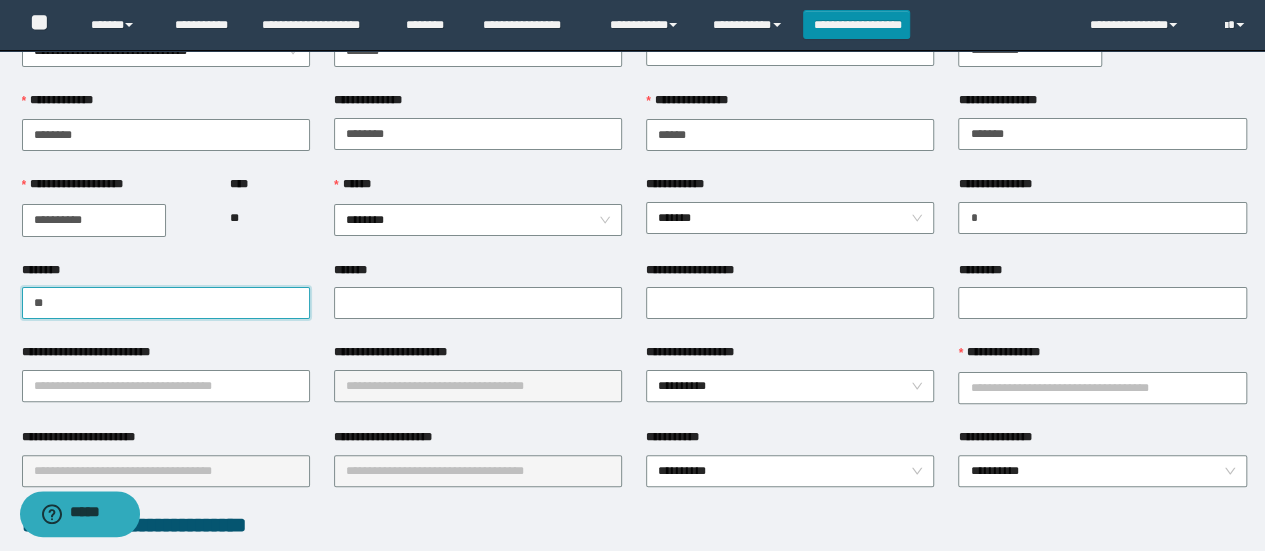 type on "*" 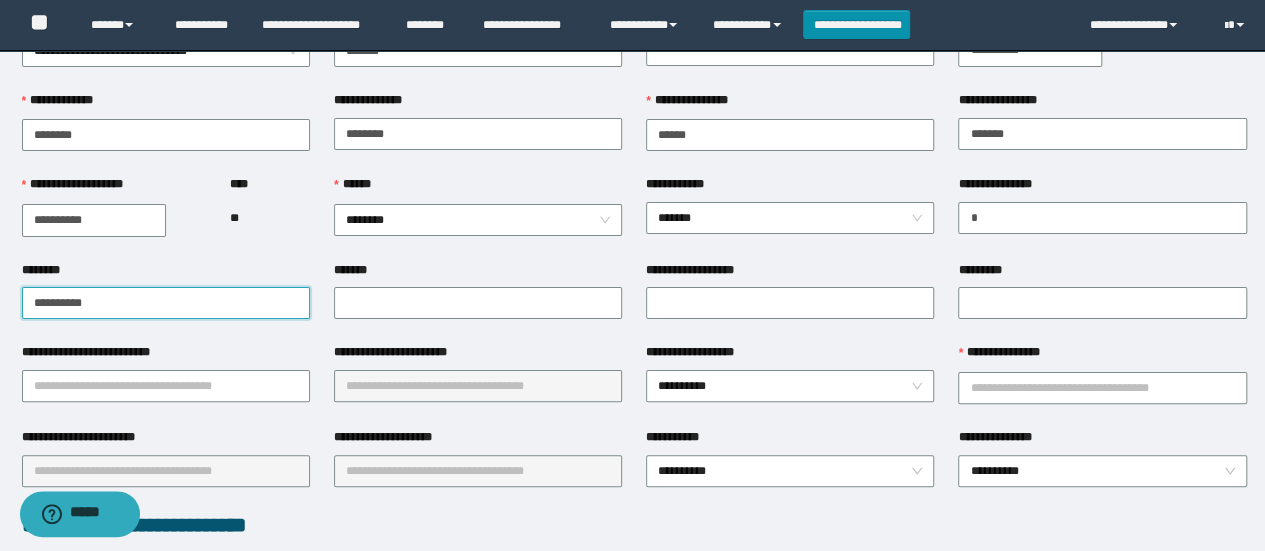 click on "**********" at bounding box center [166, 303] 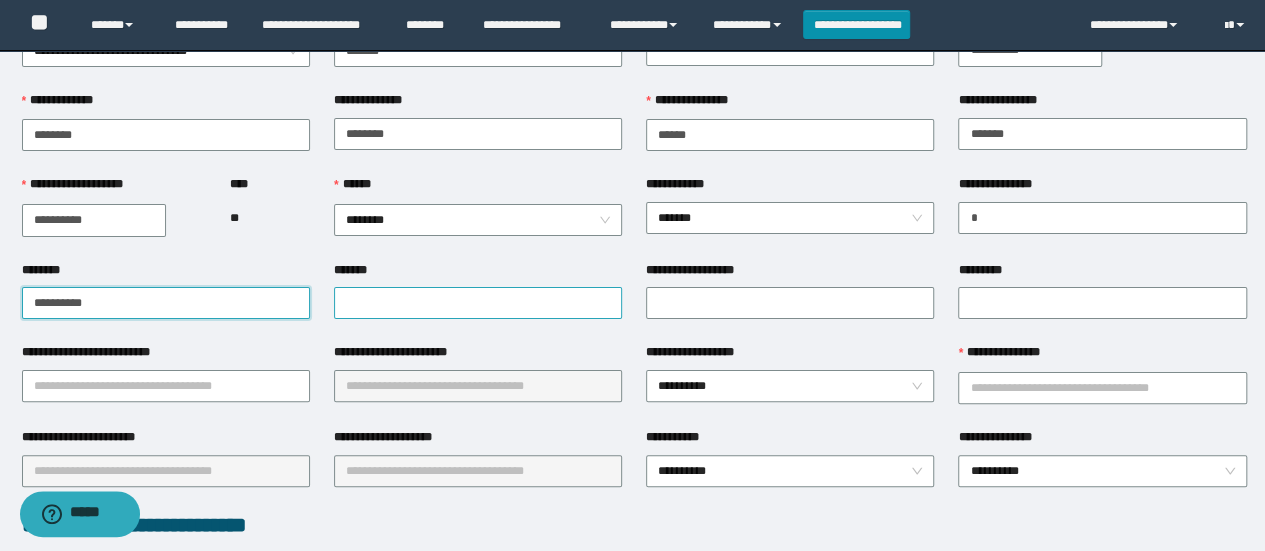 type on "**********" 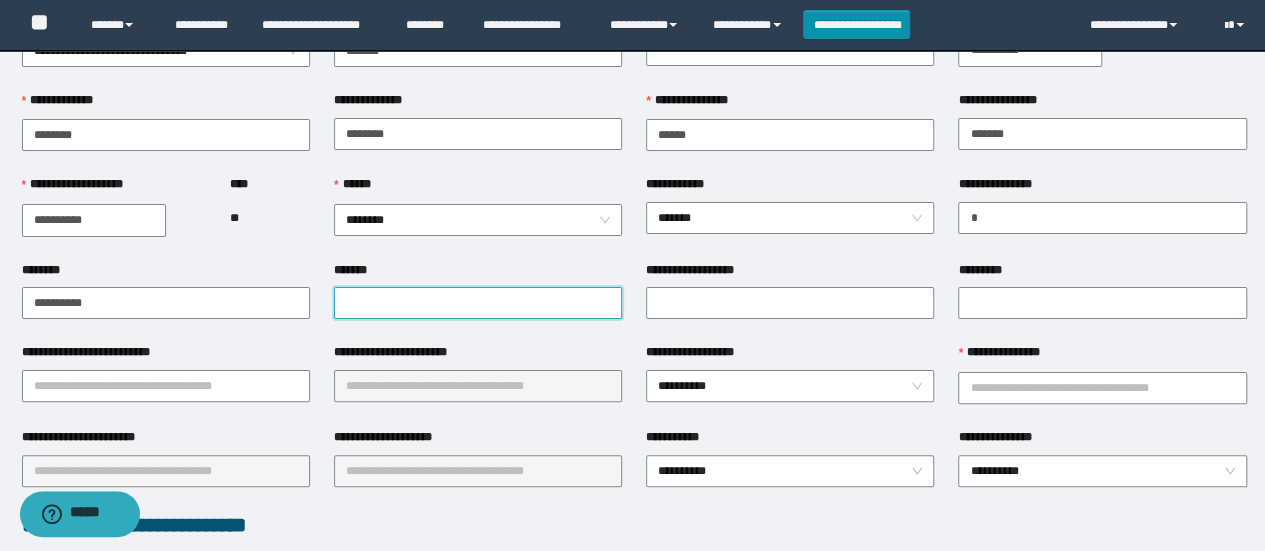 click on "*******" at bounding box center (478, 303) 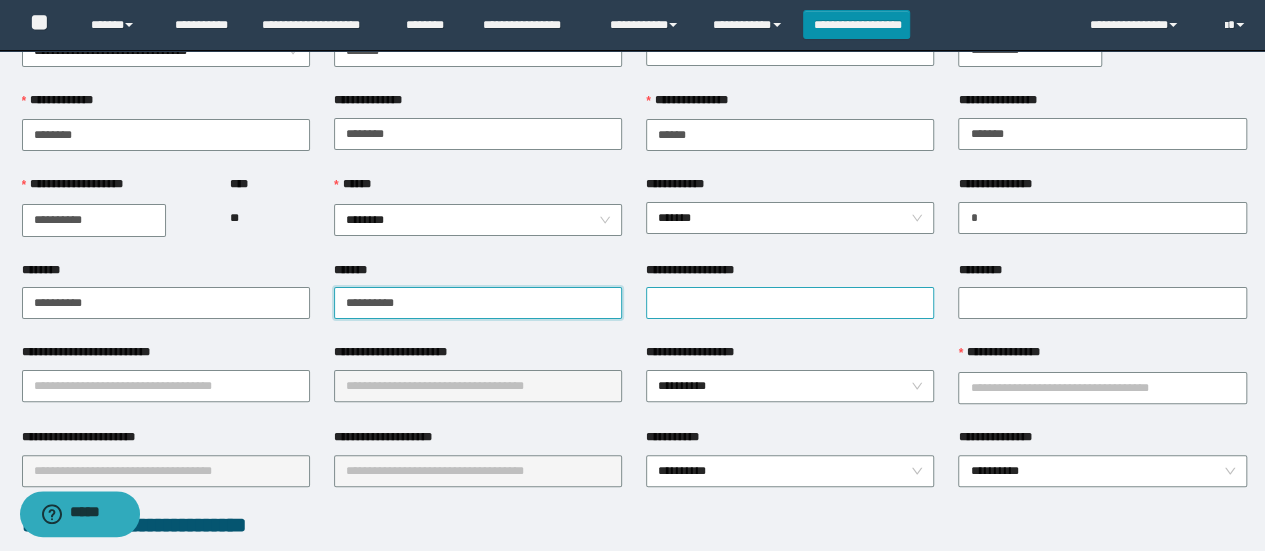 type on "**********" 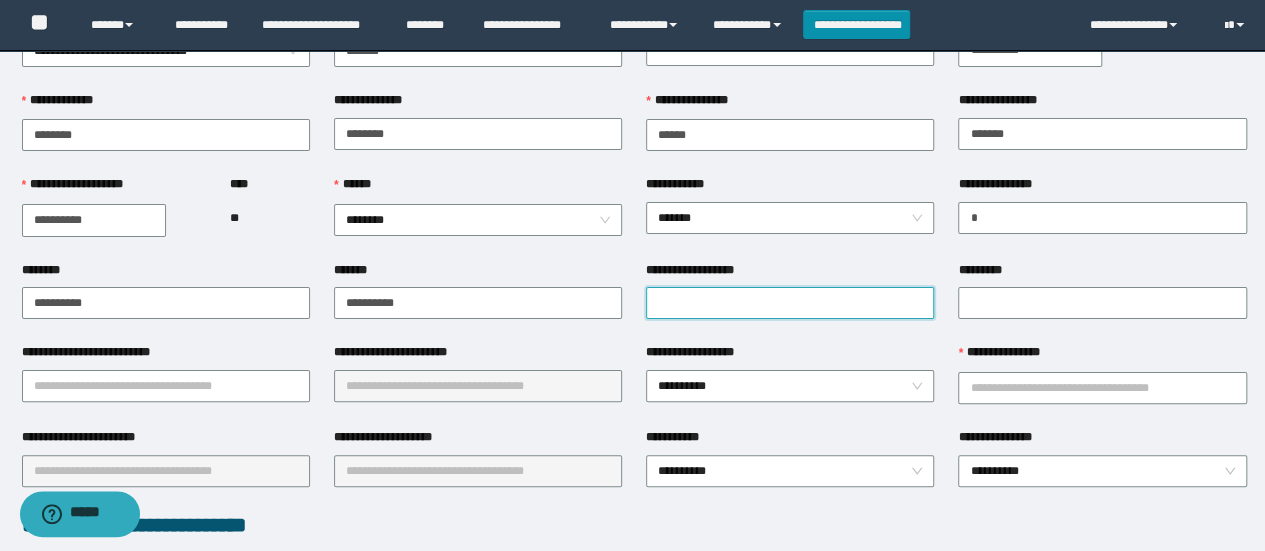 click on "**********" at bounding box center [790, 303] 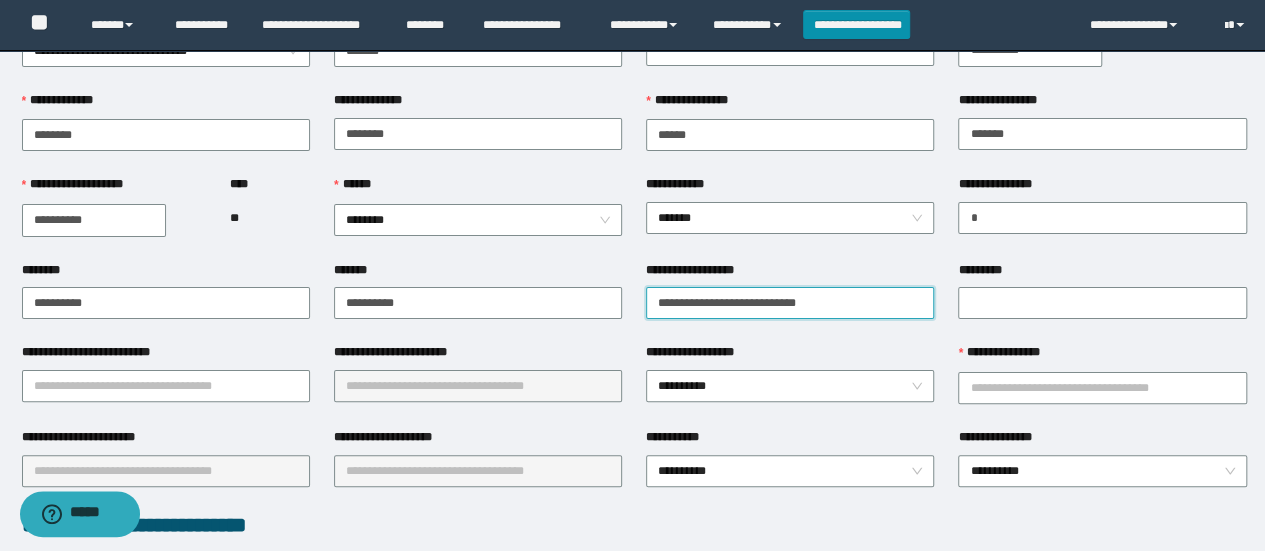 click on "**********" at bounding box center [790, 303] 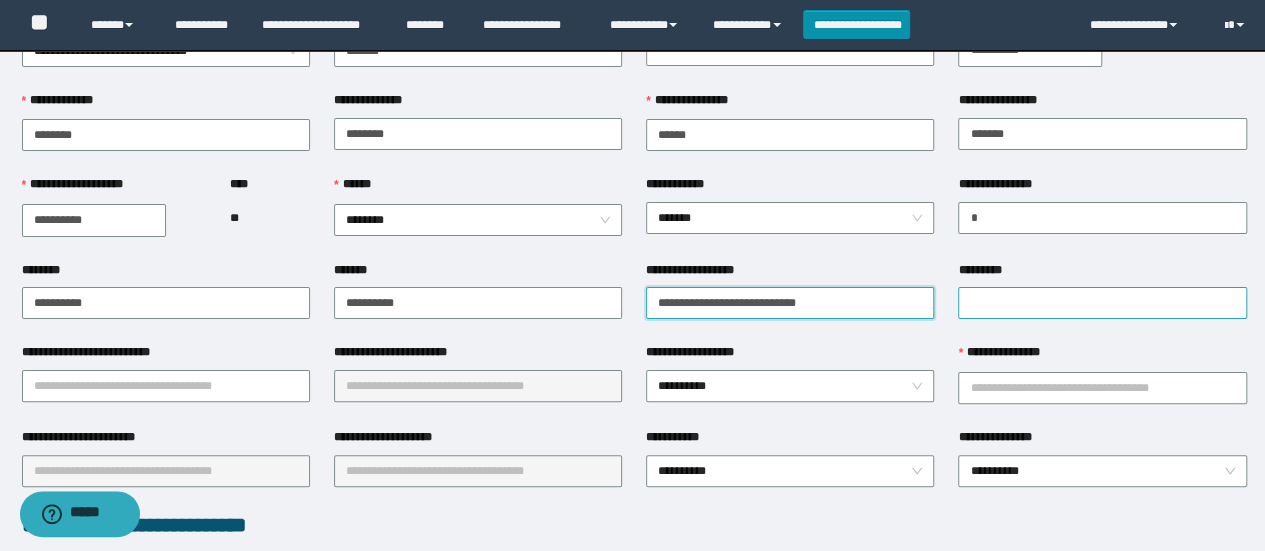 type on "**********" 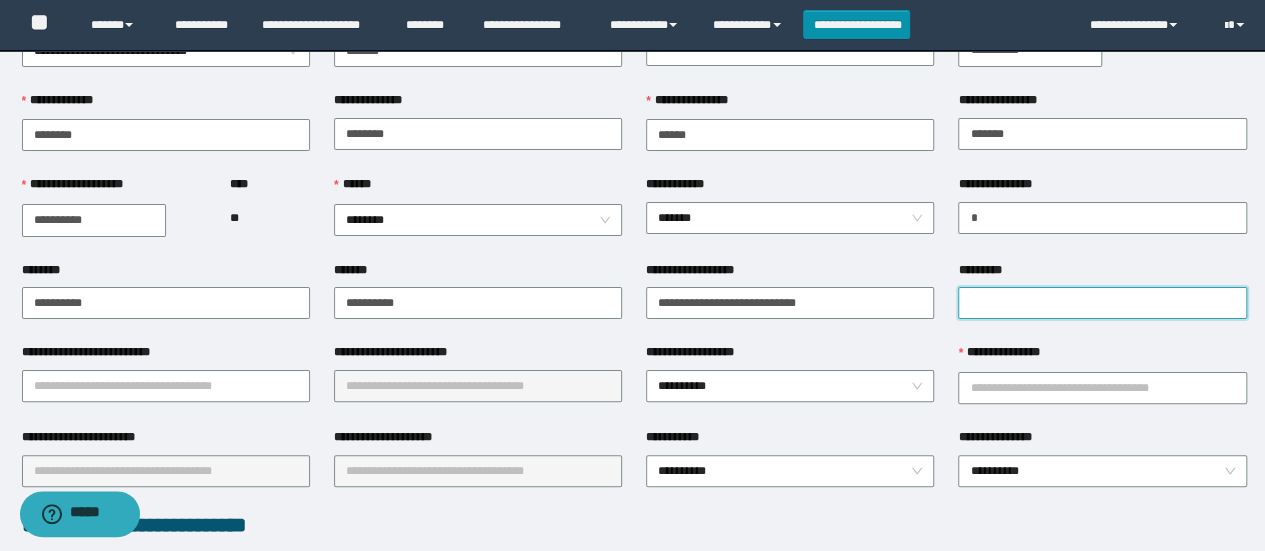 click on "*********" at bounding box center [1102, 303] 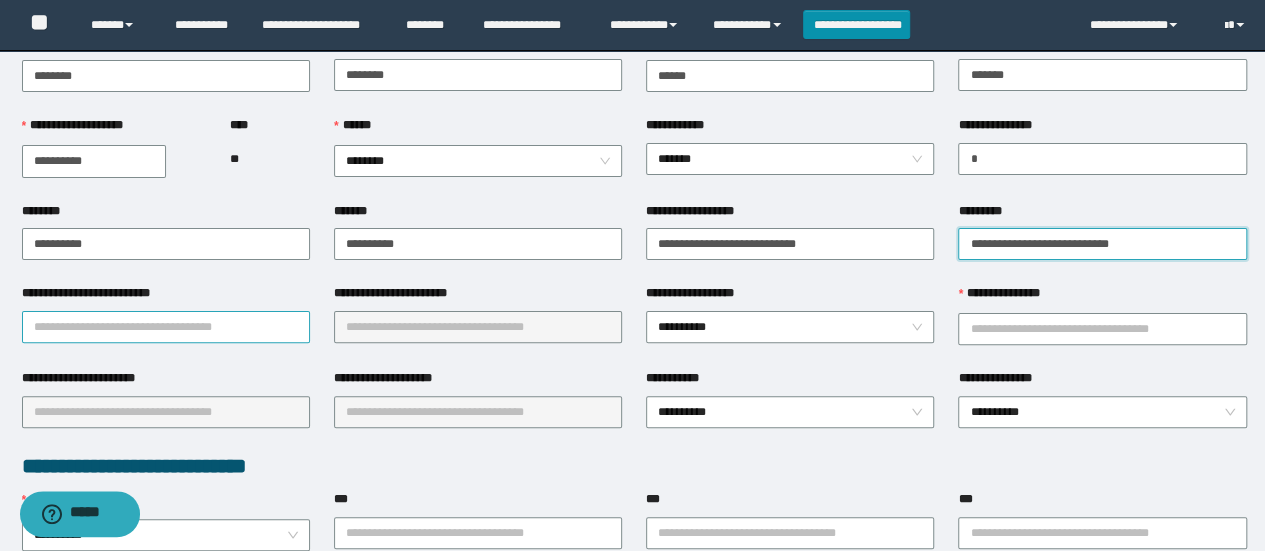scroll, scrollTop: 200, scrollLeft: 0, axis: vertical 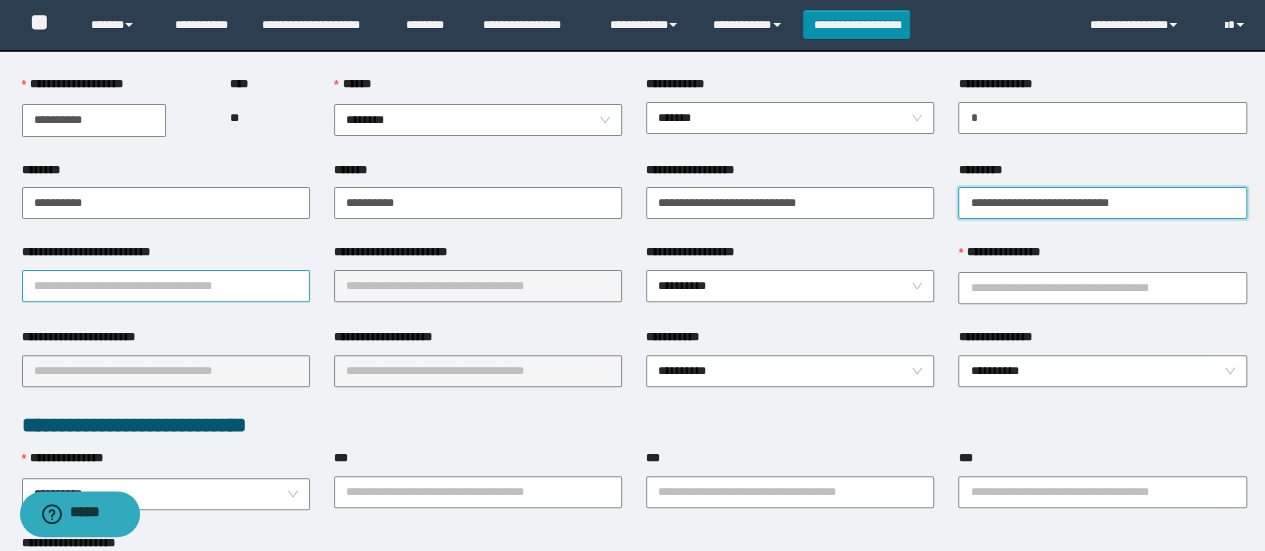 type on "**********" 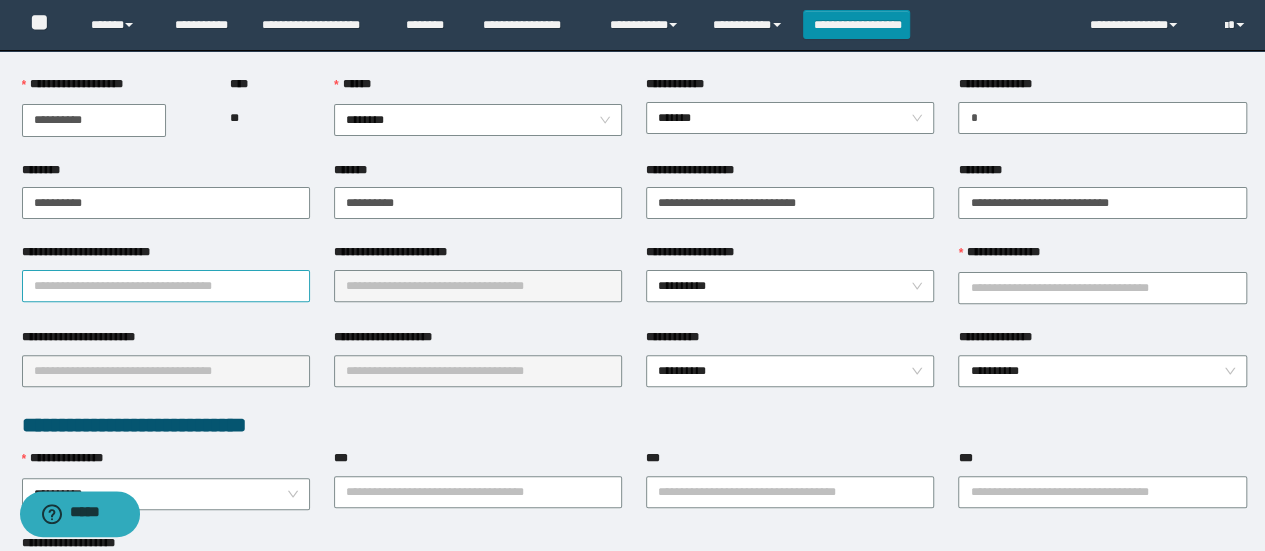 click on "**********" at bounding box center (166, 286) 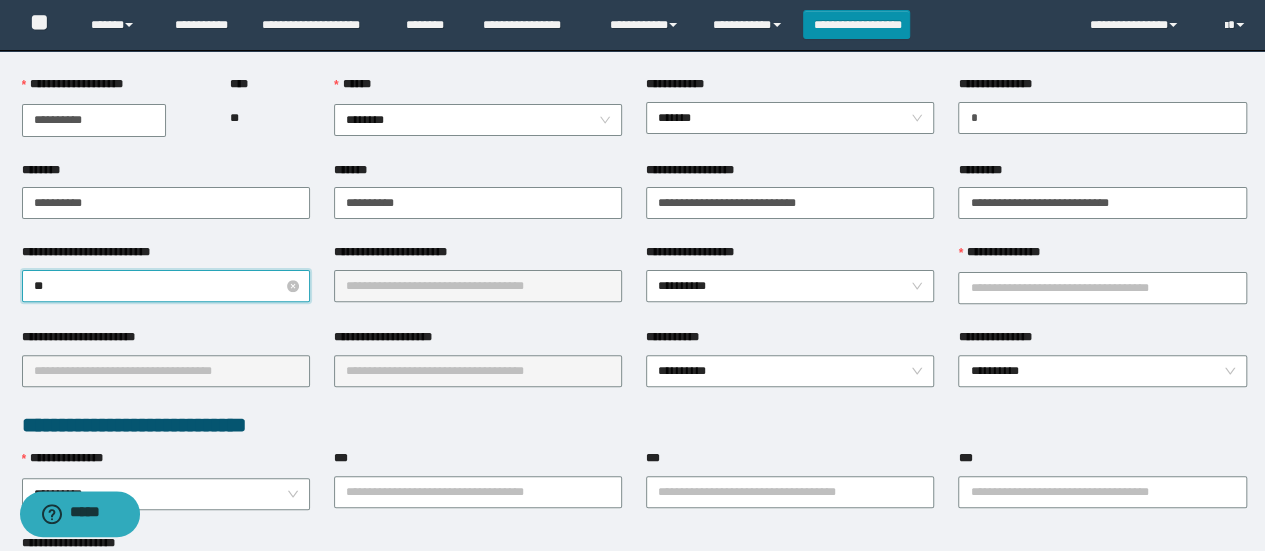 type on "***" 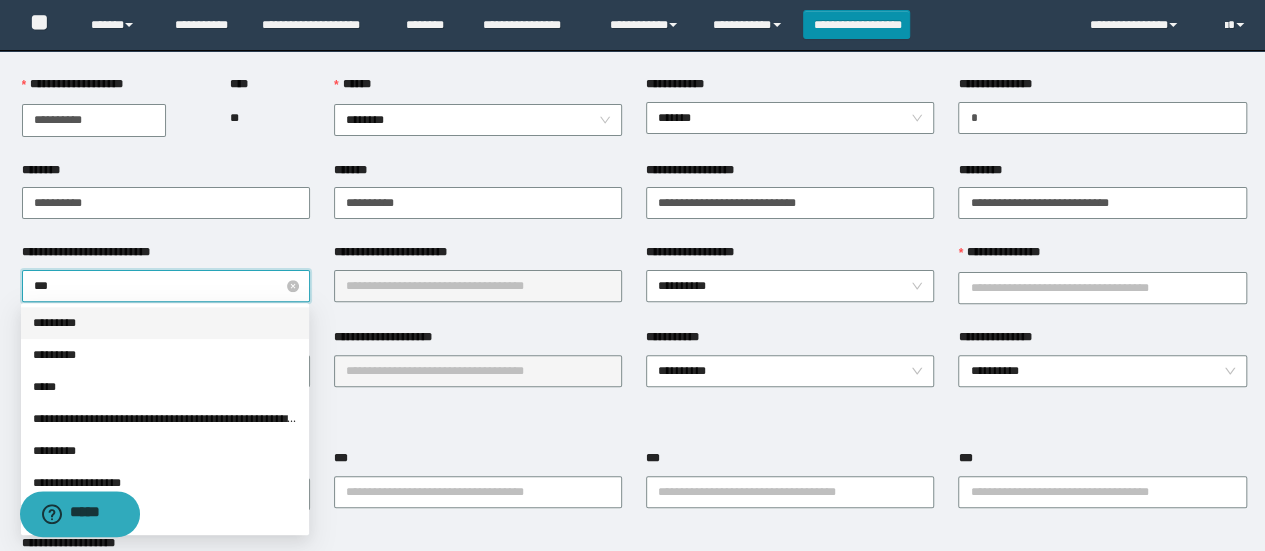 type 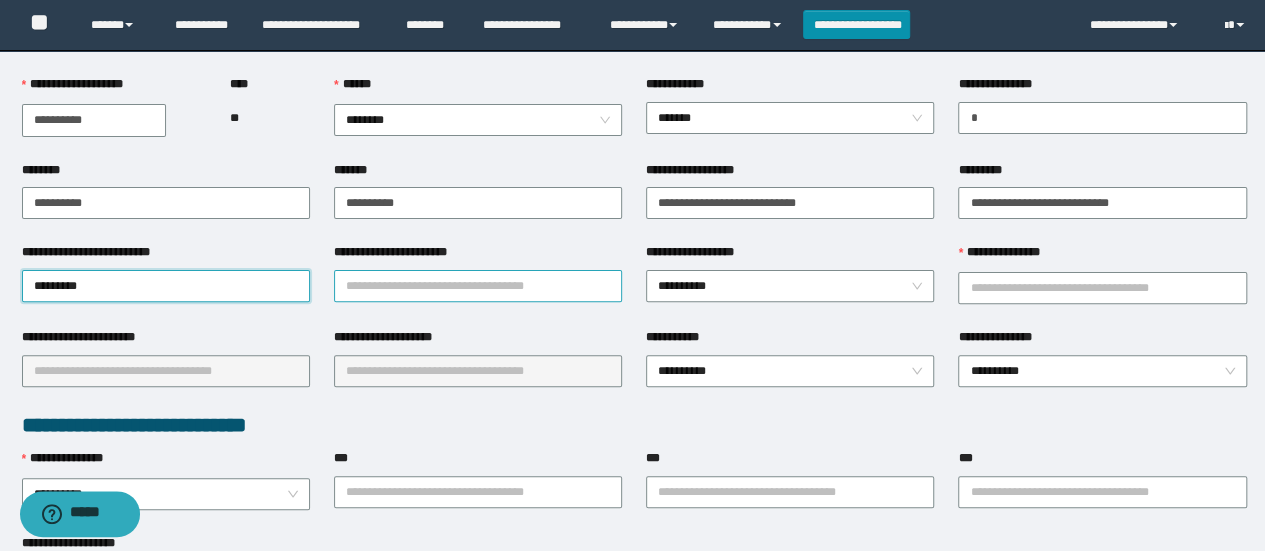 click on "**********" at bounding box center [478, 286] 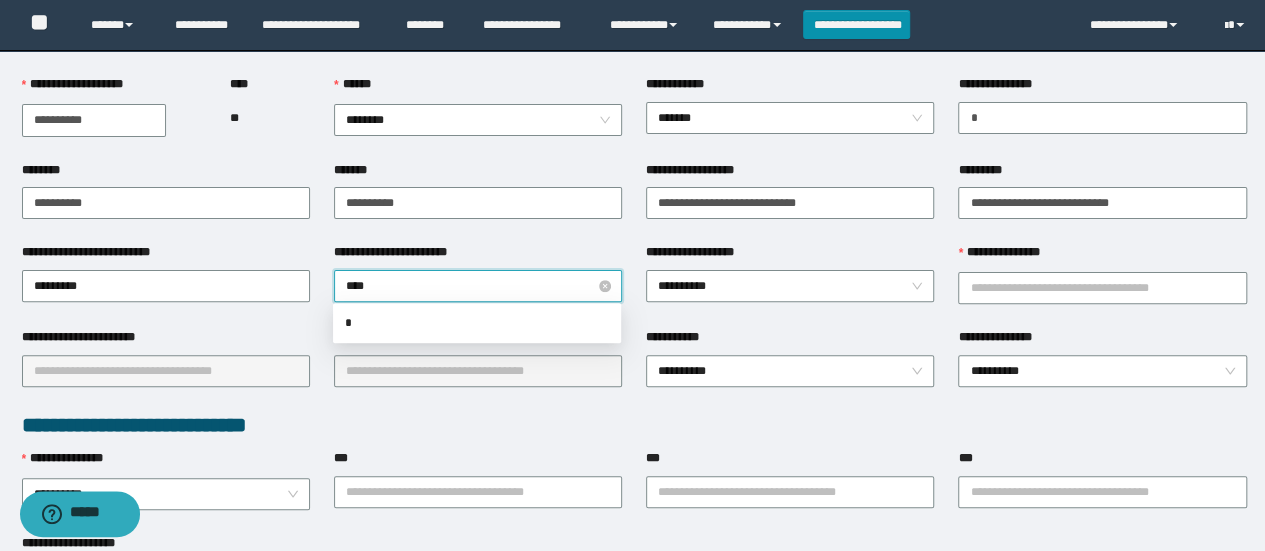 type on "*****" 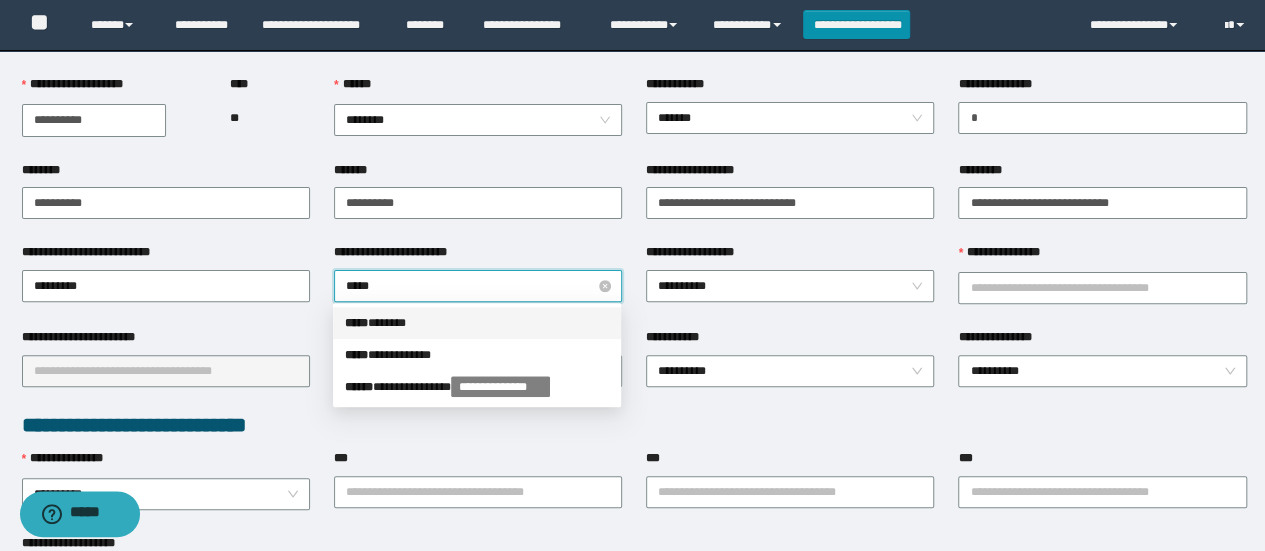 type 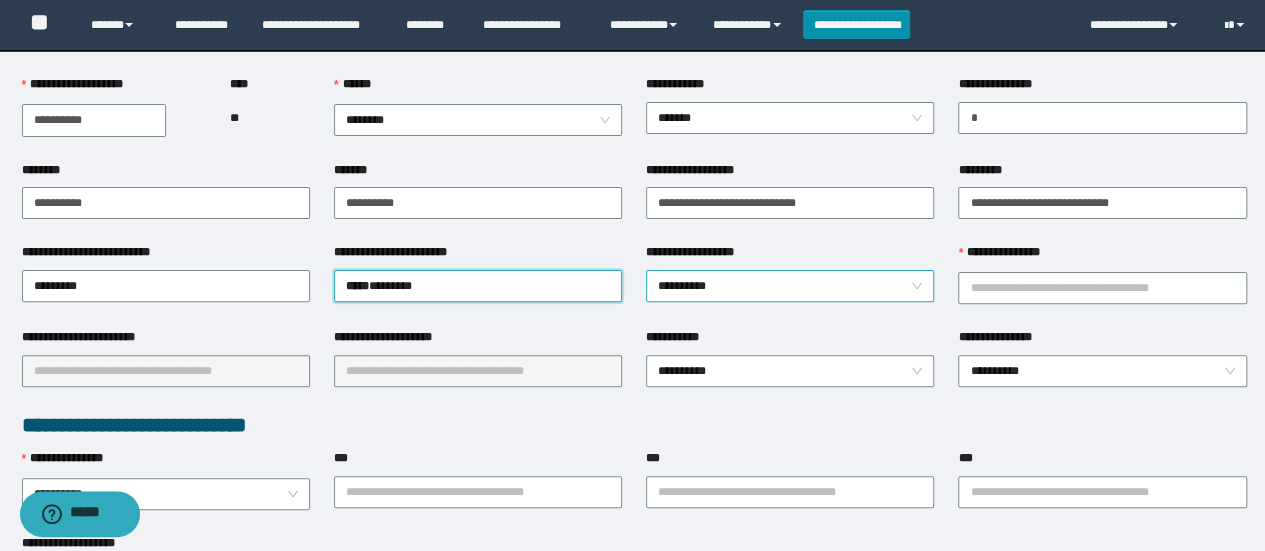 drag, startPoint x: 738, startPoint y: 315, endPoint x: 813, endPoint y: 277, distance: 84.07735 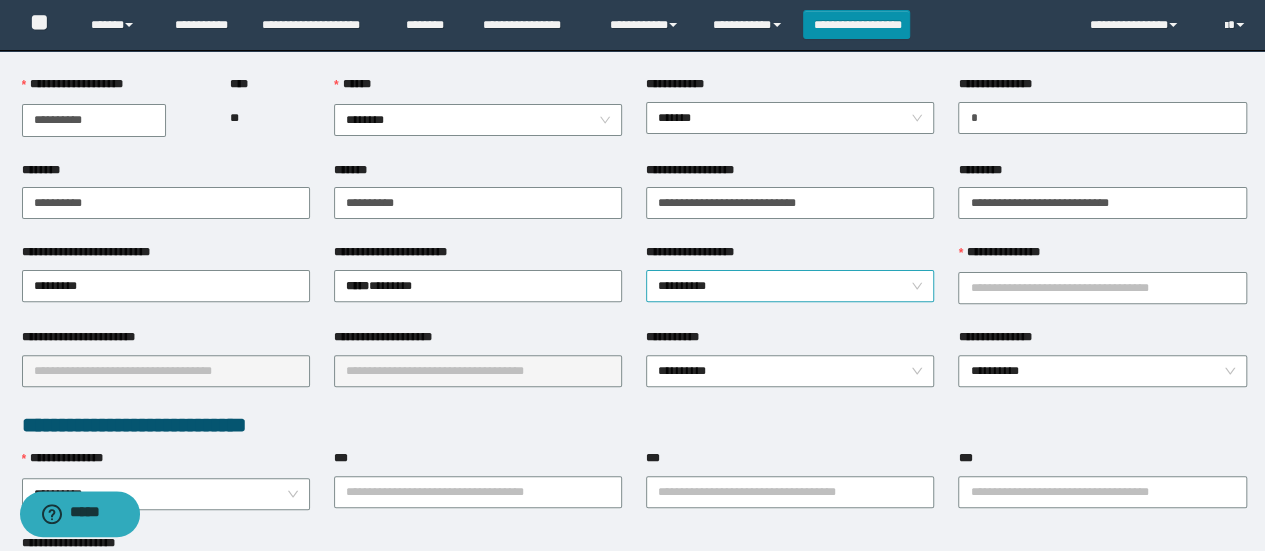 drag, startPoint x: 813, startPoint y: 277, endPoint x: 795, endPoint y: 287, distance: 20.59126 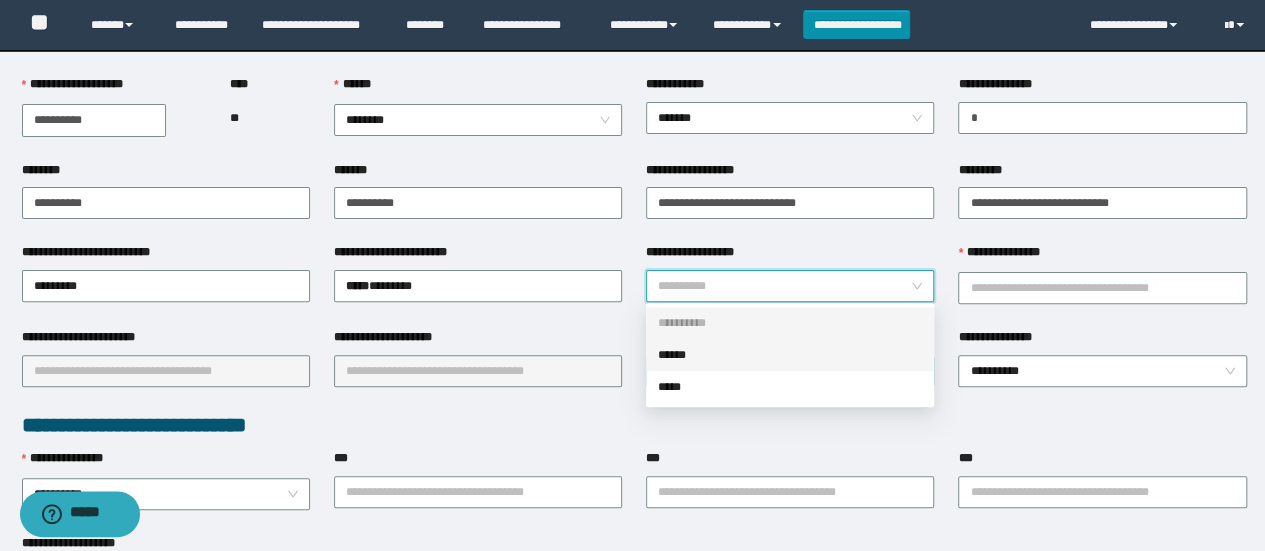 click on "******" at bounding box center [790, 355] 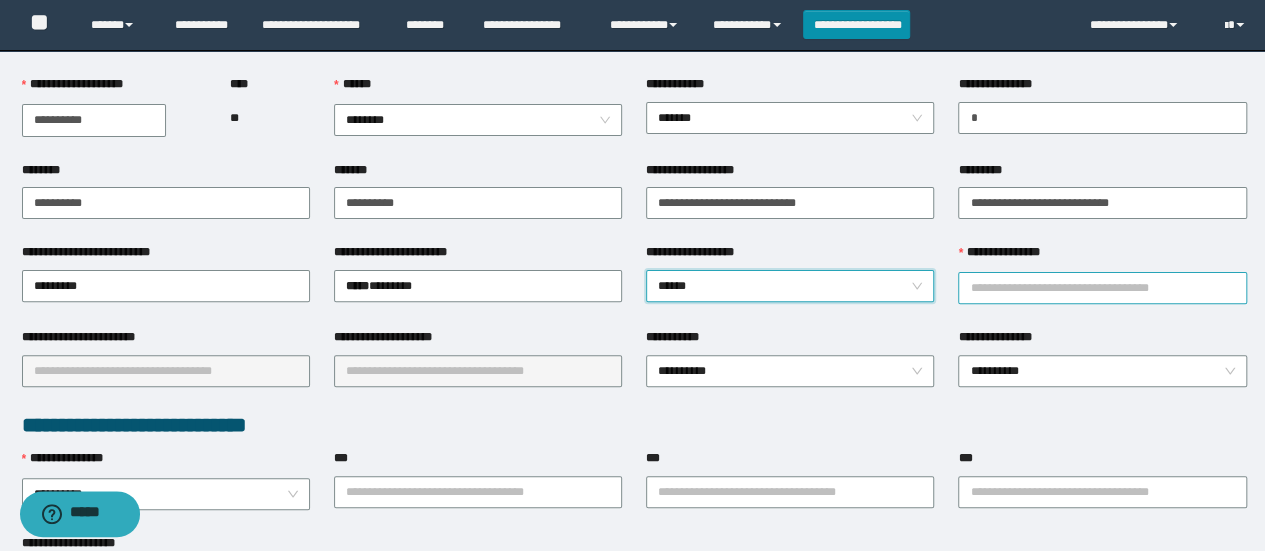 click on "**********" at bounding box center [1102, 288] 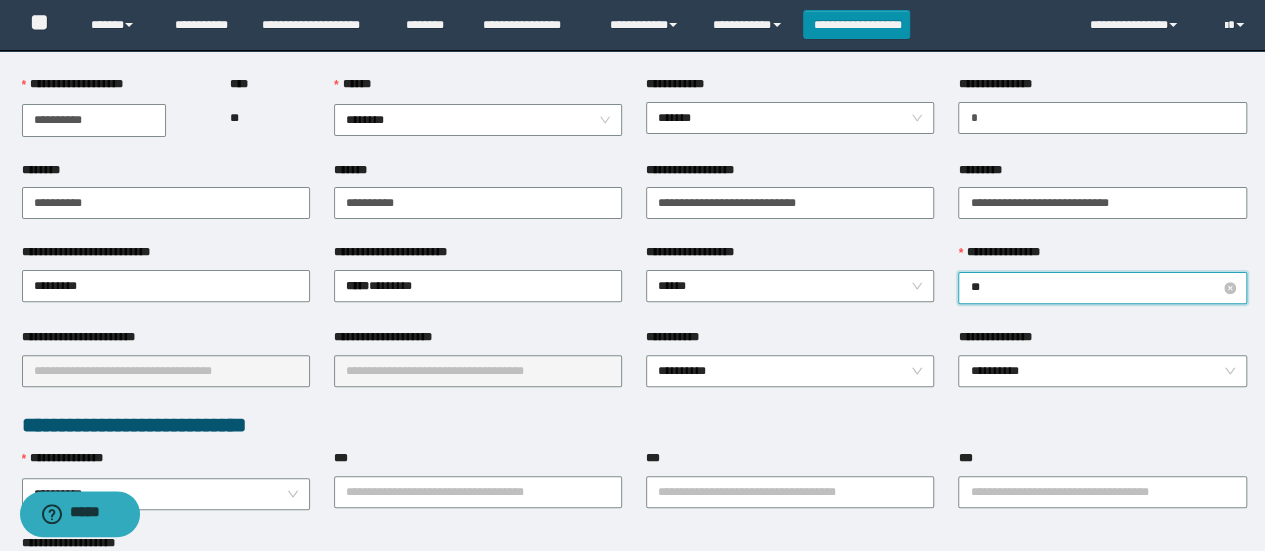 type on "*" 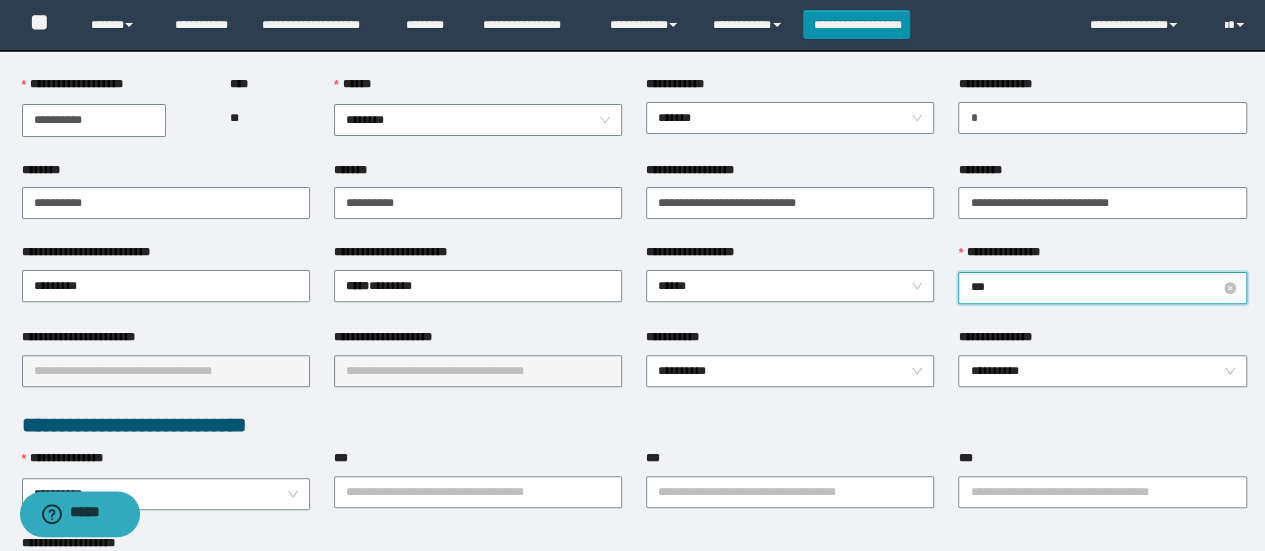 type on "****" 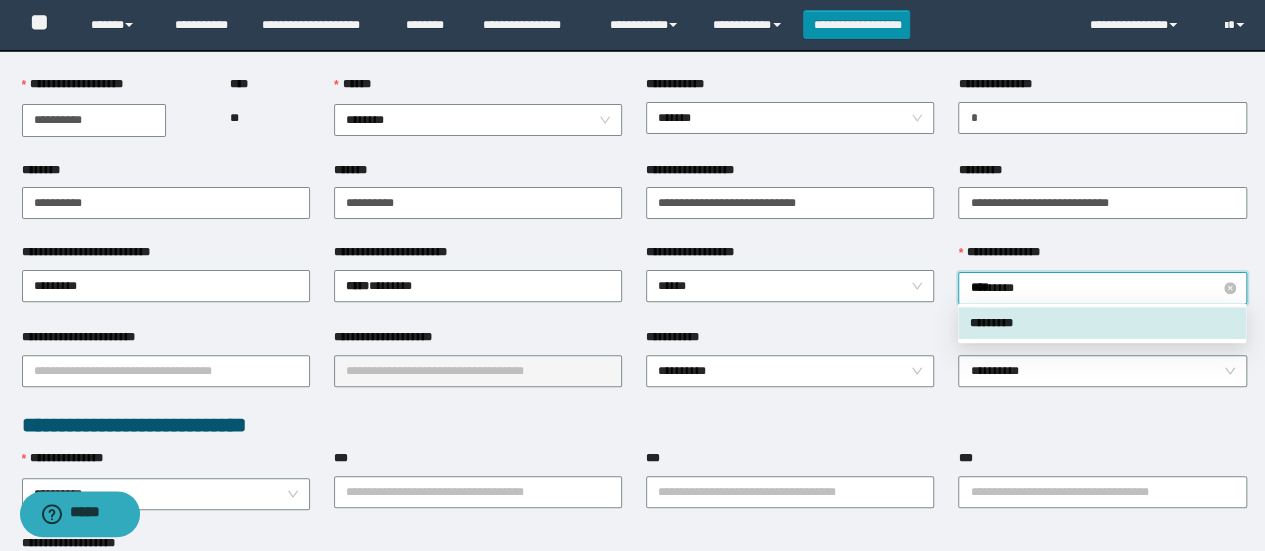 type 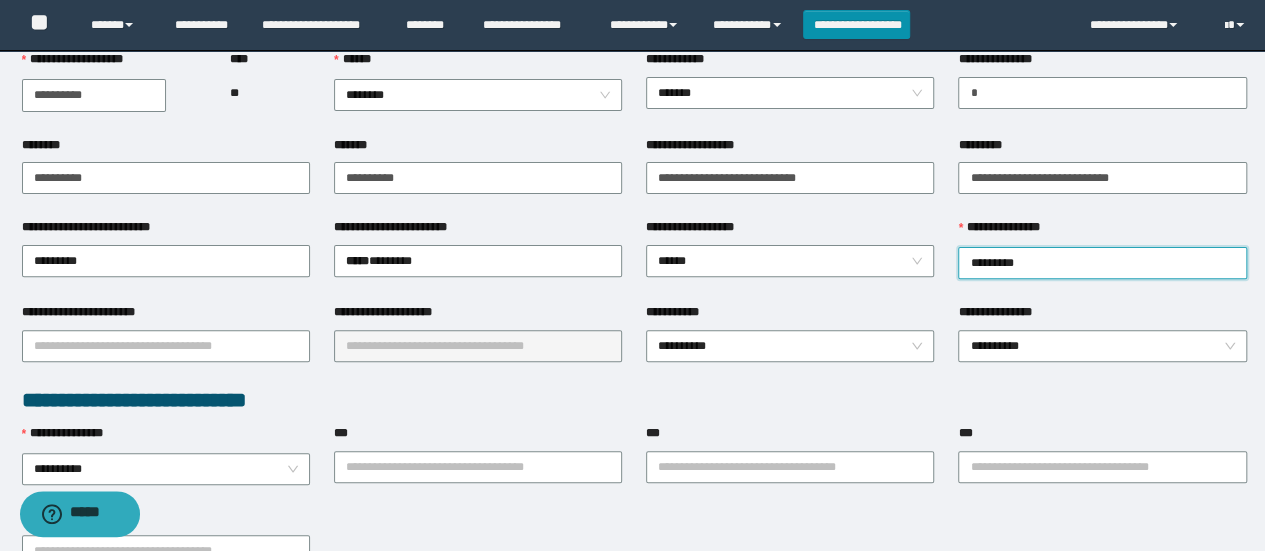 scroll, scrollTop: 300, scrollLeft: 0, axis: vertical 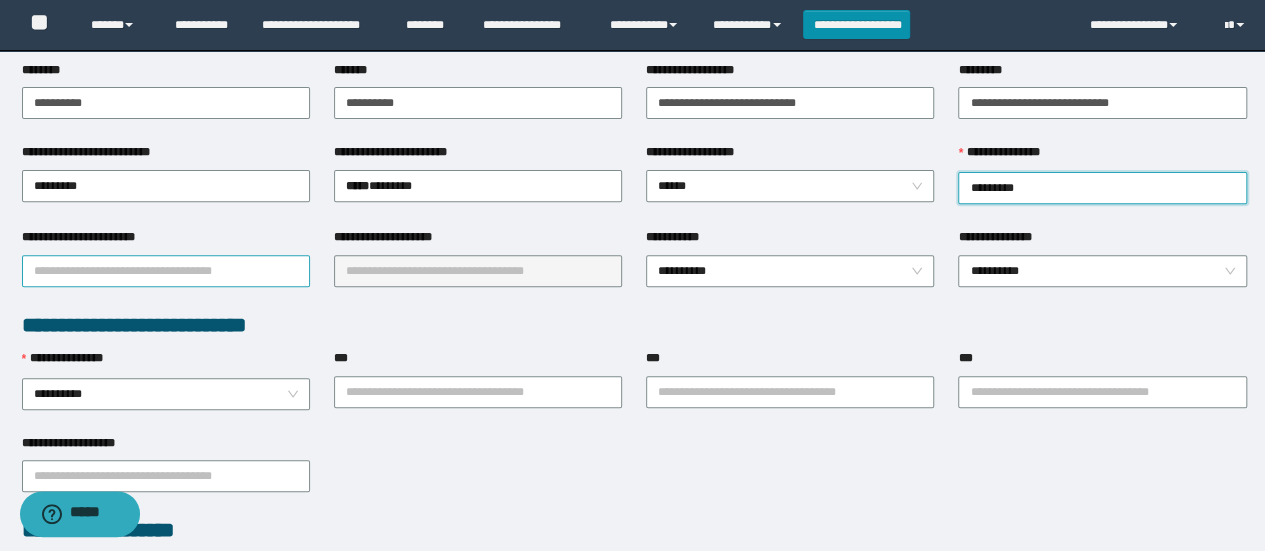 click on "**********" at bounding box center [166, 271] 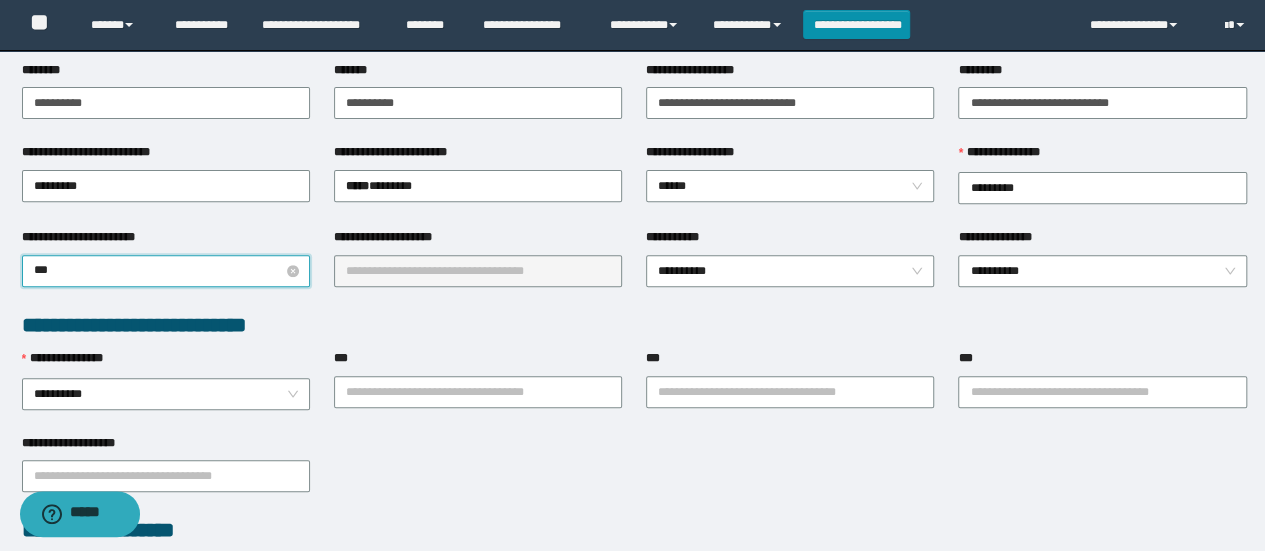 type on "****" 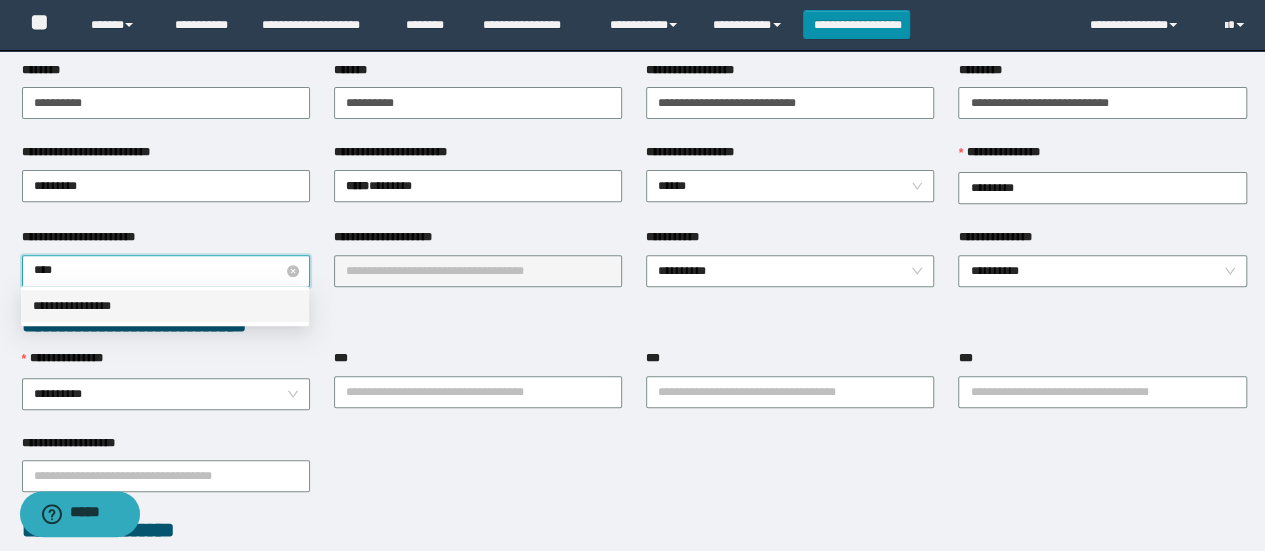 type 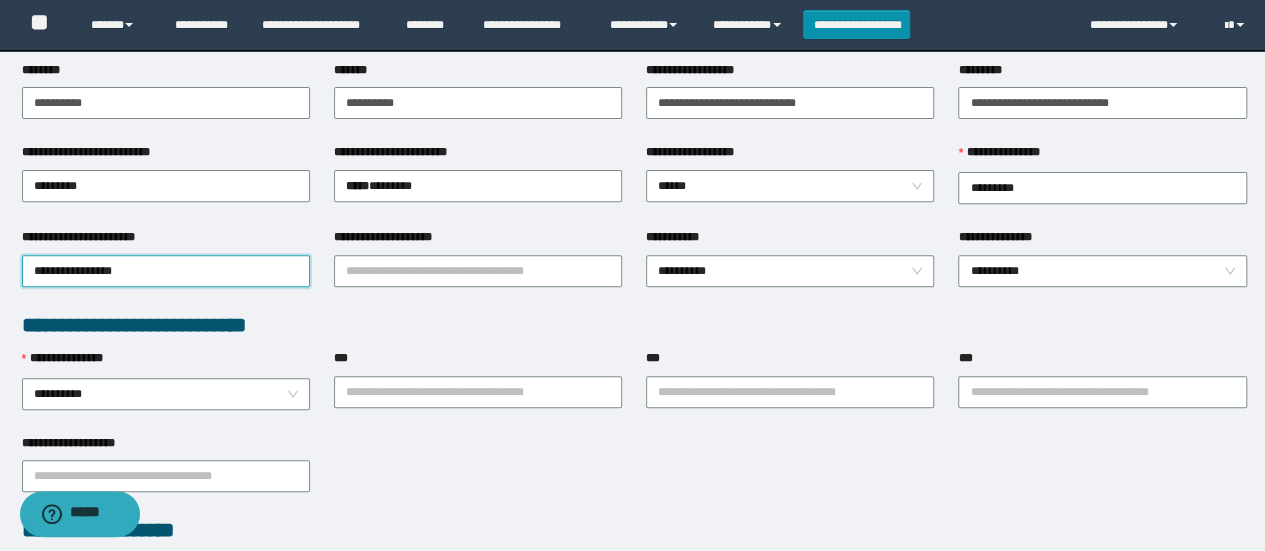 drag, startPoint x: 422, startPoint y: 227, endPoint x: 406, endPoint y: 244, distance: 23.345236 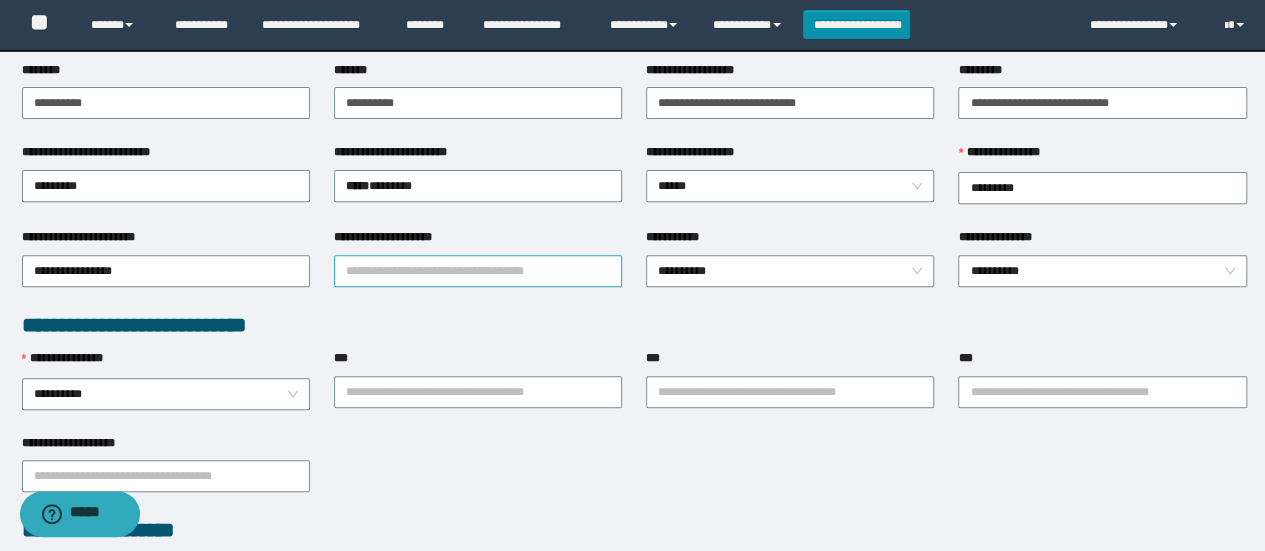 click on "**********" at bounding box center [478, 271] 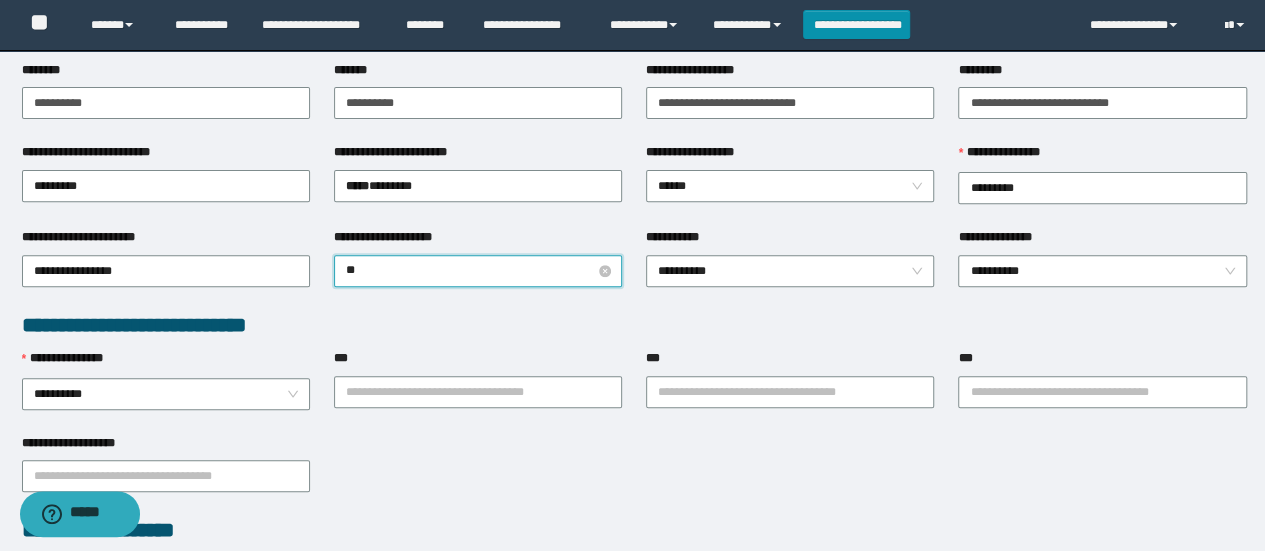 type on "*" 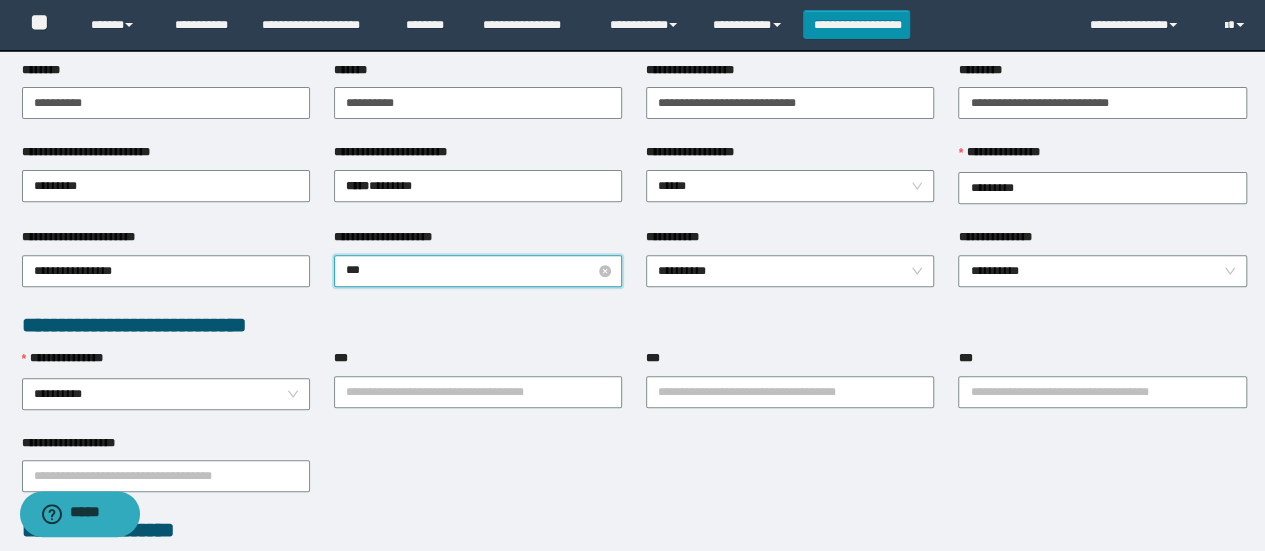 type on "****" 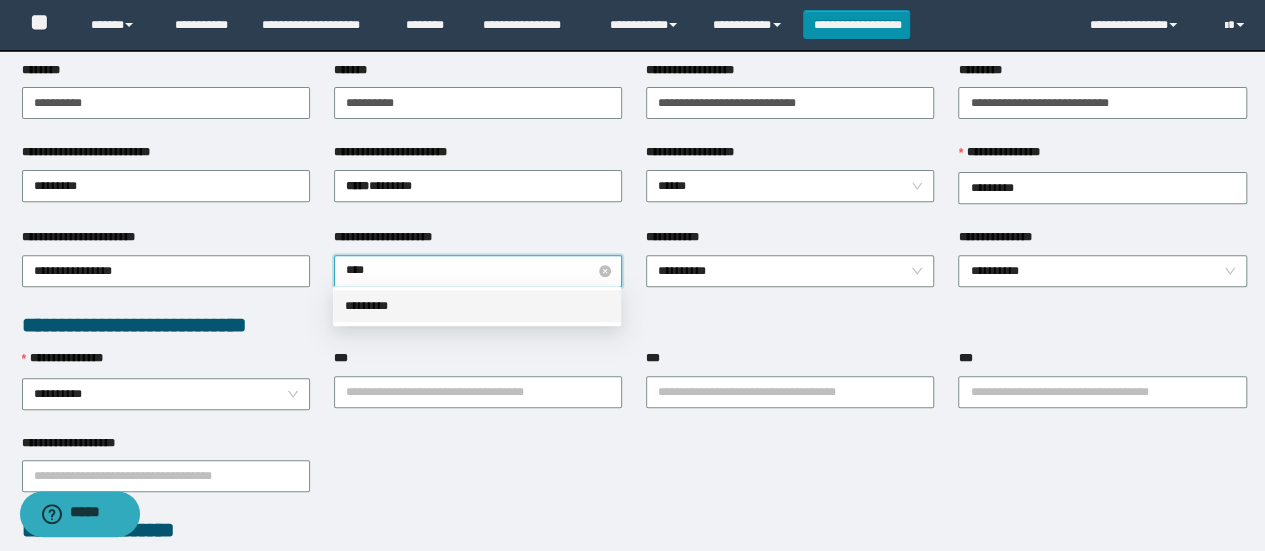 type 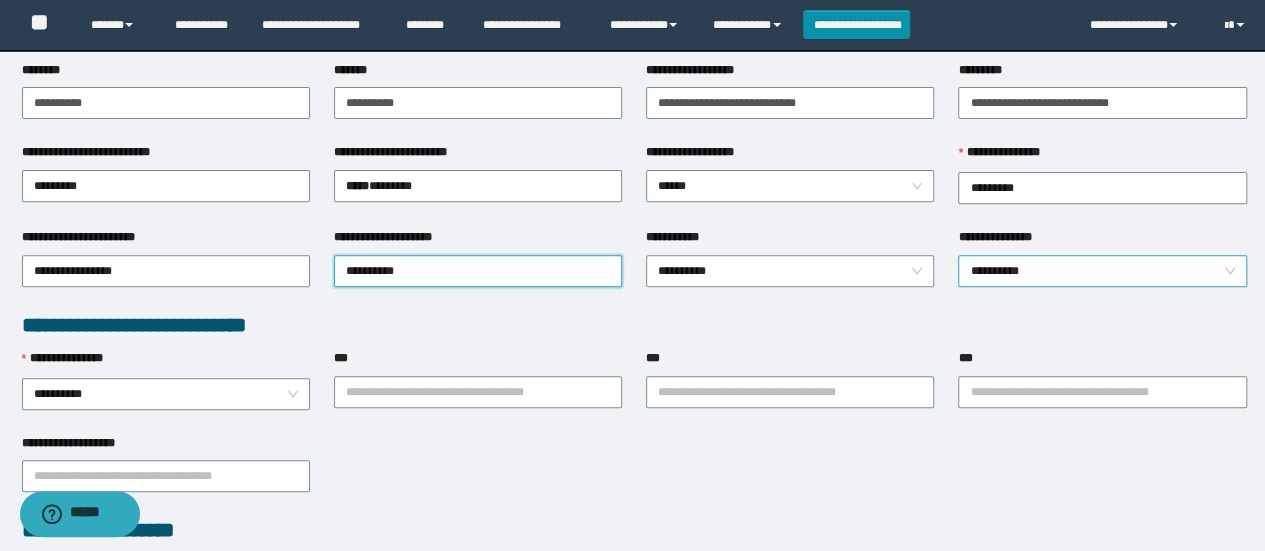 click on "**********" at bounding box center (1102, 271) 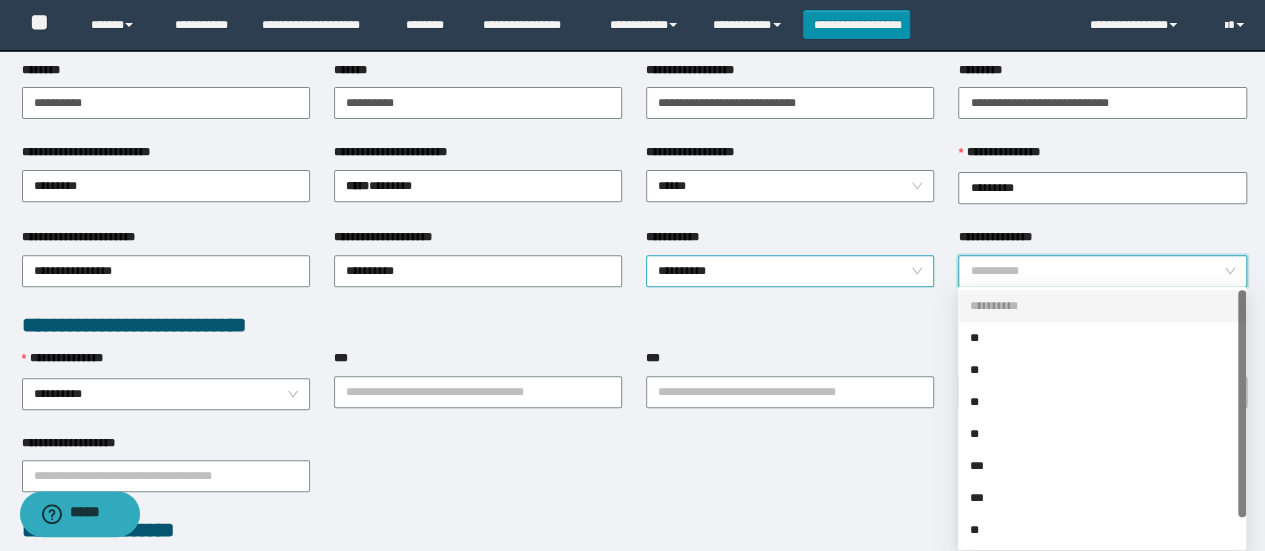 click on "**********" at bounding box center [790, 271] 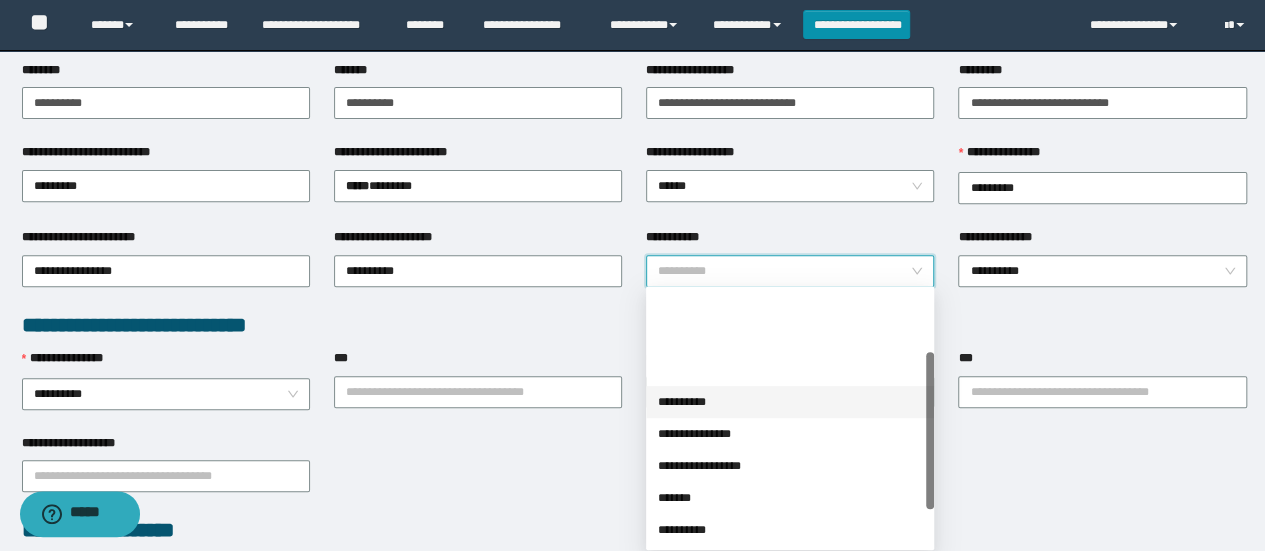 scroll, scrollTop: 100, scrollLeft: 0, axis: vertical 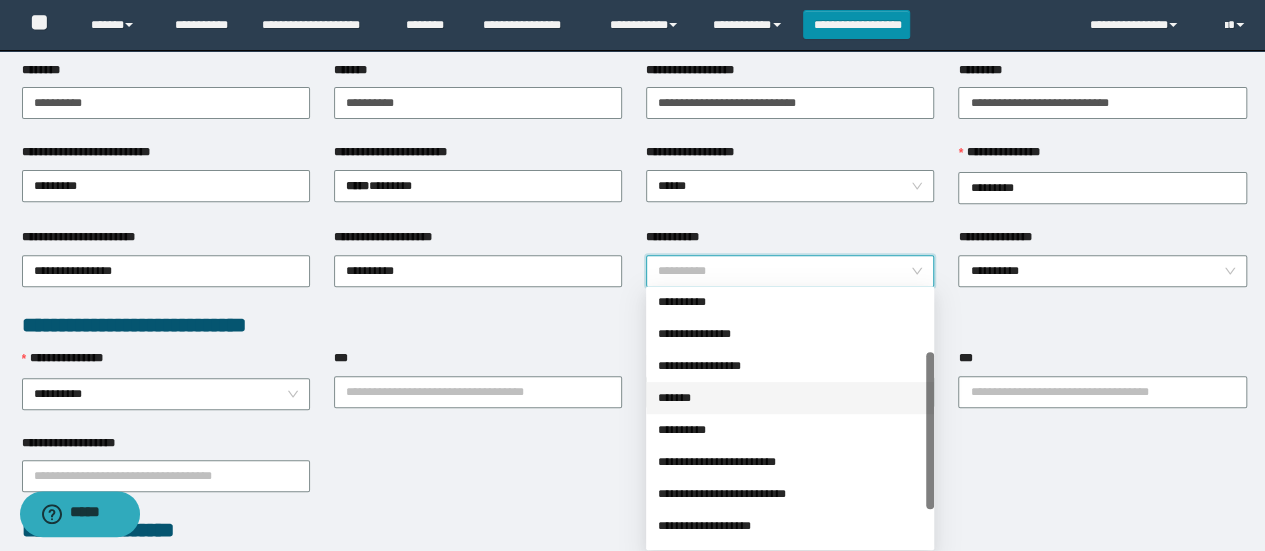 click on "*******" at bounding box center [790, 398] 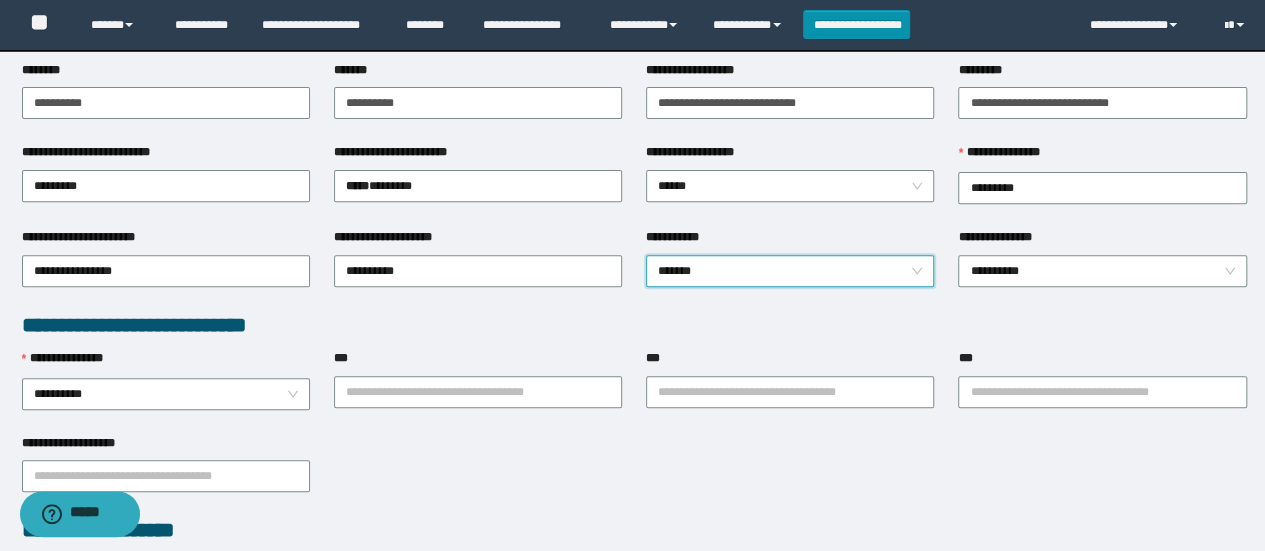 click on "**********" at bounding box center [166, 363] 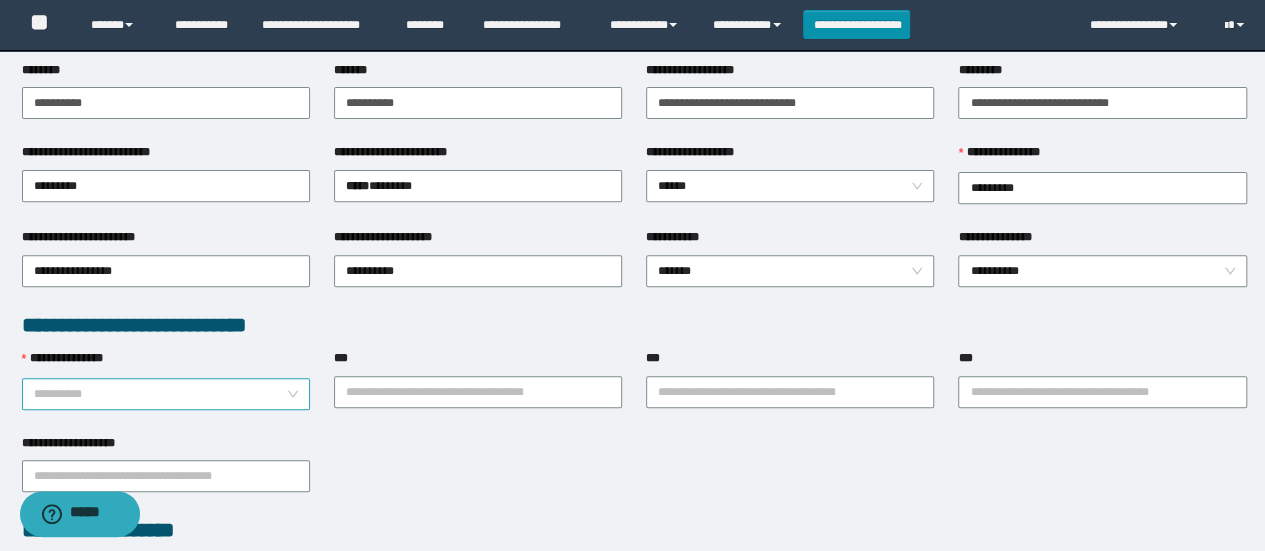 click on "**********" at bounding box center [166, 394] 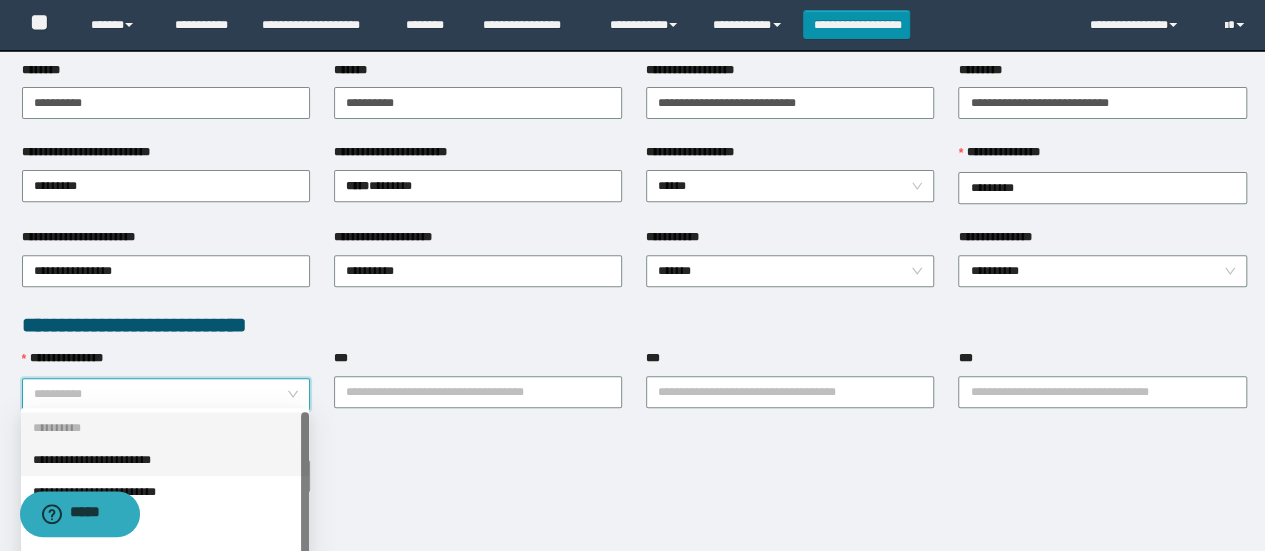 click on "**********" at bounding box center (165, 460) 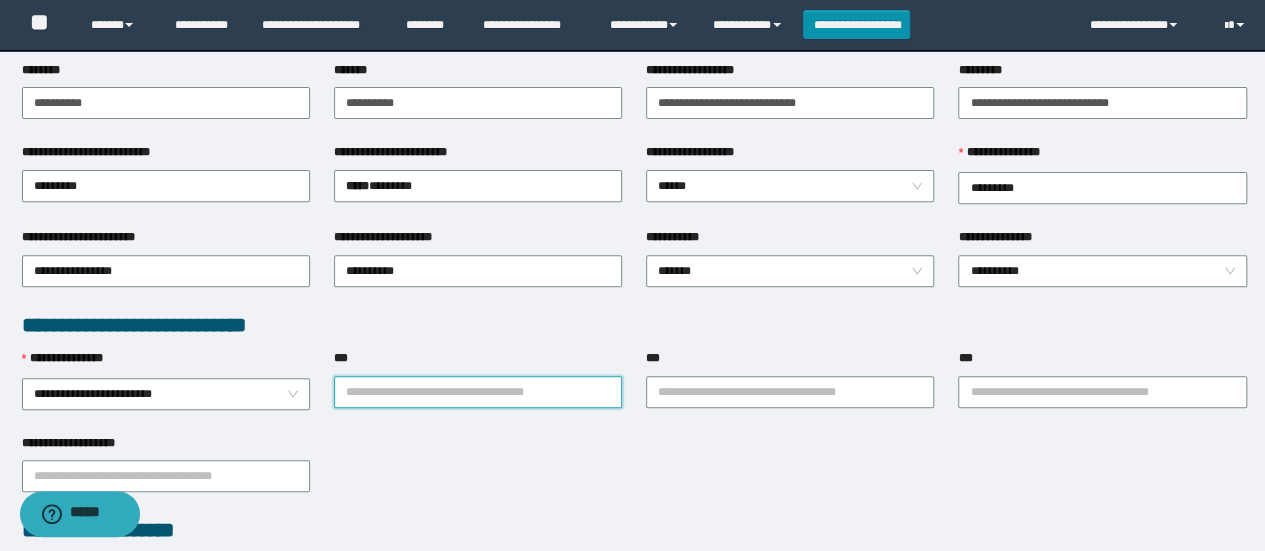 click on "***" at bounding box center [478, 392] 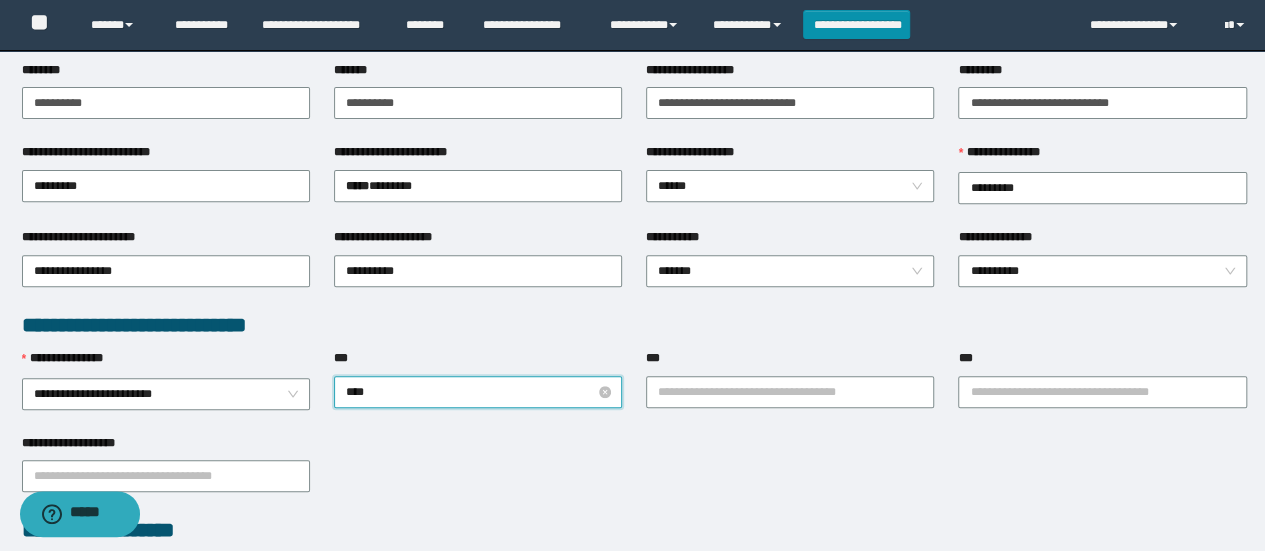 type on "*****" 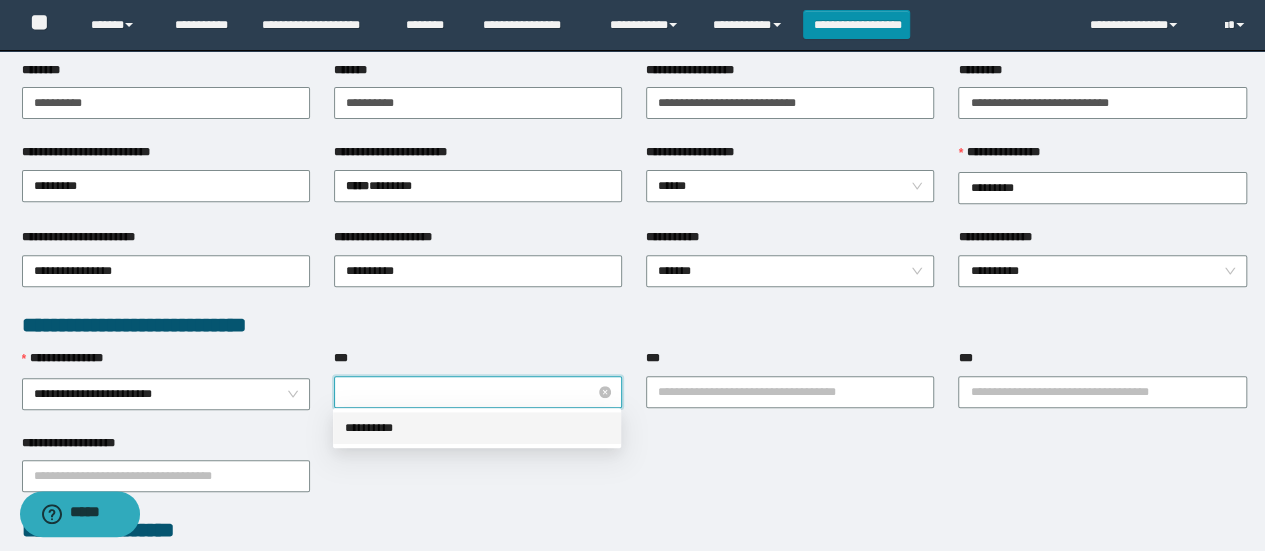 type on "*" 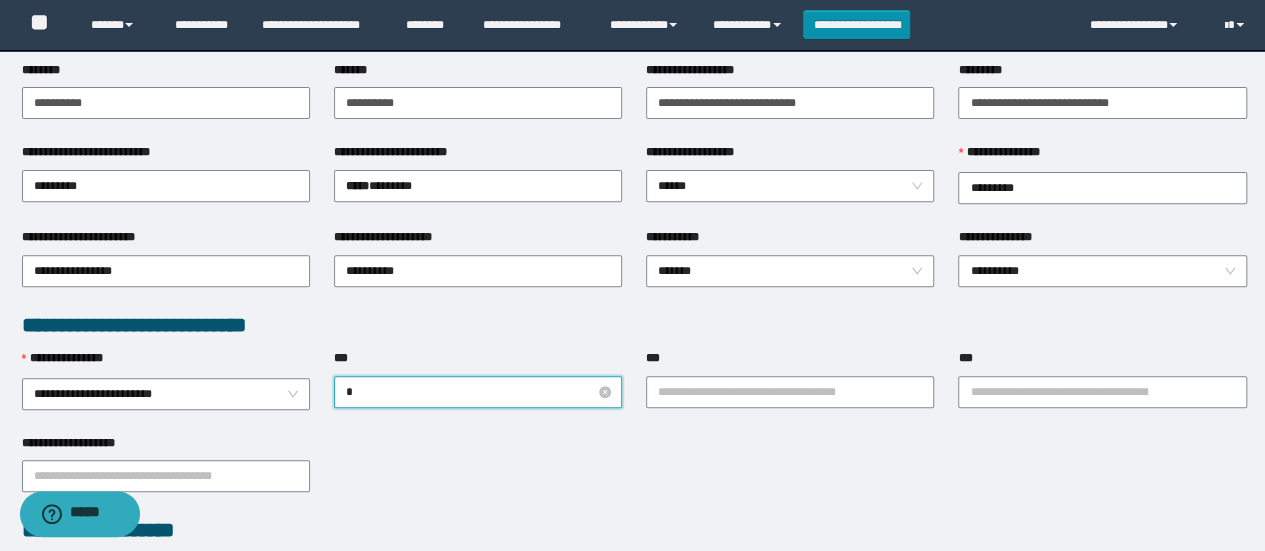 click on "*" at bounding box center (478, 392) 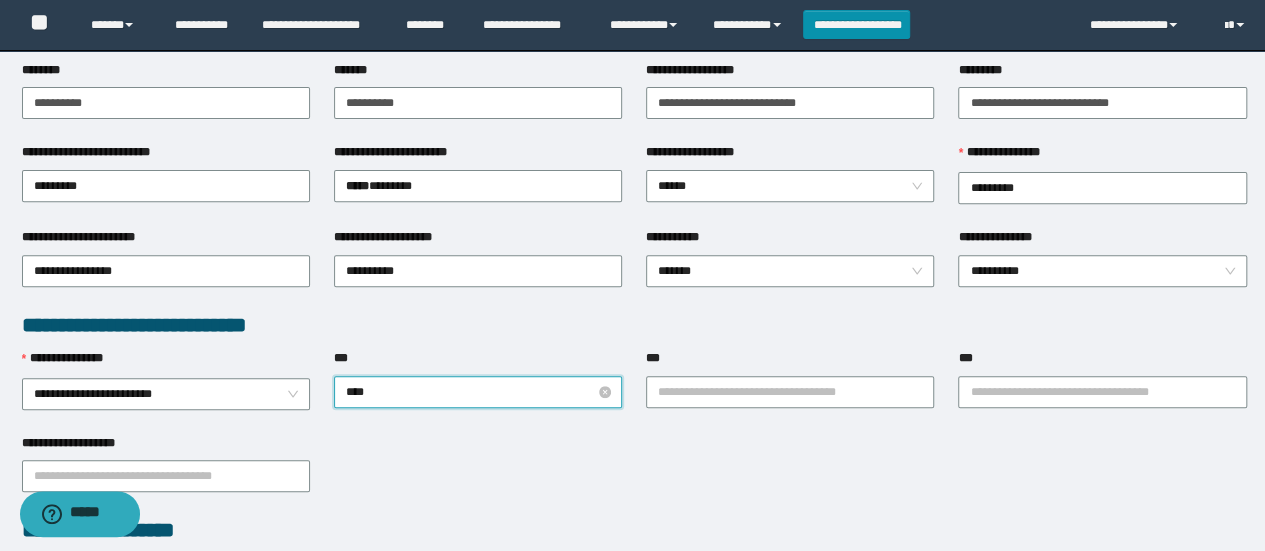 type on "*****" 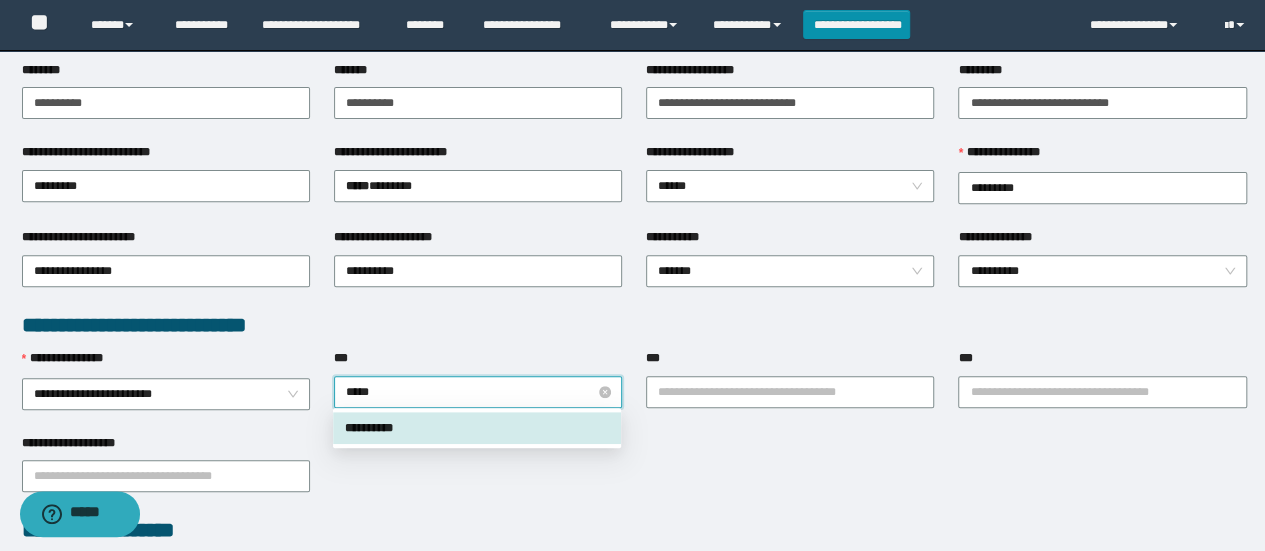 type 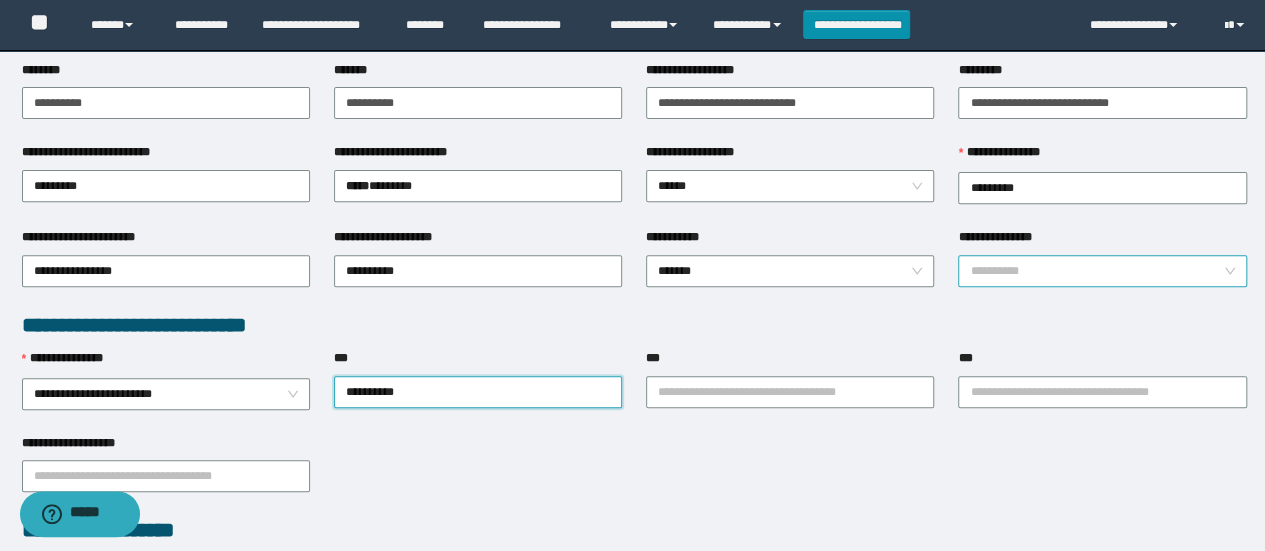 click on "**********" at bounding box center (1102, 271) 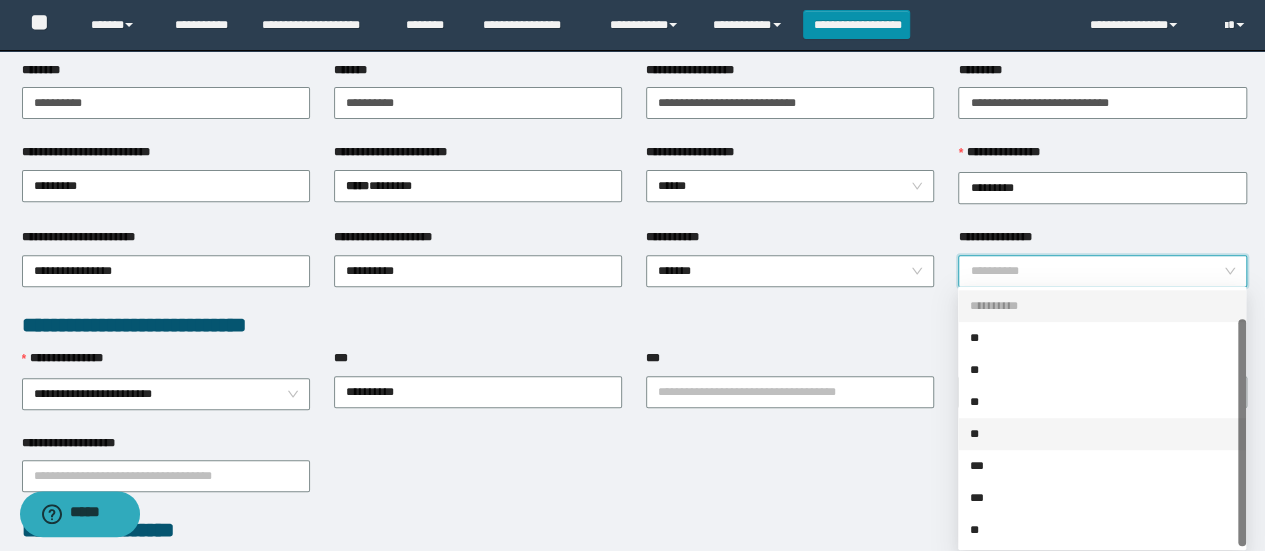 scroll, scrollTop: 32, scrollLeft: 0, axis: vertical 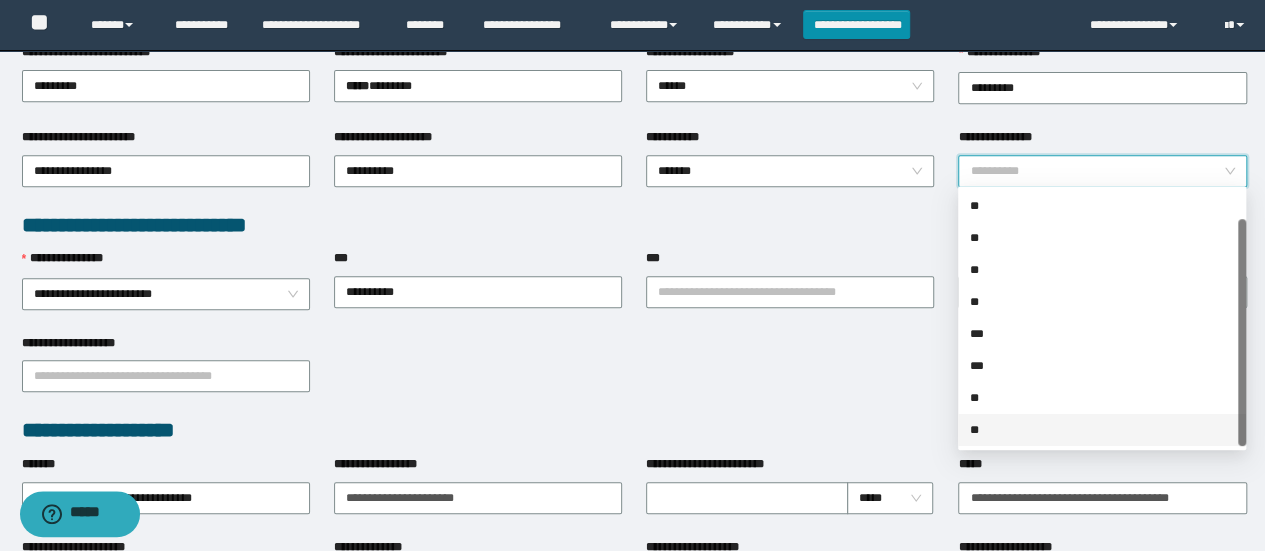 click on "**" at bounding box center [1102, 430] 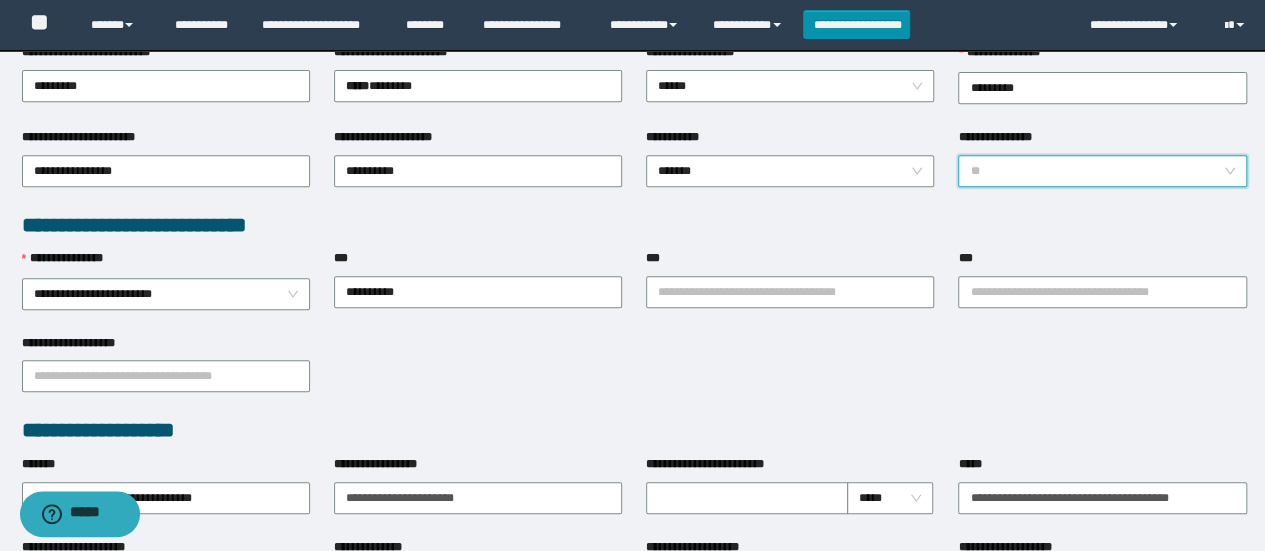 click on "**" at bounding box center (1102, 171) 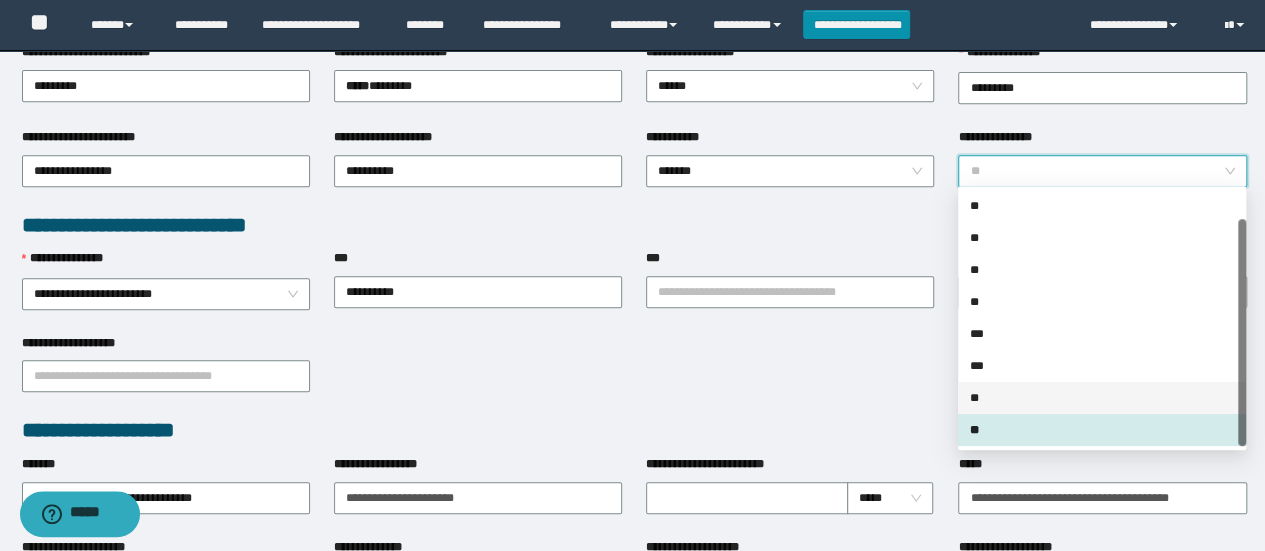 drag, startPoint x: 1022, startPoint y: 397, endPoint x: 924, endPoint y: 393, distance: 98.0816 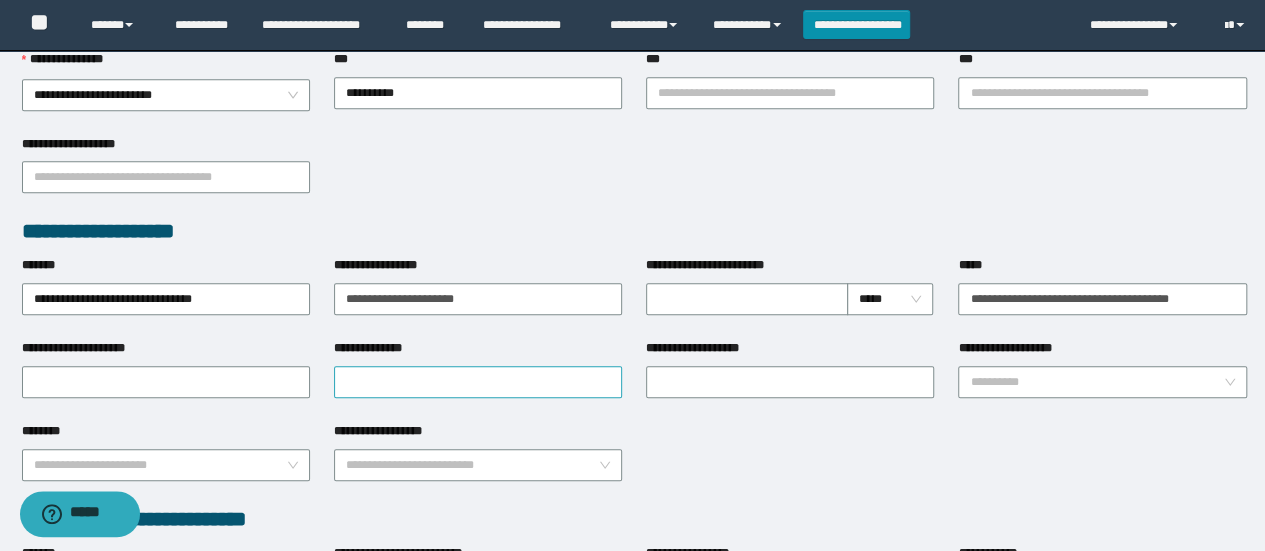 scroll, scrollTop: 600, scrollLeft: 0, axis: vertical 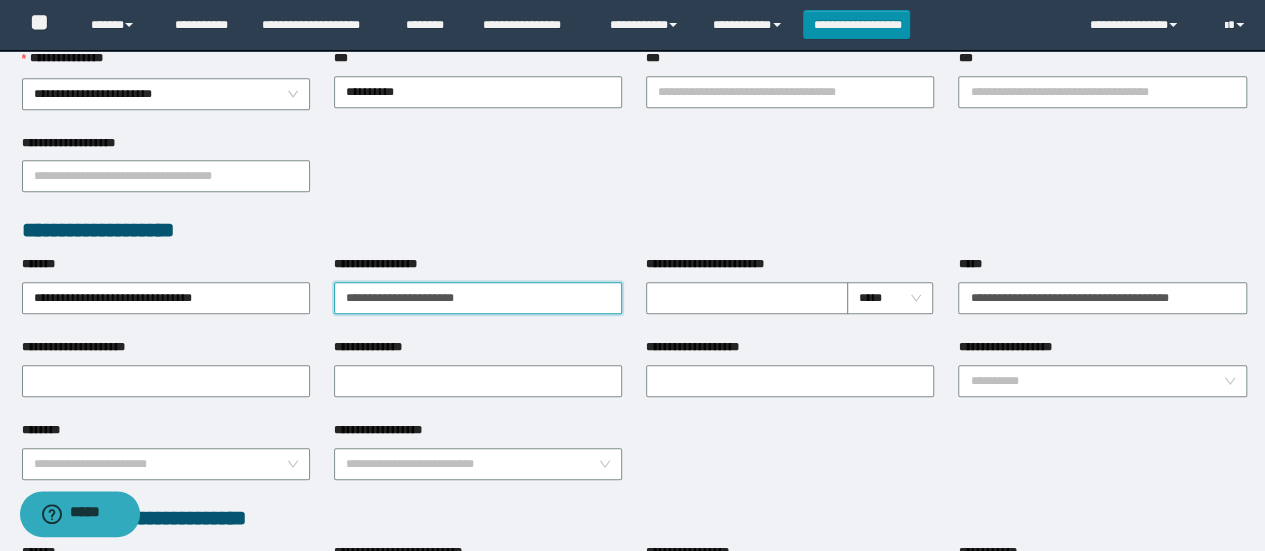 click on "**********" at bounding box center [478, 298] 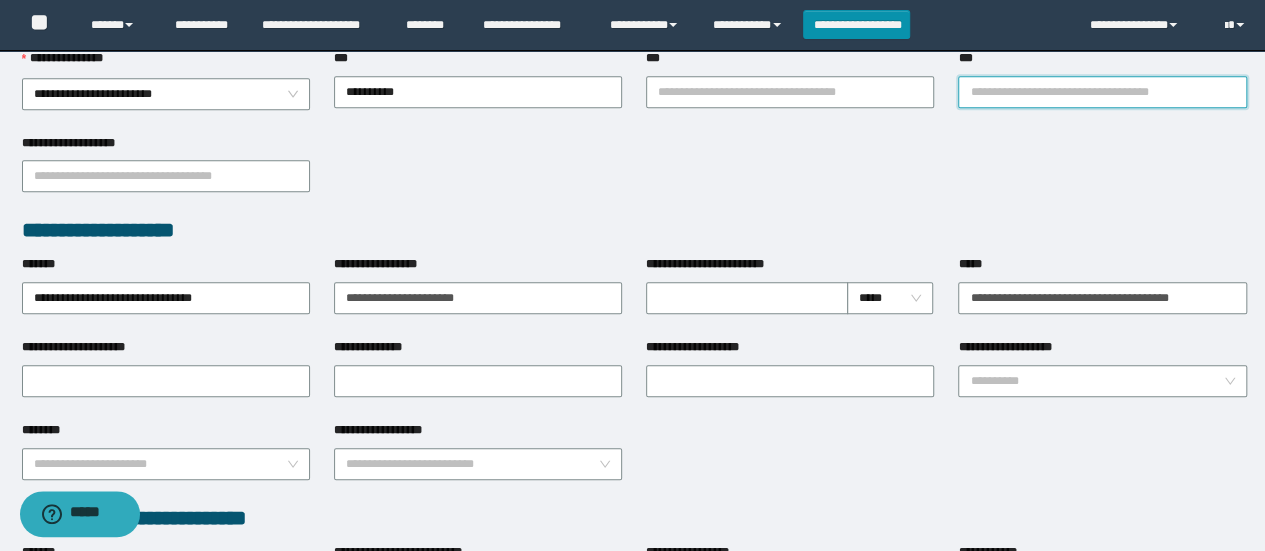 click on "***" at bounding box center [1102, 92] 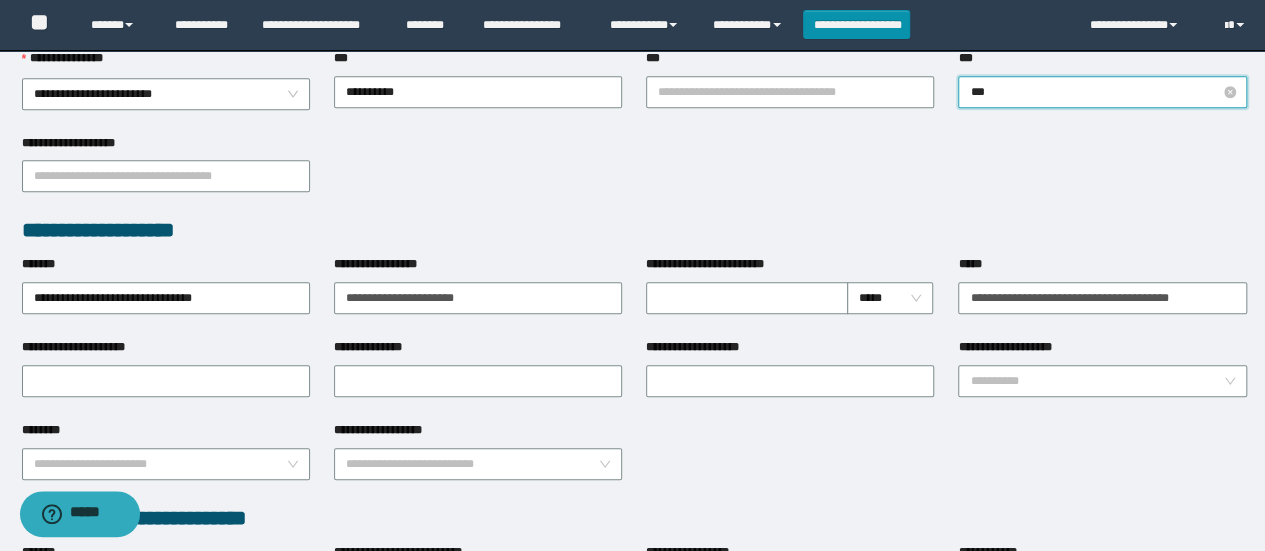 type on "****" 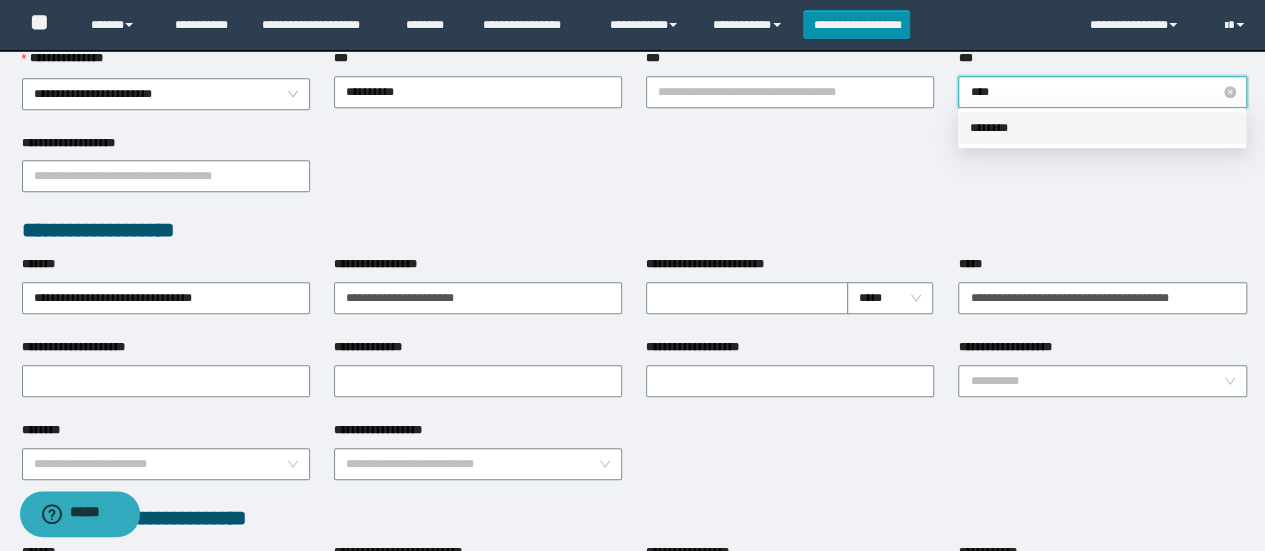 type 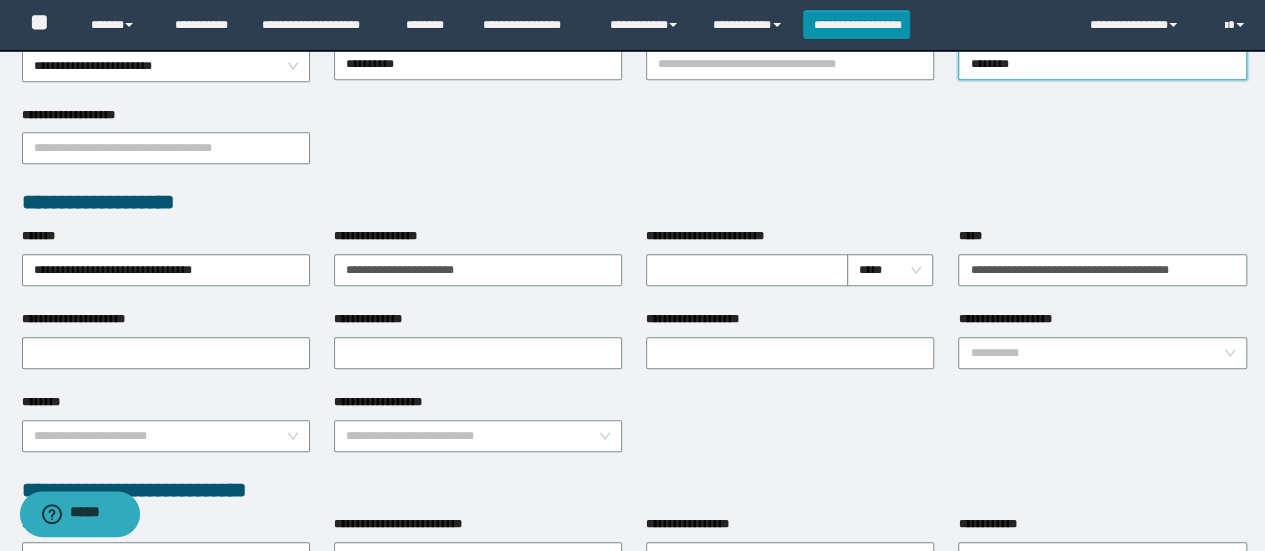 scroll, scrollTop: 900, scrollLeft: 0, axis: vertical 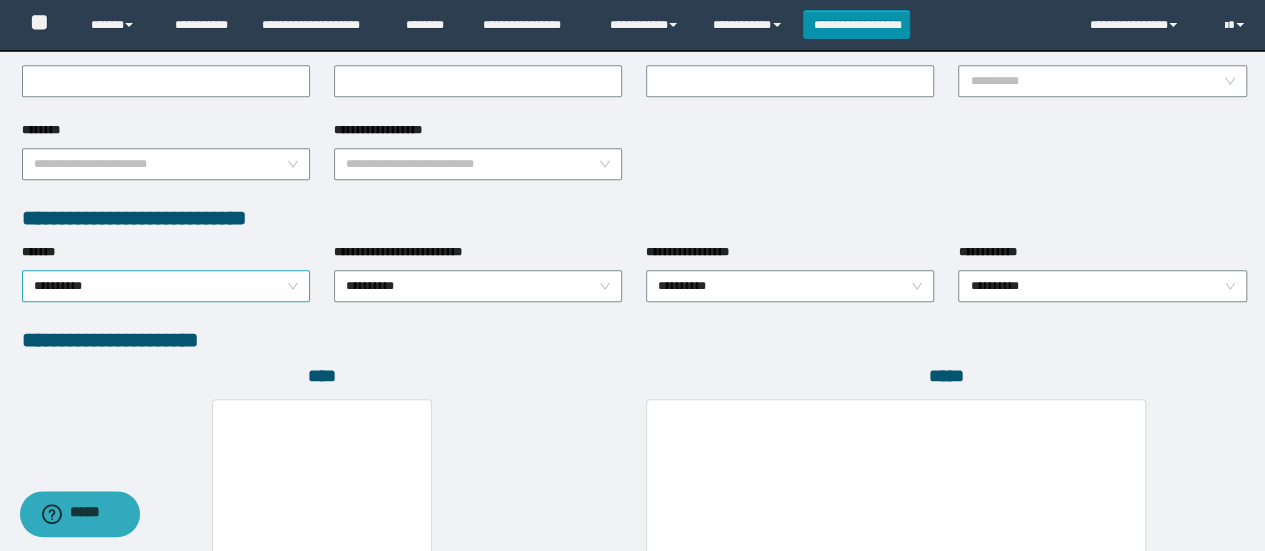click on "**********" at bounding box center (166, 286) 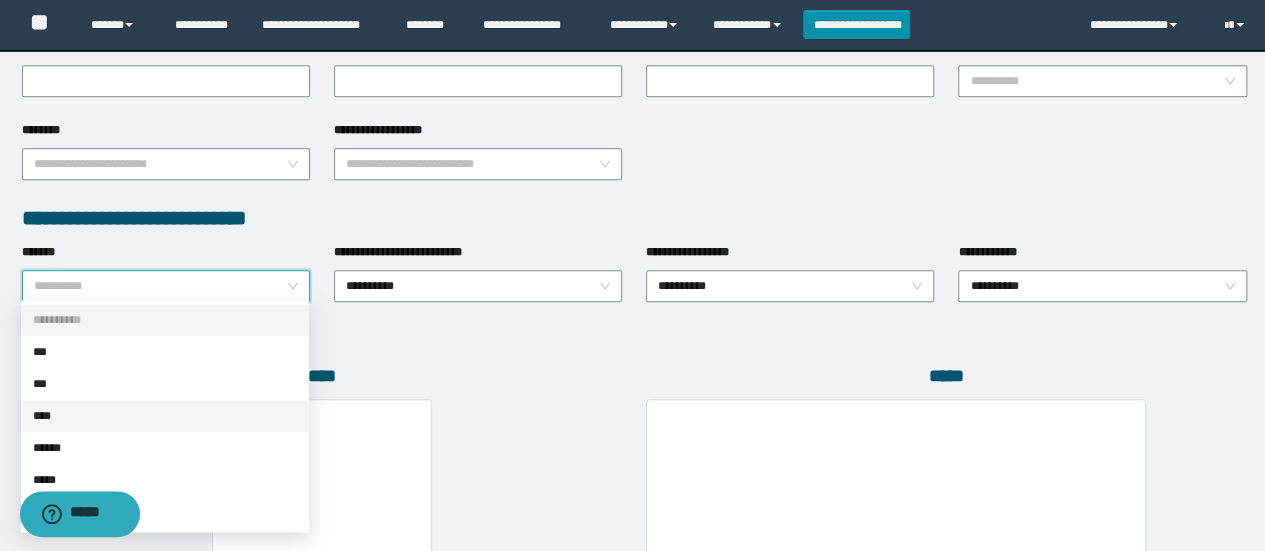 click on "****" at bounding box center [165, 416] 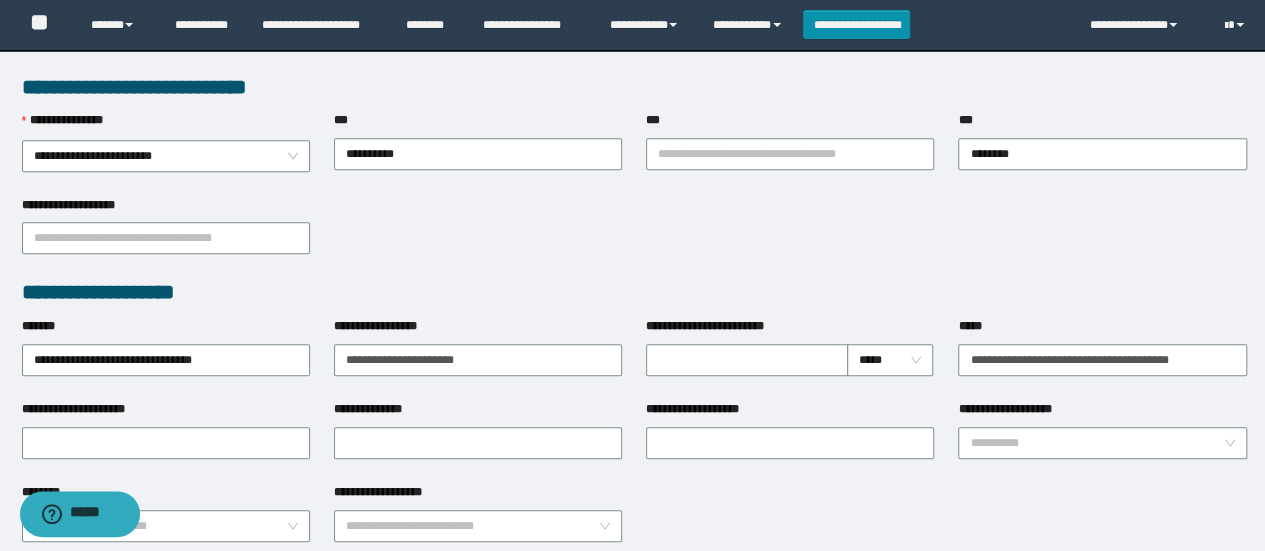 scroll, scrollTop: 400, scrollLeft: 0, axis: vertical 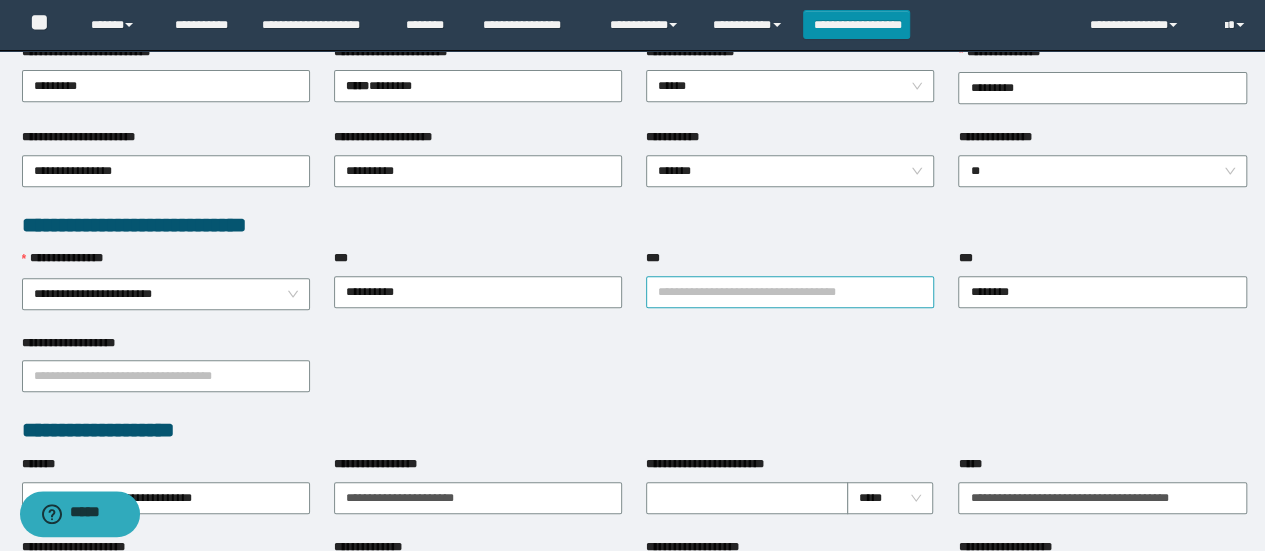 click on "***" at bounding box center (790, 292) 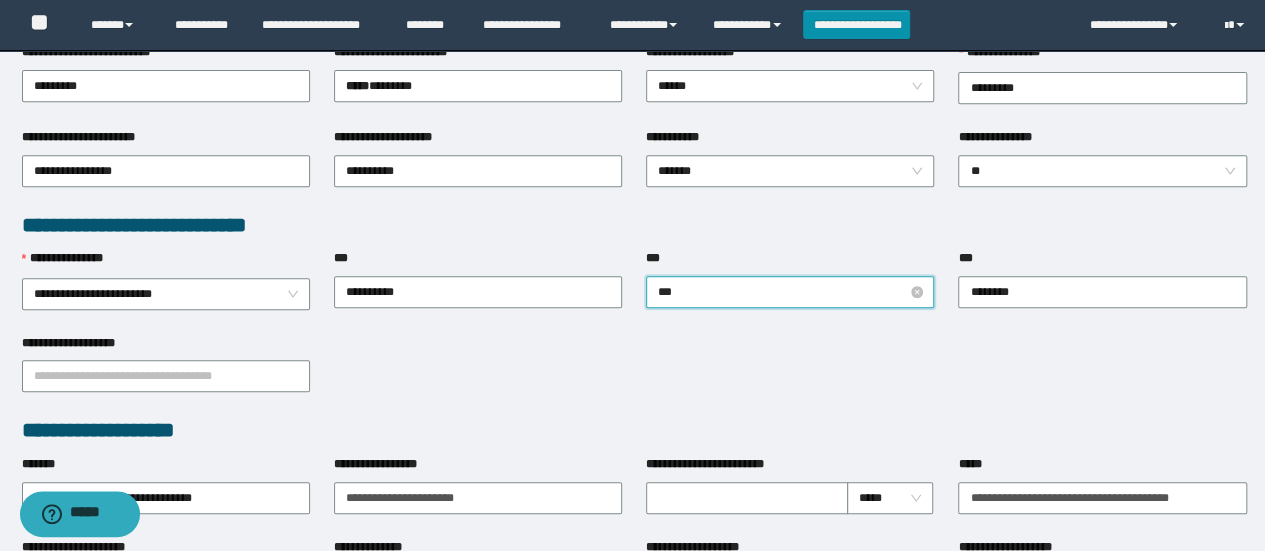 type on "****" 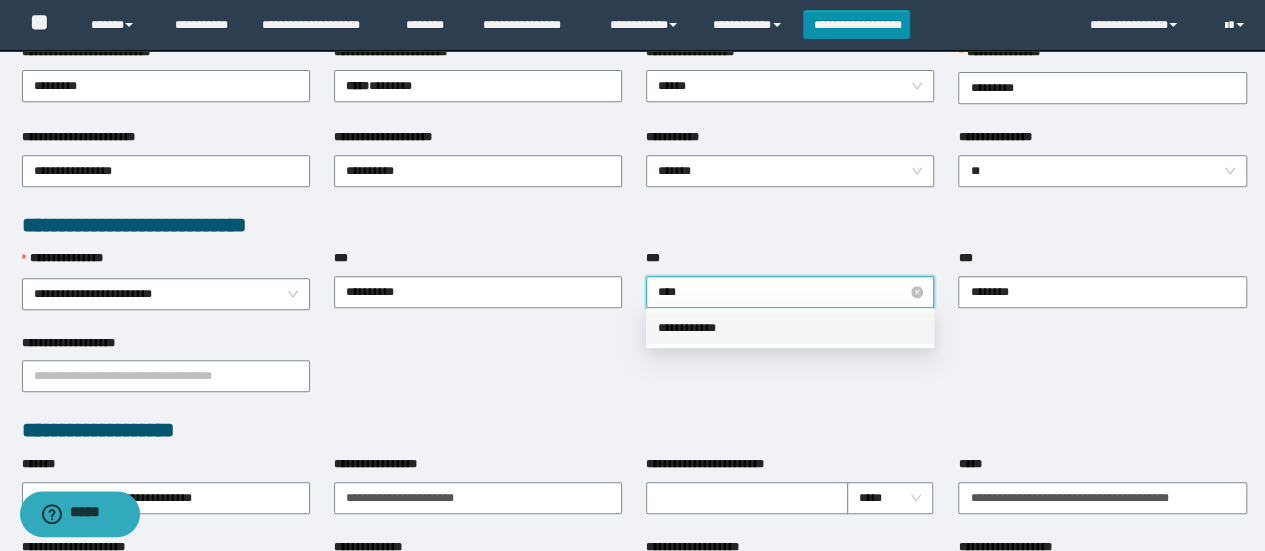type 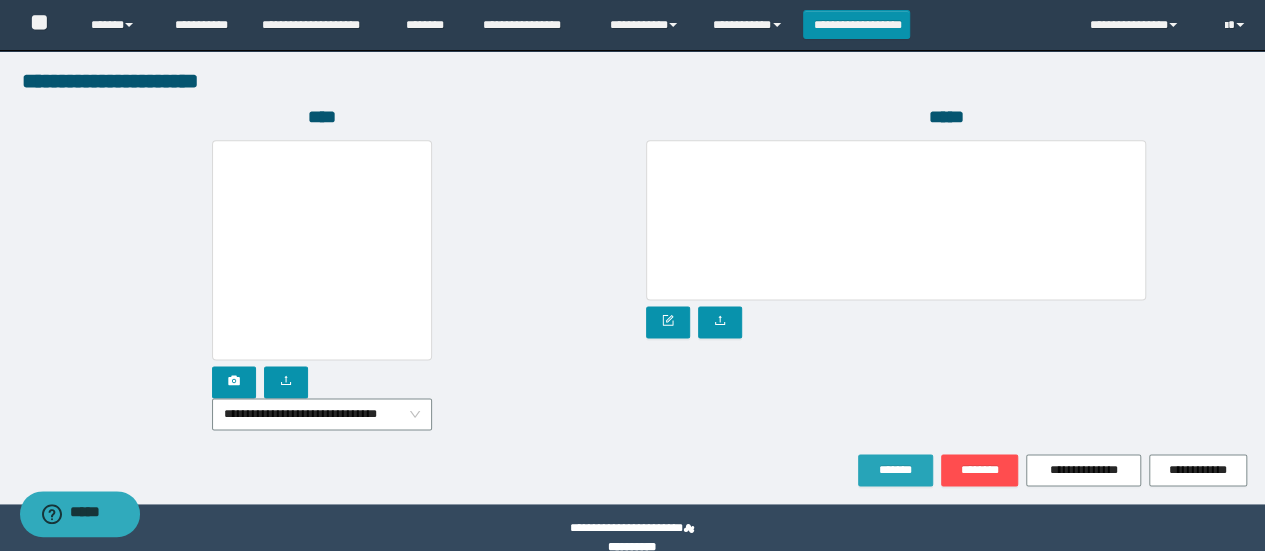 scroll, scrollTop: 1184, scrollLeft: 0, axis: vertical 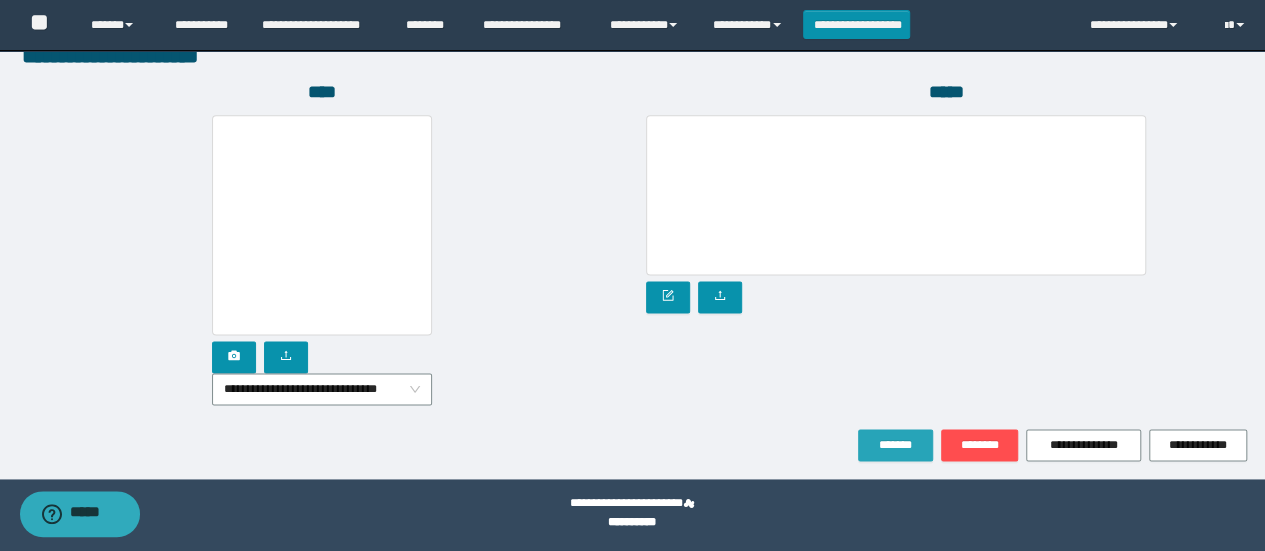 click on "*******" at bounding box center [895, 445] 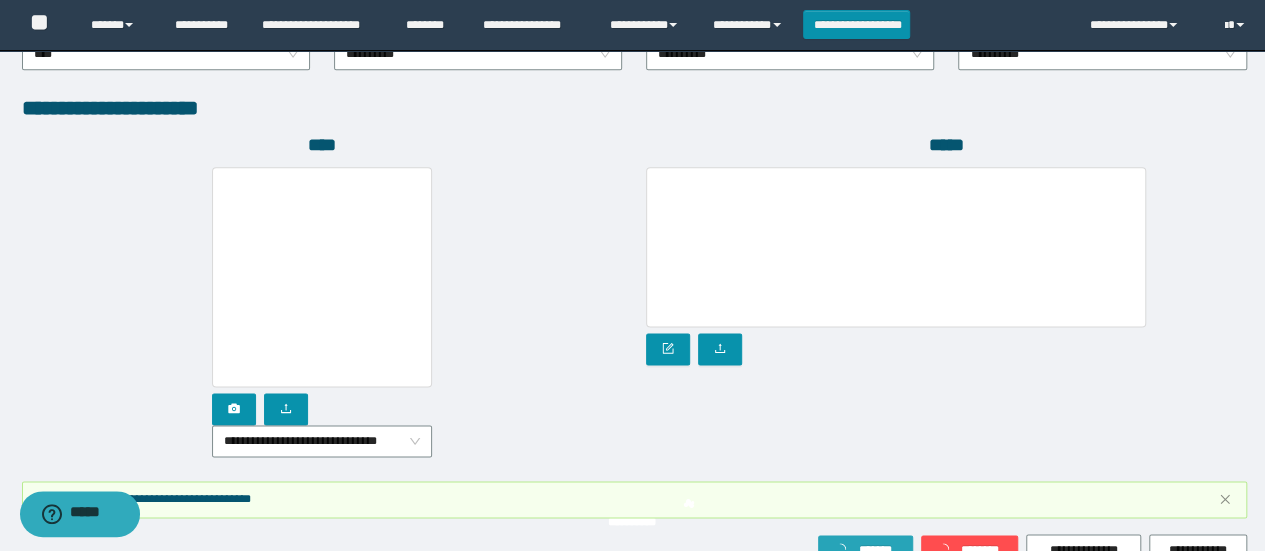 scroll, scrollTop: 1236, scrollLeft: 0, axis: vertical 